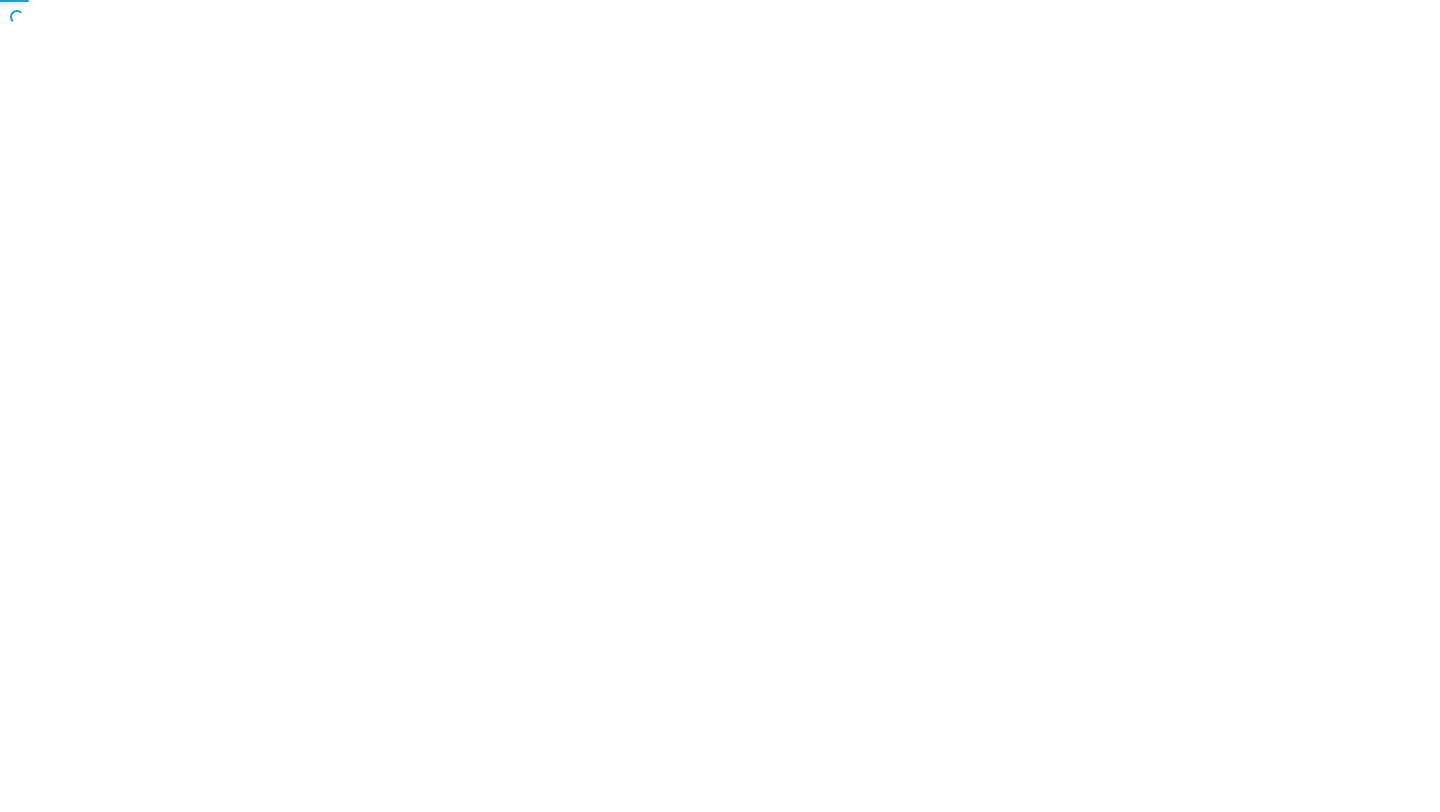 scroll, scrollTop: 0, scrollLeft: 0, axis: both 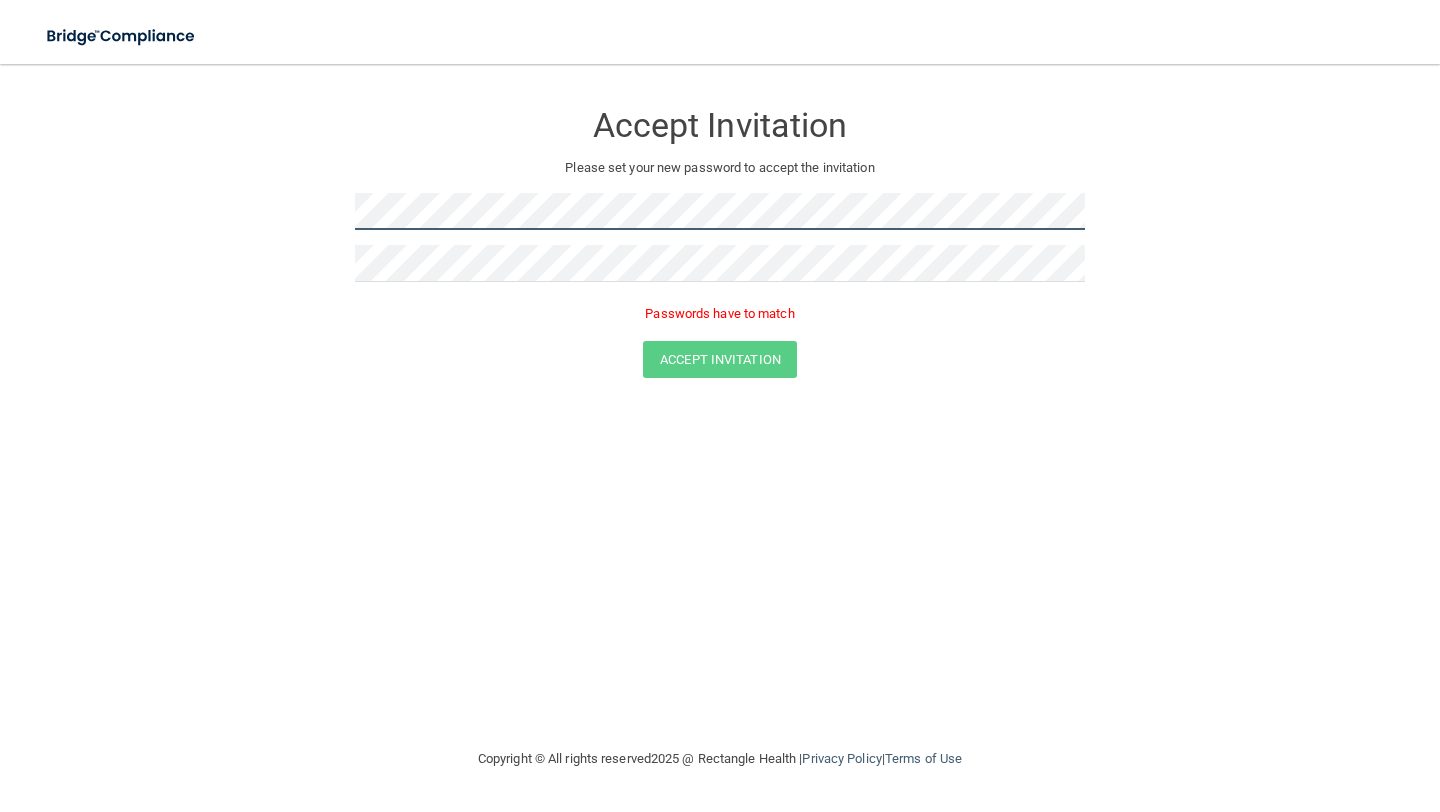 click on "Accept Invitation     Please set your new password to accept the invitation                               Passwords have to match                   Accept Invitation              You have successfully accepted the invitation!   Click here to login ." at bounding box center (720, 243) 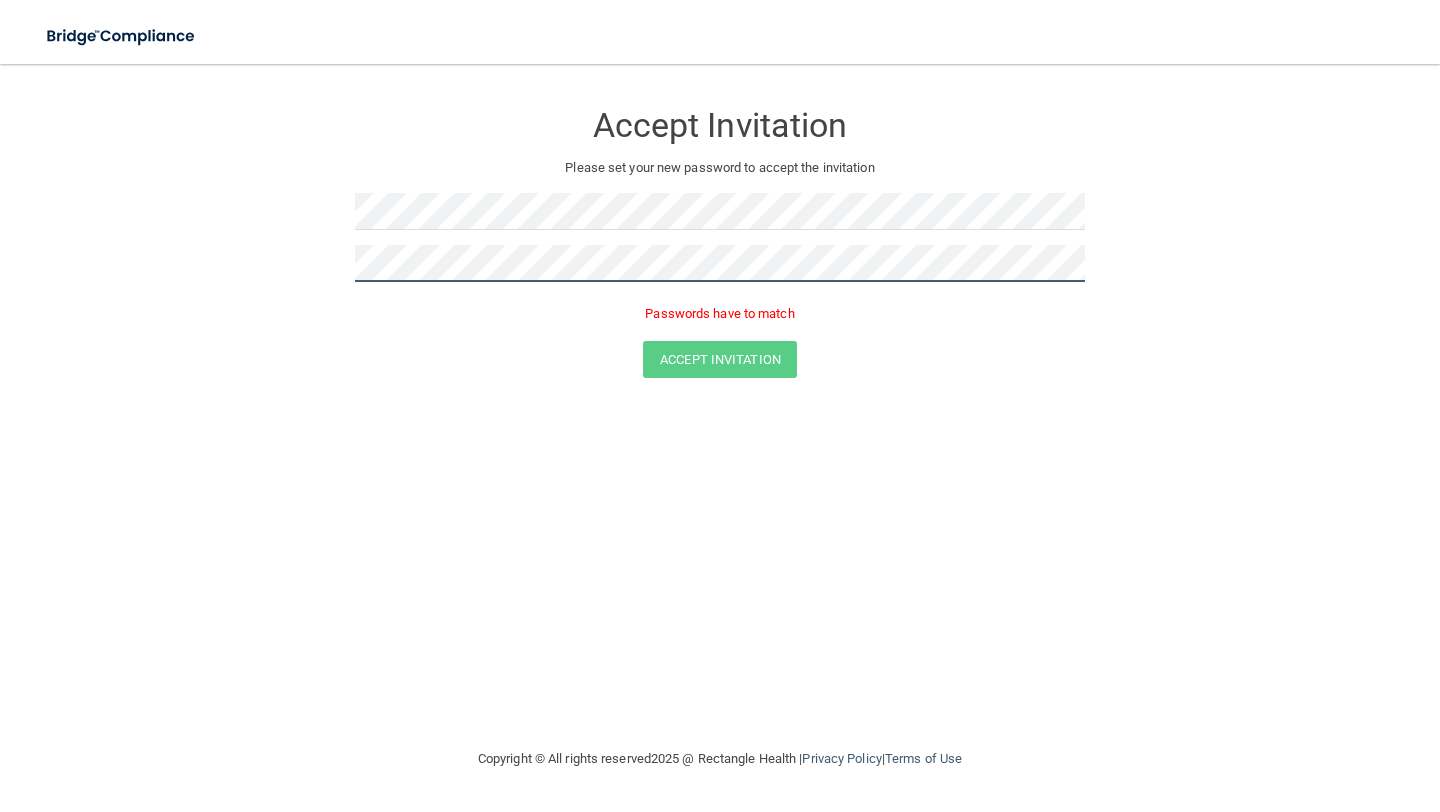 click on "Accept Invitation     Please set your new password to accept the invitation                               Passwords have to match                   Accept Invitation              You have successfully accepted the invitation!   Click here to login ." at bounding box center [720, 243] 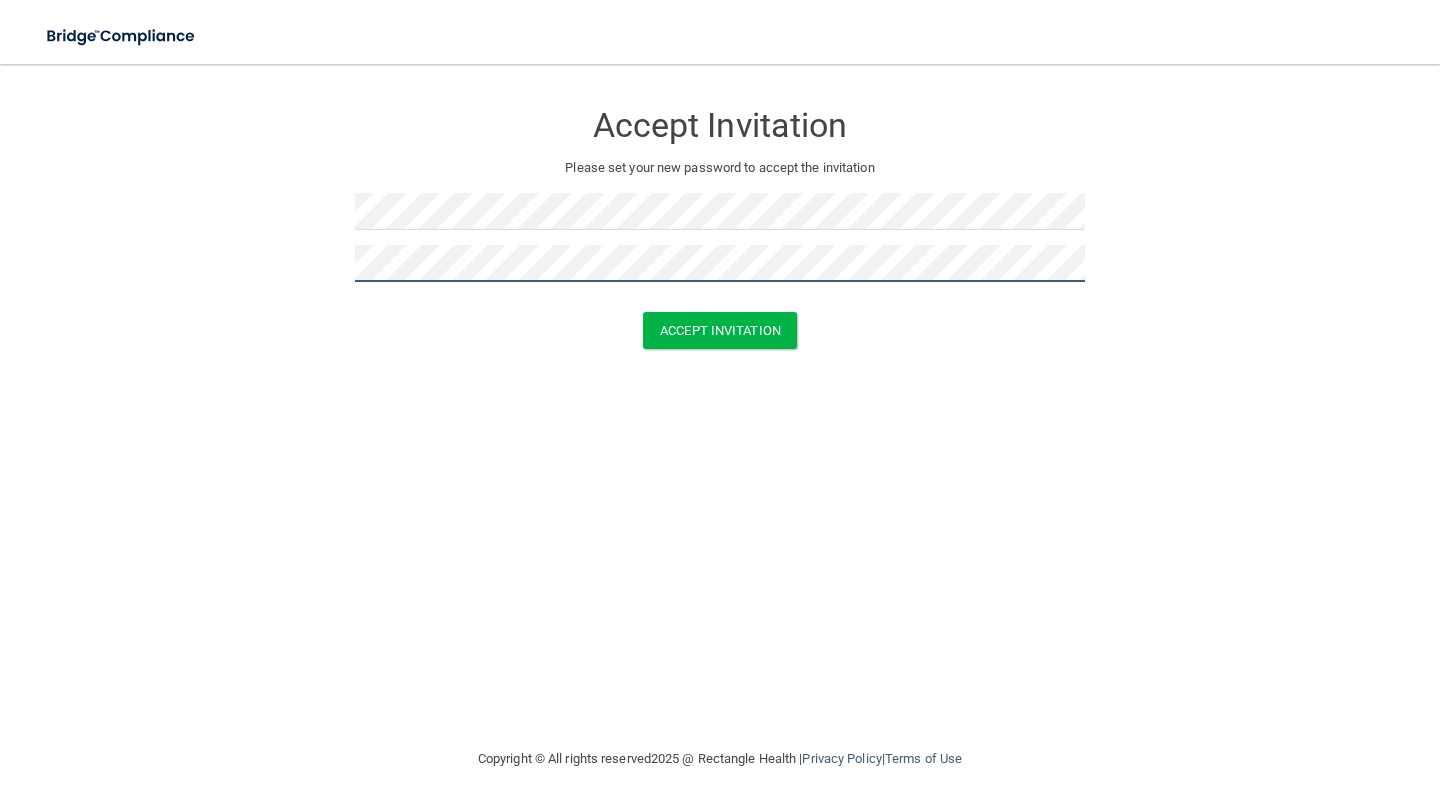 click on "Accept Invitation" at bounding box center (720, 330) 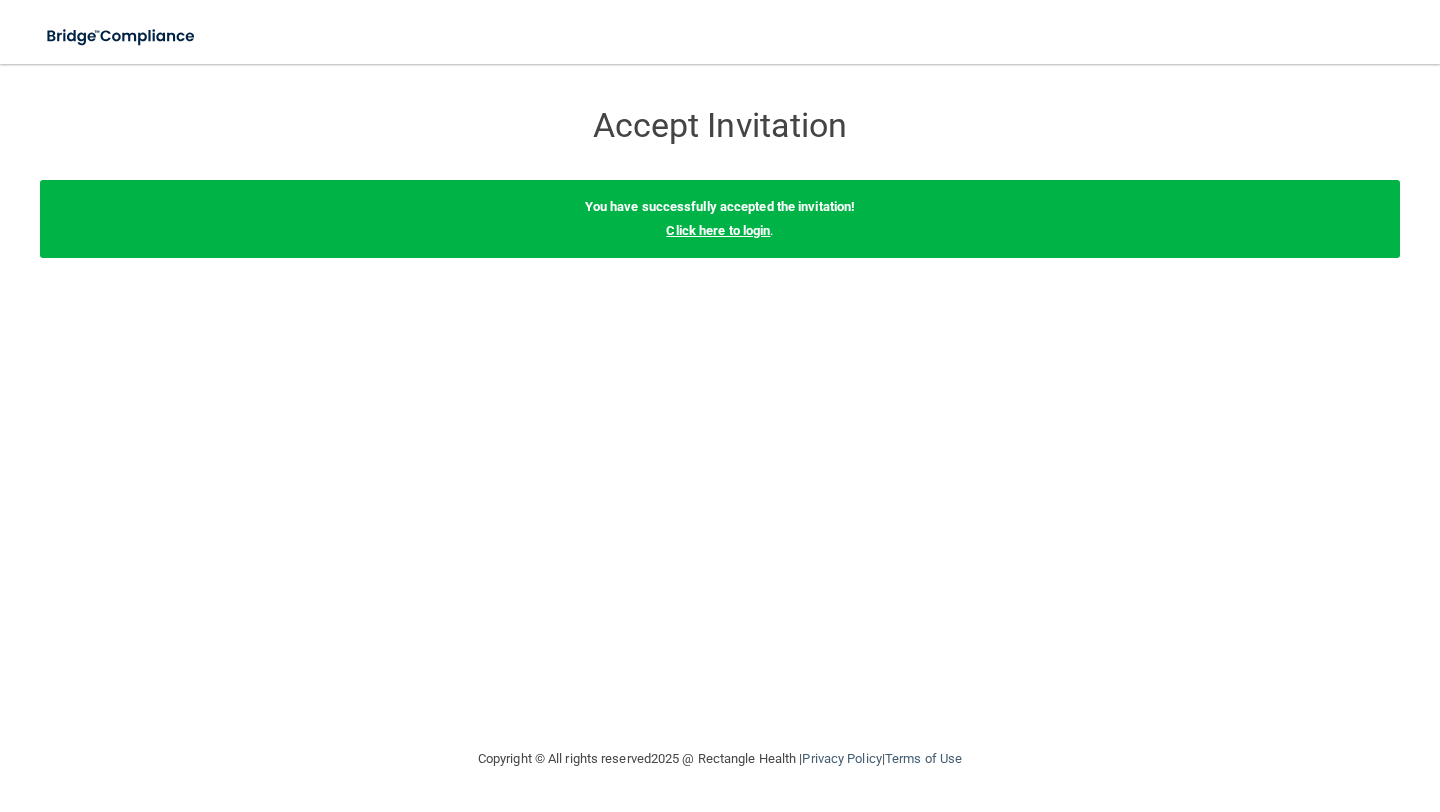 click on "Click here to login" at bounding box center (718, 230) 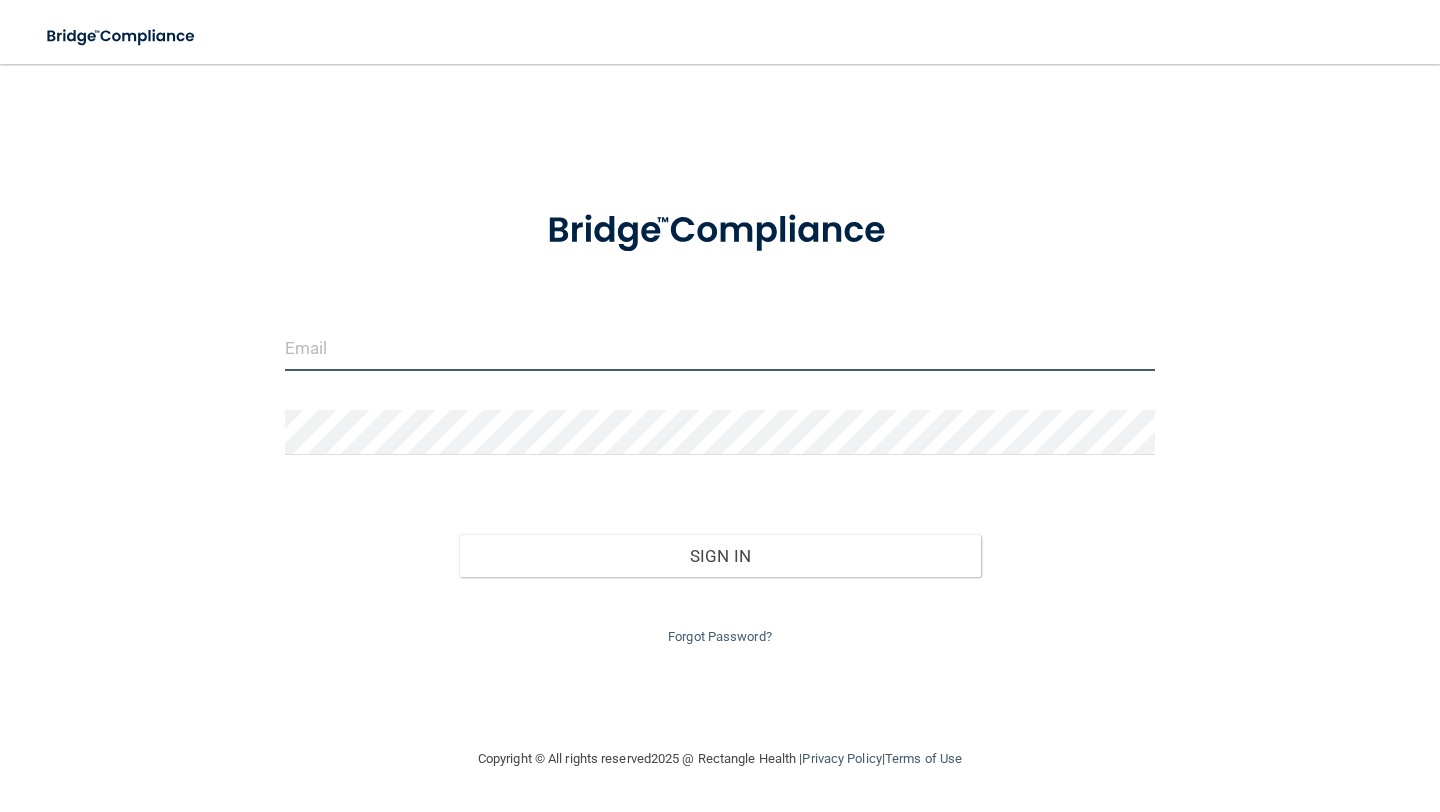 type on "[PERSON_NAME][EMAIL_ADDRESS][DOMAIN_NAME]" 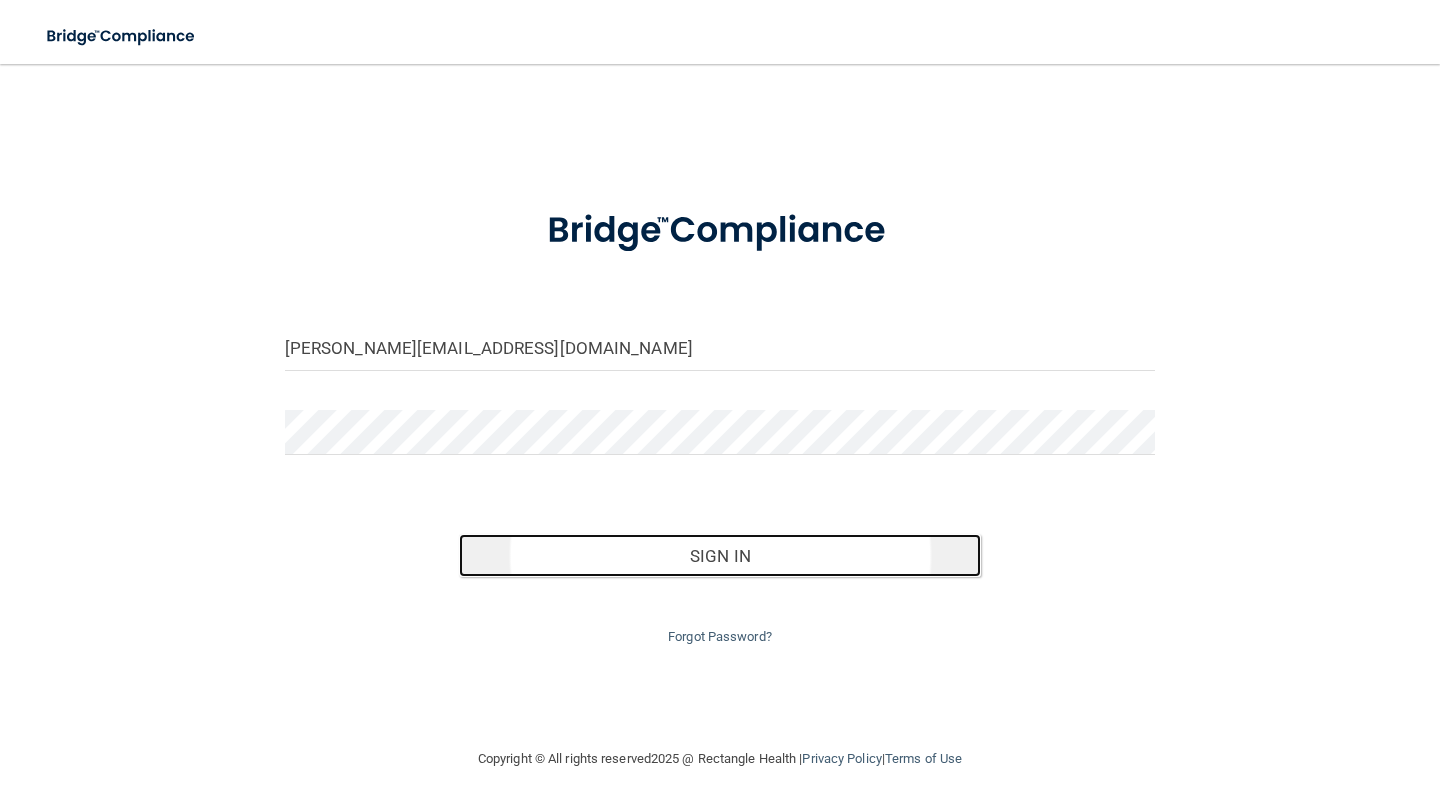 click on "Sign In" at bounding box center [720, 556] 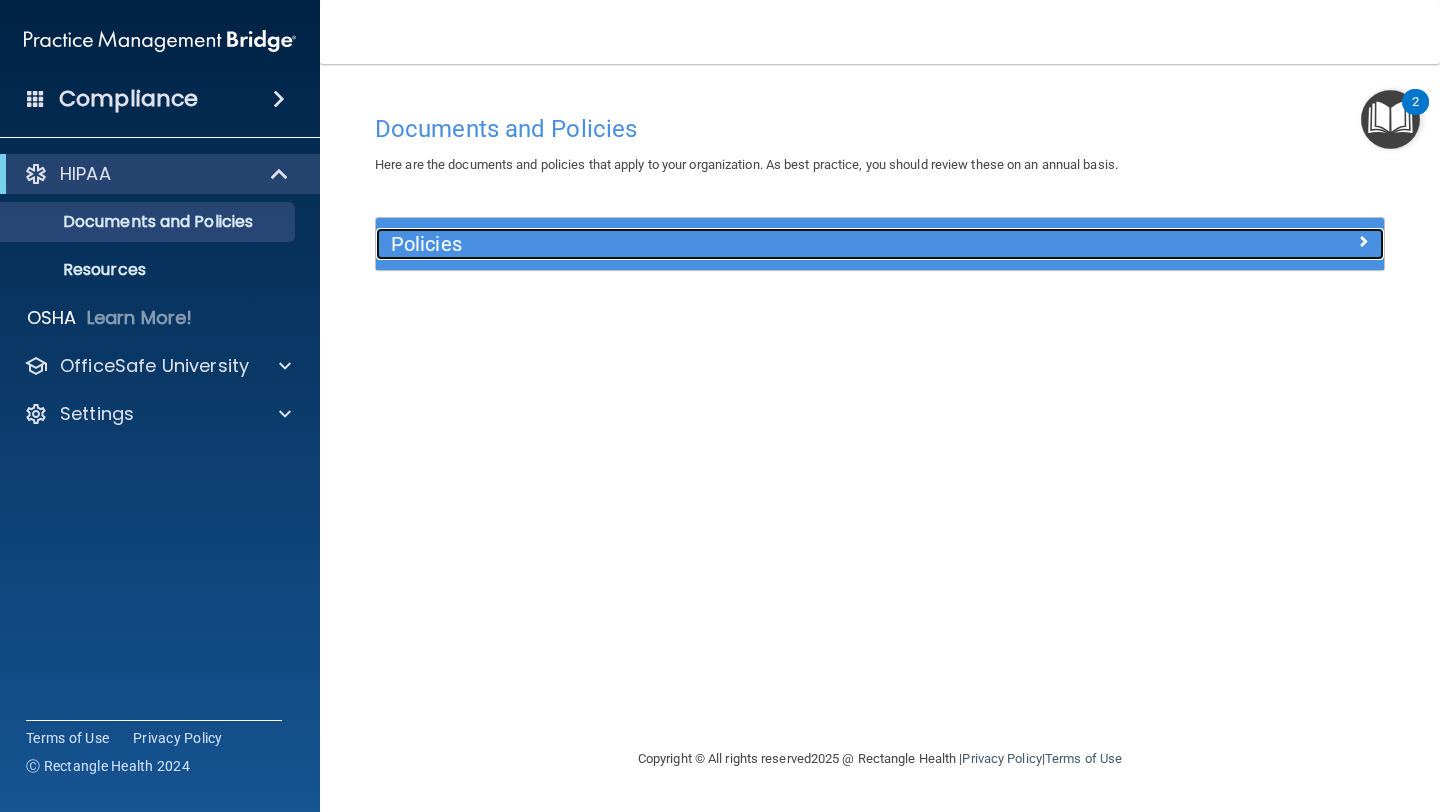click on "Policies" at bounding box center (754, 244) 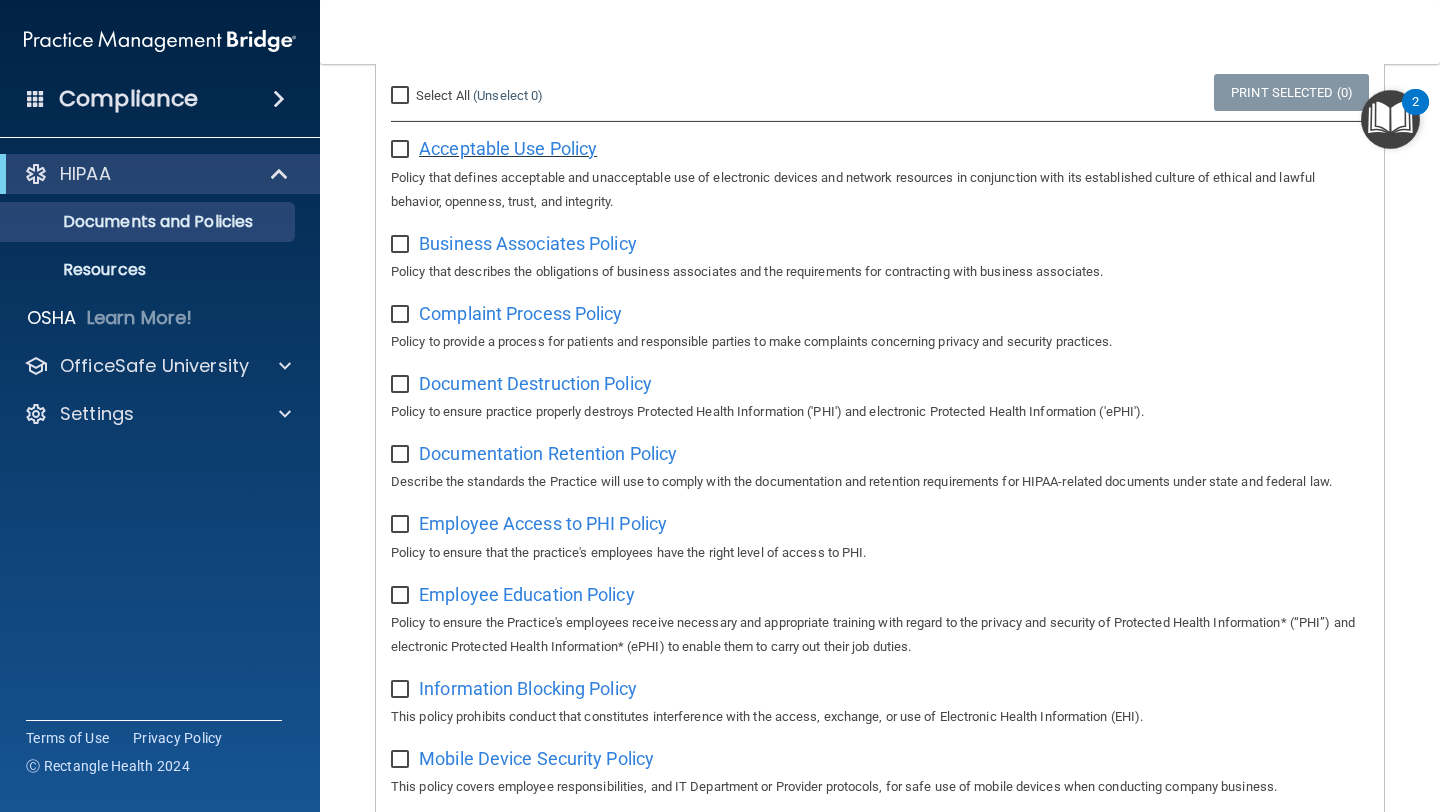 scroll, scrollTop: 201, scrollLeft: 0, axis: vertical 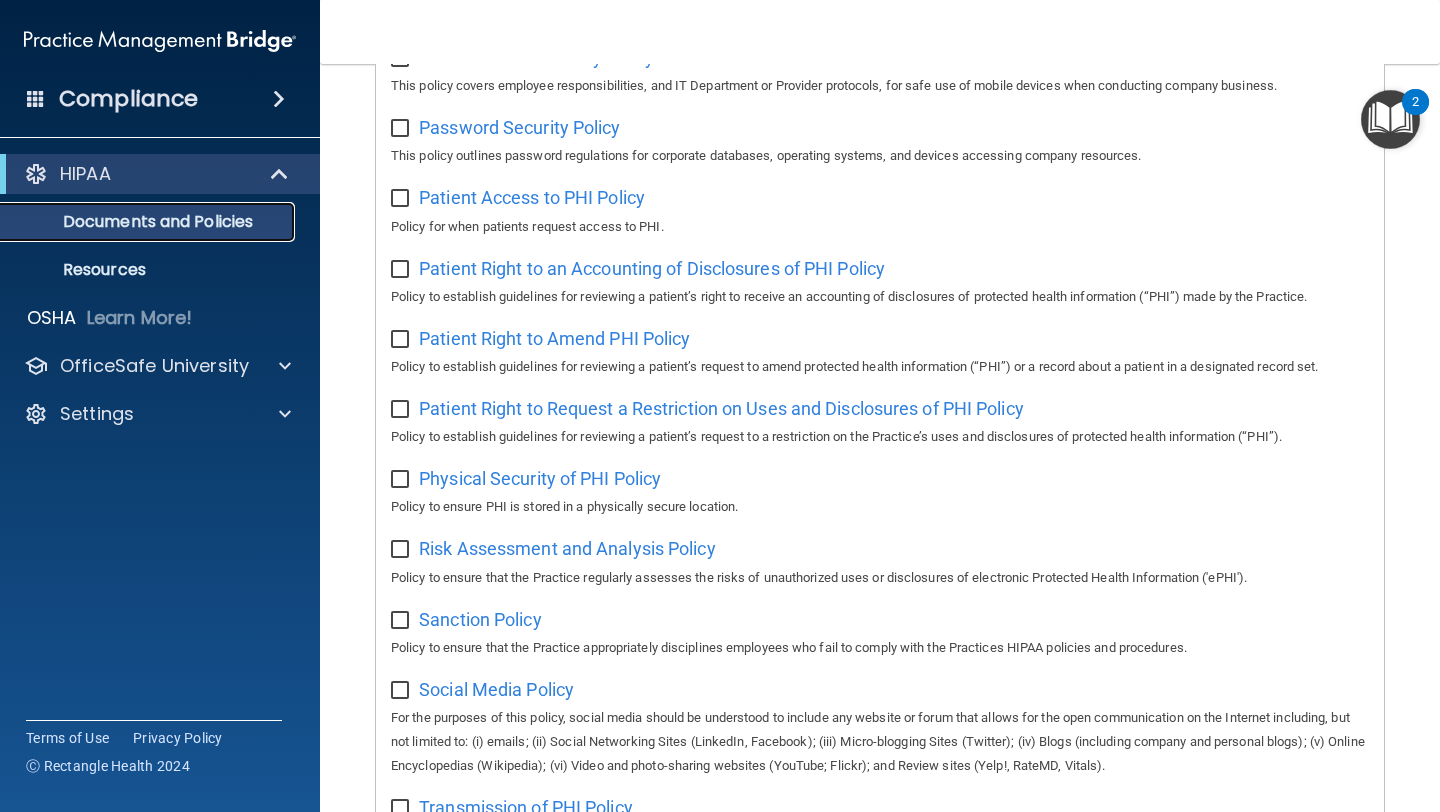 click on "Documents and Policies" at bounding box center (149, 222) 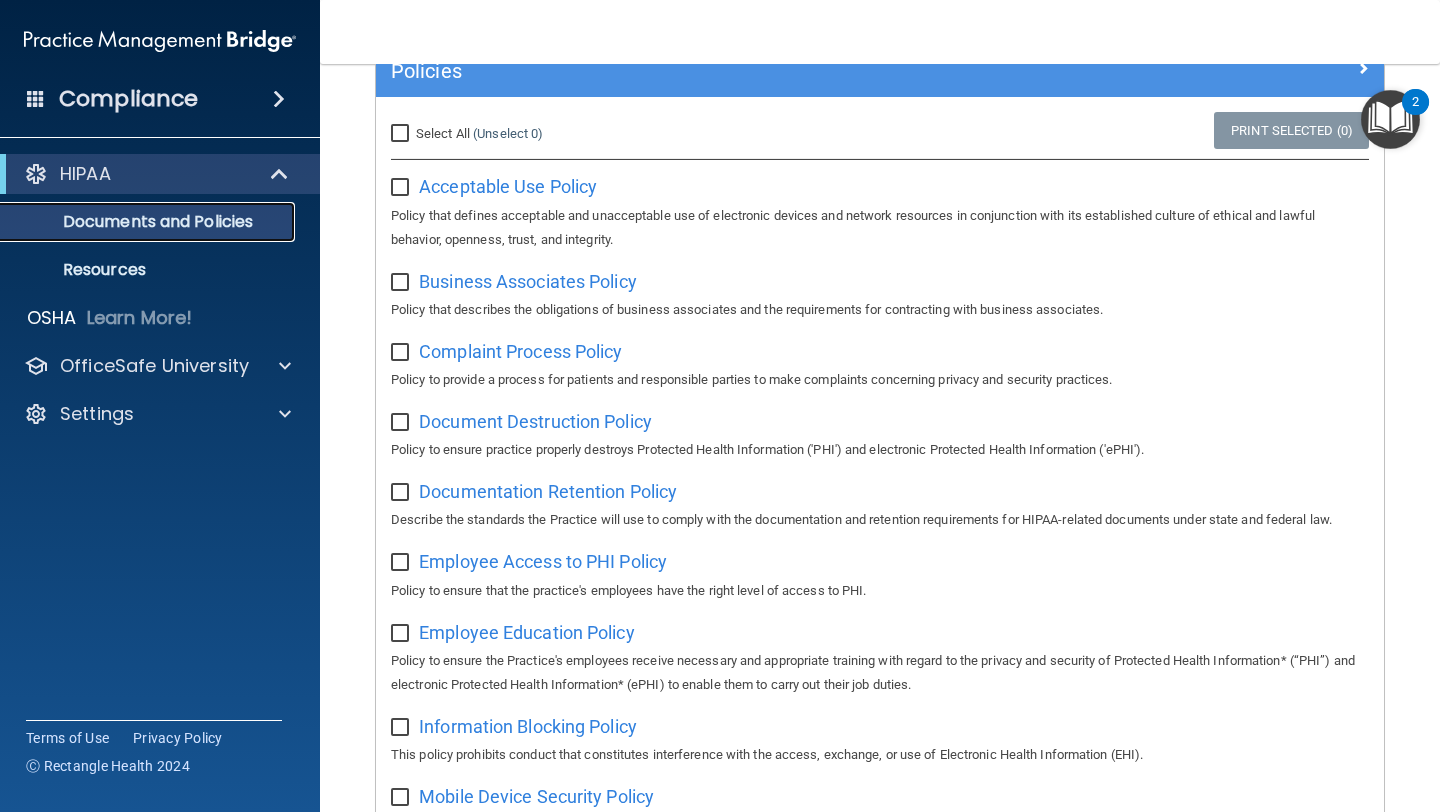scroll, scrollTop: 0, scrollLeft: 0, axis: both 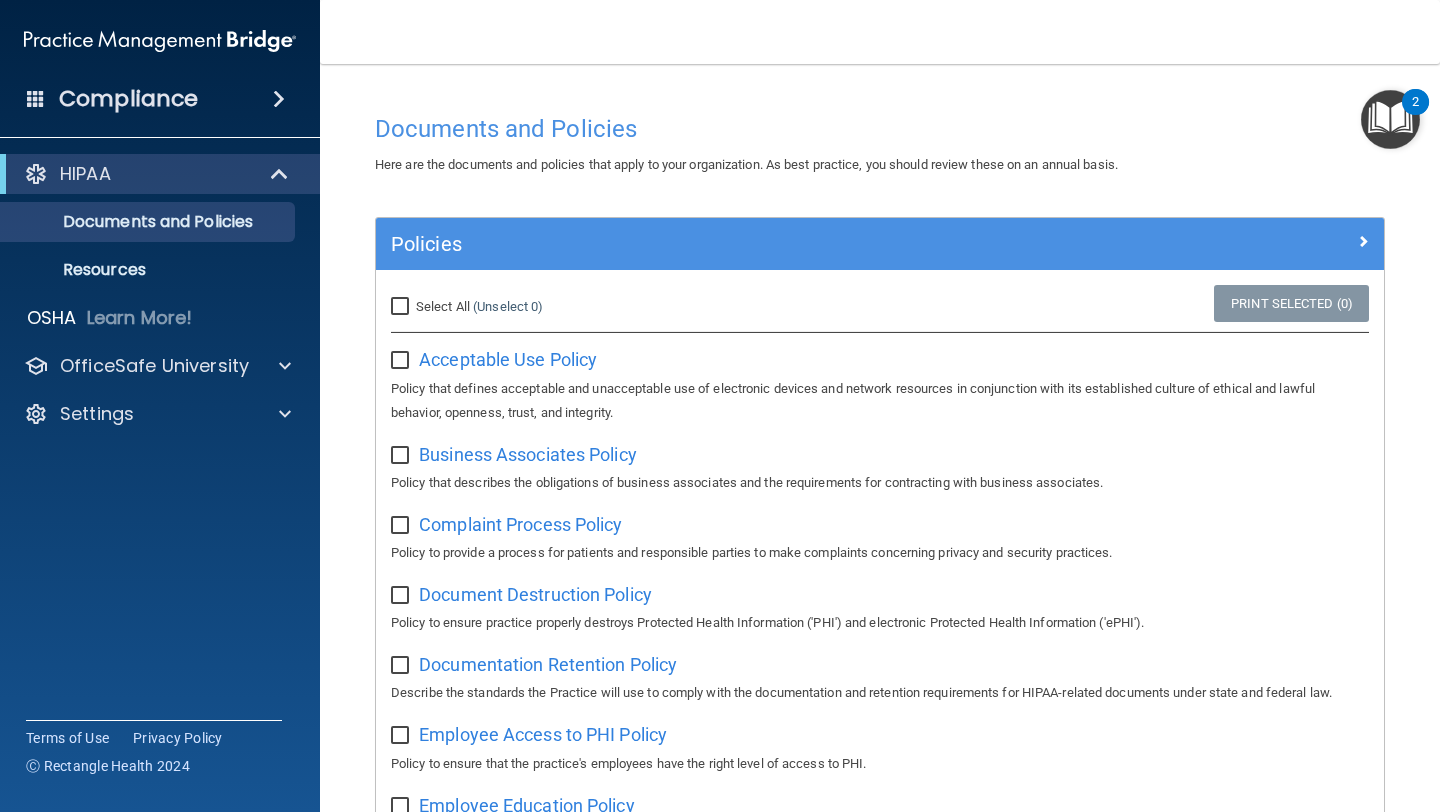 click at bounding box center (279, 99) 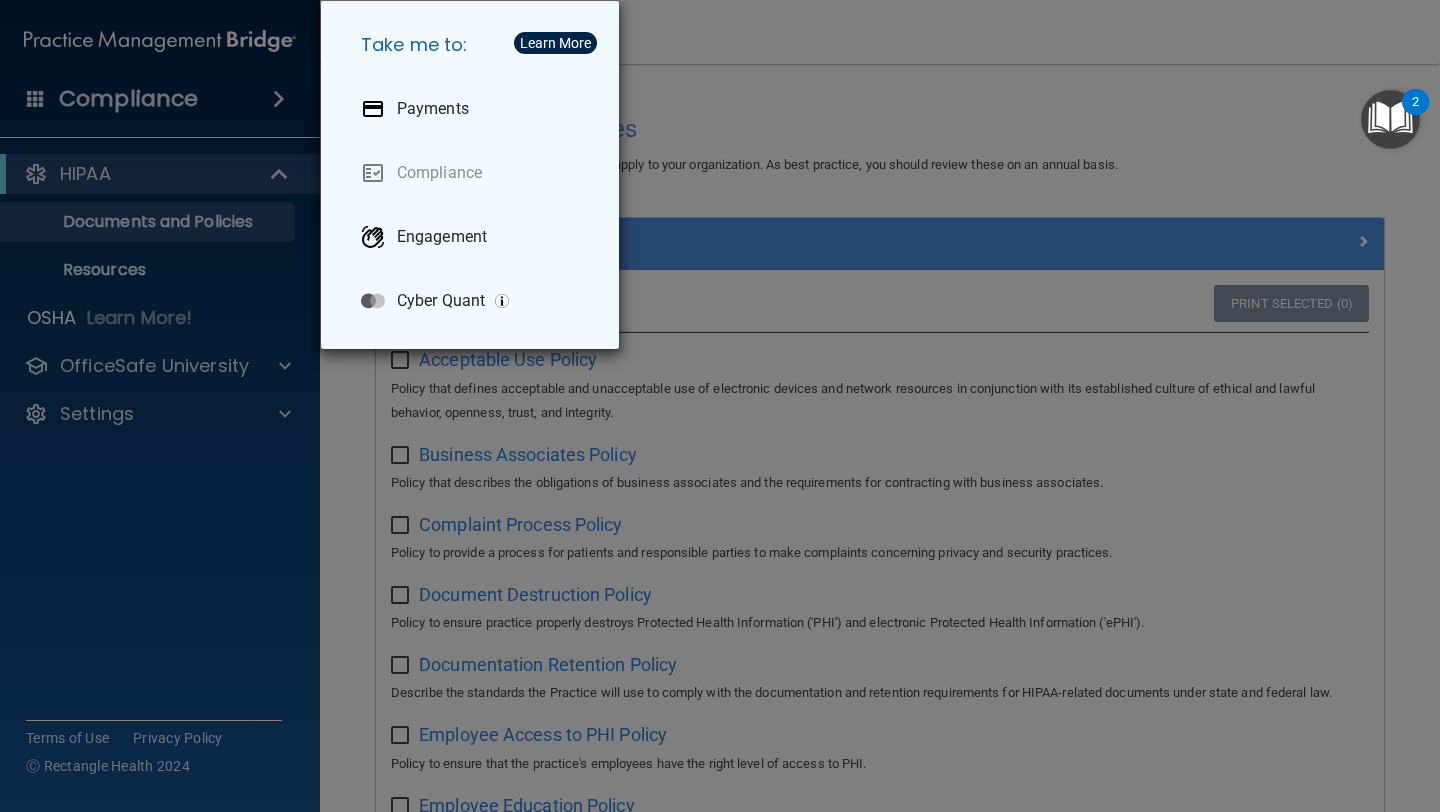 click on "Take me to:             Payments                   Compliance                     Engagement                     Cyber Quant" at bounding box center (720, 406) 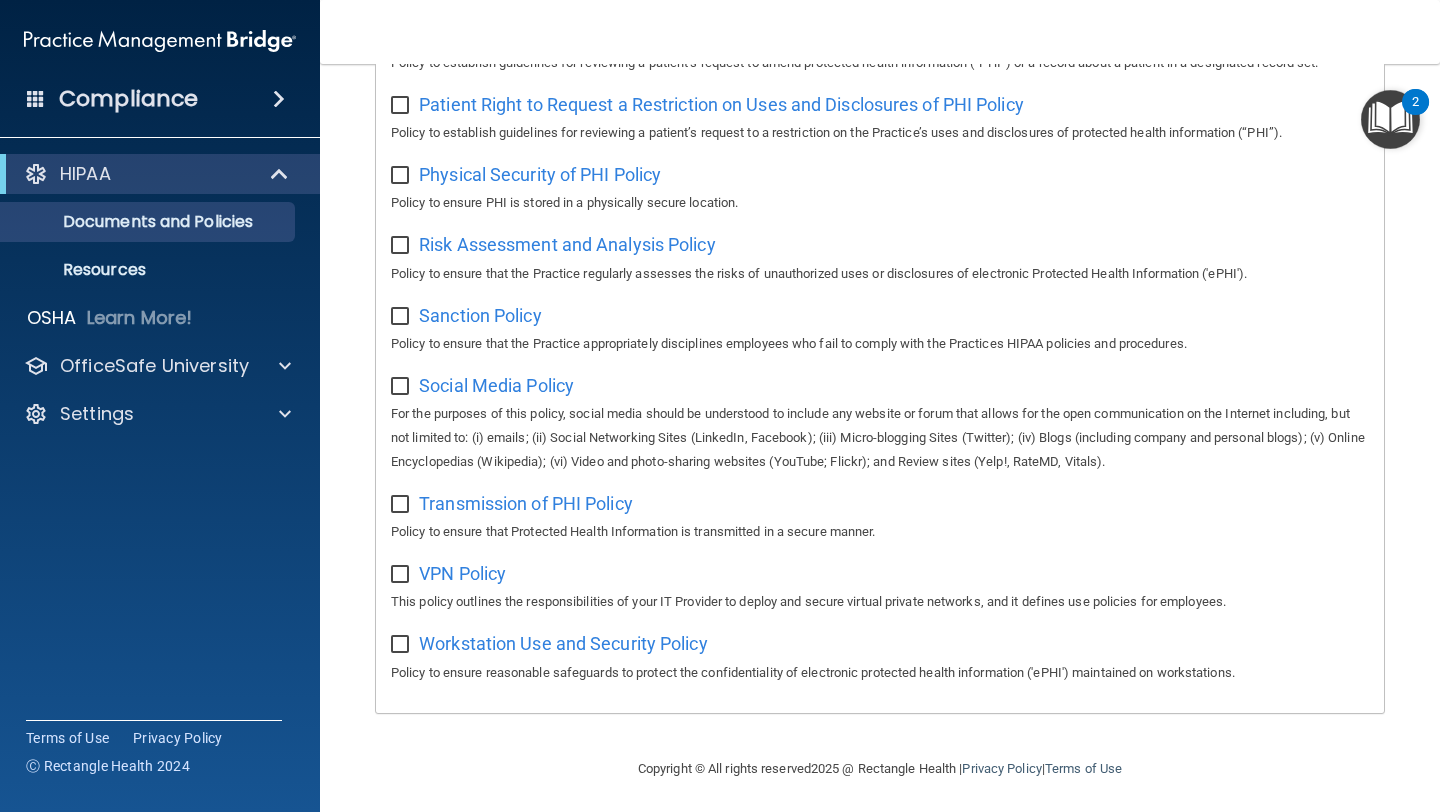scroll, scrollTop: 1208, scrollLeft: 0, axis: vertical 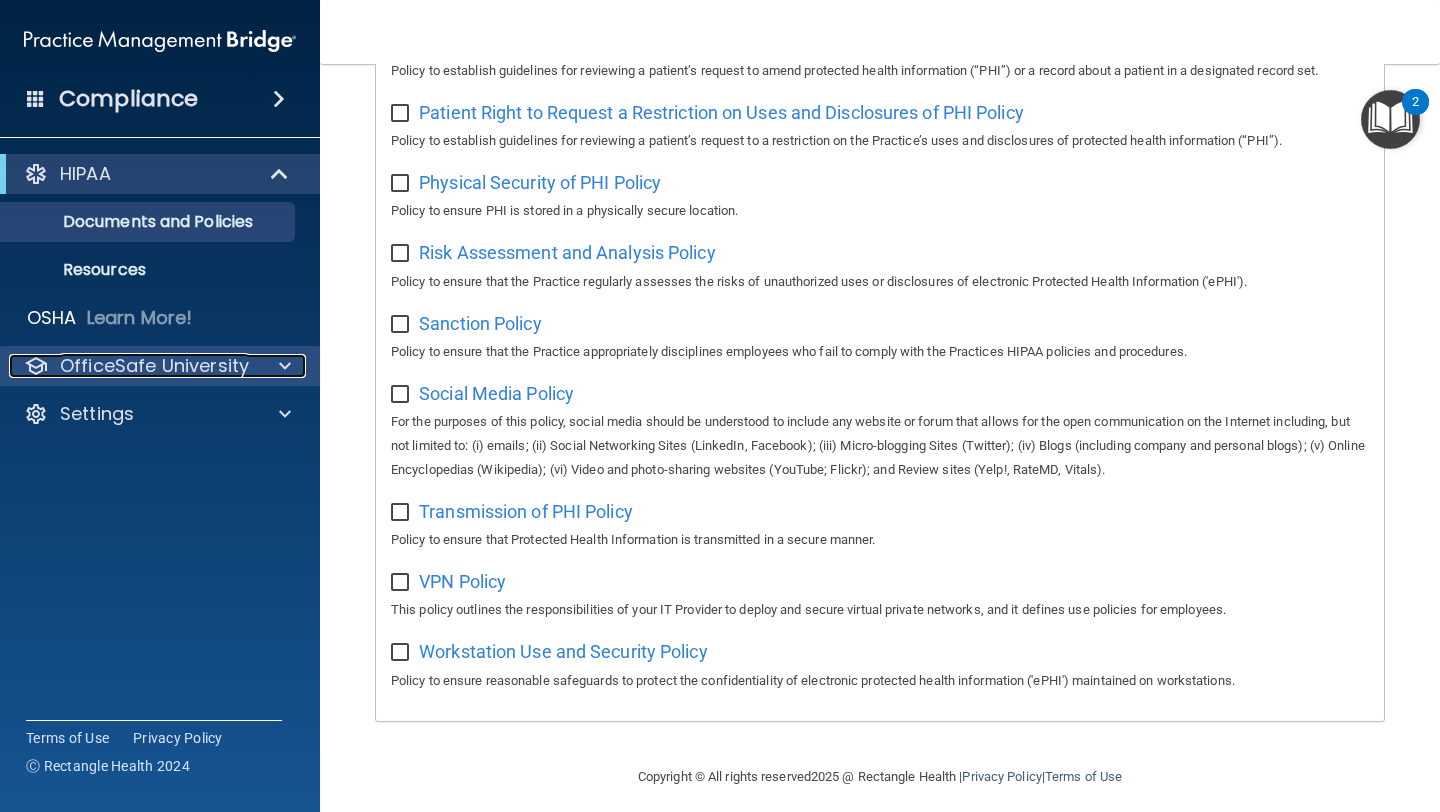 click at bounding box center (282, 366) 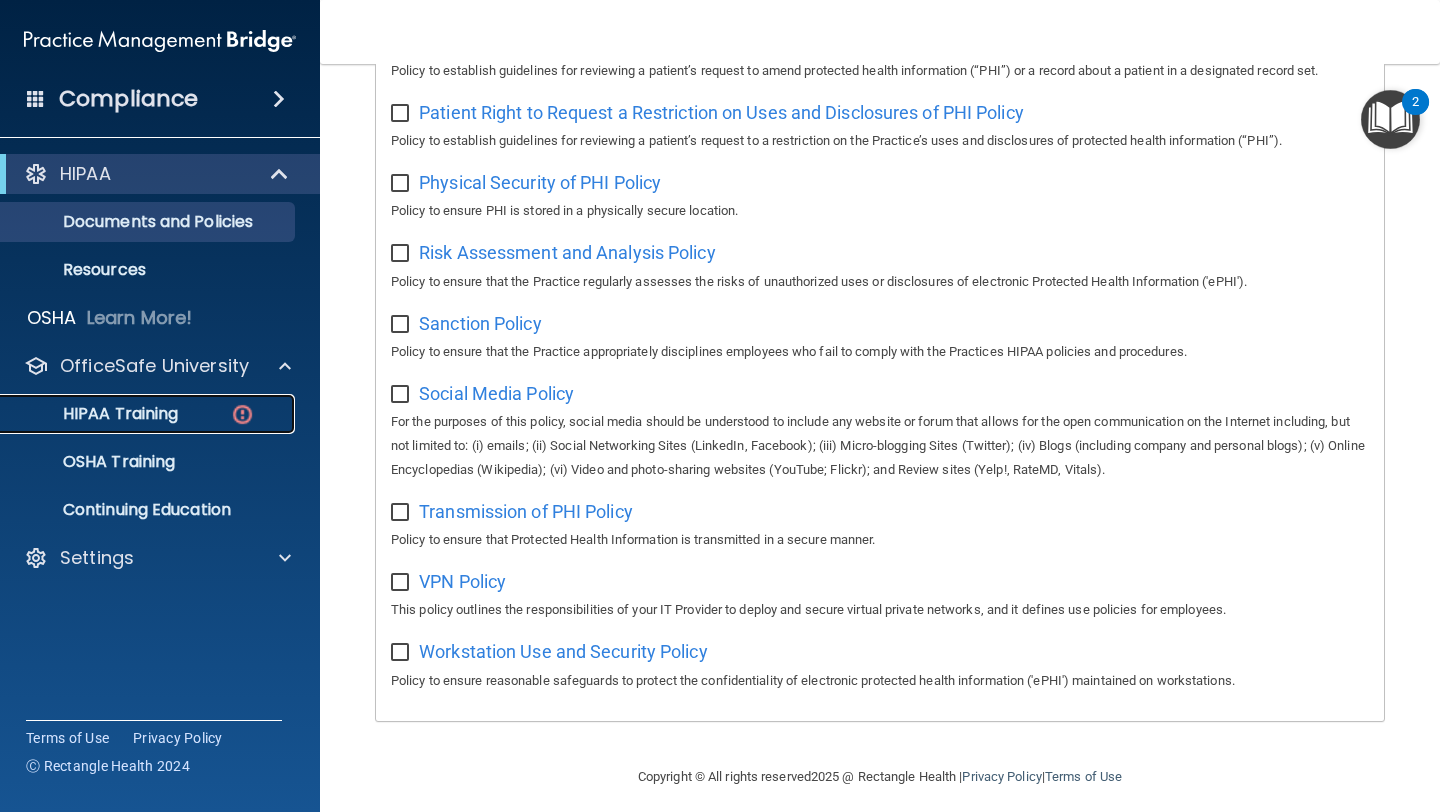 click on "HIPAA Training" at bounding box center [95, 414] 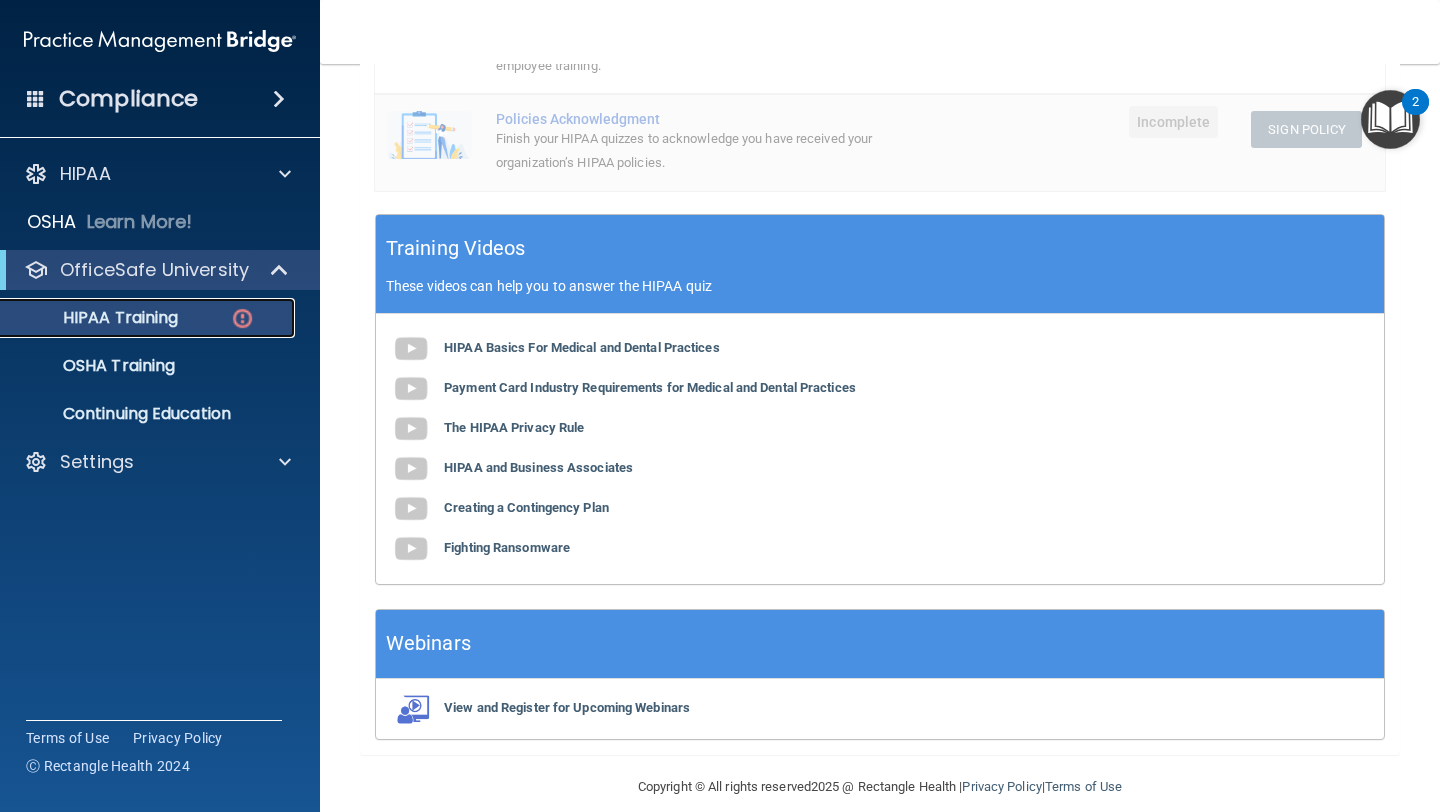scroll, scrollTop: 621, scrollLeft: 0, axis: vertical 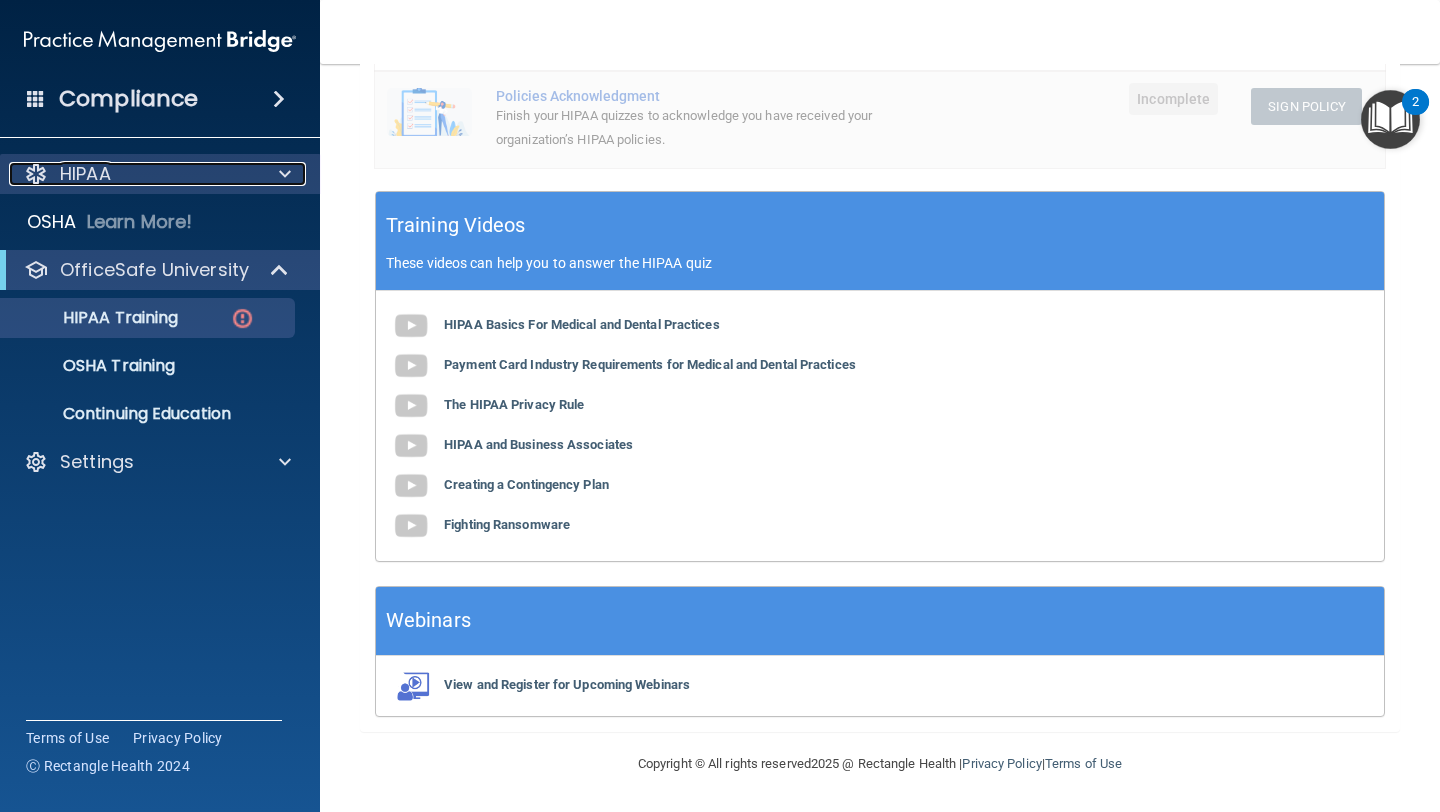 click on "HIPAA" at bounding box center (133, 174) 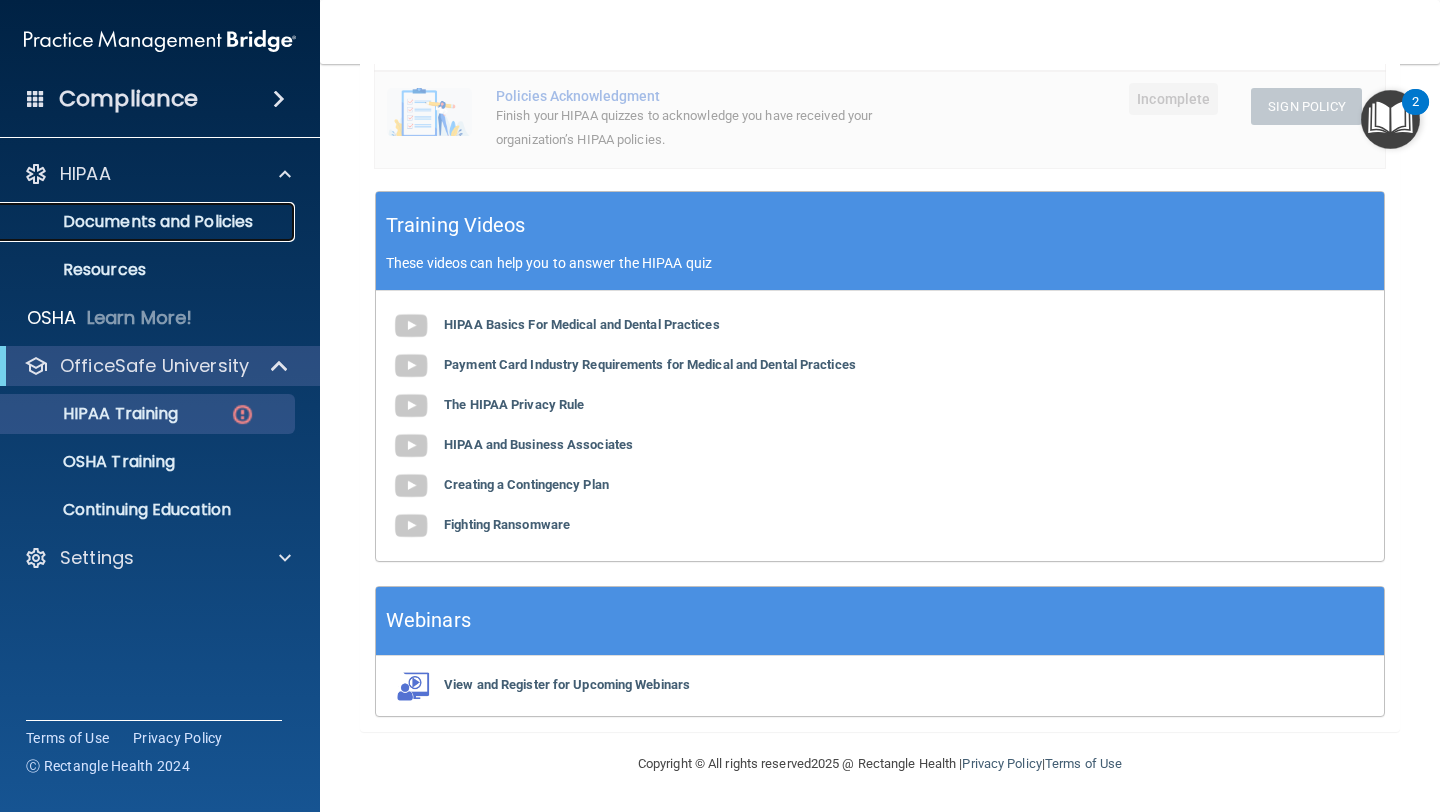 click on "Documents and Policies" at bounding box center (149, 222) 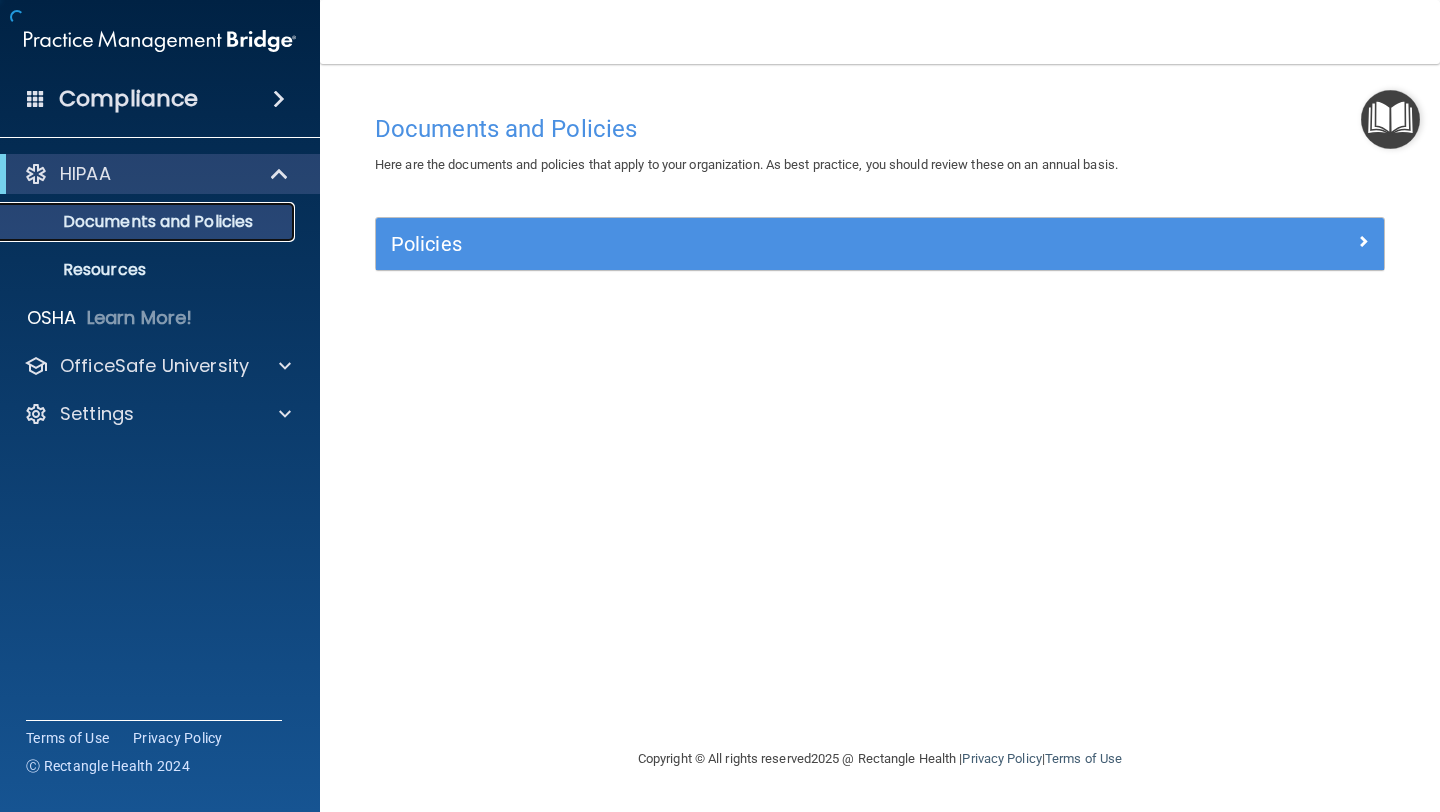 scroll, scrollTop: 0, scrollLeft: 0, axis: both 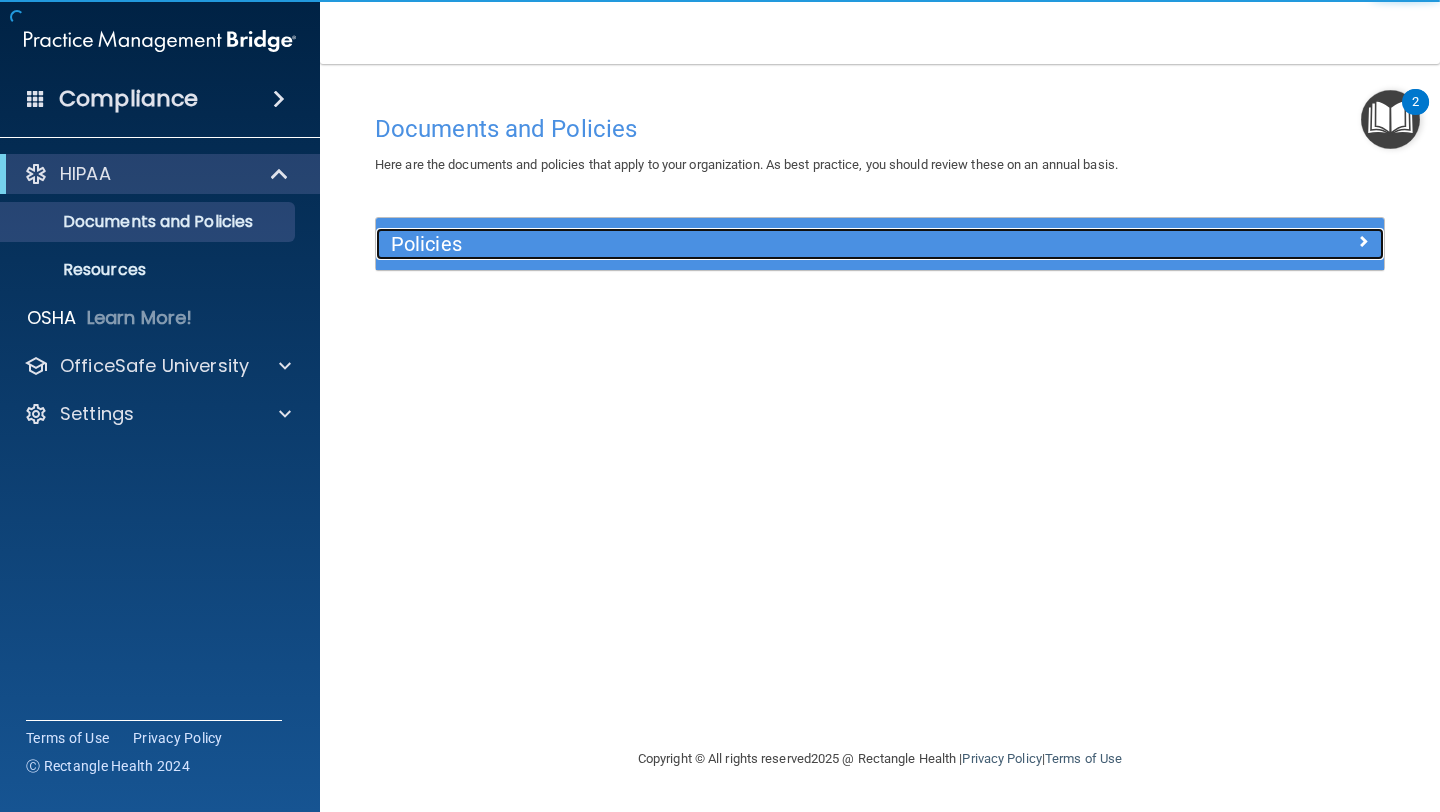 click on "Policies" at bounding box center (754, 244) 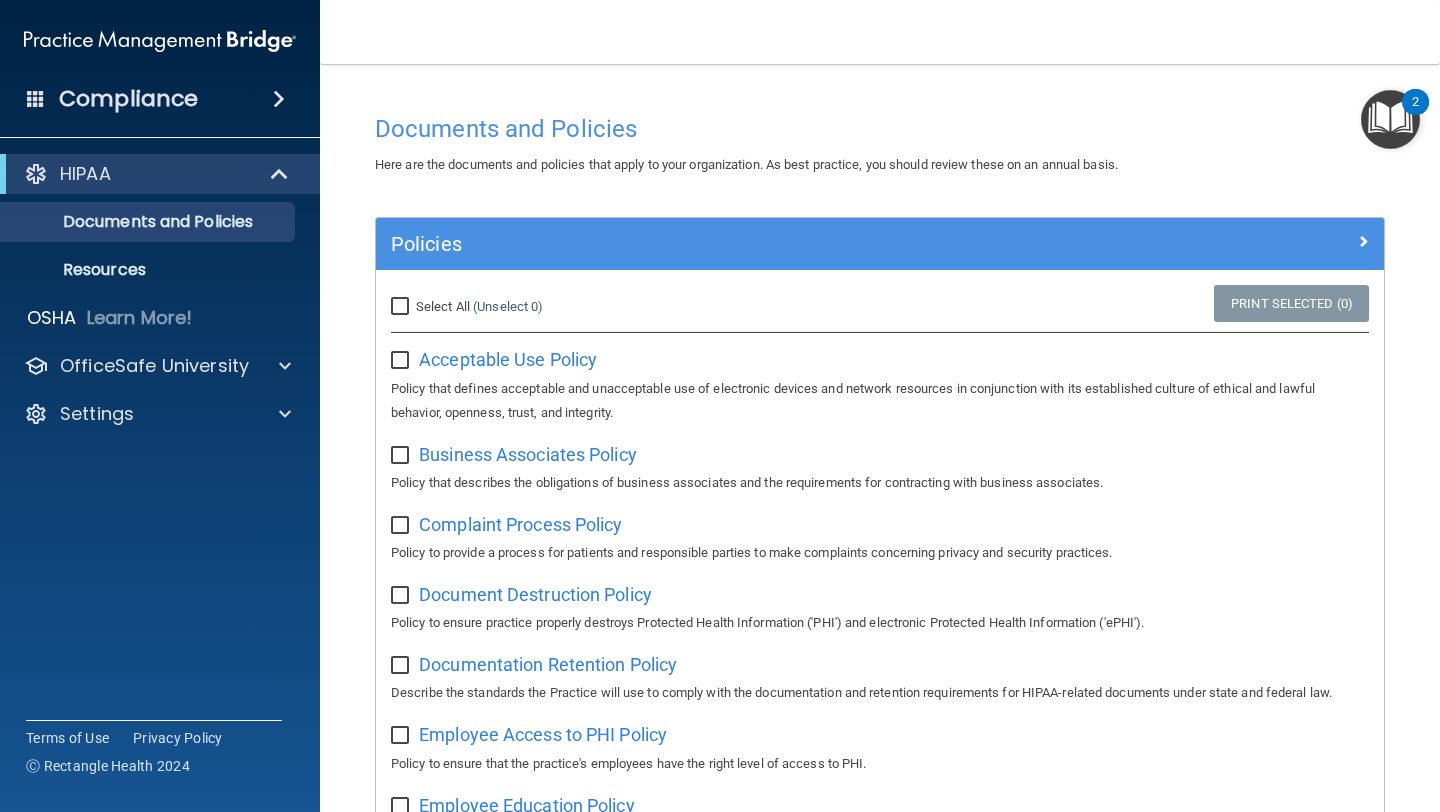 click on "Select All   (Unselect 0)    Unselect All" at bounding box center (402, 307) 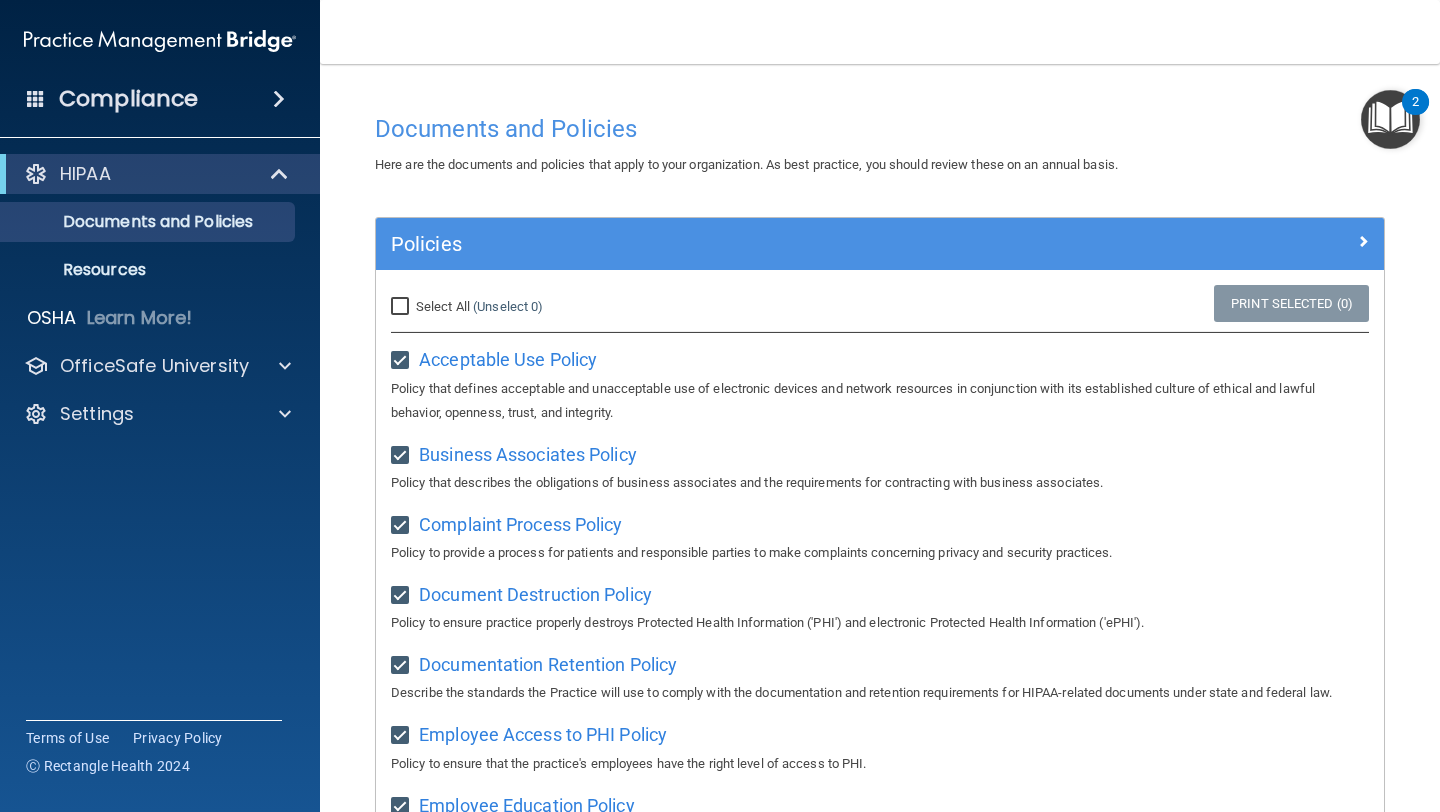 checkbox on "true" 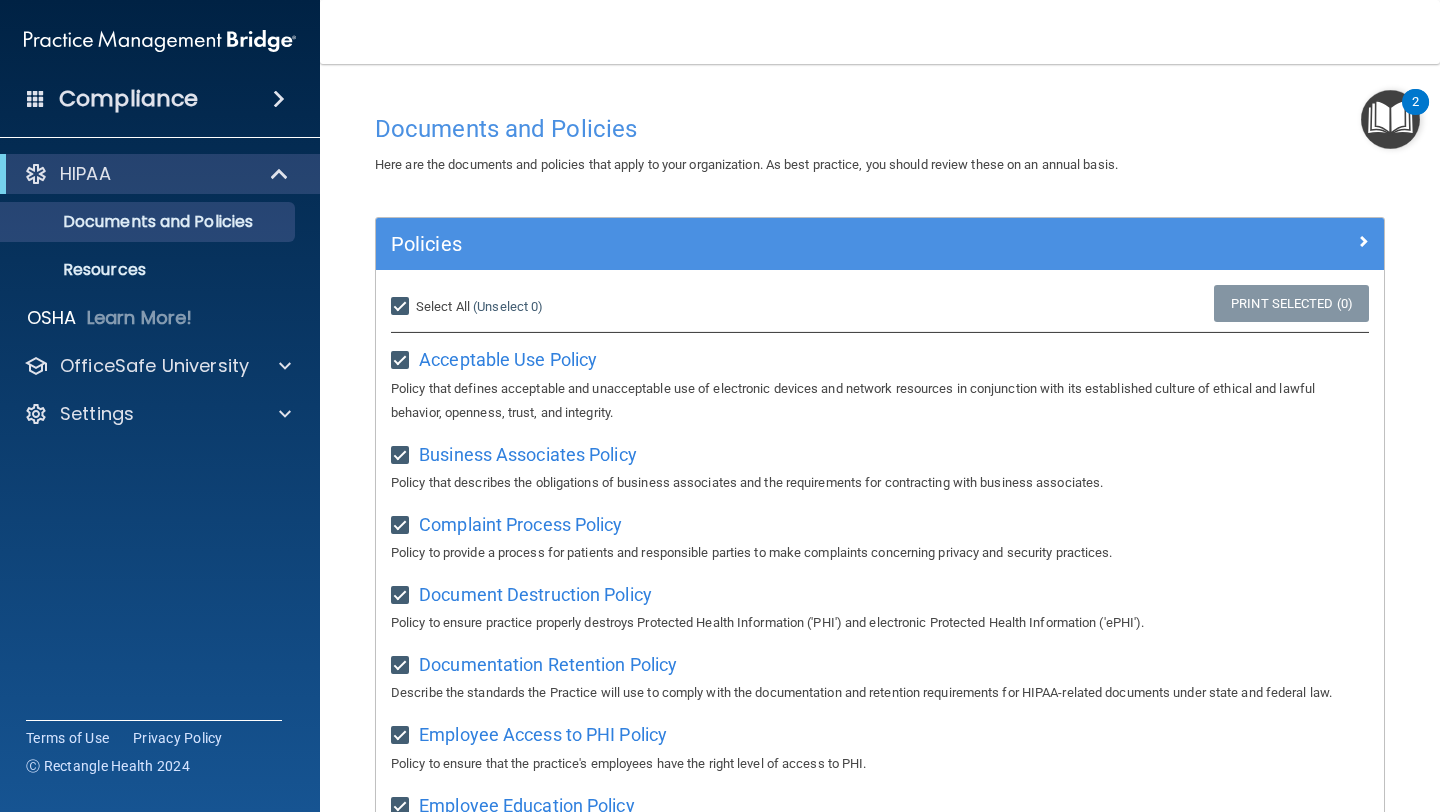 checkbox on "true" 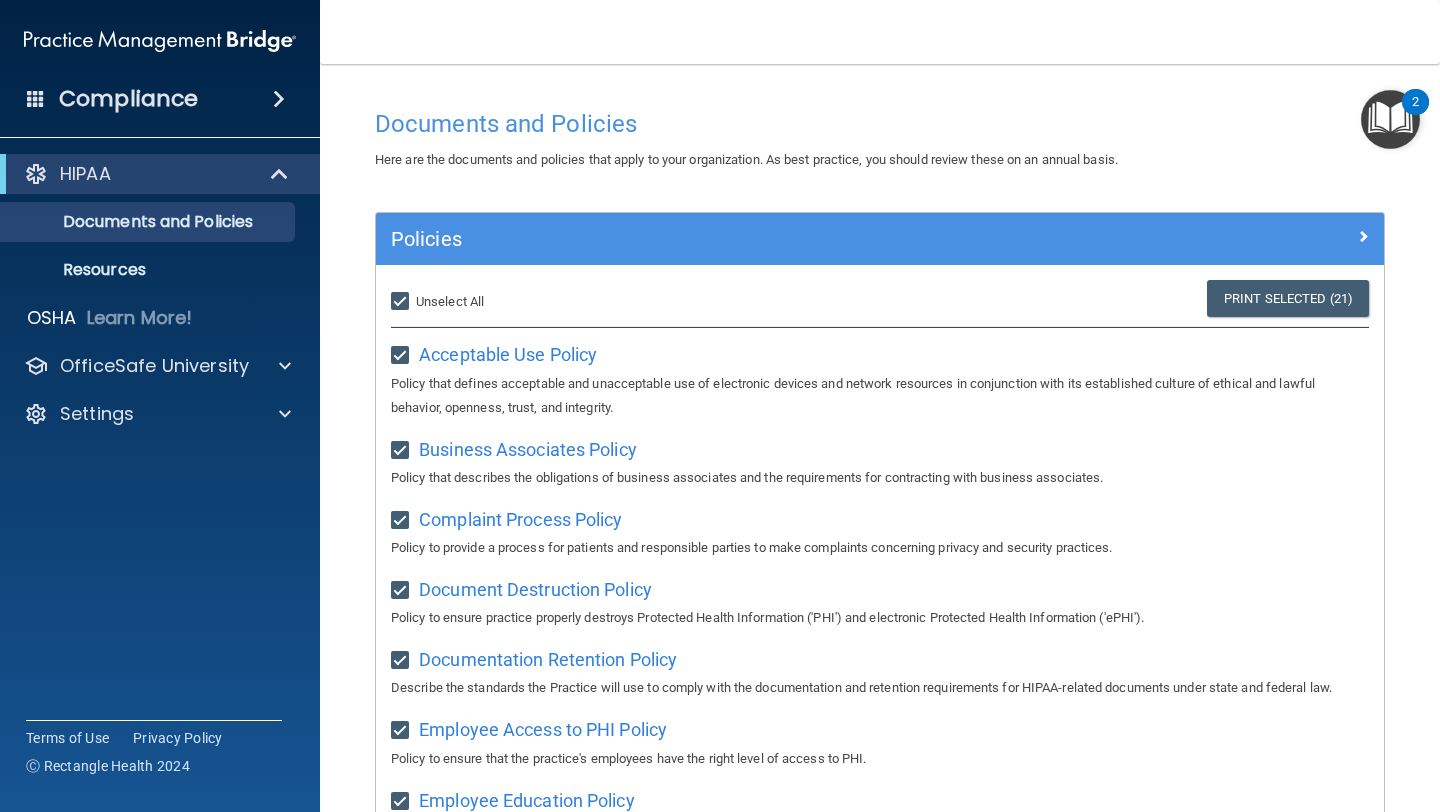 scroll, scrollTop: 0, scrollLeft: 0, axis: both 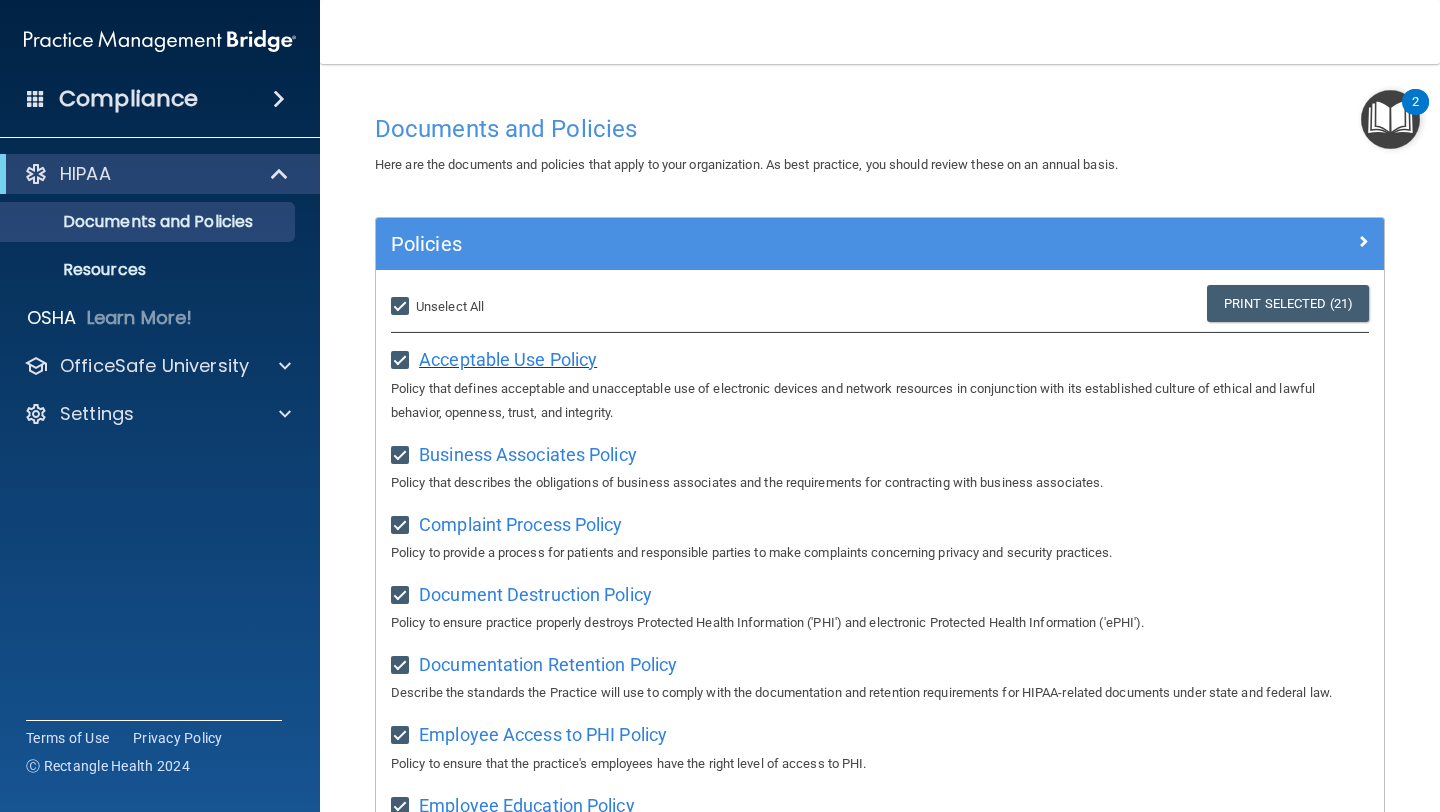 click on "Acceptable Use Policy" at bounding box center (508, 359) 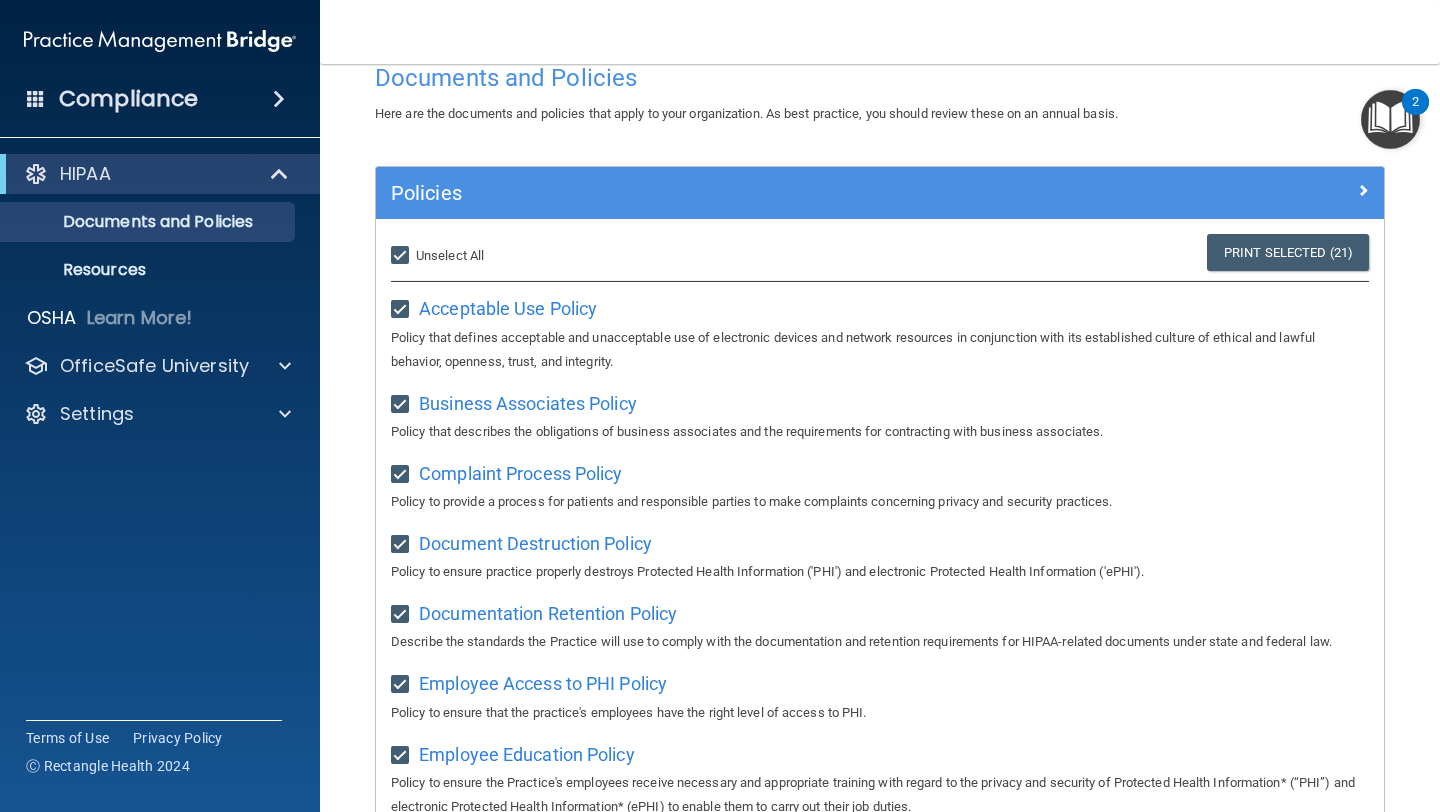 scroll, scrollTop: 0, scrollLeft: 0, axis: both 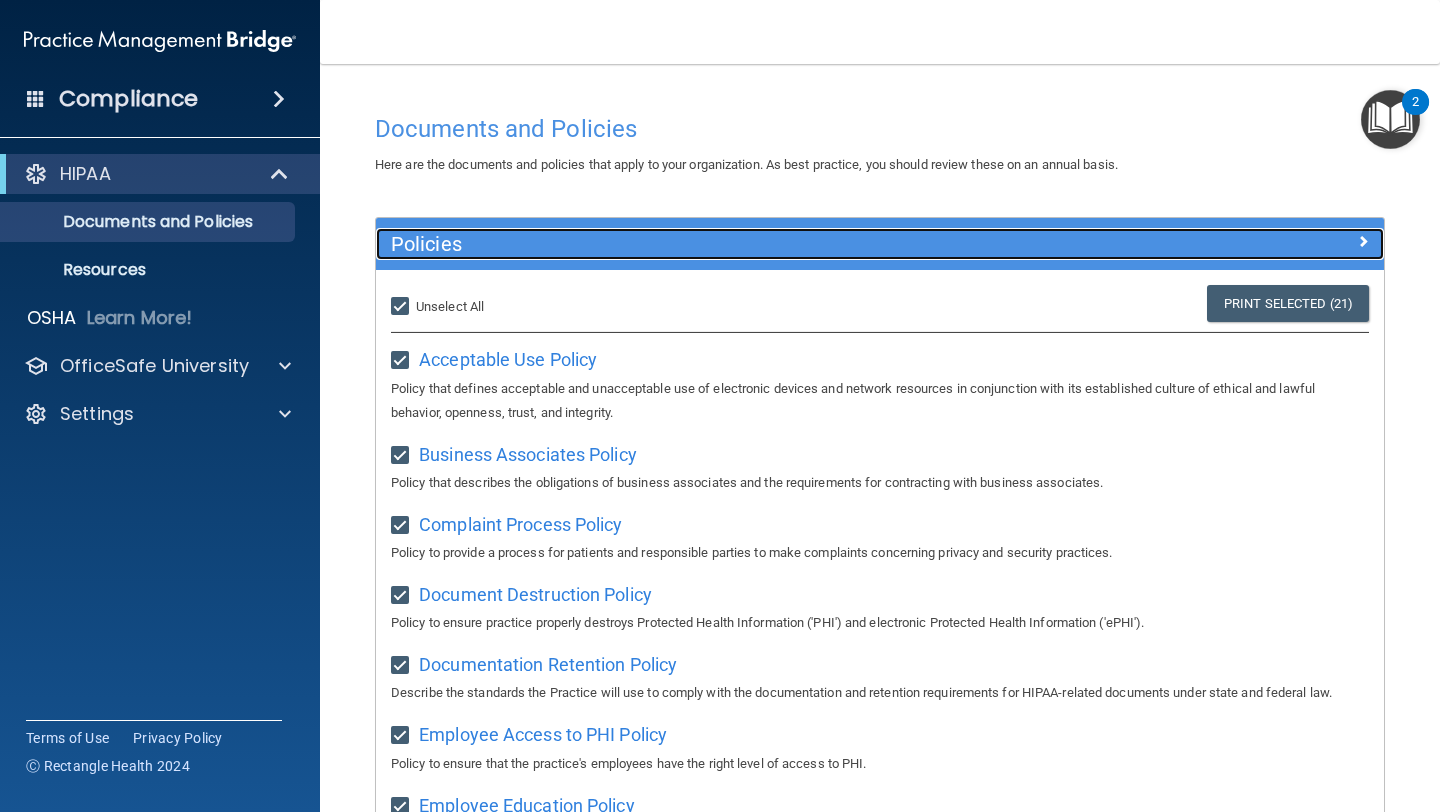 click at bounding box center [1258, 240] 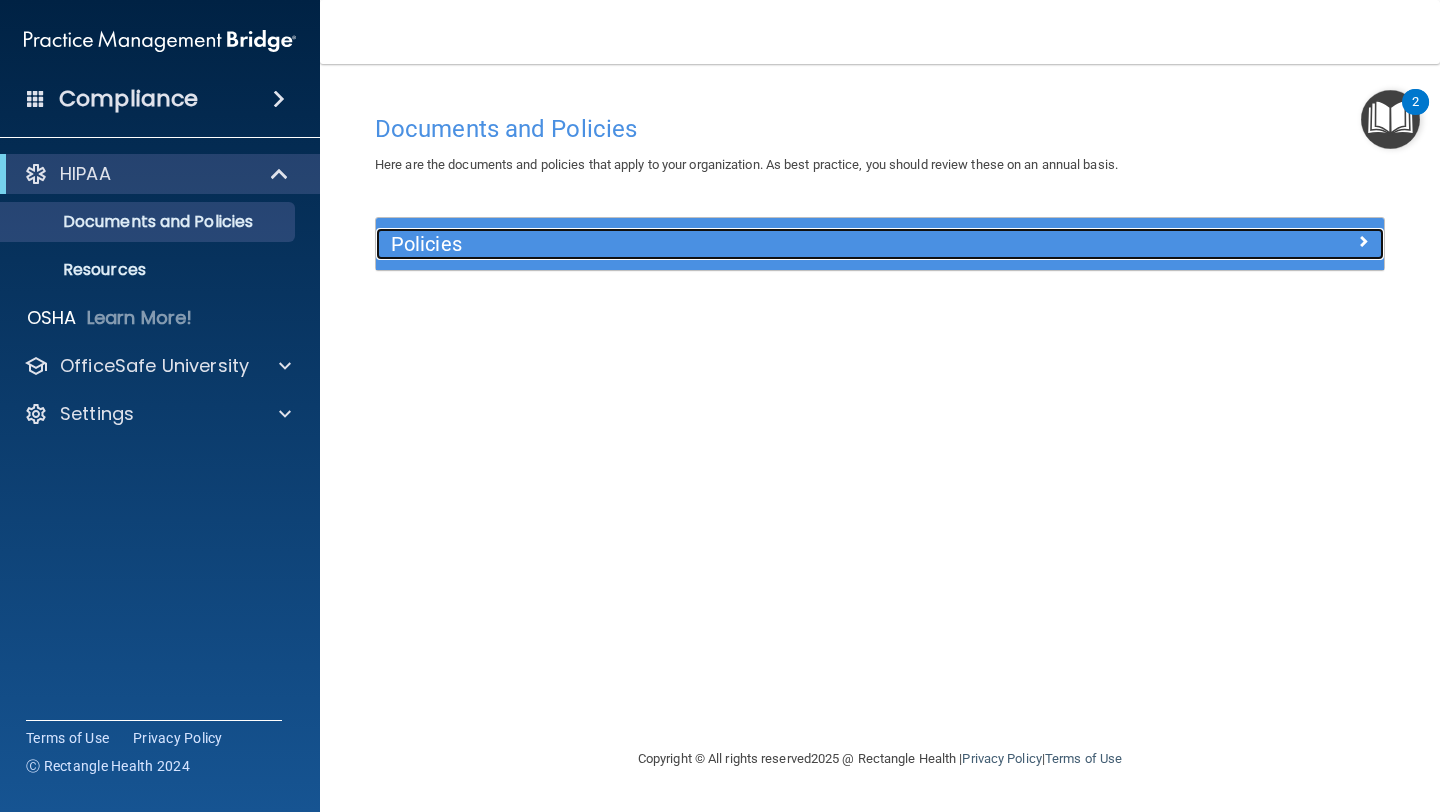 click at bounding box center (1258, 240) 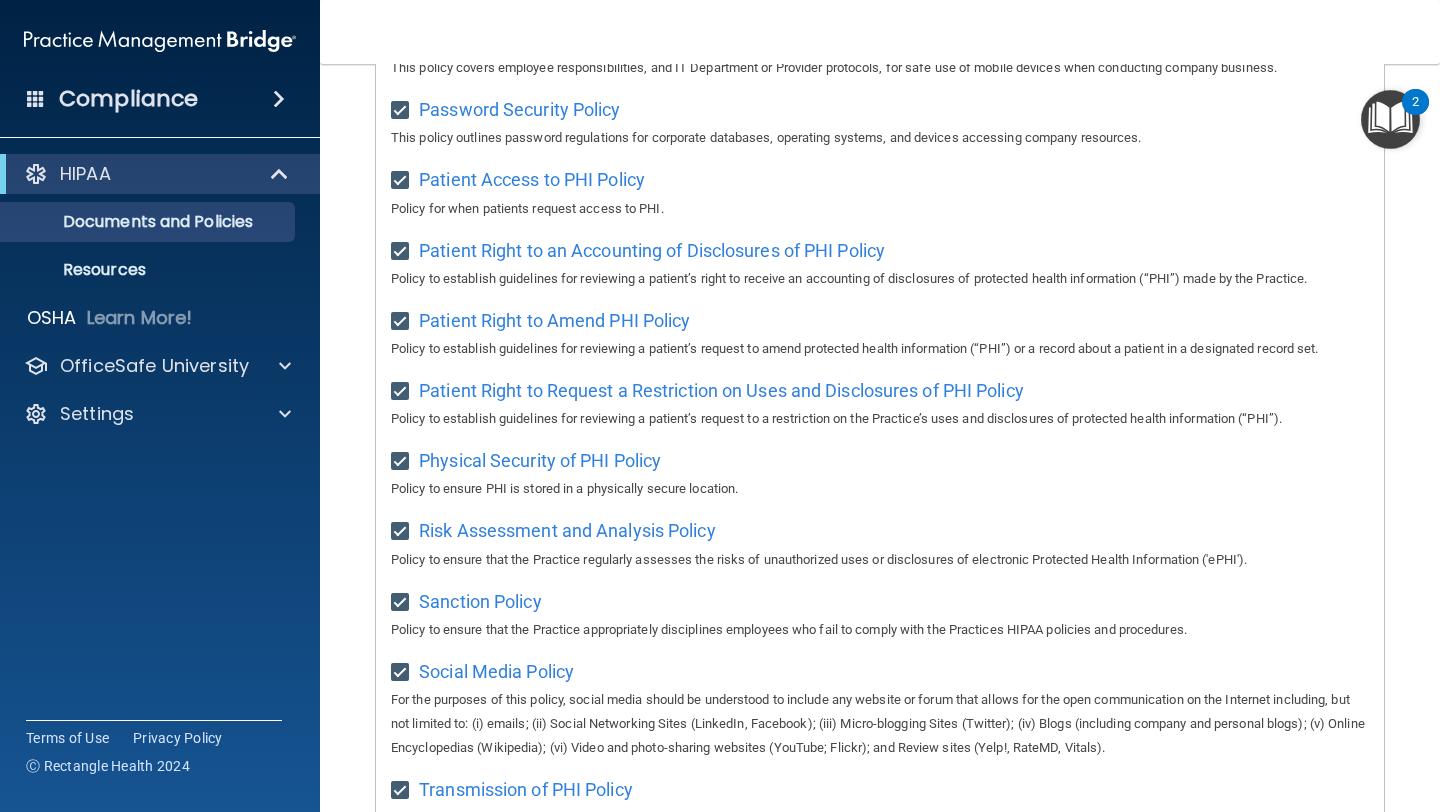 scroll, scrollTop: 0, scrollLeft: 0, axis: both 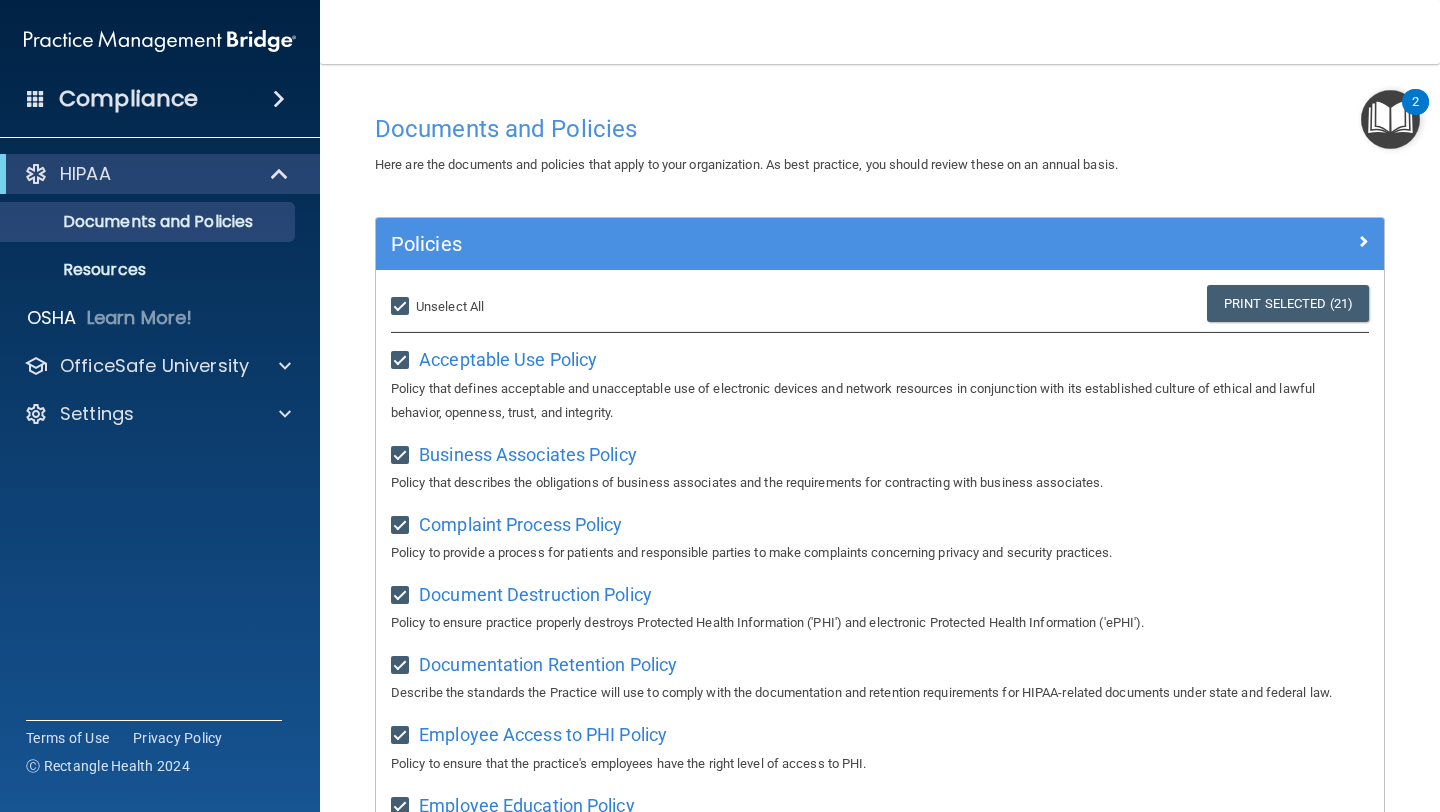 click on "Select All   (Unselect 21)    Unselect All" at bounding box center [402, 307] 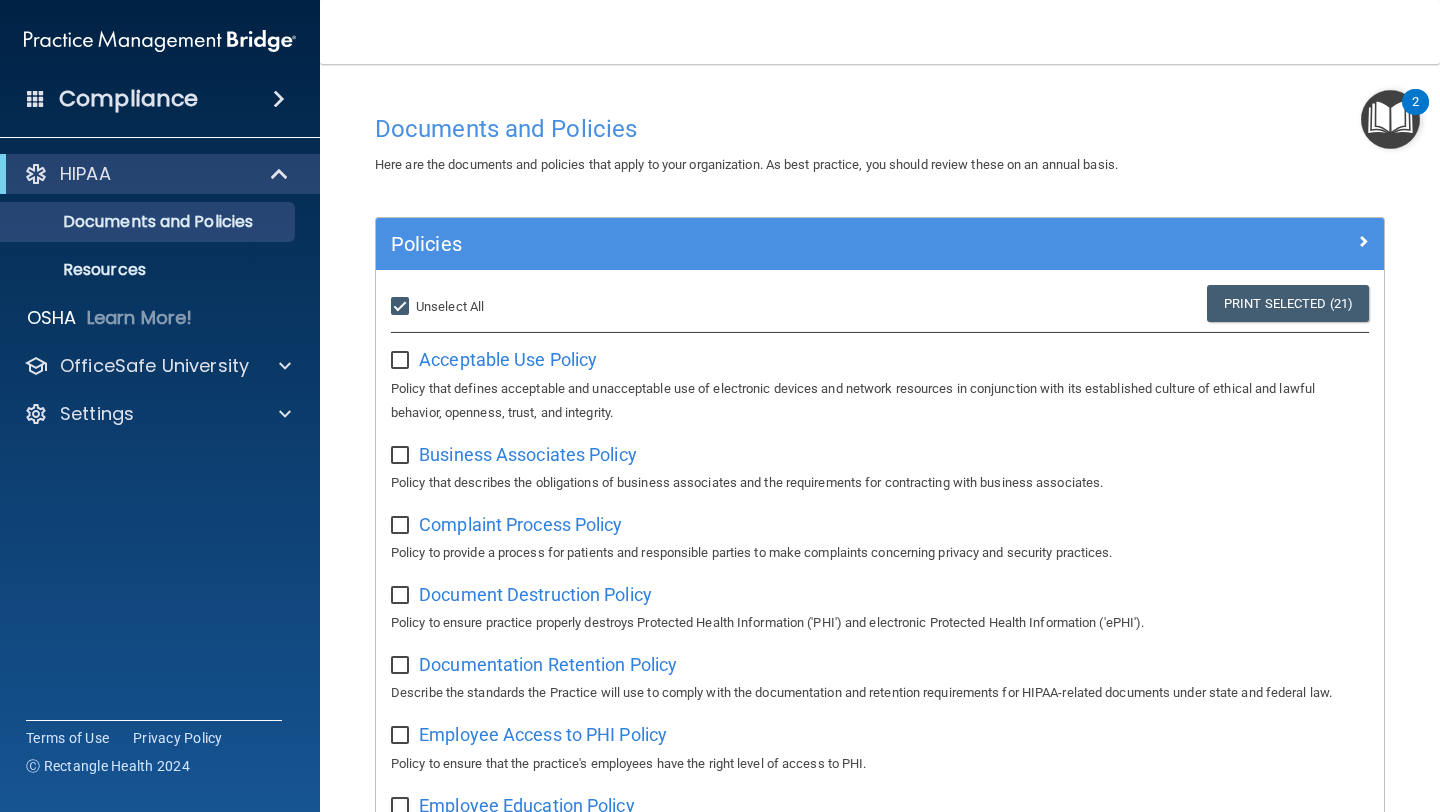 checkbox on "false" 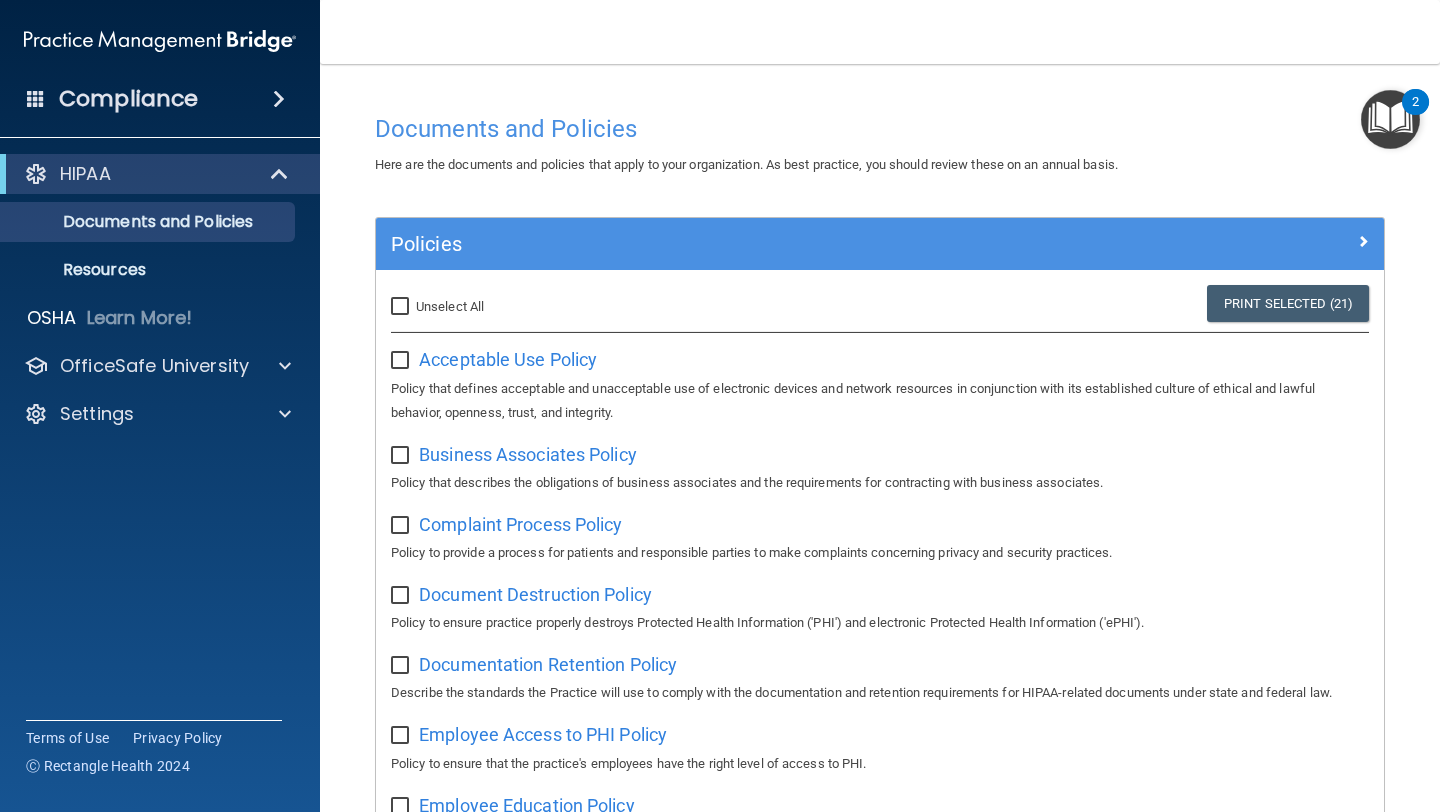 checkbox on "false" 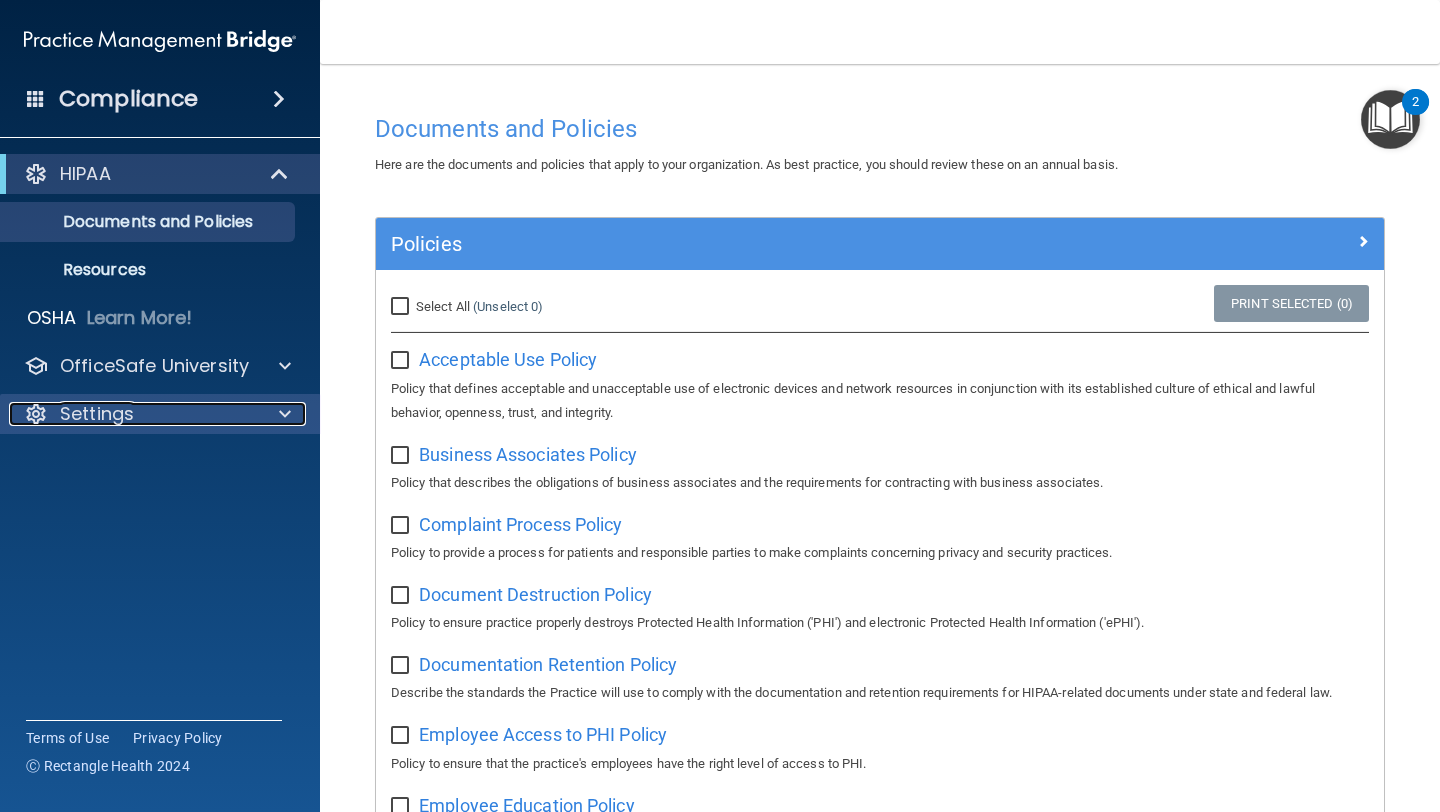 click on "Settings" at bounding box center [133, 414] 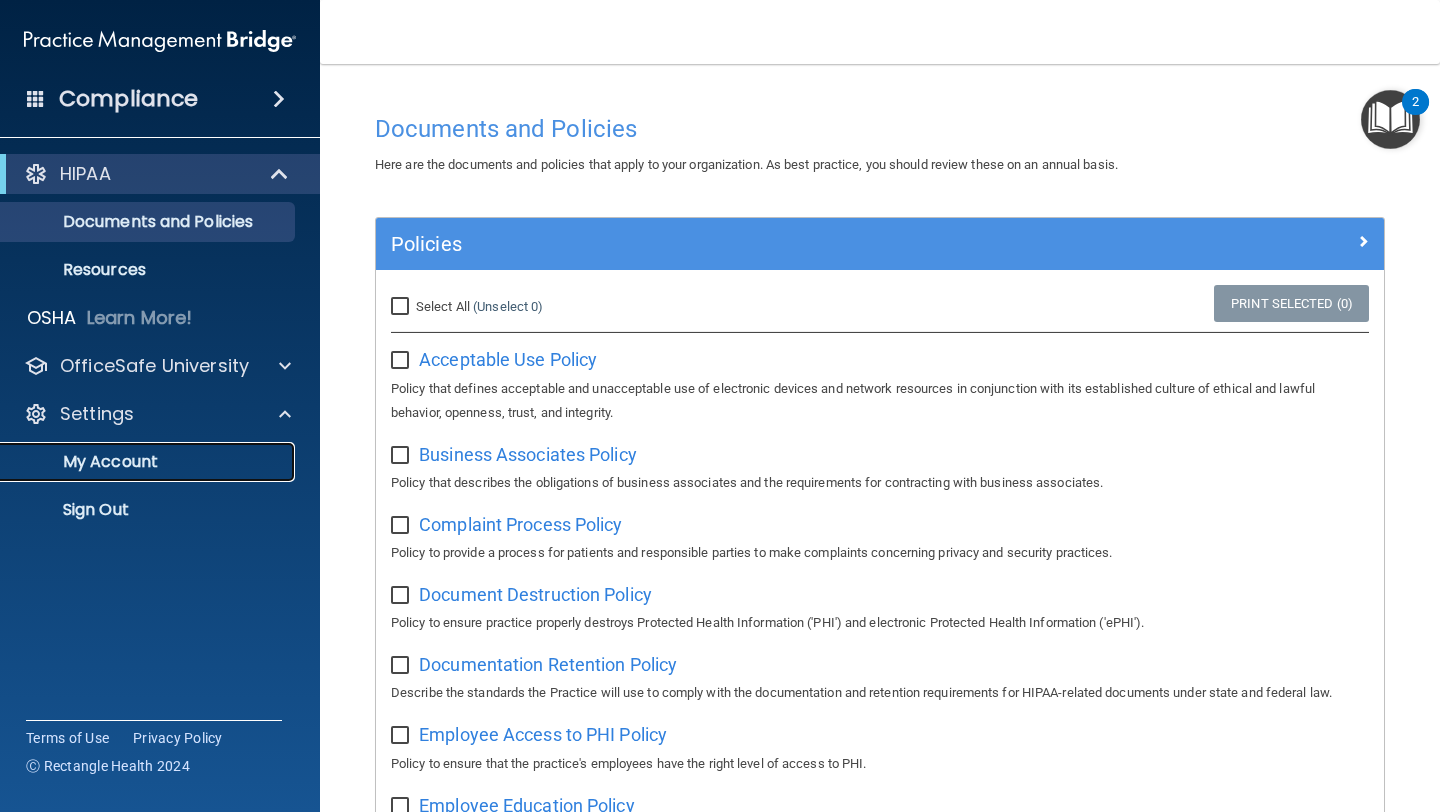 click on "My Account" at bounding box center [149, 462] 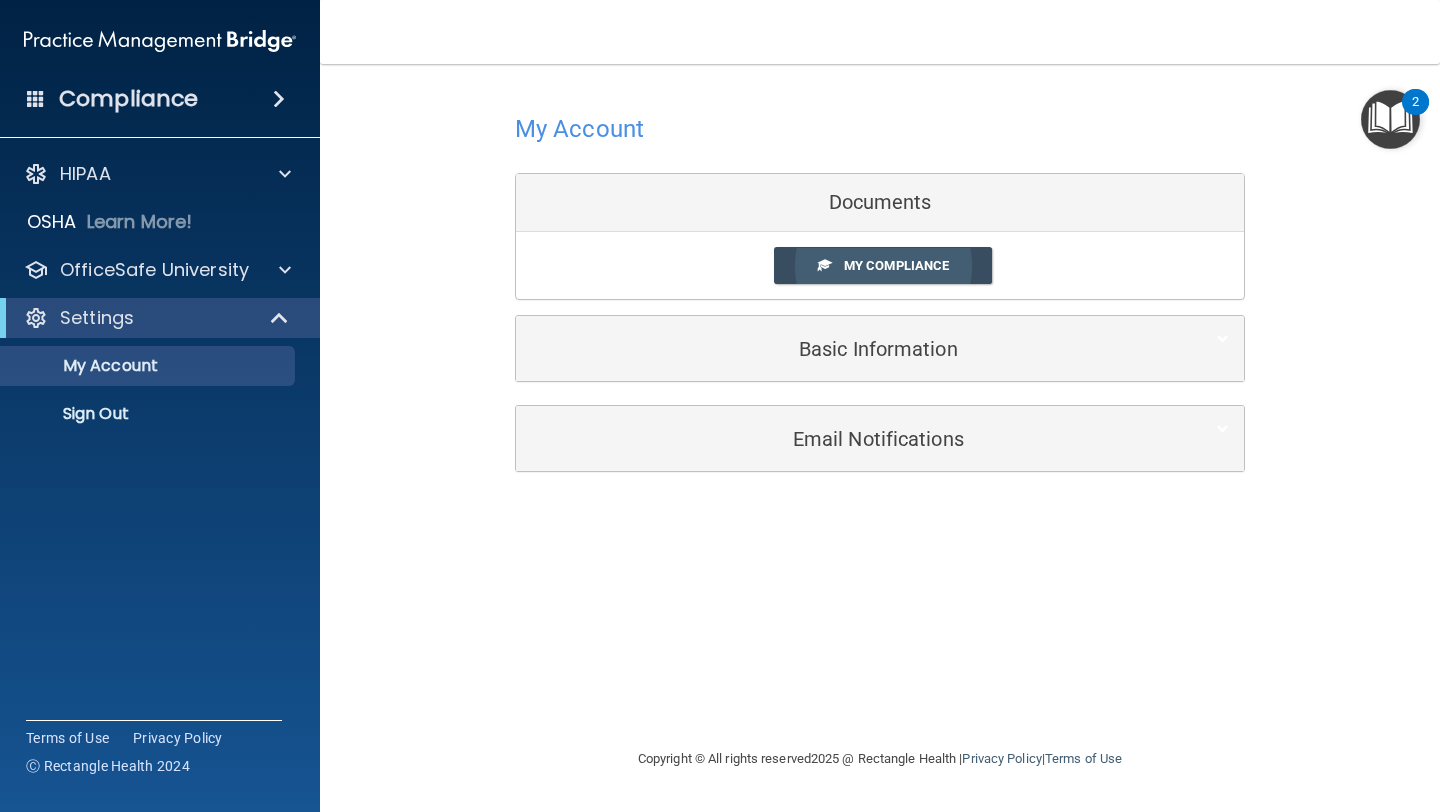 click on "My Compliance" at bounding box center [896, 265] 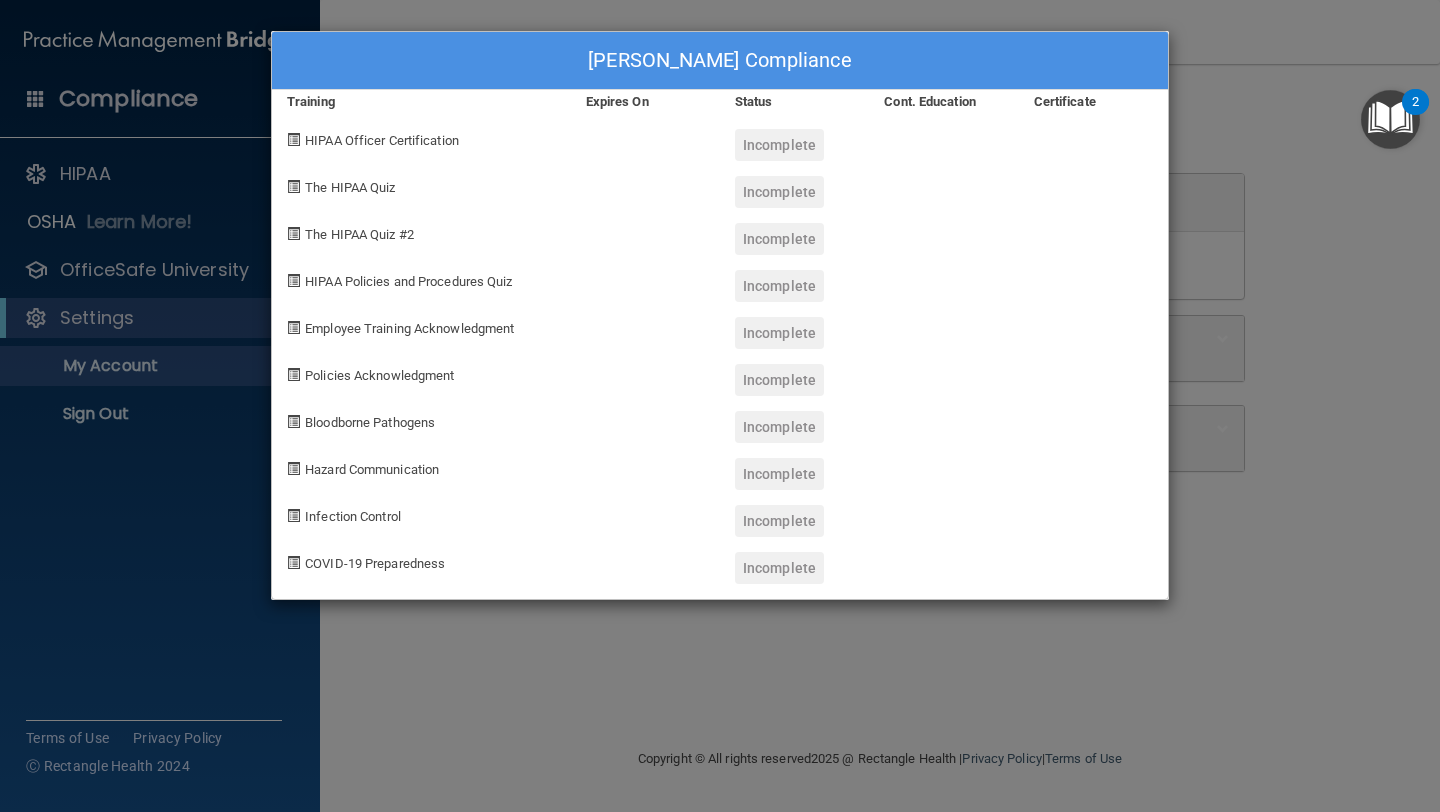 click on "Policies Acknowledgment" at bounding box center [379, 375] 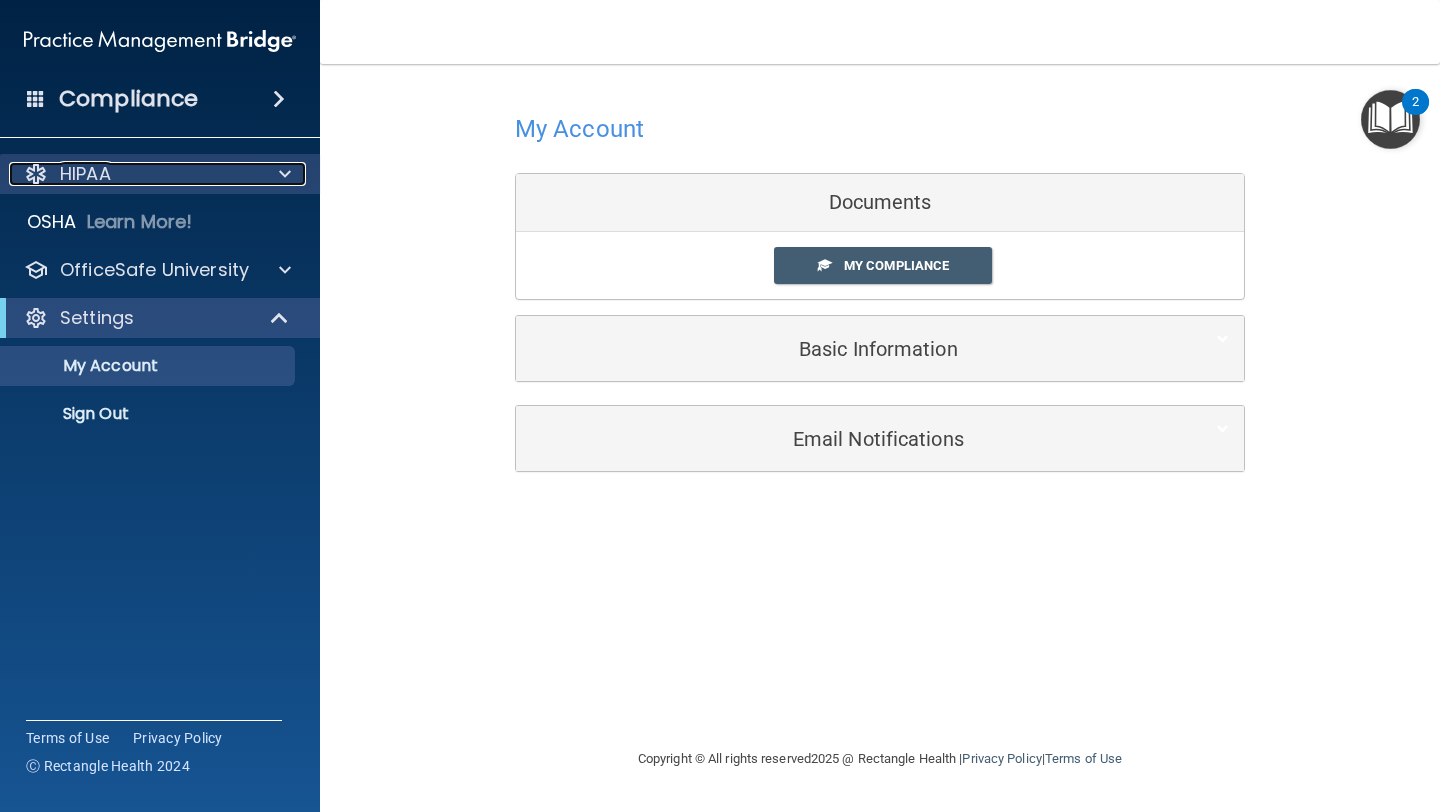 click at bounding box center (282, 174) 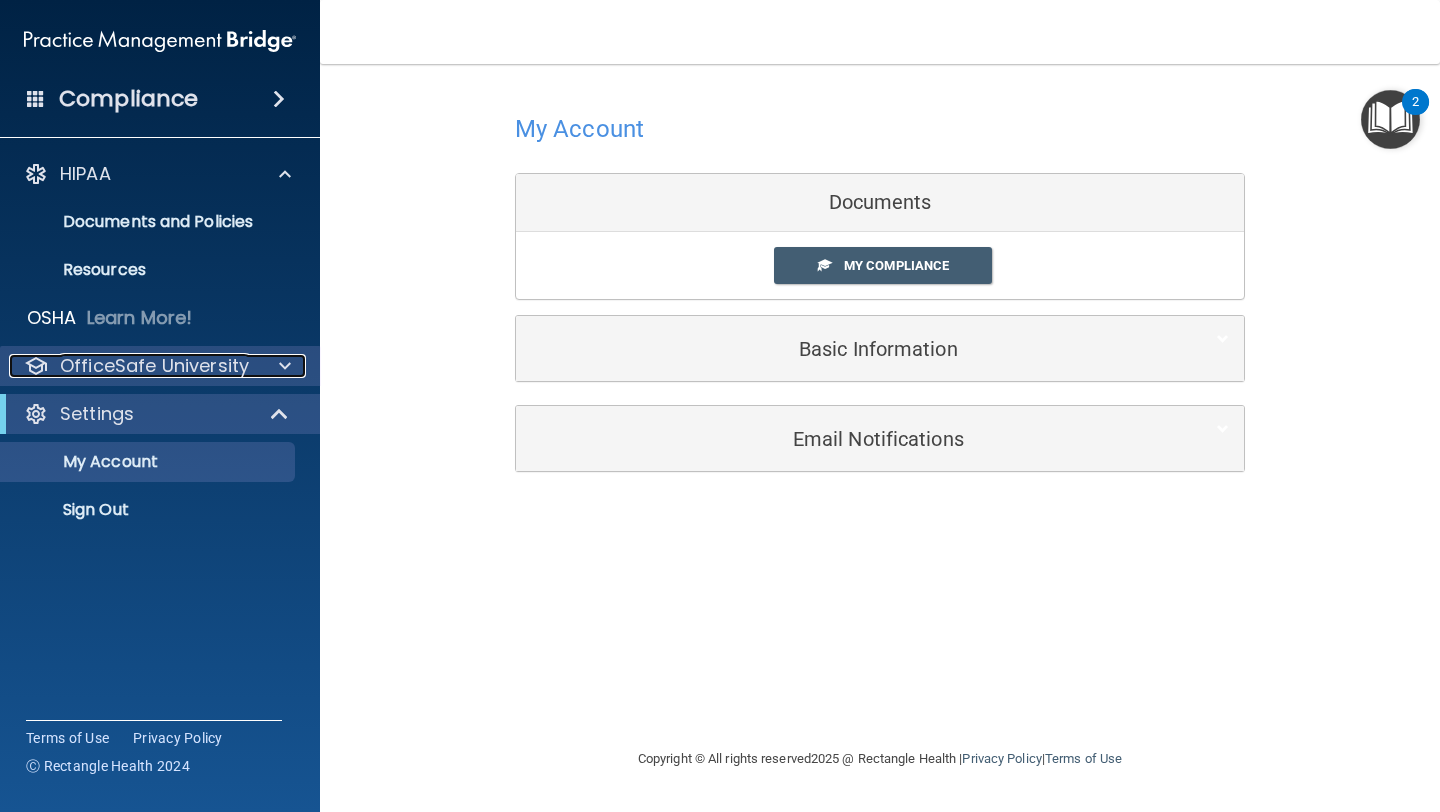 click at bounding box center (282, 366) 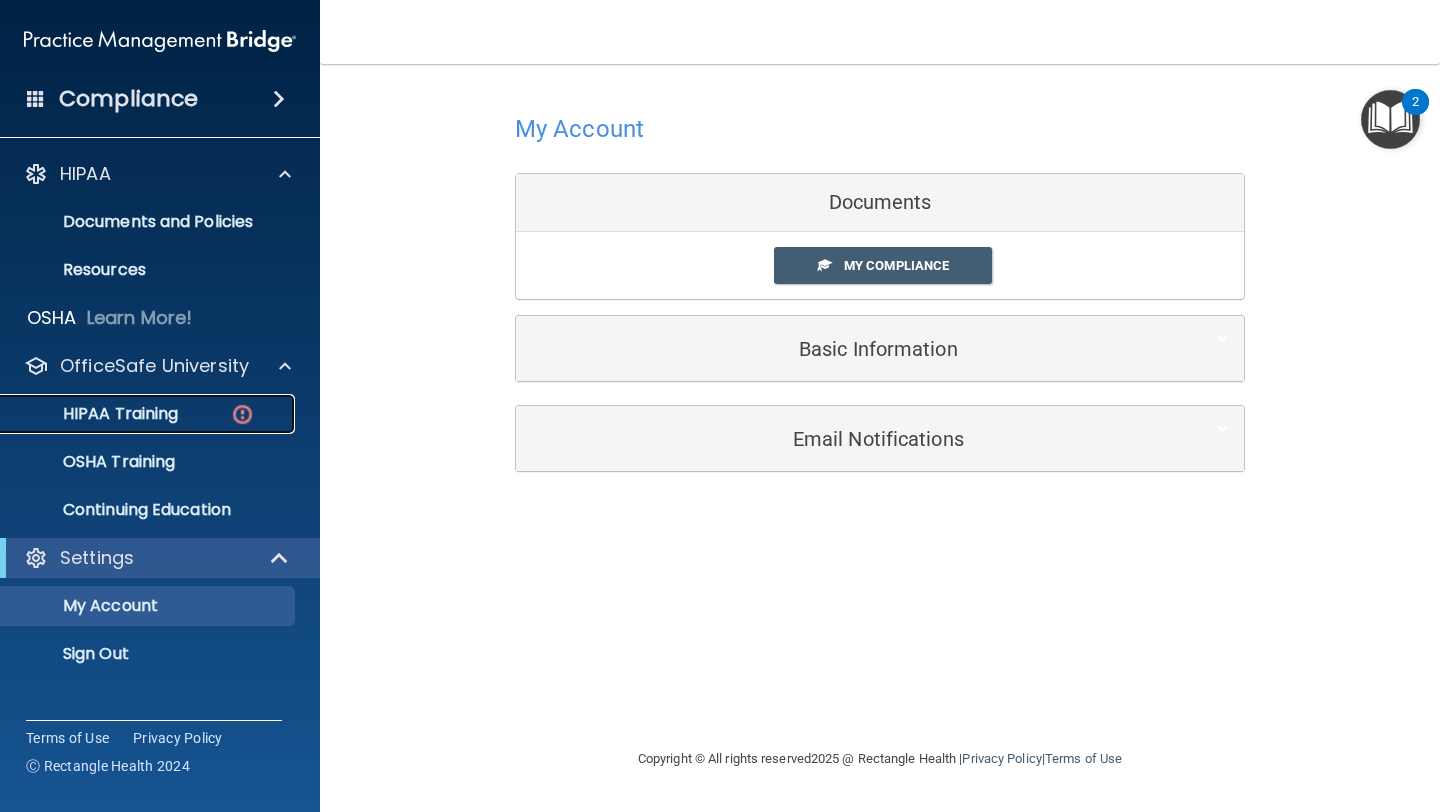 click on "HIPAA Training" at bounding box center (149, 414) 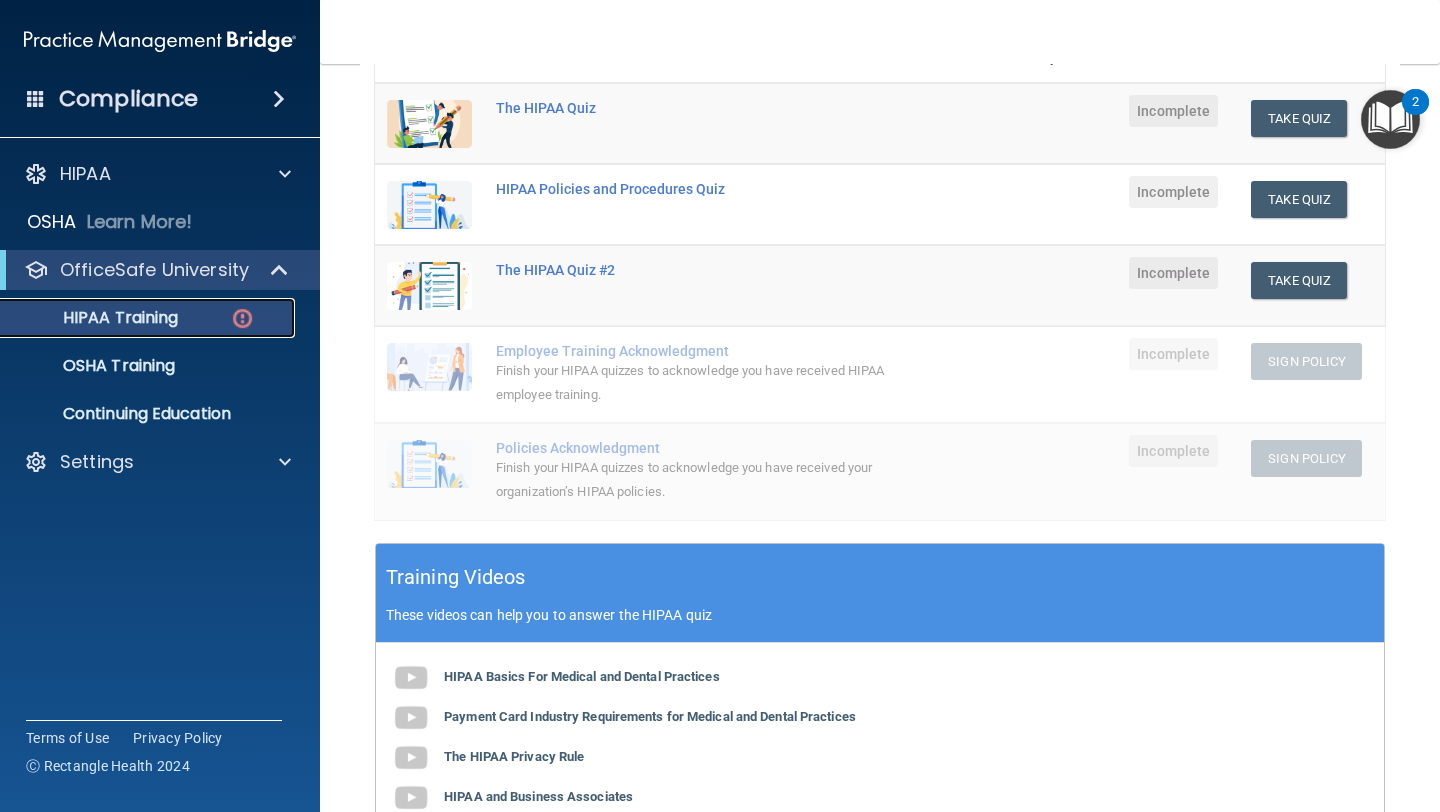 scroll, scrollTop: 267, scrollLeft: 0, axis: vertical 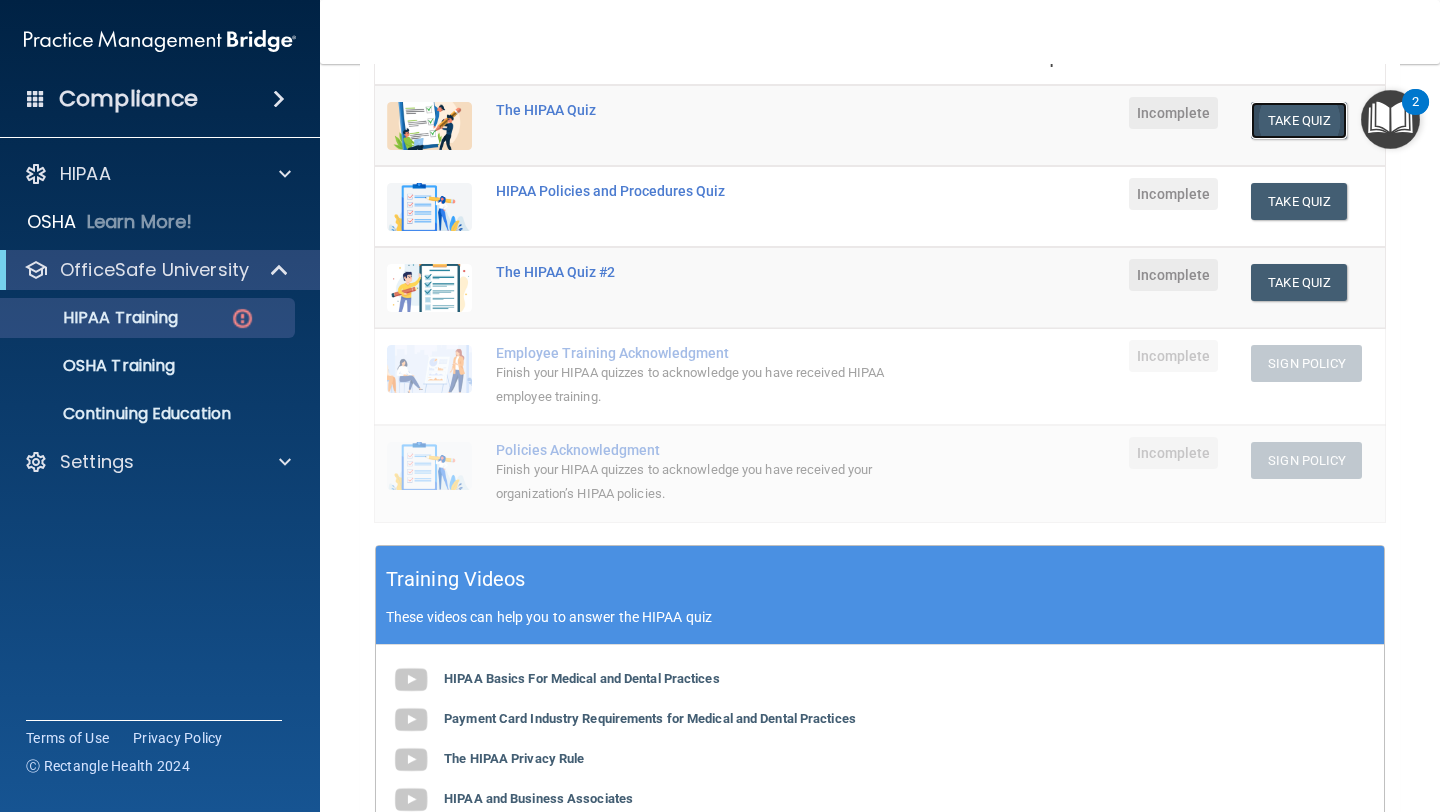 click on "Take Quiz" at bounding box center [1299, 120] 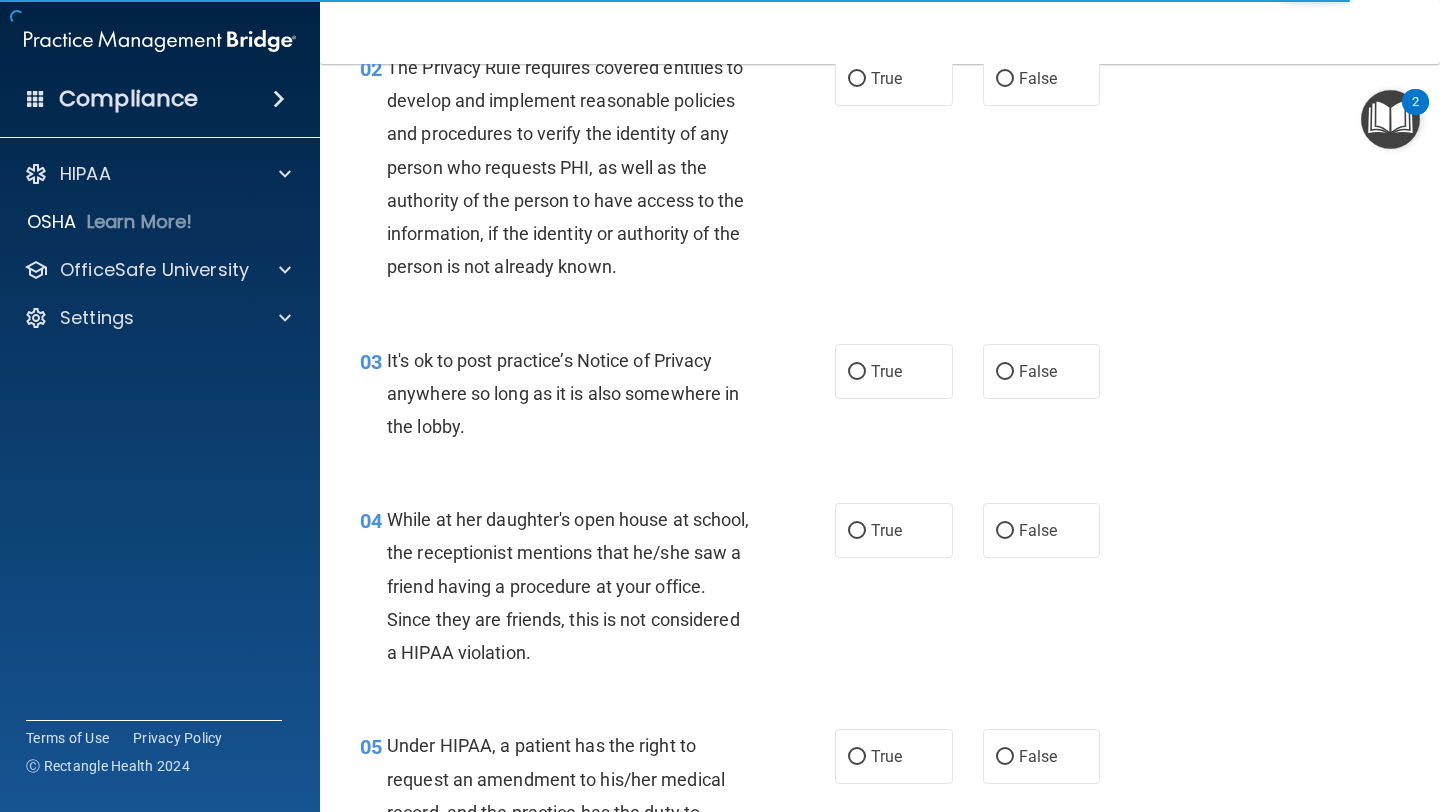 scroll, scrollTop: 0, scrollLeft: 0, axis: both 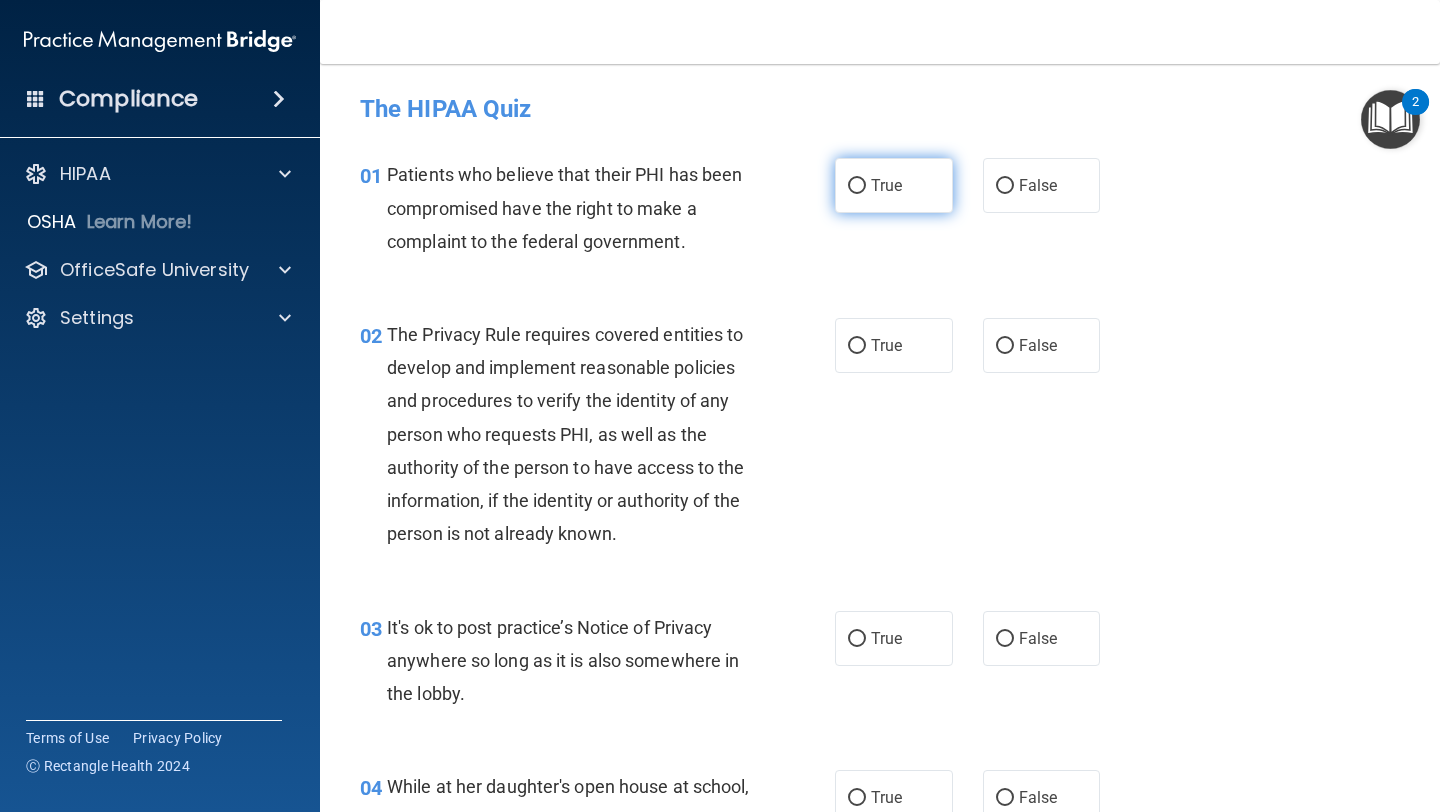 click on "True" at bounding box center (857, 186) 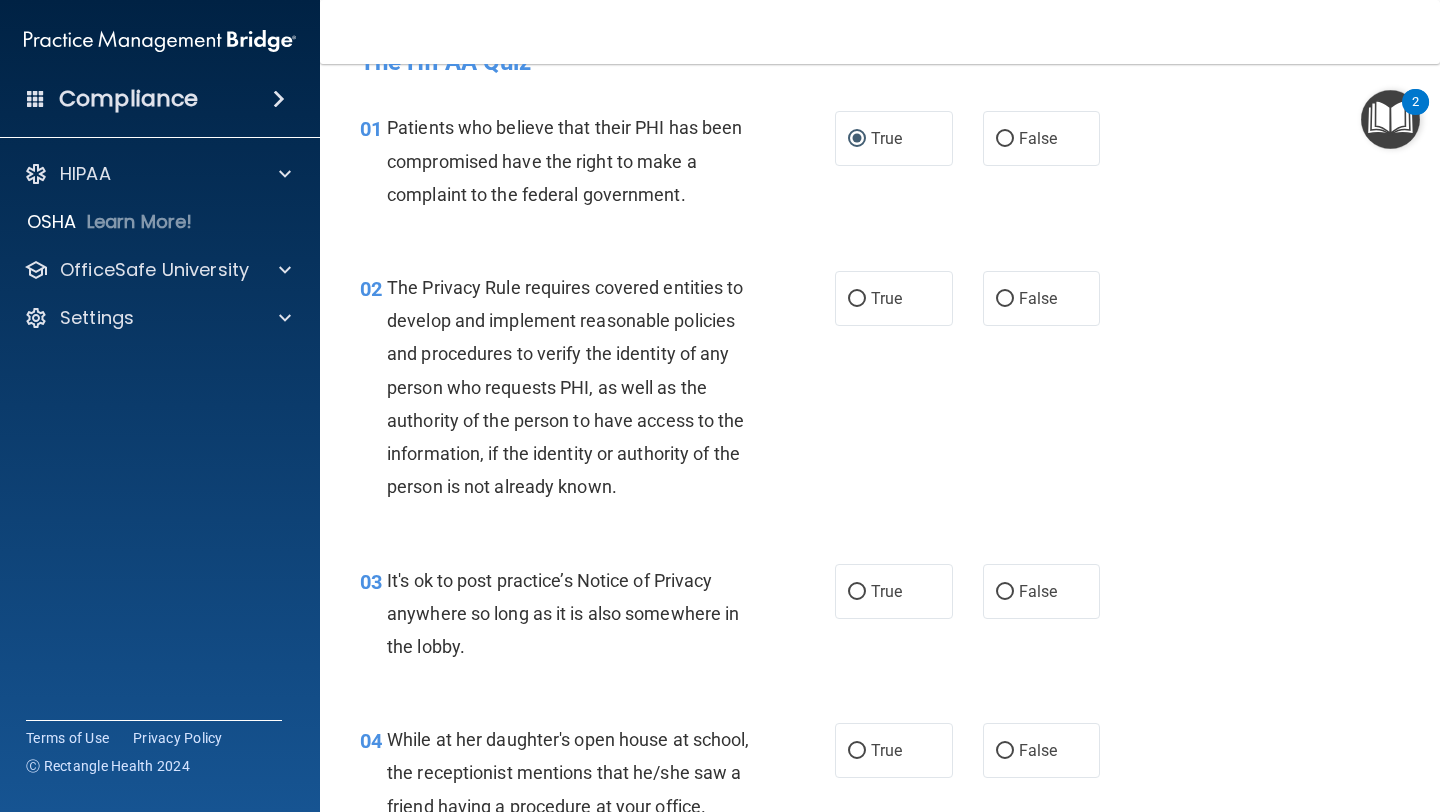 scroll, scrollTop: 67, scrollLeft: 0, axis: vertical 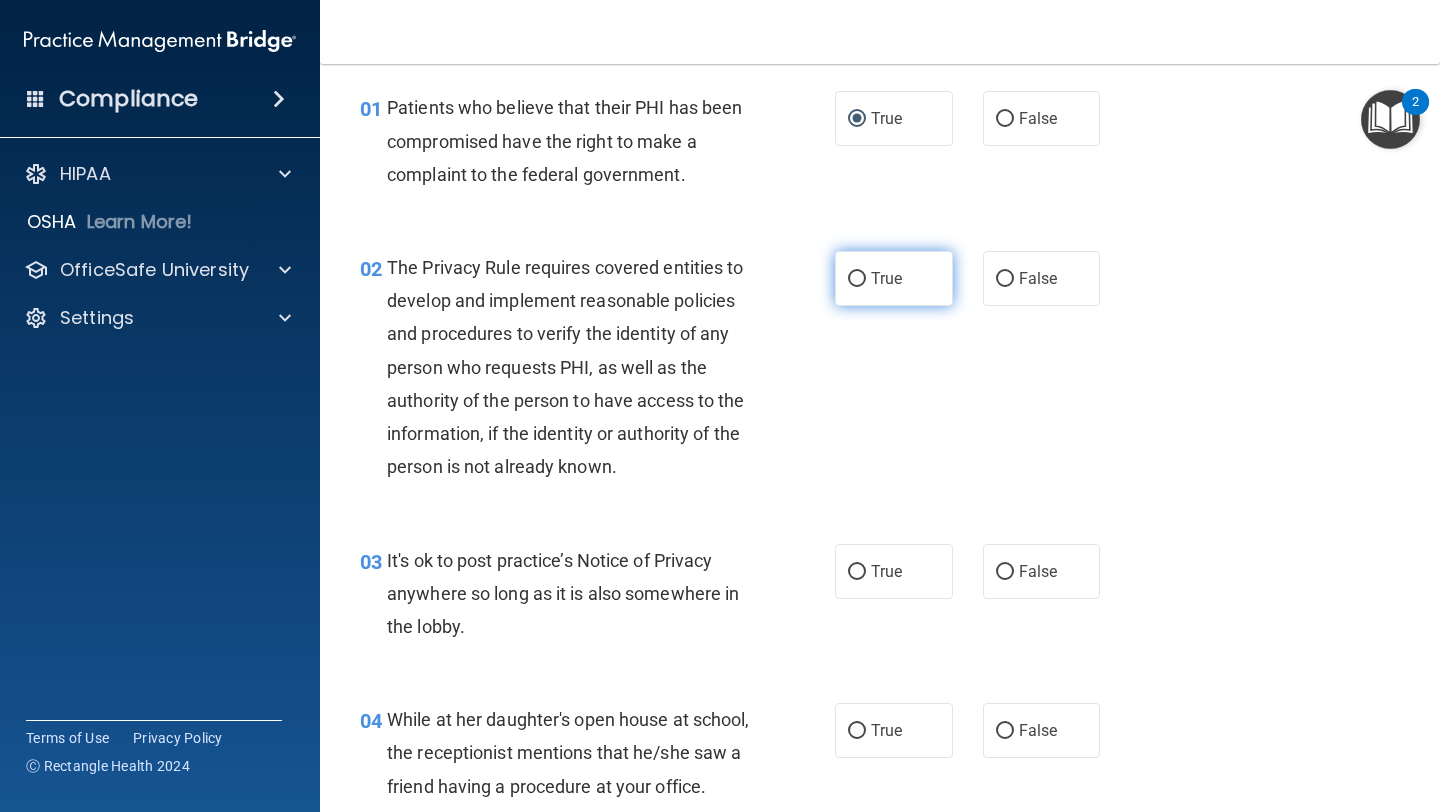 click on "True" at bounding box center (857, 279) 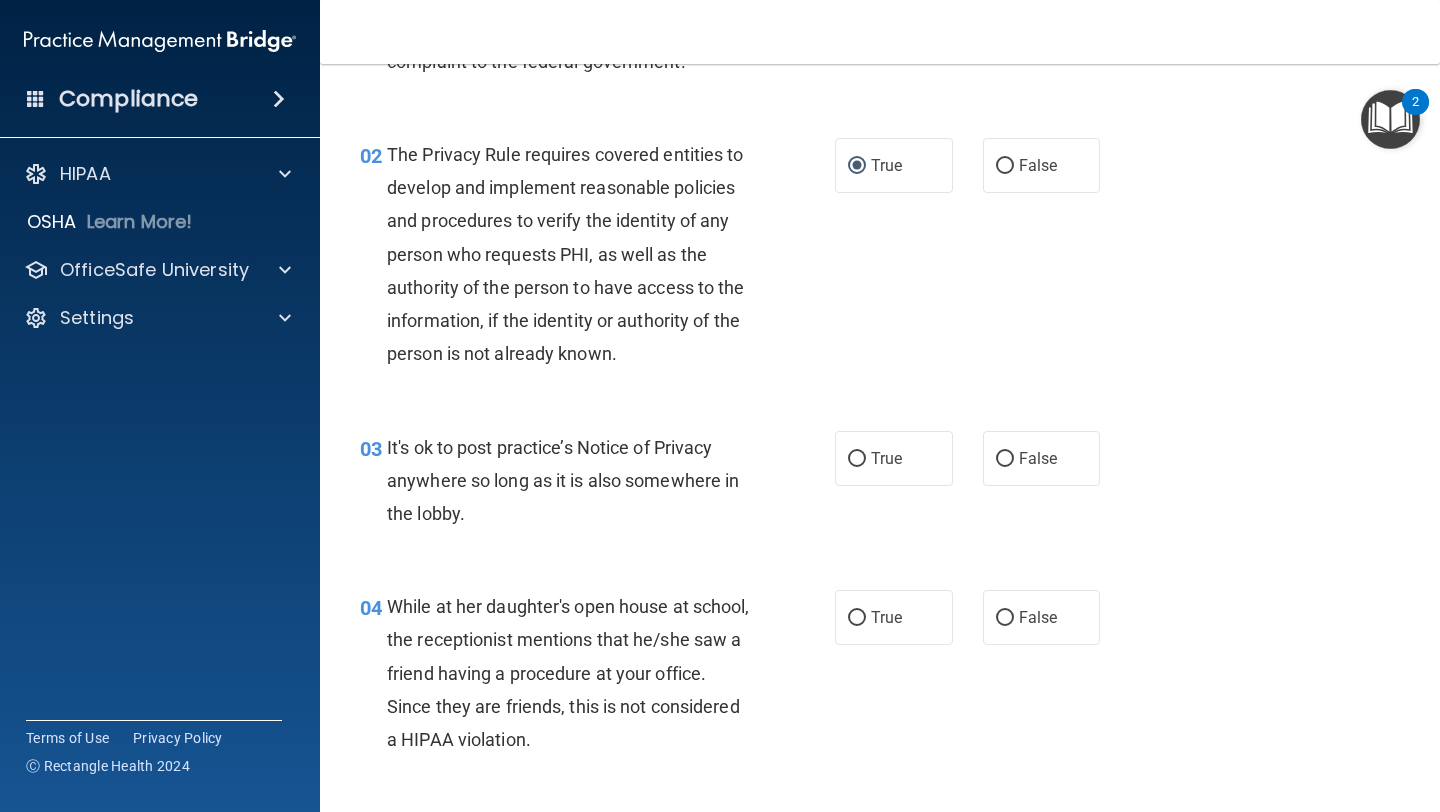 scroll, scrollTop: 183, scrollLeft: 0, axis: vertical 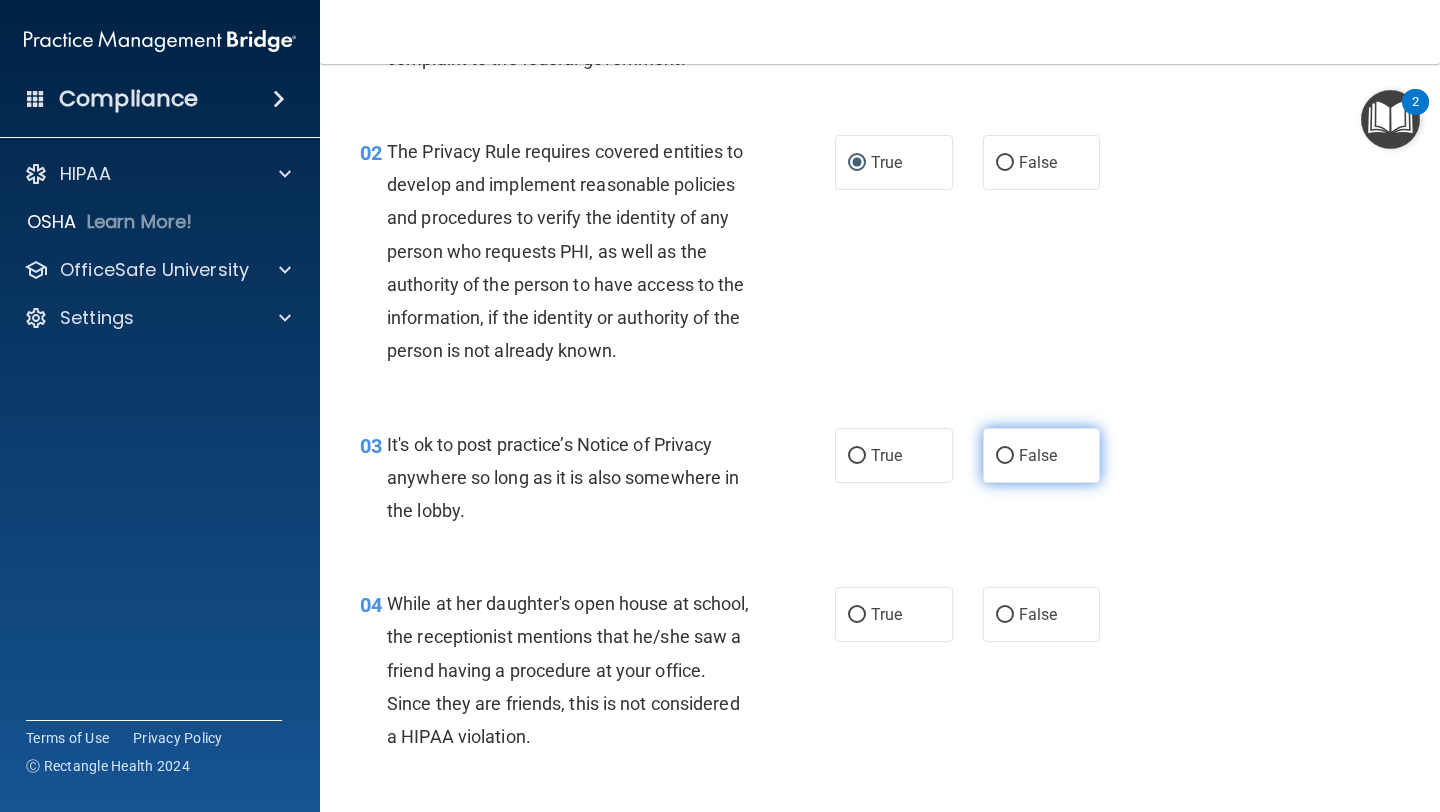 click on "False" at bounding box center [1005, 456] 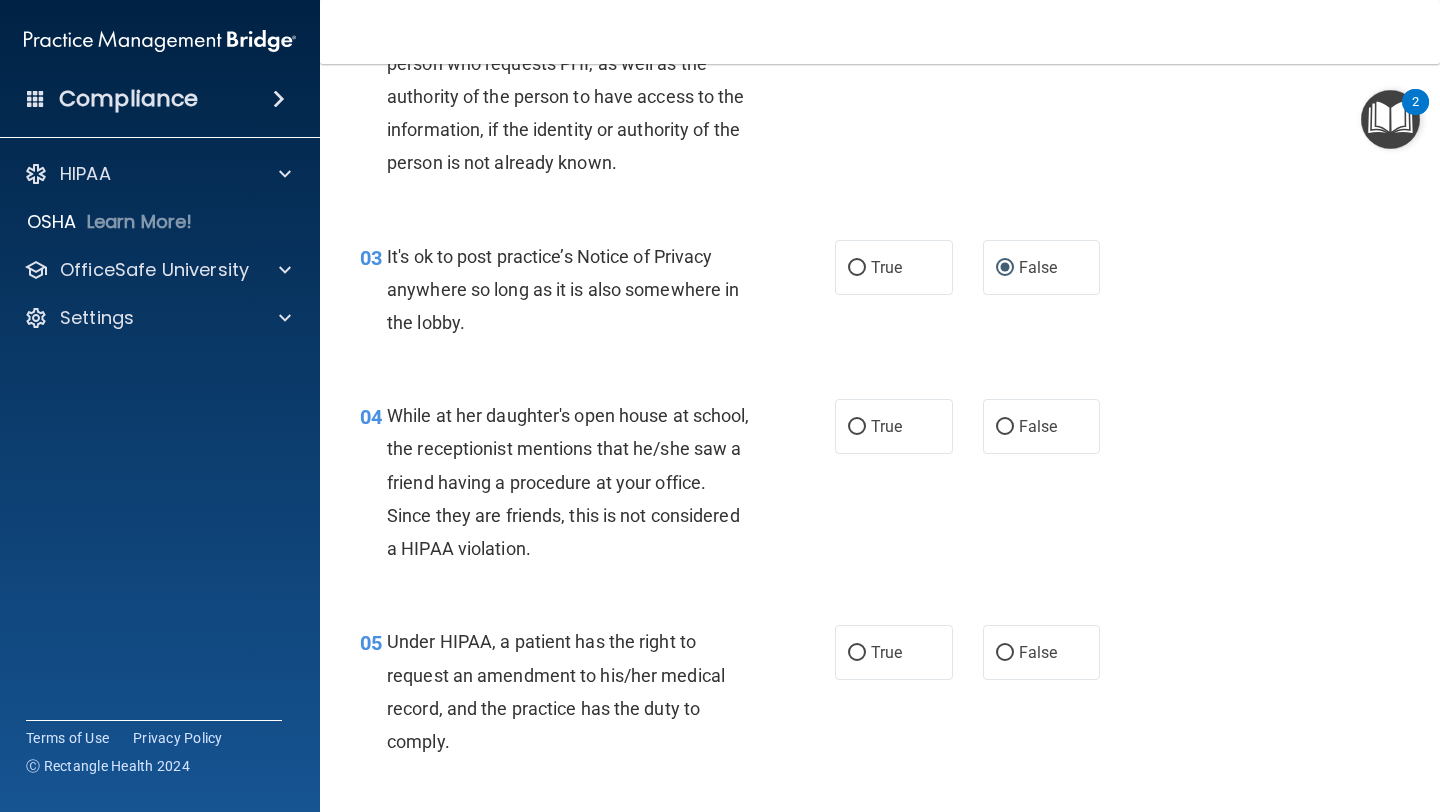 scroll, scrollTop: 378, scrollLeft: 0, axis: vertical 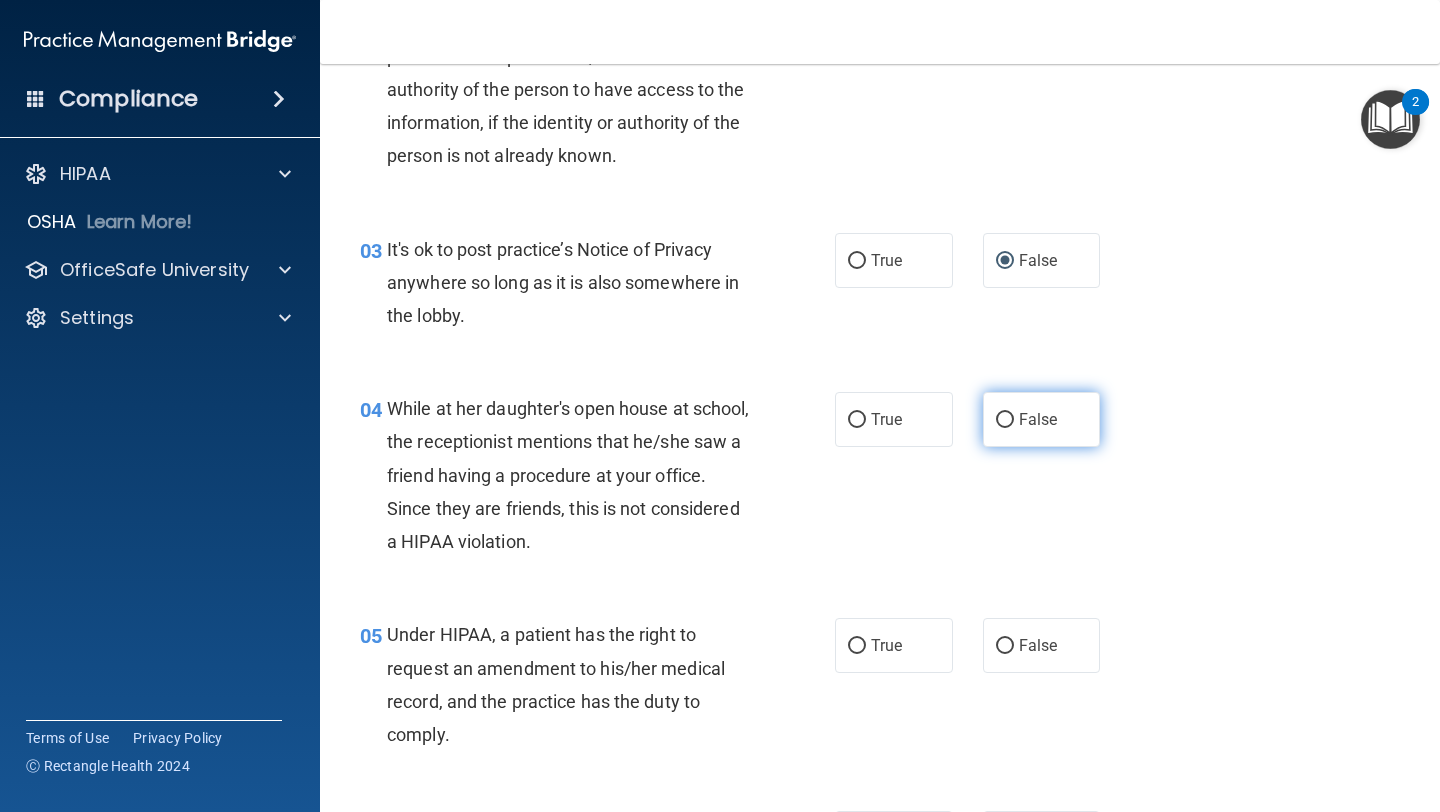 click on "False" at bounding box center (1005, 420) 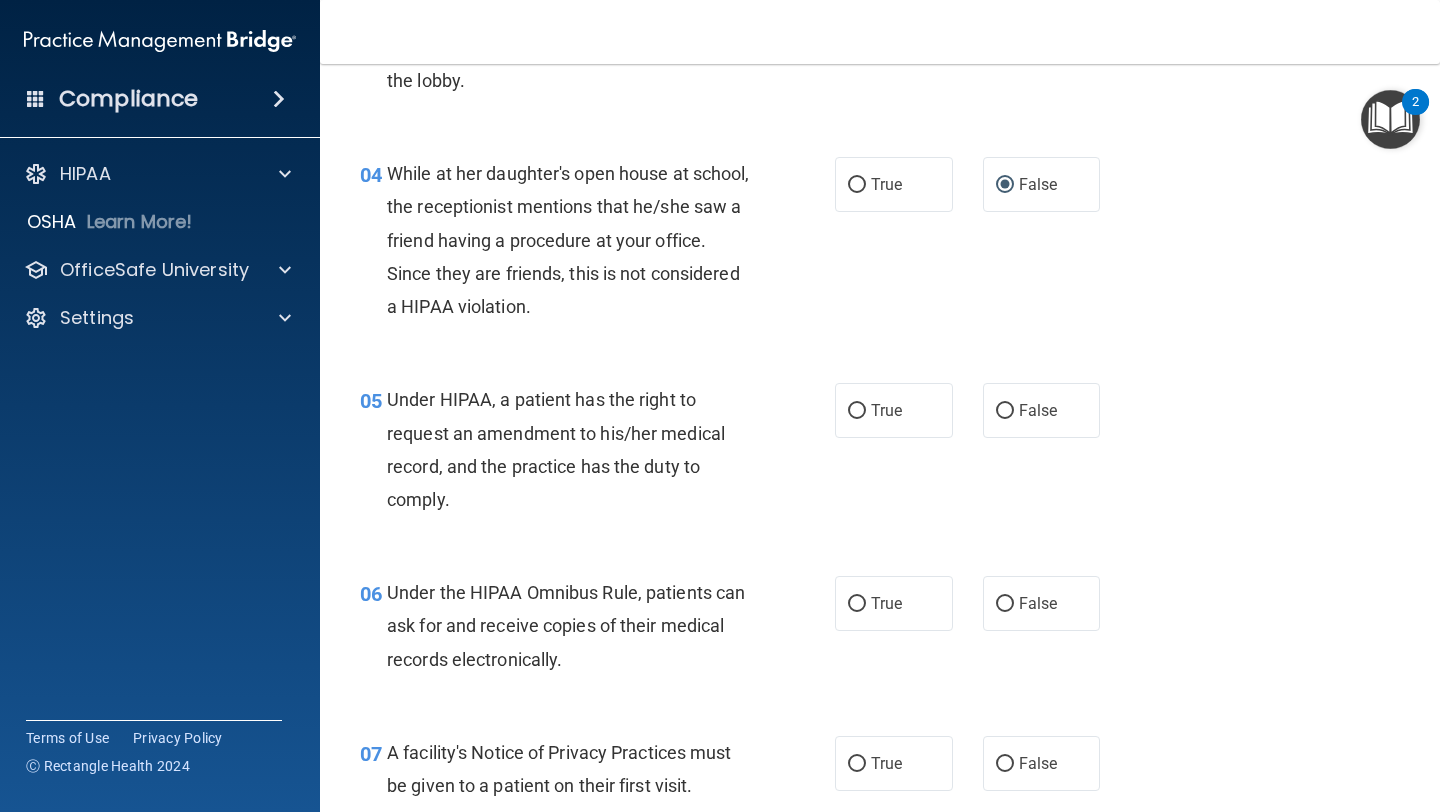 scroll, scrollTop: 615, scrollLeft: 0, axis: vertical 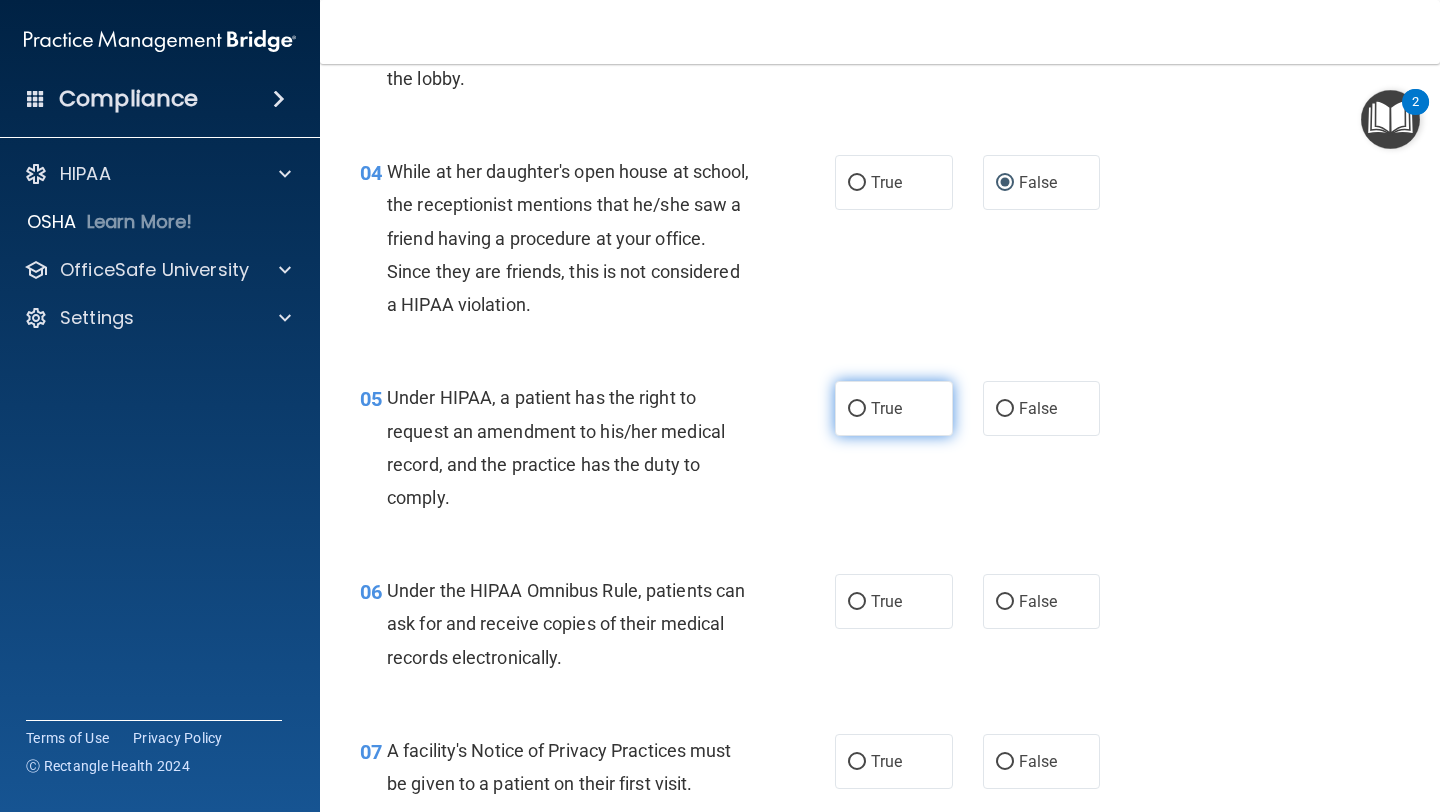click on "True" at bounding box center [857, 409] 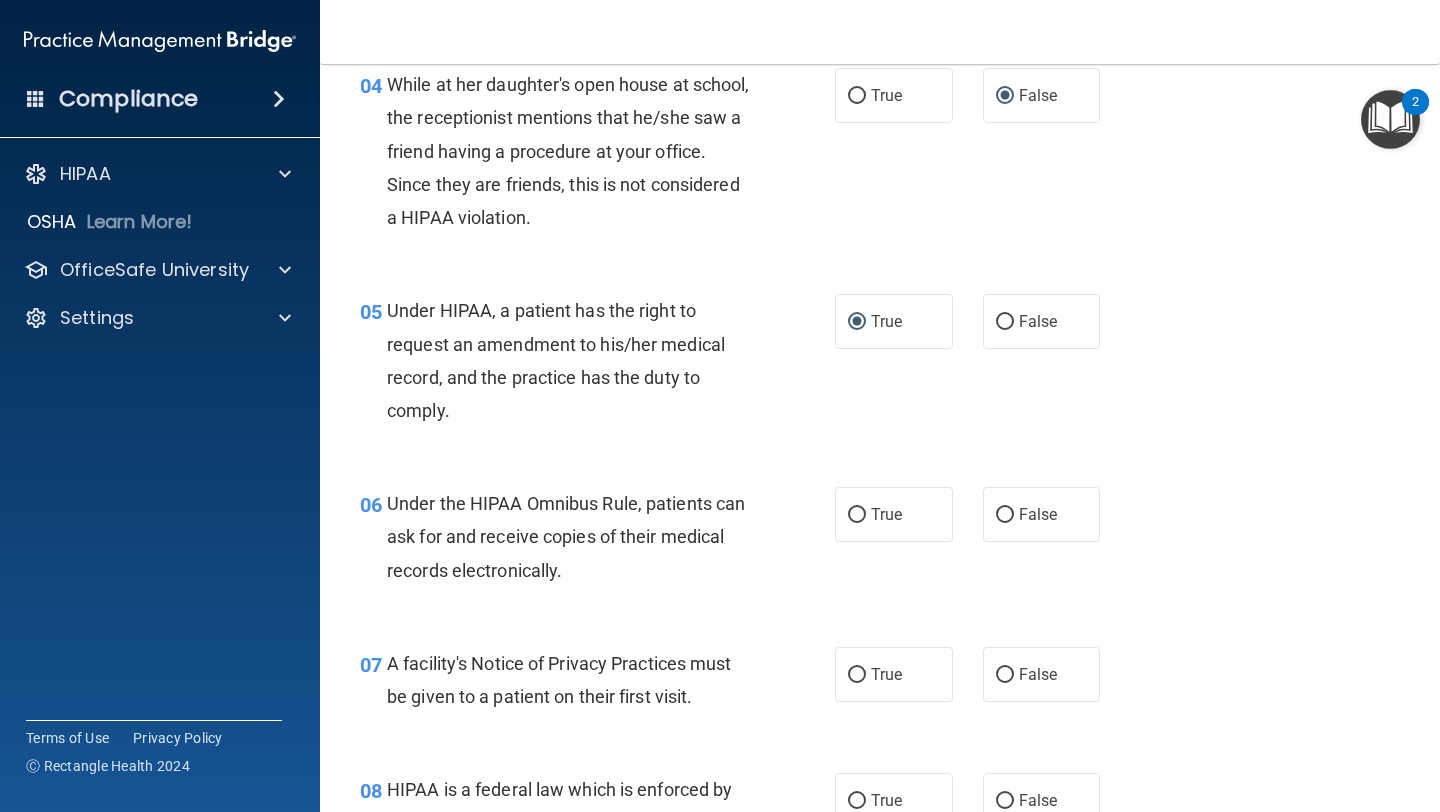 scroll, scrollTop: 749, scrollLeft: 0, axis: vertical 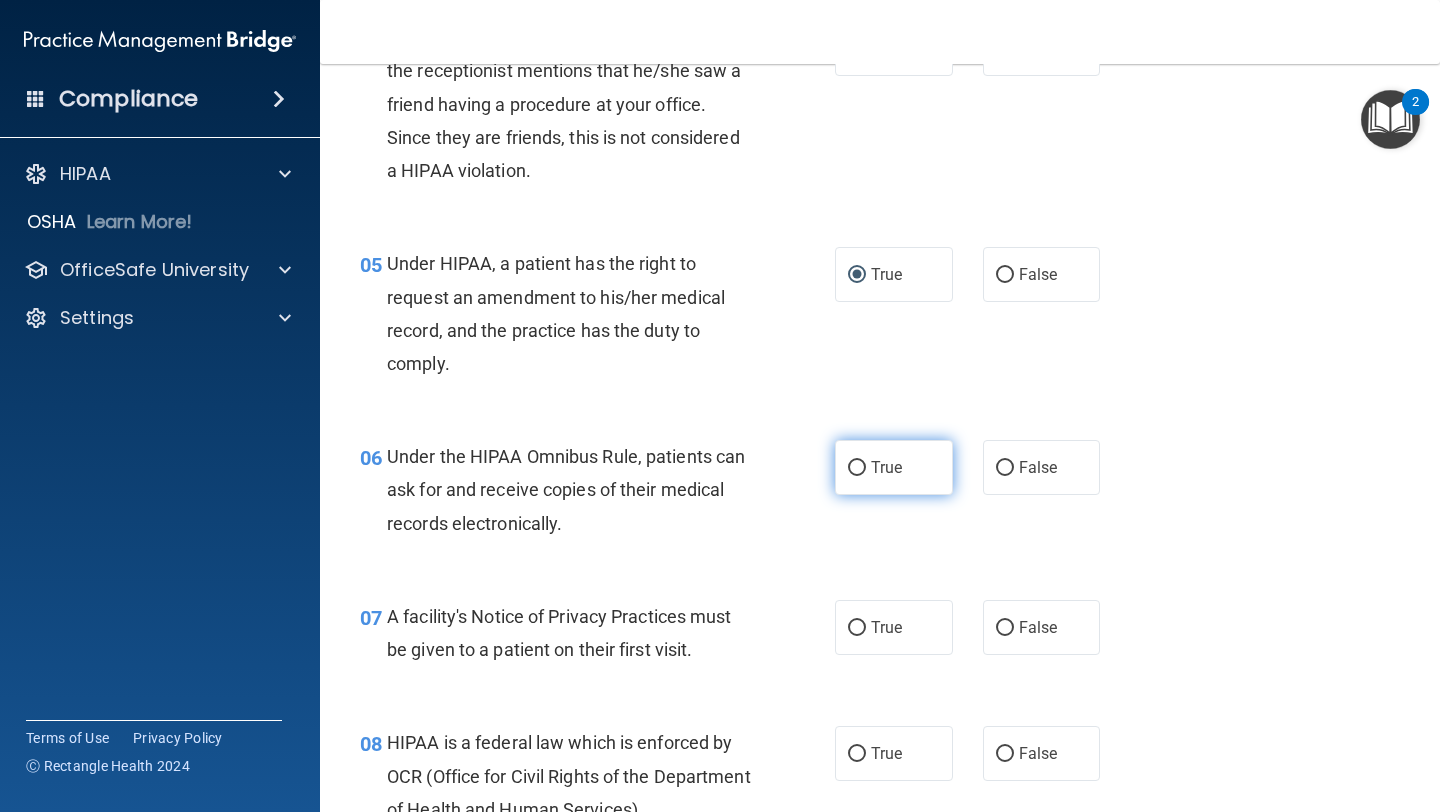 click on "True" at bounding box center [886, 467] 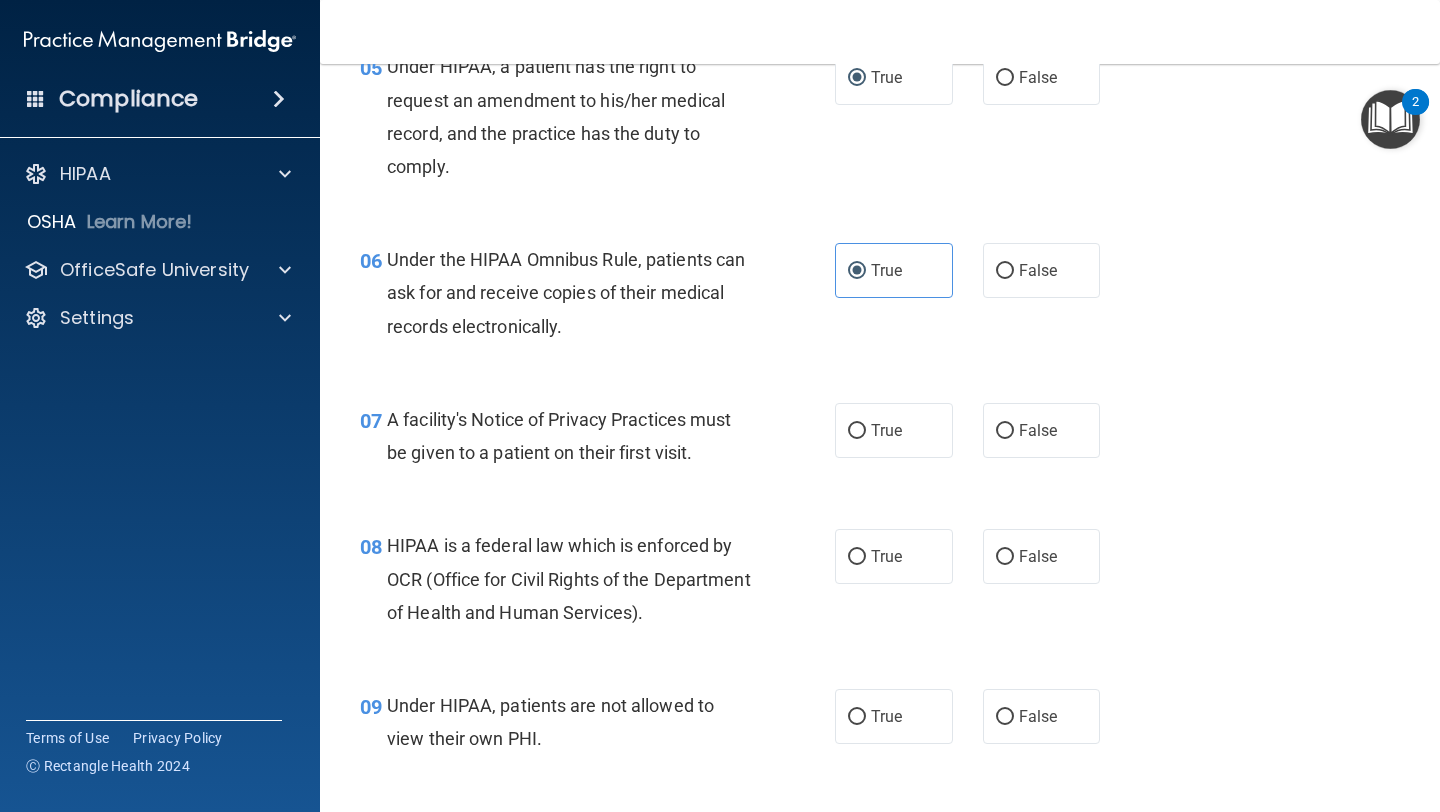 scroll, scrollTop: 959, scrollLeft: 0, axis: vertical 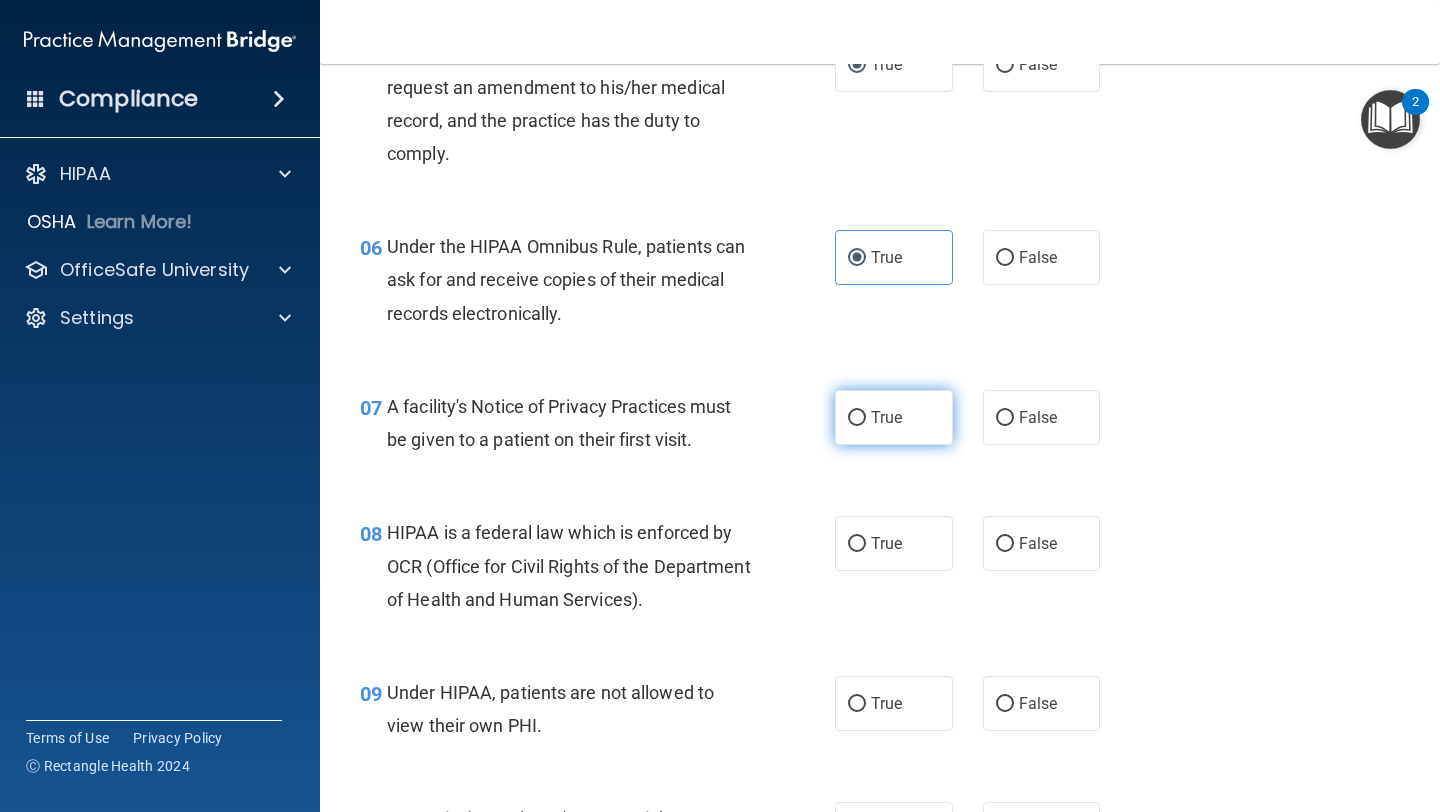 click on "True" at bounding box center (886, 417) 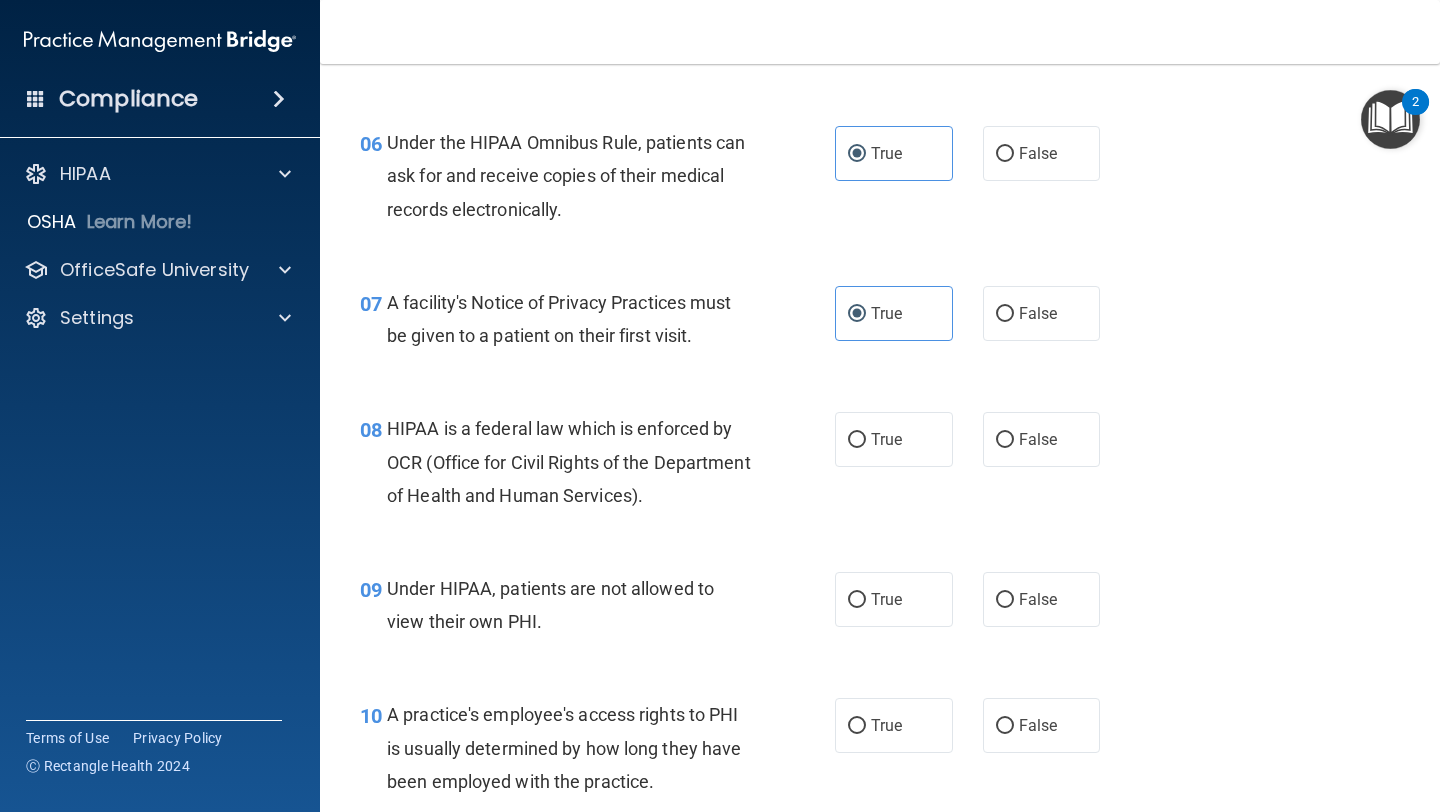 scroll, scrollTop: 1066, scrollLeft: 0, axis: vertical 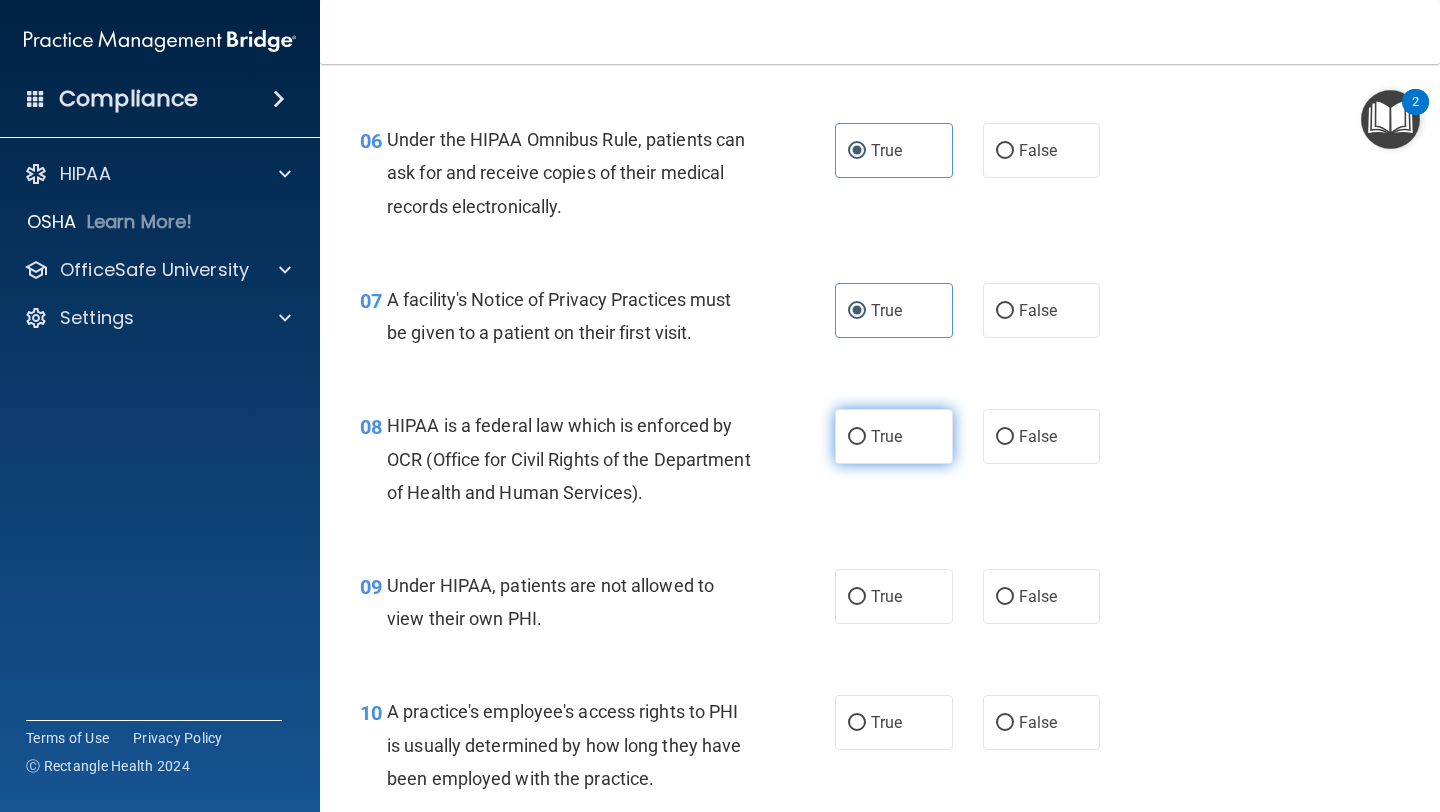 click on "True" at bounding box center [886, 436] 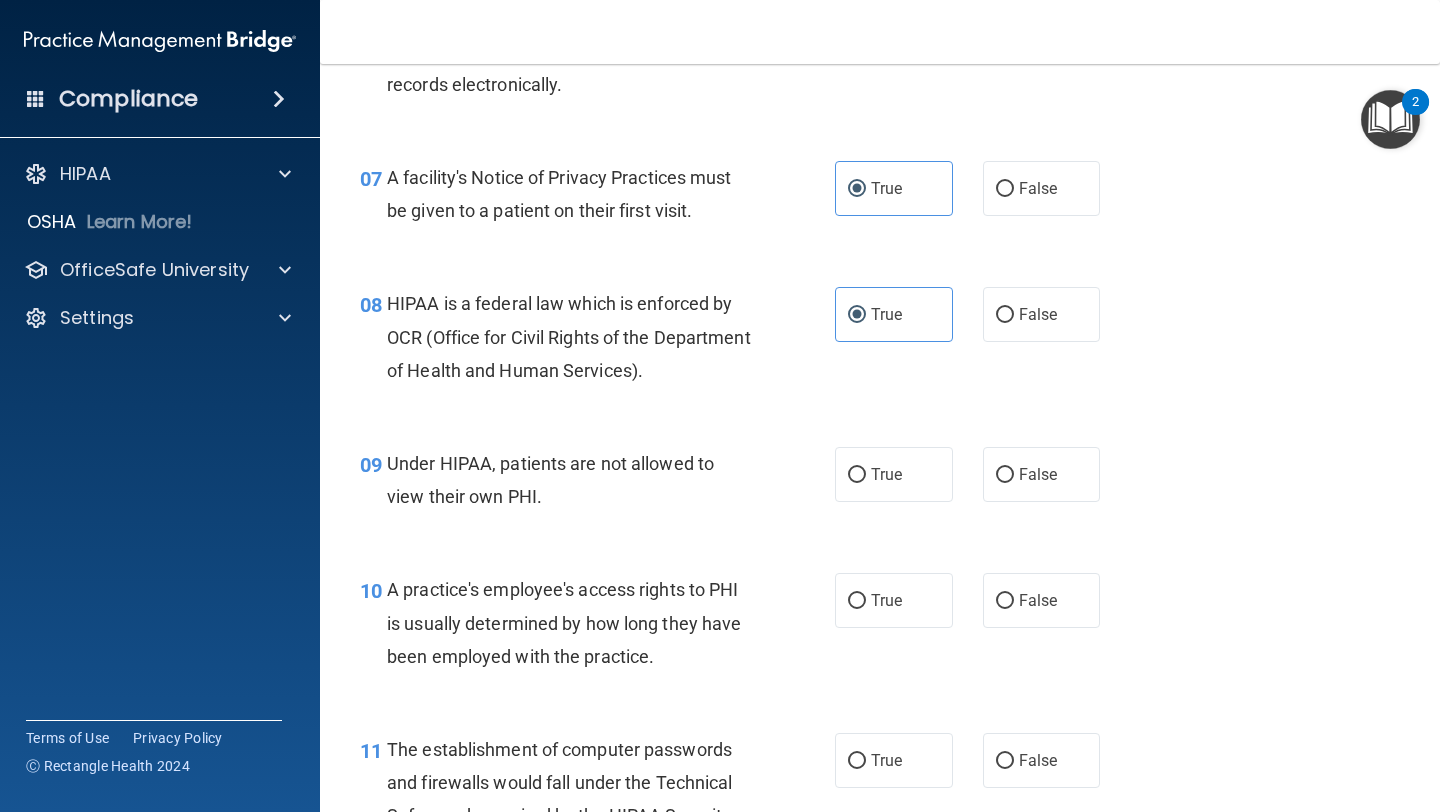 scroll, scrollTop: 1194, scrollLeft: 0, axis: vertical 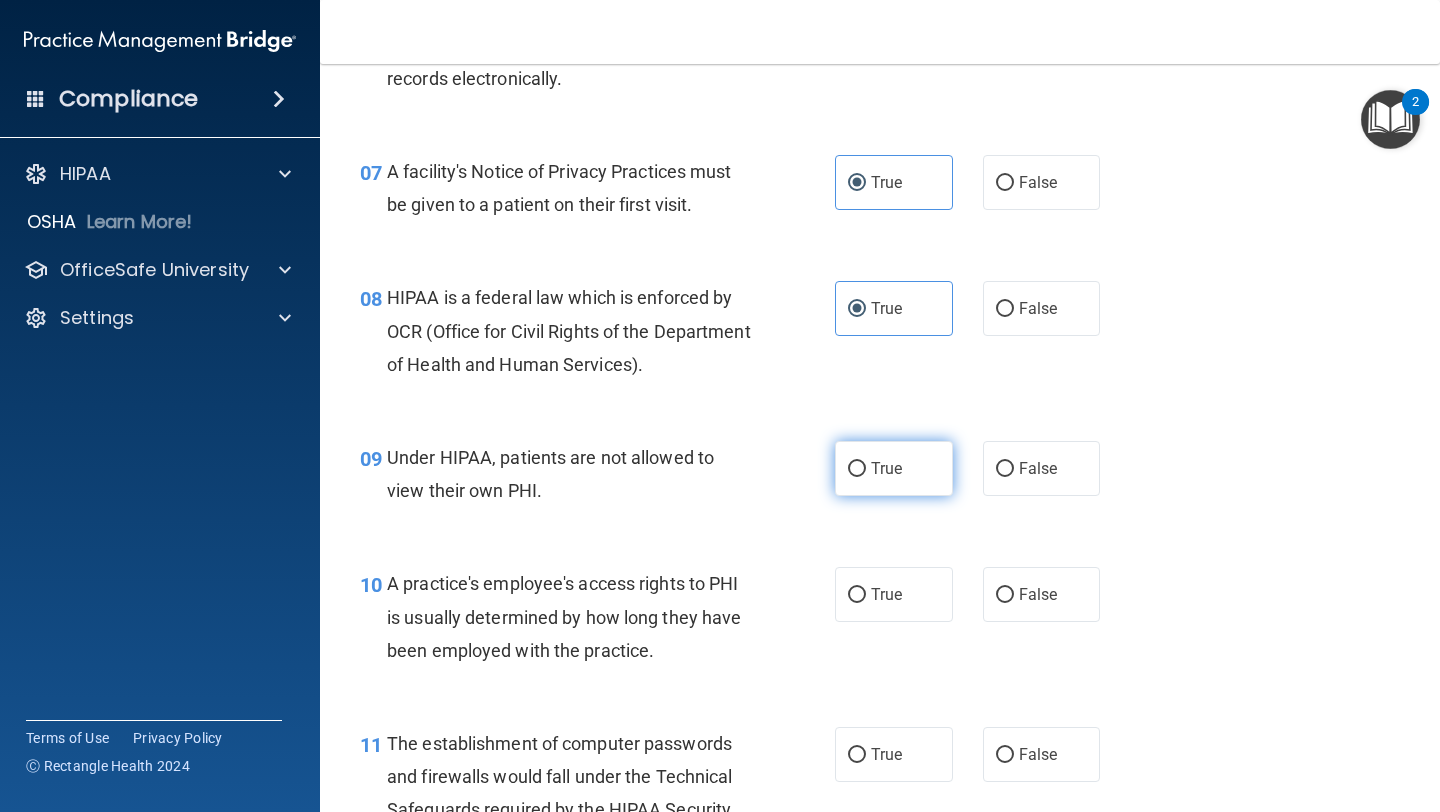 click on "True" at bounding box center [886, 468] 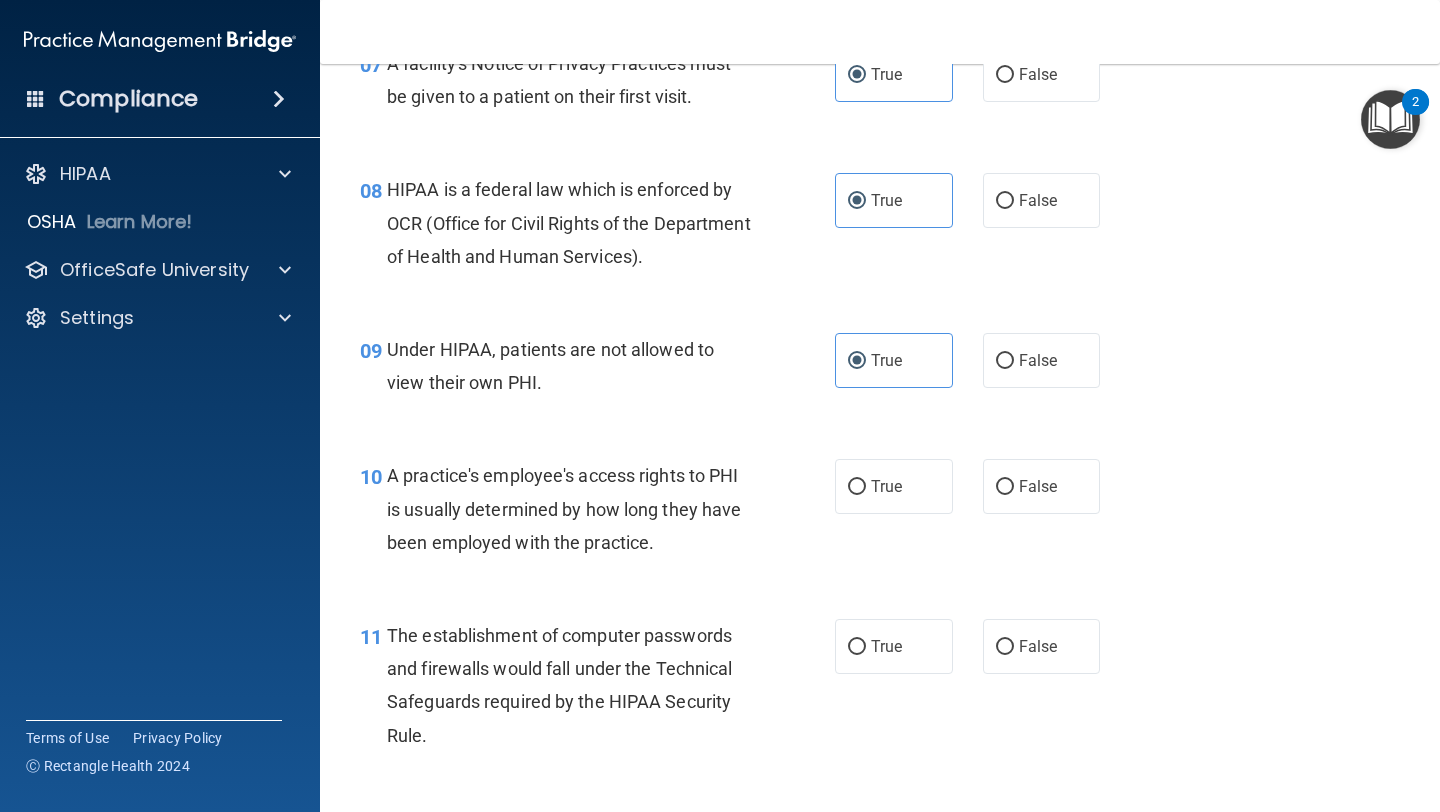 scroll, scrollTop: 1329, scrollLeft: 0, axis: vertical 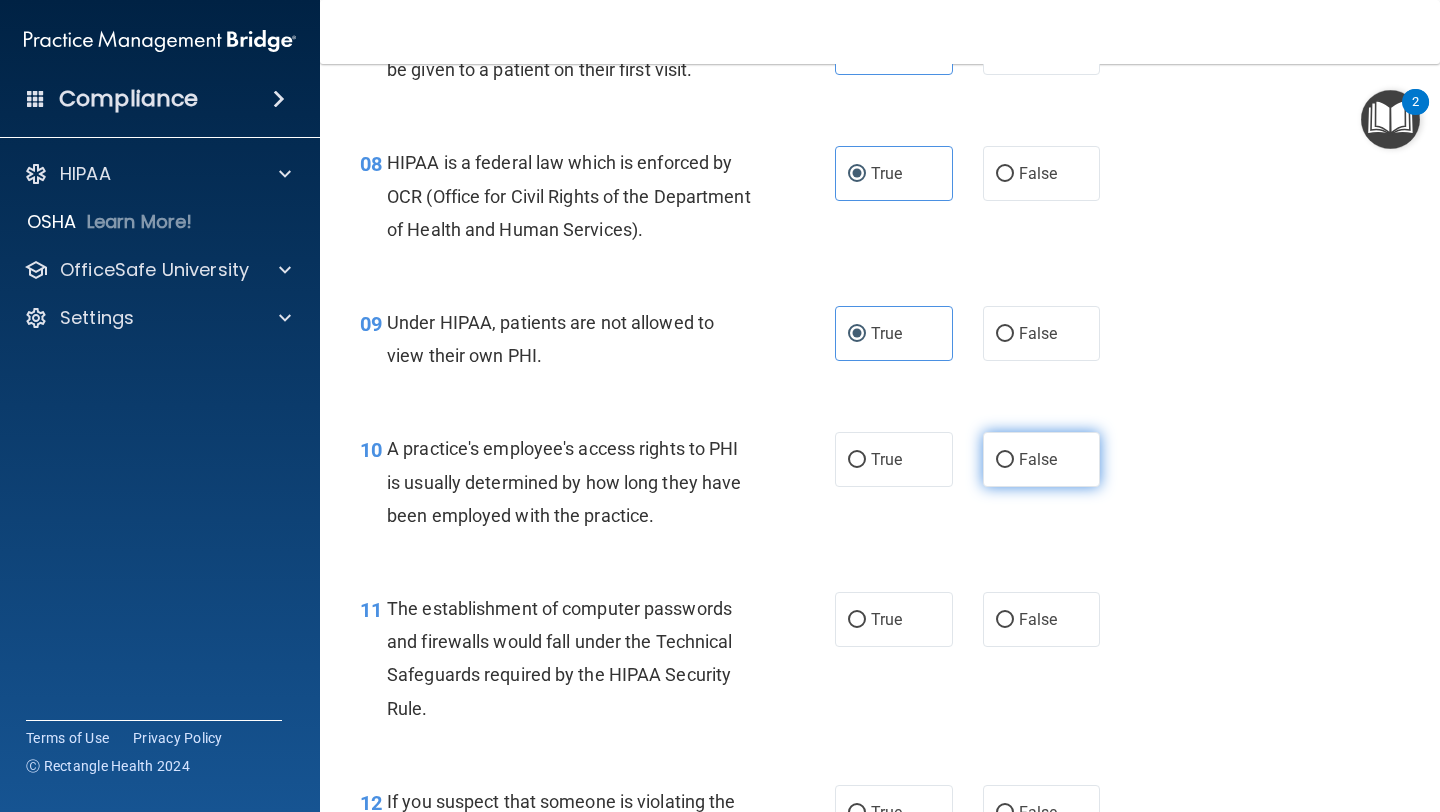click on "False" at bounding box center (1005, 460) 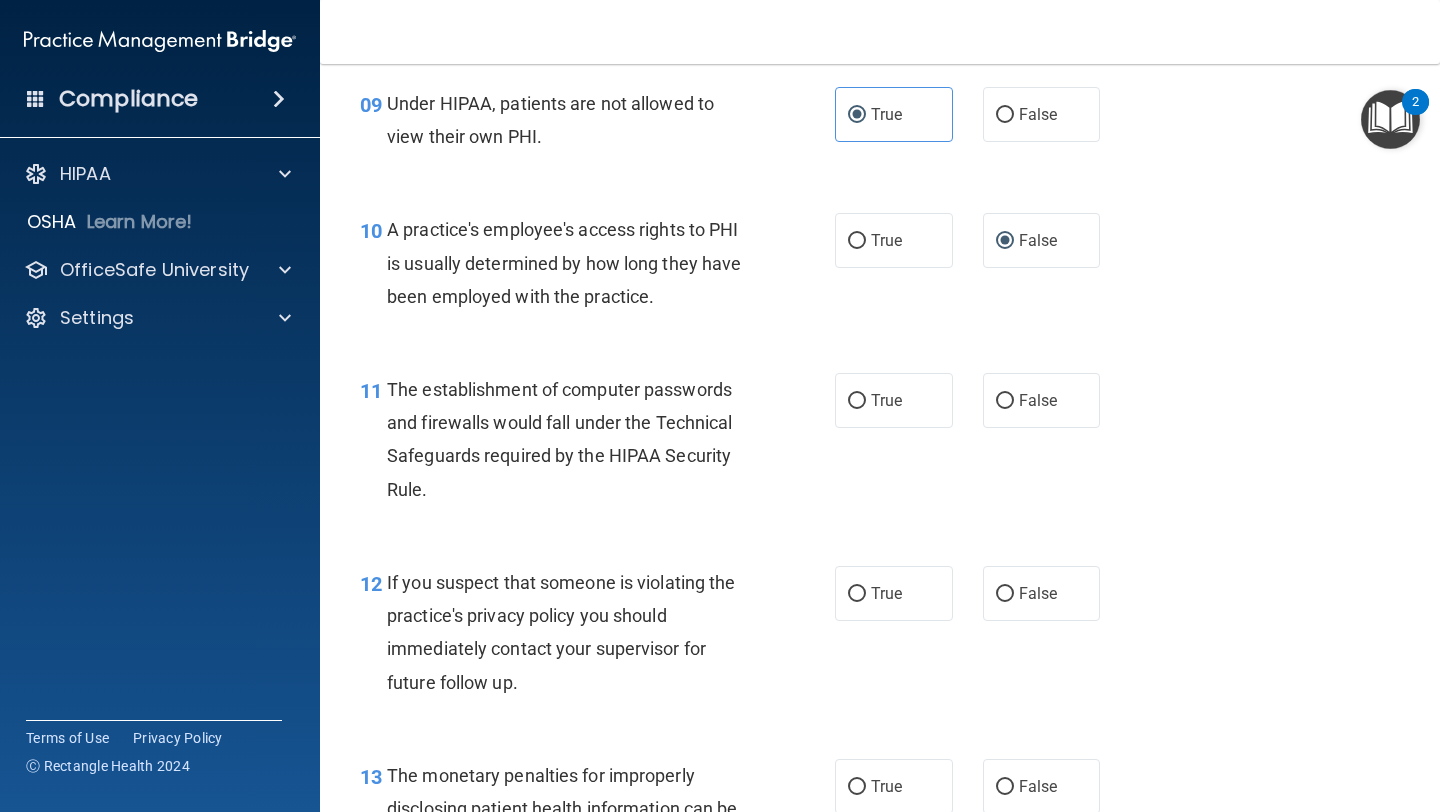 scroll, scrollTop: 1553, scrollLeft: 0, axis: vertical 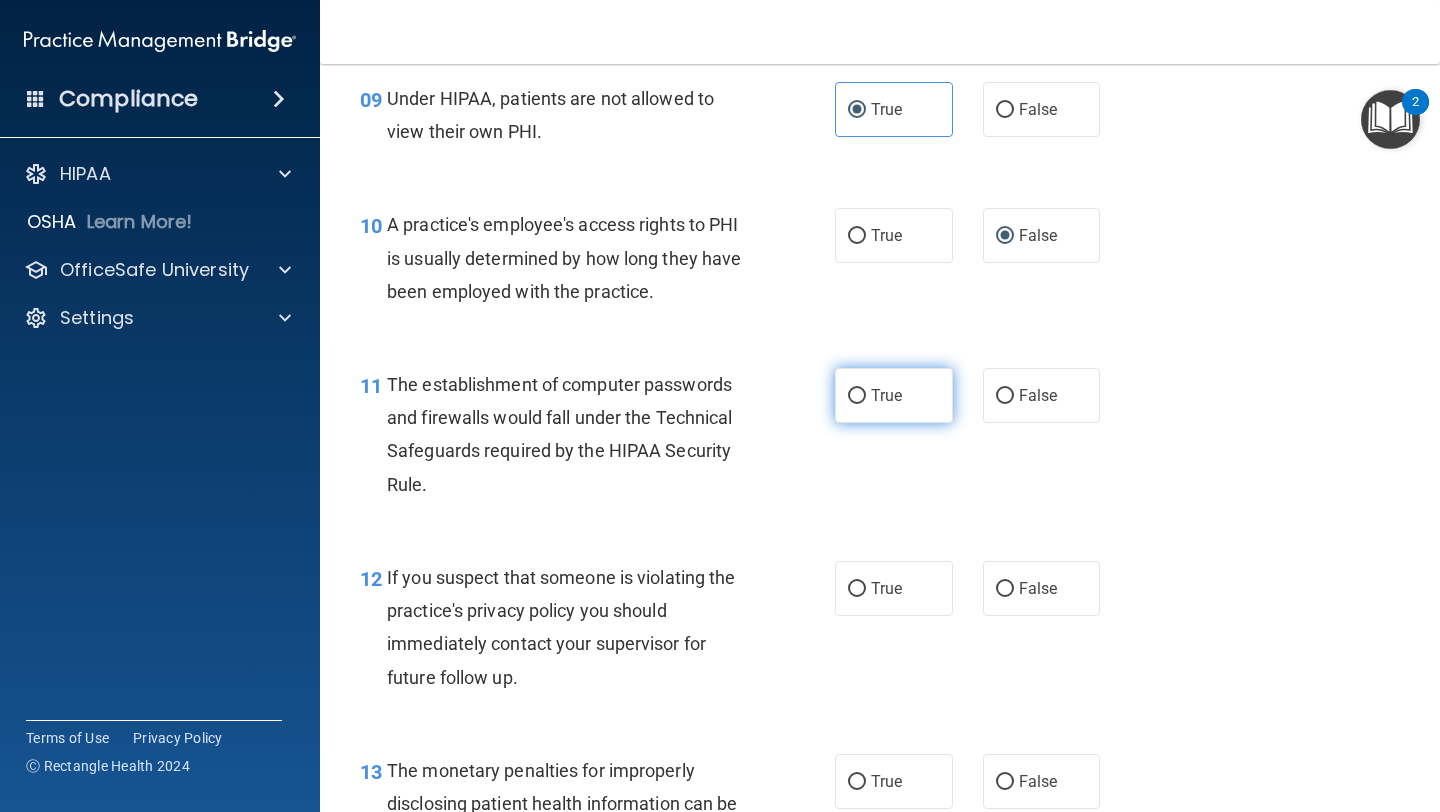 click on "True" at bounding box center (857, 396) 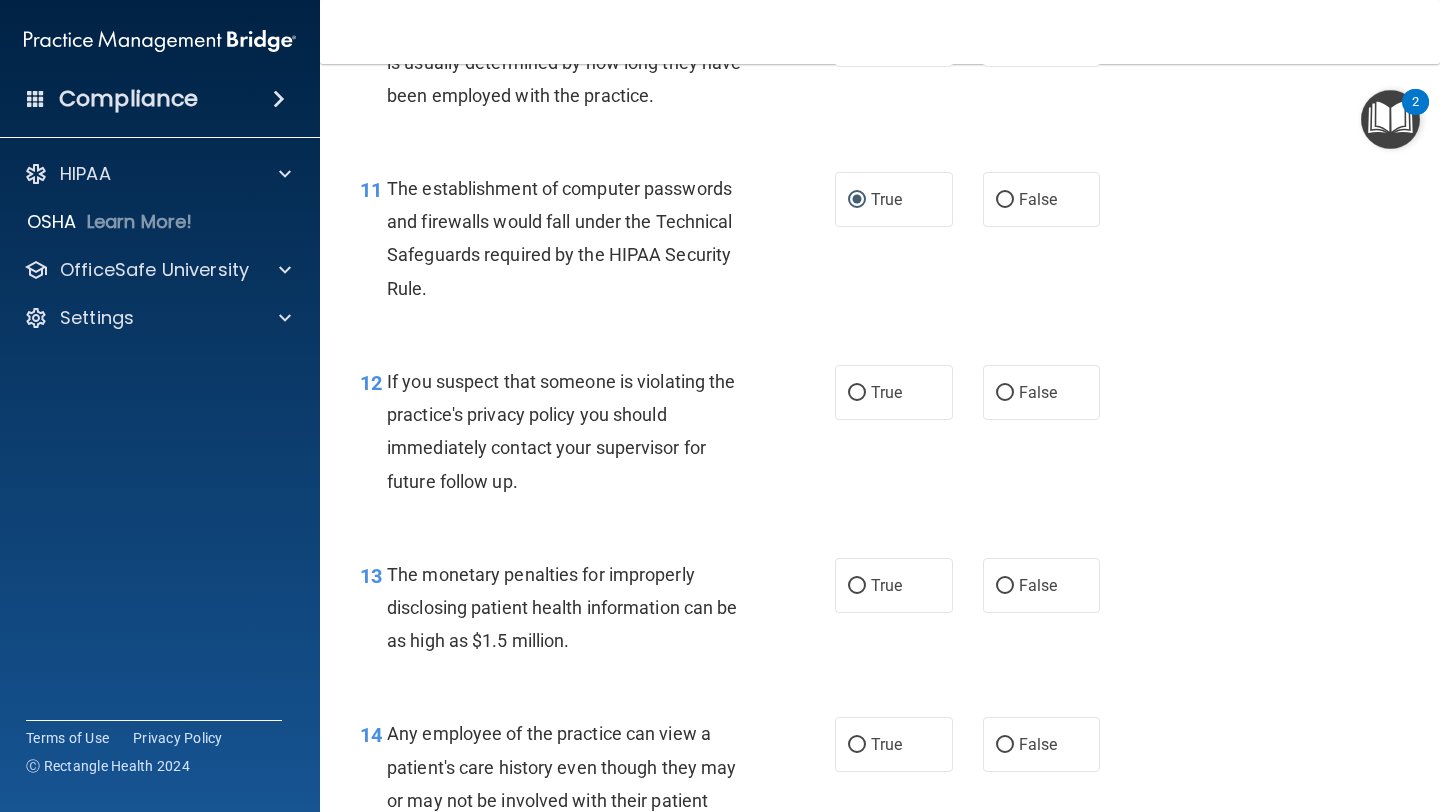 scroll, scrollTop: 1751, scrollLeft: 0, axis: vertical 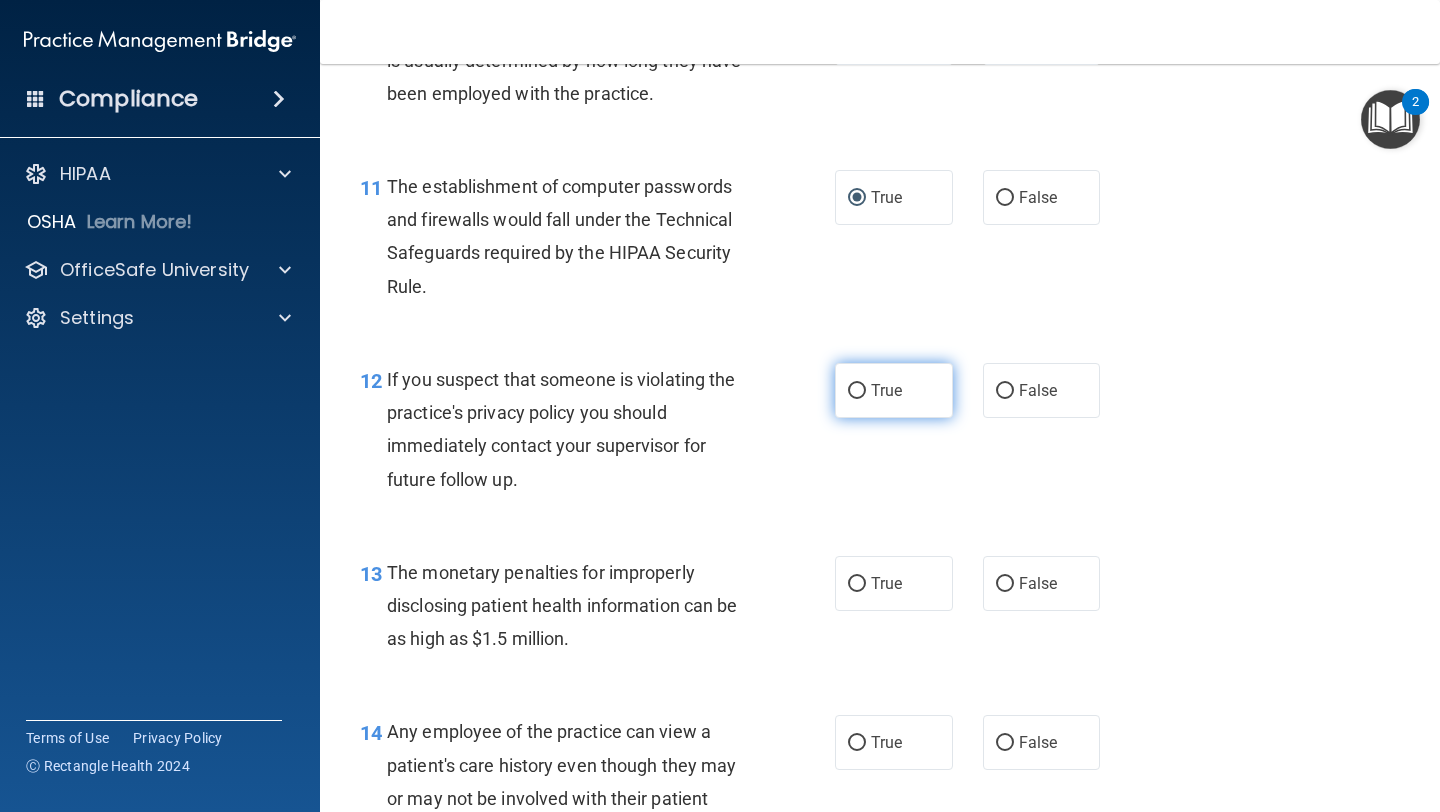 click on "True" at bounding box center (886, 390) 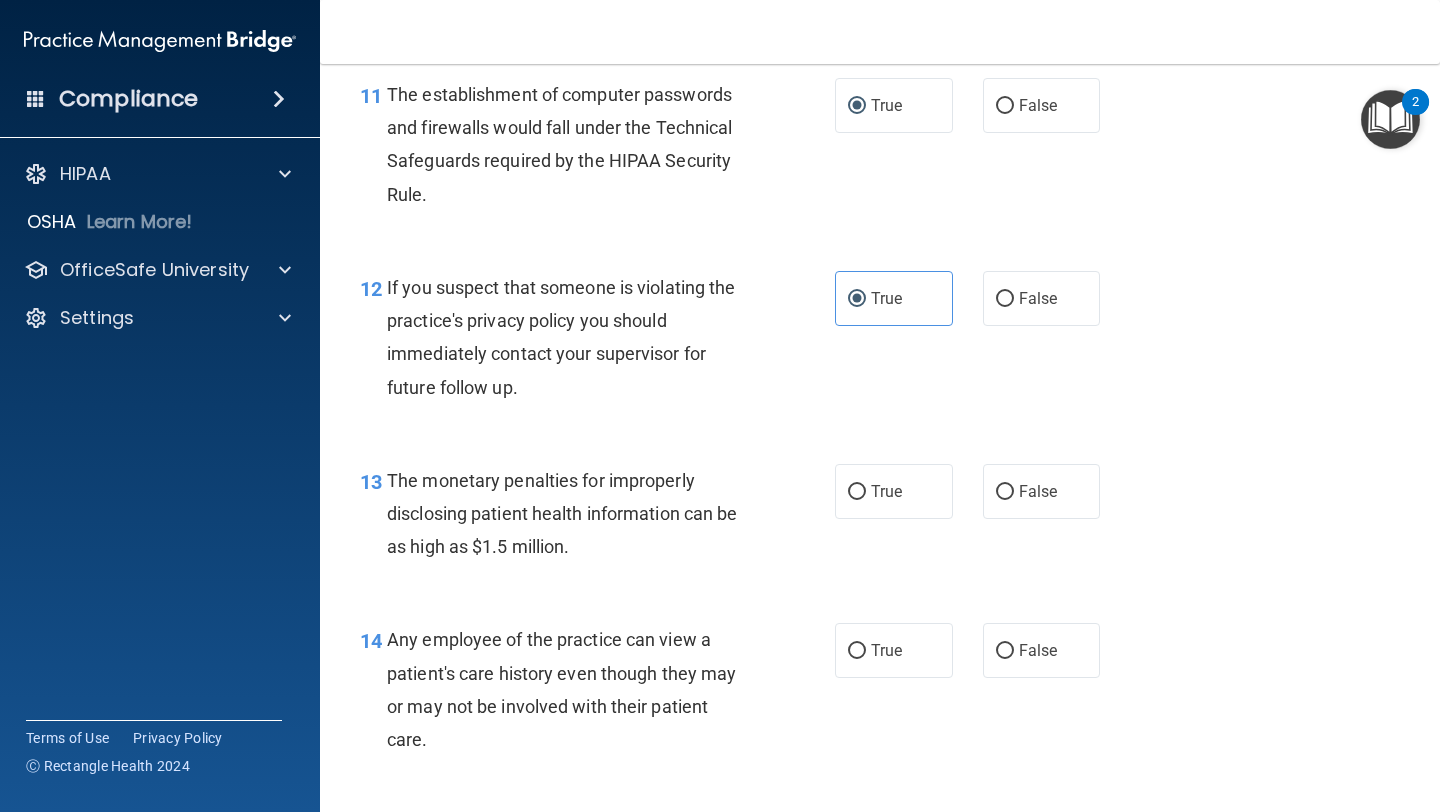 scroll, scrollTop: 1845, scrollLeft: 0, axis: vertical 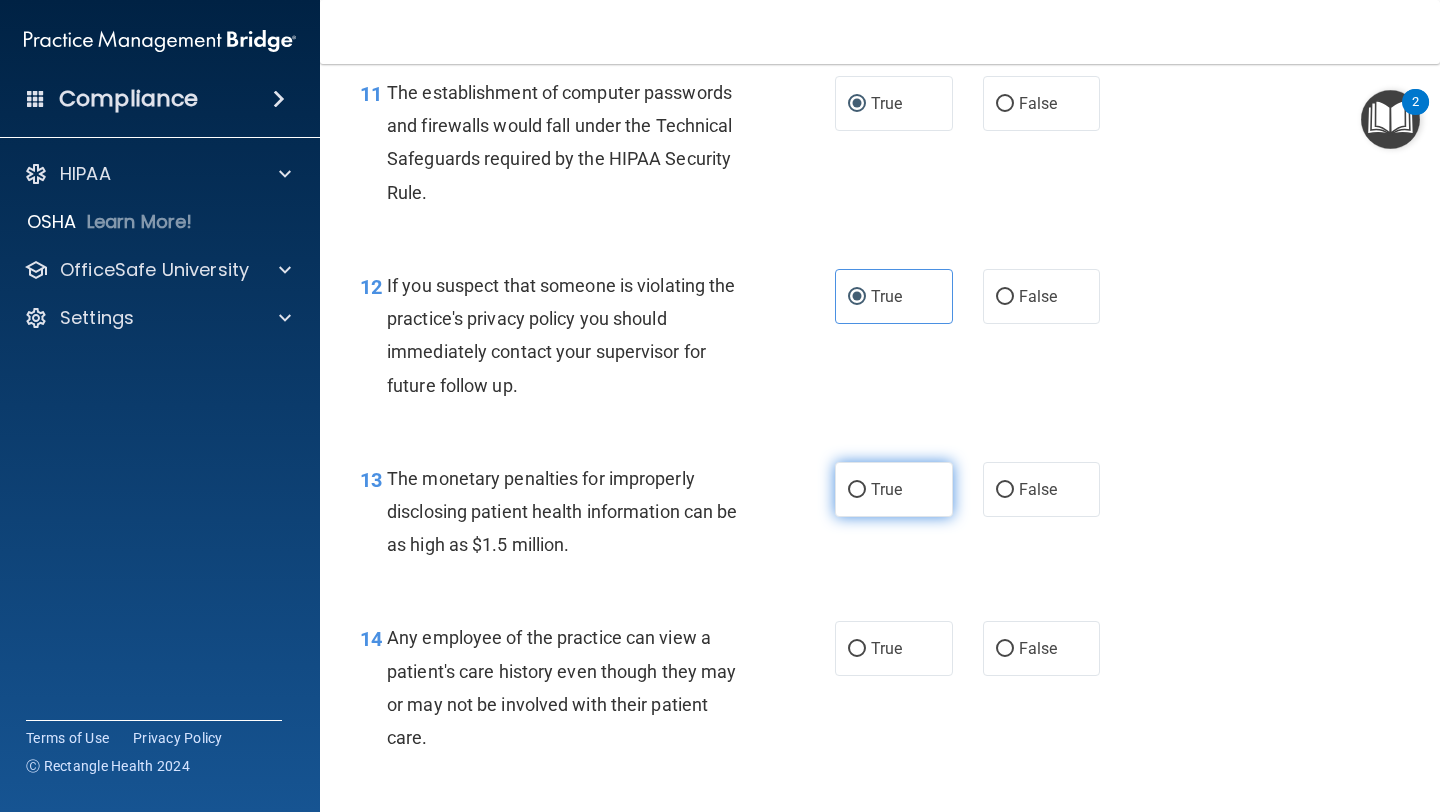 click on "True" at bounding box center [886, 489] 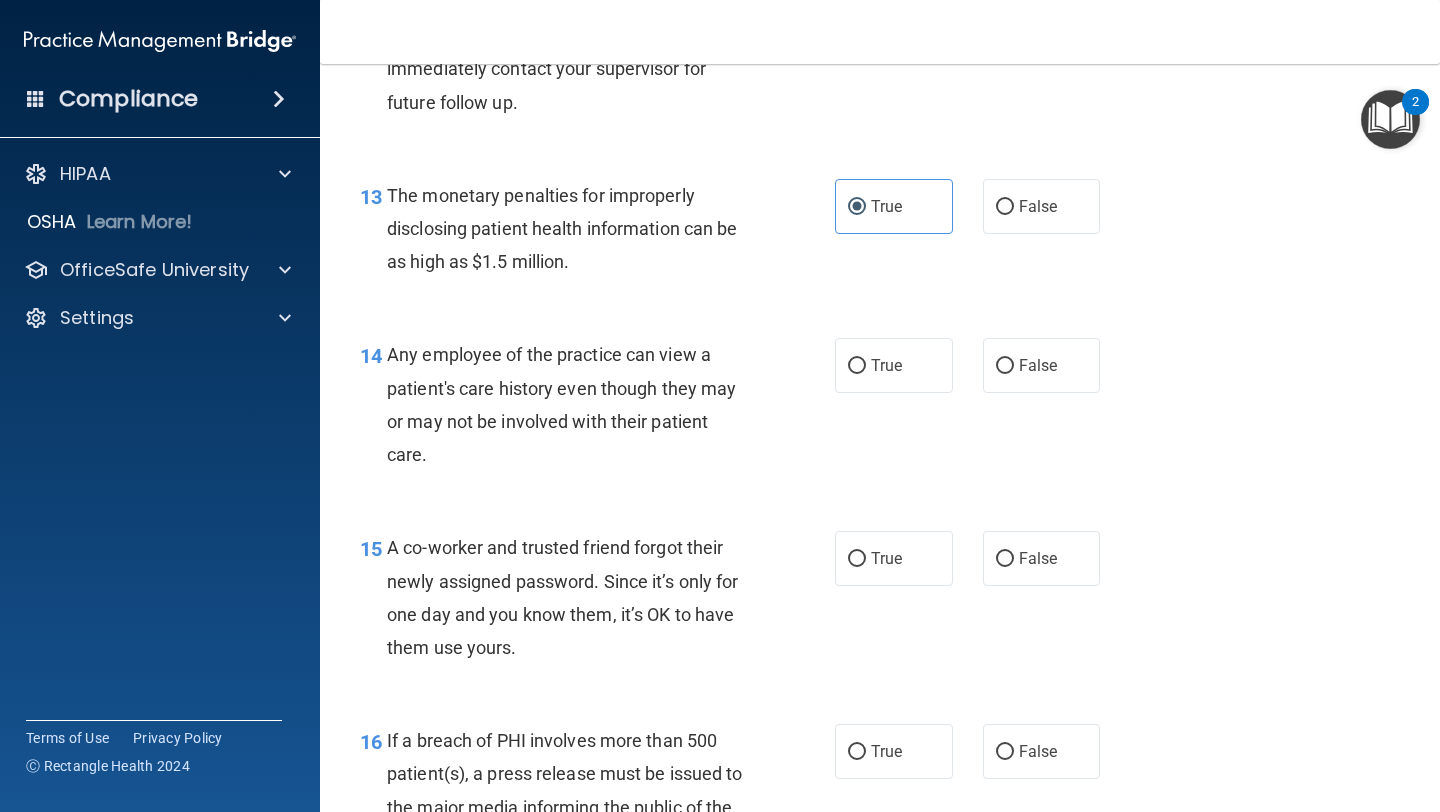 scroll, scrollTop: 2132, scrollLeft: 0, axis: vertical 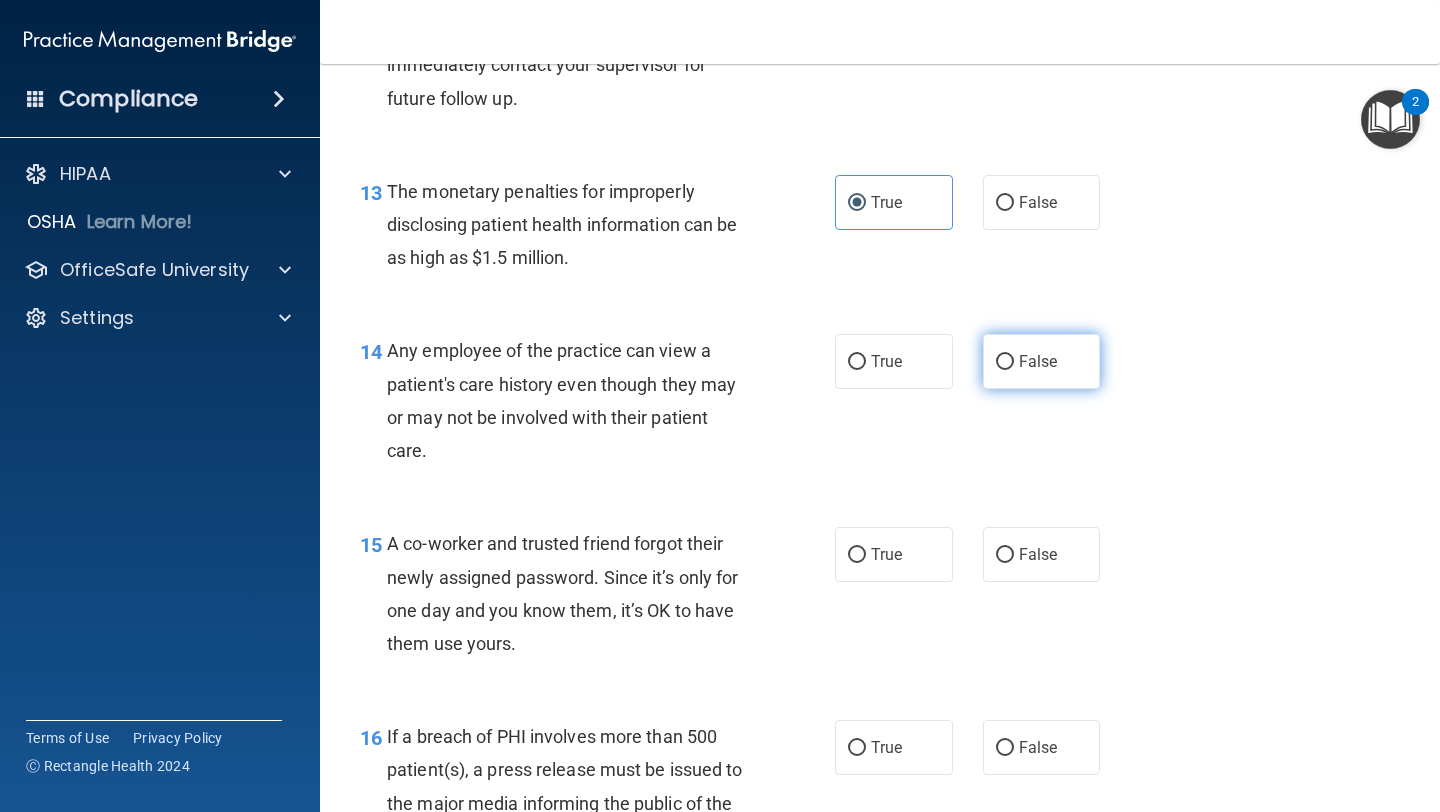 click on "False" at bounding box center (1042, 361) 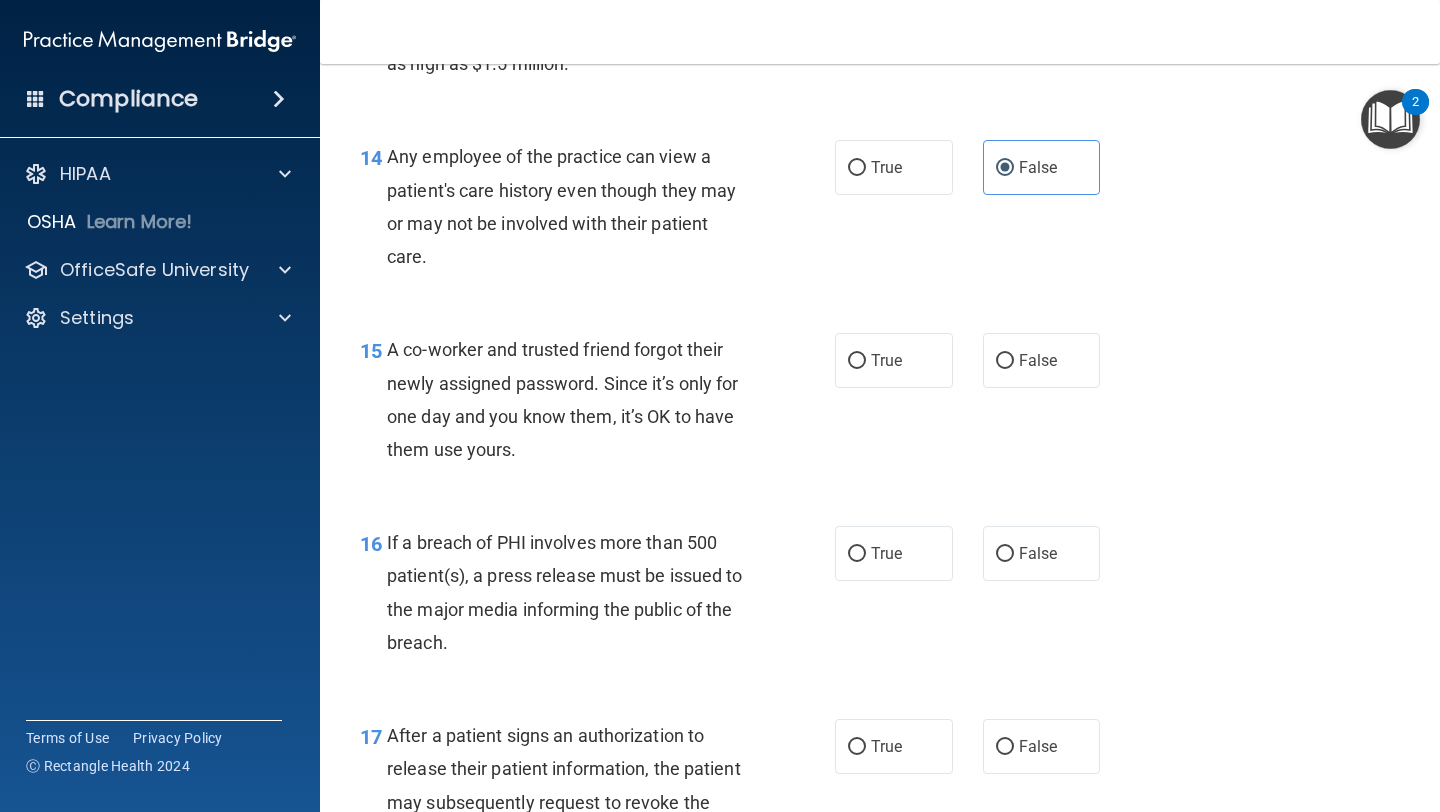 scroll, scrollTop: 2329, scrollLeft: 0, axis: vertical 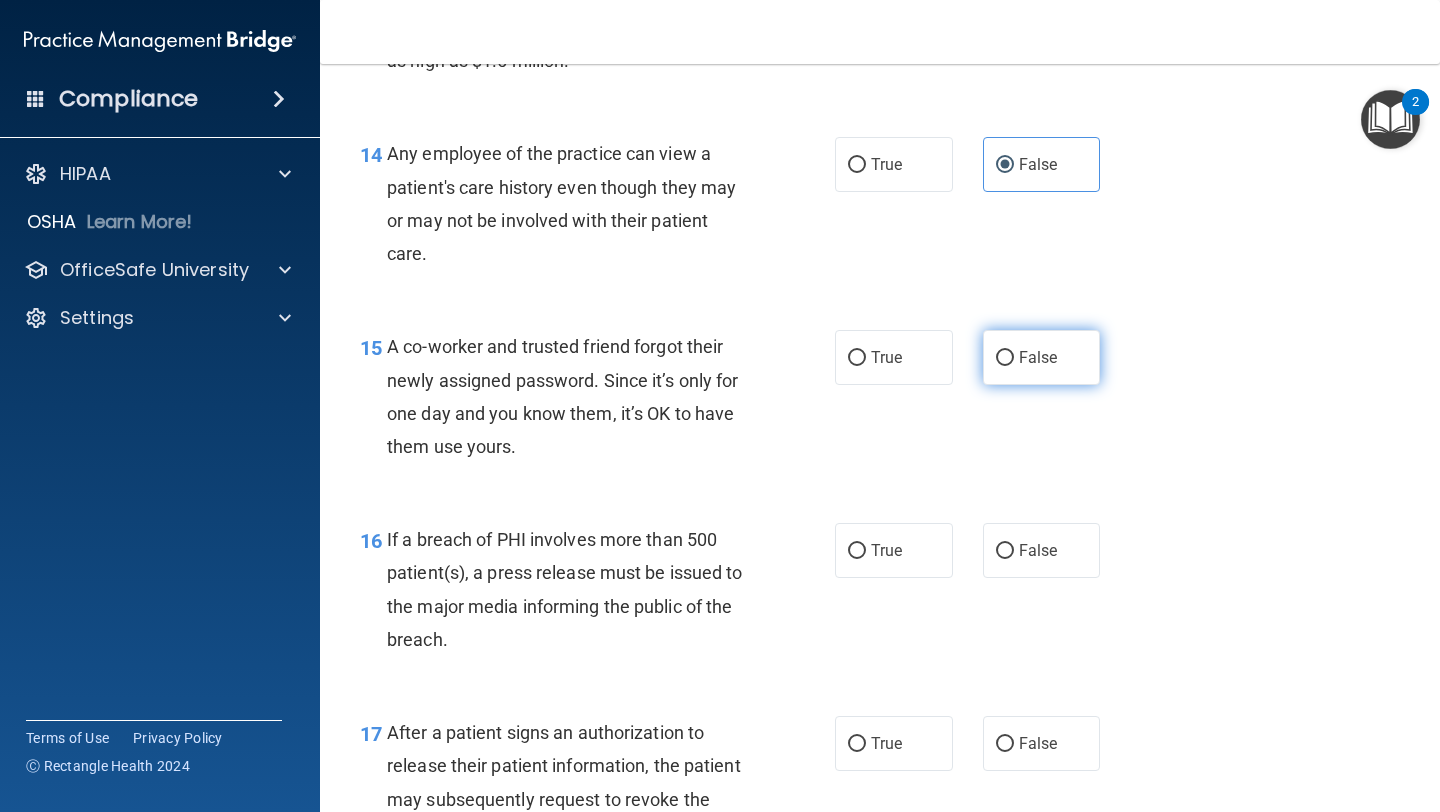click on "False" at bounding box center [1042, 357] 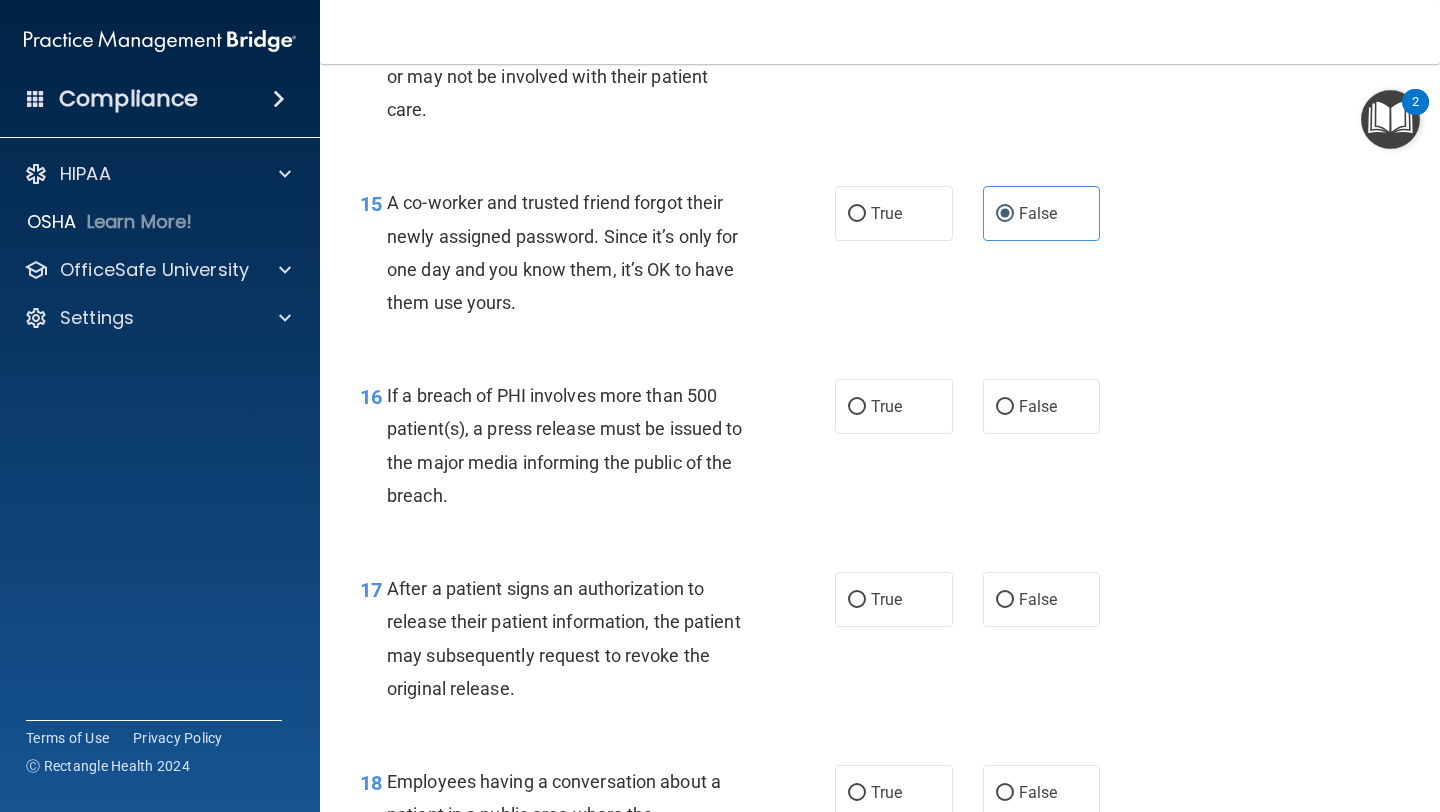 scroll, scrollTop: 2479, scrollLeft: 0, axis: vertical 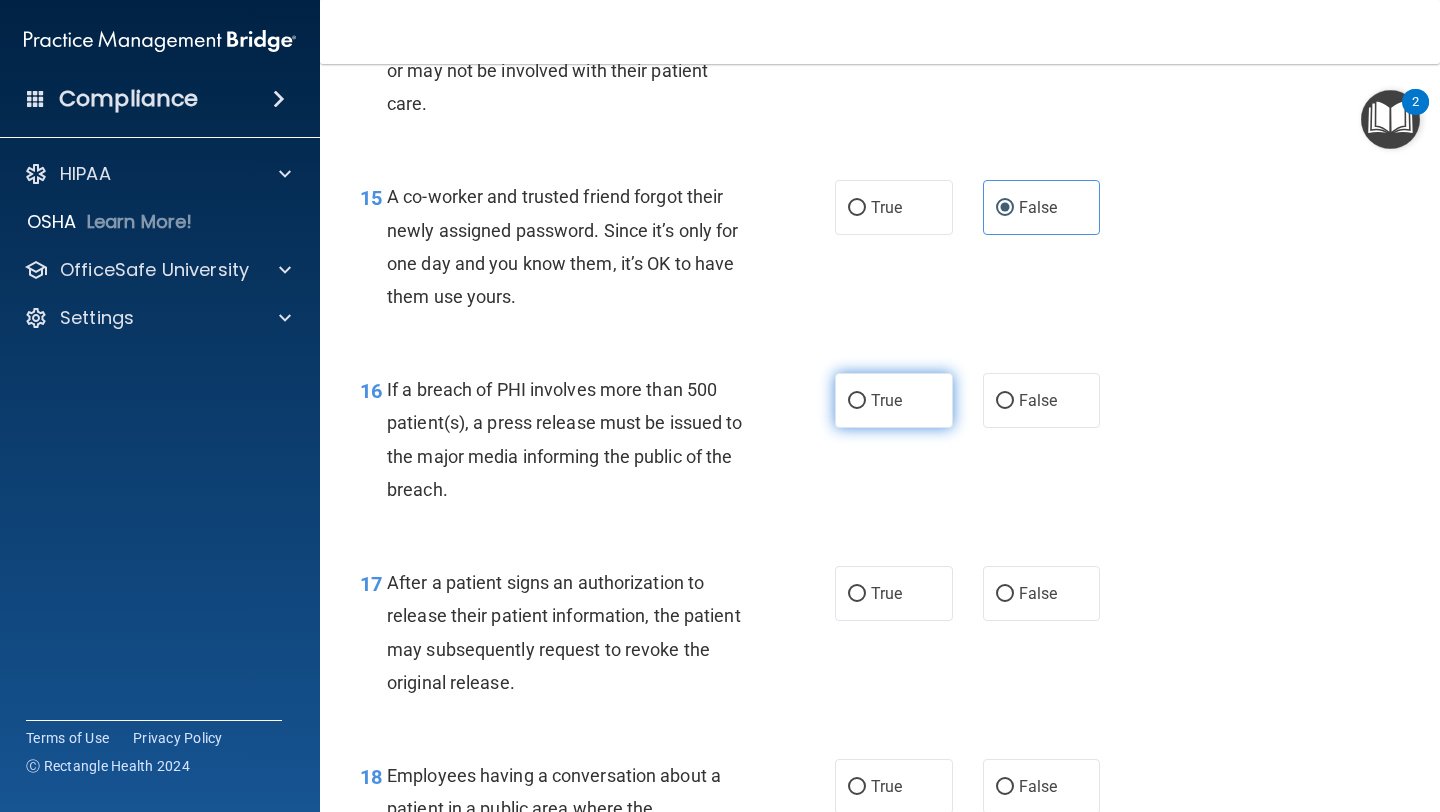 click on "True" at bounding box center [857, 401] 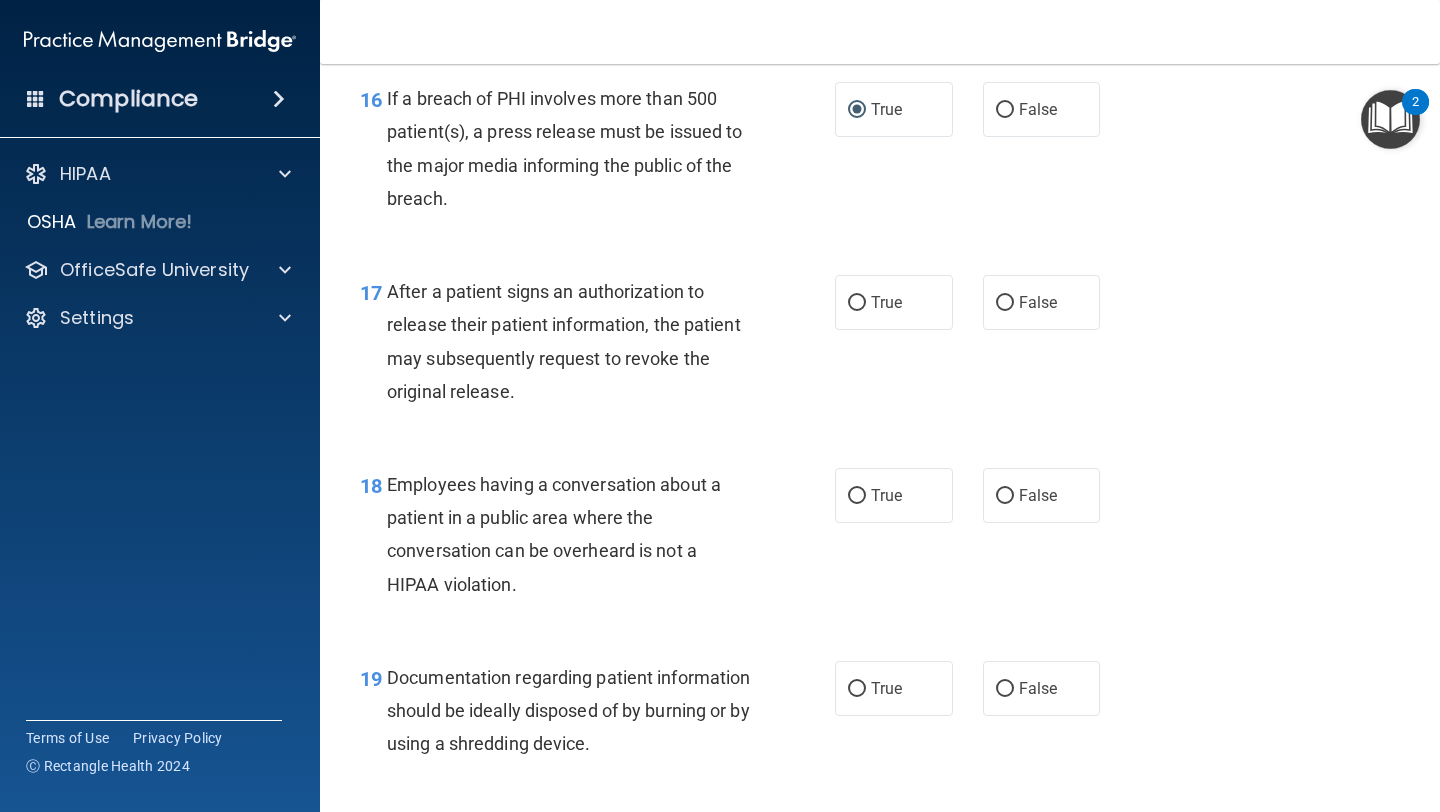 scroll, scrollTop: 2776, scrollLeft: 0, axis: vertical 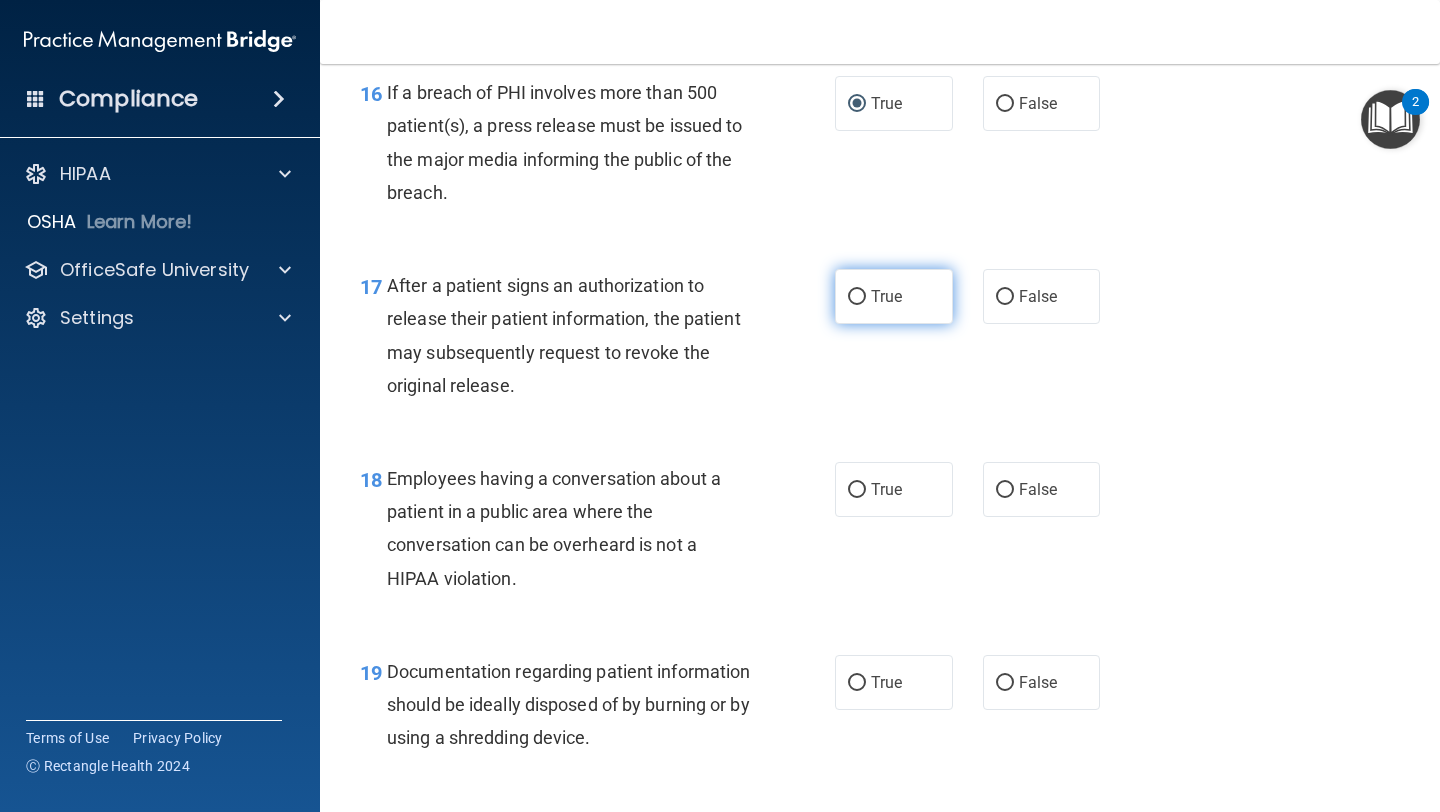 click on "True" at bounding box center [886, 296] 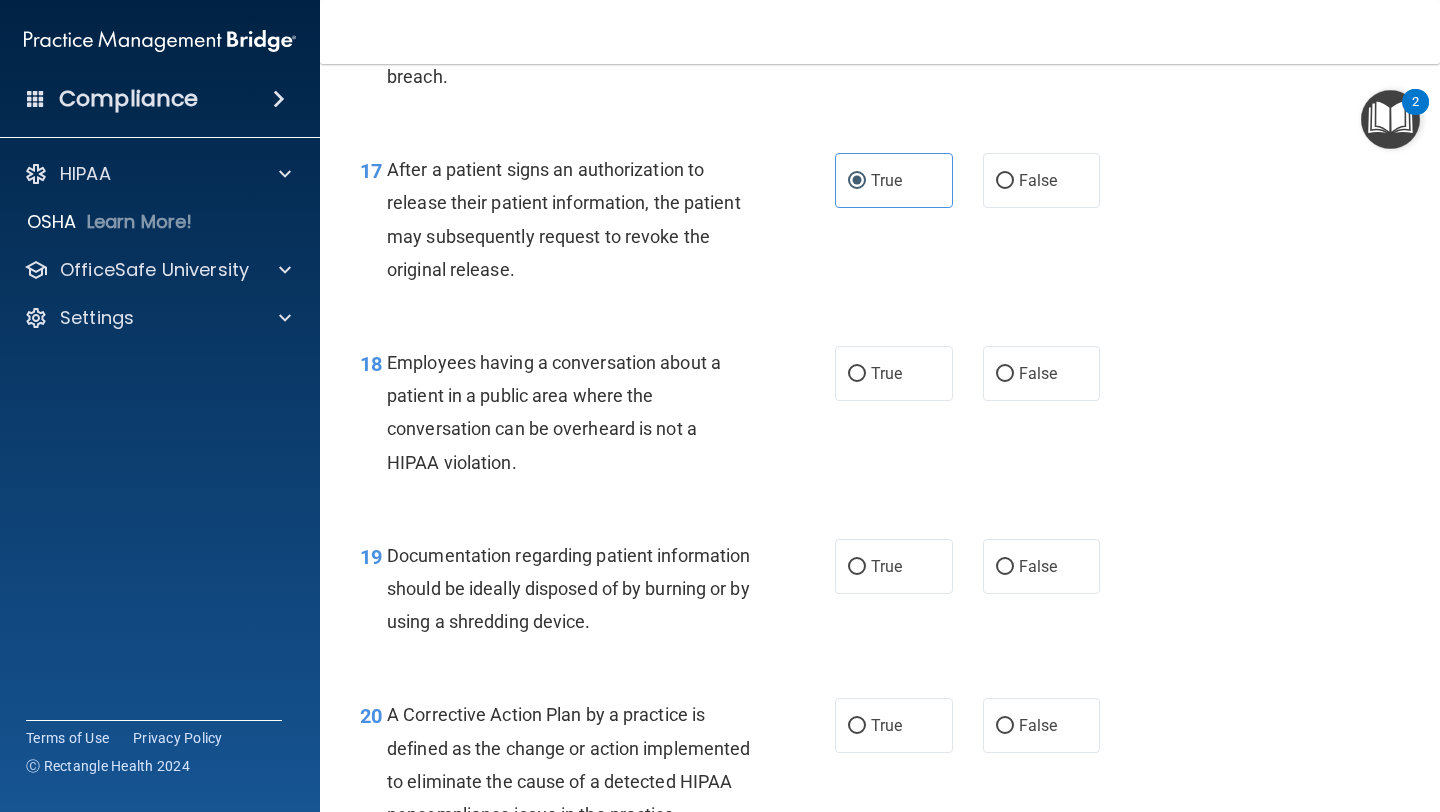 scroll, scrollTop: 2901, scrollLeft: 0, axis: vertical 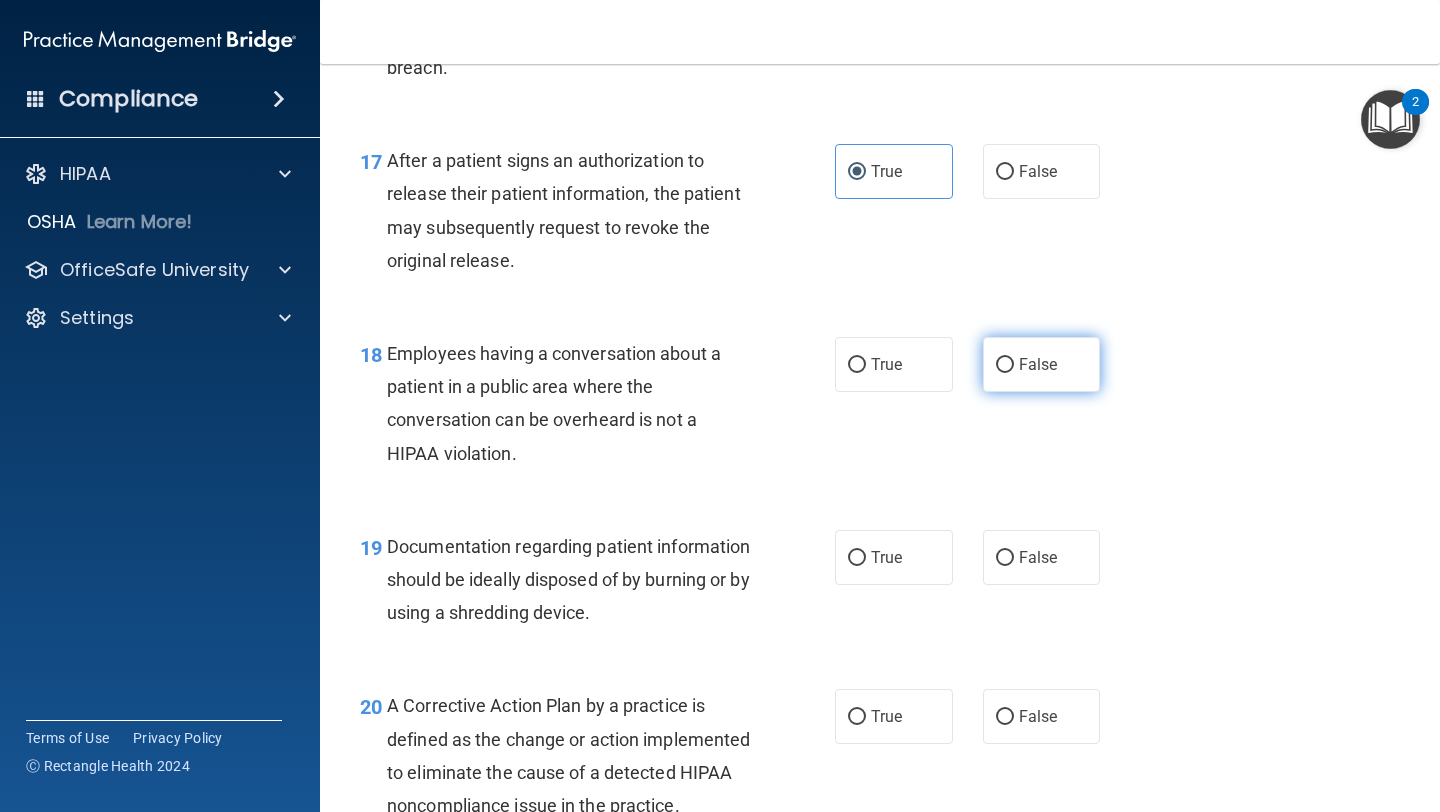 click on "False" at bounding box center (1005, 365) 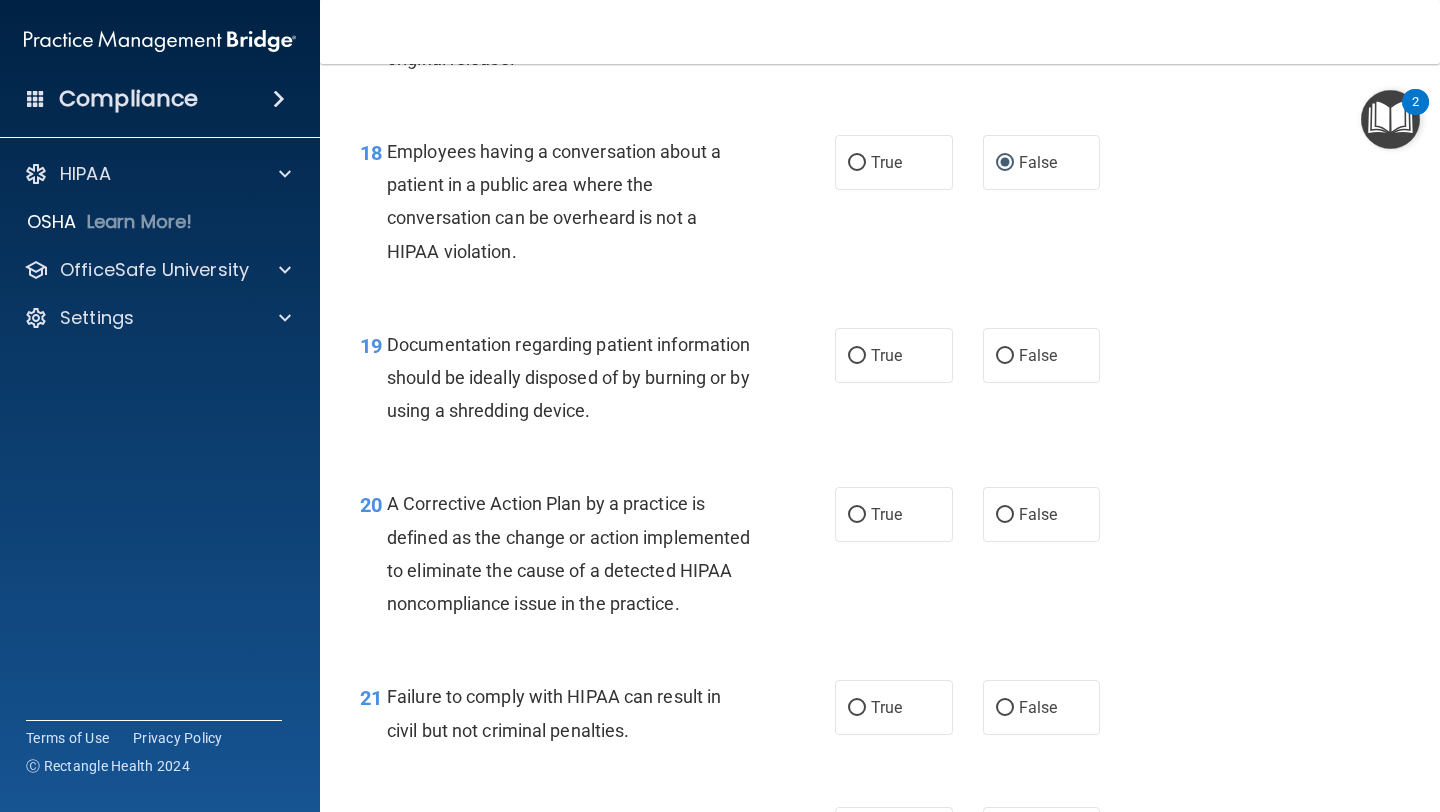 scroll, scrollTop: 3106, scrollLeft: 0, axis: vertical 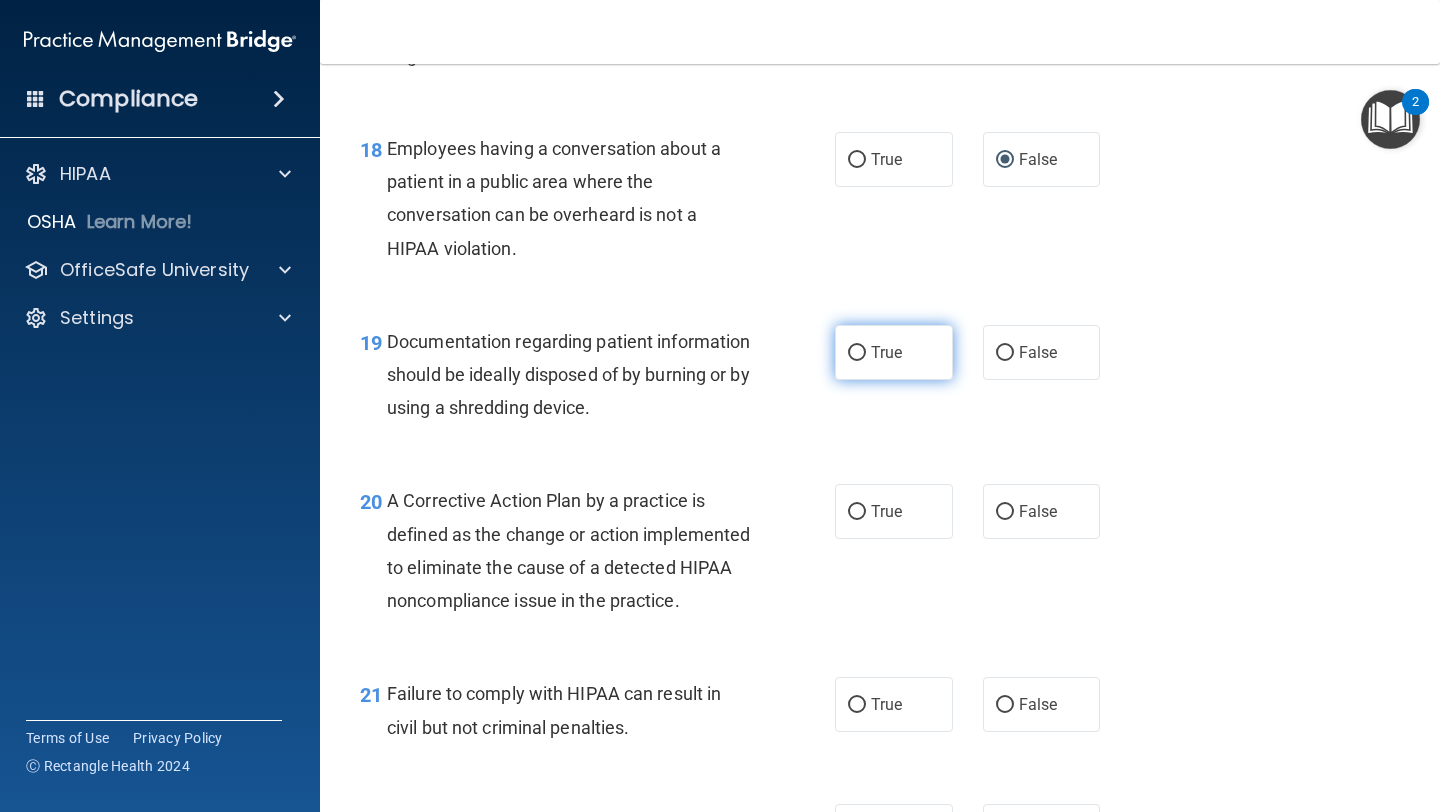 click on "True" at bounding box center [894, 352] 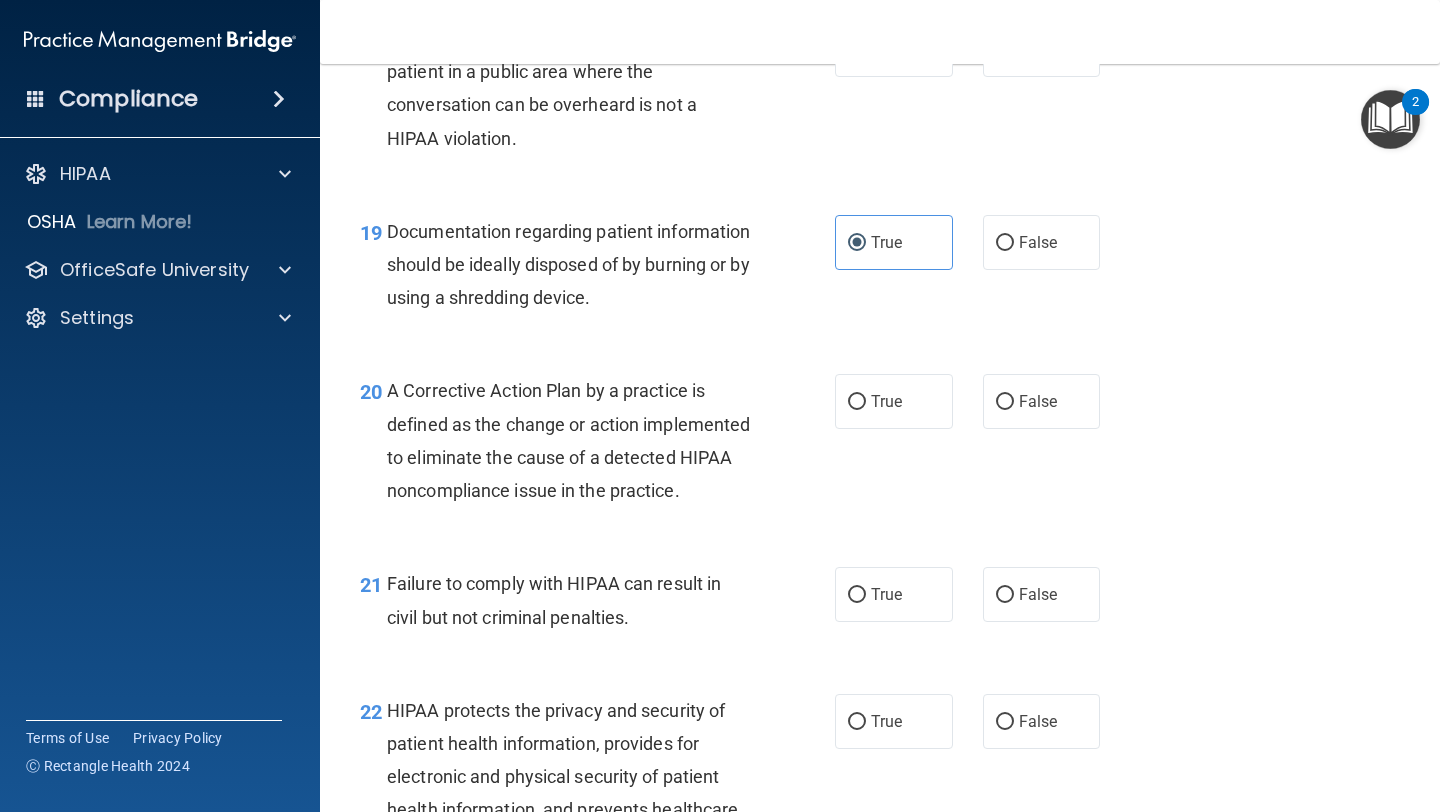 scroll, scrollTop: 3228, scrollLeft: 0, axis: vertical 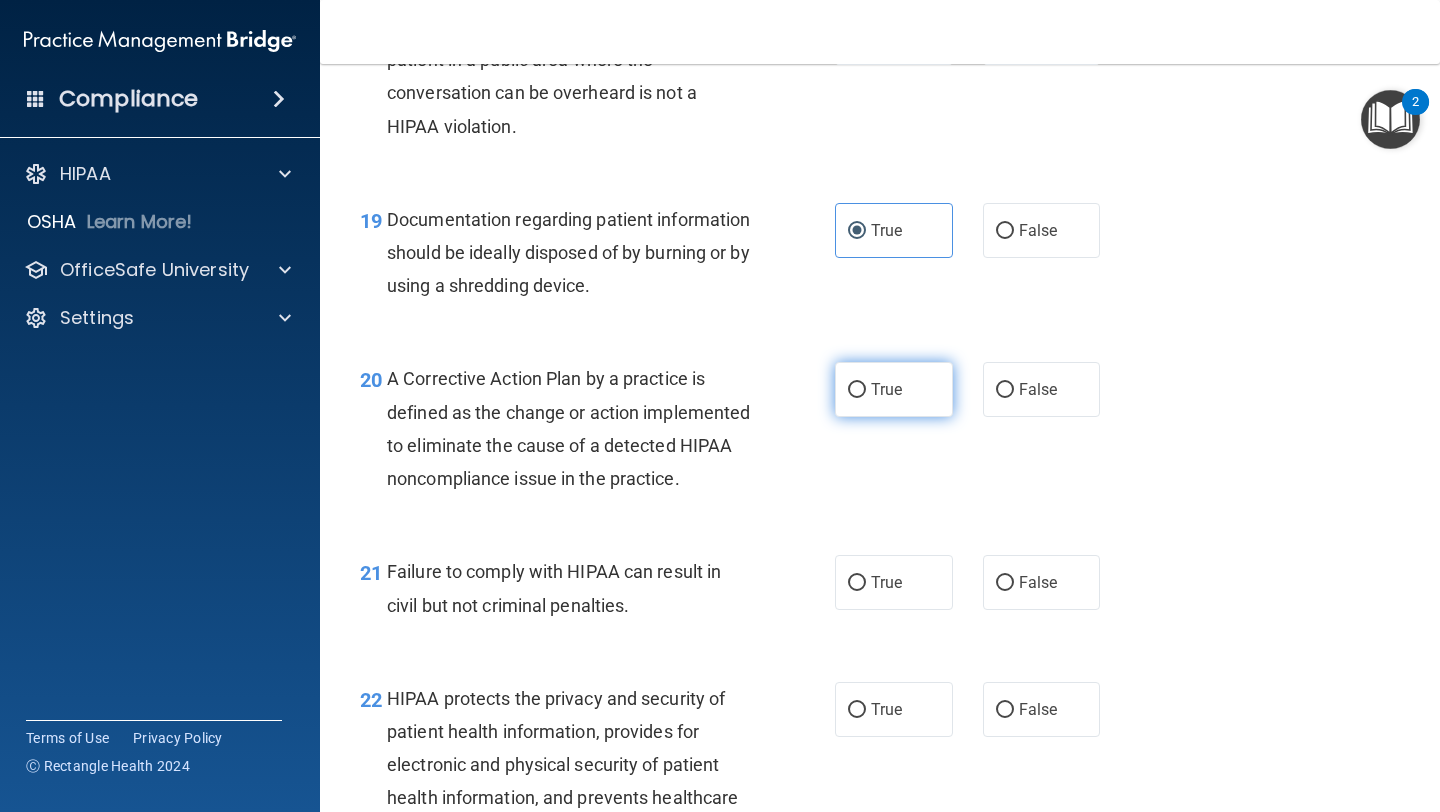 click on "True" at bounding box center [886, 389] 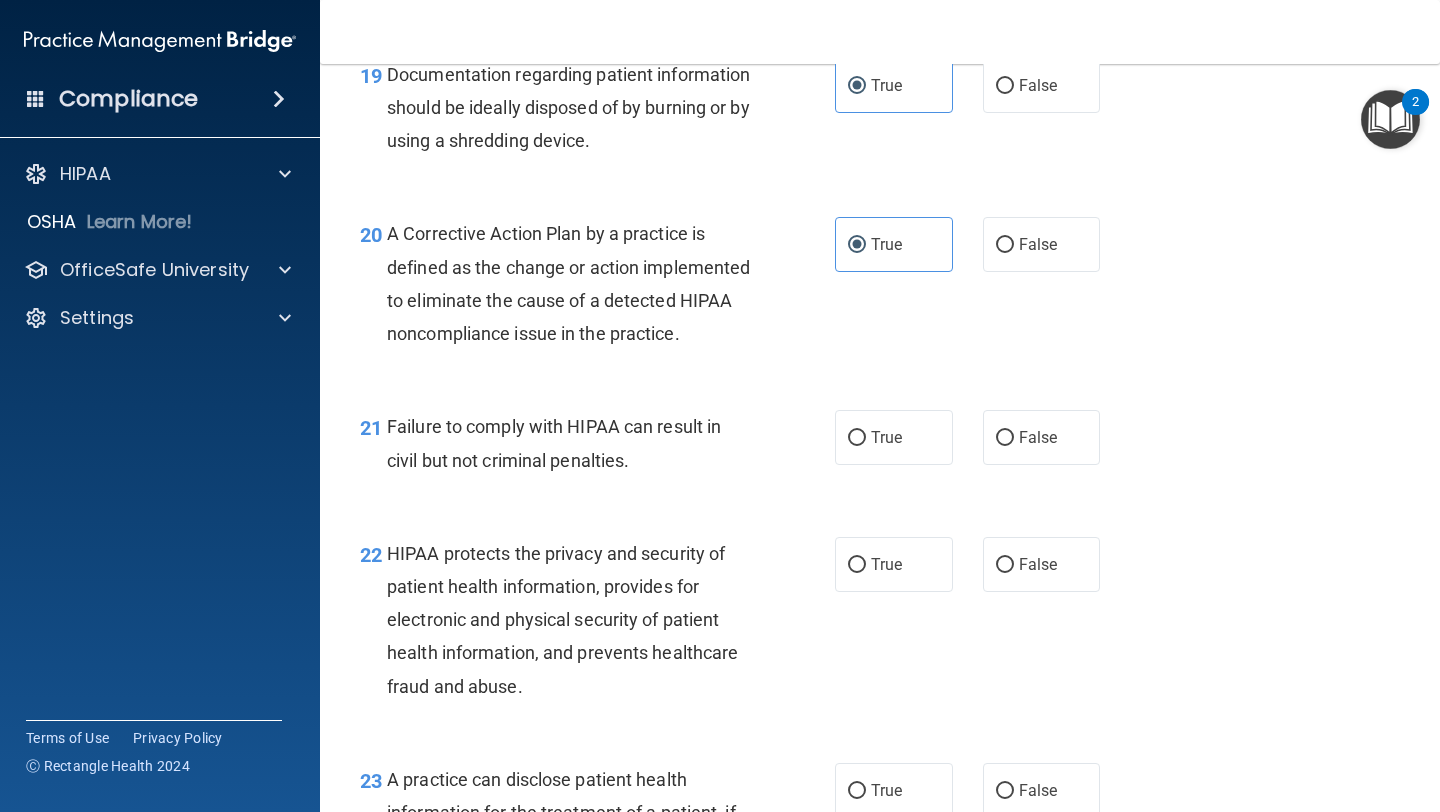 scroll, scrollTop: 3384, scrollLeft: 0, axis: vertical 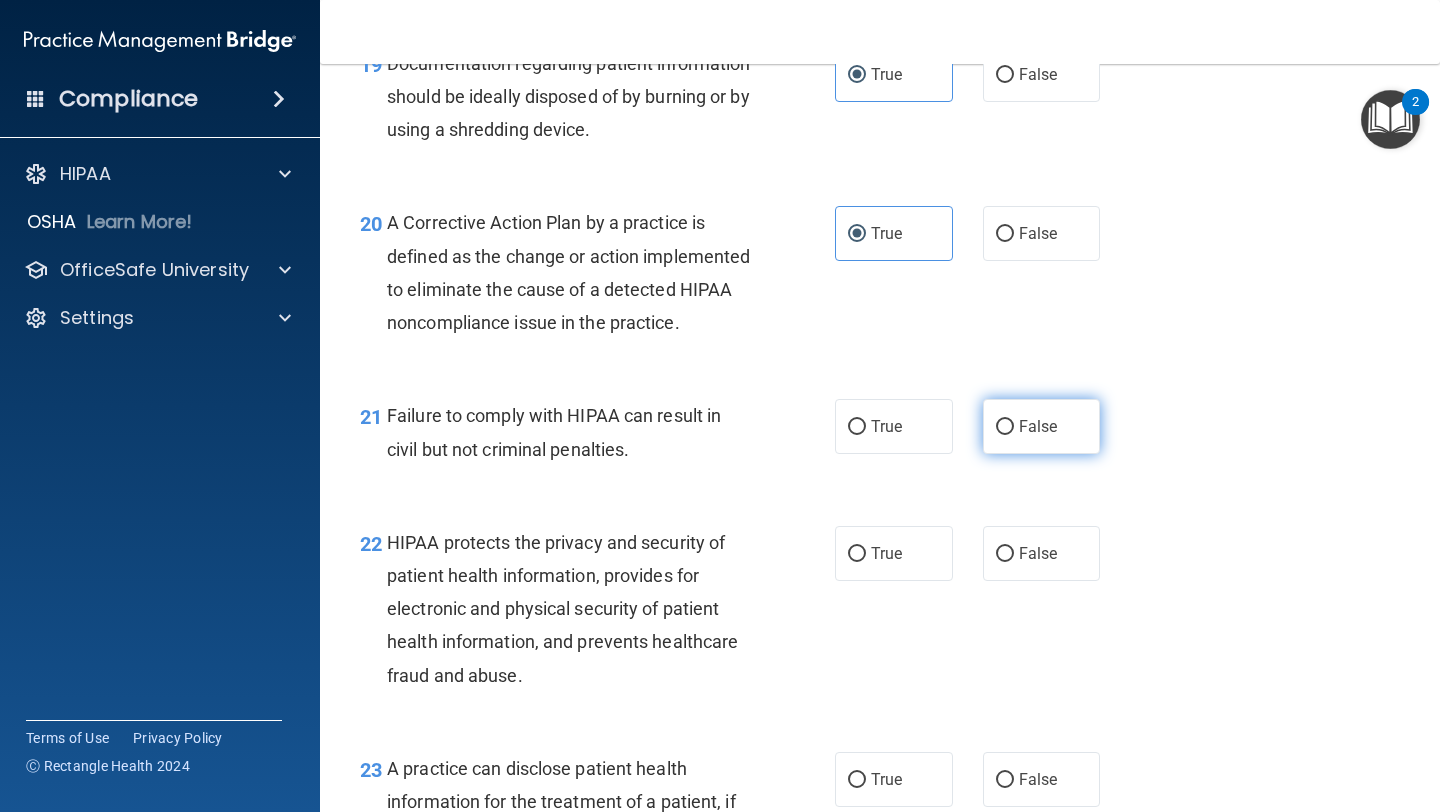 click on "False" at bounding box center (1042, 426) 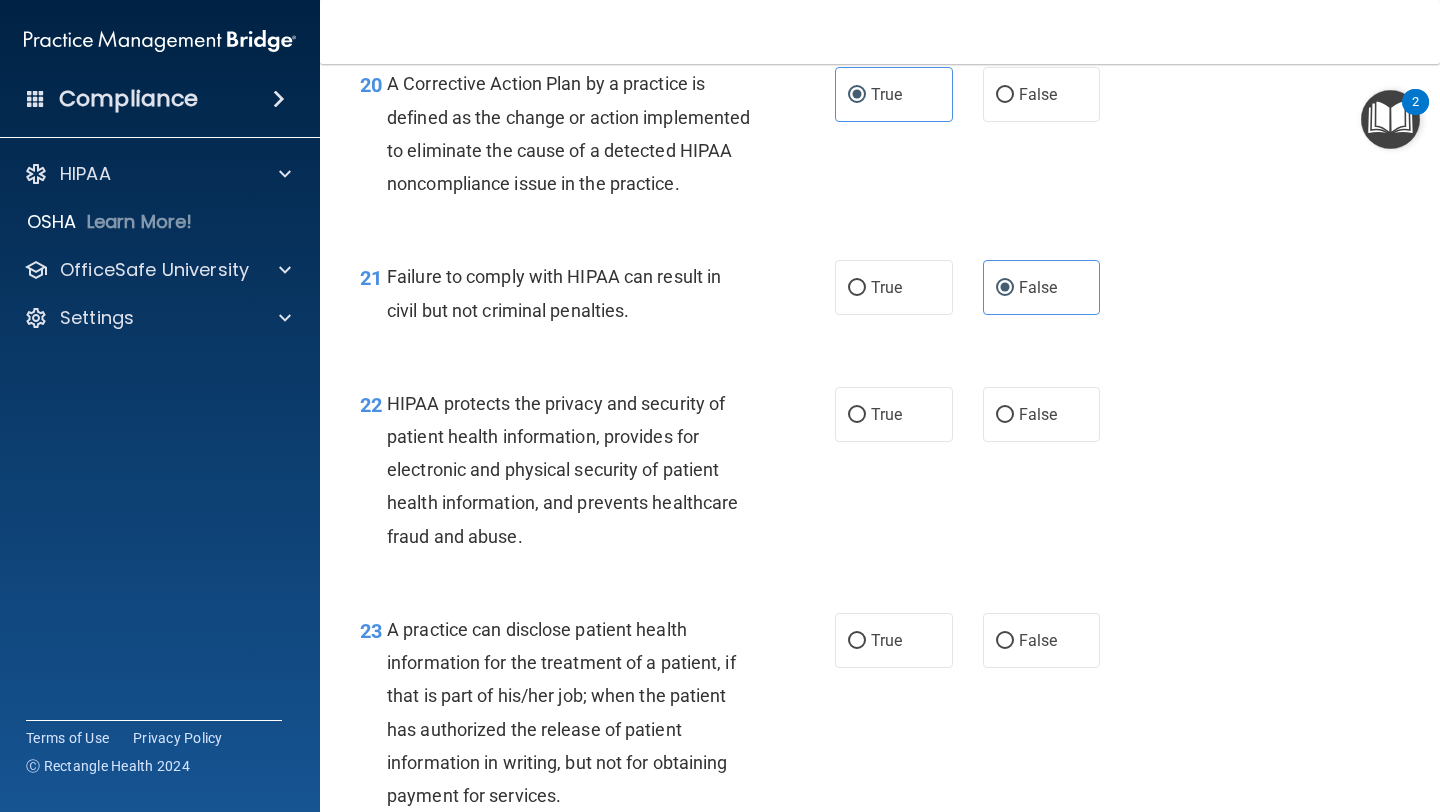 scroll, scrollTop: 3535, scrollLeft: 0, axis: vertical 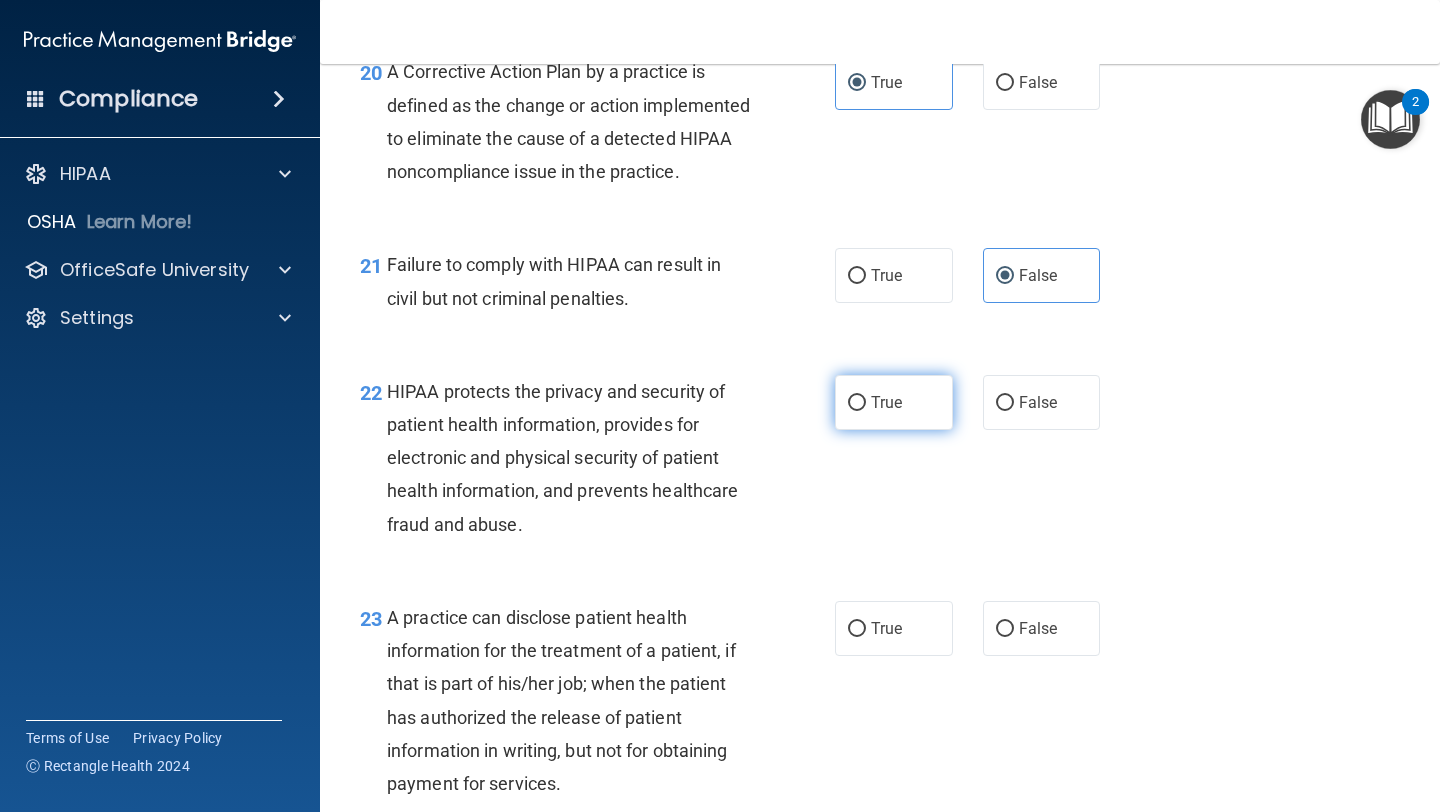 click on "True" at bounding box center [886, 402] 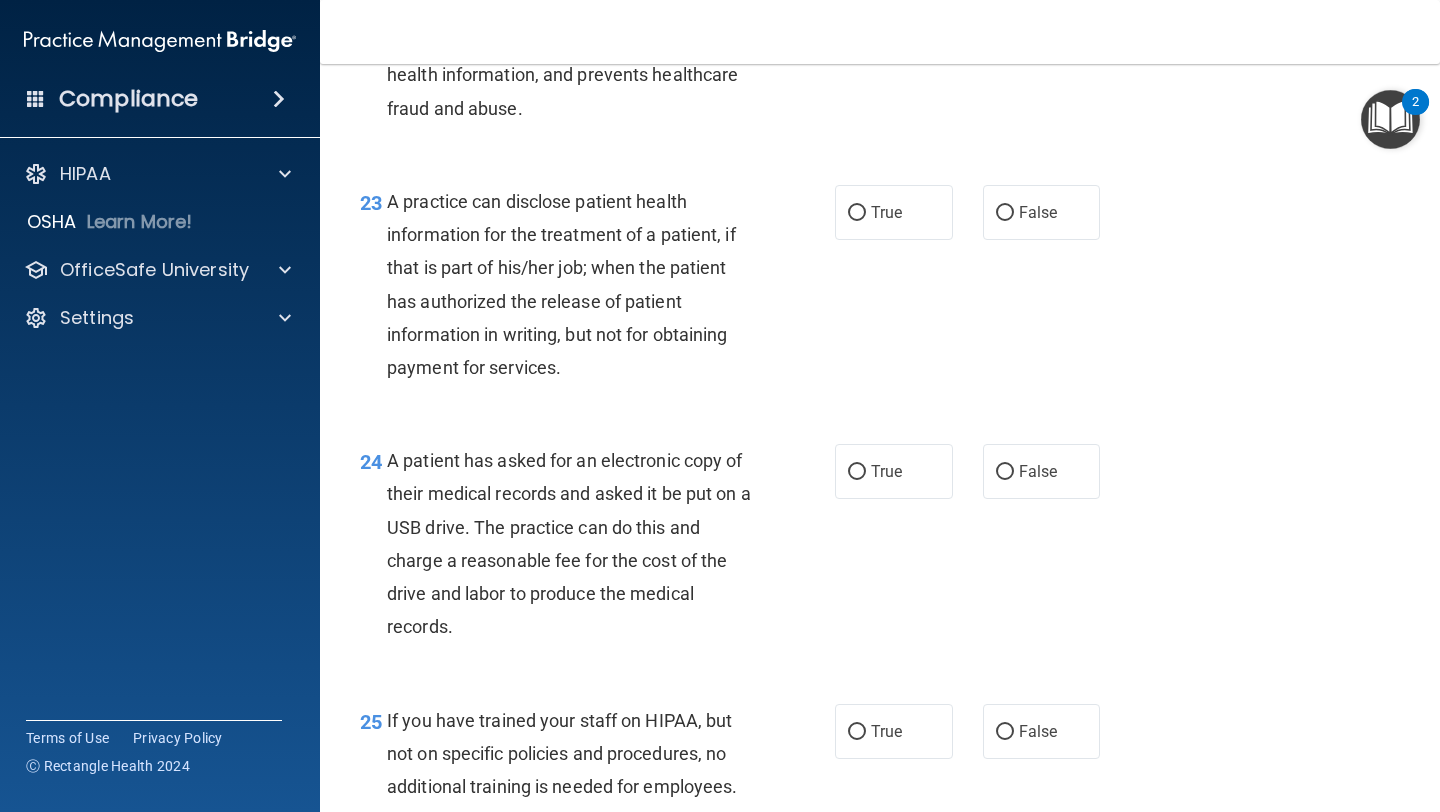 scroll, scrollTop: 3952, scrollLeft: 0, axis: vertical 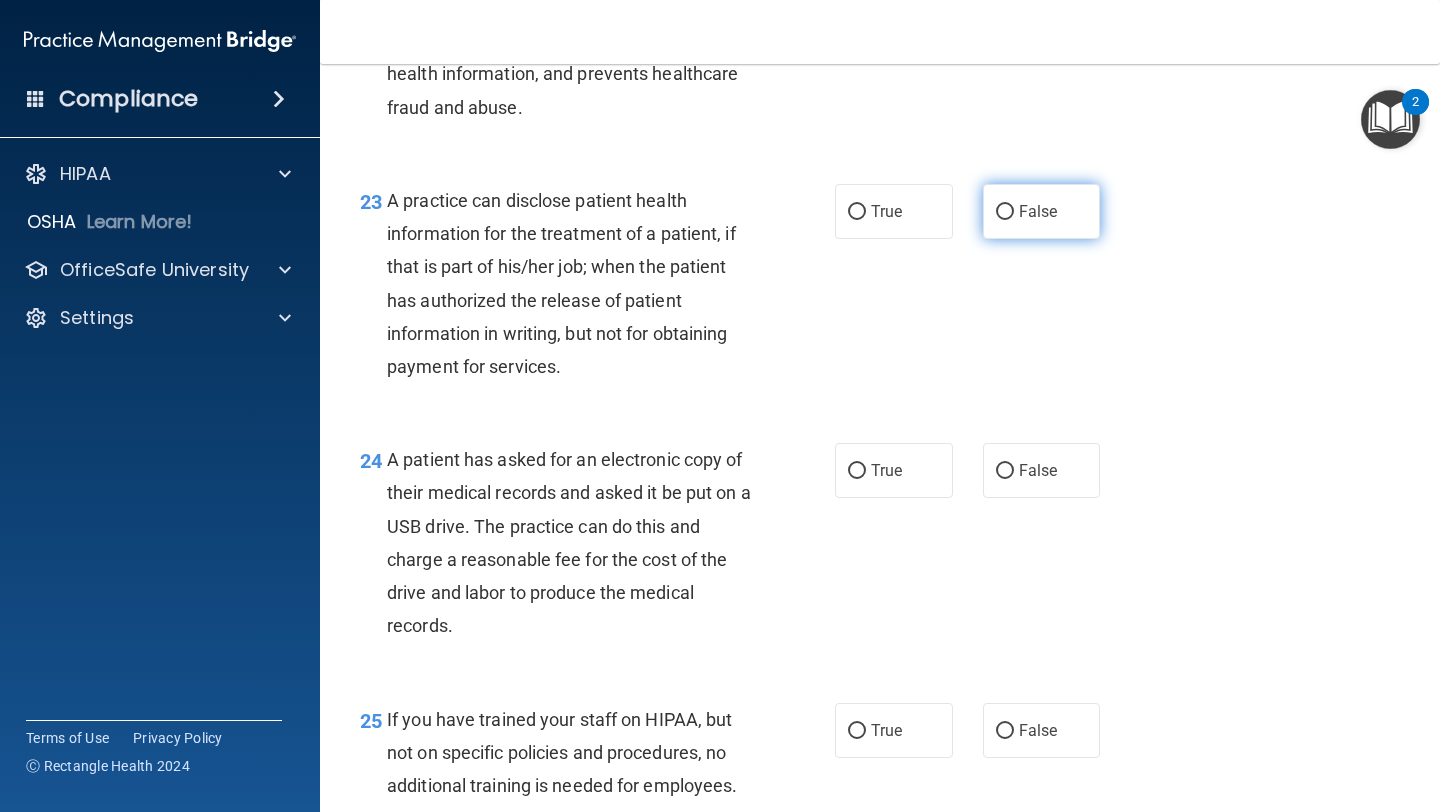 click on "False" at bounding box center [1005, 212] 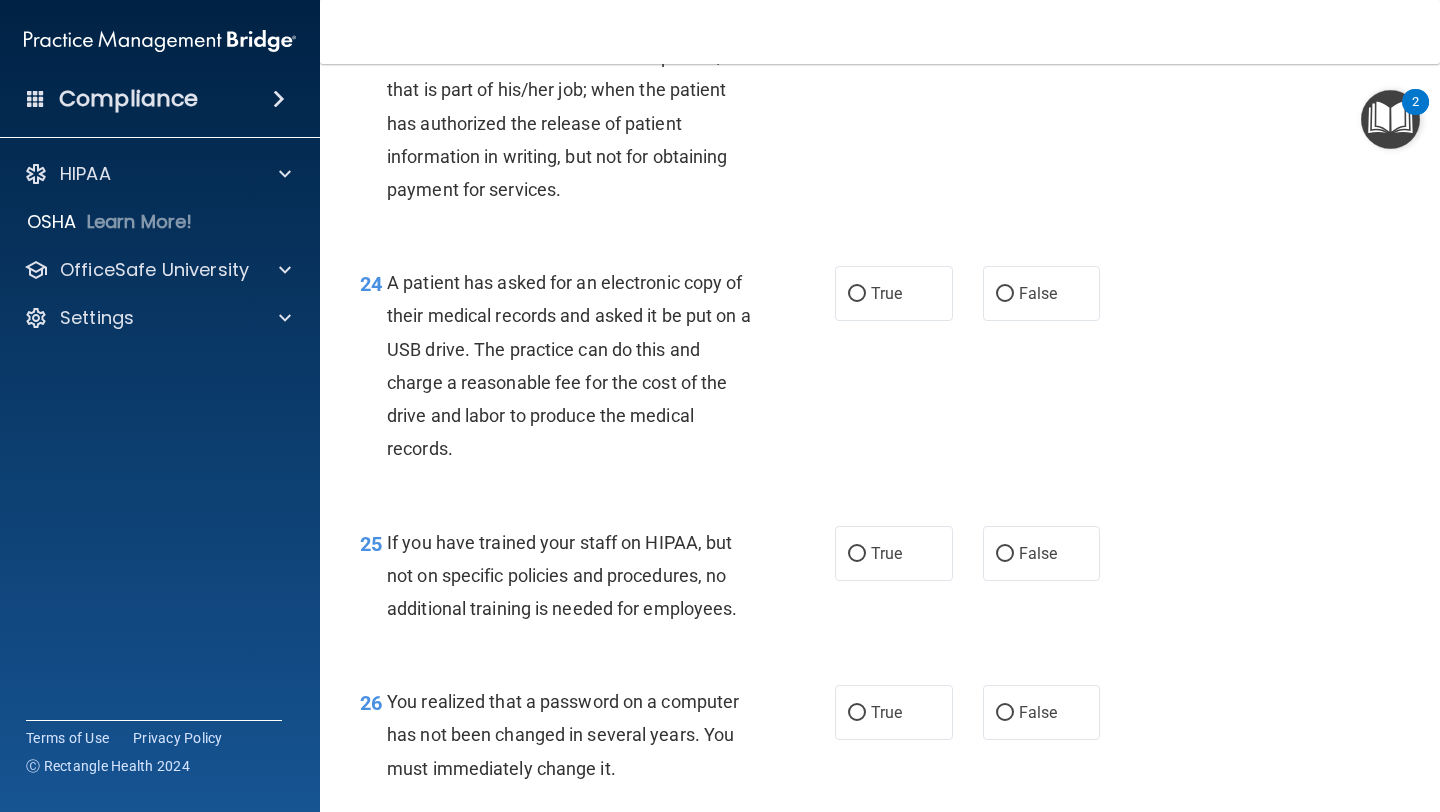 scroll, scrollTop: 4137, scrollLeft: 0, axis: vertical 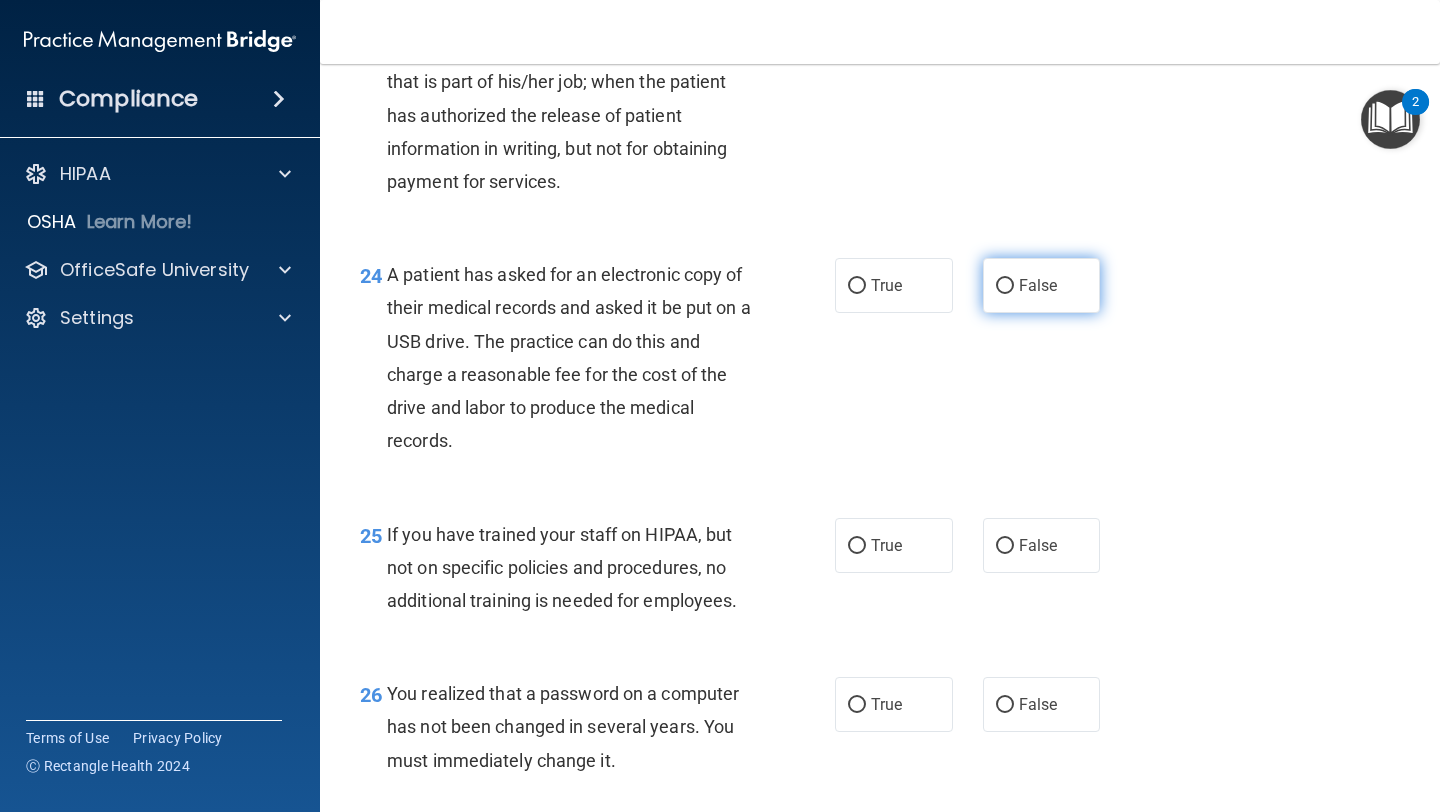 click on "False" at bounding box center [1005, 286] 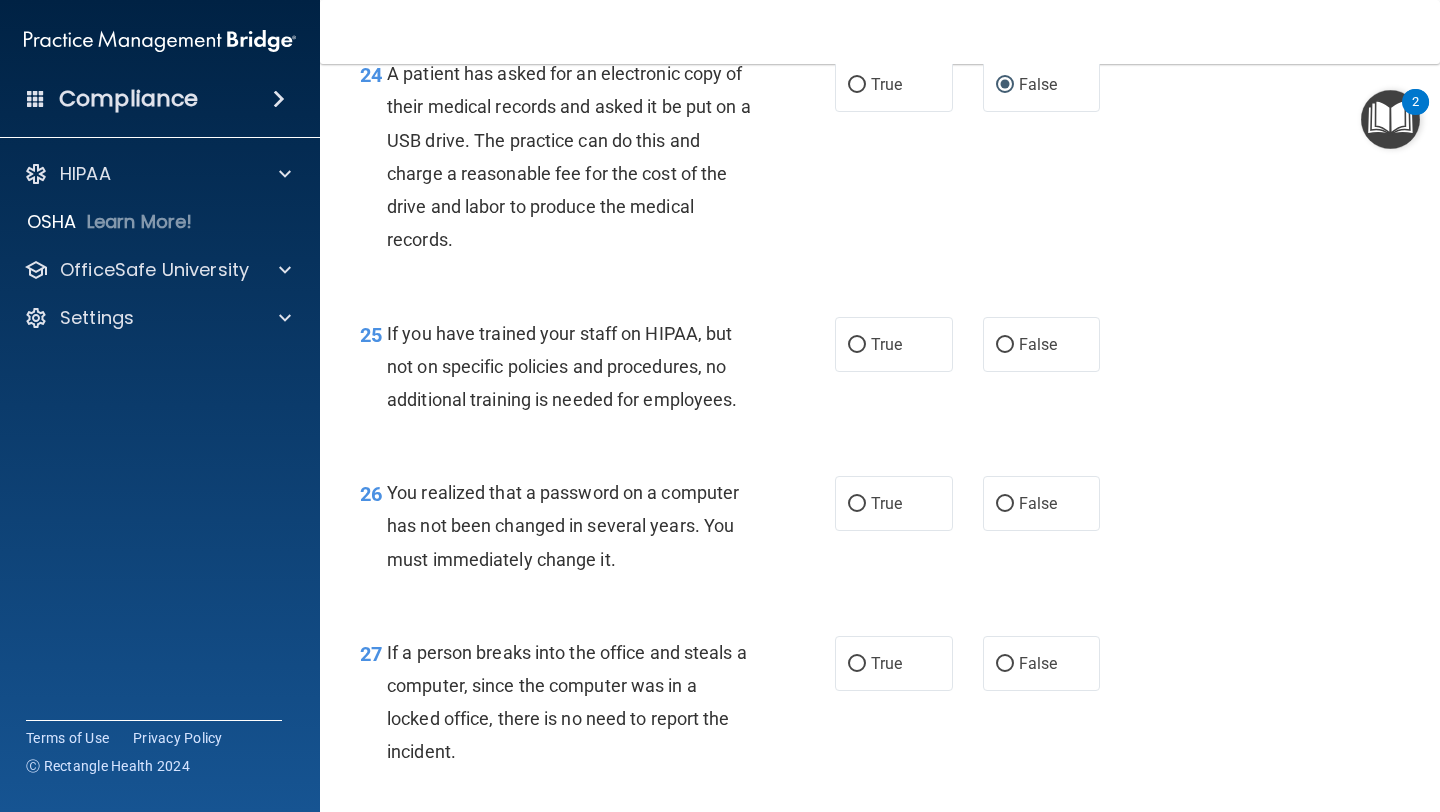 scroll, scrollTop: 4341, scrollLeft: 0, axis: vertical 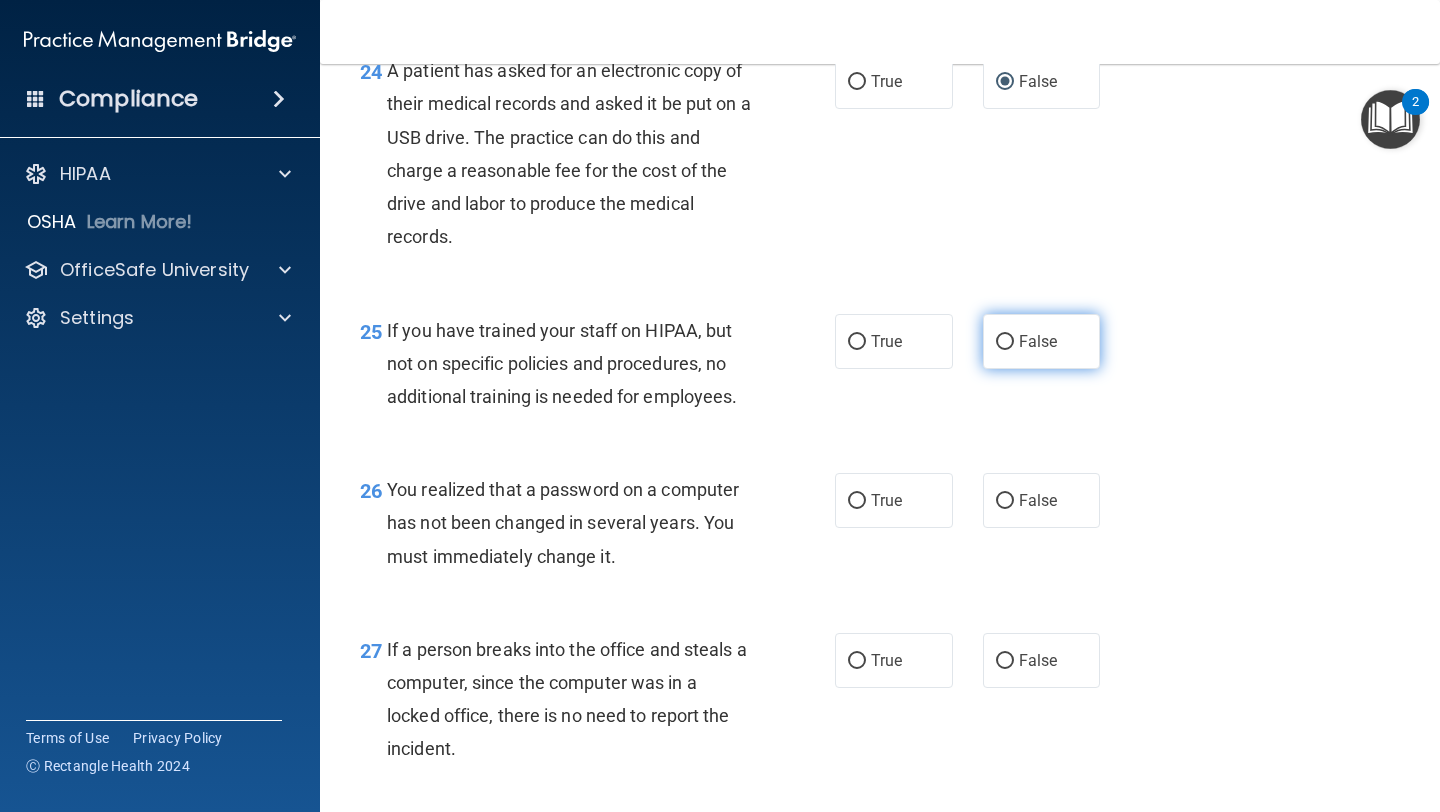 click on "False" at bounding box center [1005, 342] 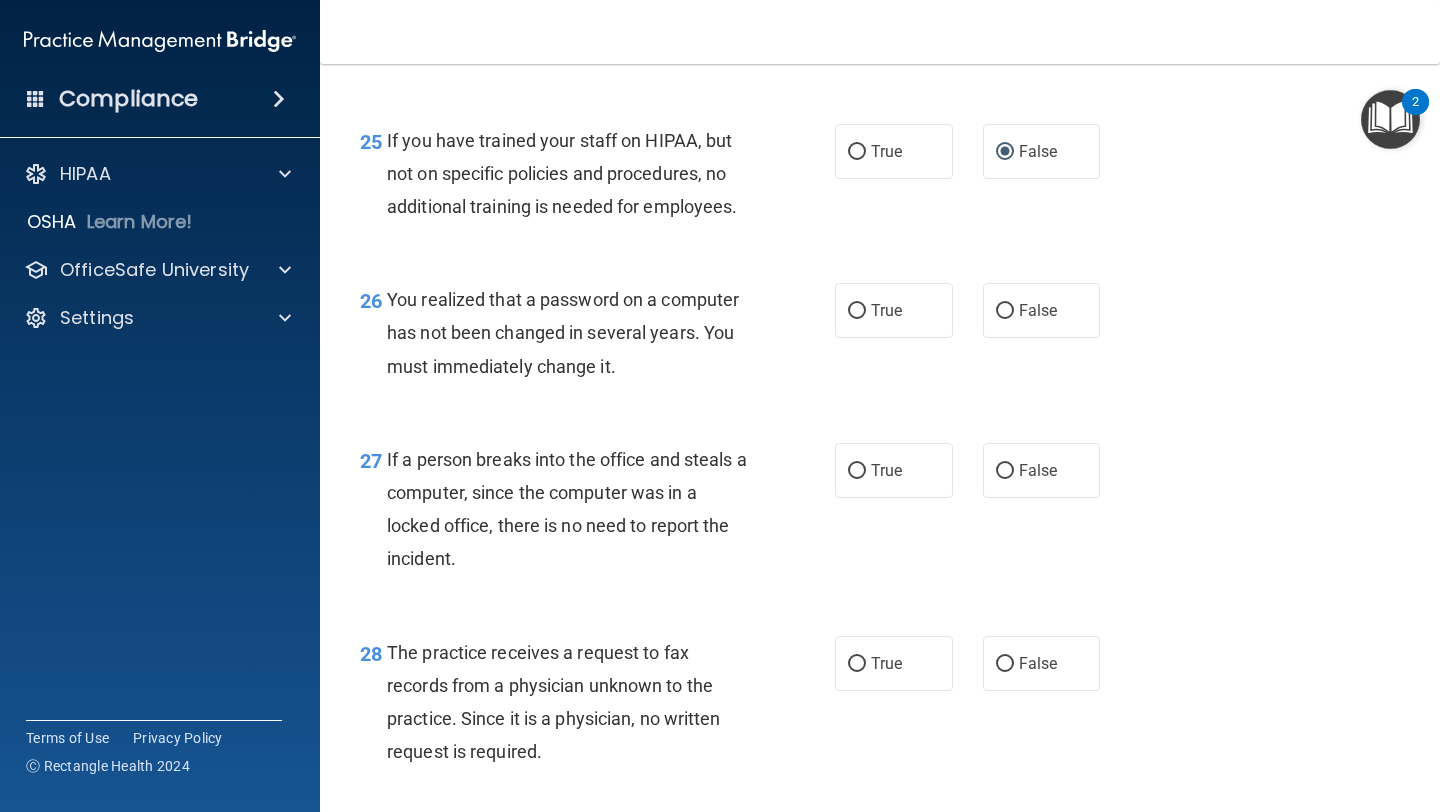 scroll, scrollTop: 4534, scrollLeft: 0, axis: vertical 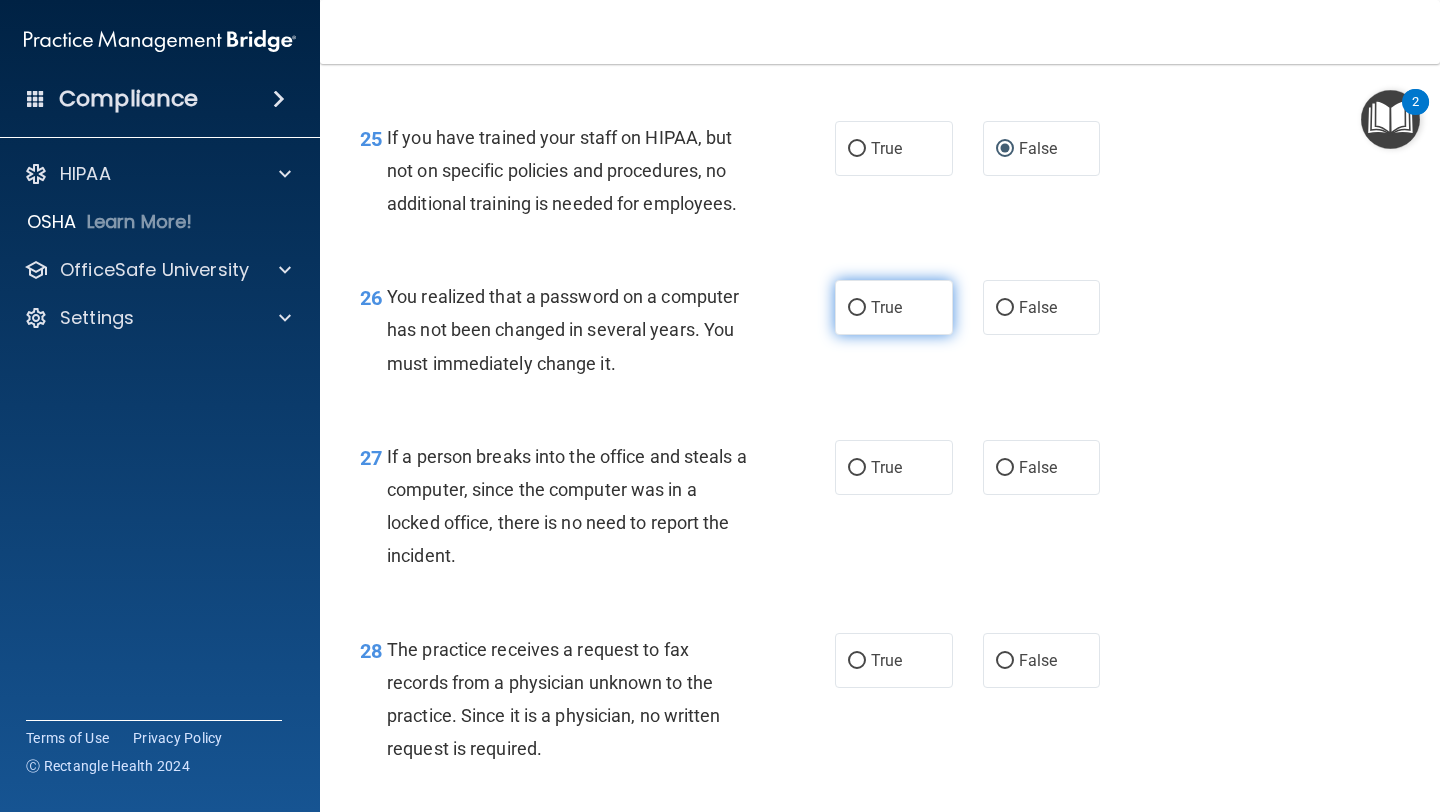 click on "True" at bounding box center [894, 307] 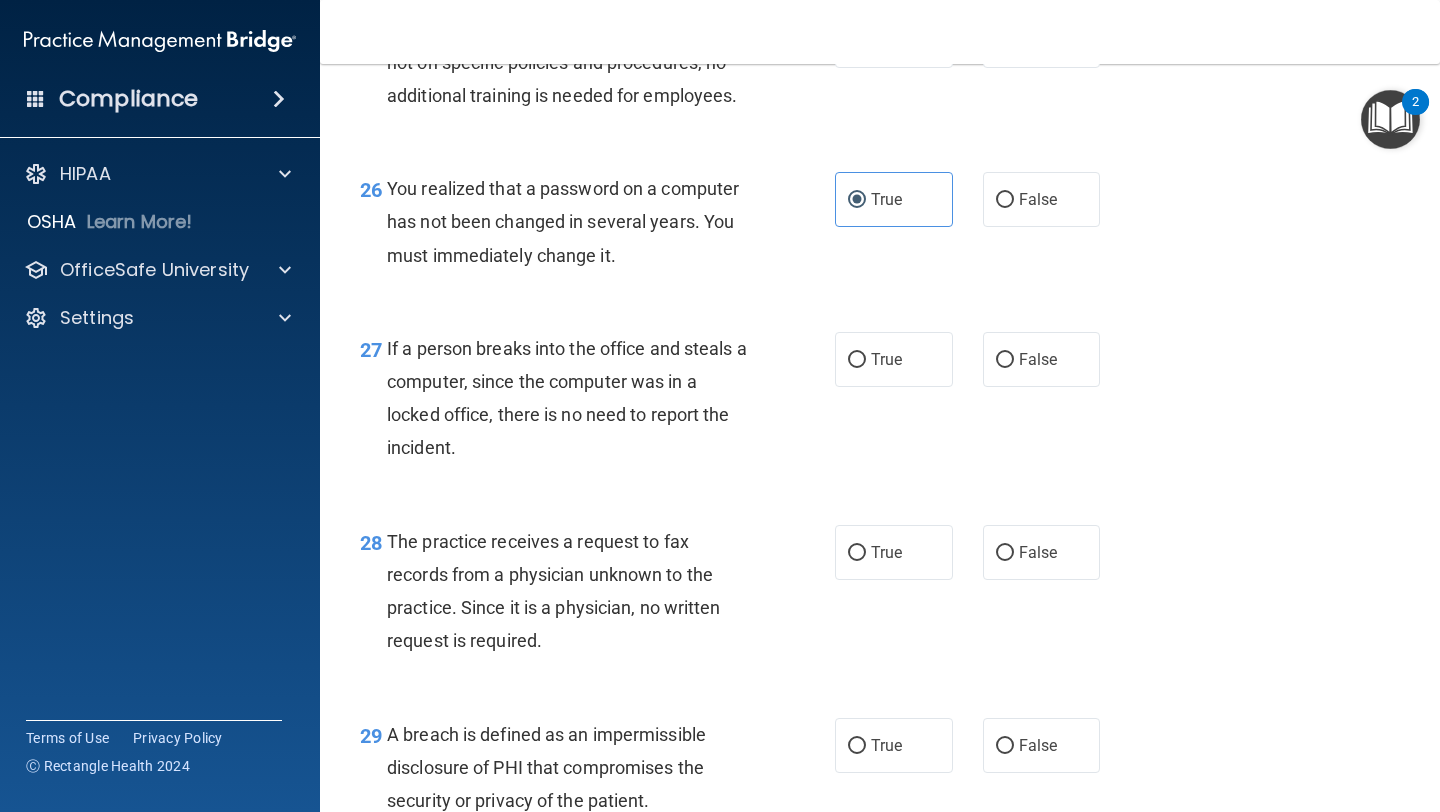 scroll, scrollTop: 4654, scrollLeft: 0, axis: vertical 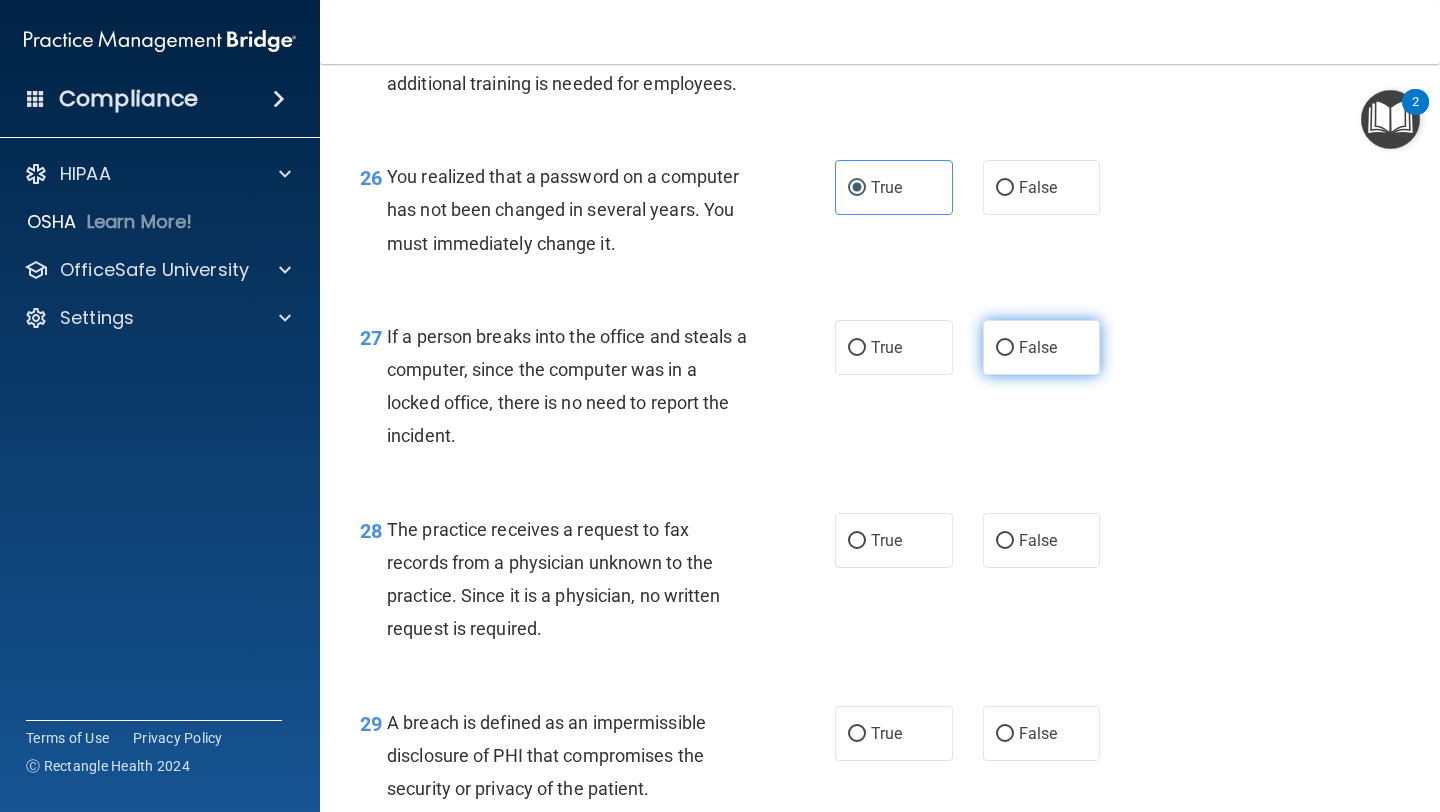 click on "False" at bounding box center (1005, 348) 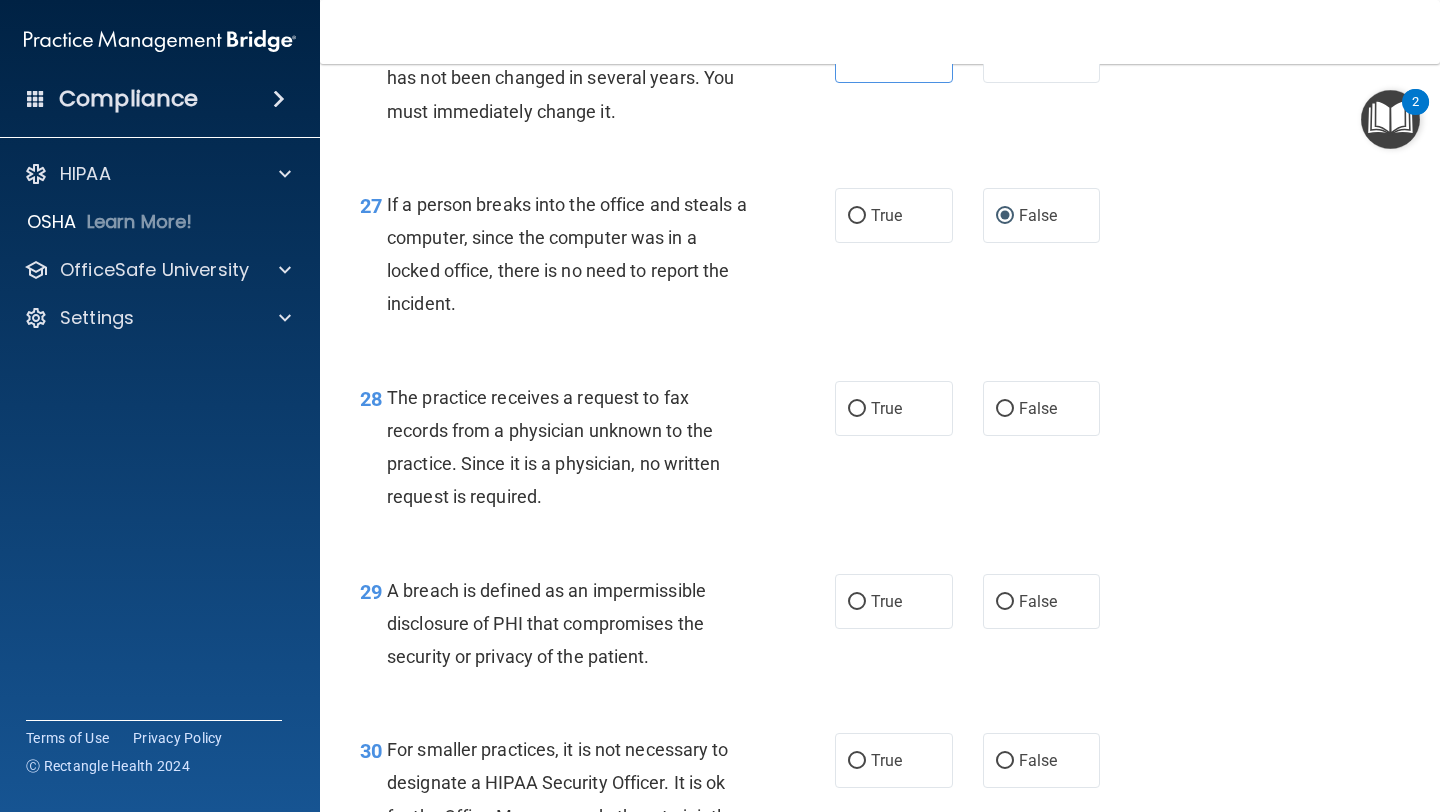 scroll, scrollTop: 4794, scrollLeft: 0, axis: vertical 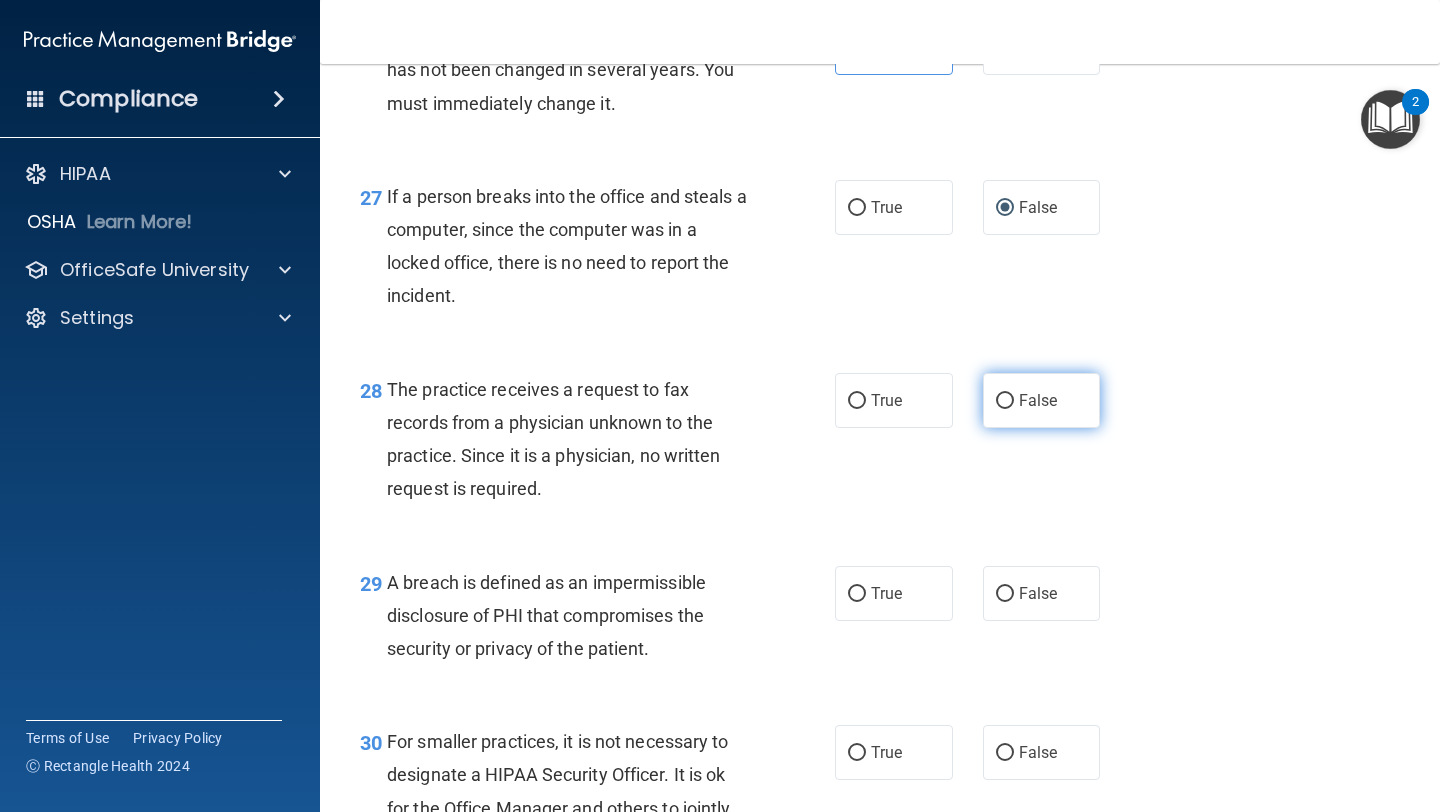 click on "False" at bounding box center (1005, 401) 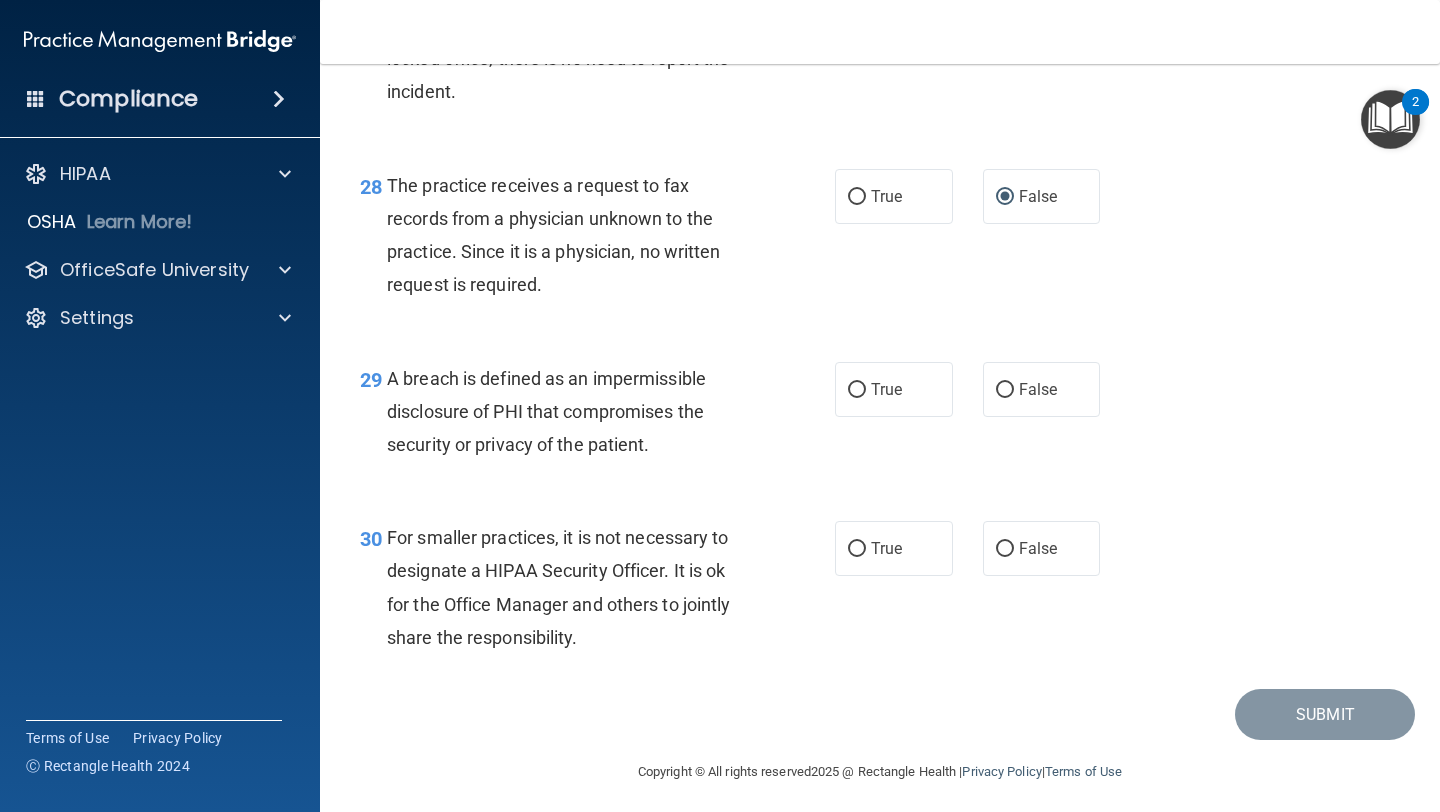 scroll, scrollTop: 5040, scrollLeft: 0, axis: vertical 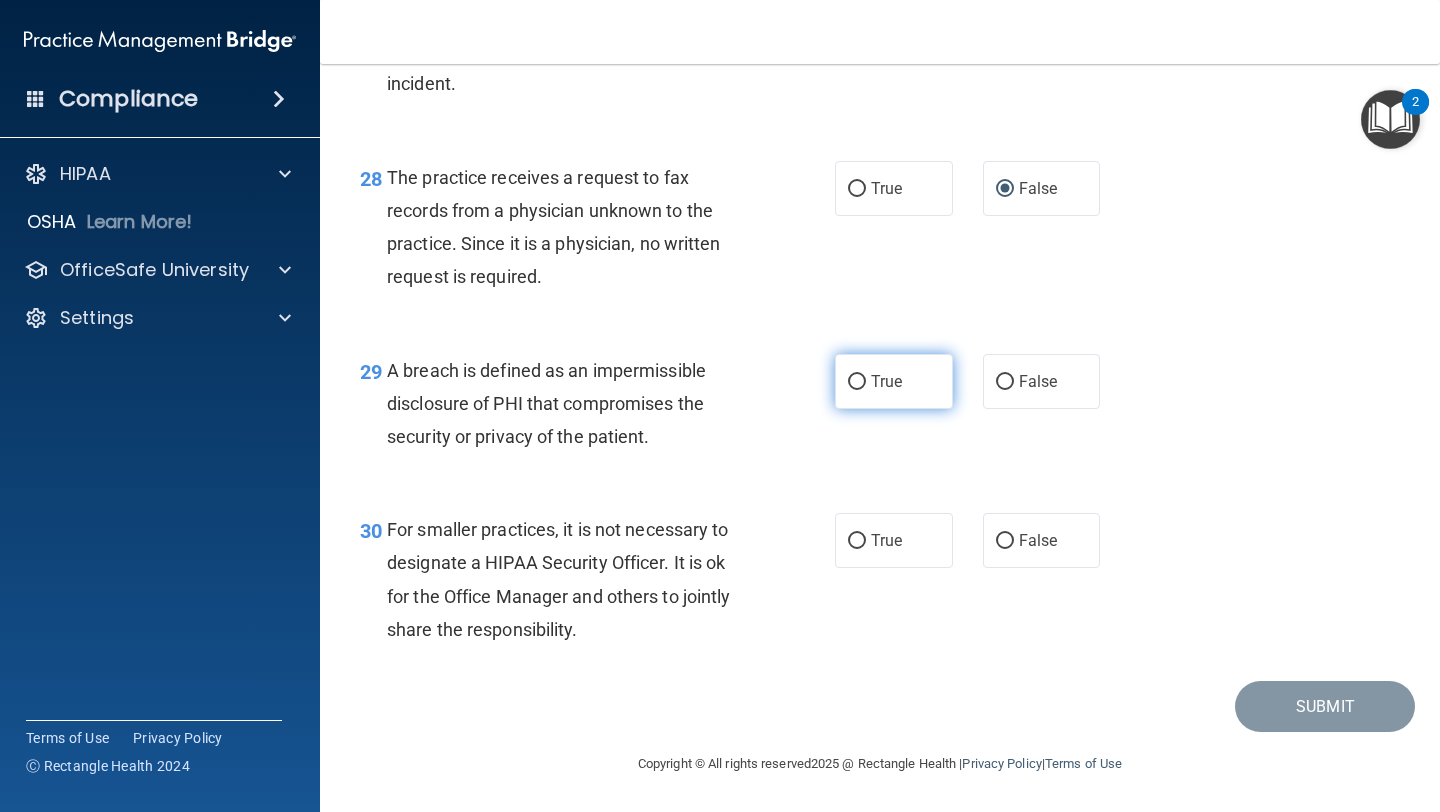 click on "True" at bounding box center (857, 382) 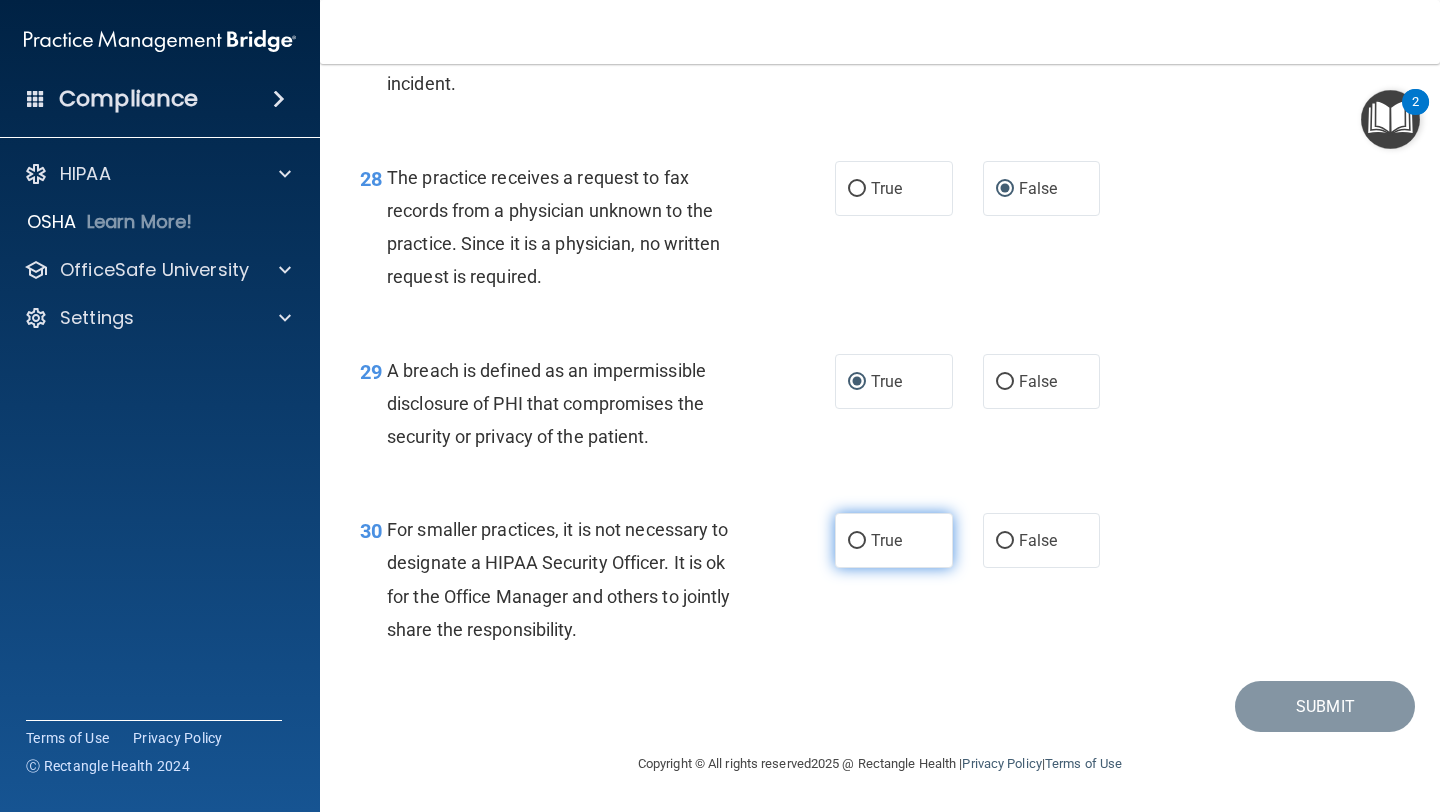 click on "True" at bounding box center [857, 541] 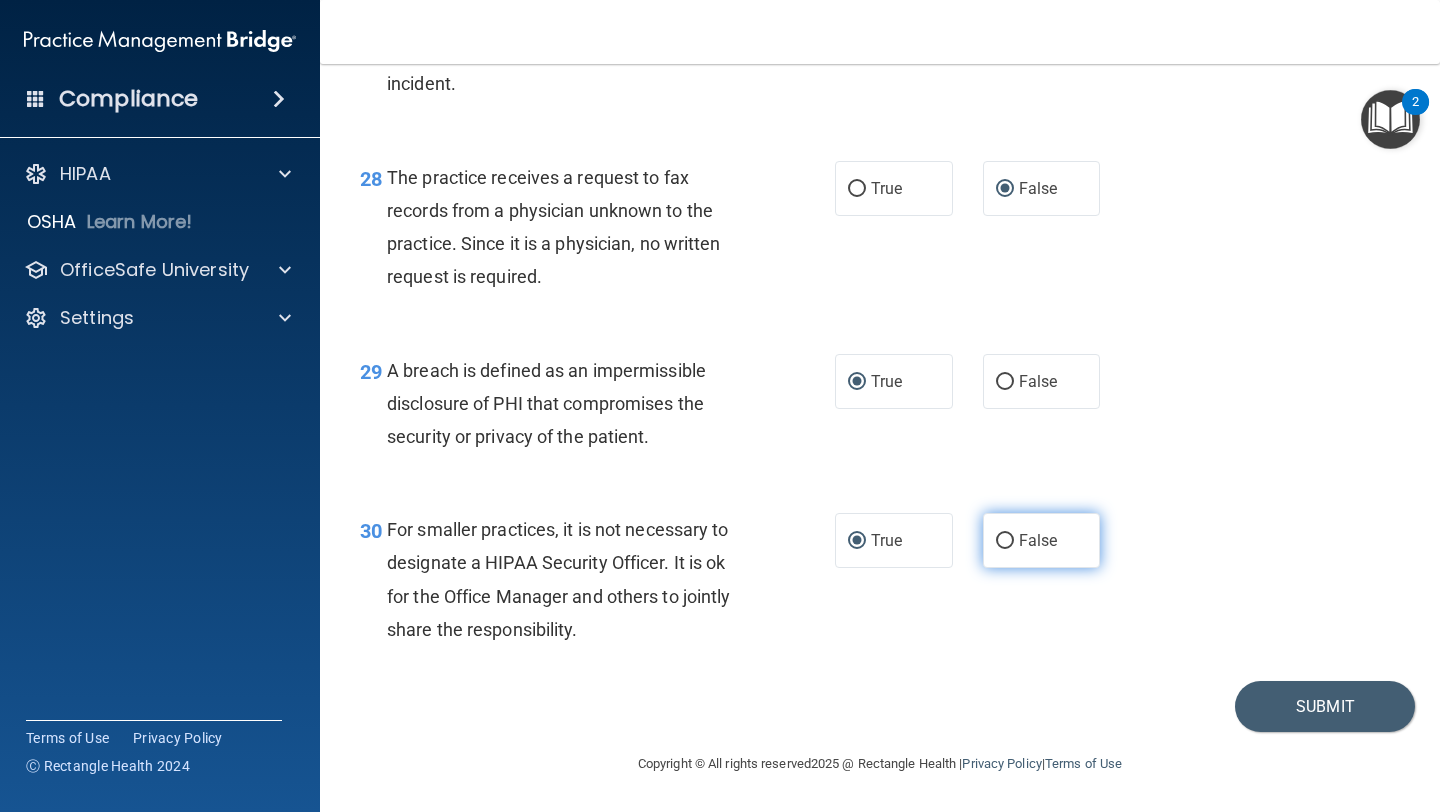 click on "False" at bounding box center (1042, 540) 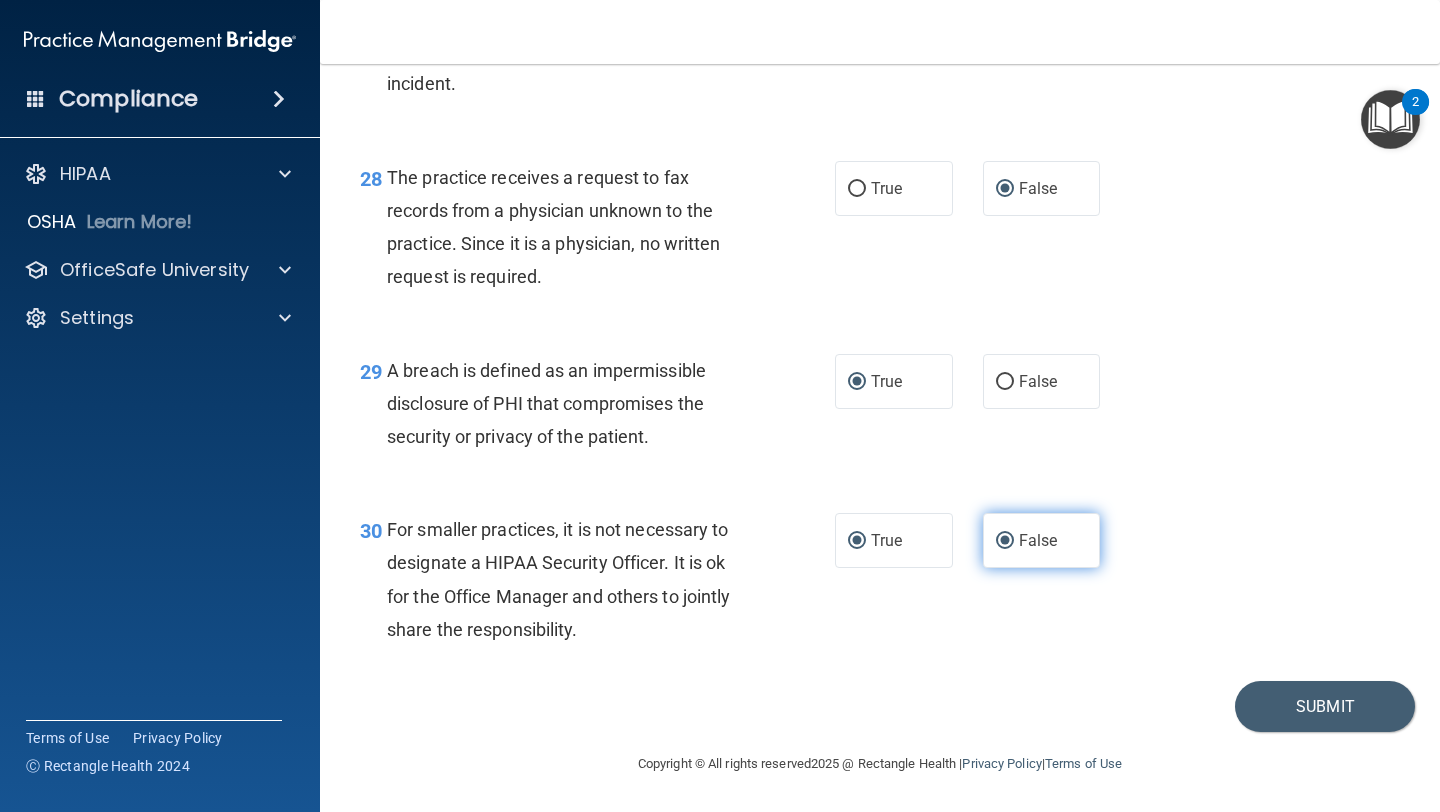 radio on "false" 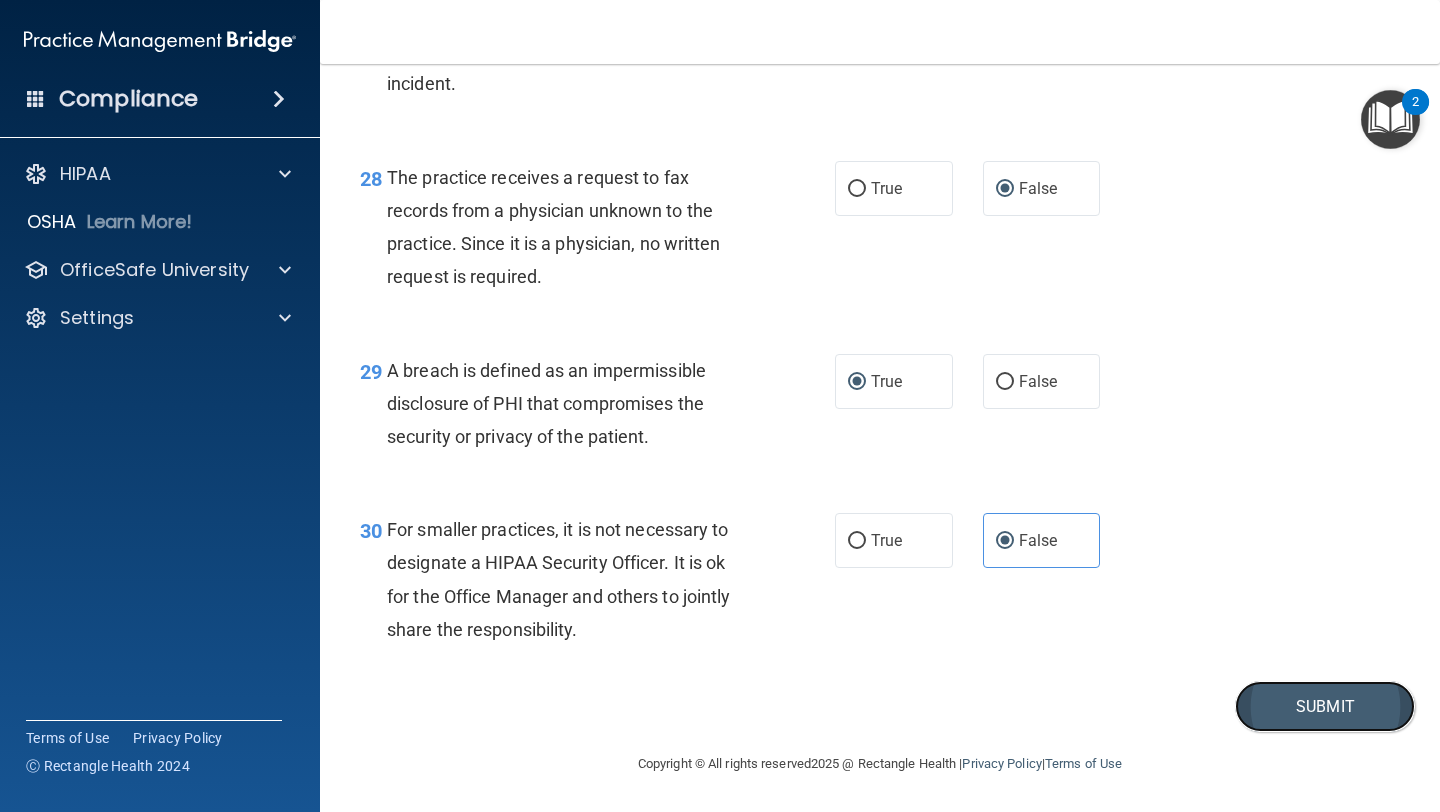 click on "Submit" at bounding box center [1325, 706] 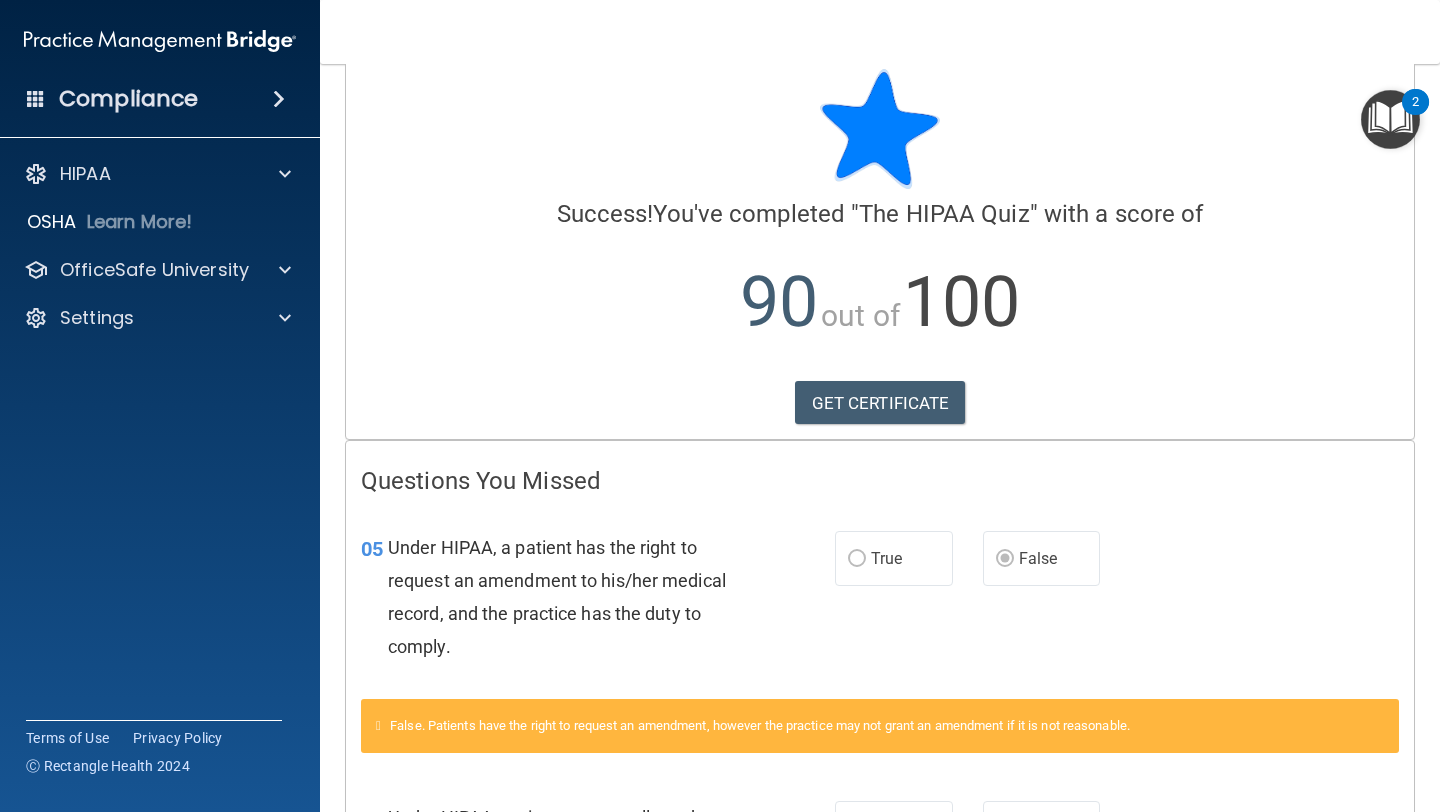 scroll, scrollTop: 13, scrollLeft: 0, axis: vertical 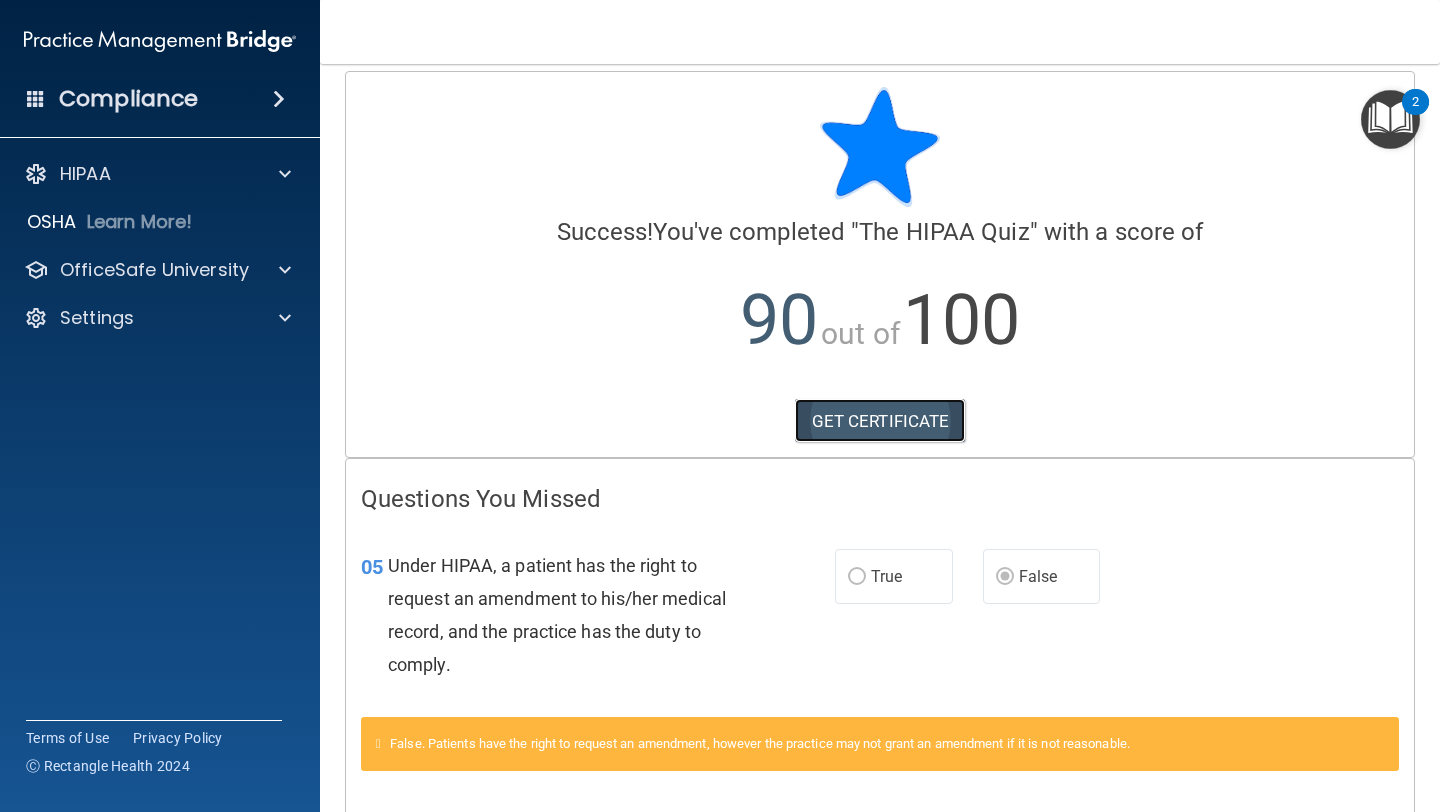click on "GET CERTIFICATE" at bounding box center [880, 421] 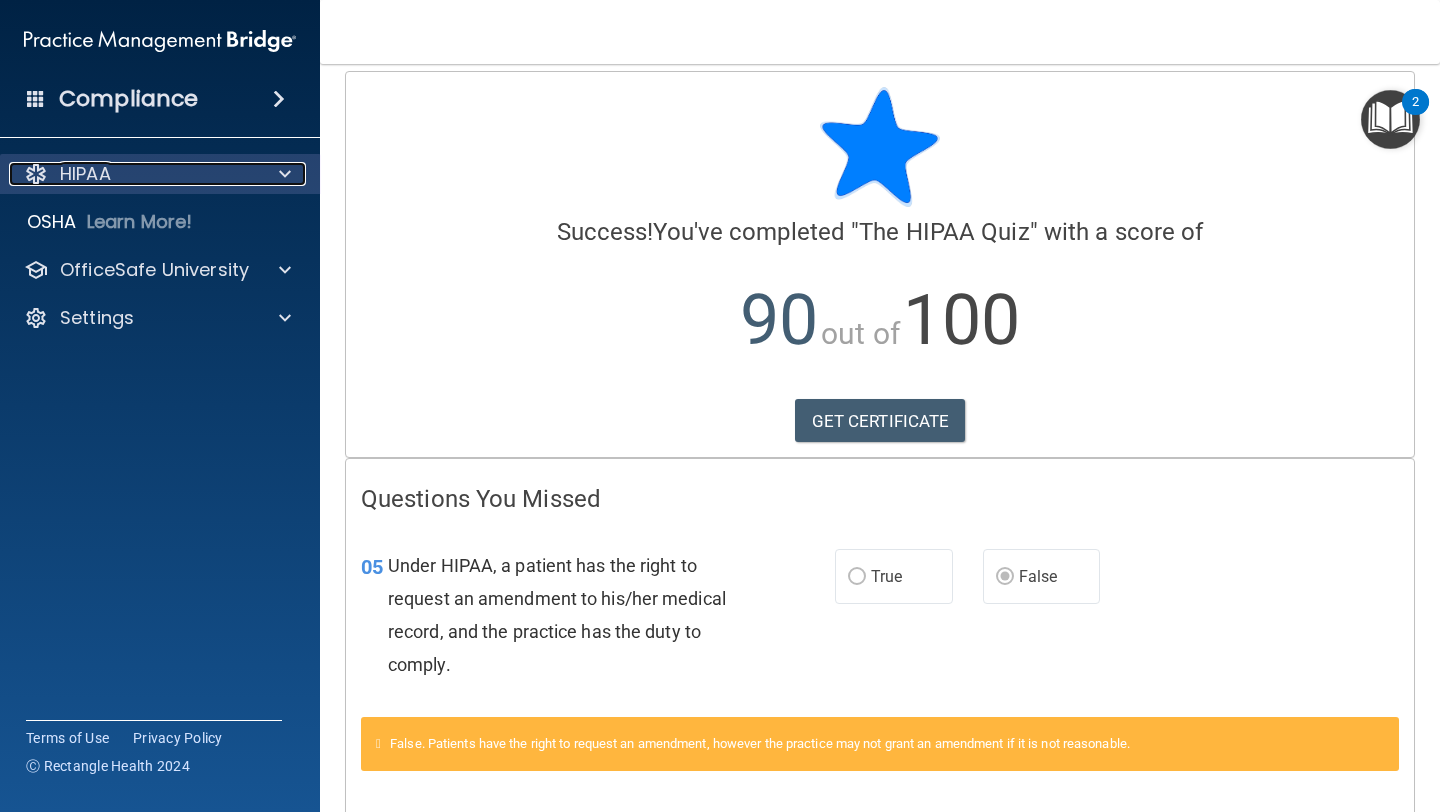 click at bounding box center (282, 174) 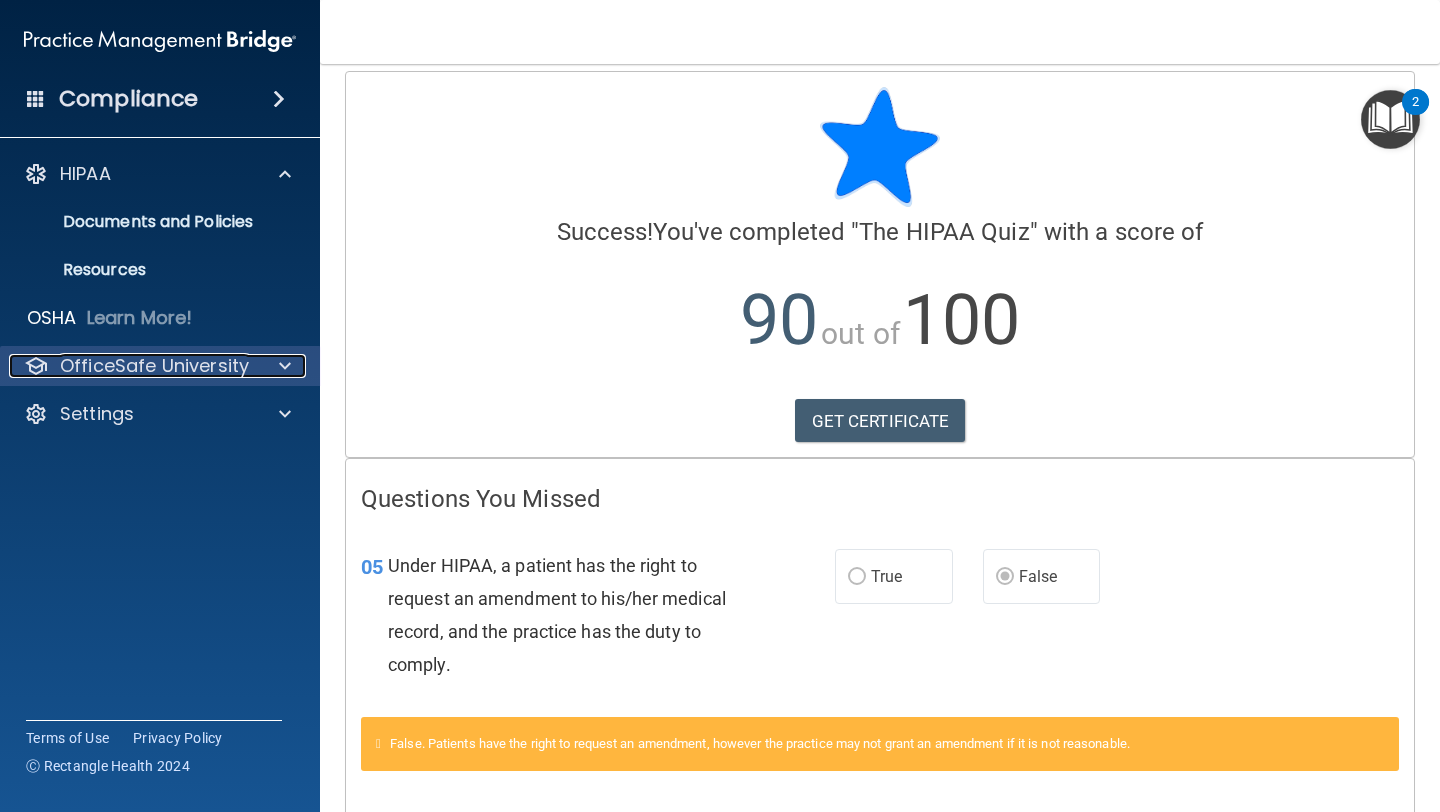 click on "OfficeSafe University" at bounding box center [154, 366] 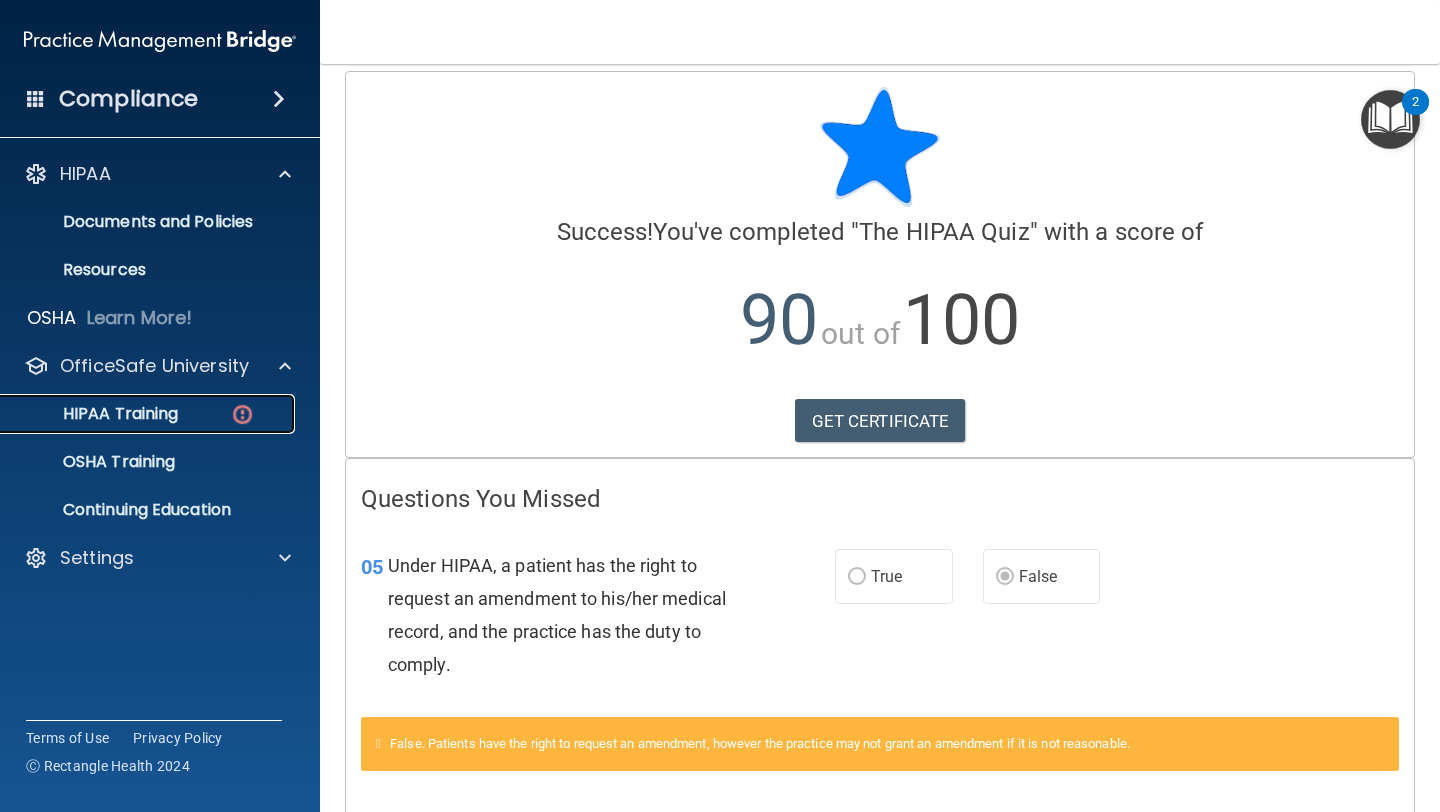 click on "HIPAA Training" at bounding box center [95, 414] 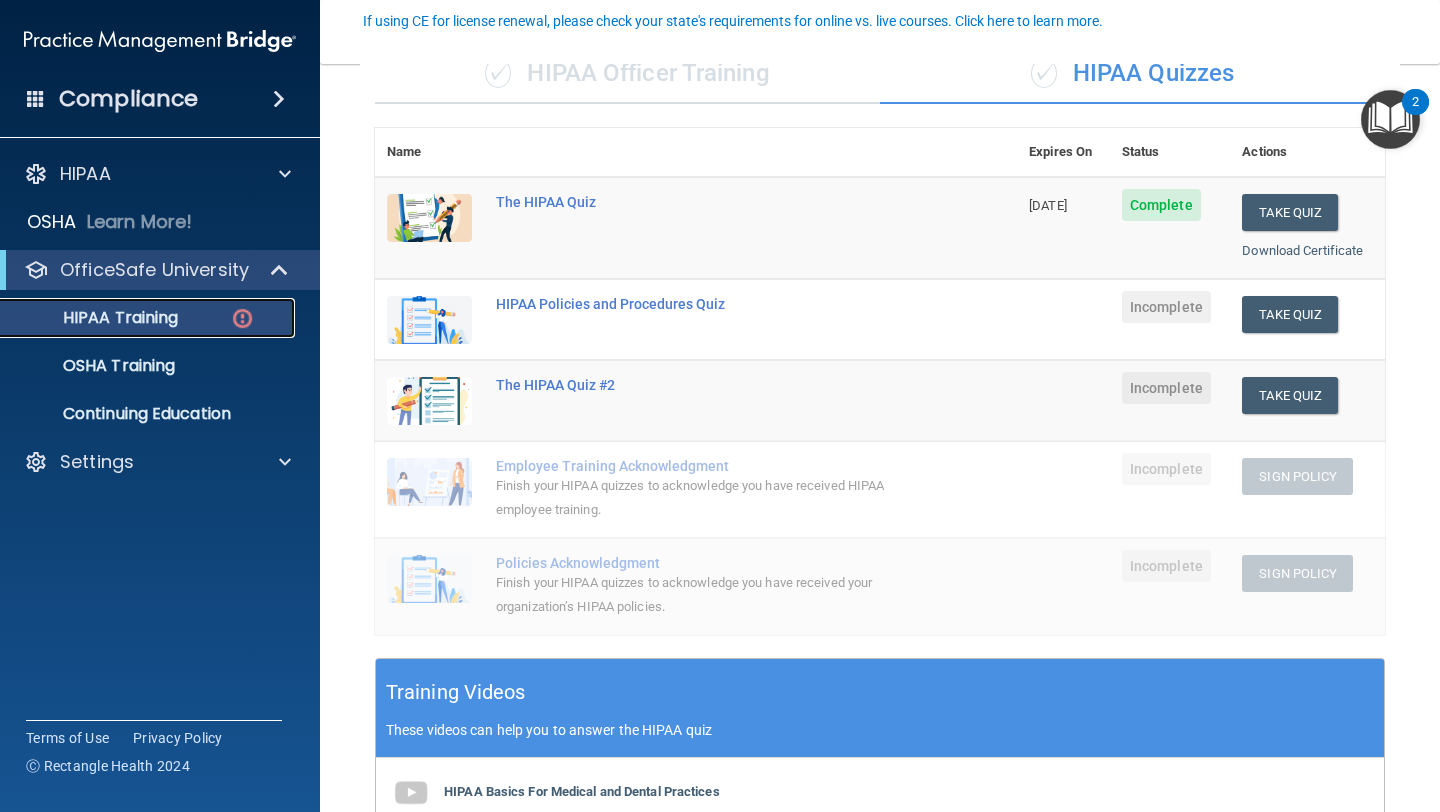 scroll, scrollTop: 237, scrollLeft: 0, axis: vertical 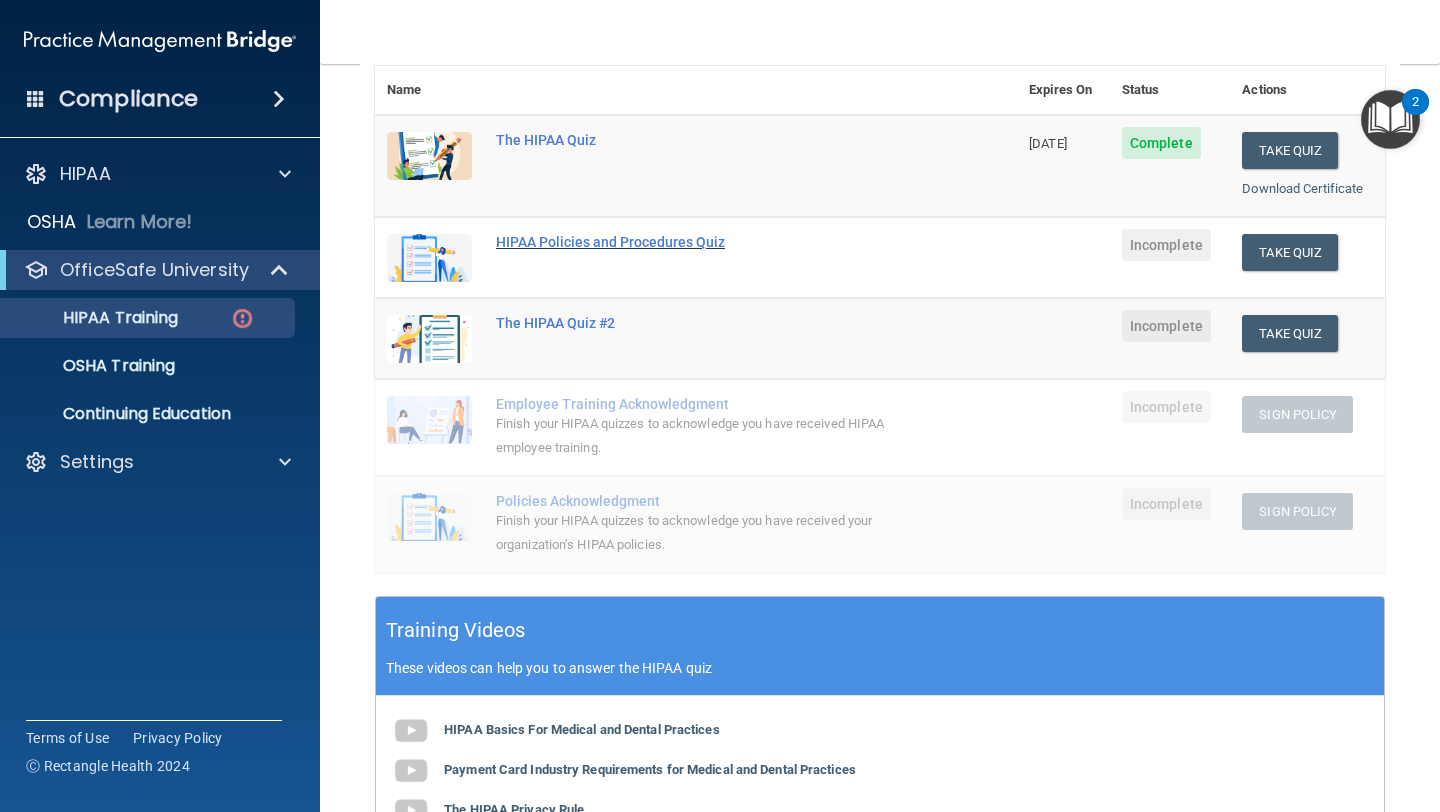 click on "HIPAA Policies and Procedures Quiz" at bounding box center [706, 242] 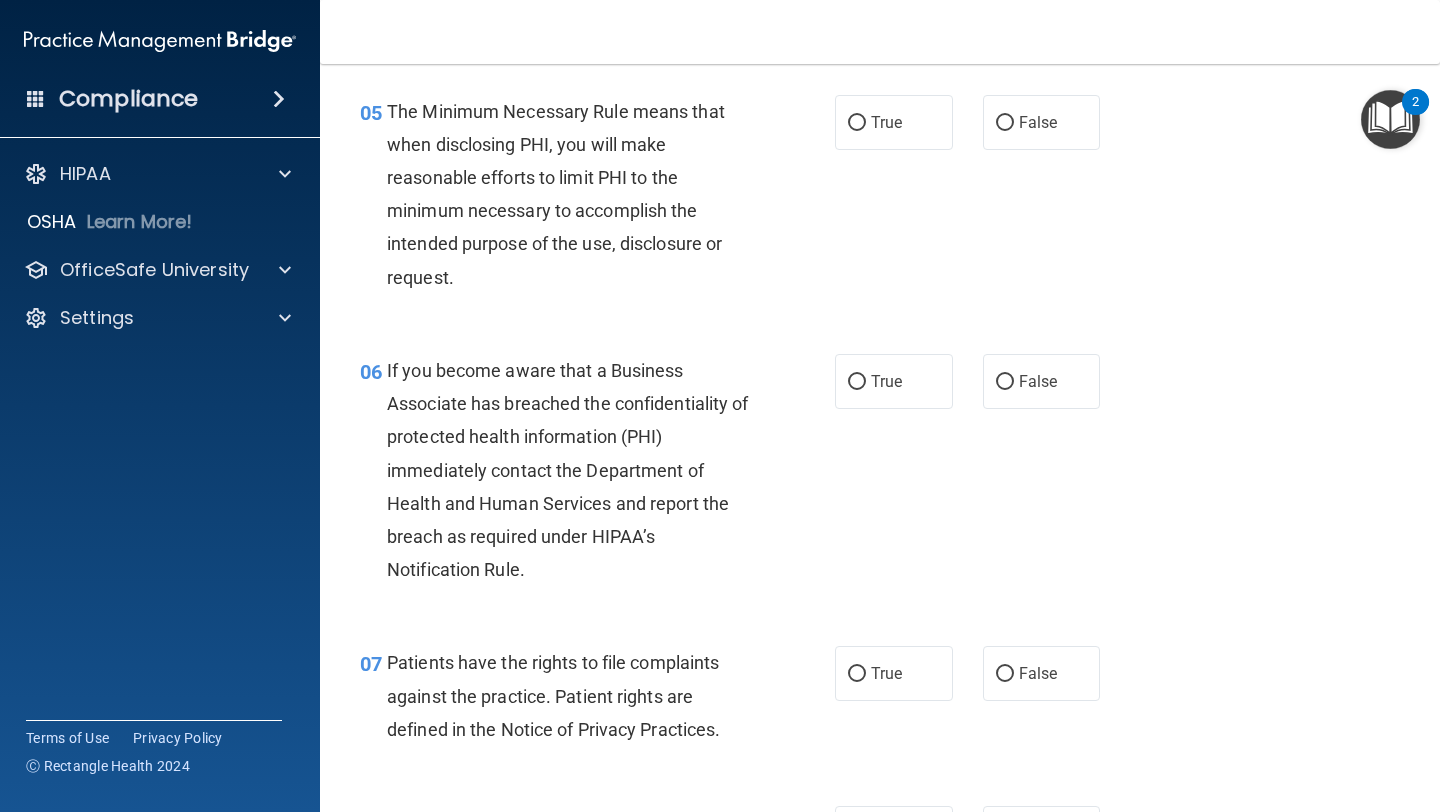scroll, scrollTop: 0, scrollLeft: 0, axis: both 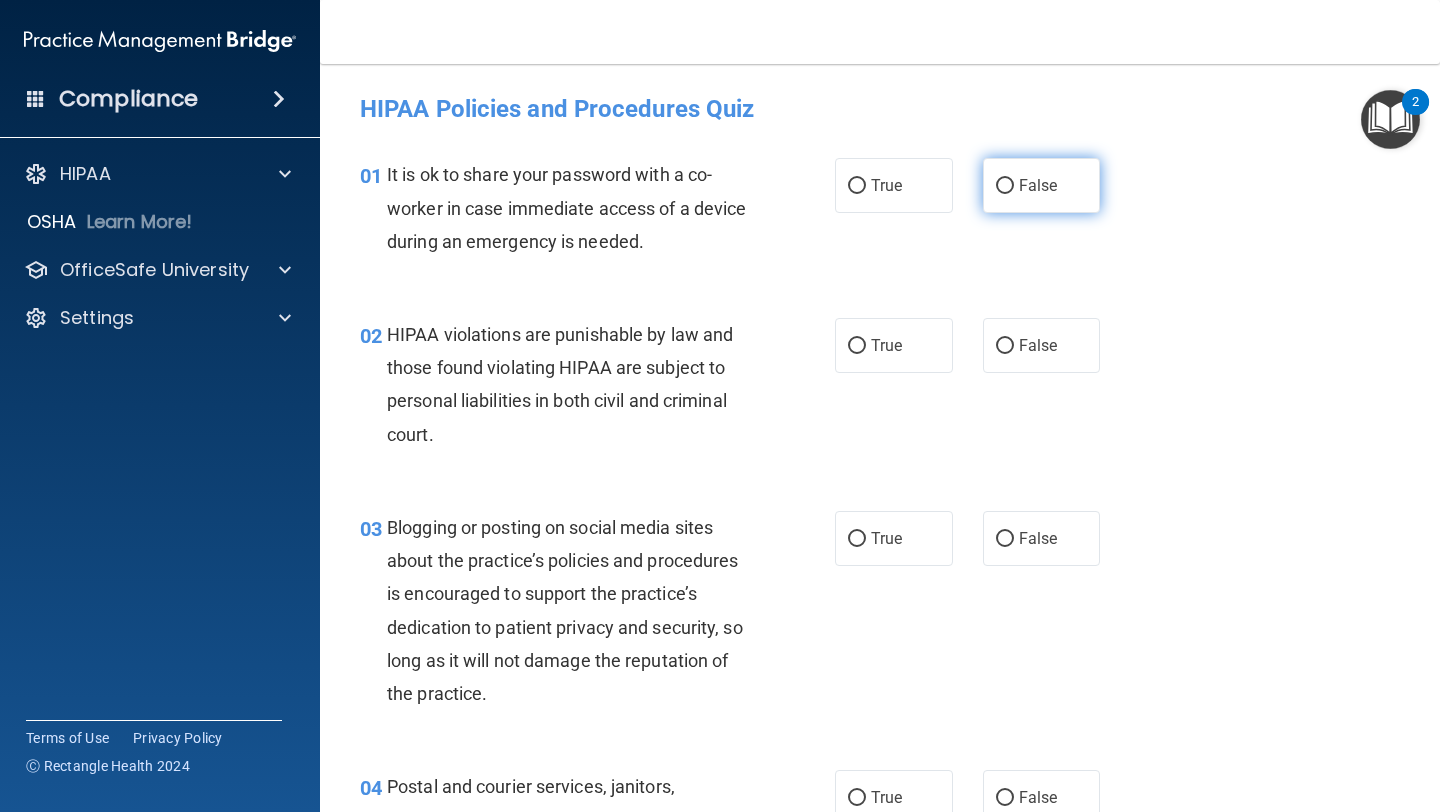 click on "False" at bounding box center (1005, 186) 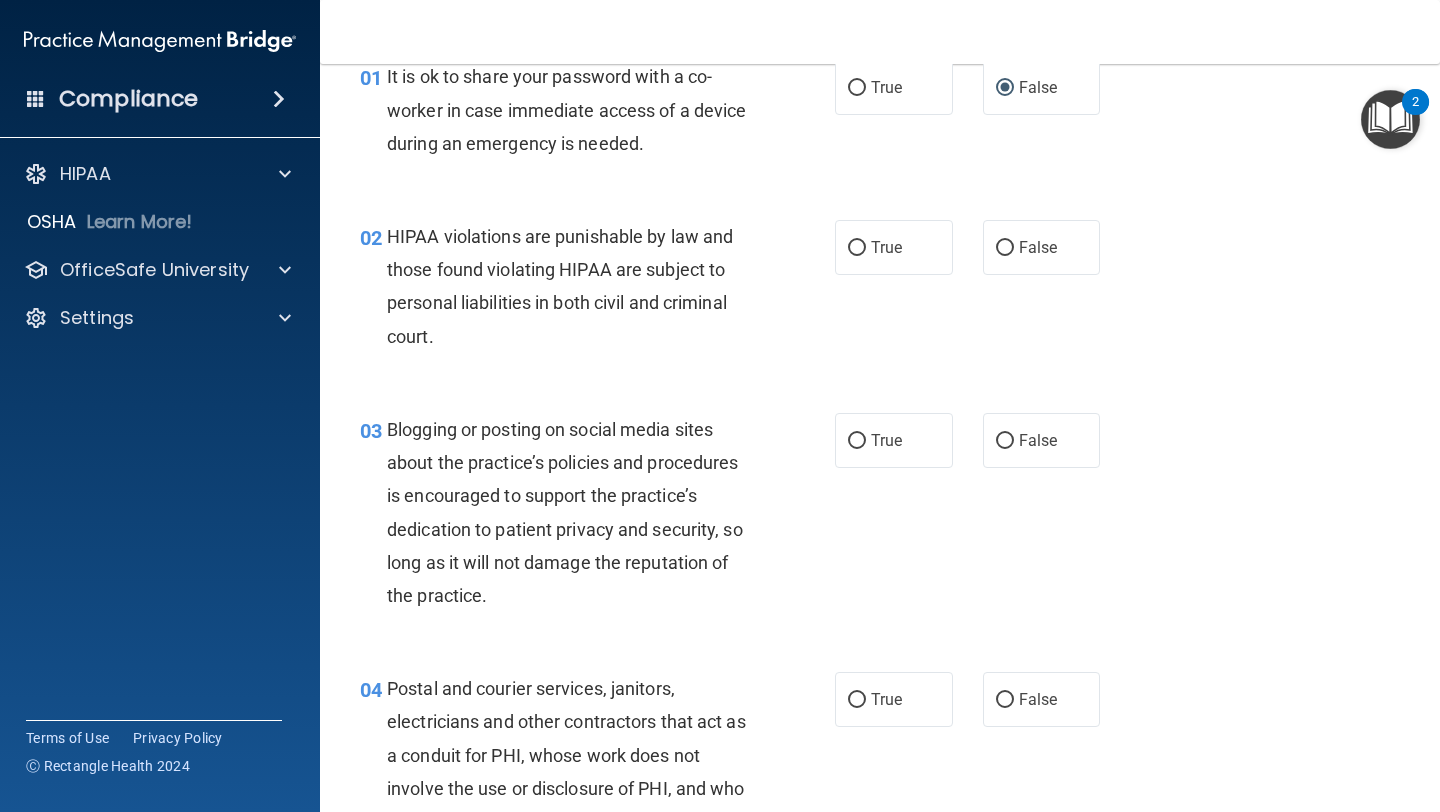 scroll, scrollTop: 103, scrollLeft: 0, axis: vertical 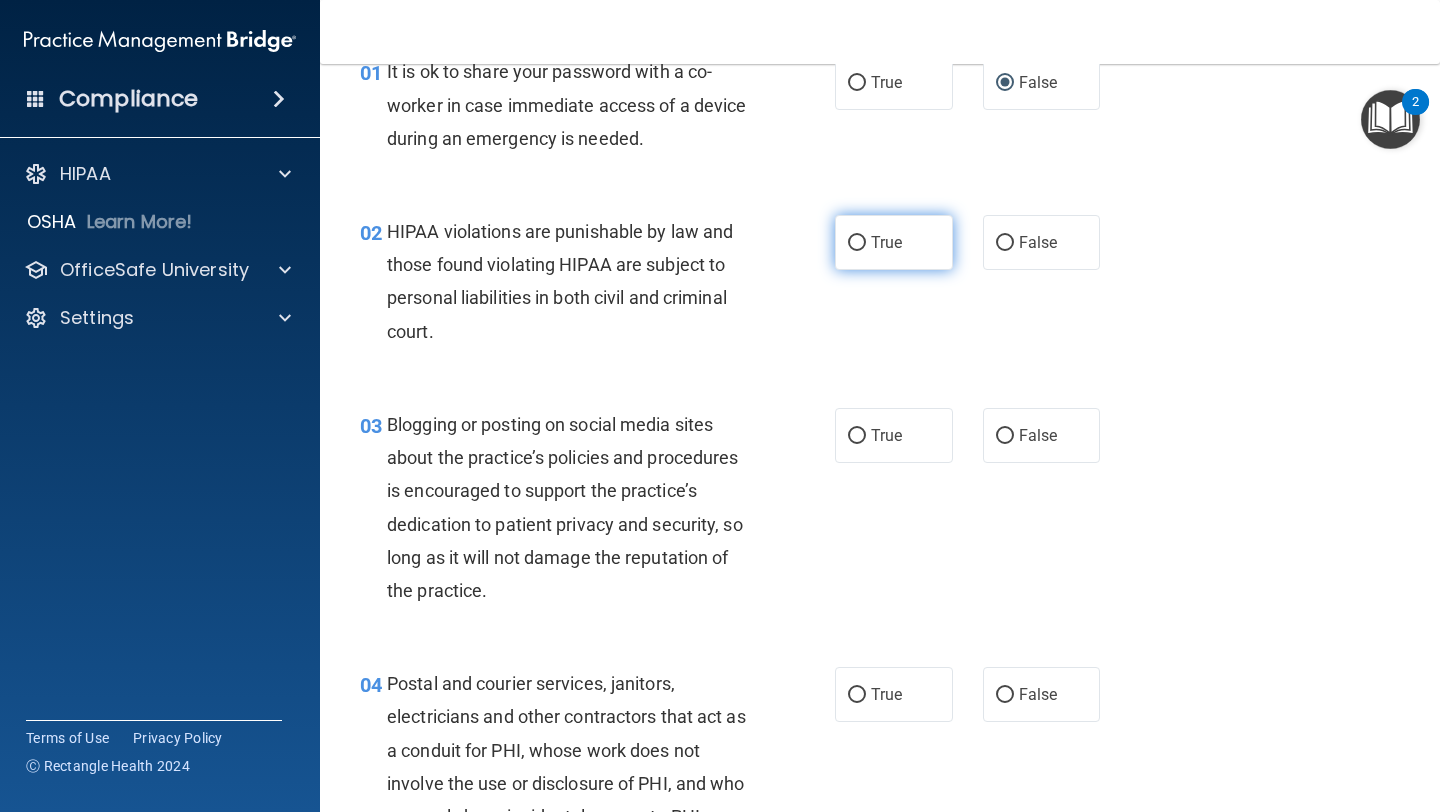 click on "True" at bounding box center [894, 242] 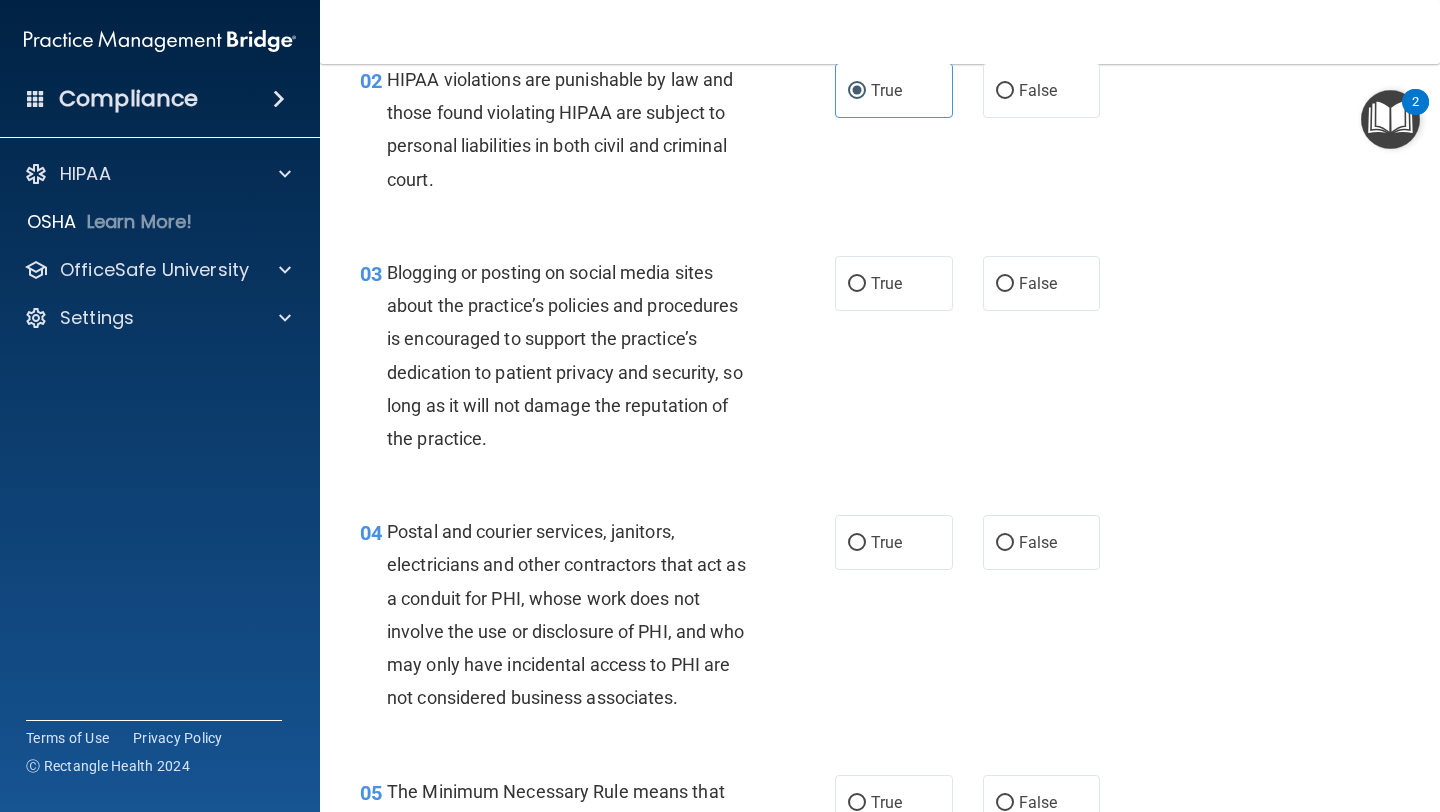 scroll, scrollTop: 258, scrollLeft: 0, axis: vertical 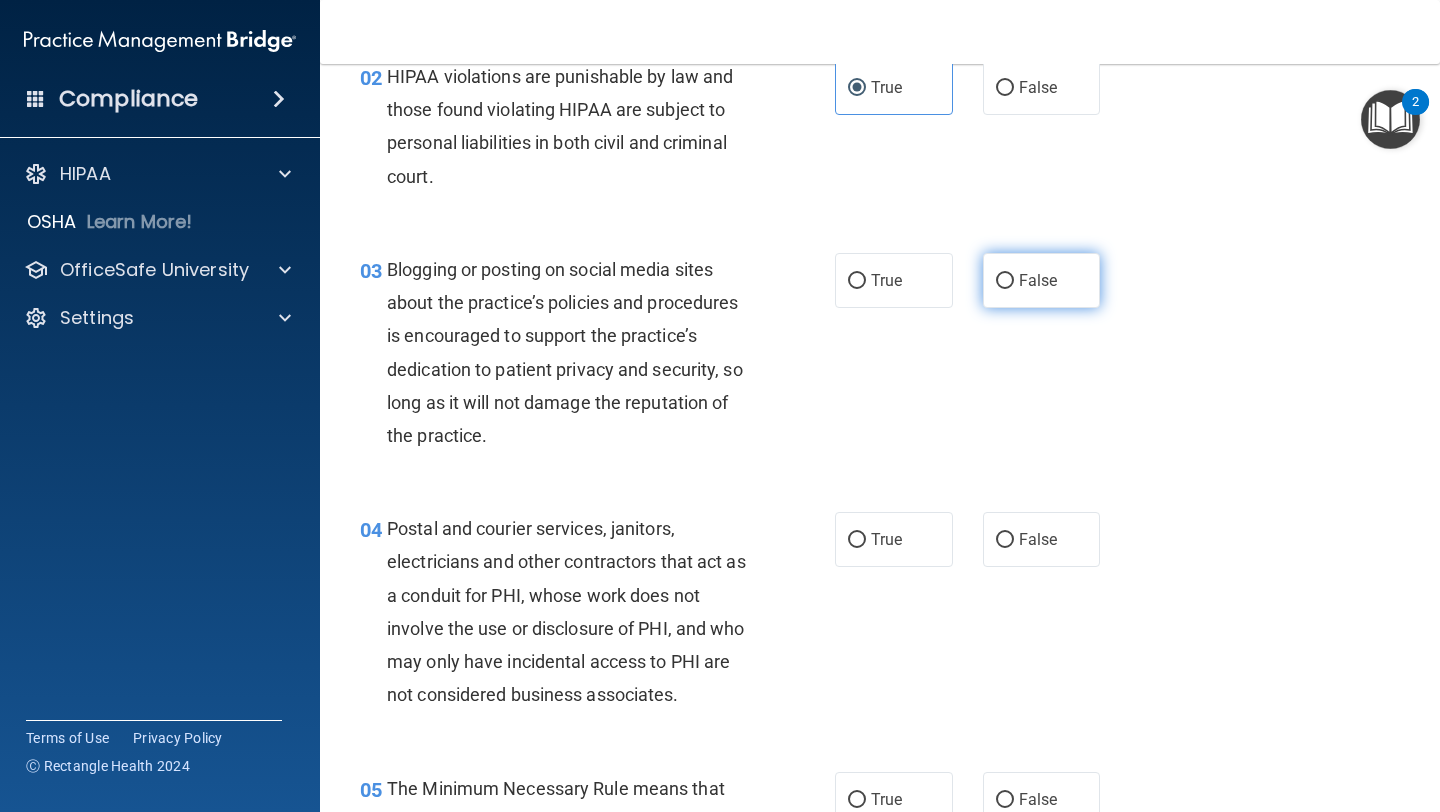 click on "False" at bounding box center [1005, 281] 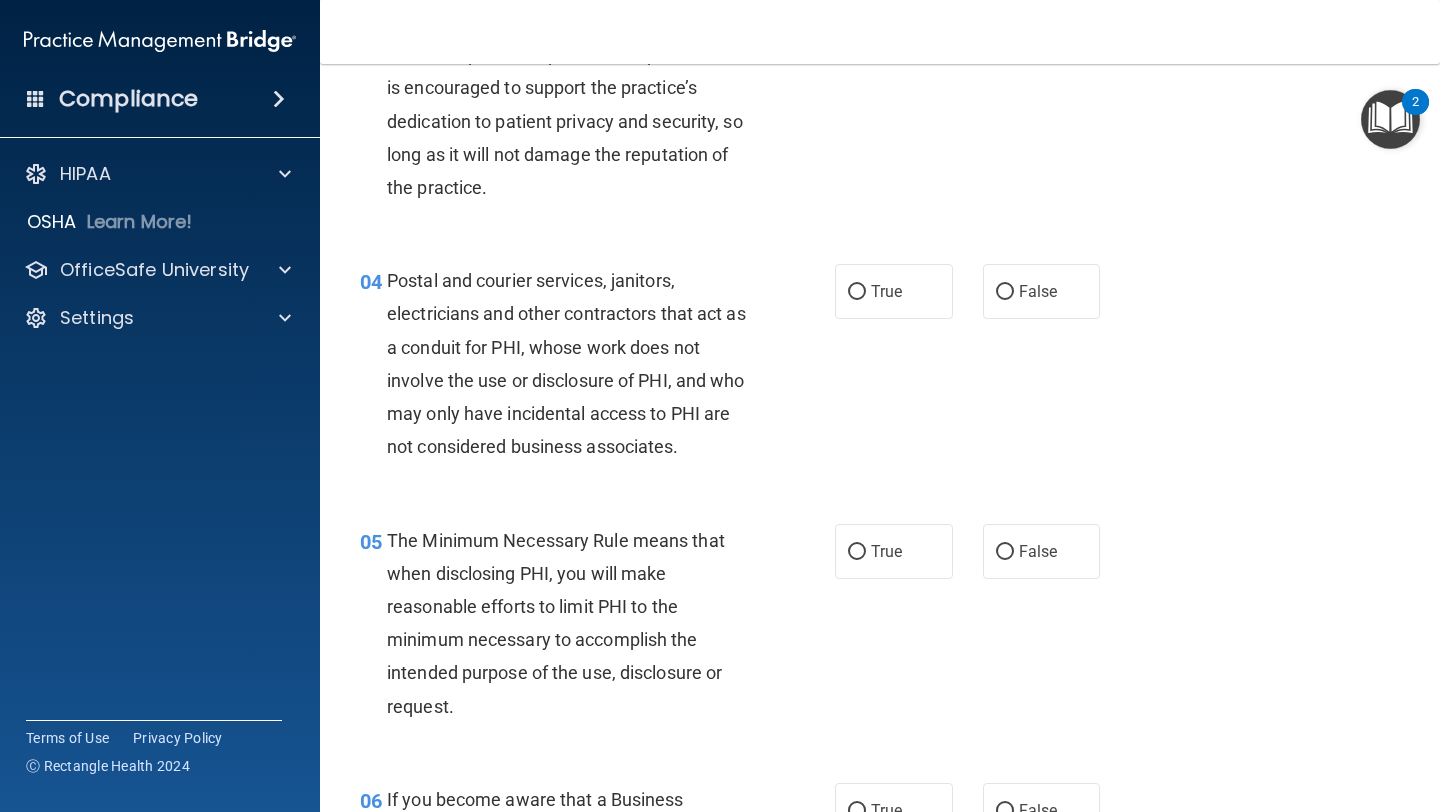 scroll, scrollTop: 516, scrollLeft: 0, axis: vertical 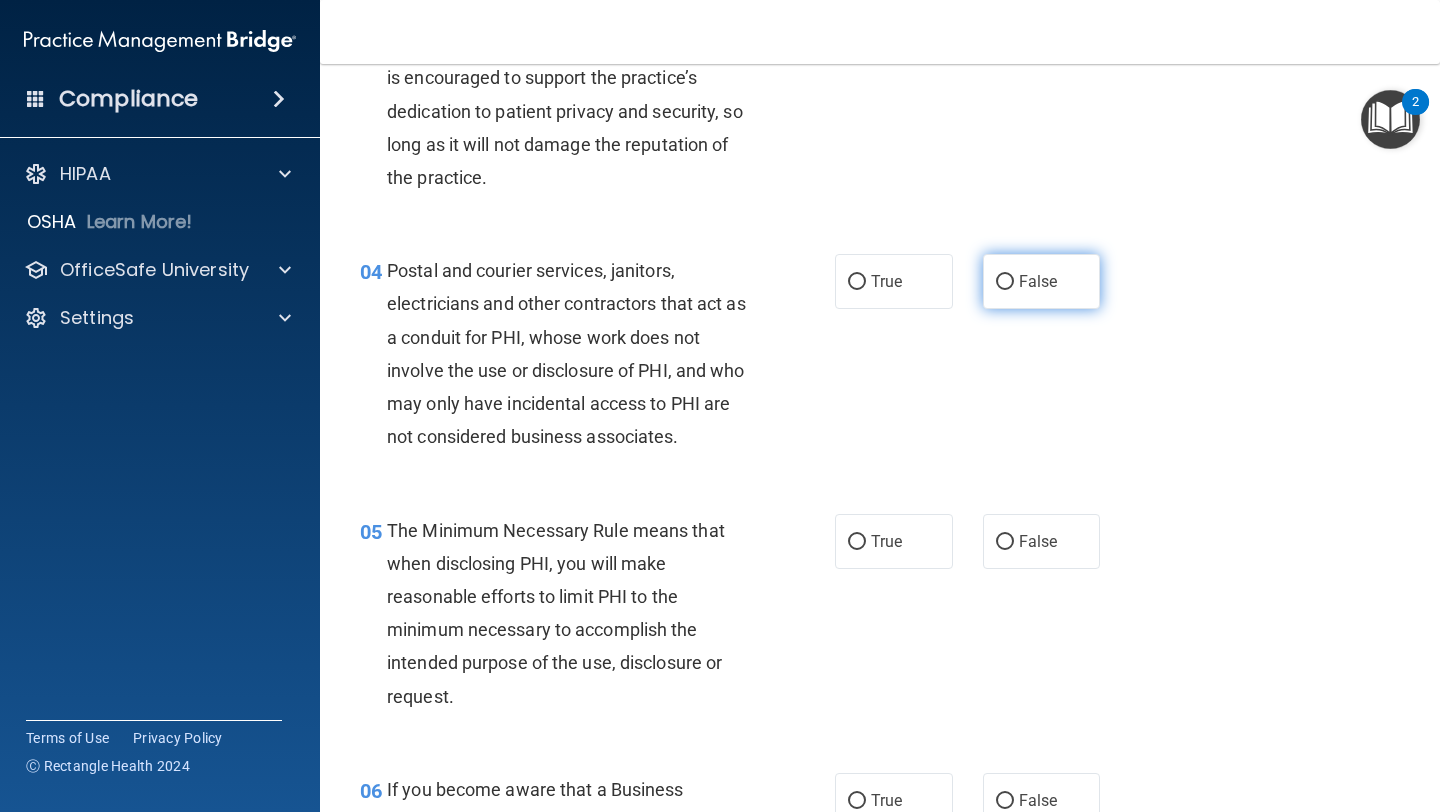 click on "False" at bounding box center [1005, 282] 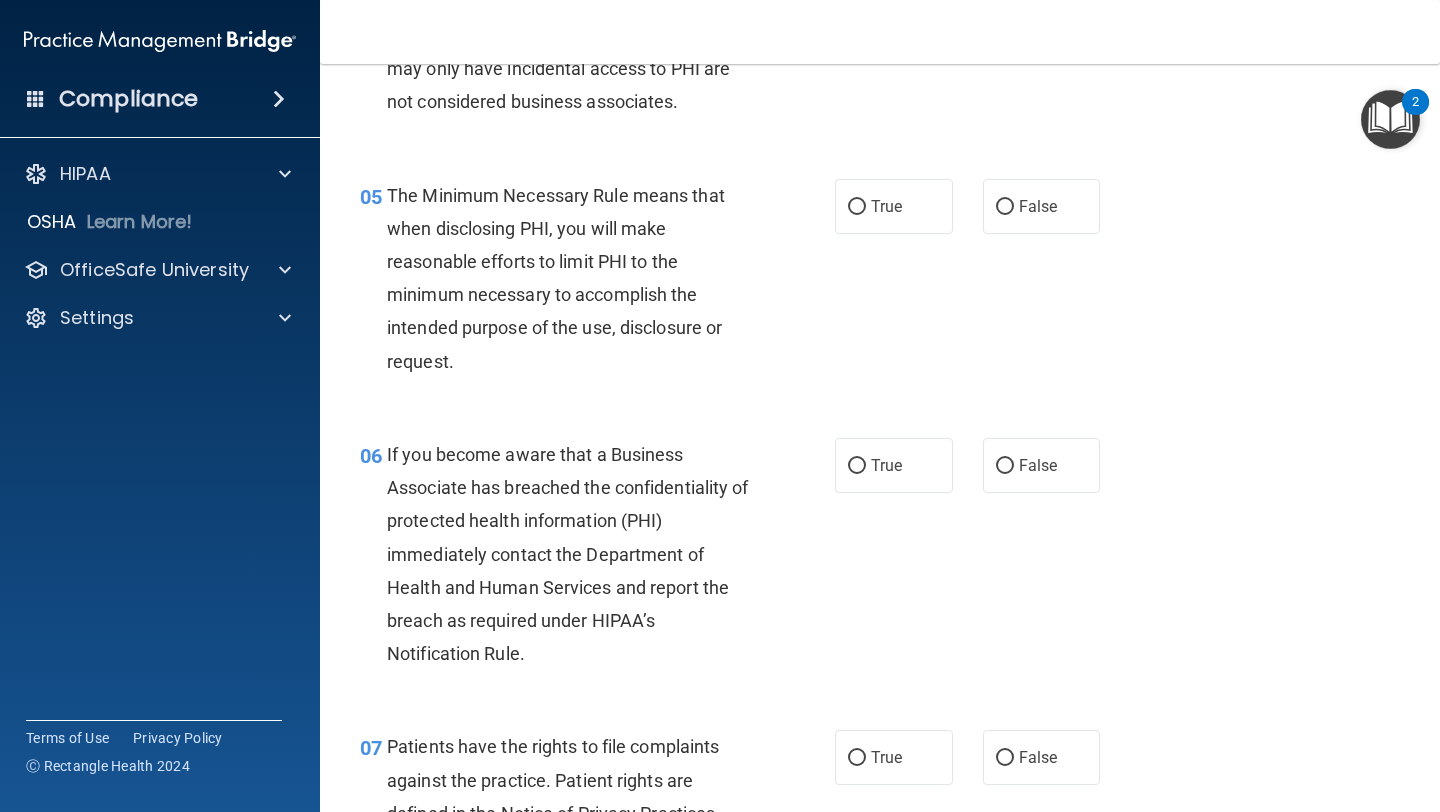 scroll, scrollTop: 853, scrollLeft: 0, axis: vertical 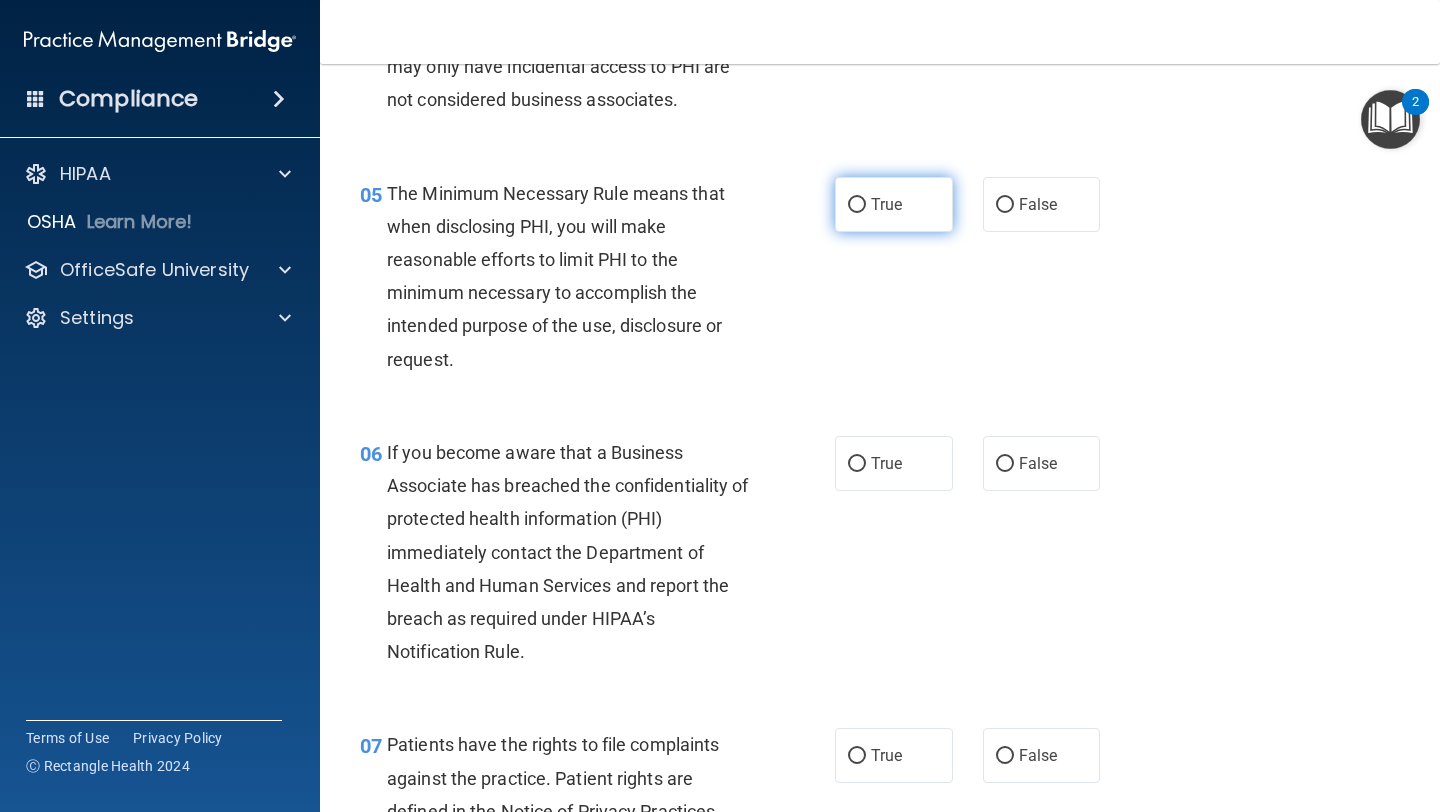 click on "True" at bounding box center (857, 205) 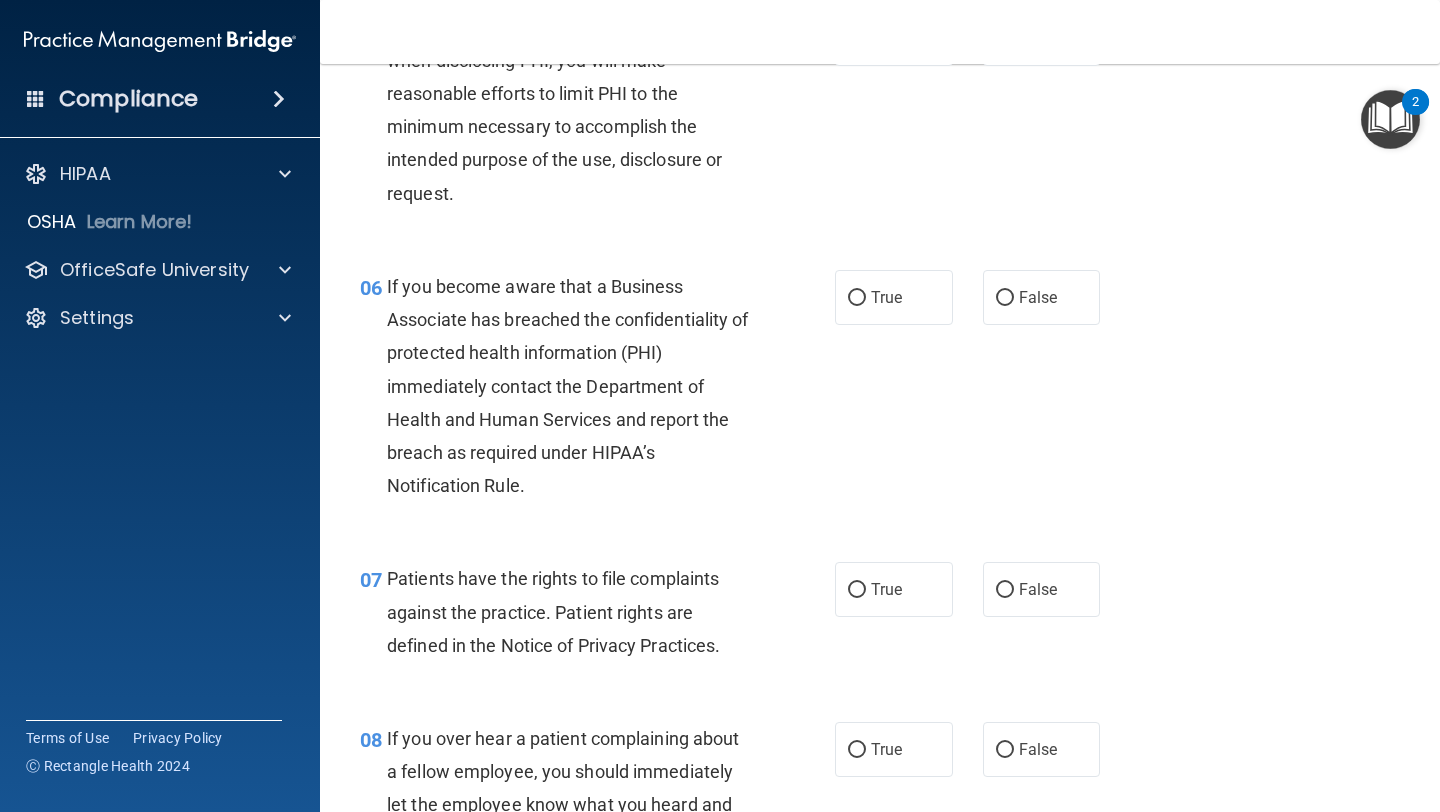 scroll, scrollTop: 1024, scrollLeft: 0, axis: vertical 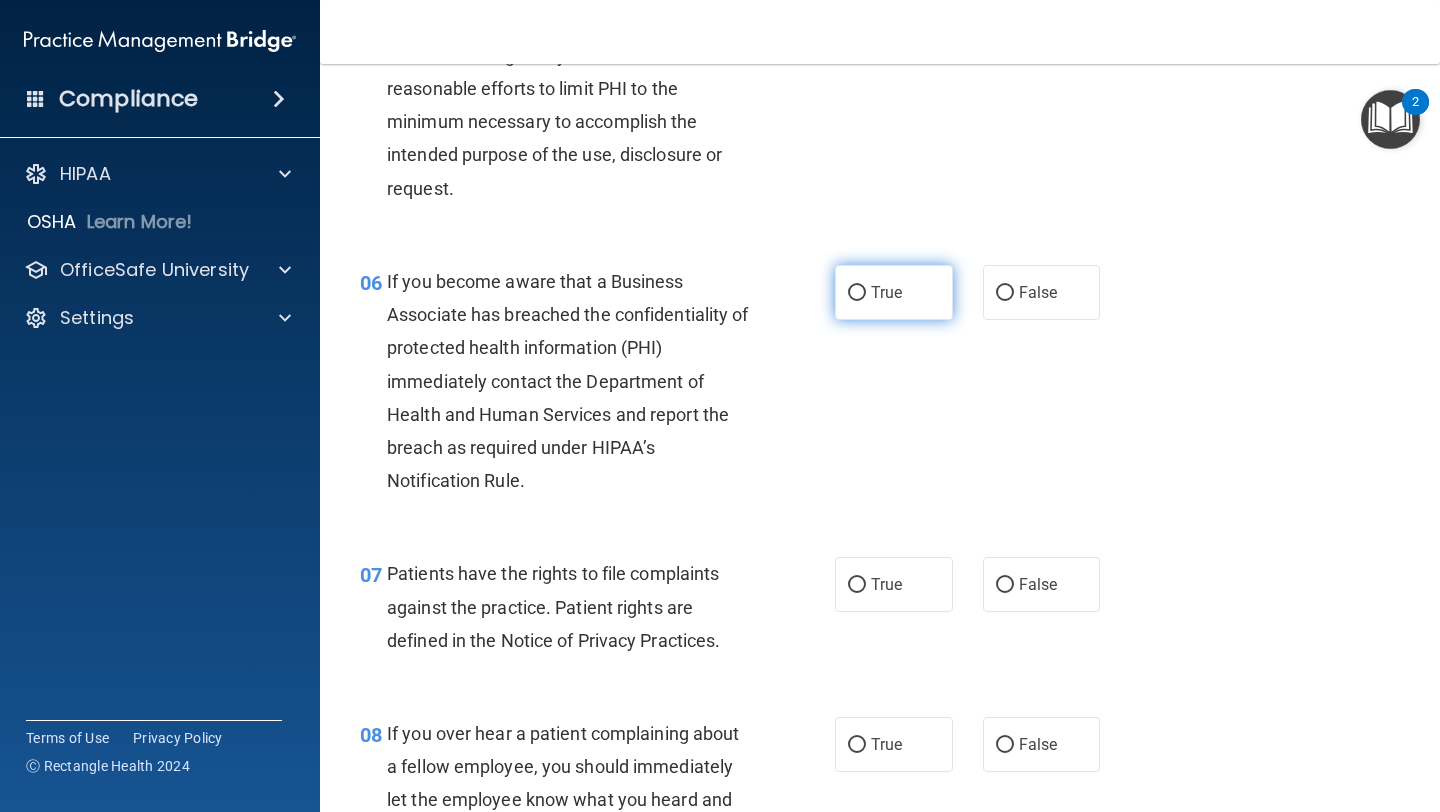 click on "True" at bounding box center [886, 292] 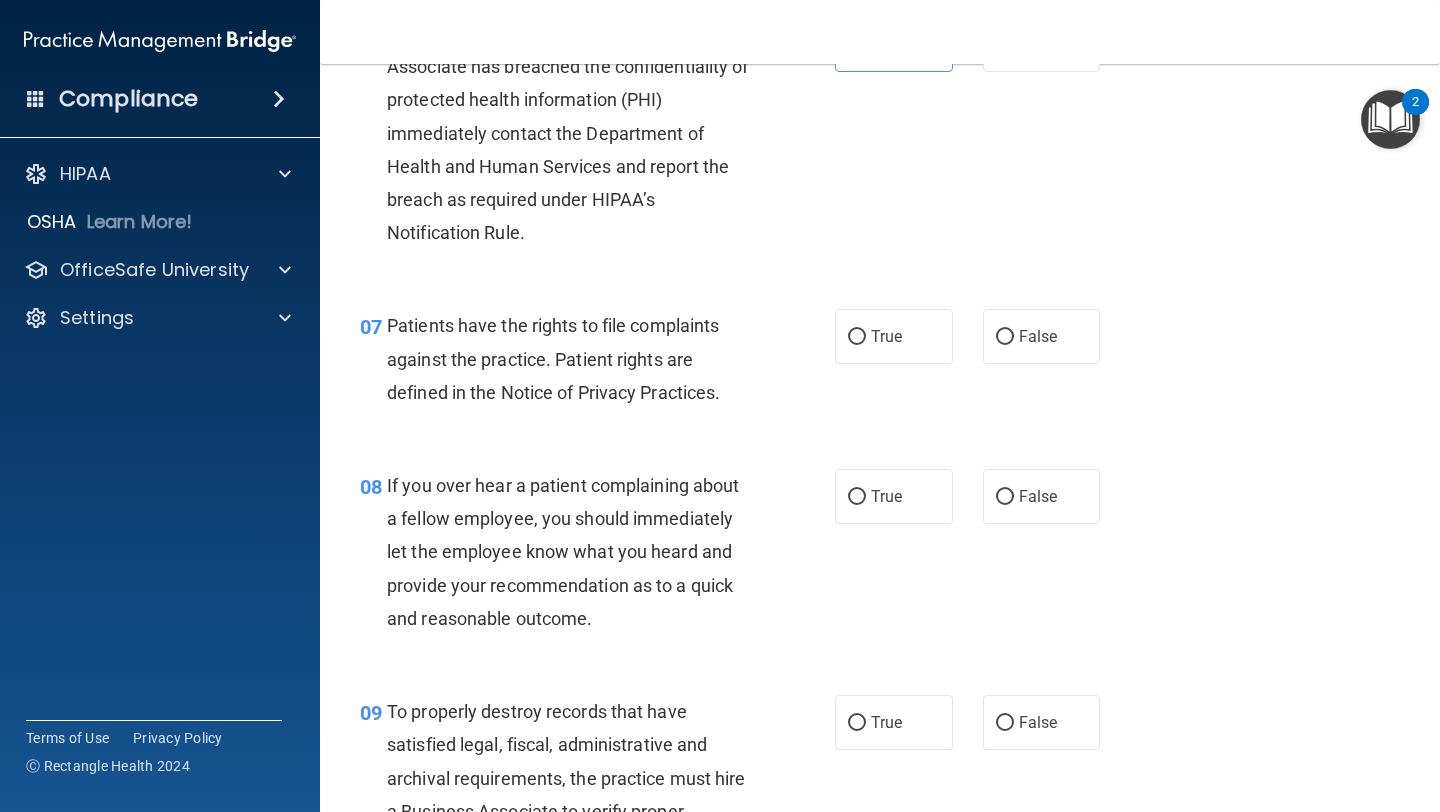 scroll, scrollTop: 1284, scrollLeft: 0, axis: vertical 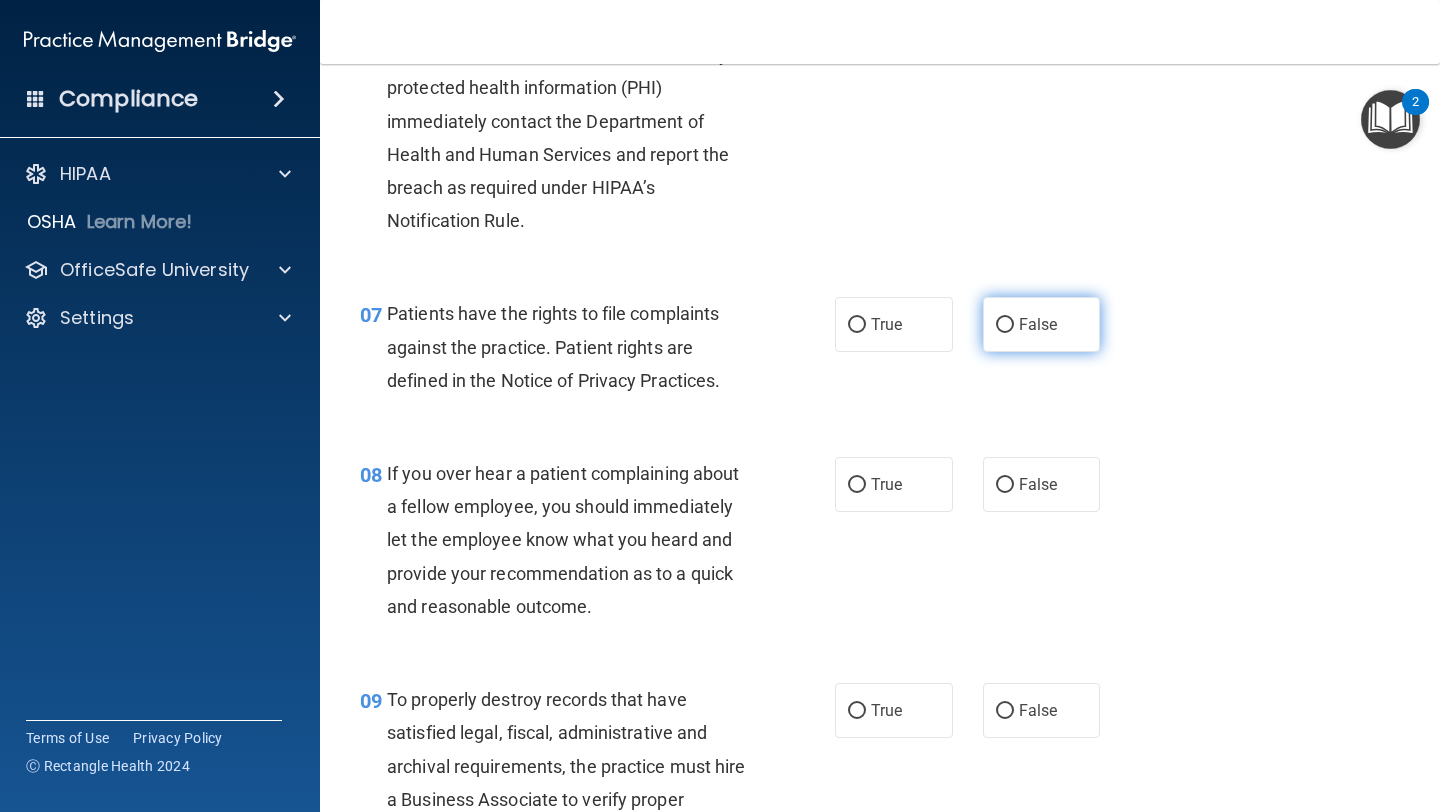 click on "False" at bounding box center (1005, 325) 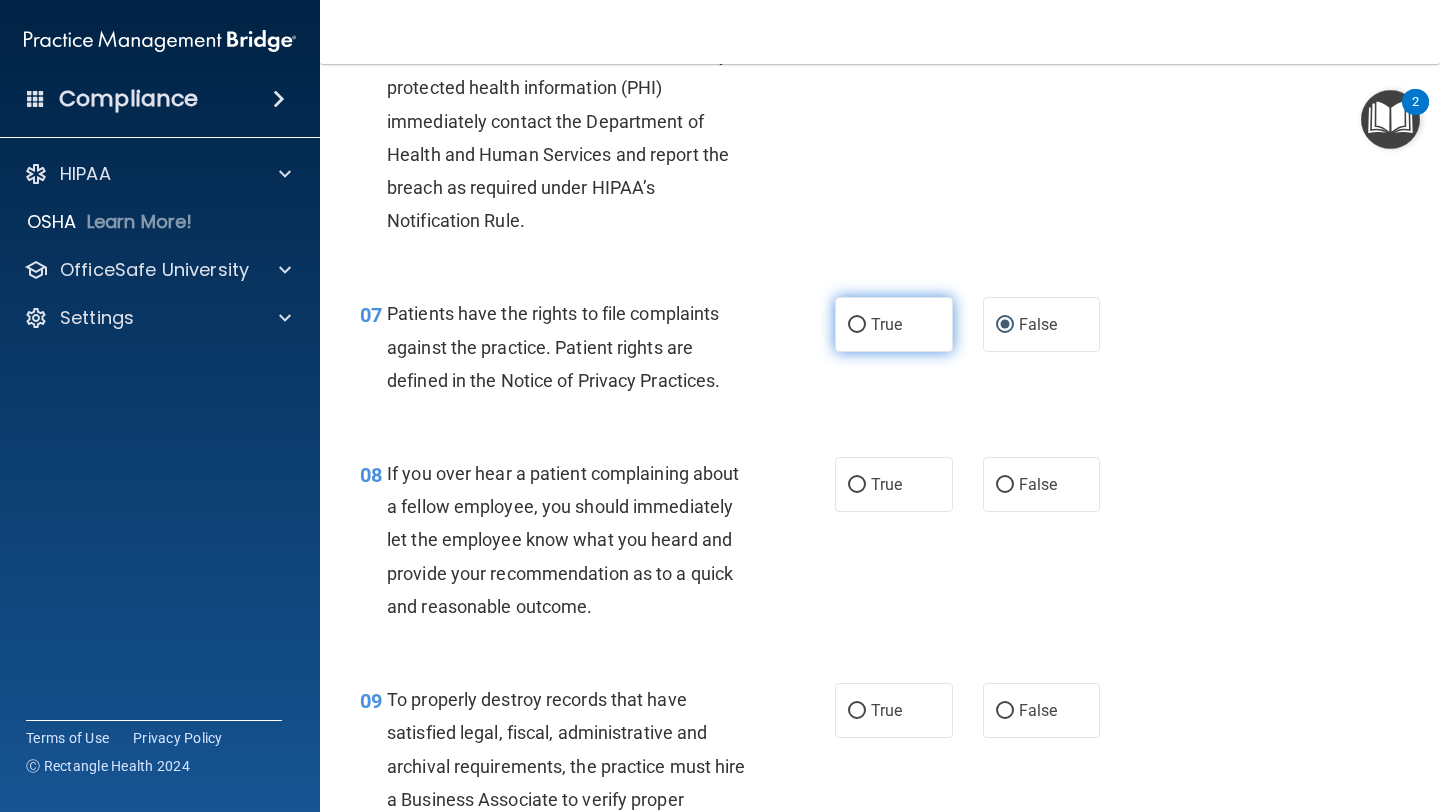 click on "True" at bounding box center [857, 325] 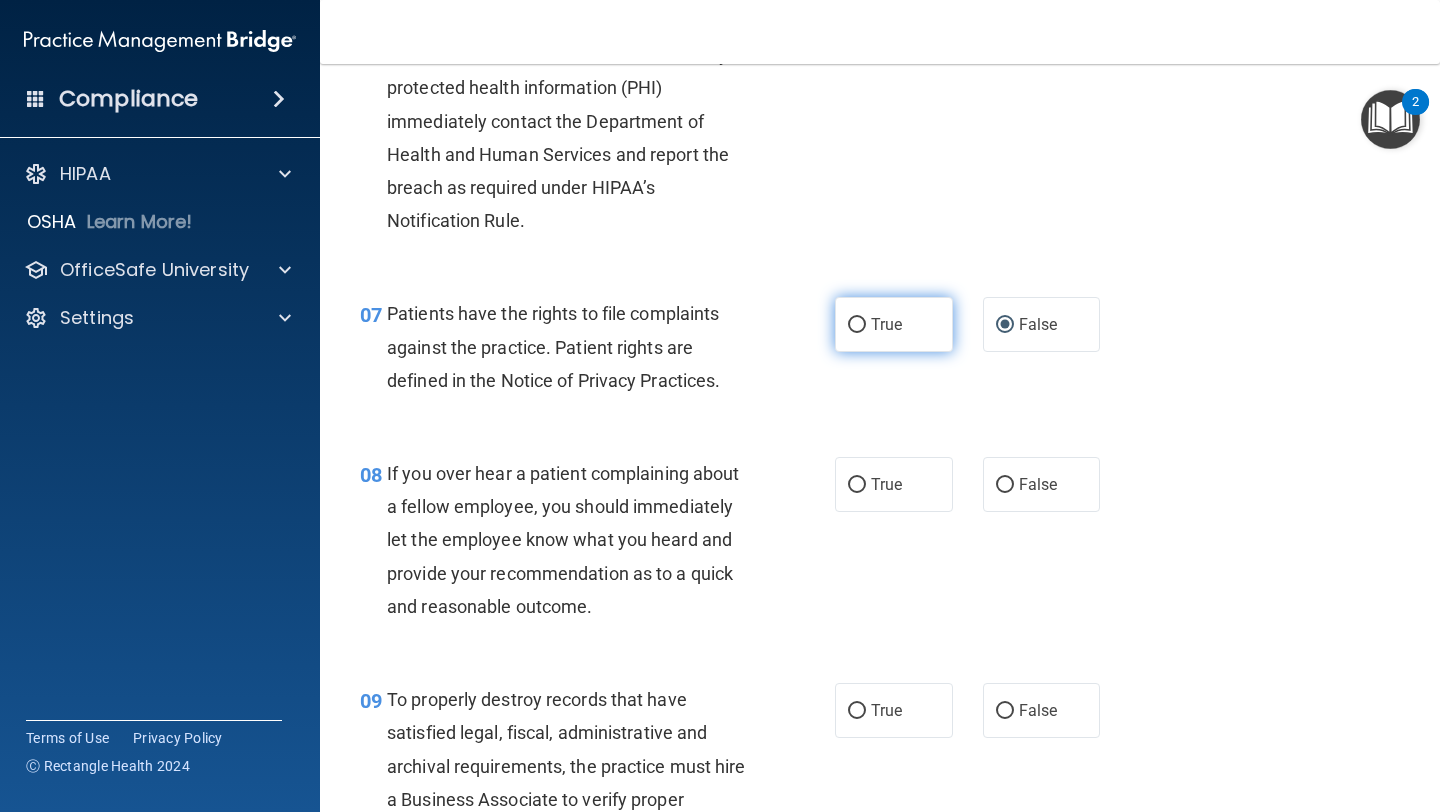 radio on "true" 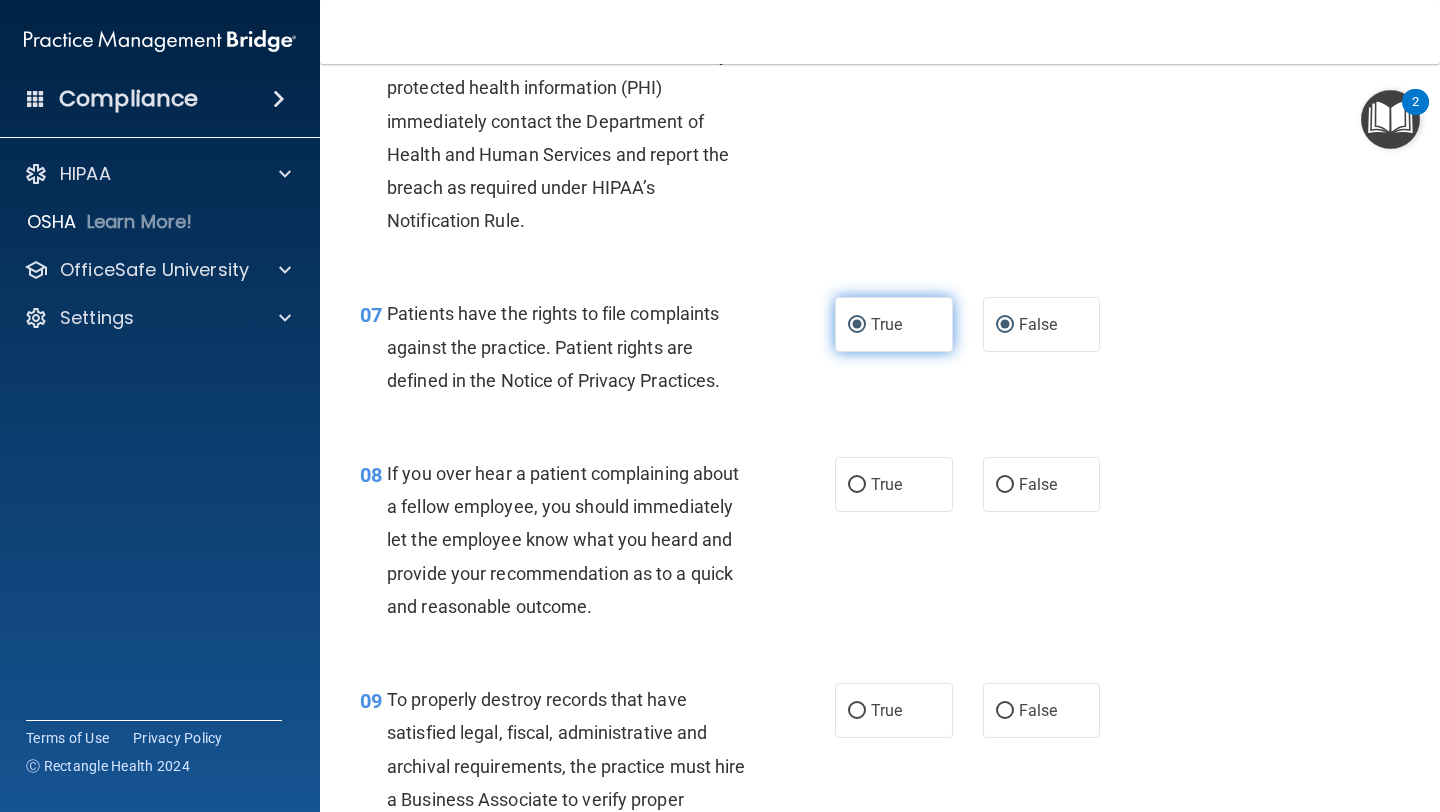 radio on "false" 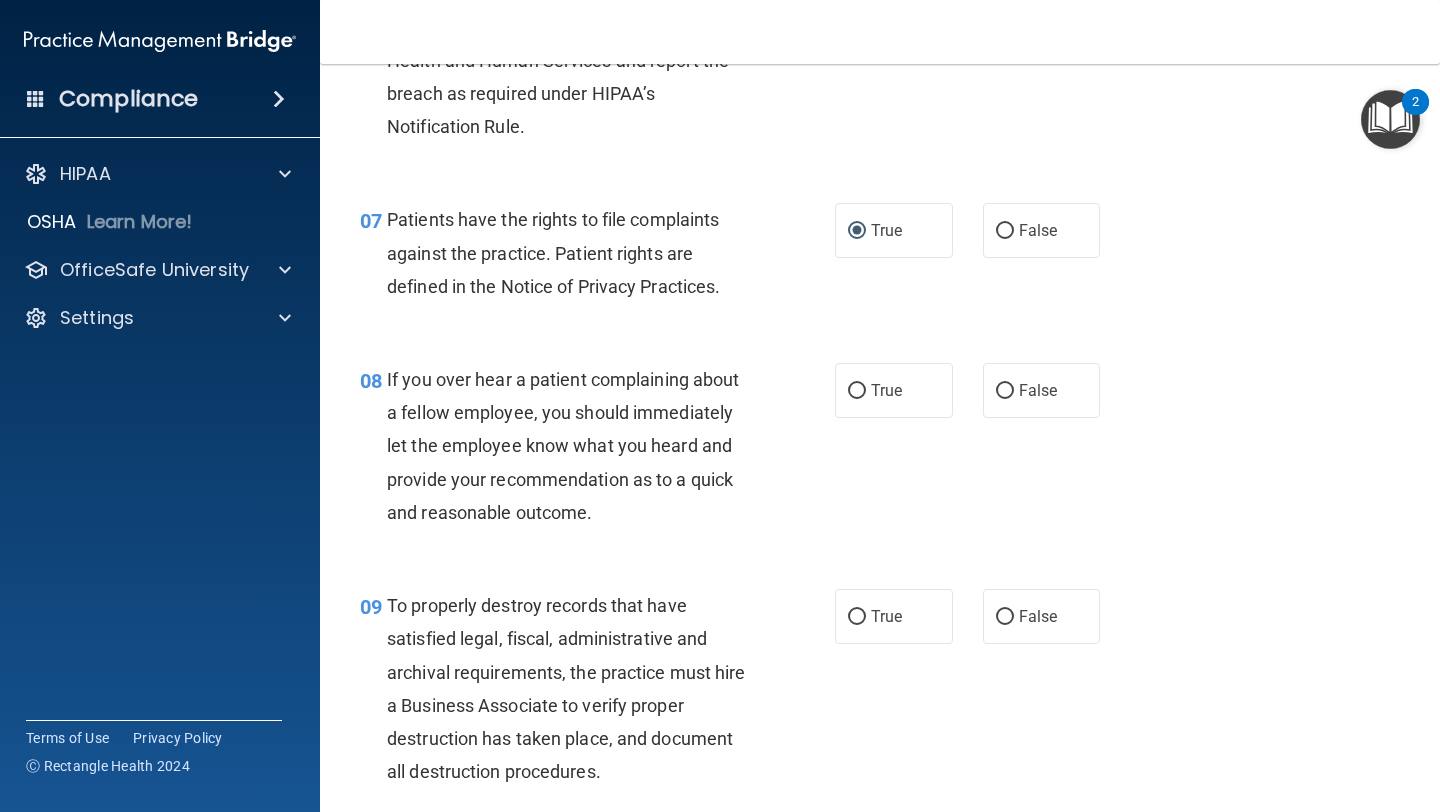scroll, scrollTop: 1412, scrollLeft: 0, axis: vertical 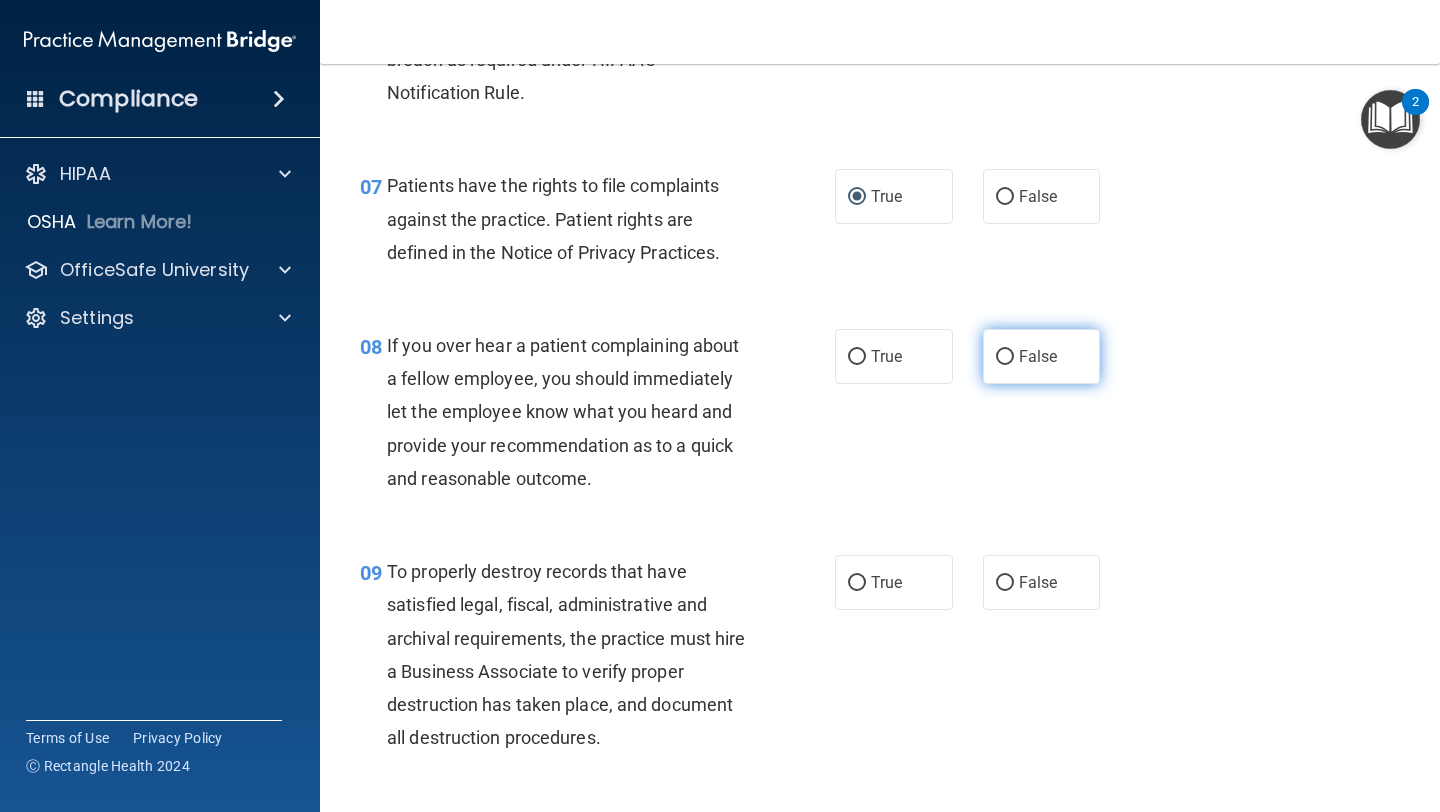 click on "False" at bounding box center (1042, 356) 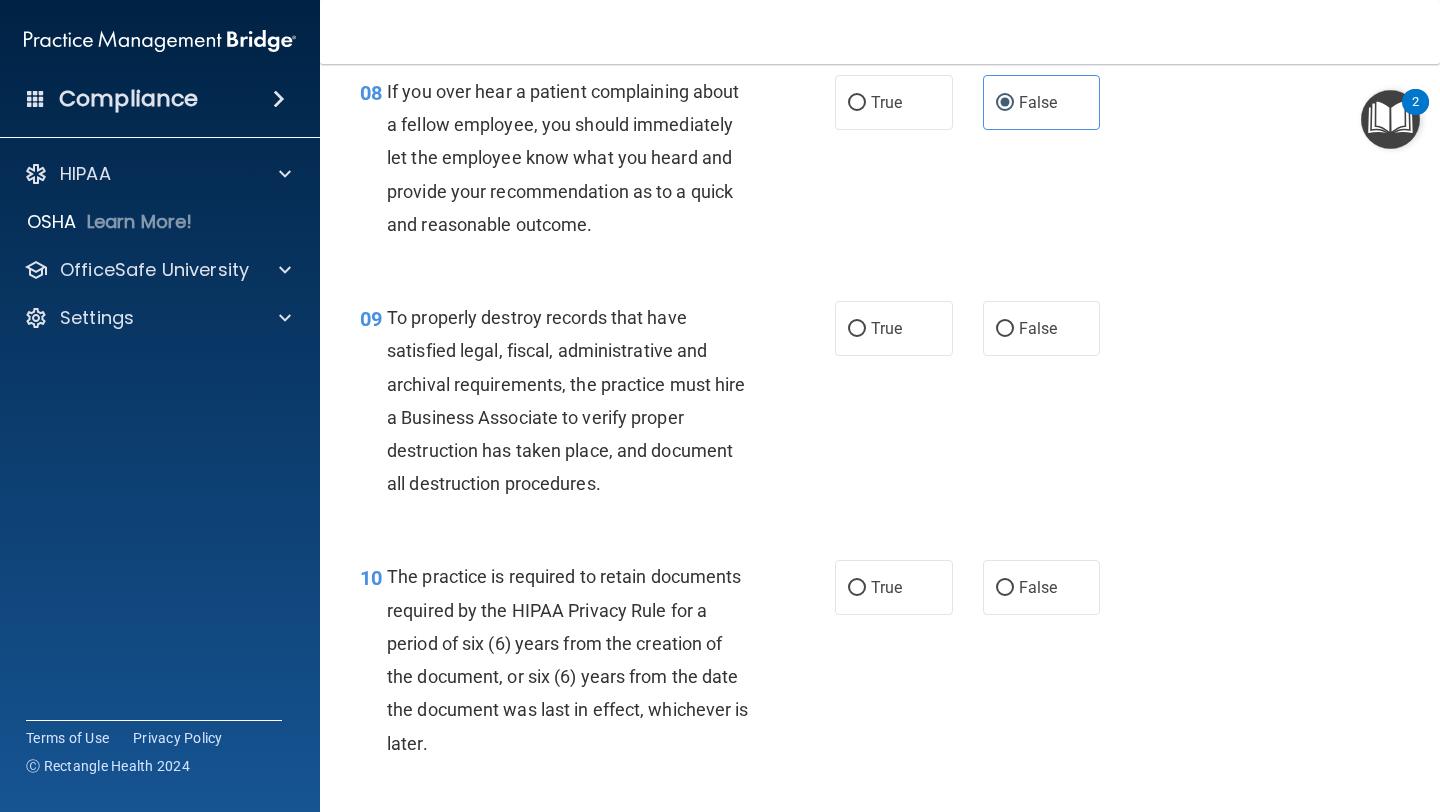 scroll, scrollTop: 1672, scrollLeft: 0, axis: vertical 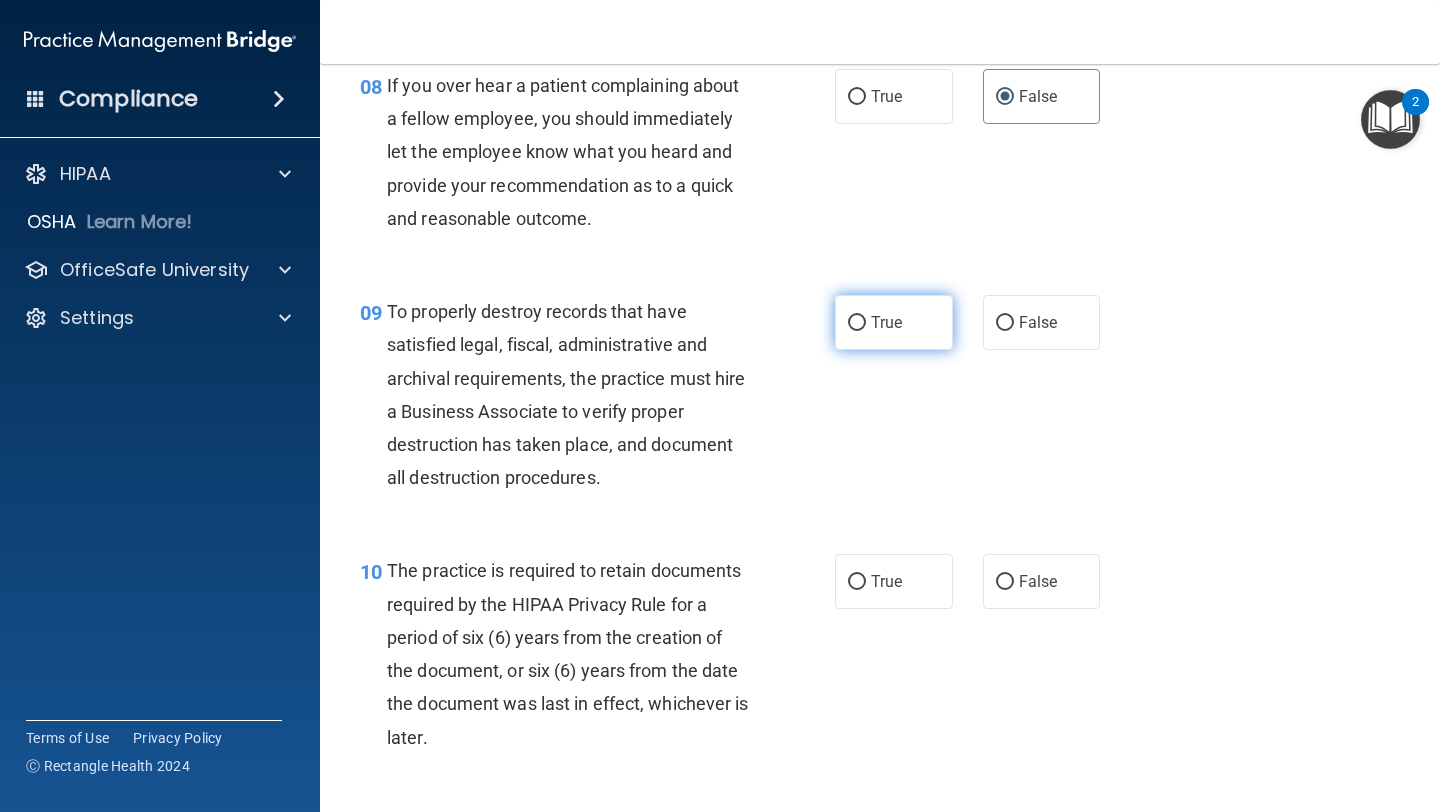 click on "True" at bounding box center [886, 322] 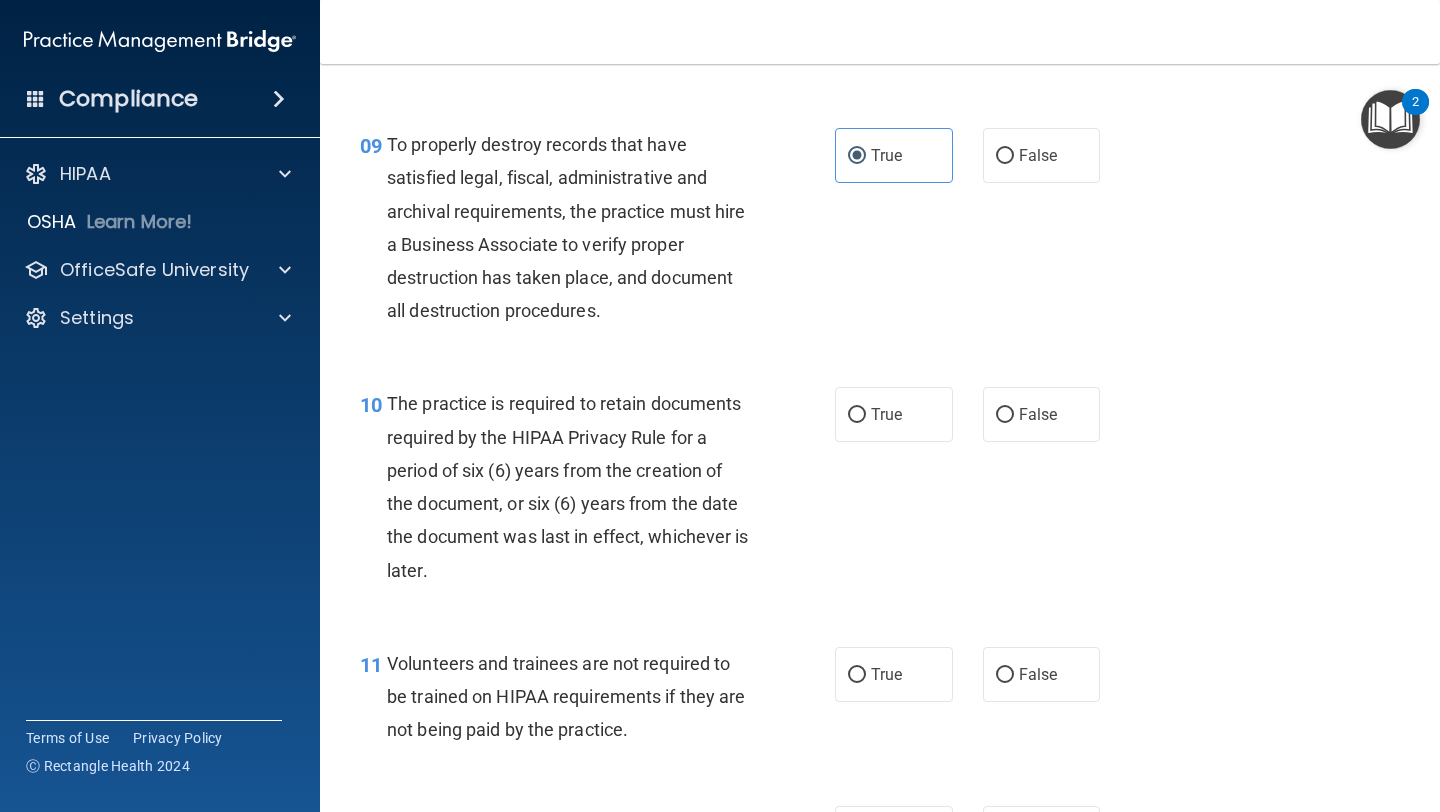 scroll, scrollTop: 1853, scrollLeft: 0, axis: vertical 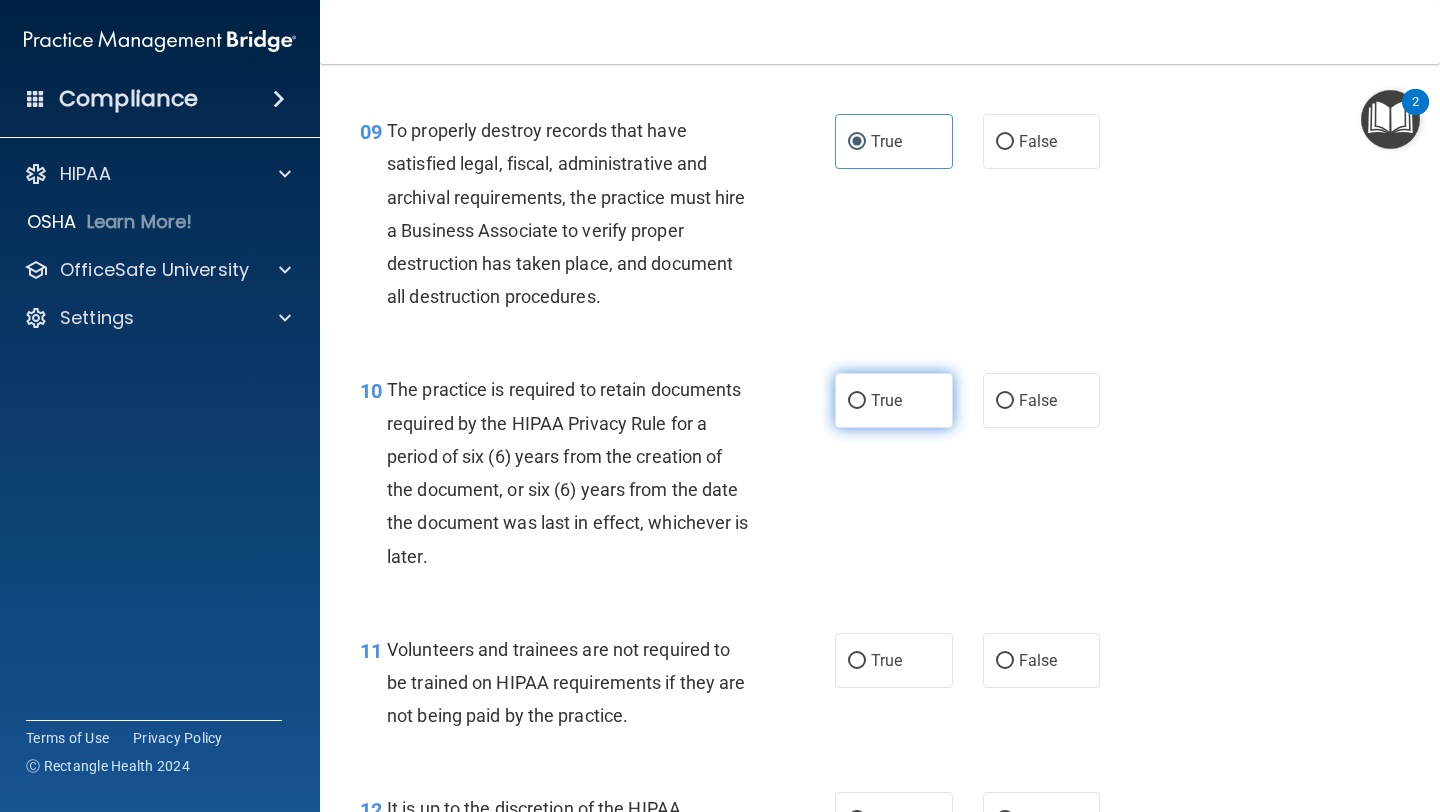 click on "True" at bounding box center (886, 400) 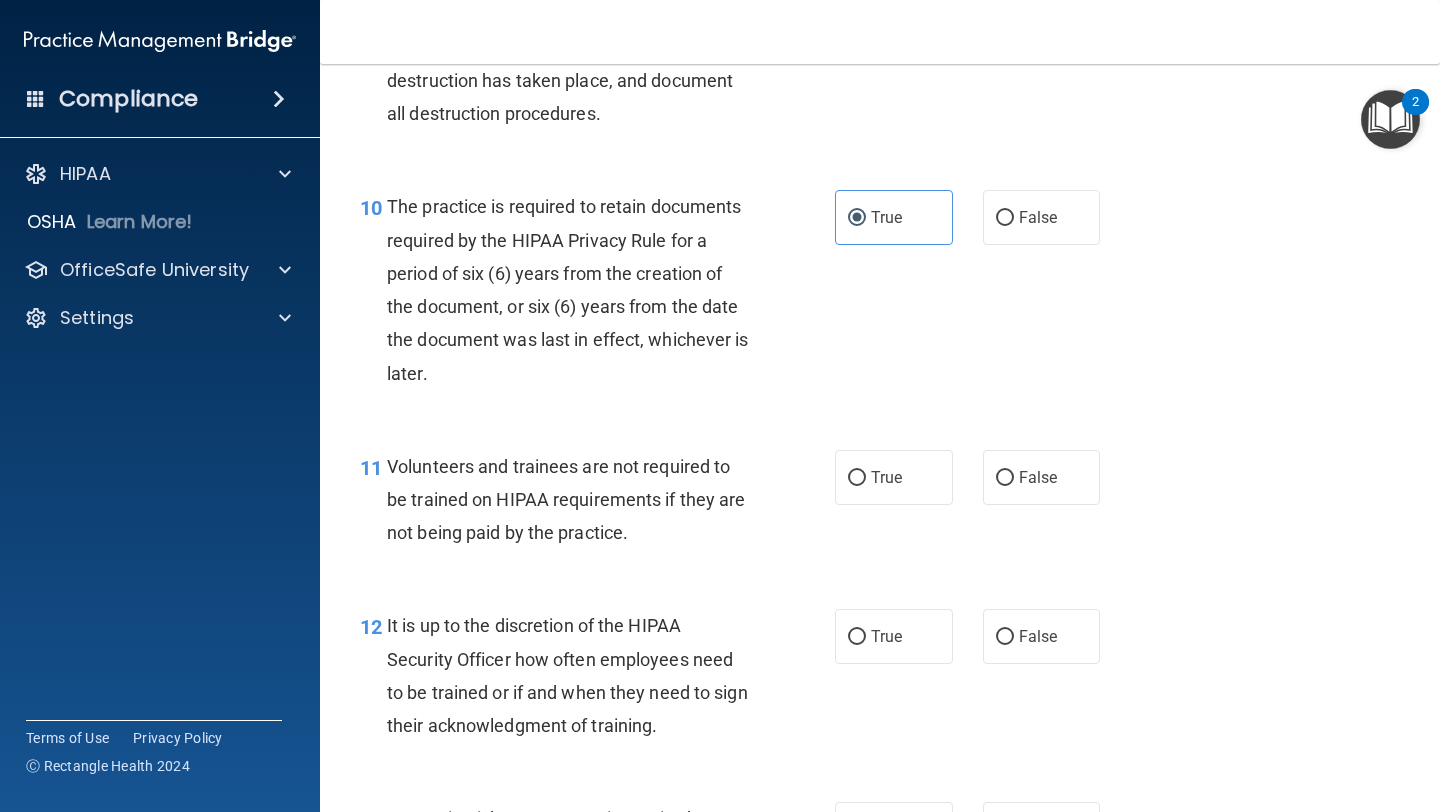 scroll, scrollTop: 2042, scrollLeft: 0, axis: vertical 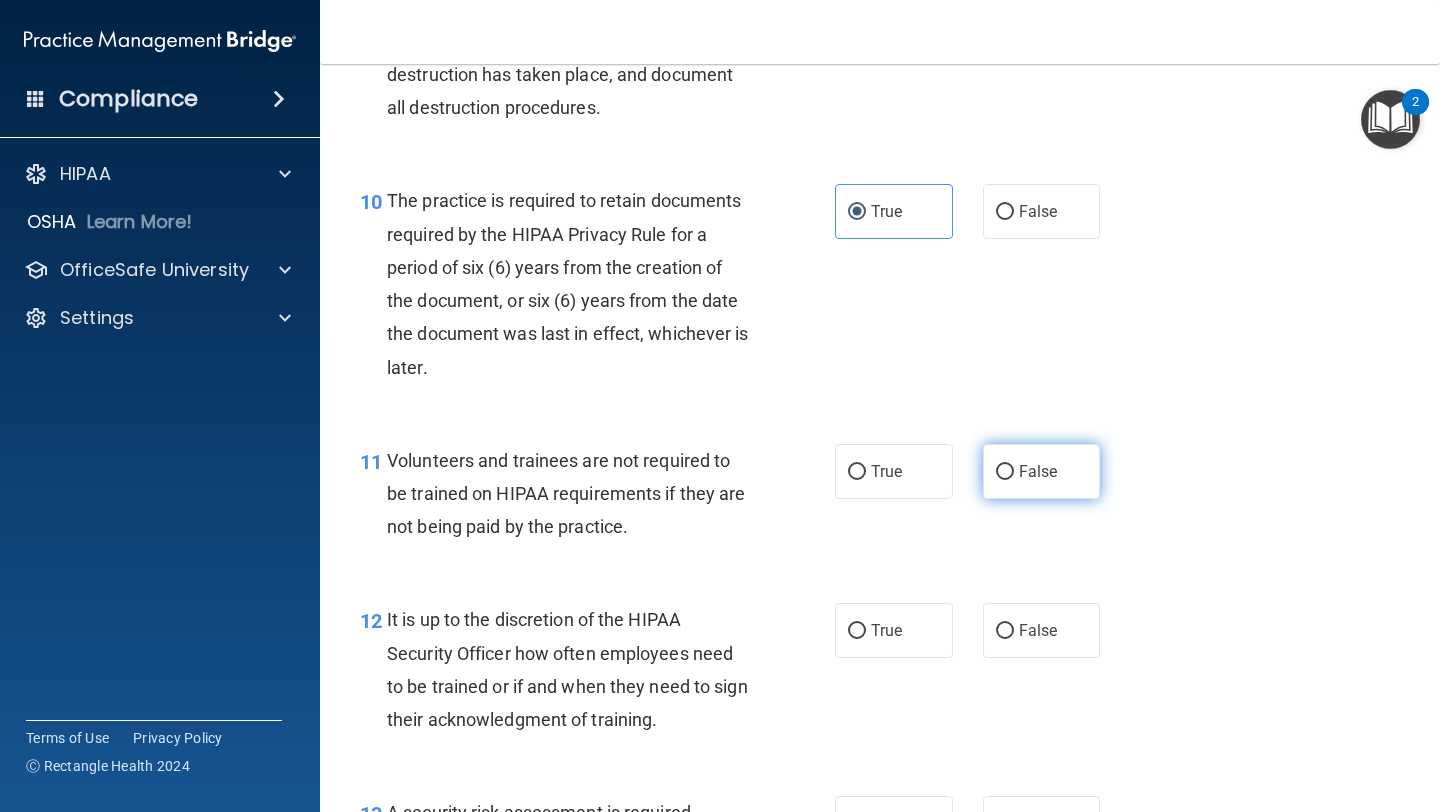 click on "False" at bounding box center (1038, 471) 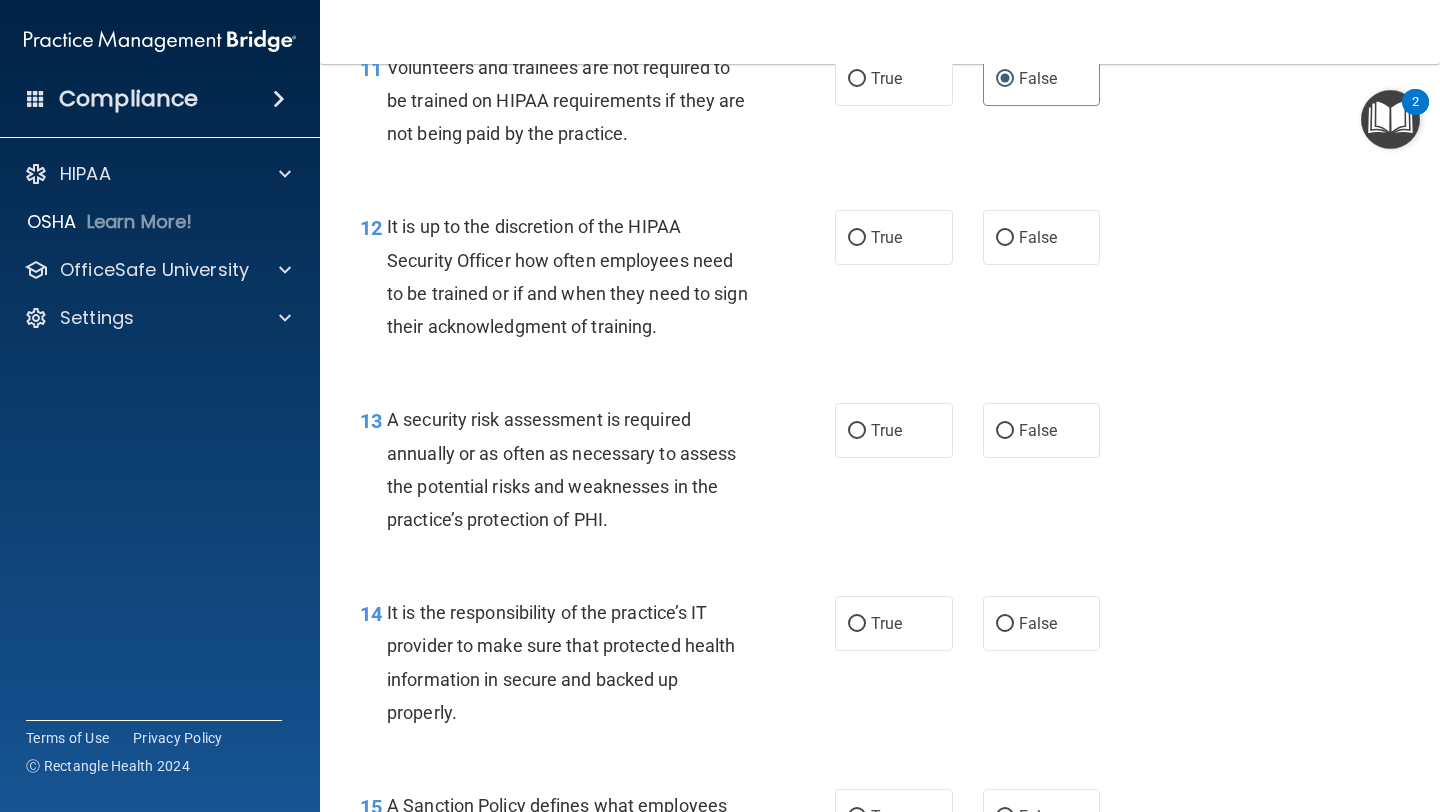 scroll, scrollTop: 2442, scrollLeft: 0, axis: vertical 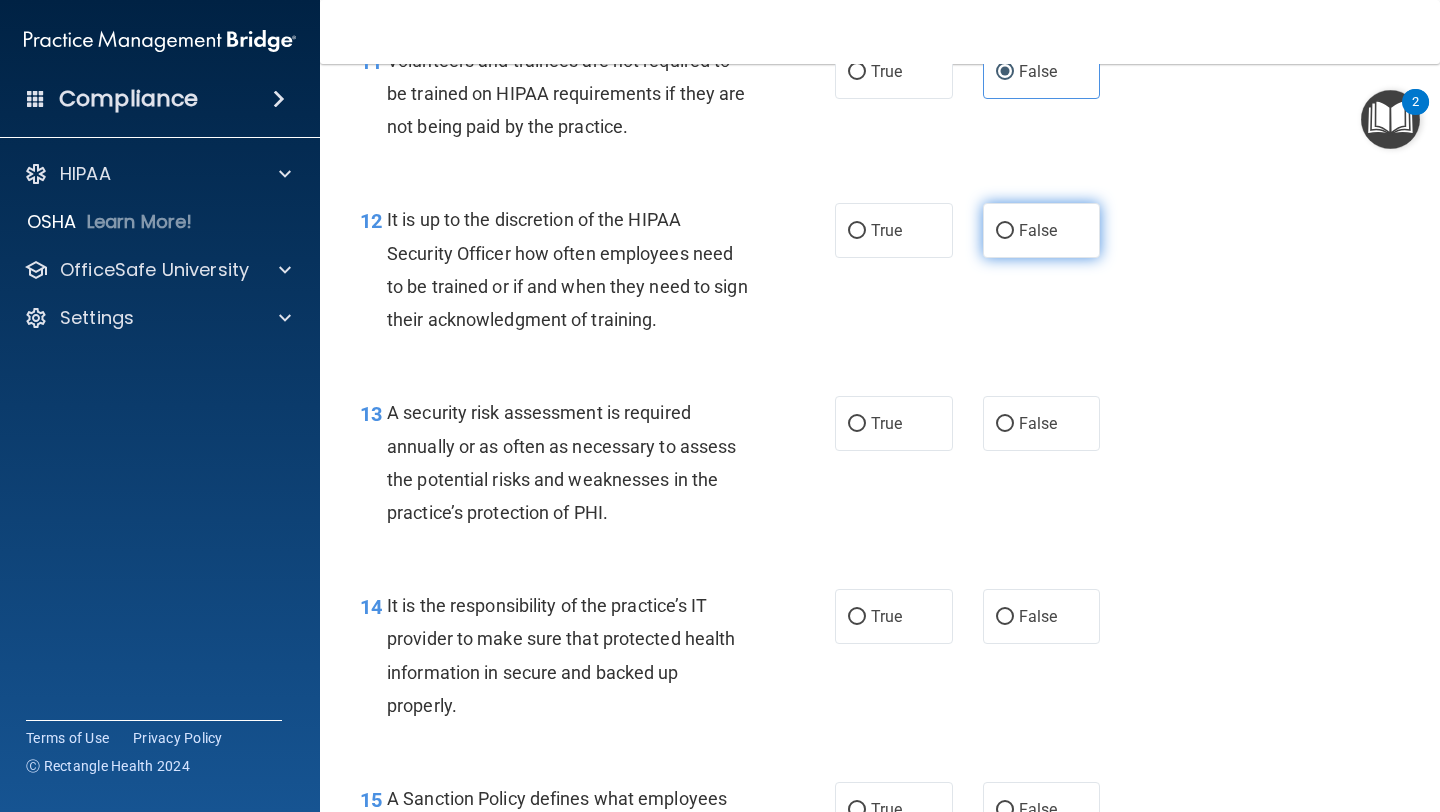 click on "False" at bounding box center (1038, 230) 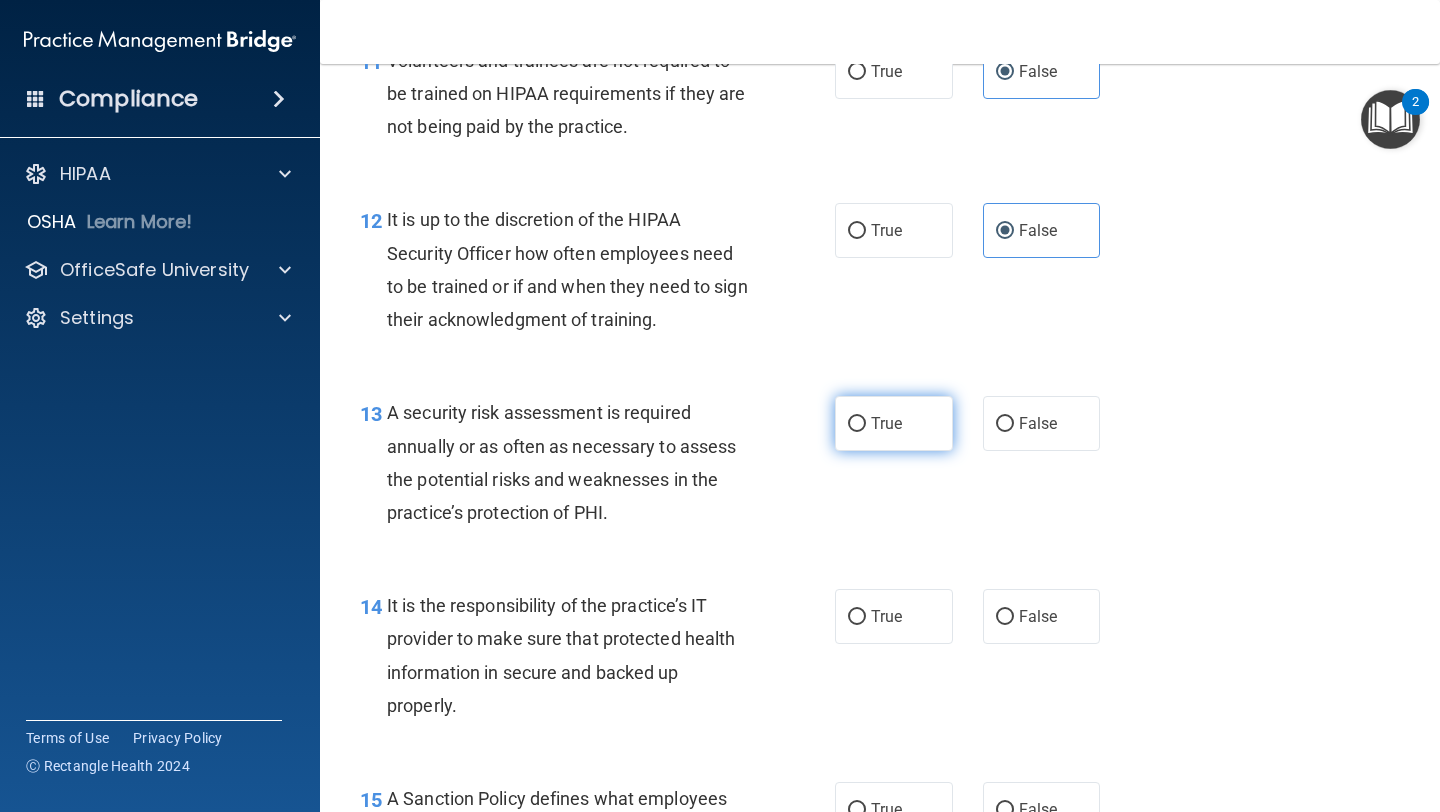 click on "True" at bounding box center (894, 423) 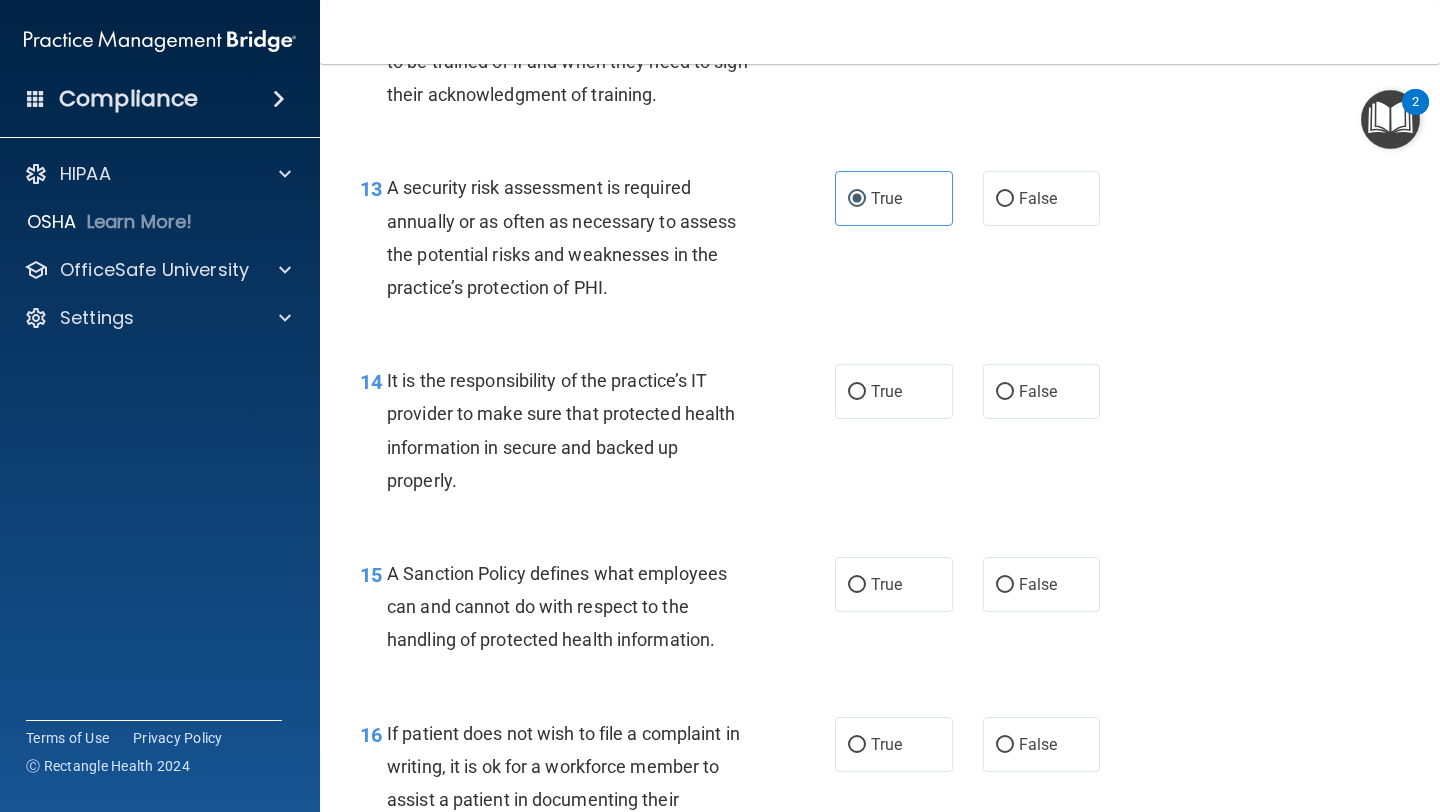 scroll, scrollTop: 2691, scrollLeft: 0, axis: vertical 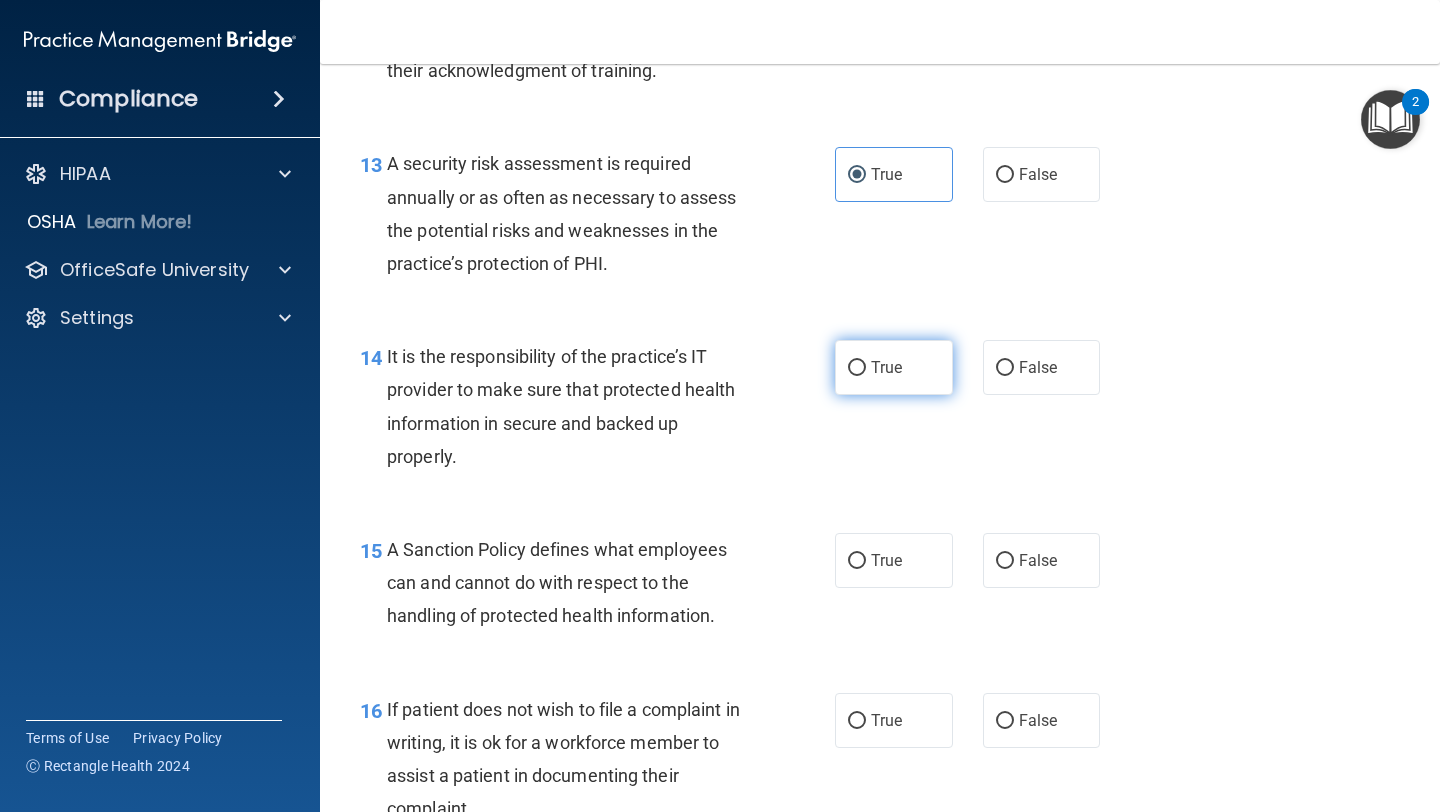 click on "True" at bounding box center [857, 368] 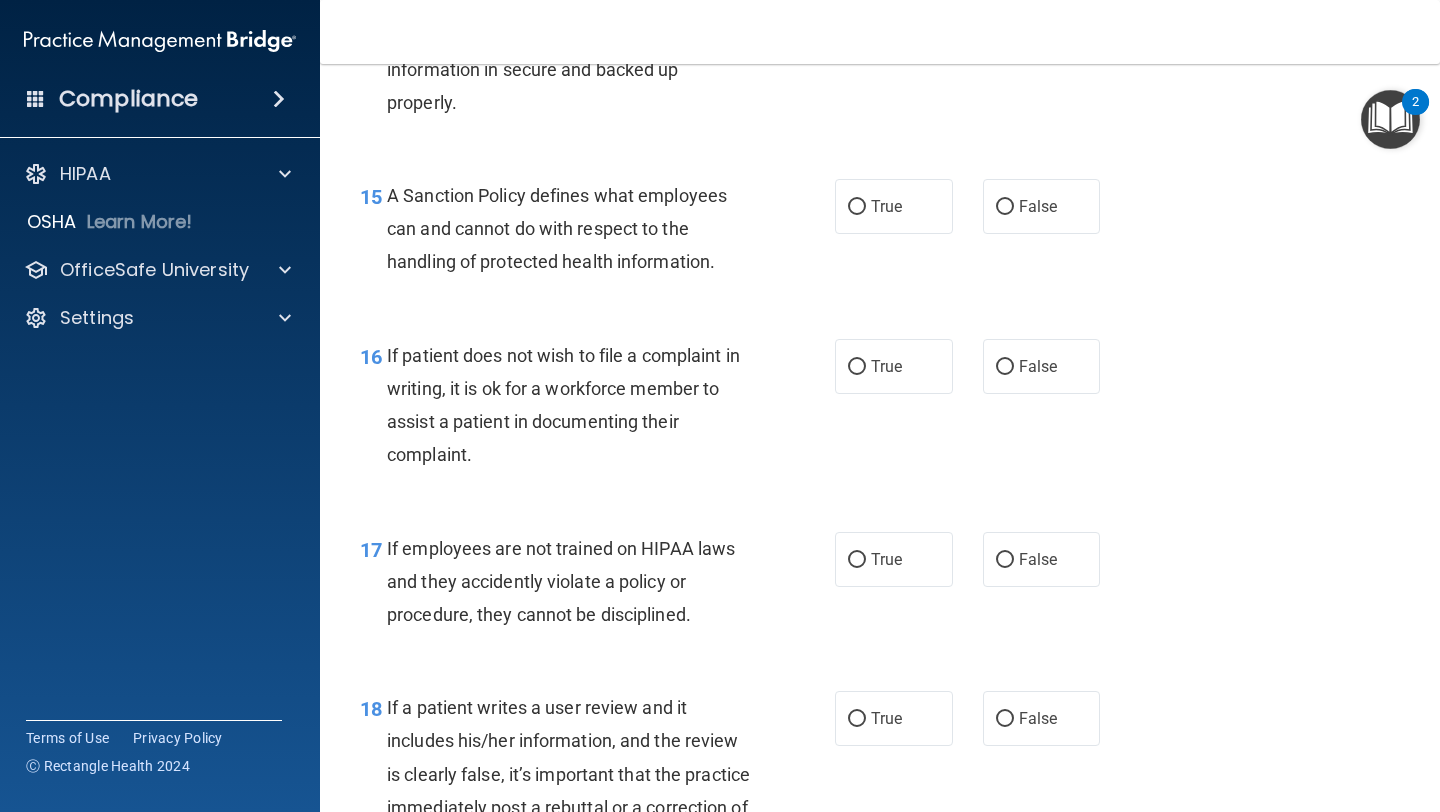 scroll, scrollTop: 3048, scrollLeft: 0, axis: vertical 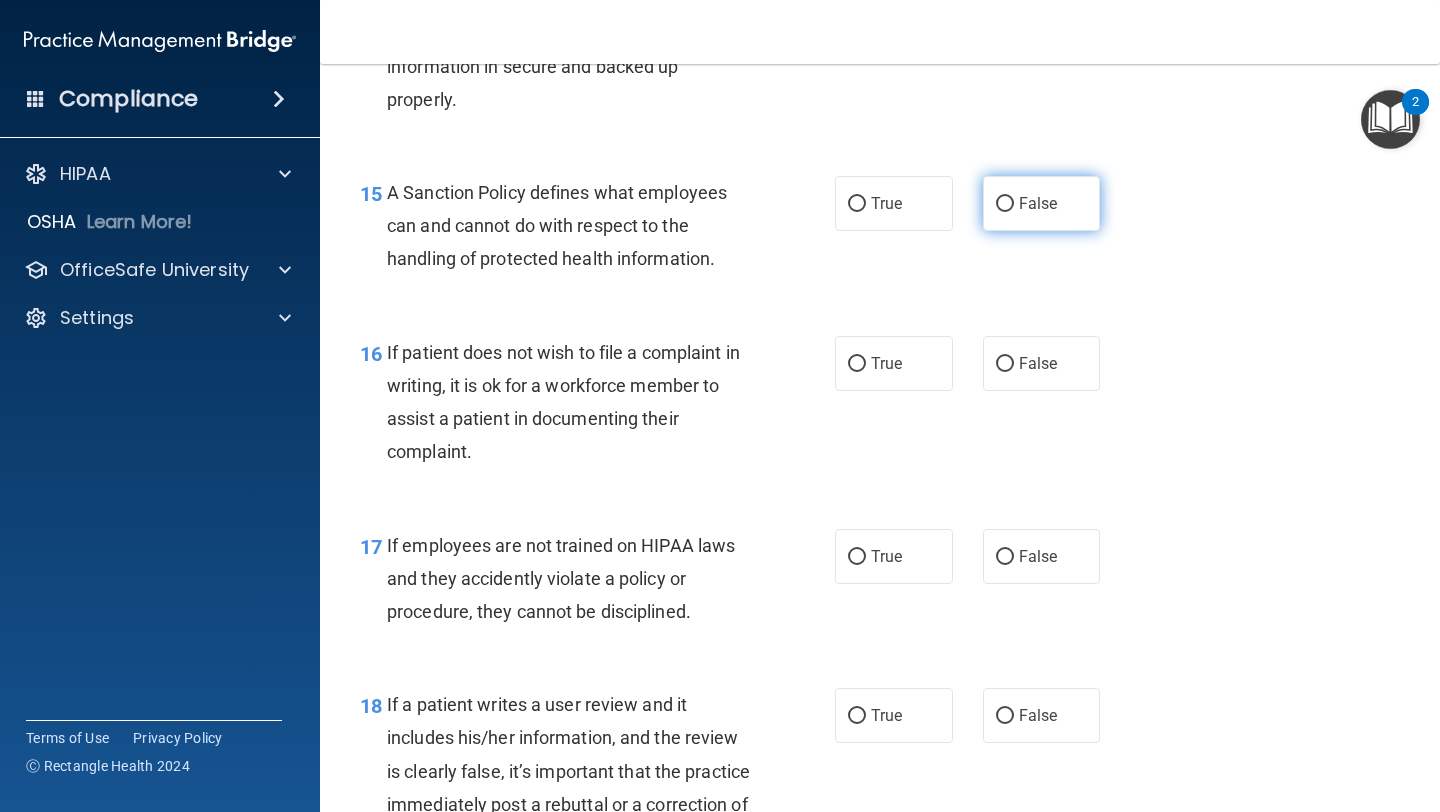 click on "False" at bounding box center [1042, 203] 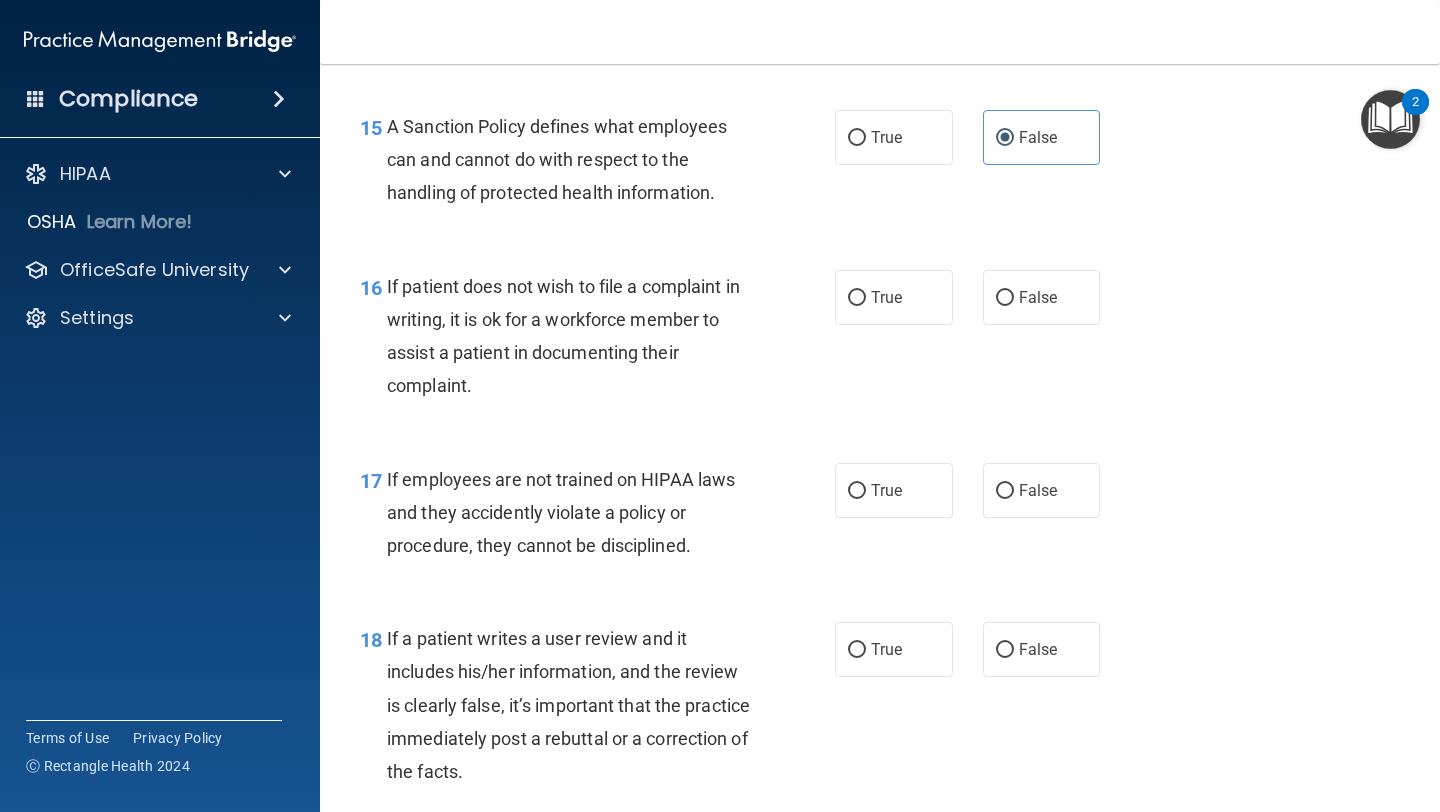 scroll, scrollTop: 3125, scrollLeft: 0, axis: vertical 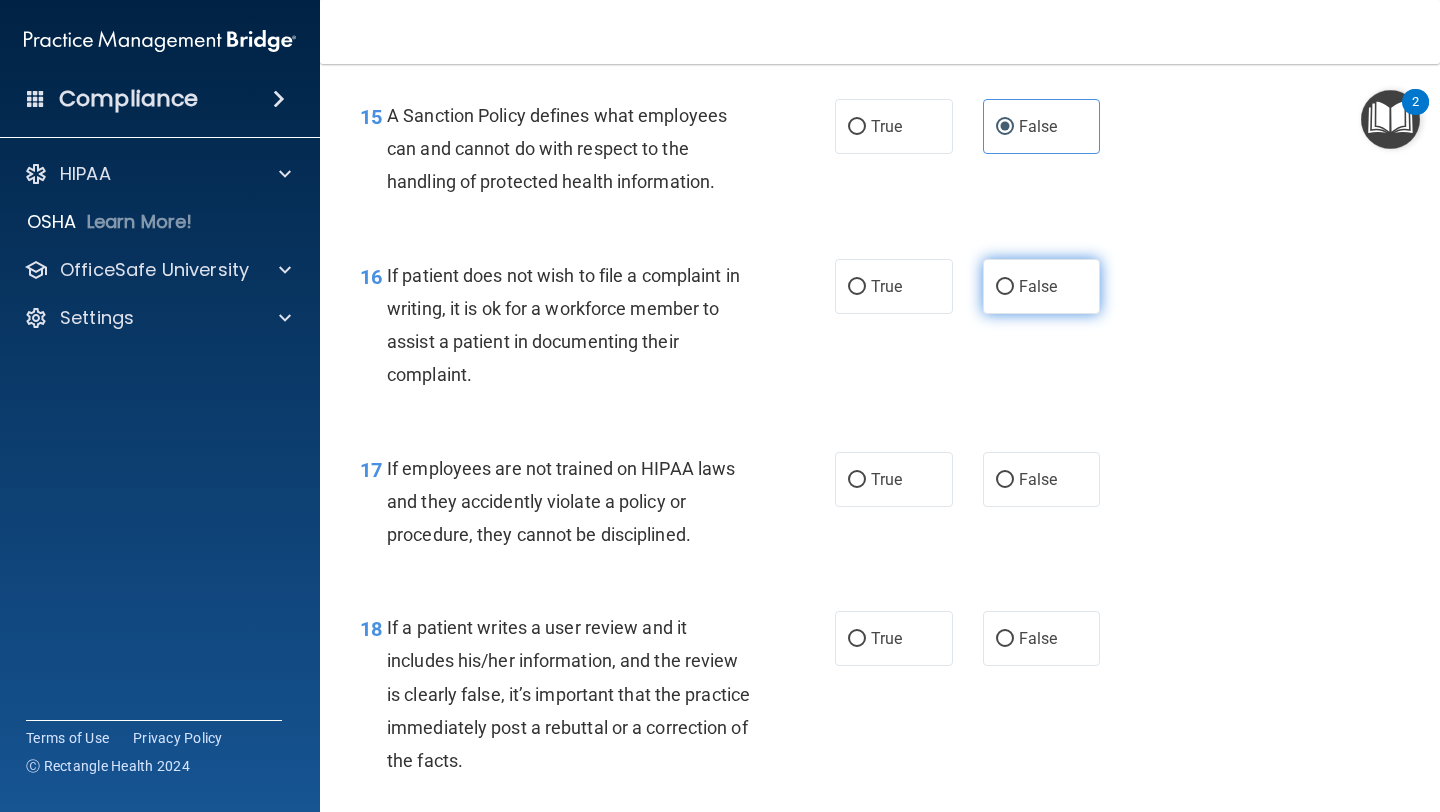 click on "False" at bounding box center [1005, 287] 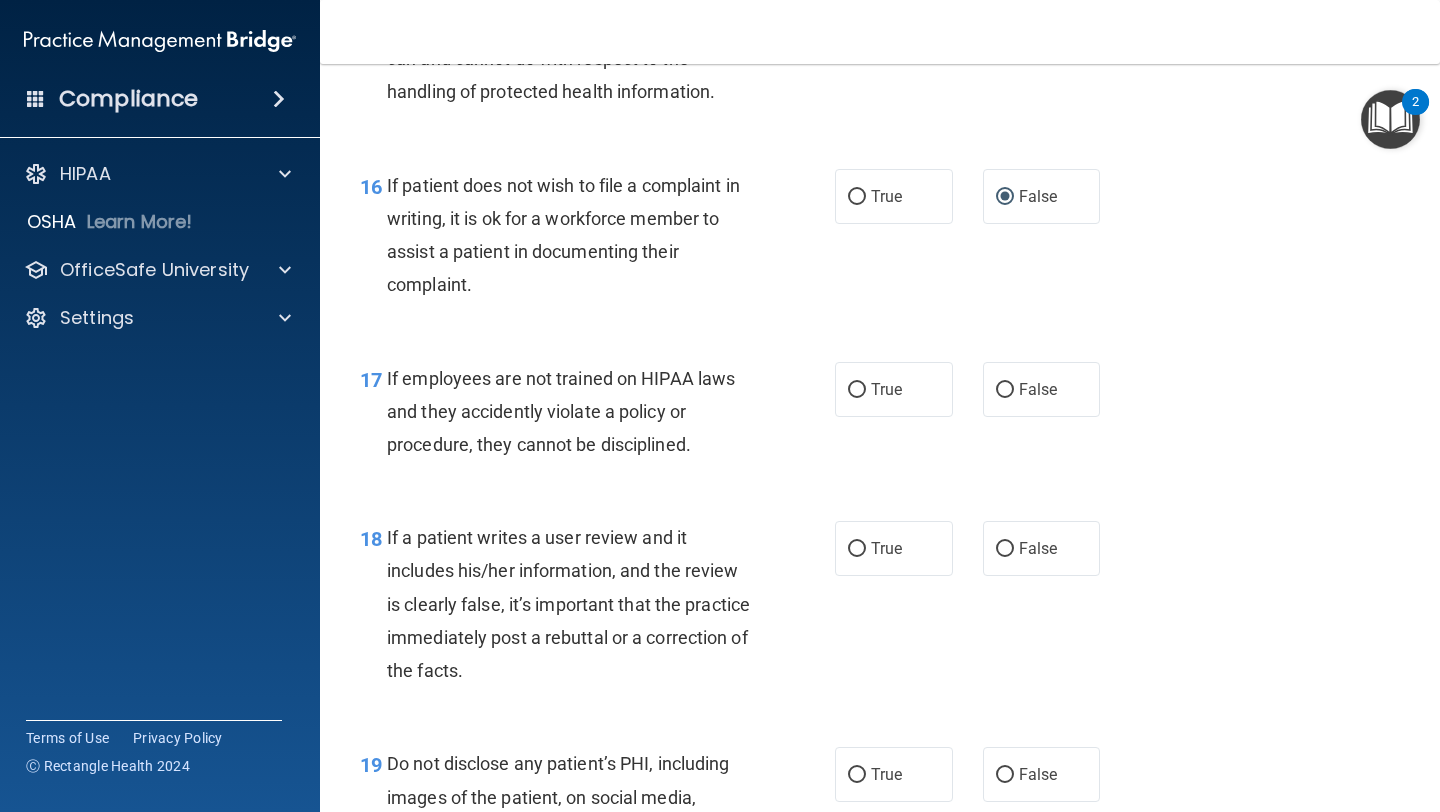 scroll, scrollTop: 3240, scrollLeft: 0, axis: vertical 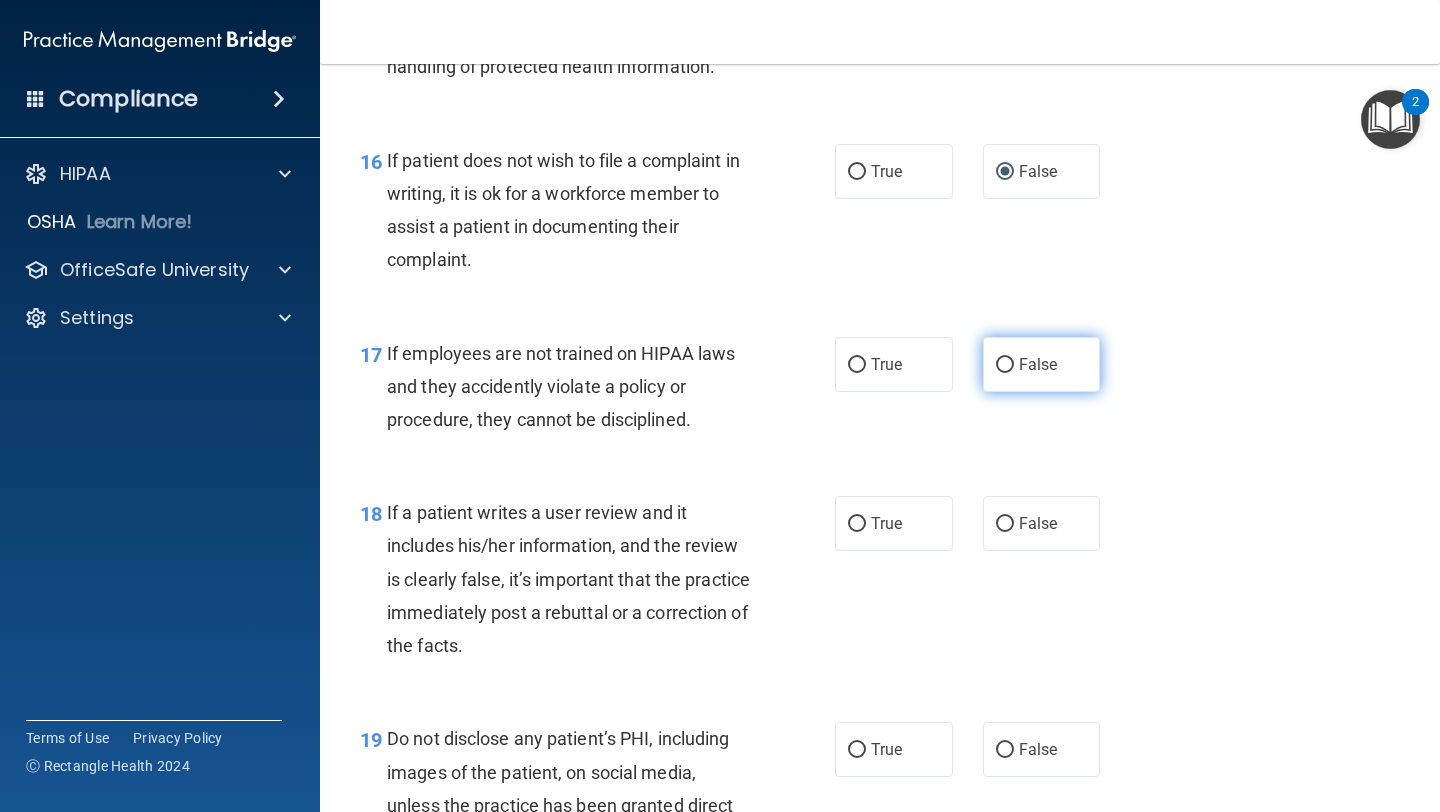 click on "False" at bounding box center [1005, 365] 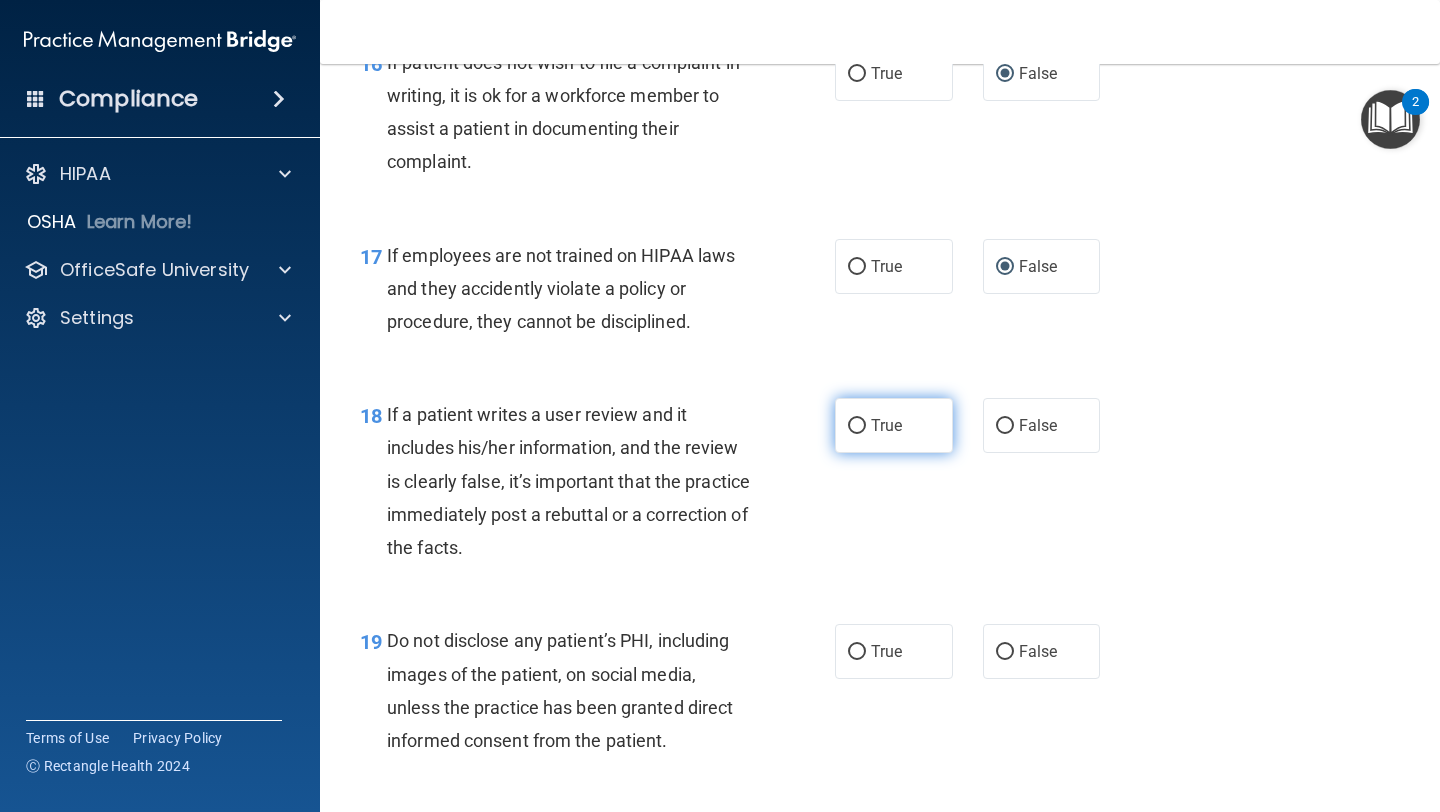 scroll, scrollTop: 3358, scrollLeft: 0, axis: vertical 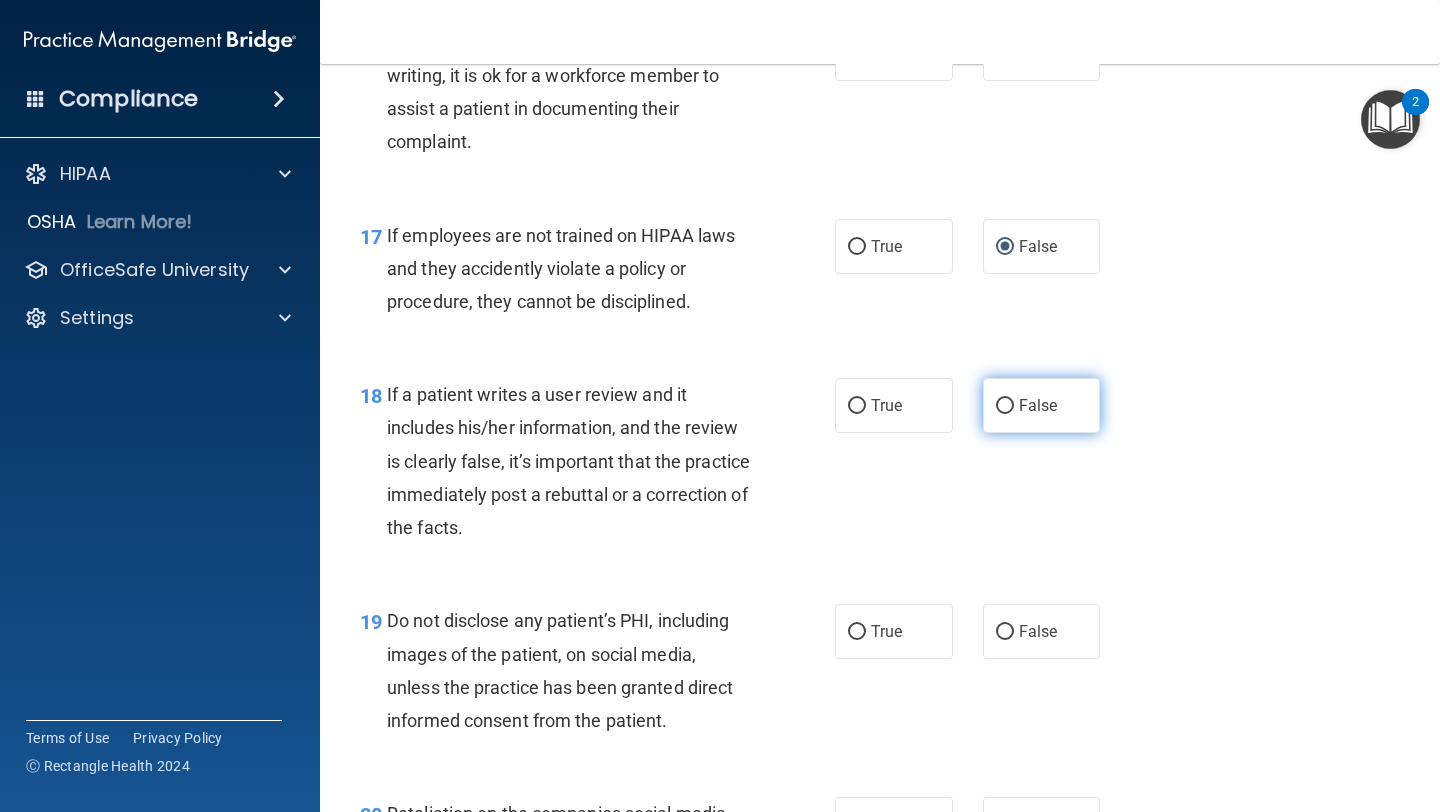 click on "False" at bounding box center (1005, 406) 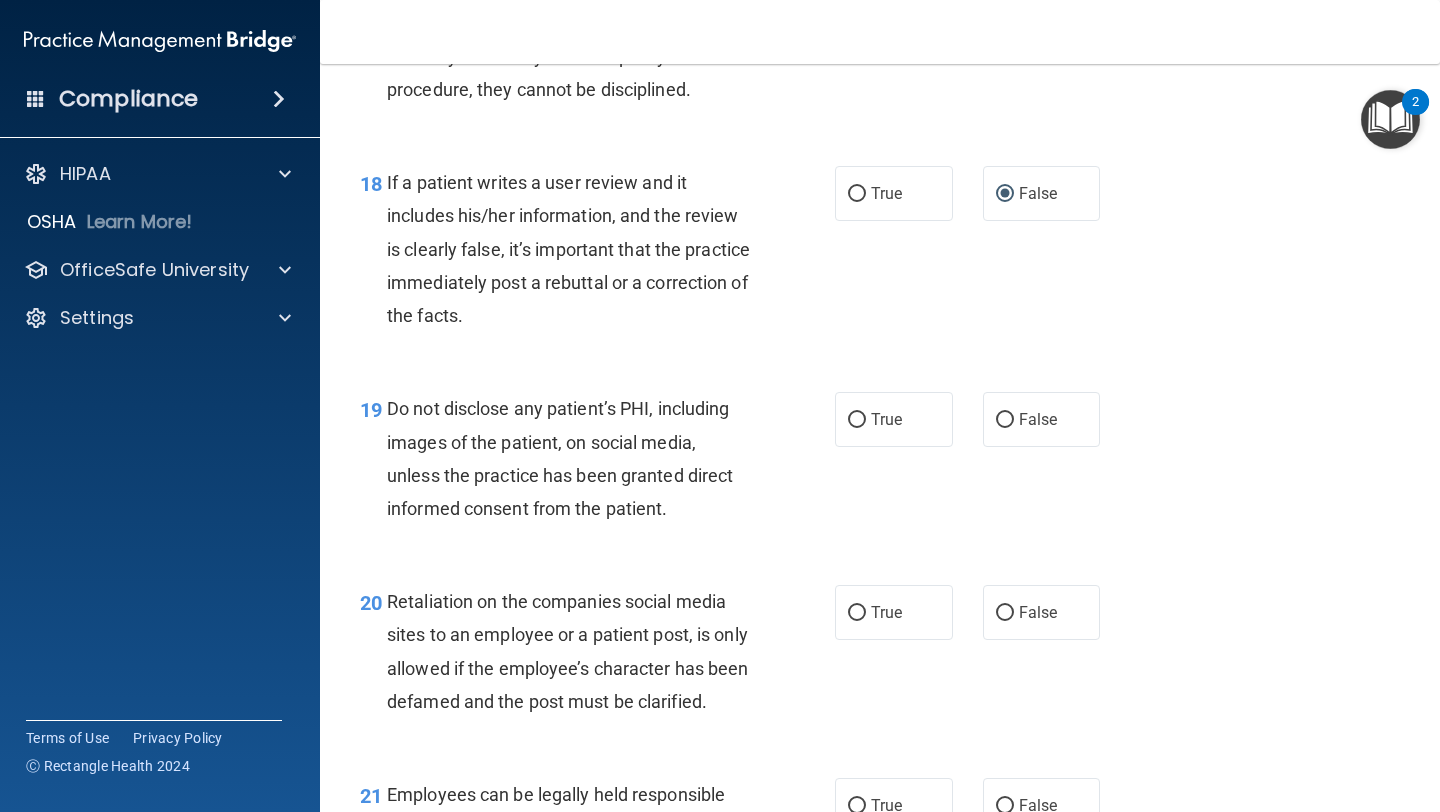 scroll, scrollTop: 3582, scrollLeft: 0, axis: vertical 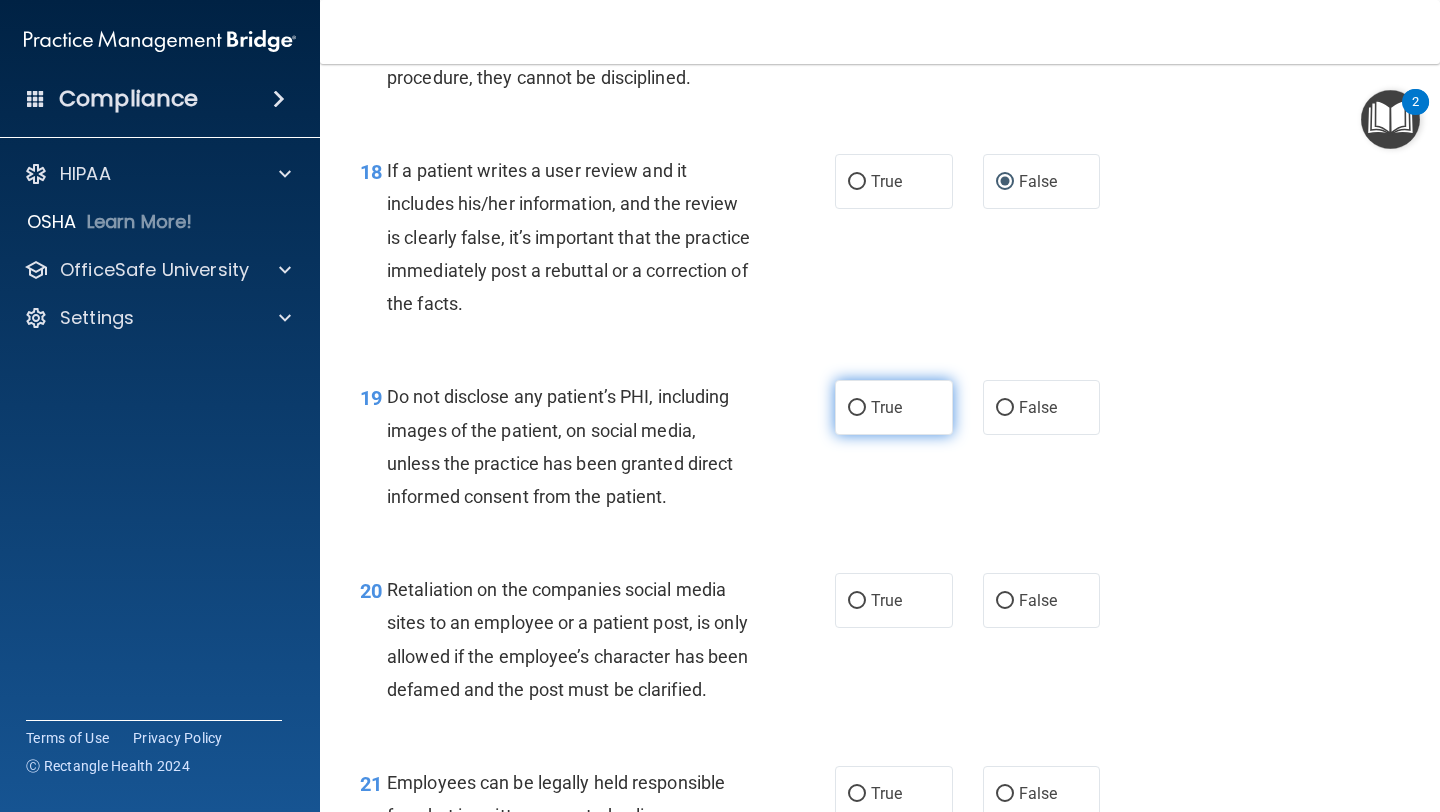 click on "True" at bounding box center (894, 407) 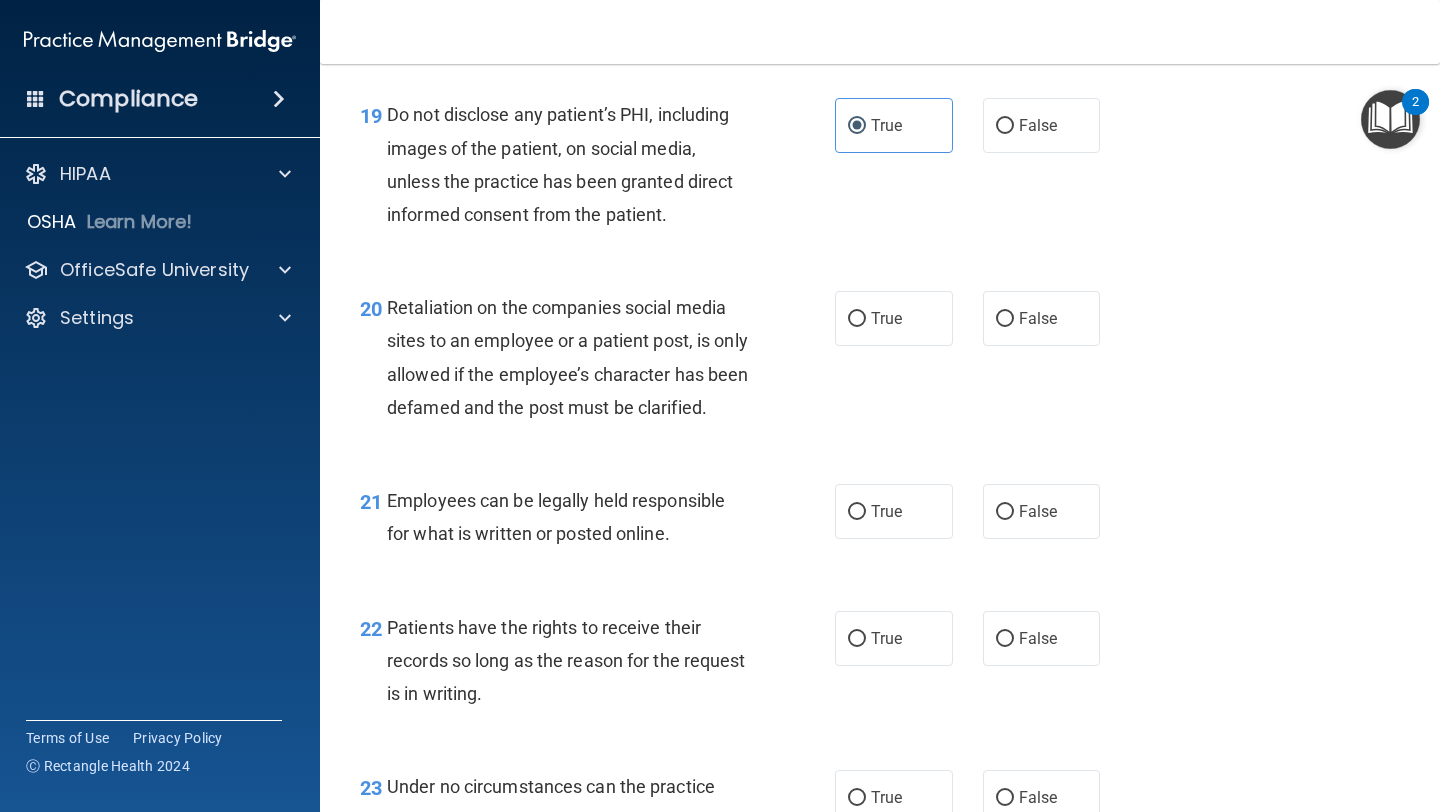 scroll, scrollTop: 3870, scrollLeft: 0, axis: vertical 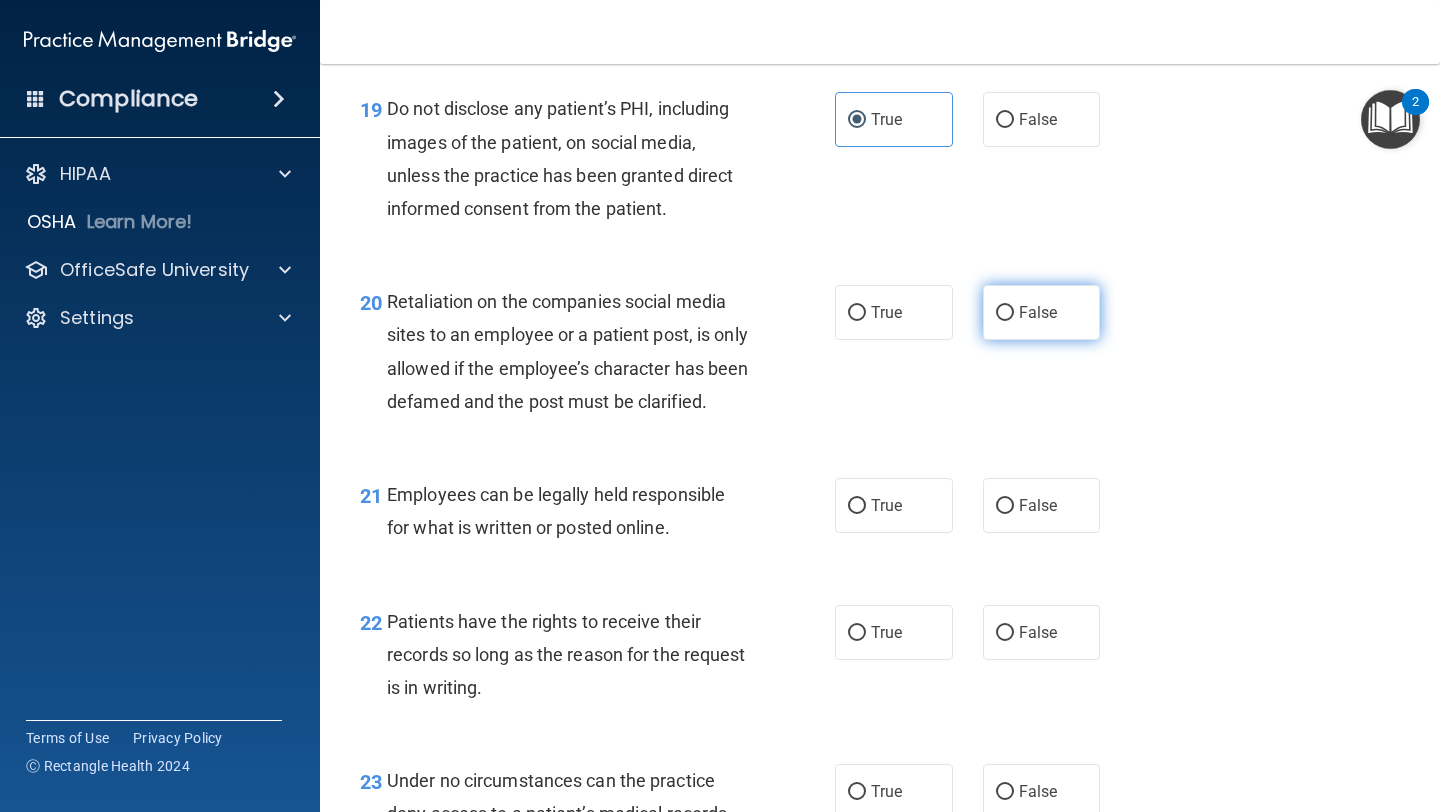 click on "False" at bounding box center [1005, 313] 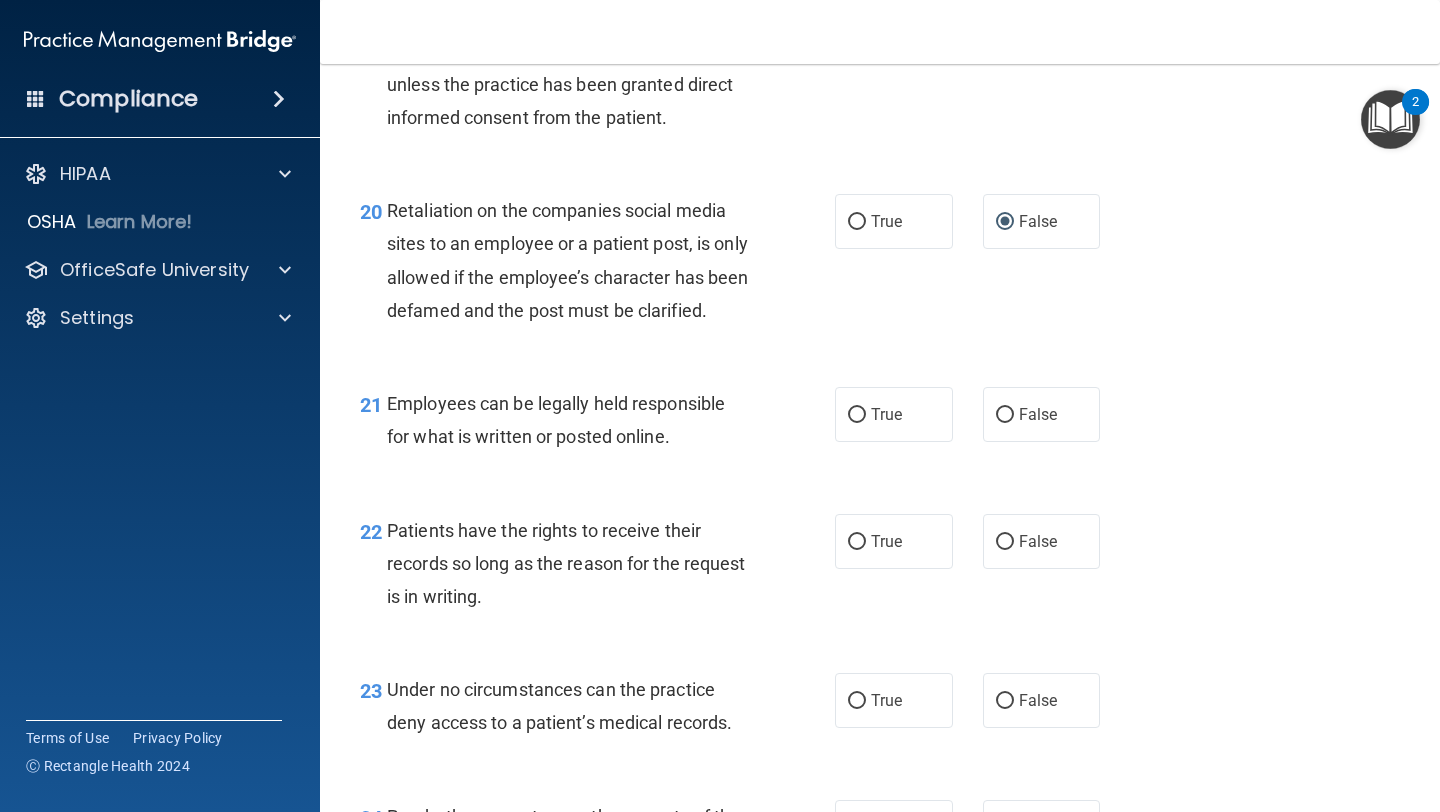 scroll, scrollTop: 3972, scrollLeft: 0, axis: vertical 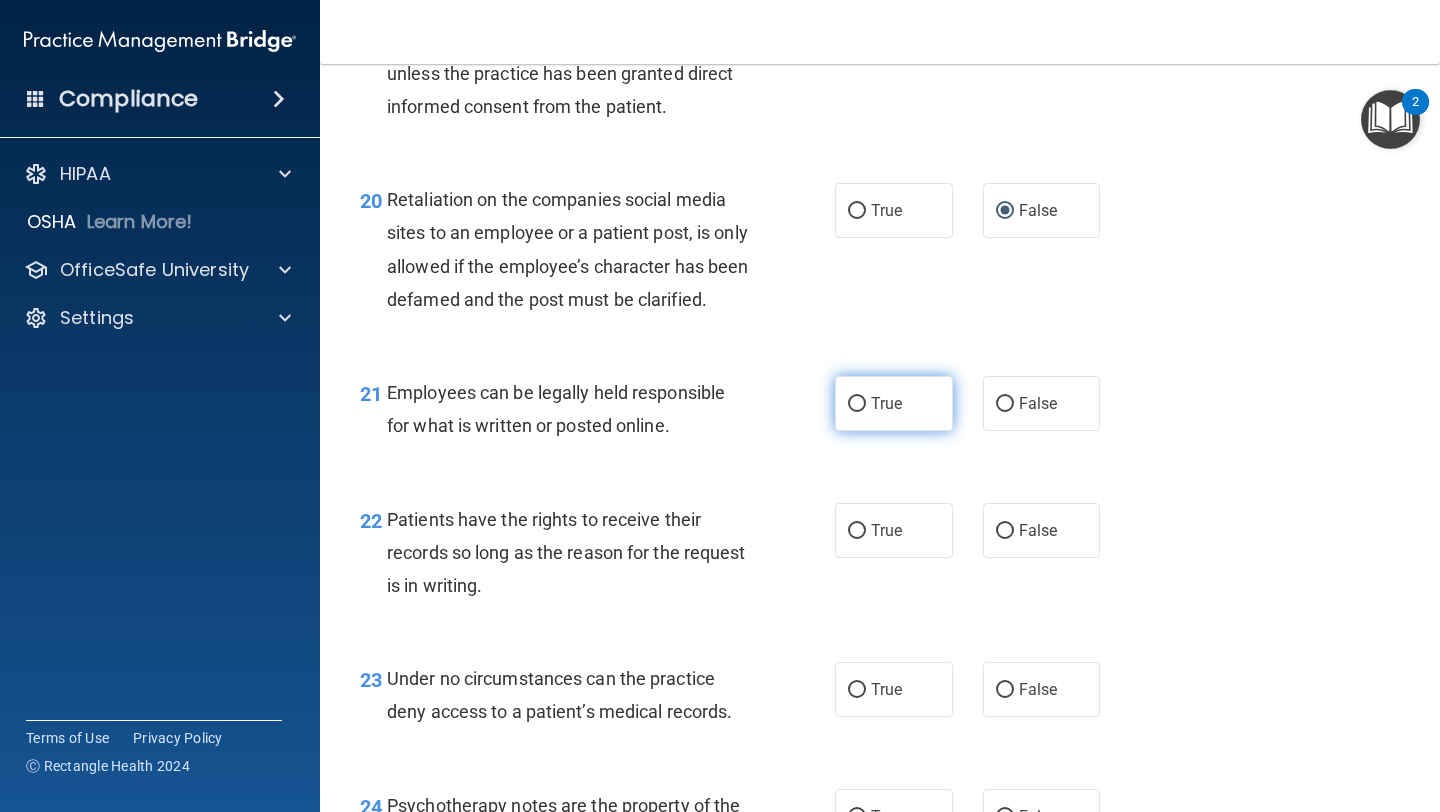 click on "True" at bounding box center (894, 403) 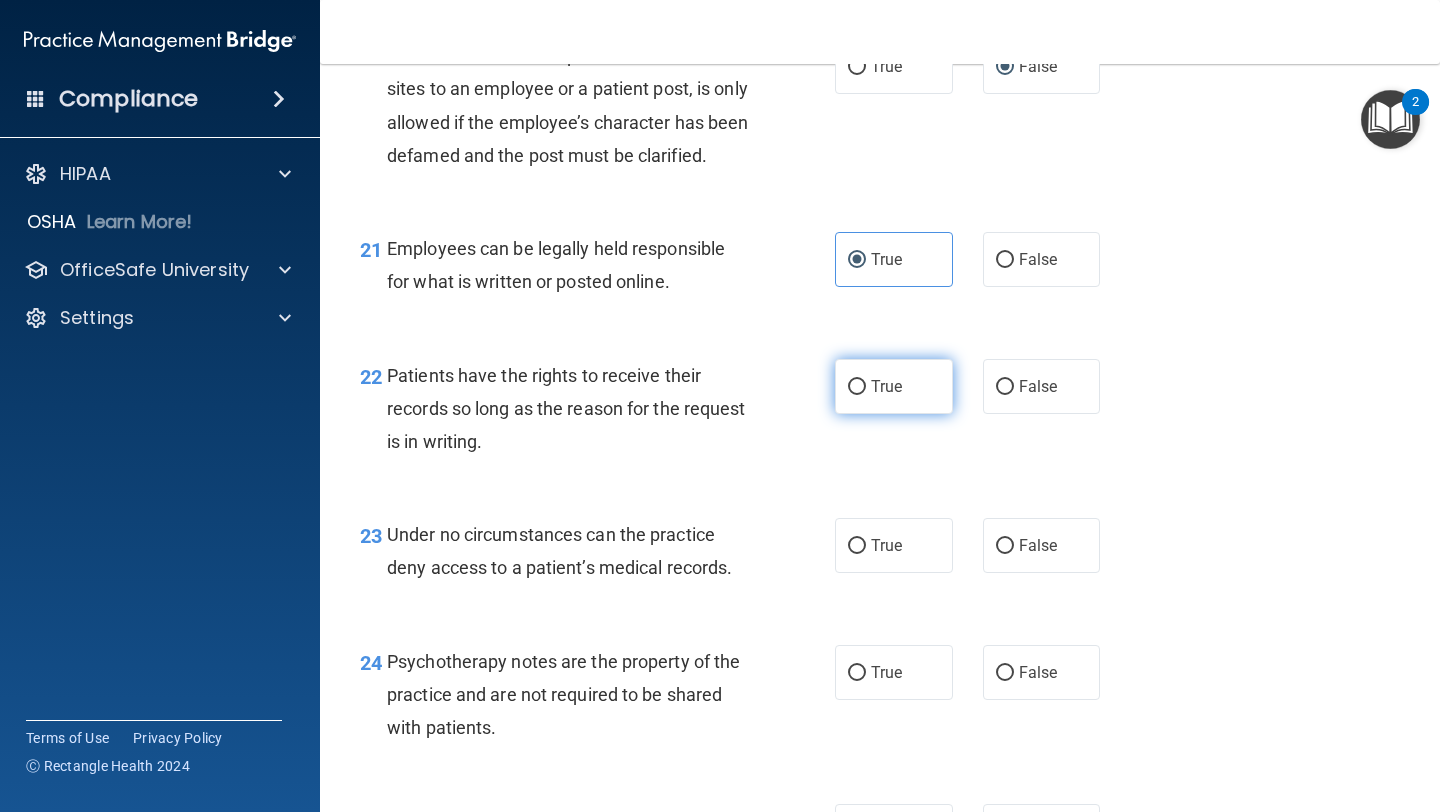 scroll, scrollTop: 4128, scrollLeft: 0, axis: vertical 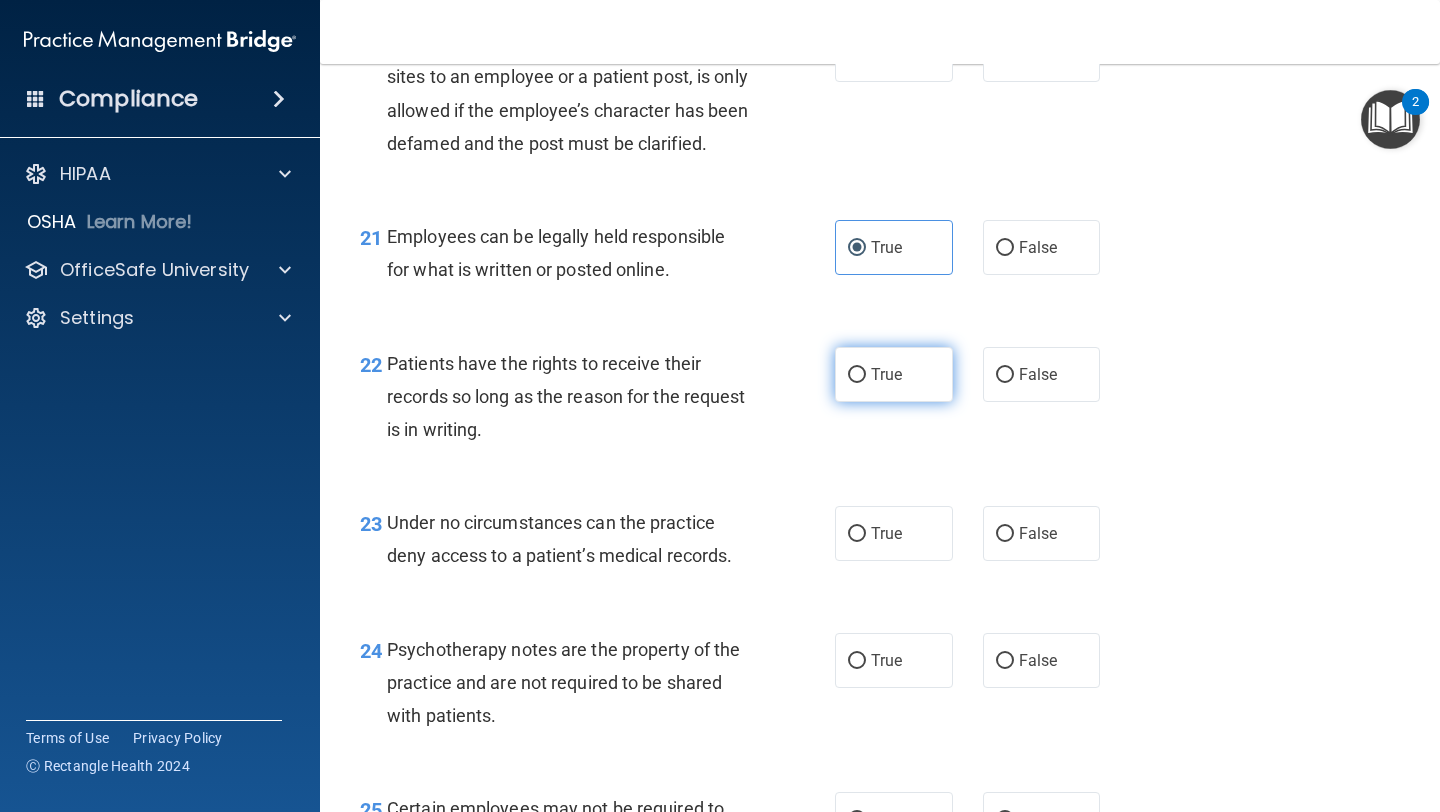 click on "True" at bounding box center (857, 375) 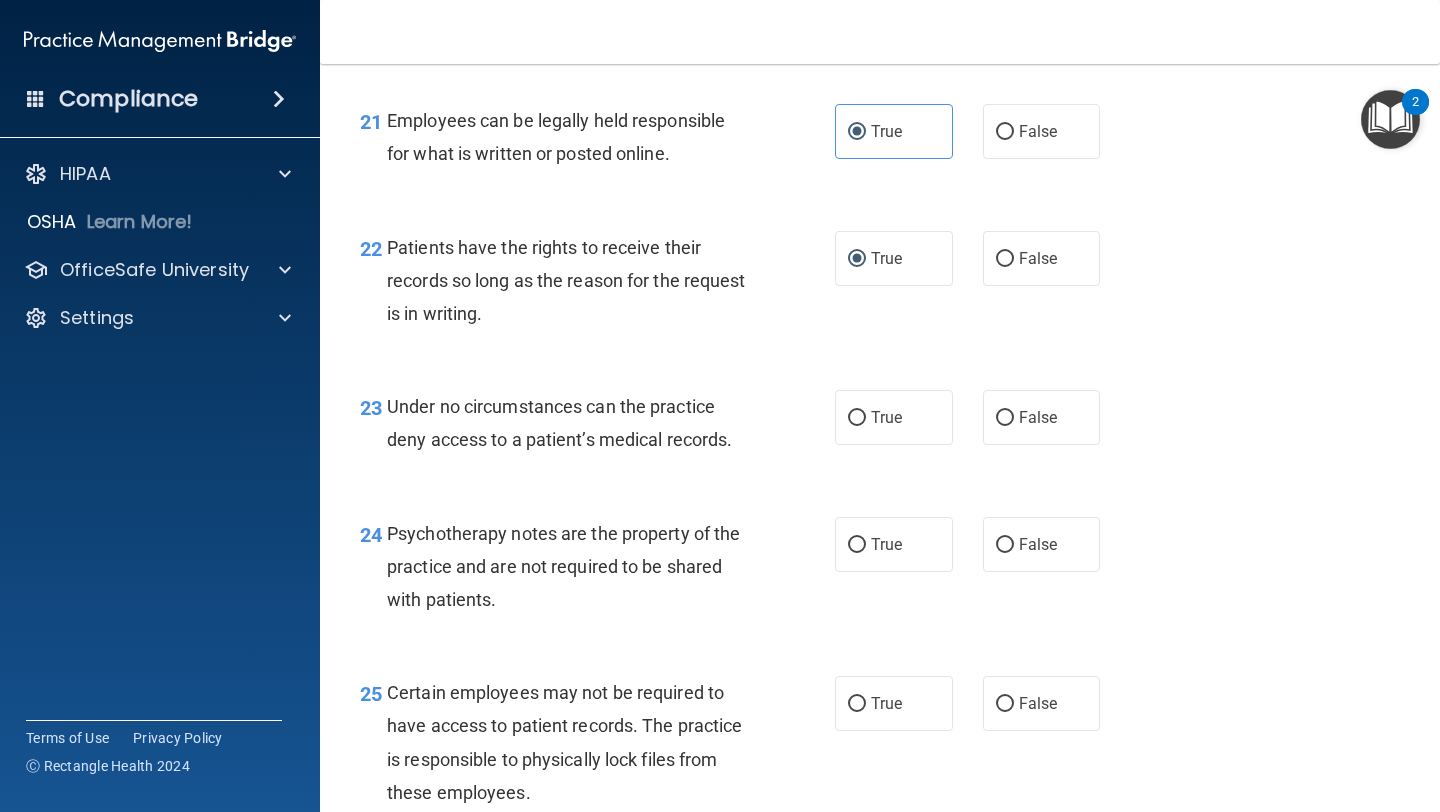 scroll, scrollTop: 4247, scrollLeft: 0, axis: vertical 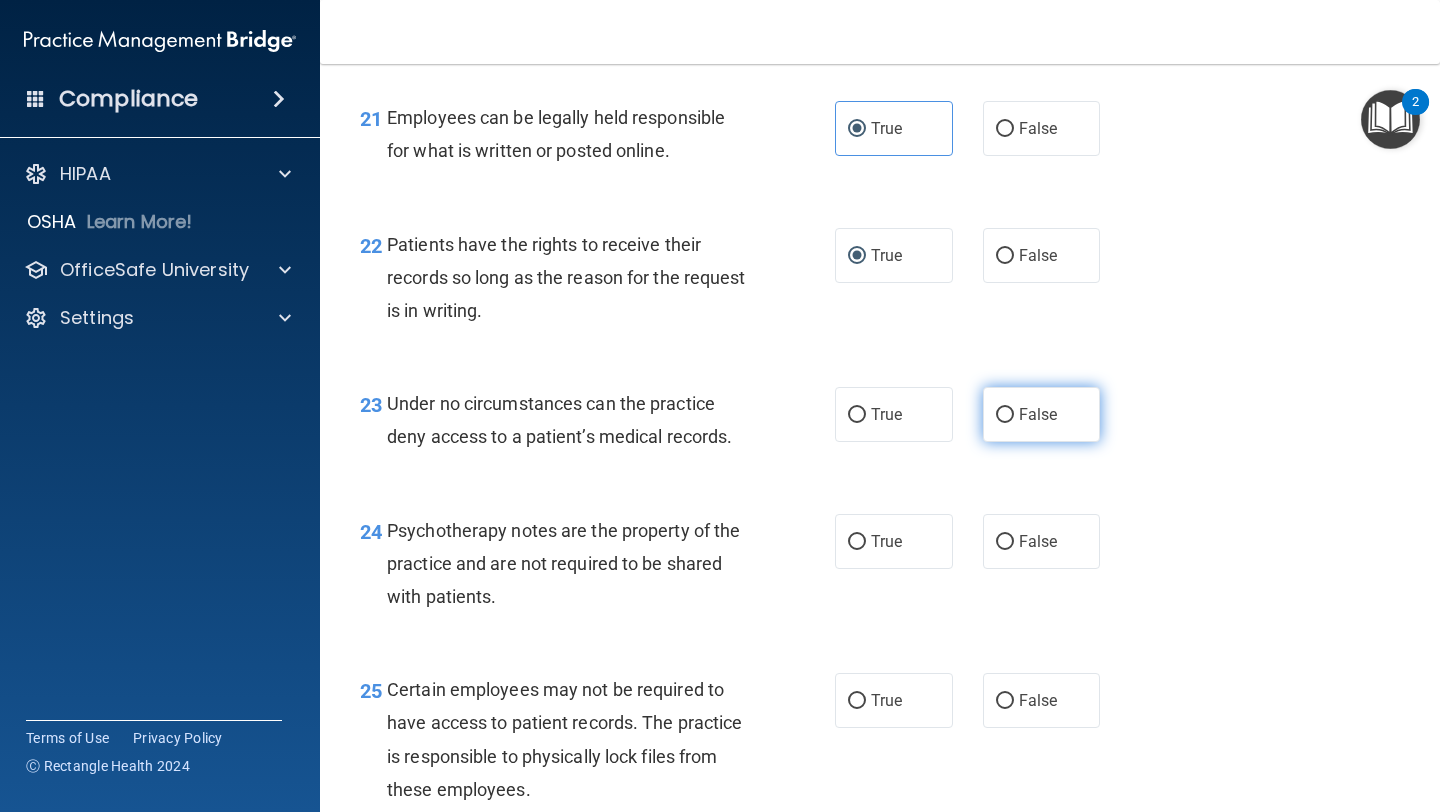 click on "False" at bounding box center [1005, 415] 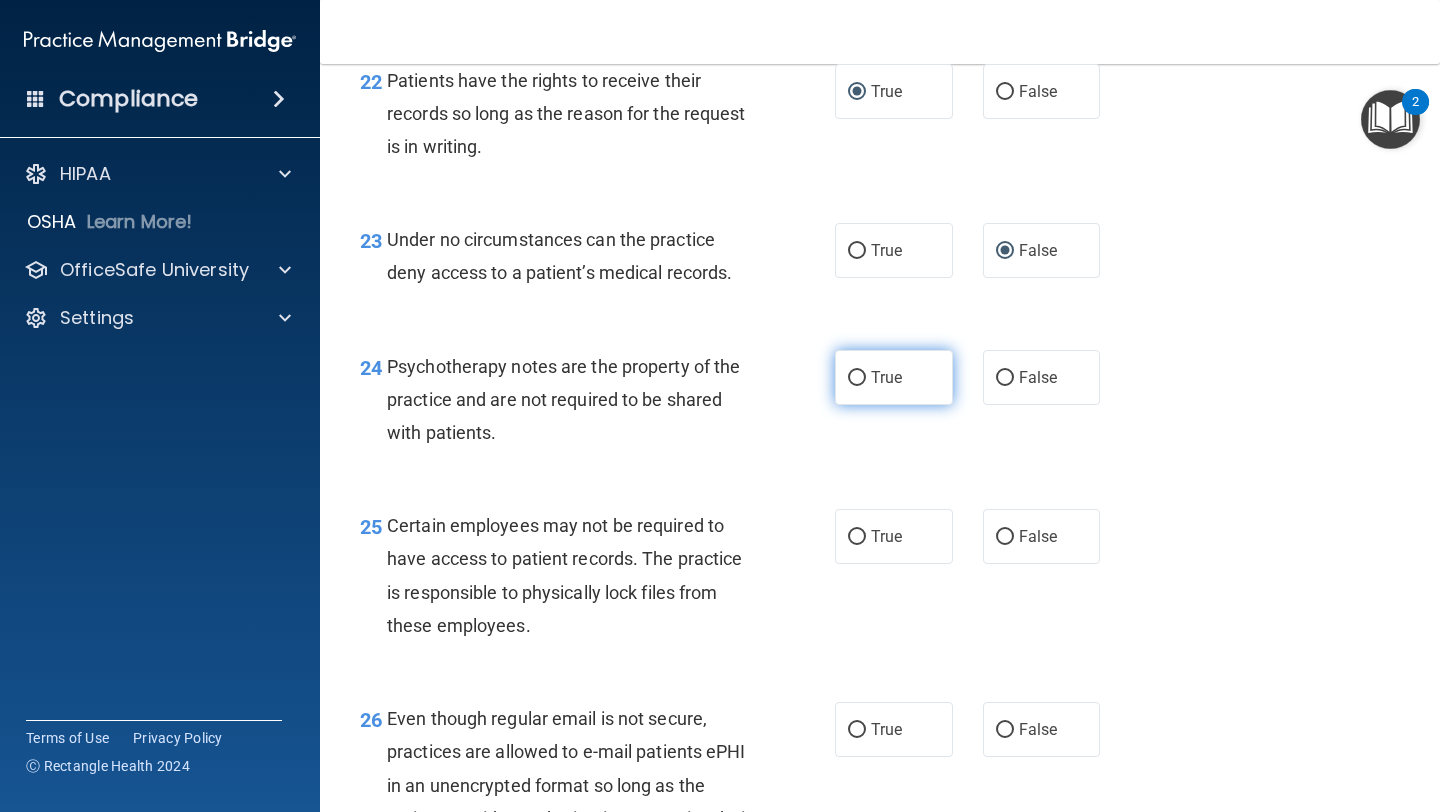 scroll, scrollTop: 4423, scrollLeft: 0, axis: vertical 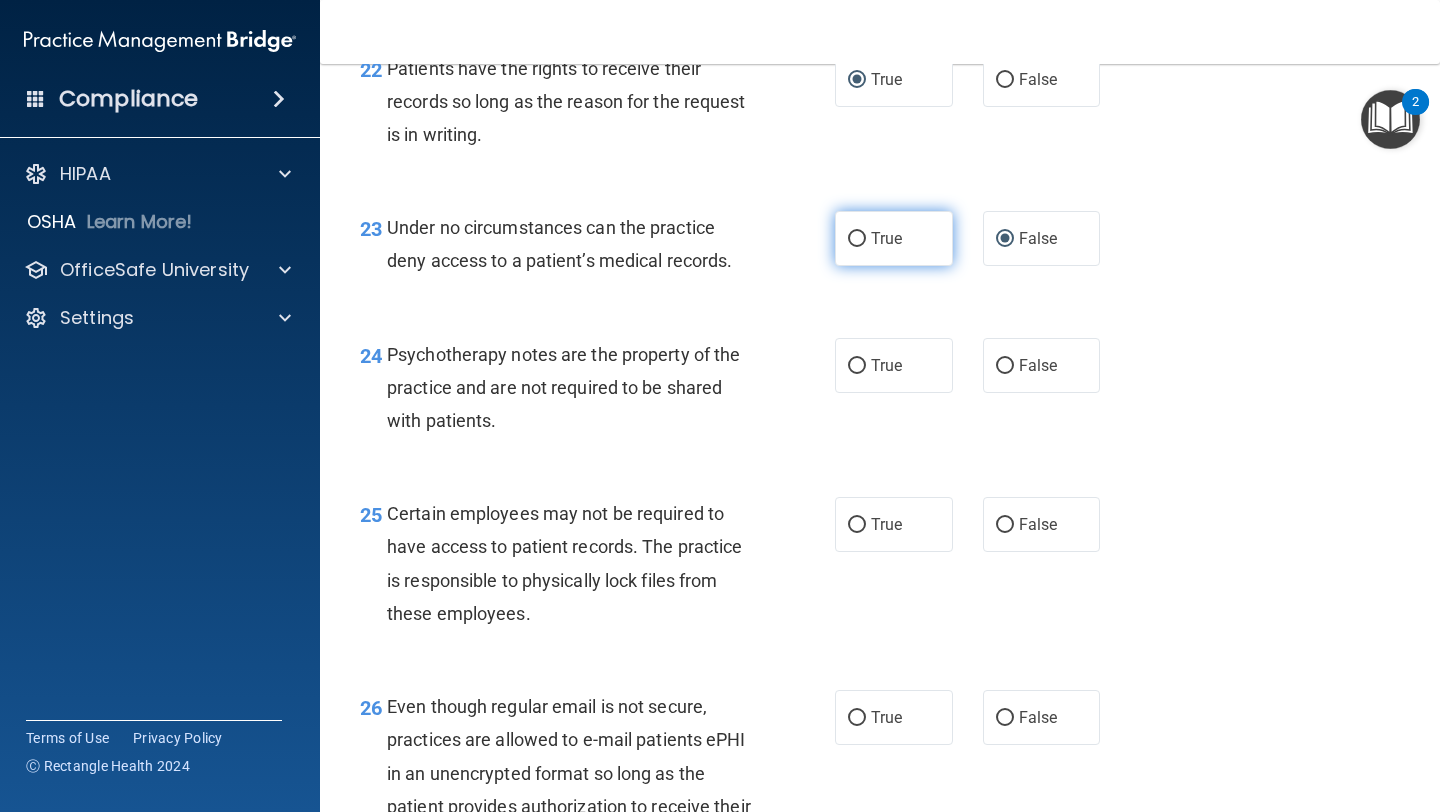 click on "True" at bounding box center (894, 238) 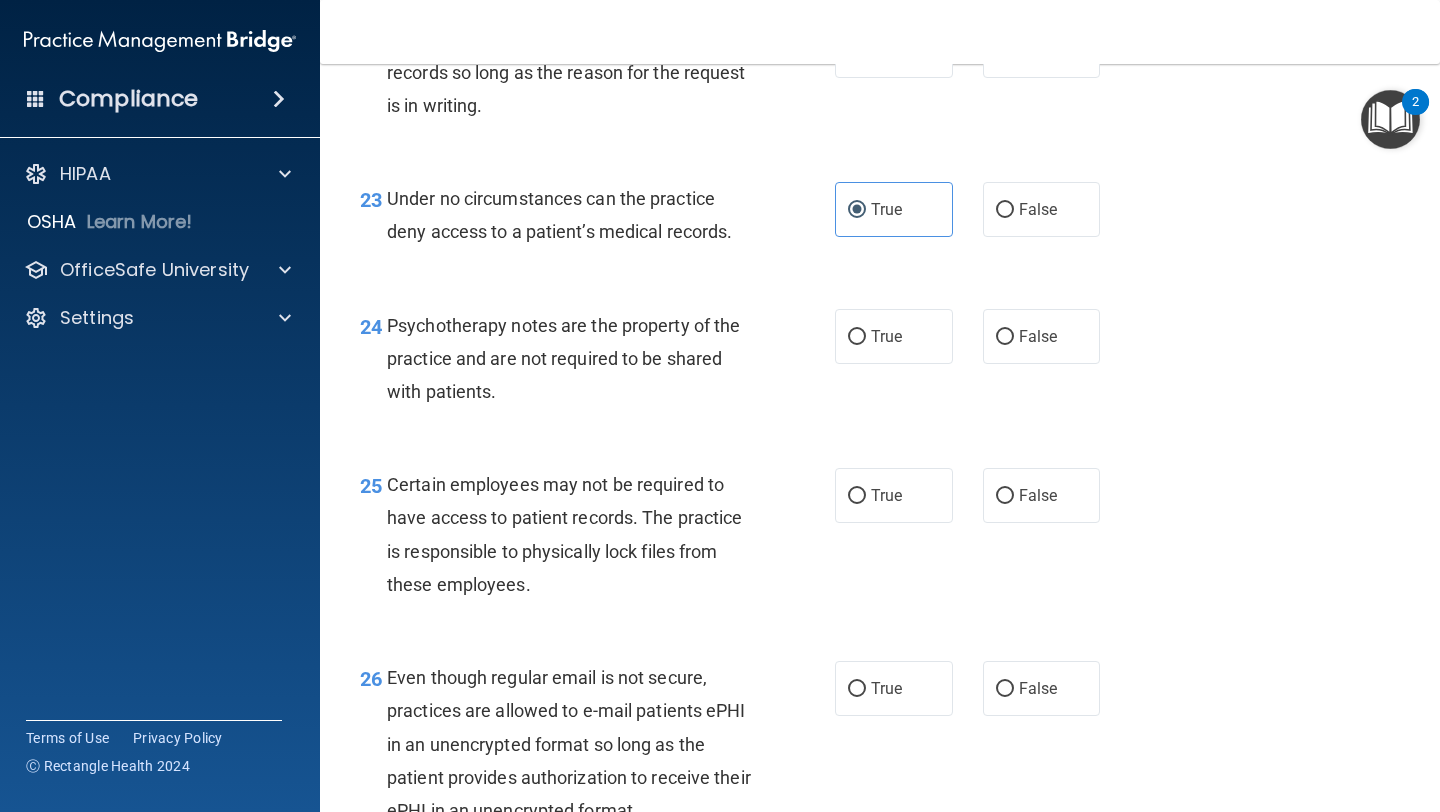 scroll, scrollTop: 4459, scrollLeft: 0, axis: vertical 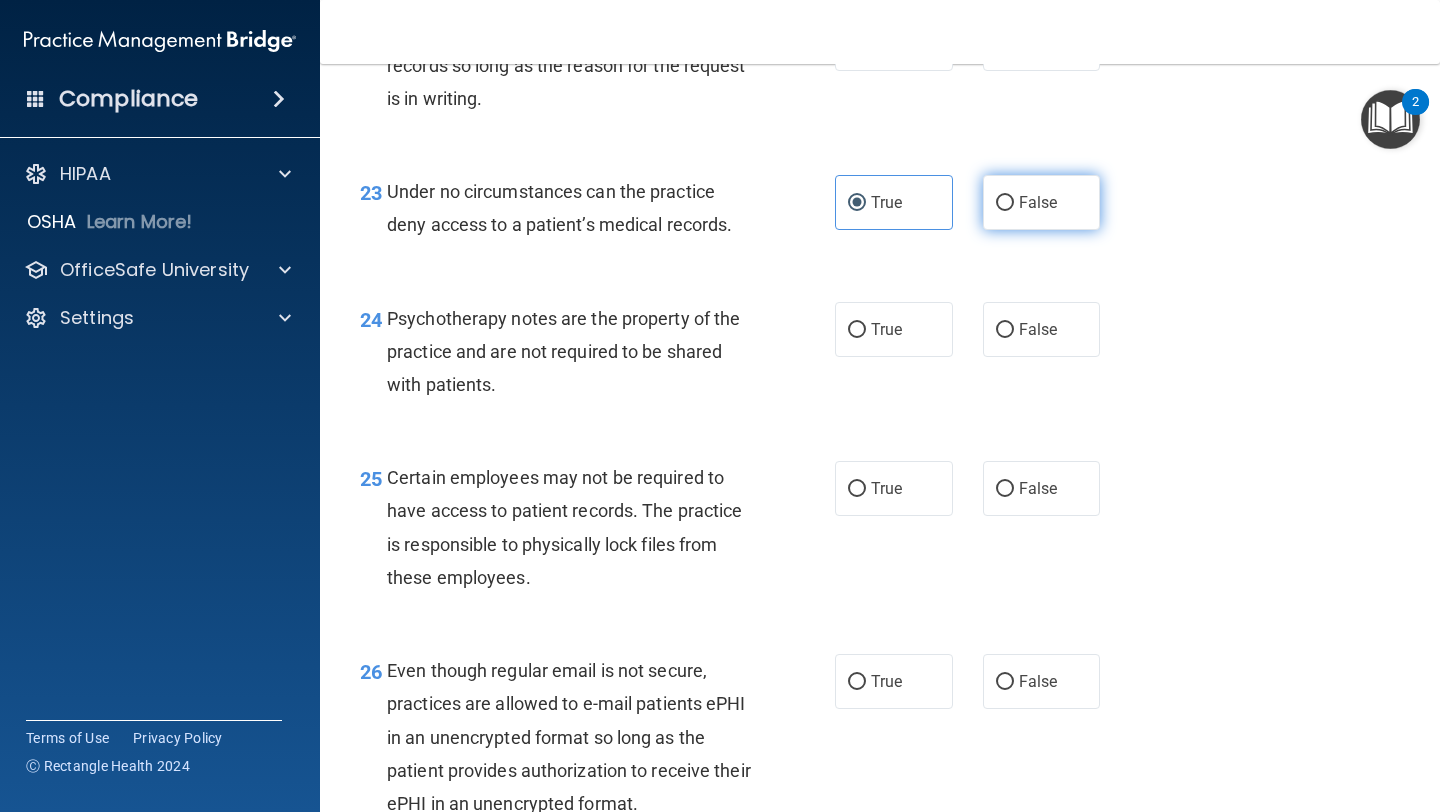 click on "False" at bounding box center (1005, 203) 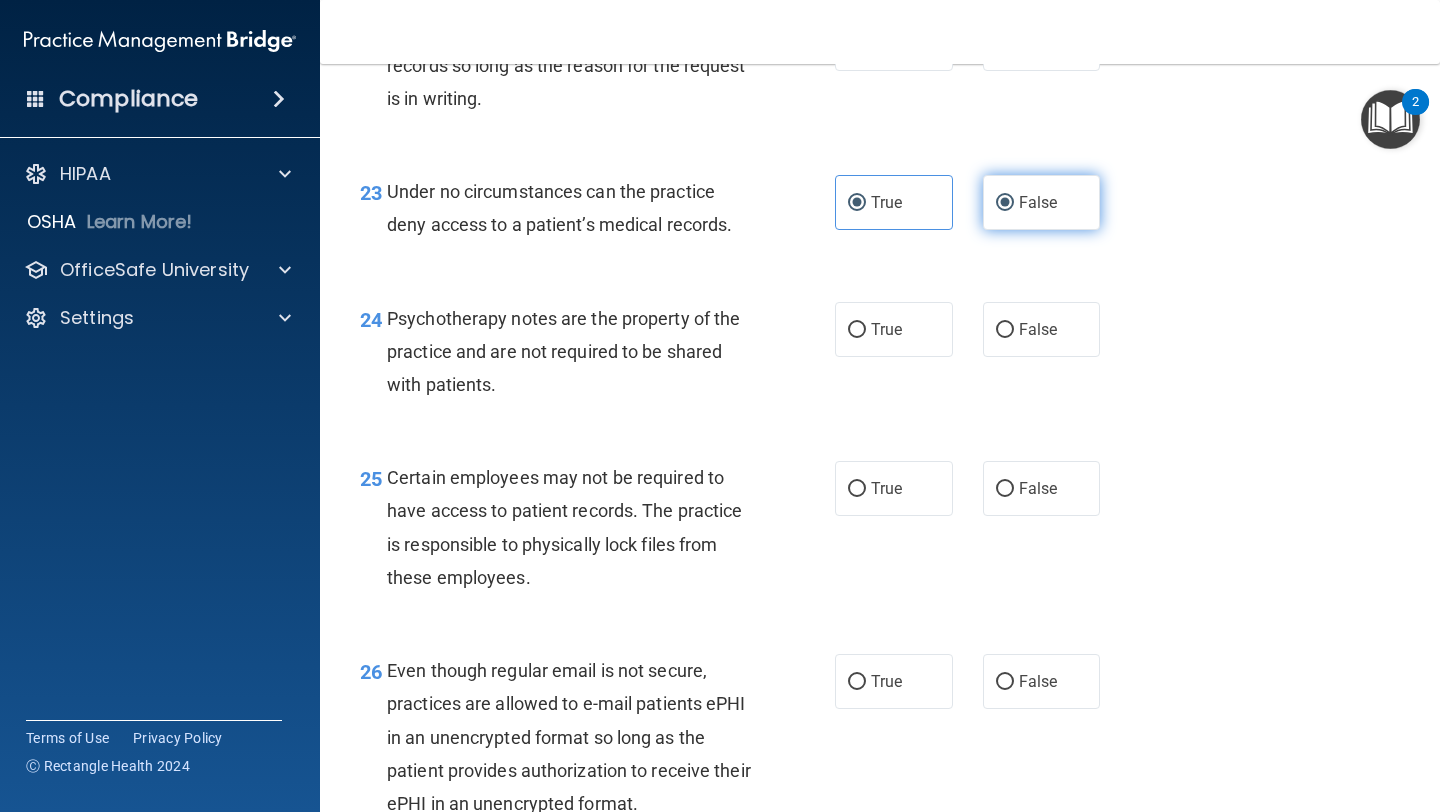 radio on "false" 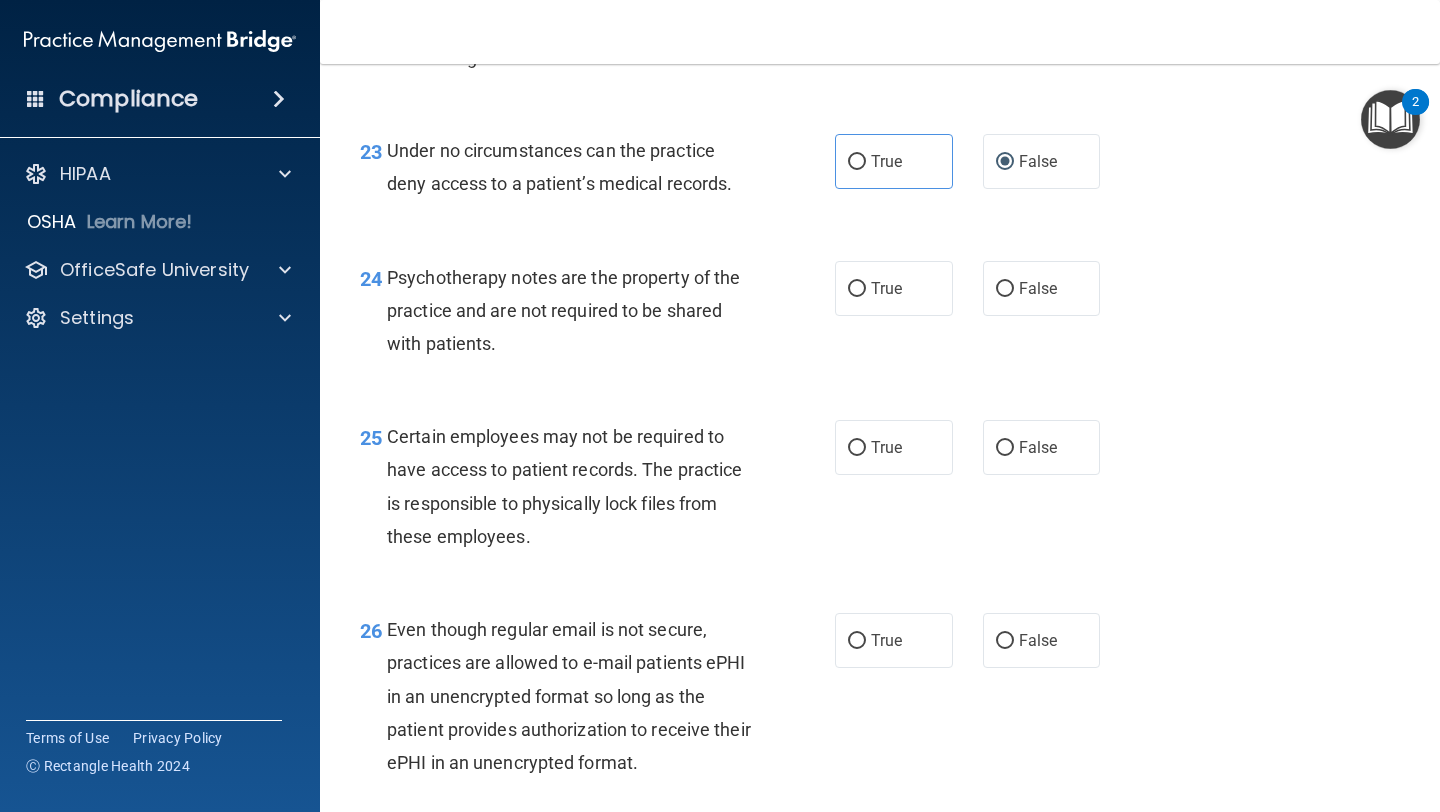 scroll, scrollTop: 4501, scrollLeft: 0, axis: vertical 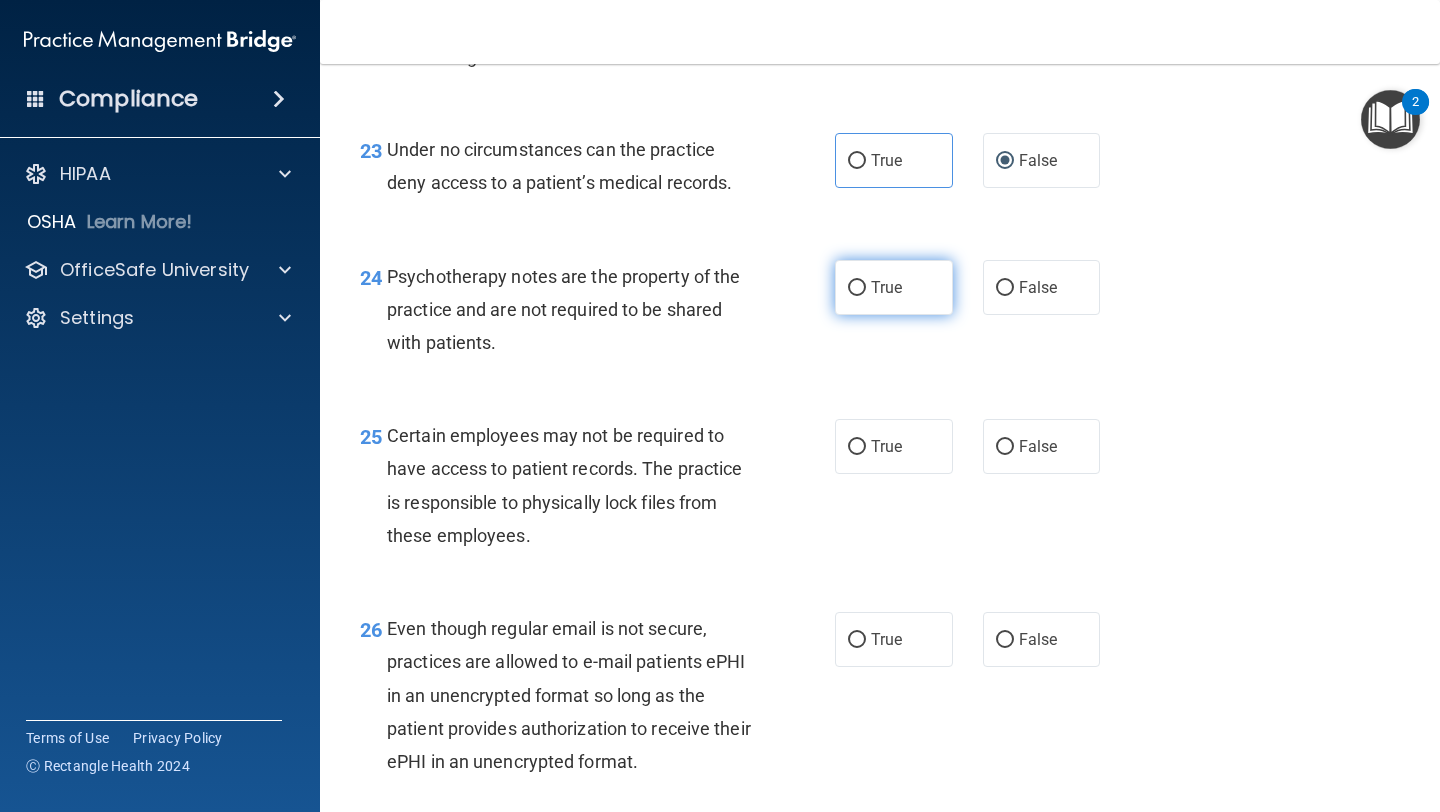 click on "True" at bounding box center (886, 287) 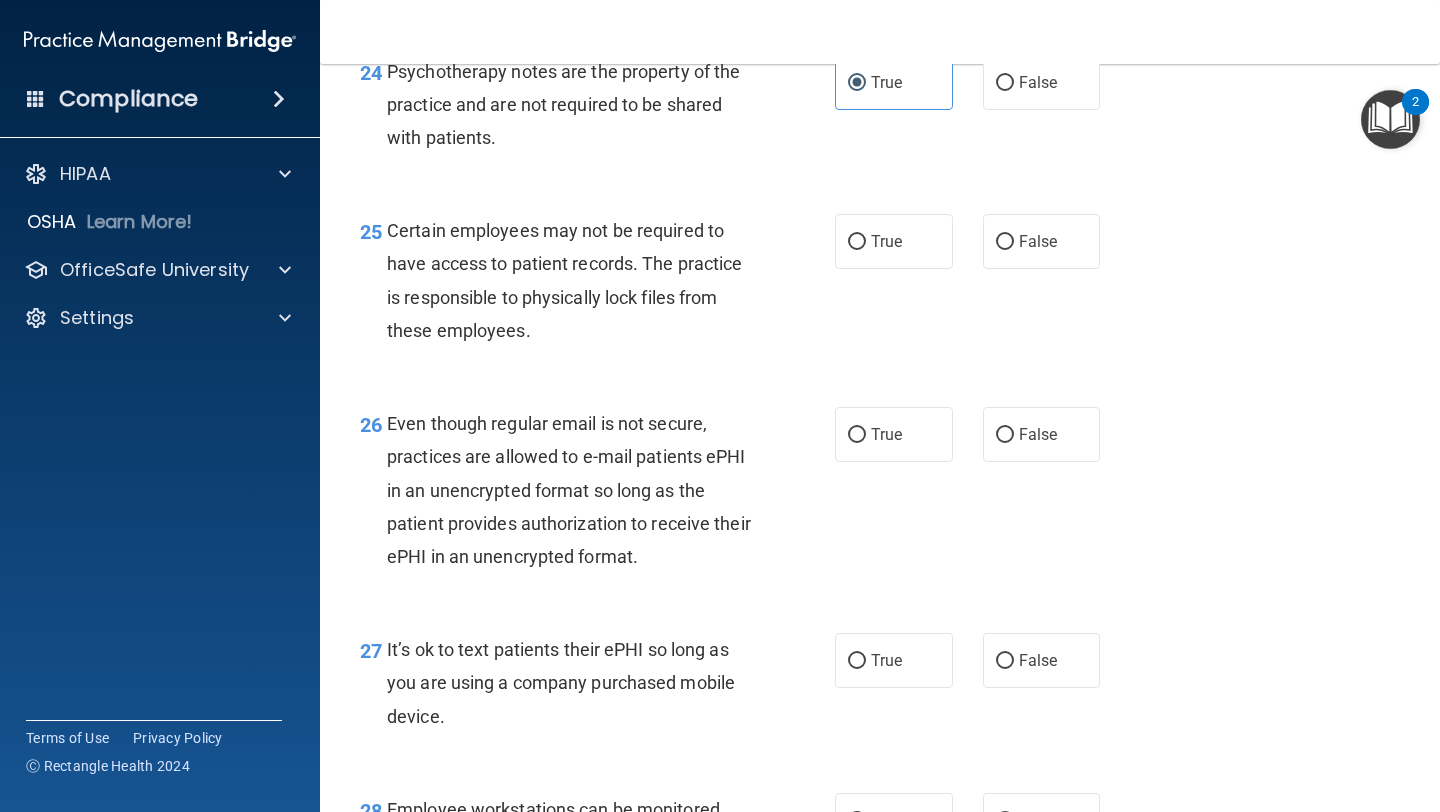 scroll, scrollTop: 4707, scrollLeft: 0, axis: vertical 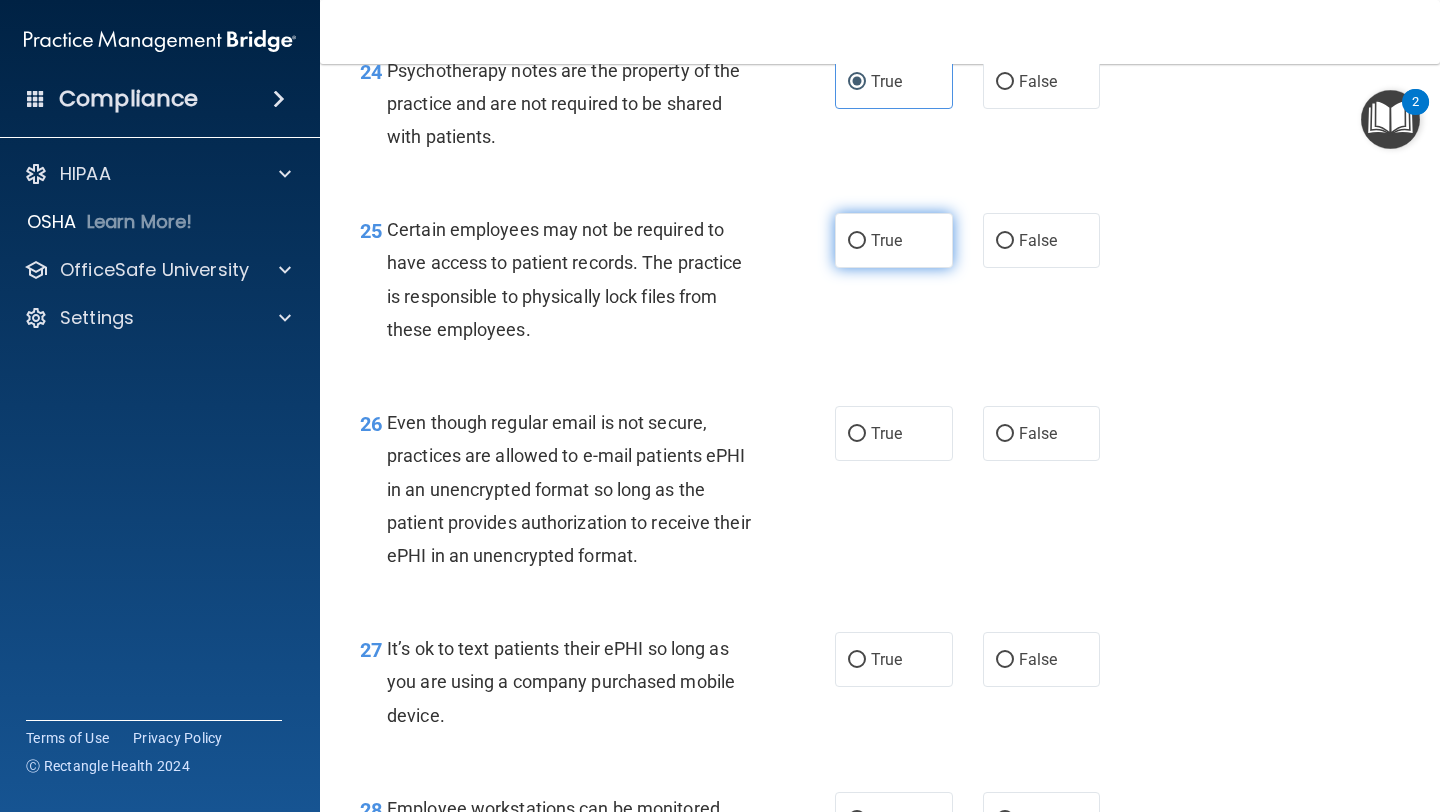 click on "True" at bounding box center [894, 240] 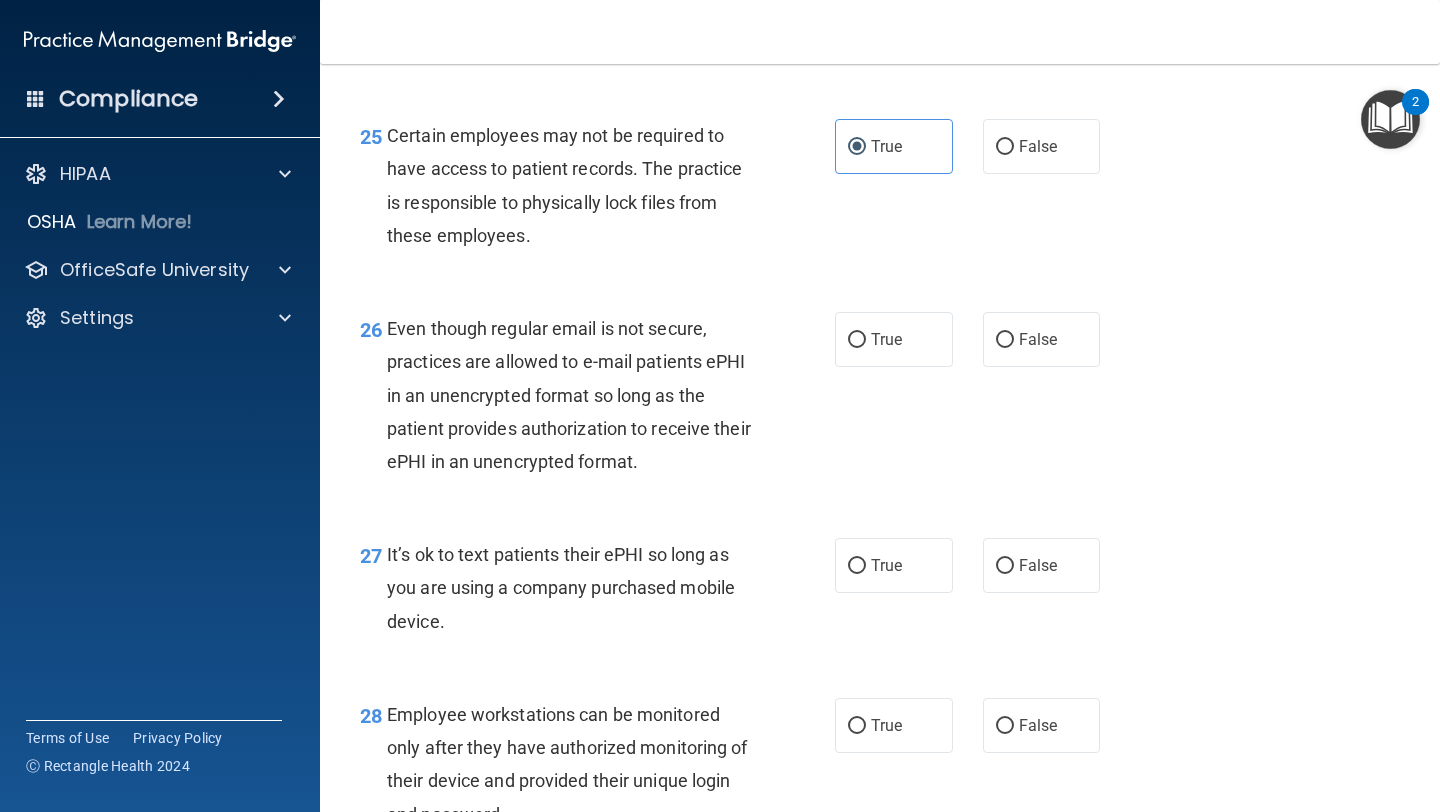 scroll, scrollTop: 4807, scrollLeft: 0, axis: vertical 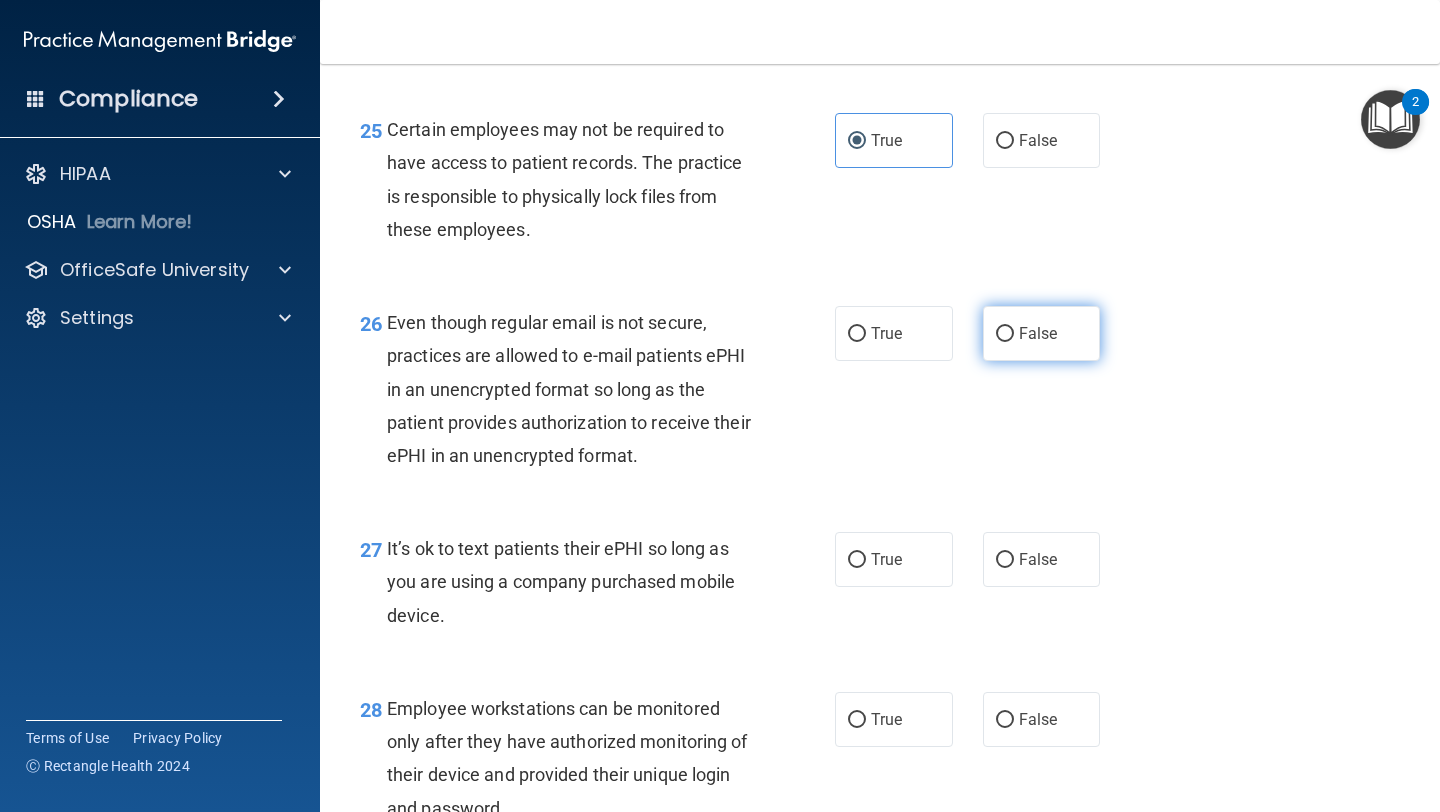 click on "False" at bounding box center [1005, 334] 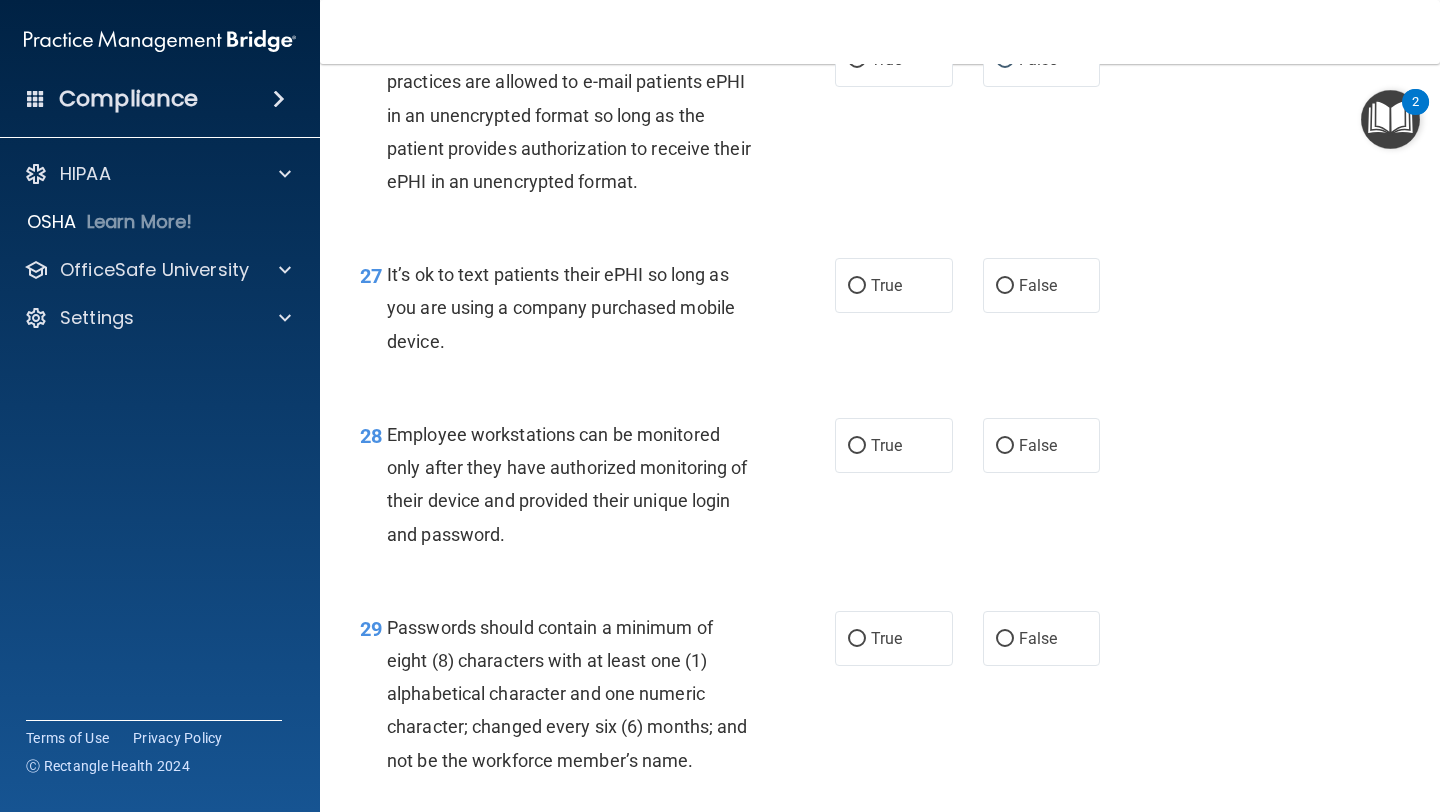 scroll, scrollTop: 5073, scrollLeft: 0, axis: vertical 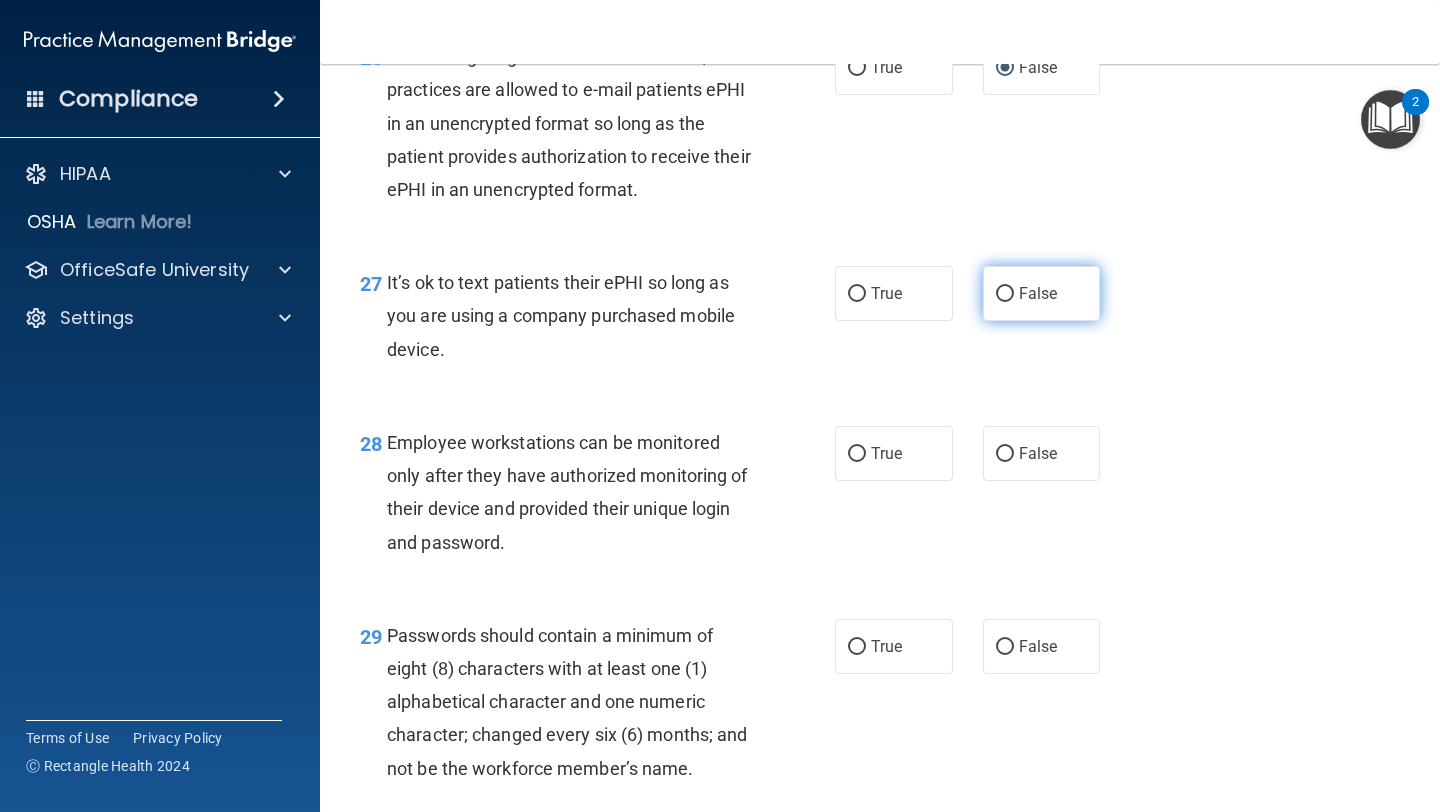 click on "False" at bounding box center (1042, 293) 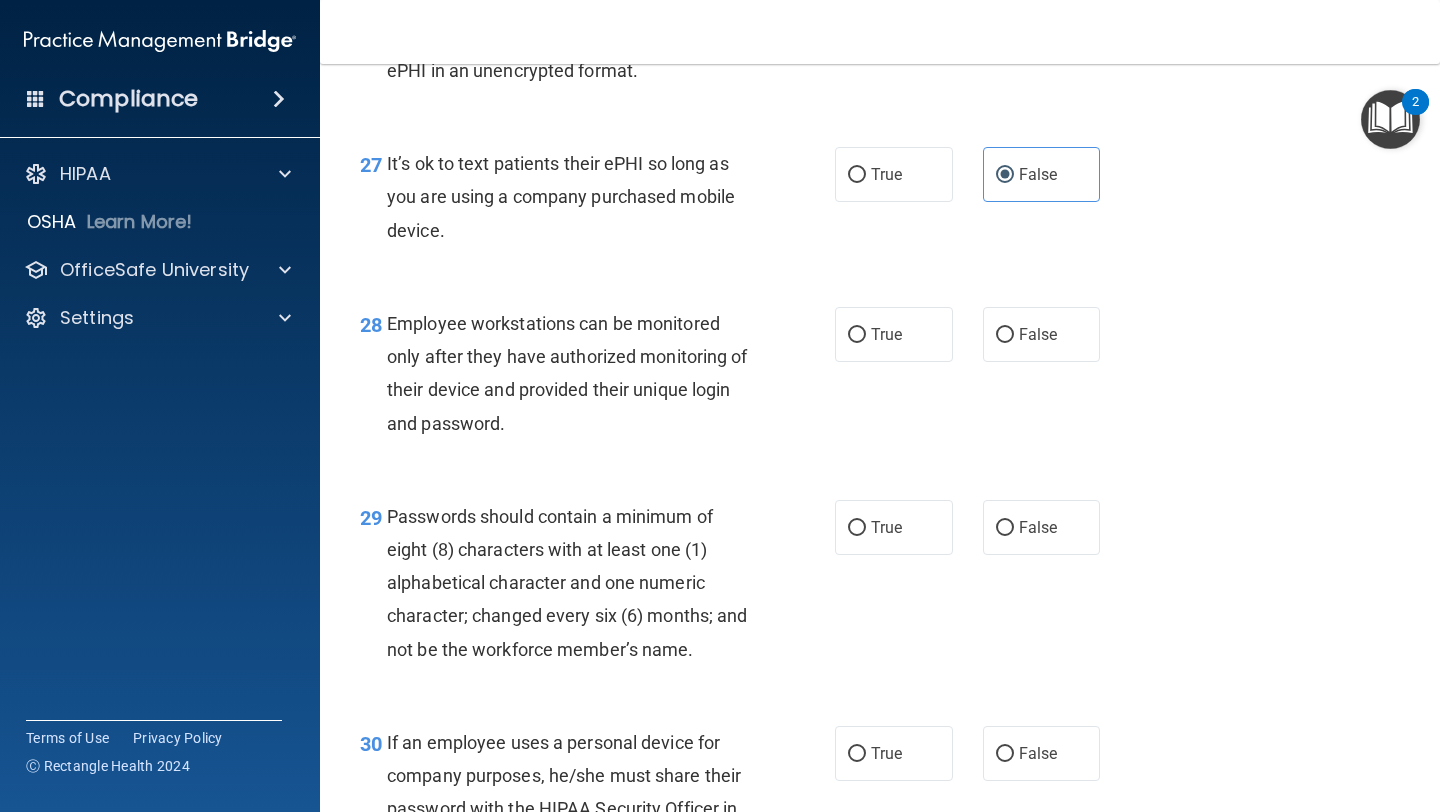 scroll, scrollTop: 5191, scrollLeft: 0, axis: vertical 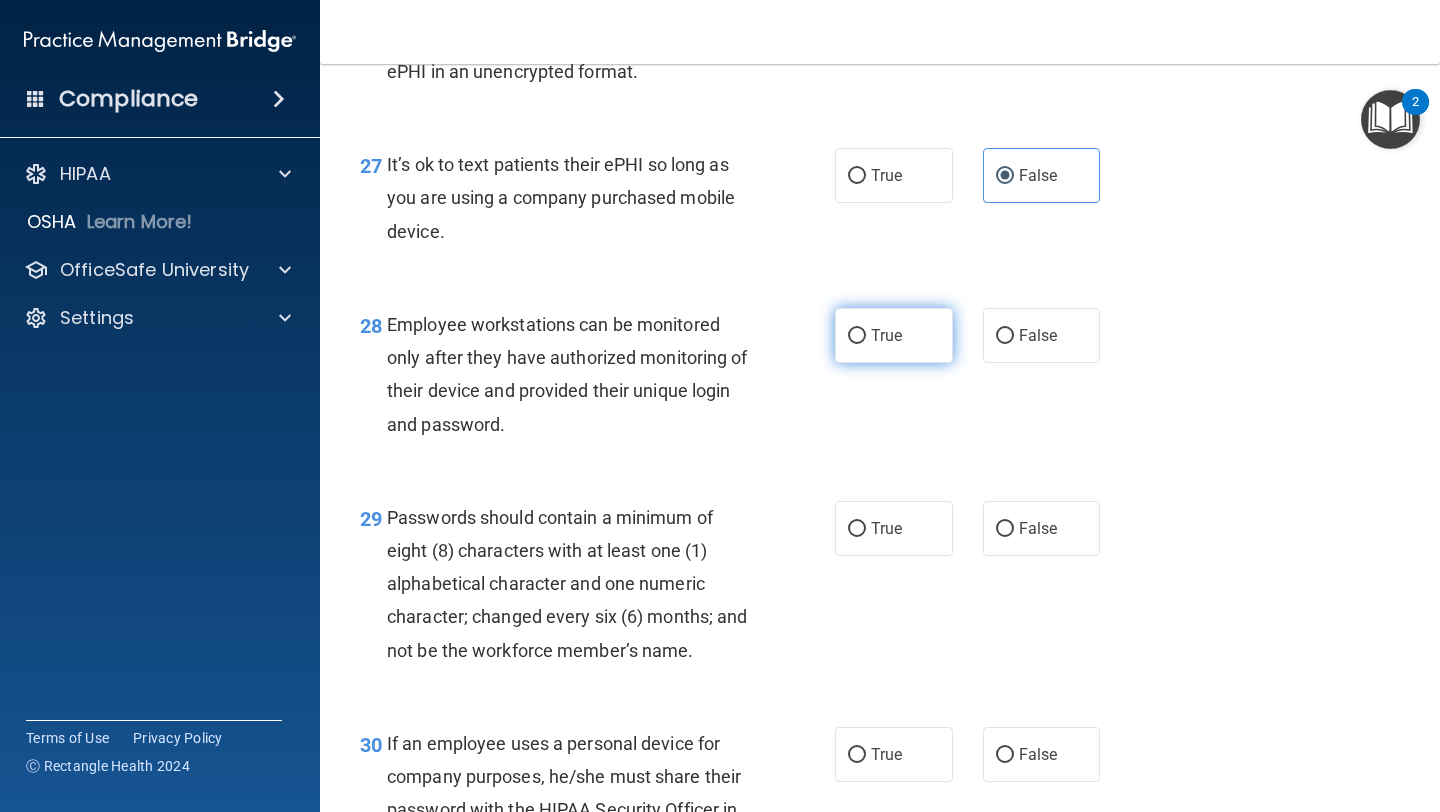 click on "True" at bounding box center [886, 335] 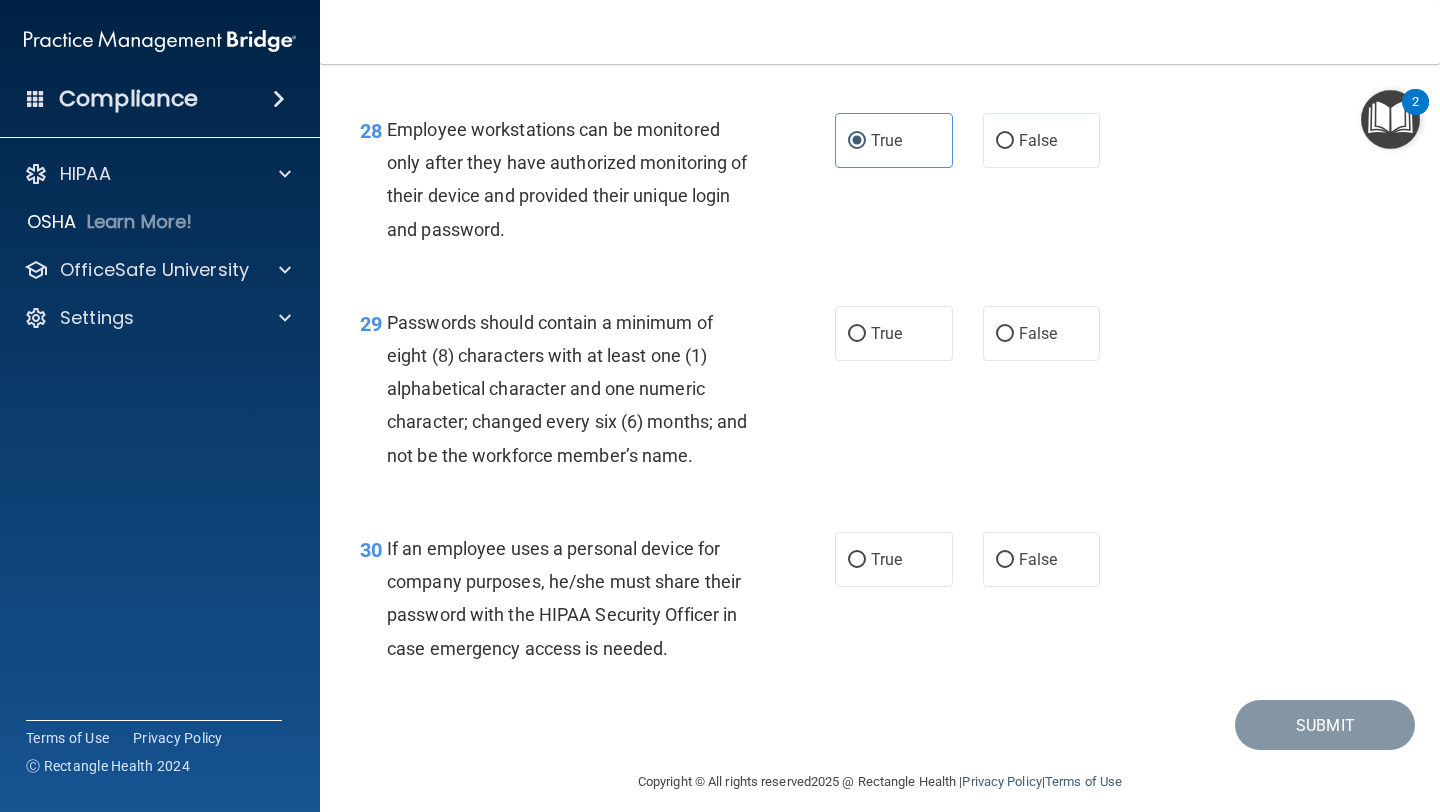 scroll, scrollTop: 5397, scrollLeft: 0, axis: vertical 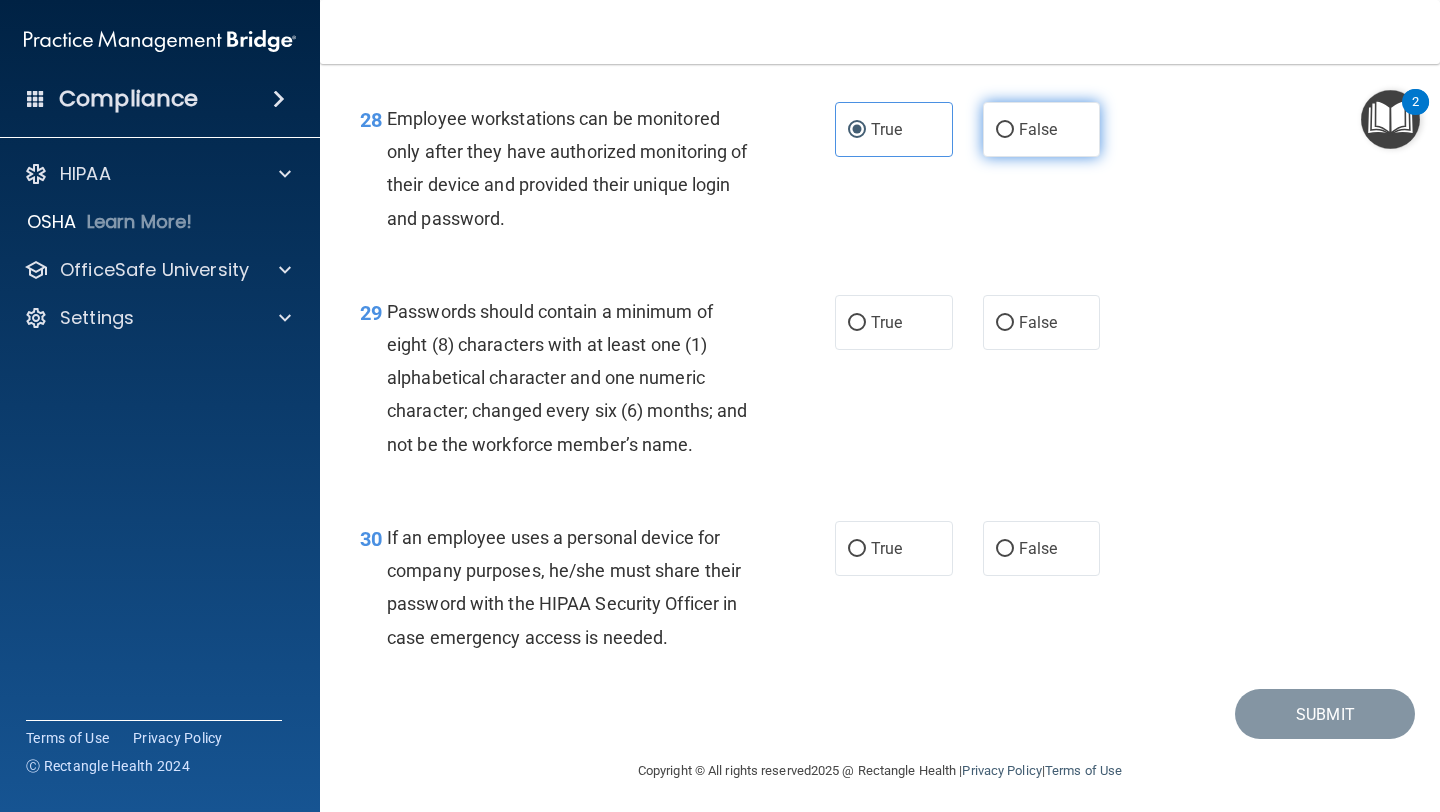 click on "False" at bounding box center [1042, 129] 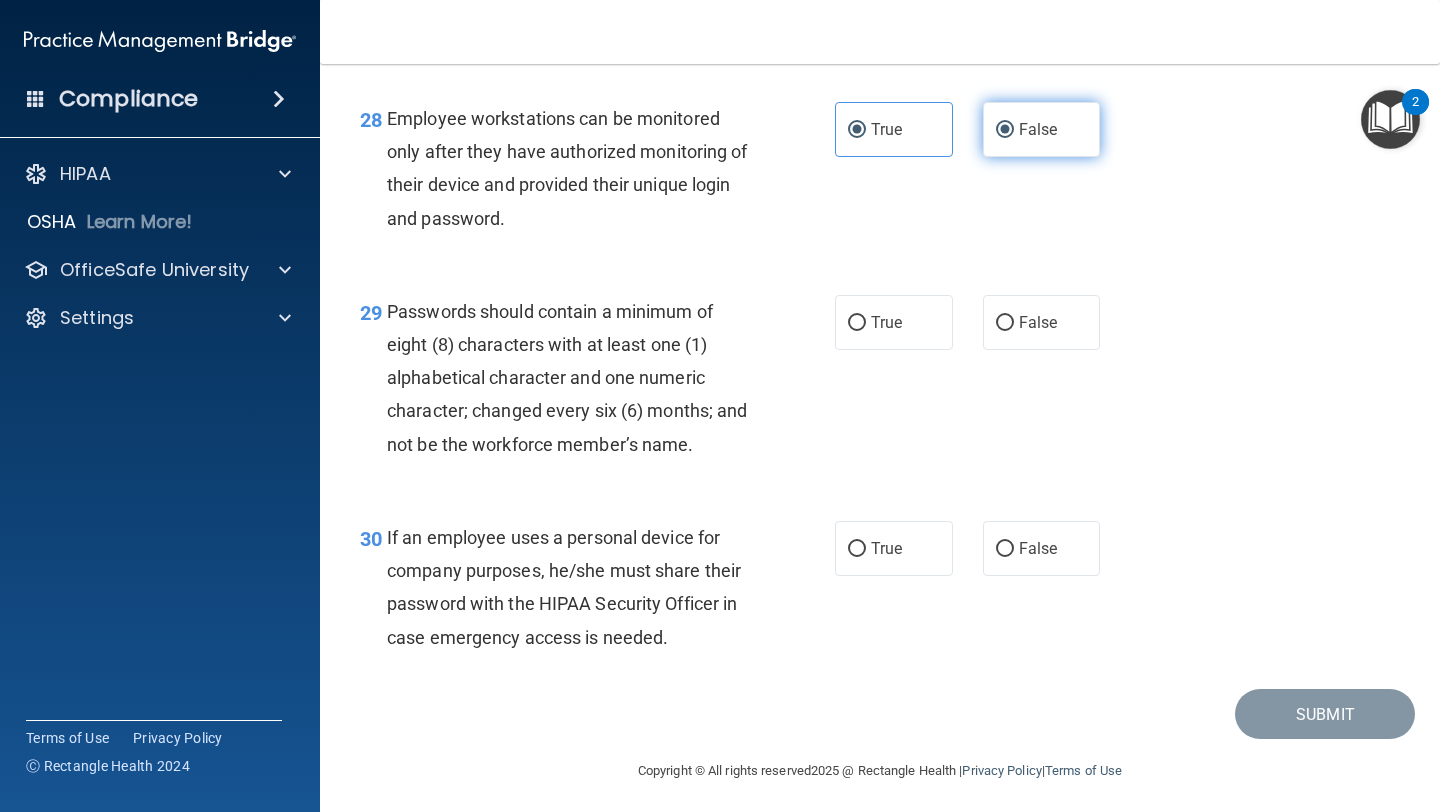 radio on "false" 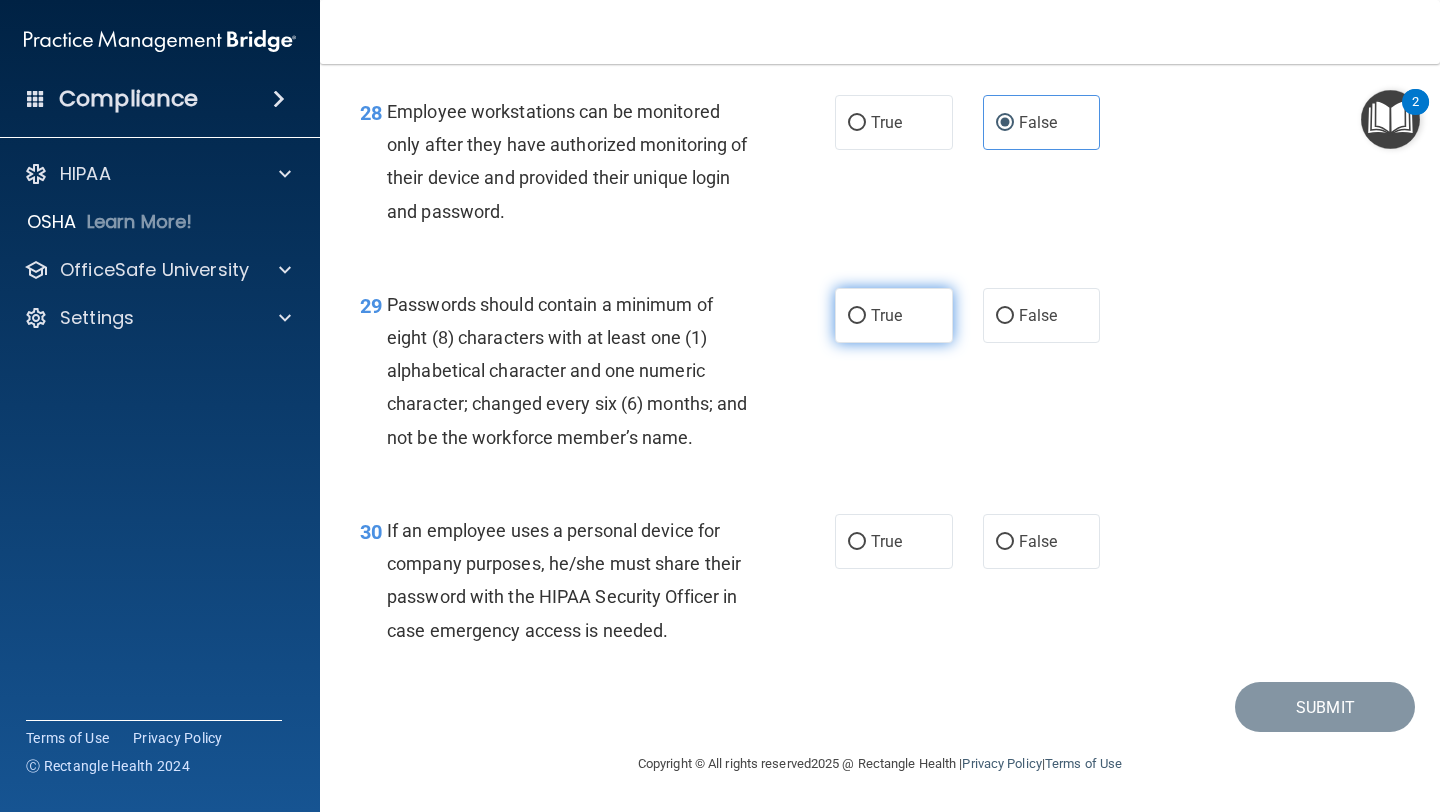 scroll, scrollTop: 5438, scrollLeft: 0, axis: vertical 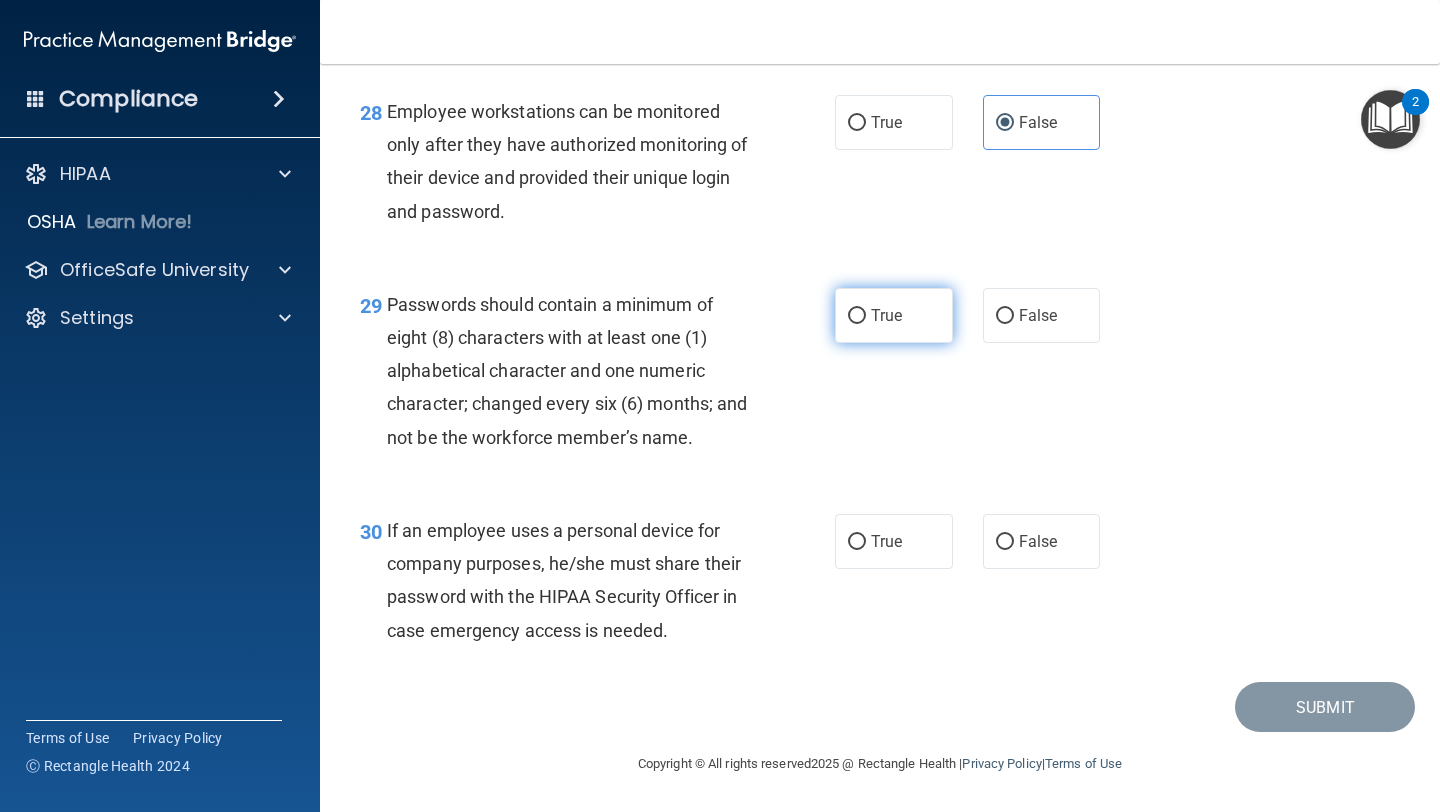 click on "True" at bounding box center (894, 315) 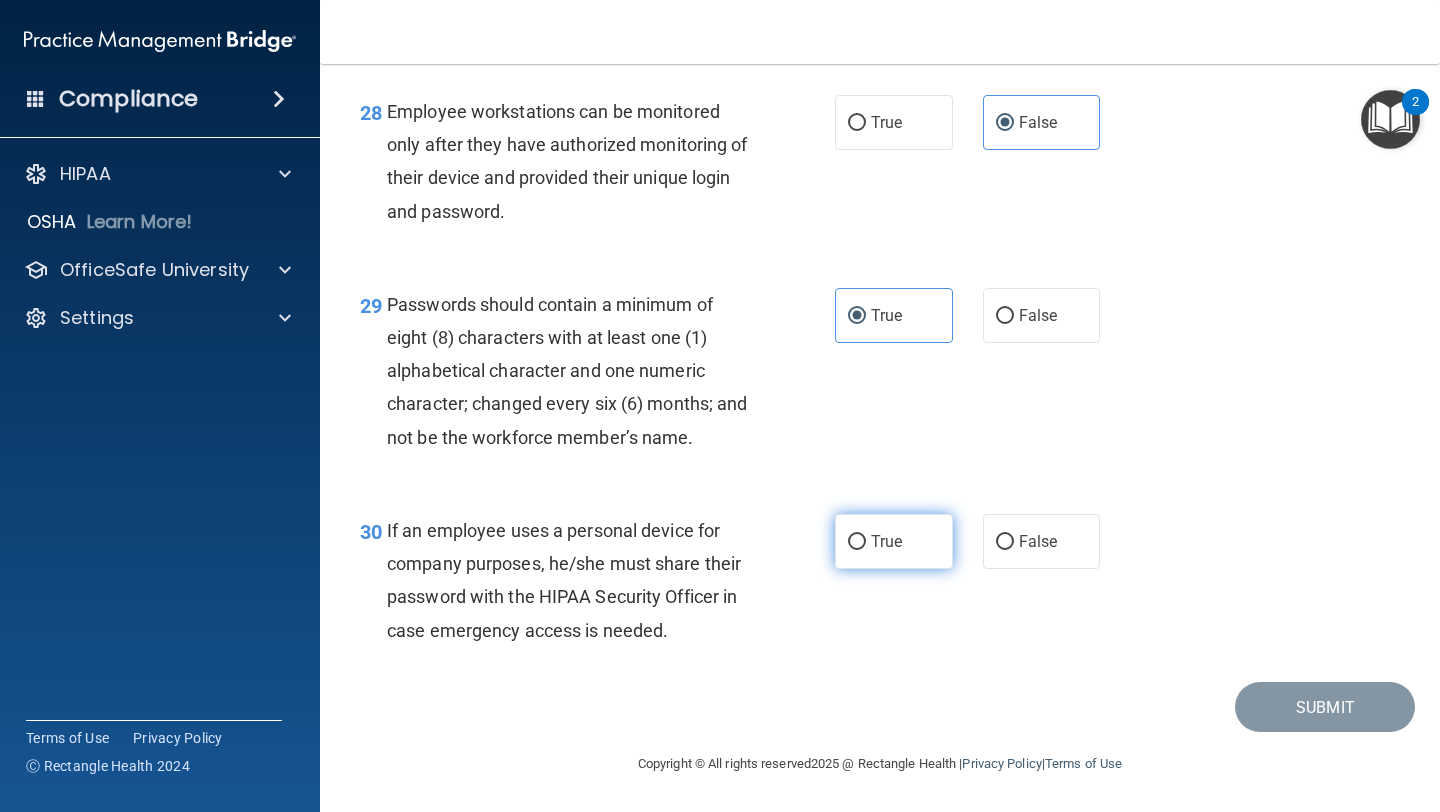 click on "True" at bounding box center [857, 542] 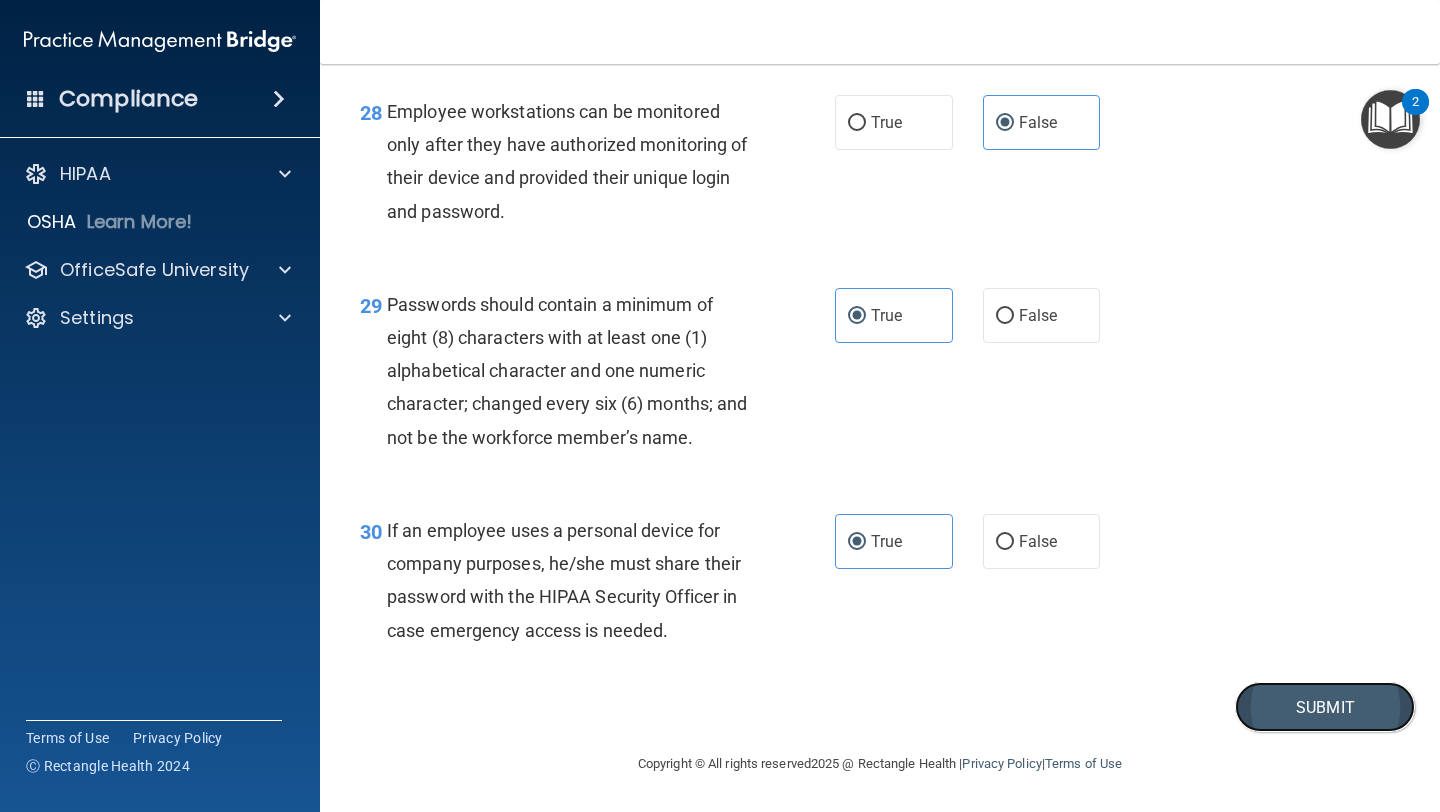 click on "Submit" at bounding box center (1325, 707) 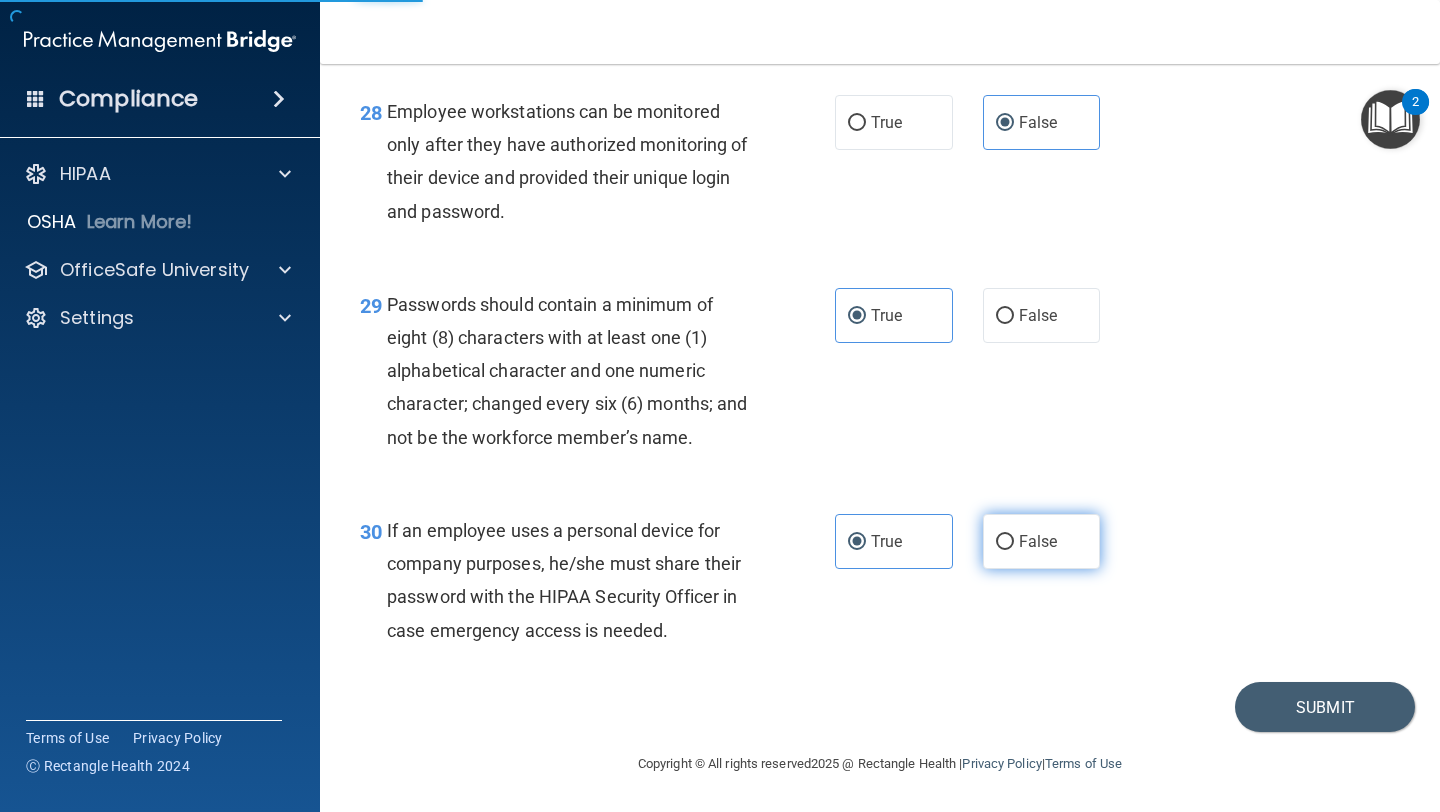 click on "False" at bounding box center (1042, 541) 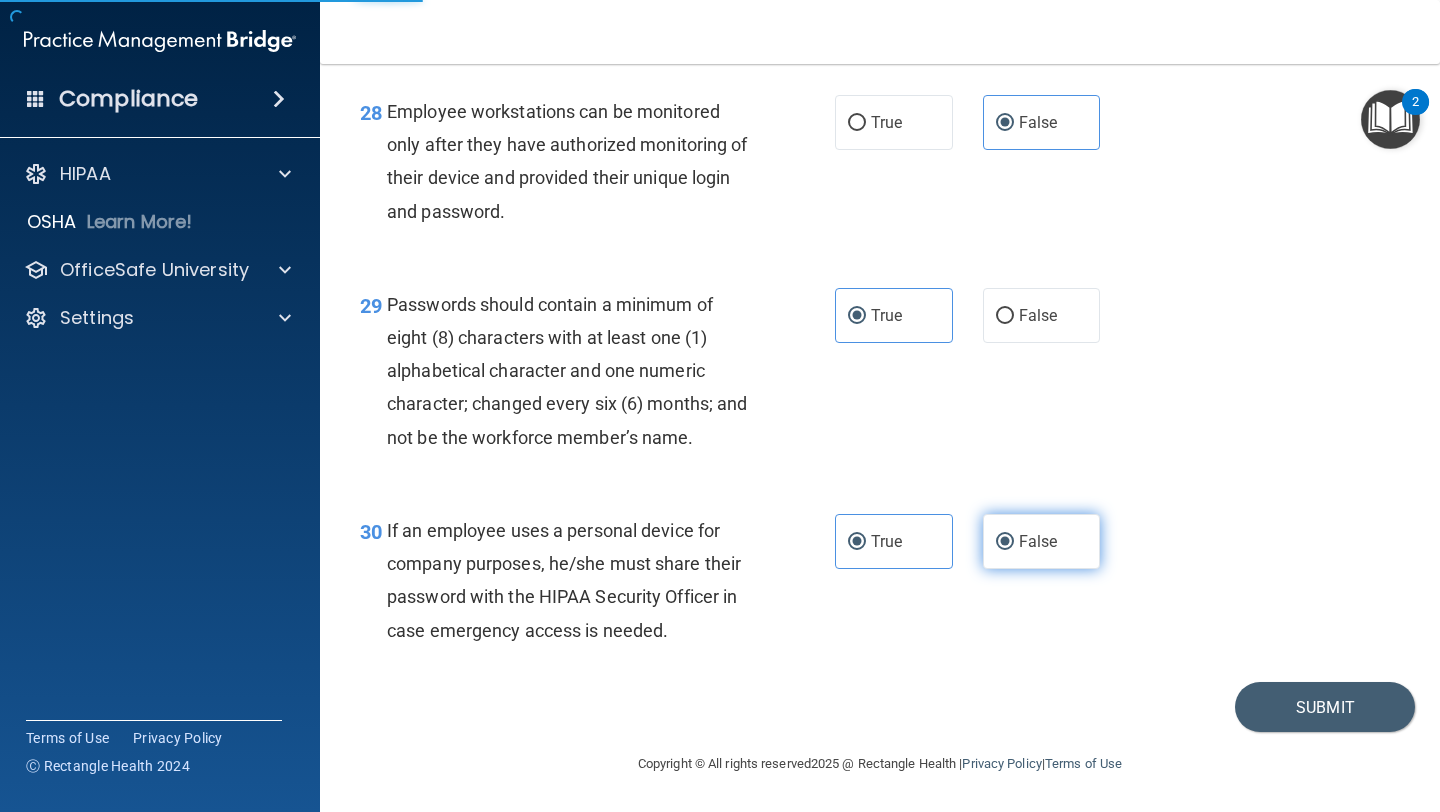 radio on "false" 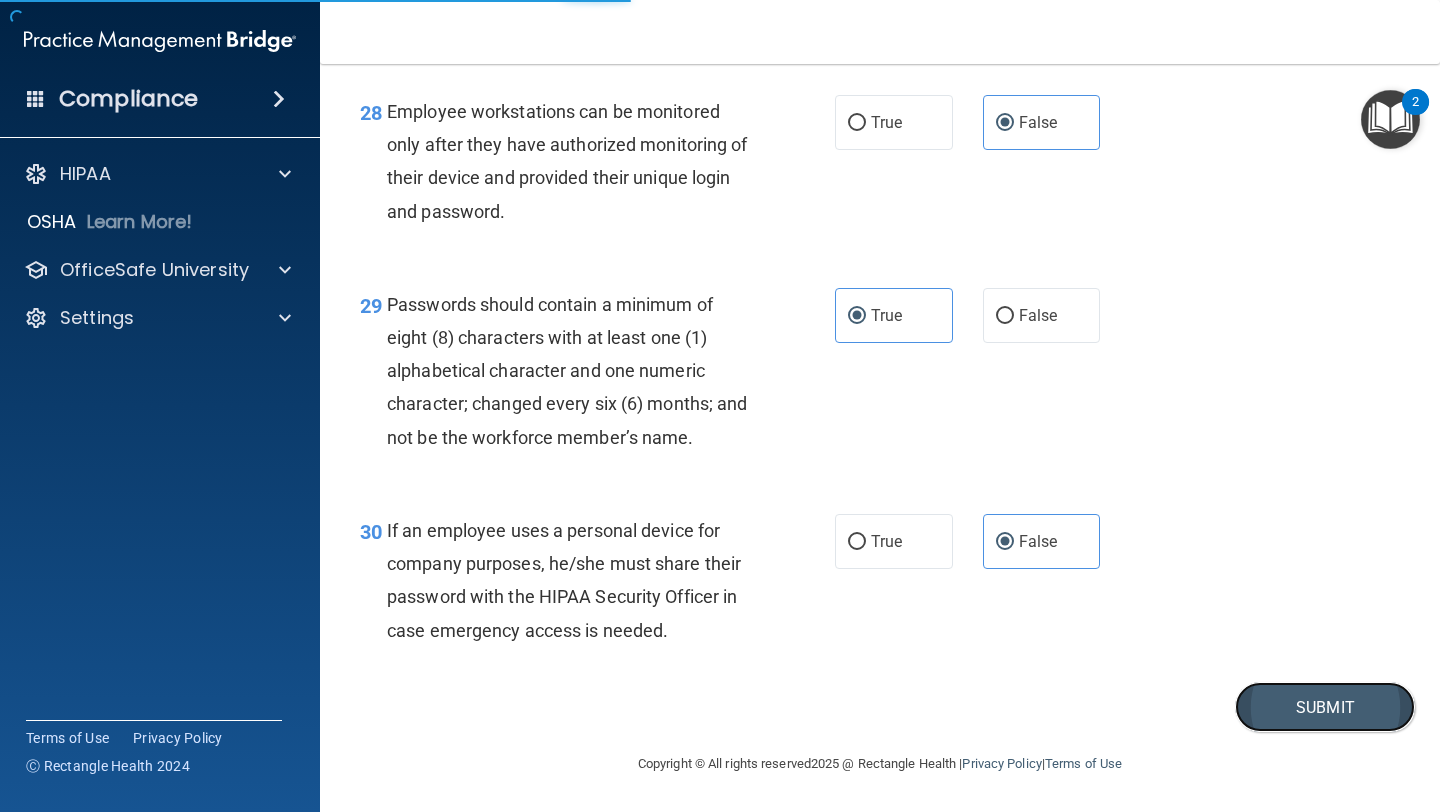 click on "Submit" at bounding box center (1325, 707) 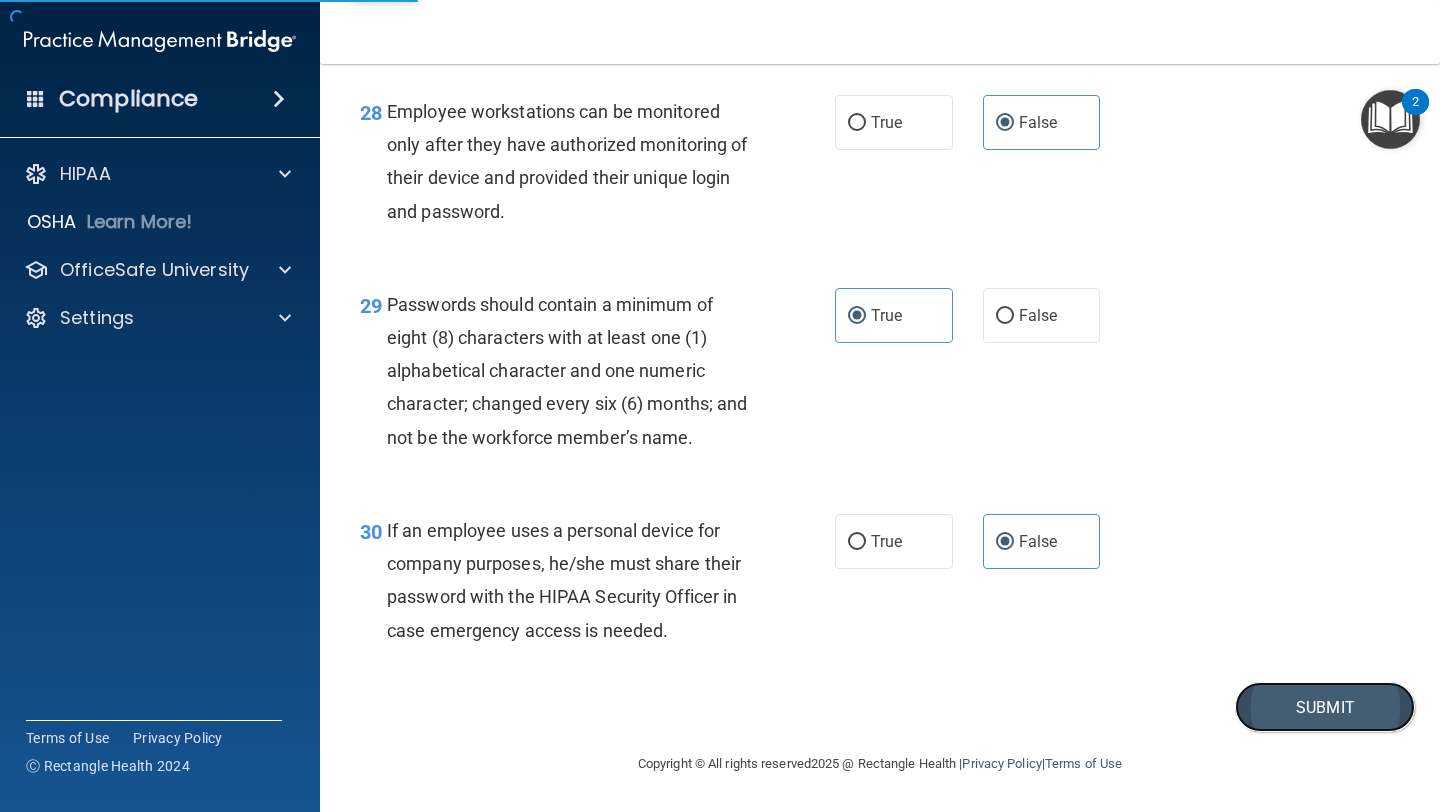 click on "Submit" at bounding box center (1325, 707) 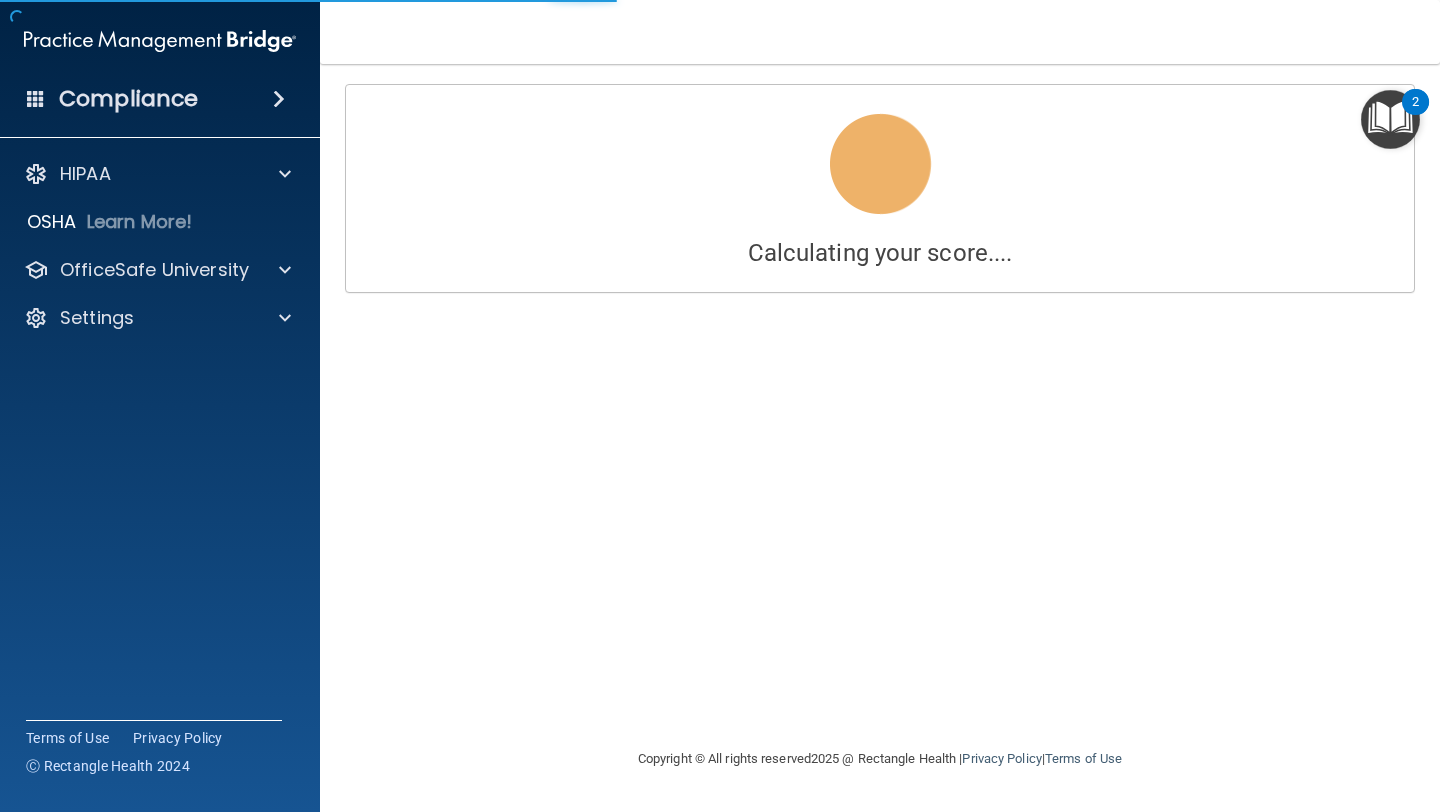 scroll, scrollTop: 0, scrollLeft: 0, axis: both 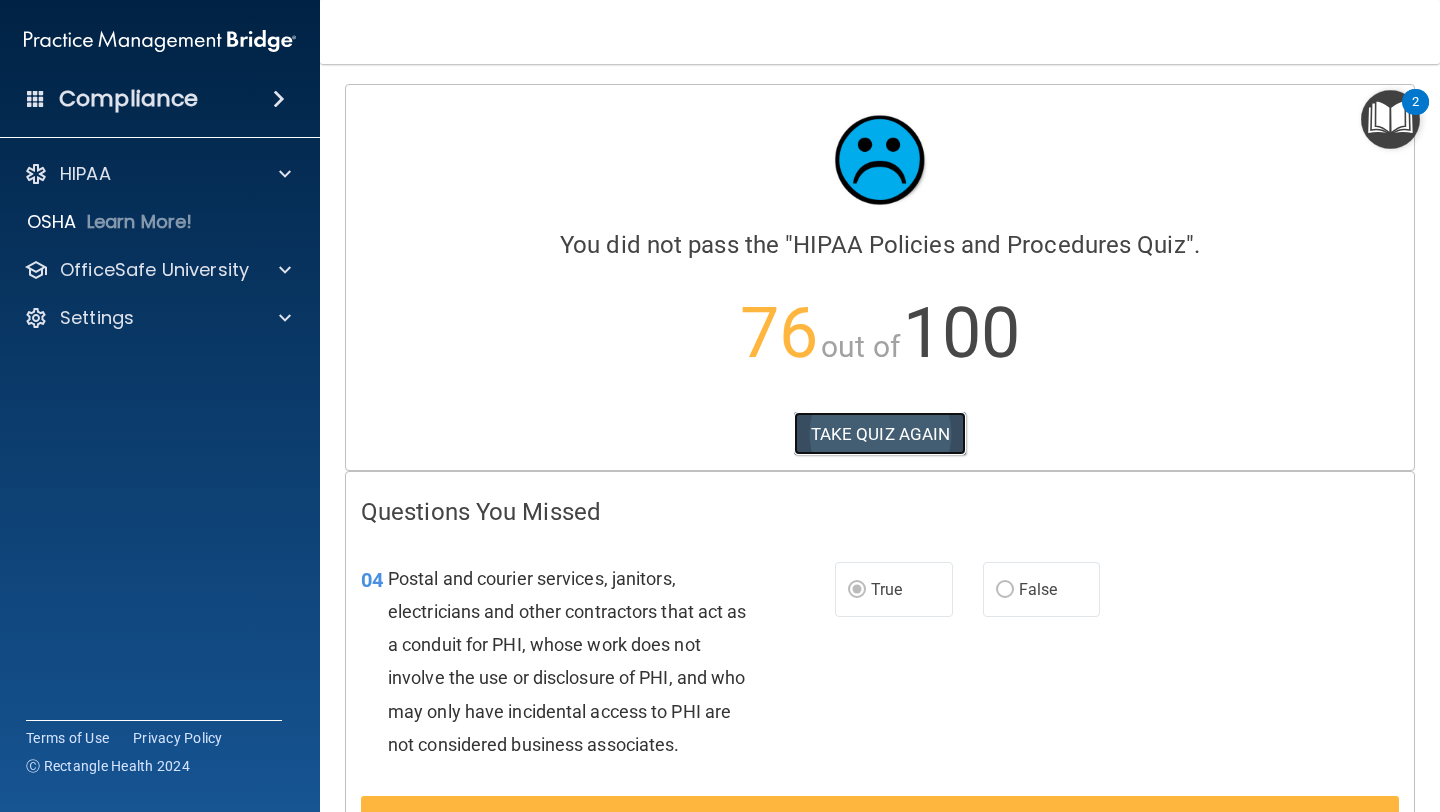 click on "TAKE QUIZ AGAIN" at bounding box center (880, 434) 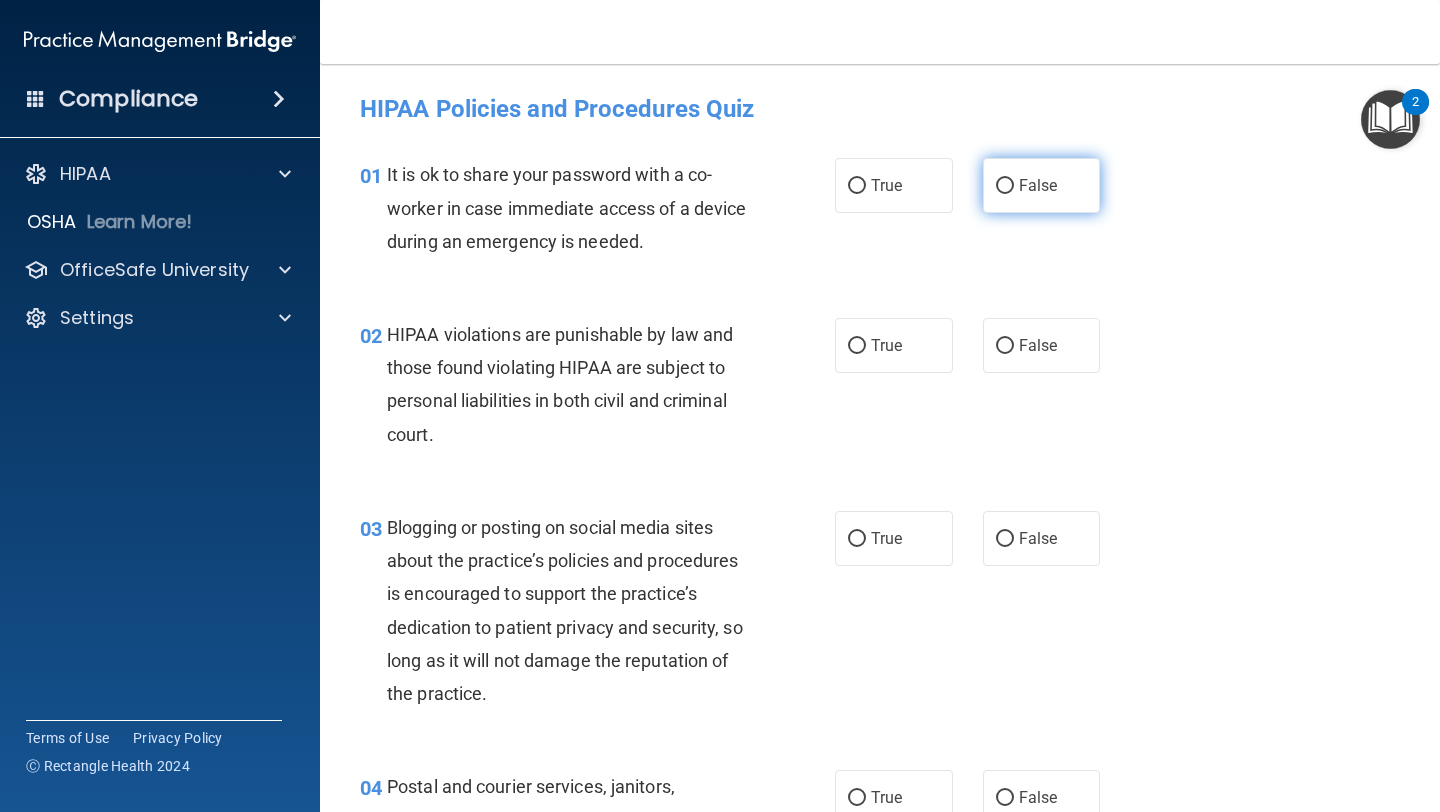 click on "False" at bounding box center (1042, 185) 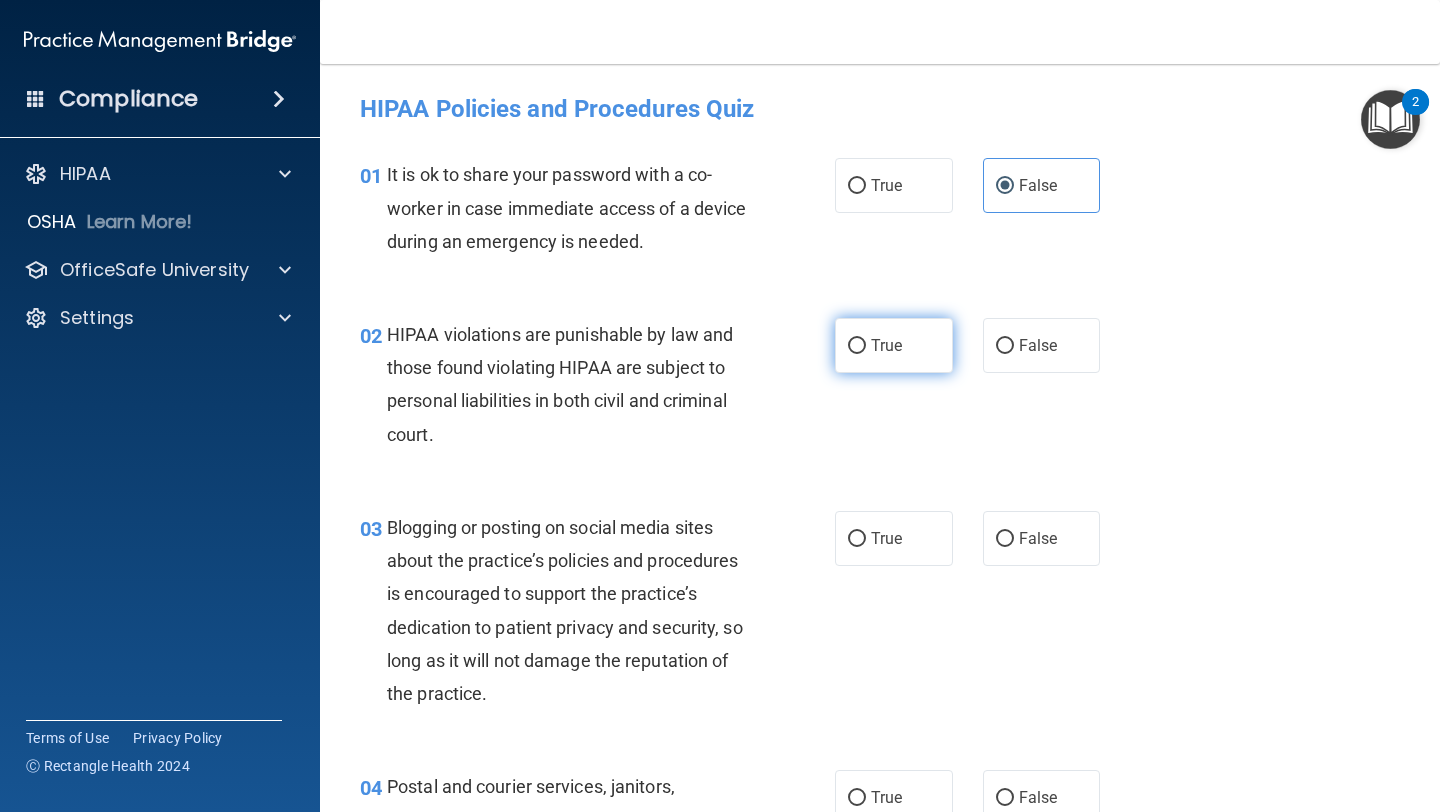 click on "True" at bounding box center (894, 345) 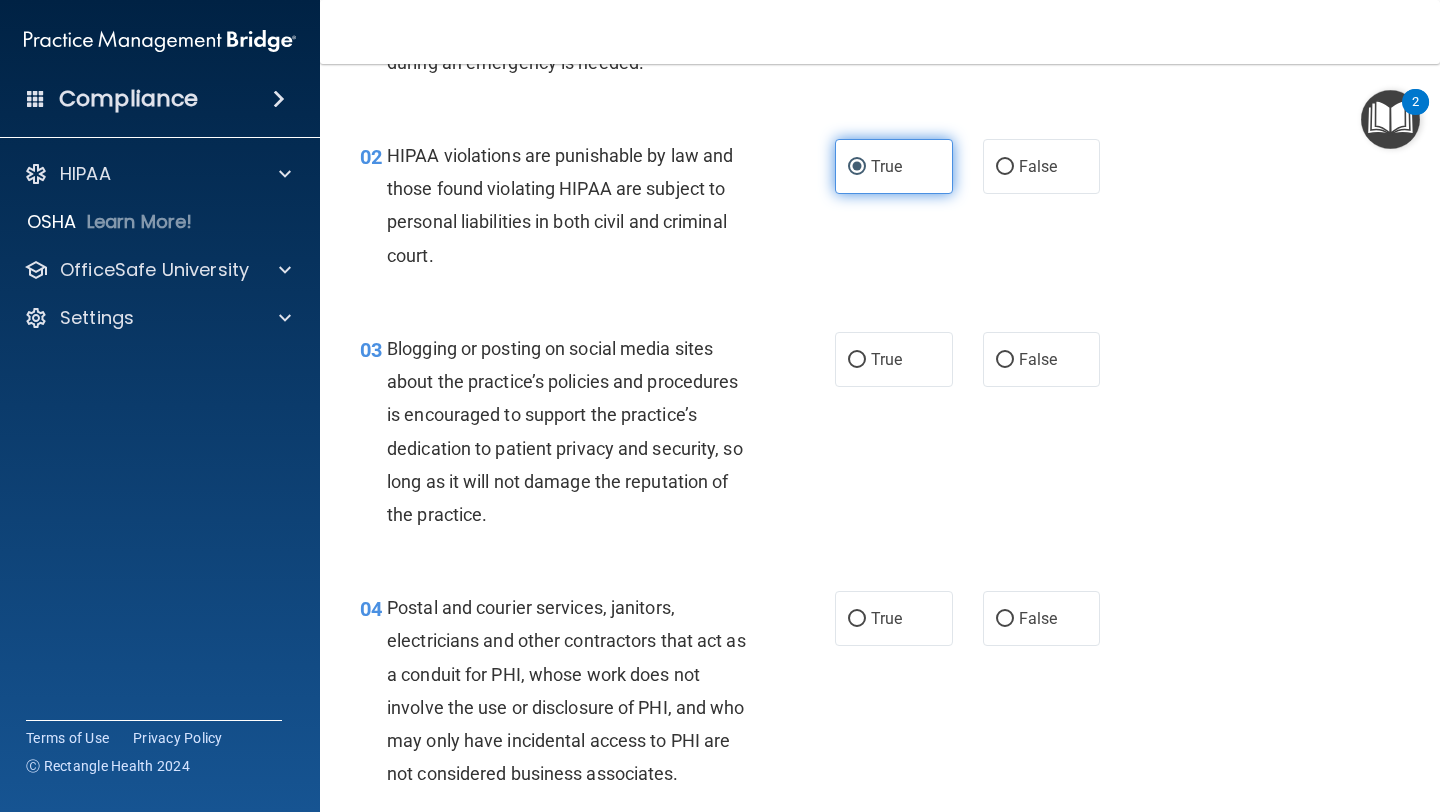 scroll, scrollTop: 181, scrollLeft: 0, axis: vertical 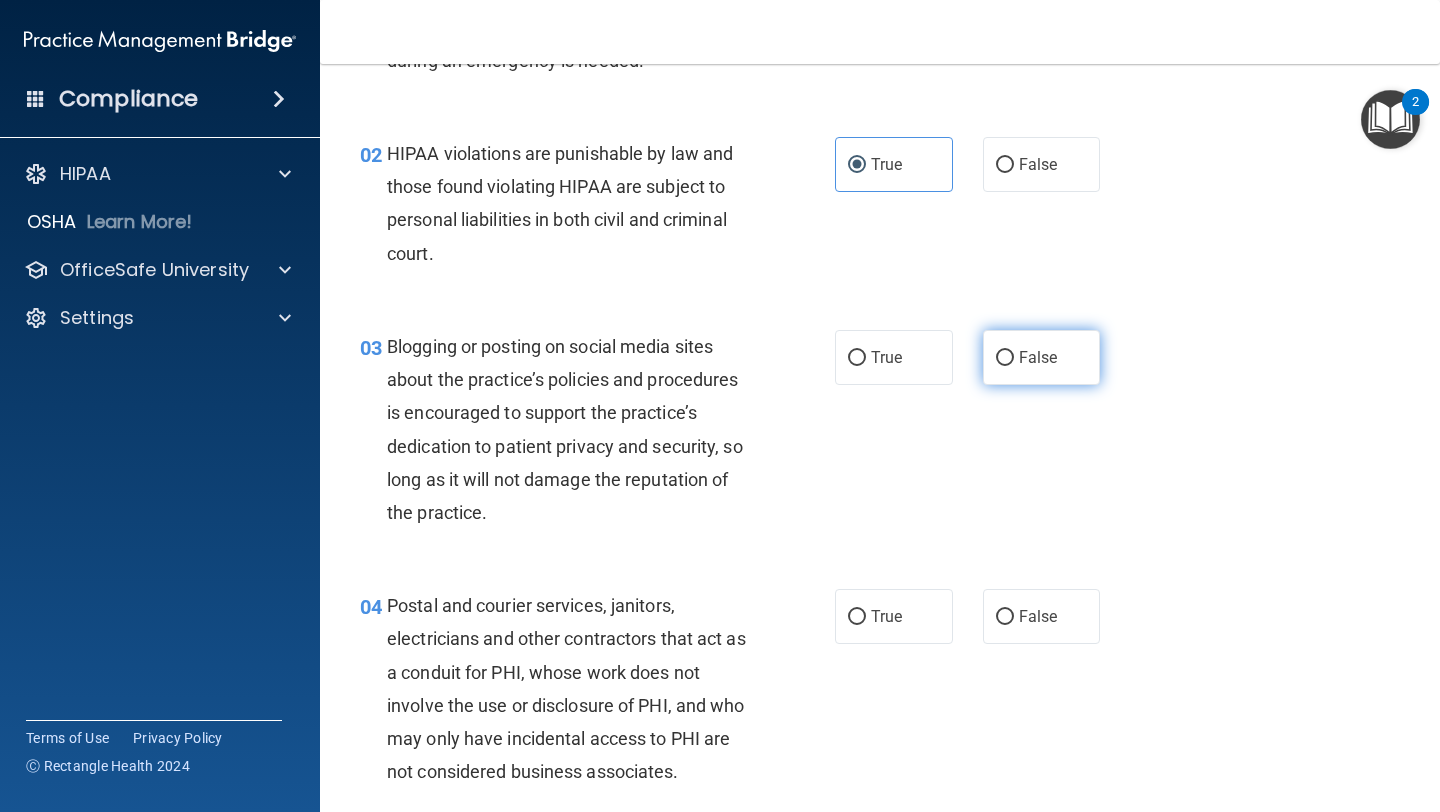 click on "False" at bounding box center [1038, 357] 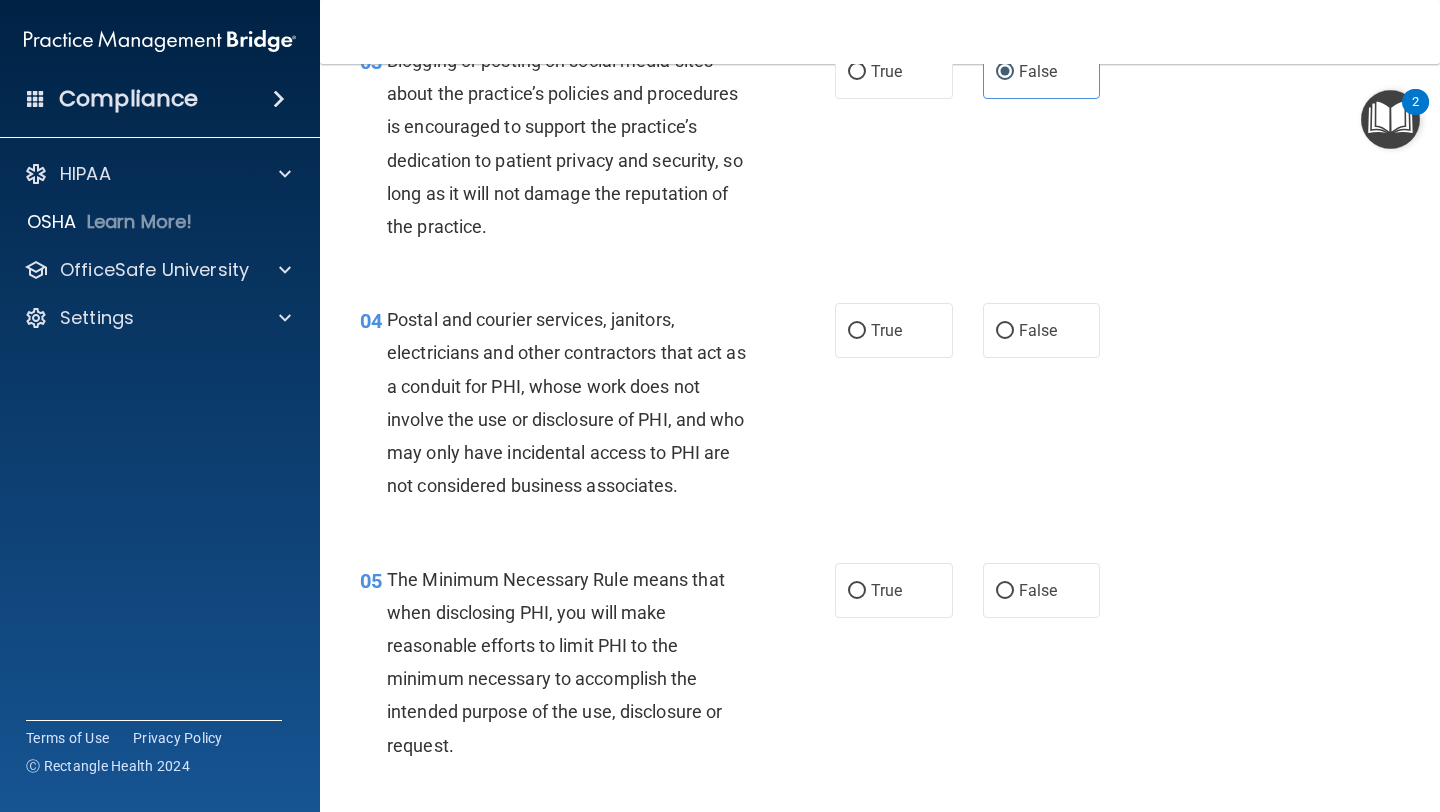 scroll, scrollTop: 468, scrollLeft: 0, axis: vertical 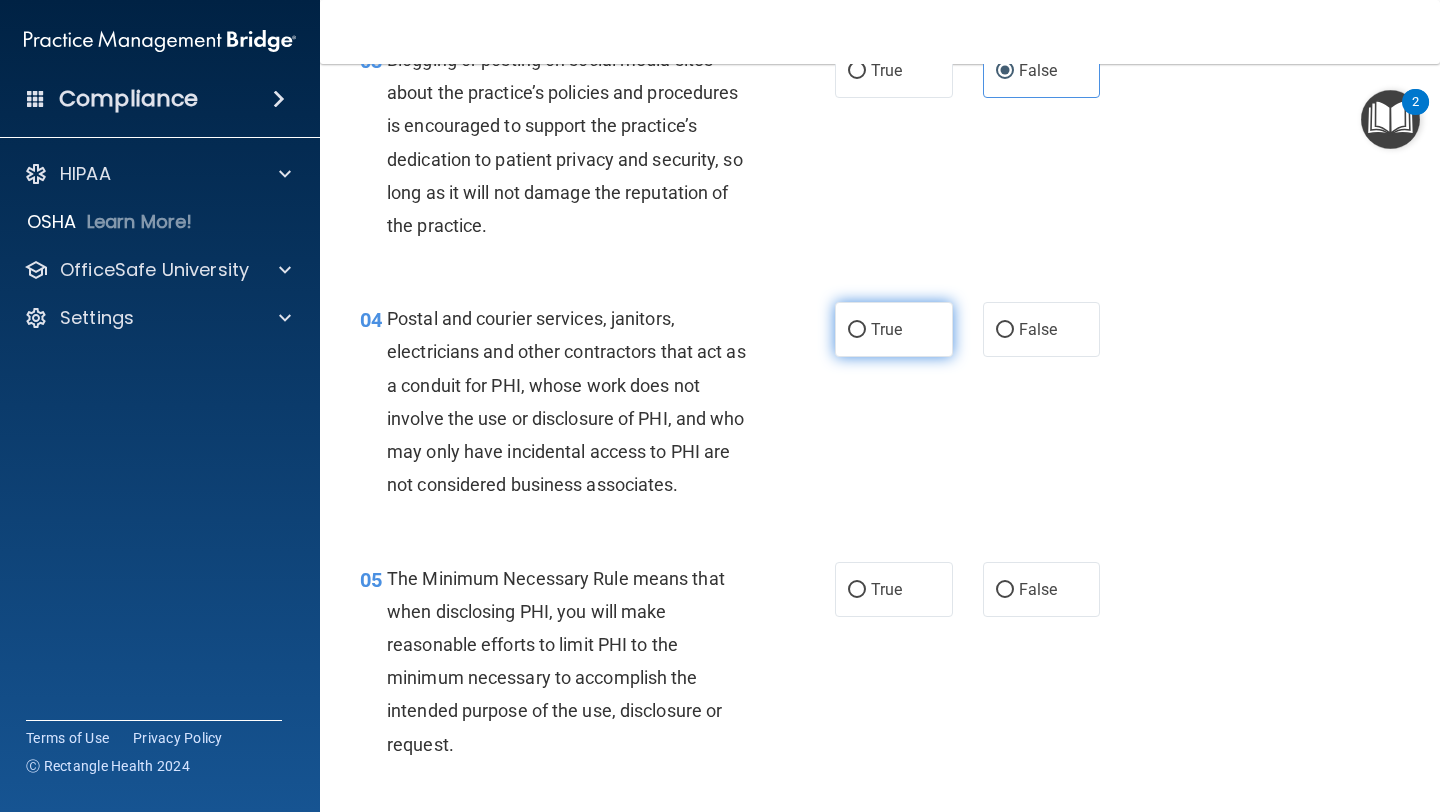 click on "True" at bounding box center (894, 329) 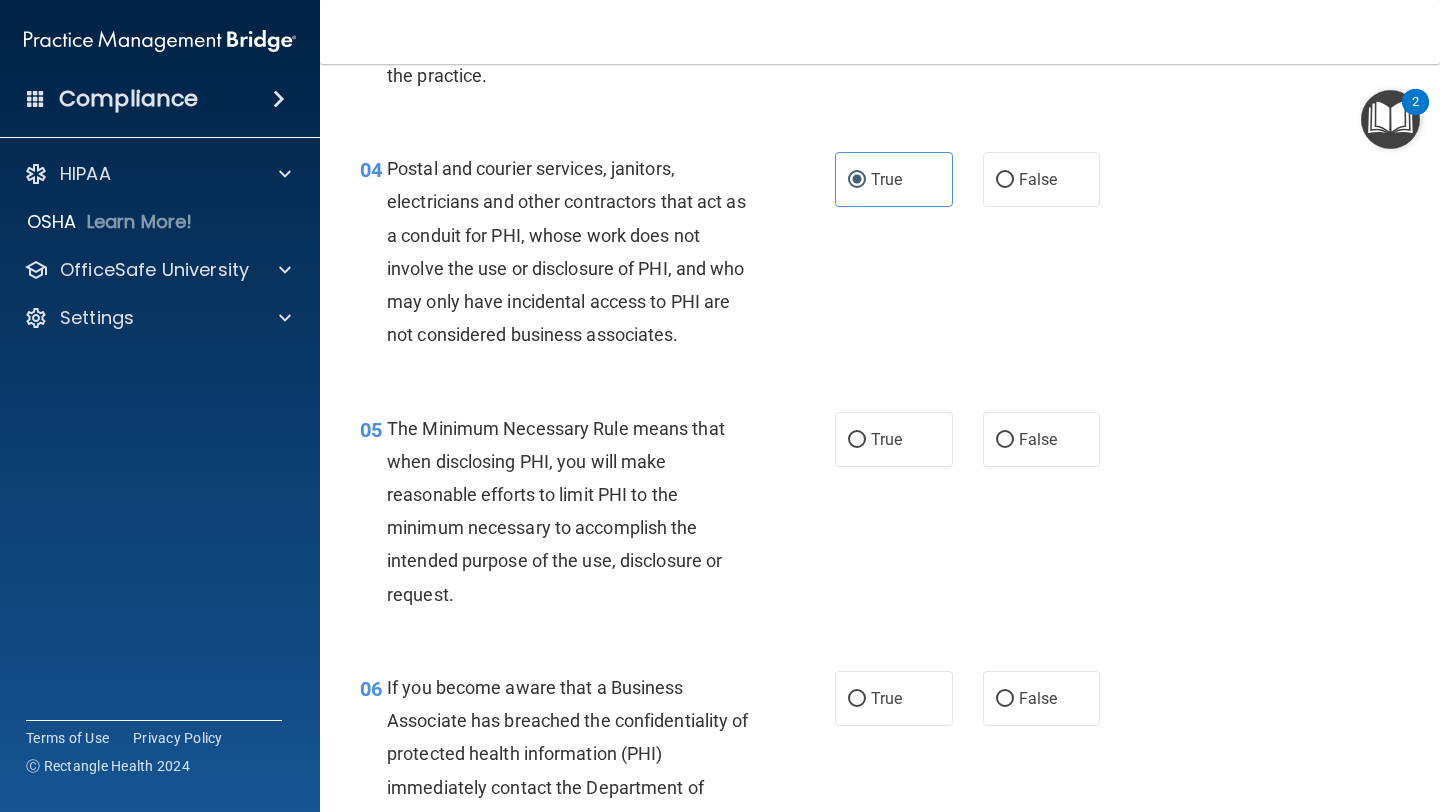 scroll, scrollTop: 649, scrollLeft: 0, axis: vertical 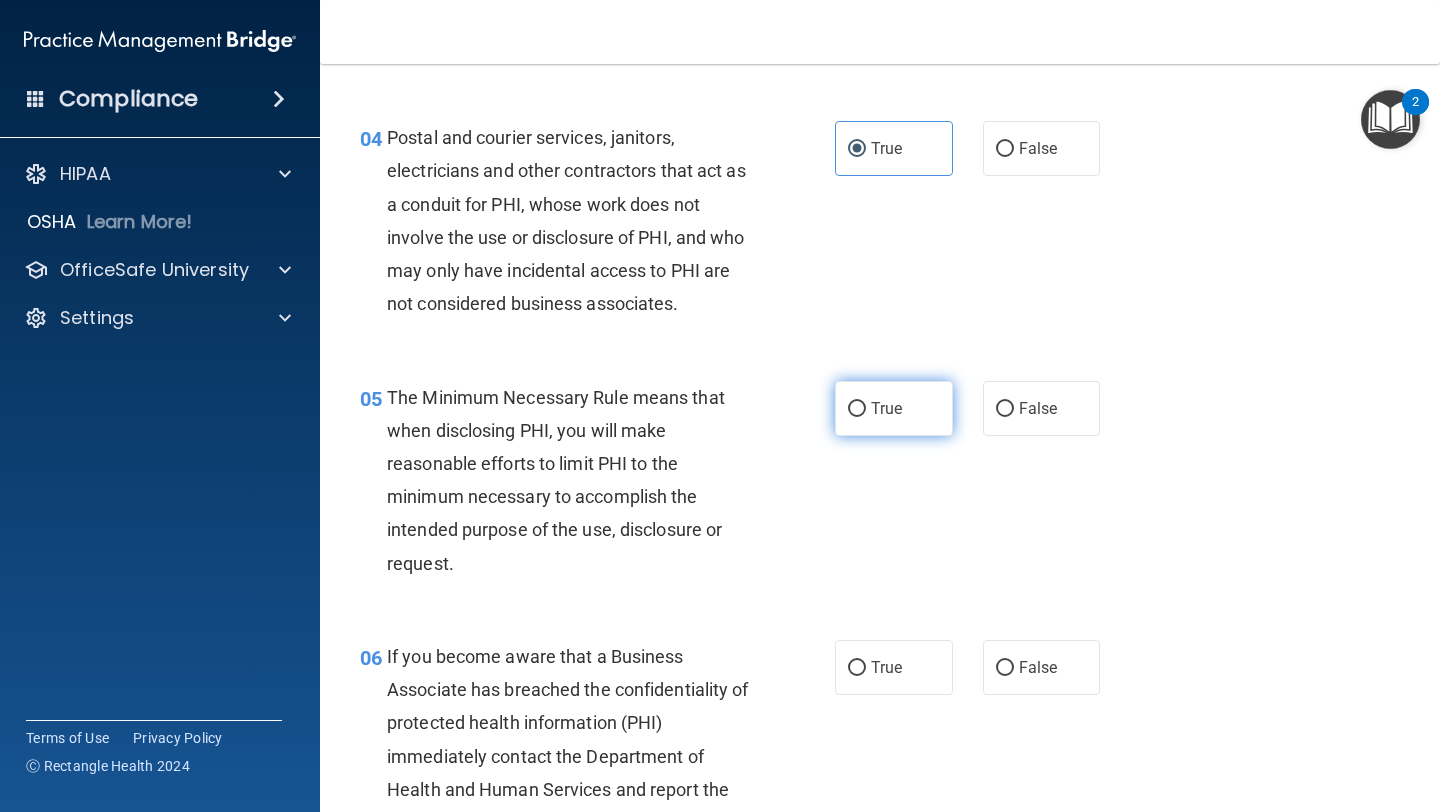 click on "True" at bounding box center (894, 408) 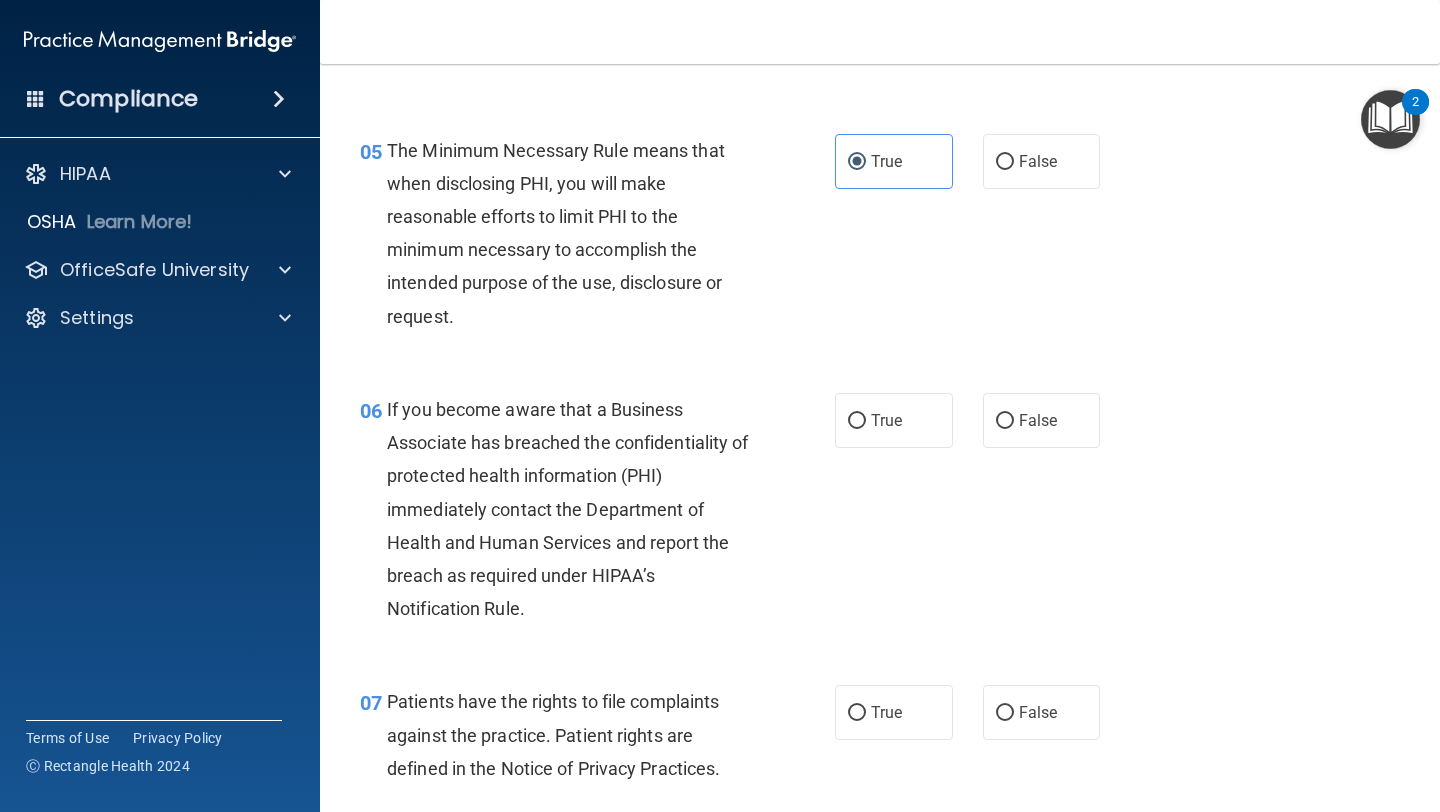 scroll, scrollTop: 903, scrollLeft: 0, axis: vertical 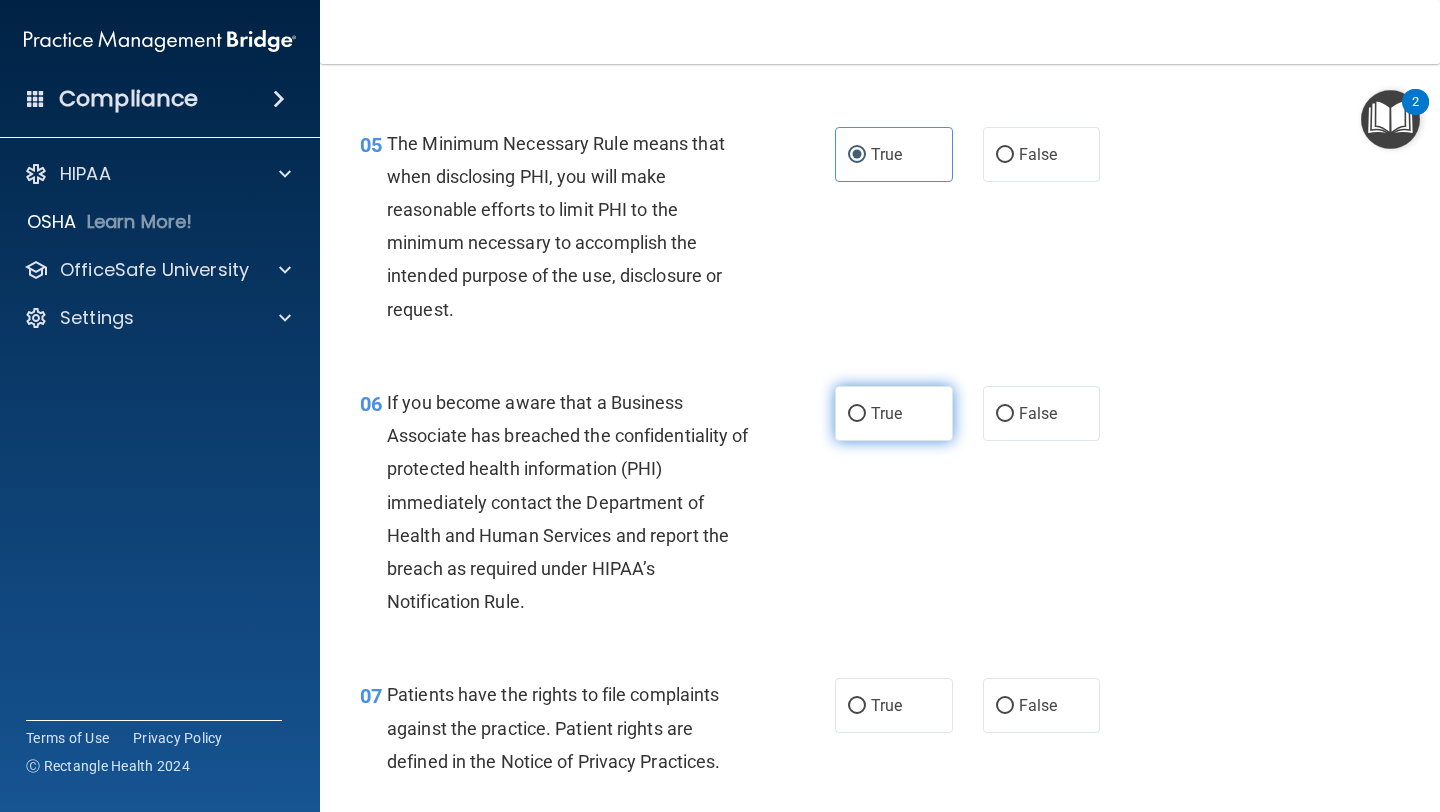 click on "True" at bounding box center (886, 413) 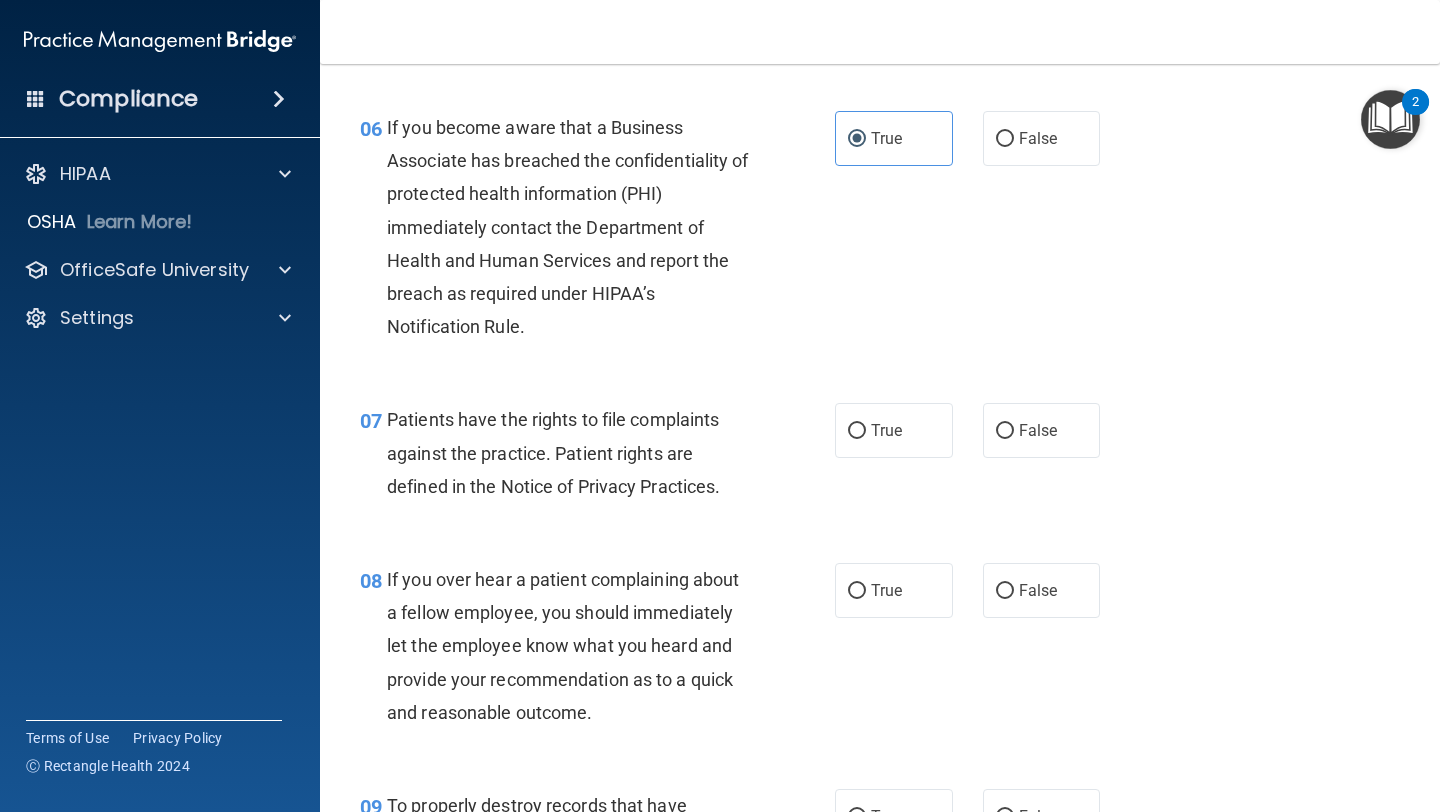 scroll, scrollTop: 1175, scrollLeft: 0, axis: vertical 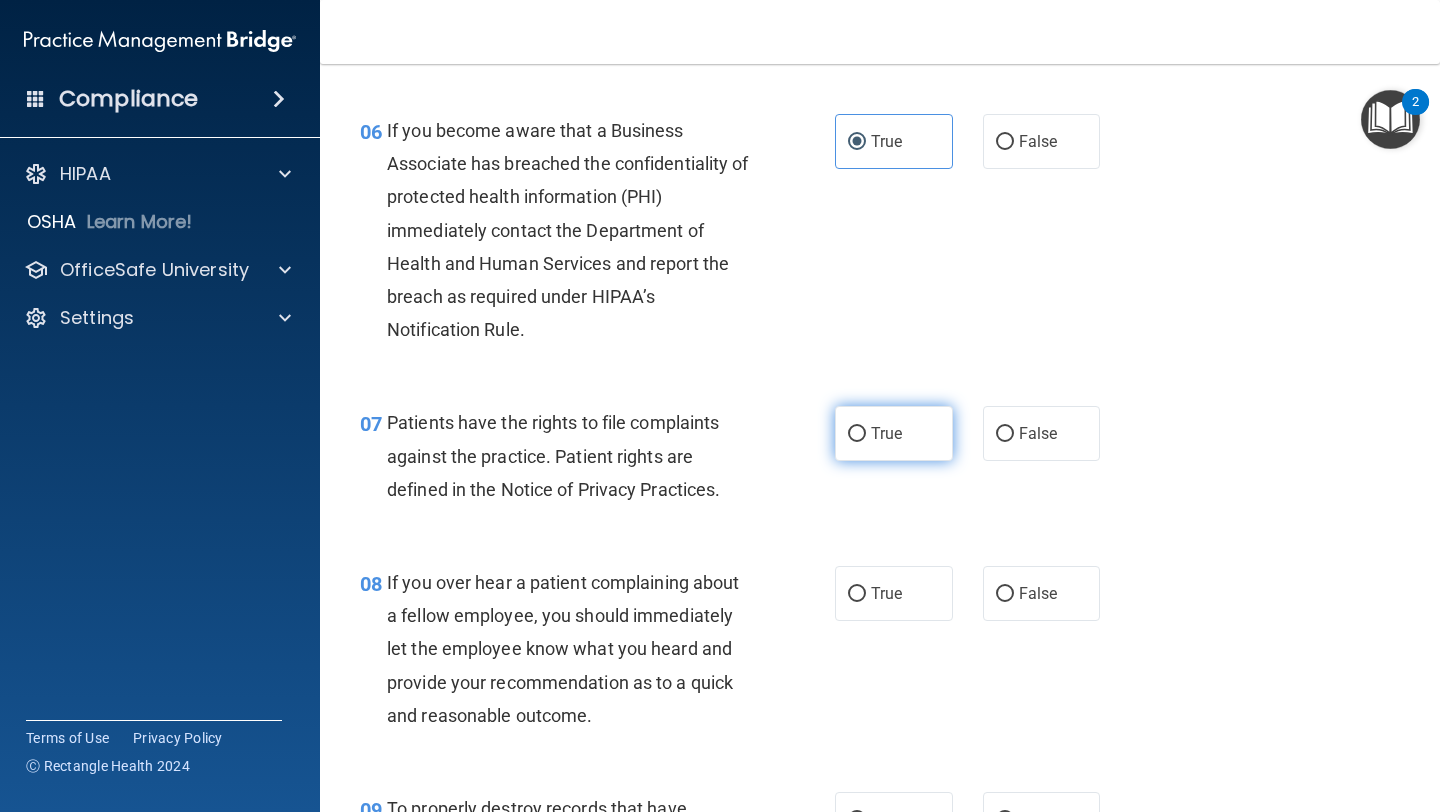 click on "True" at bounding box center (886, 433) 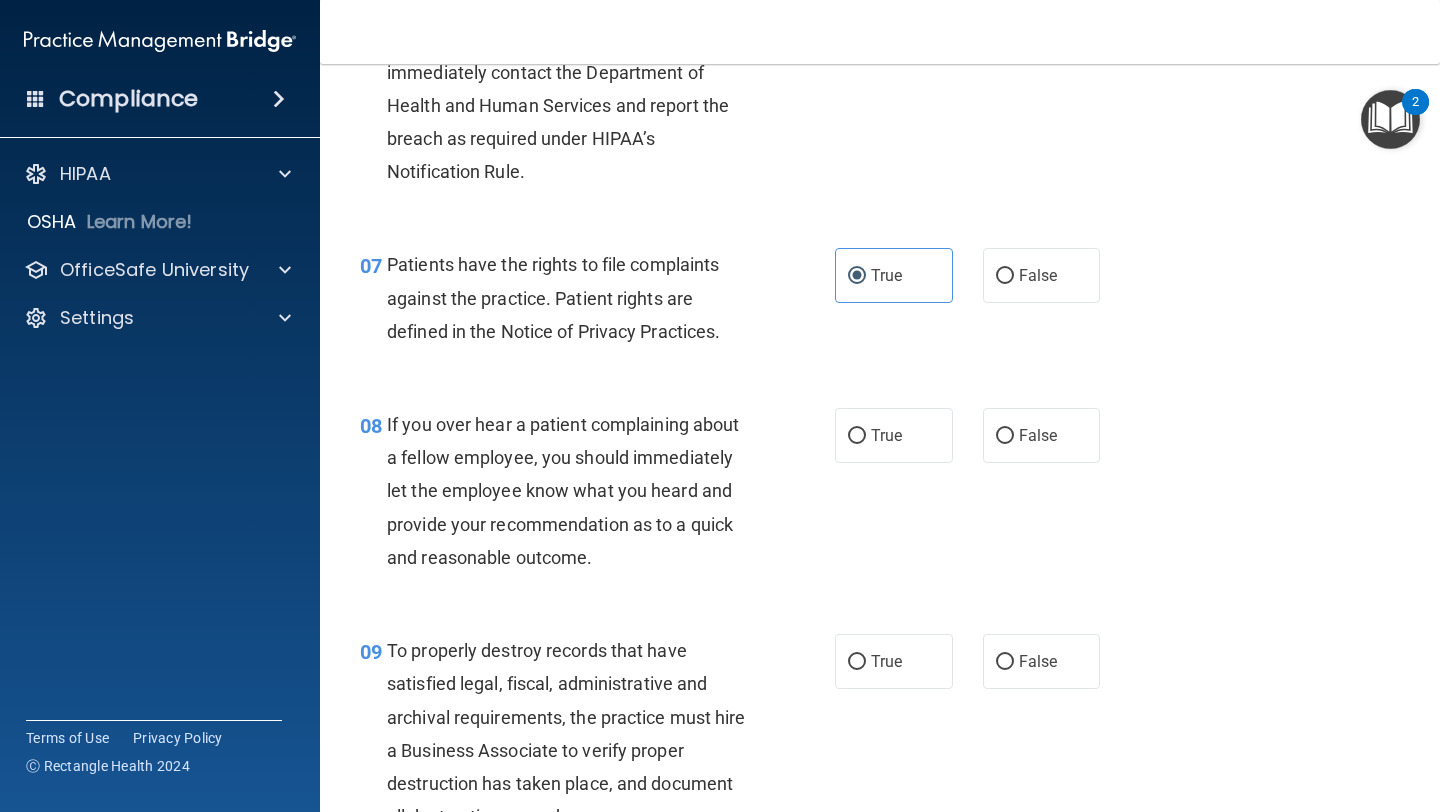 scroll, scrollTop: 1332, scrollLeft: 0, axis: vertical 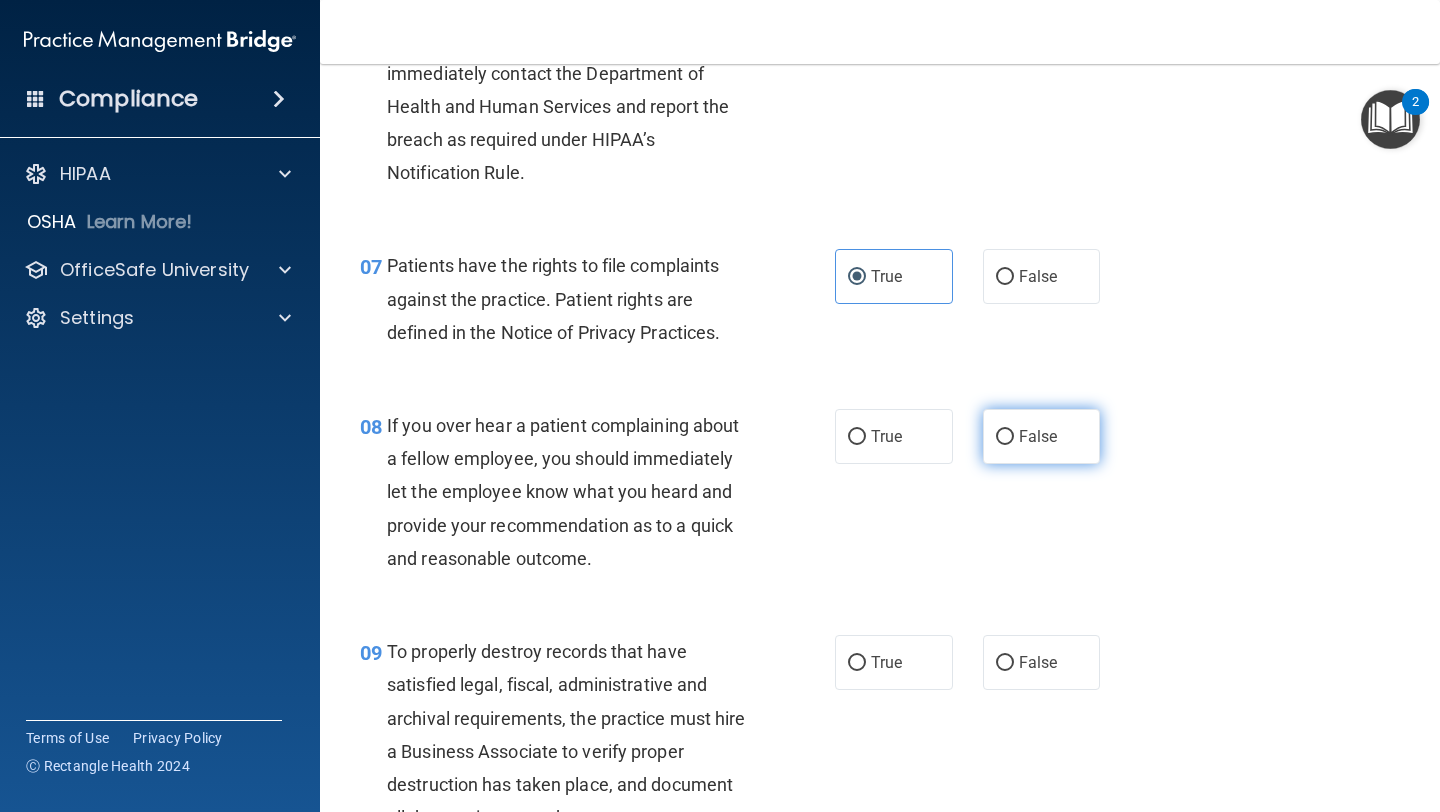 click on "False" at bounding box center (1042, 436) 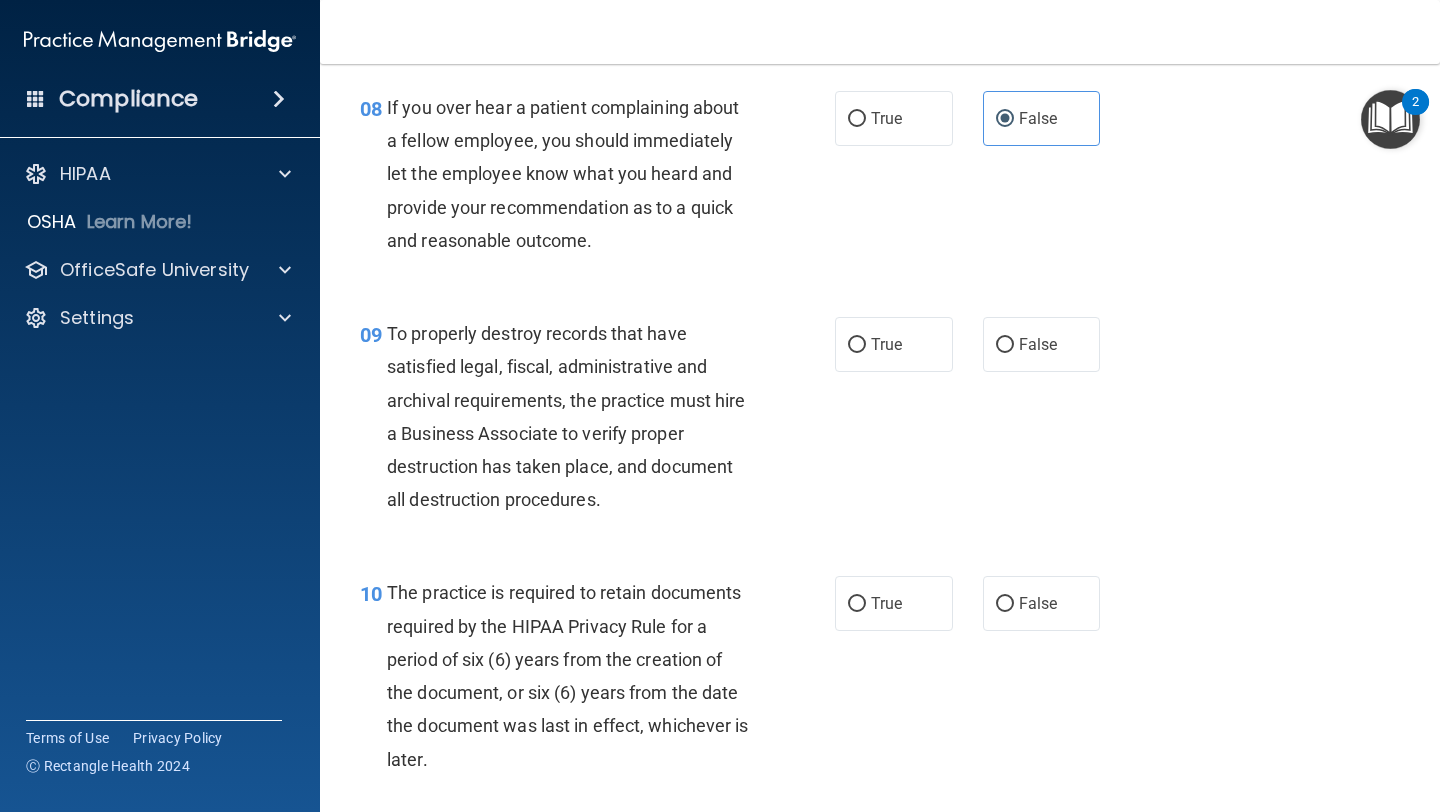 scroll, scrollTop: 1652, scrollLeft: 0, axis: vertical 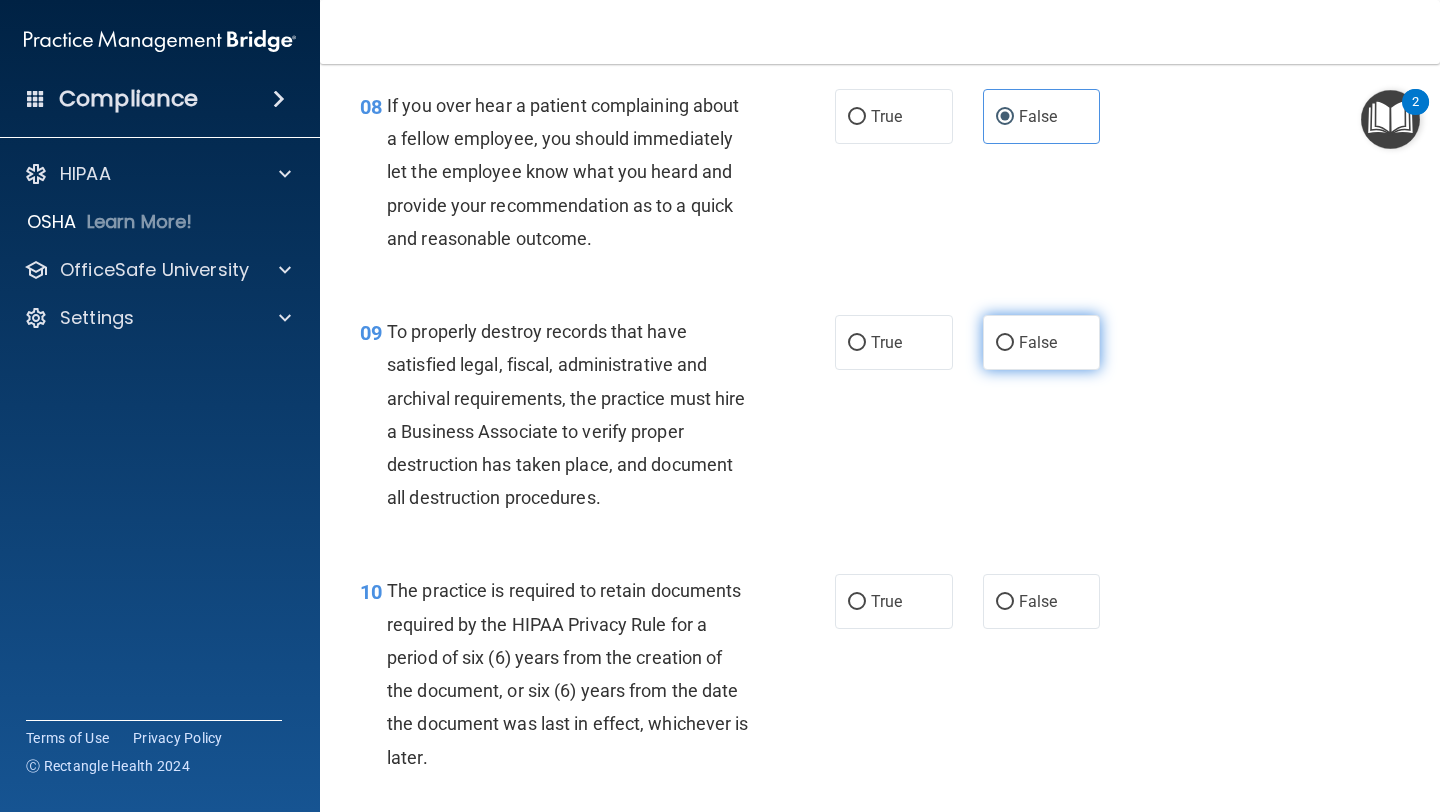 click on "False" at bounding box center [1042, 342] 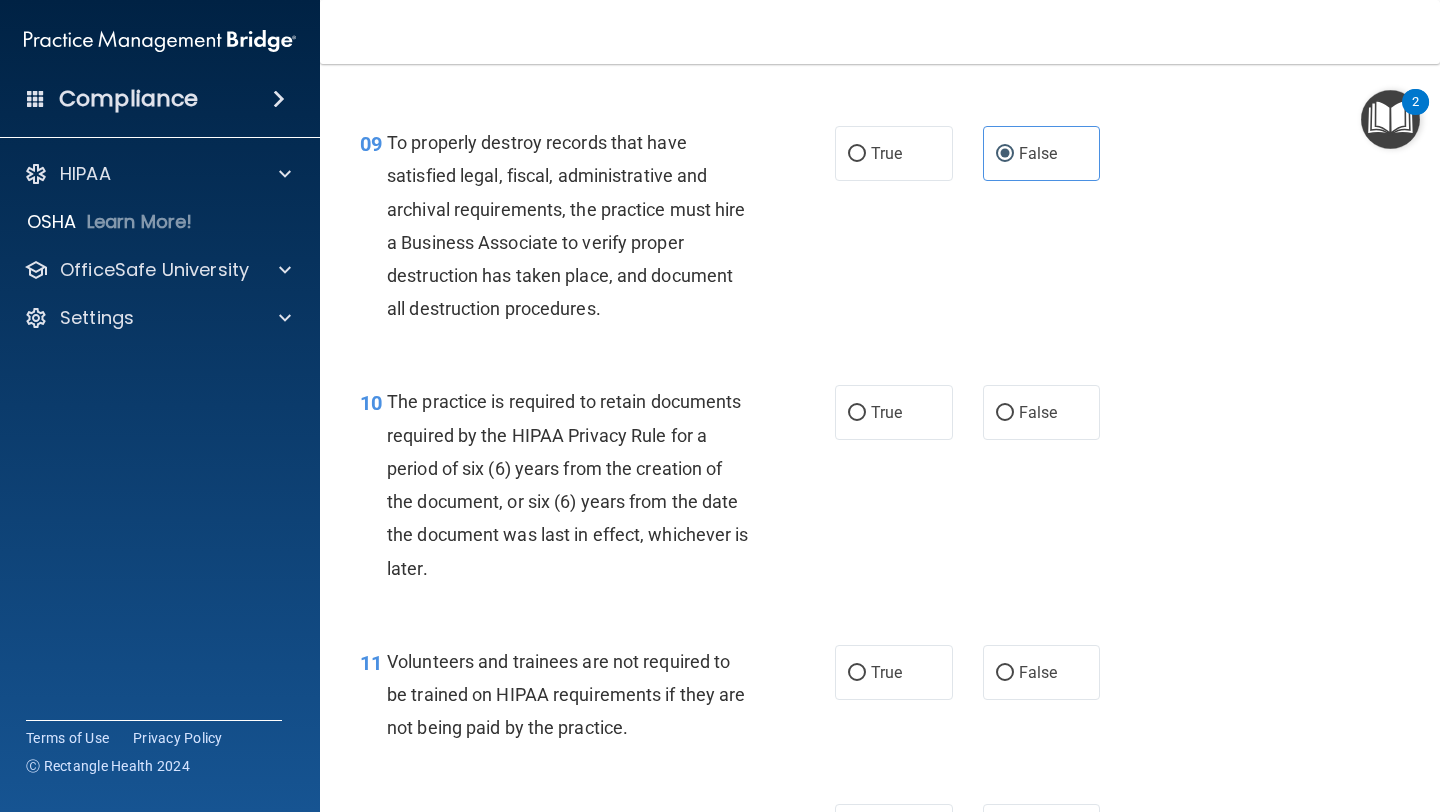 scroll, scrollTop: 1889, scrollLeft: 0, axis: vertical 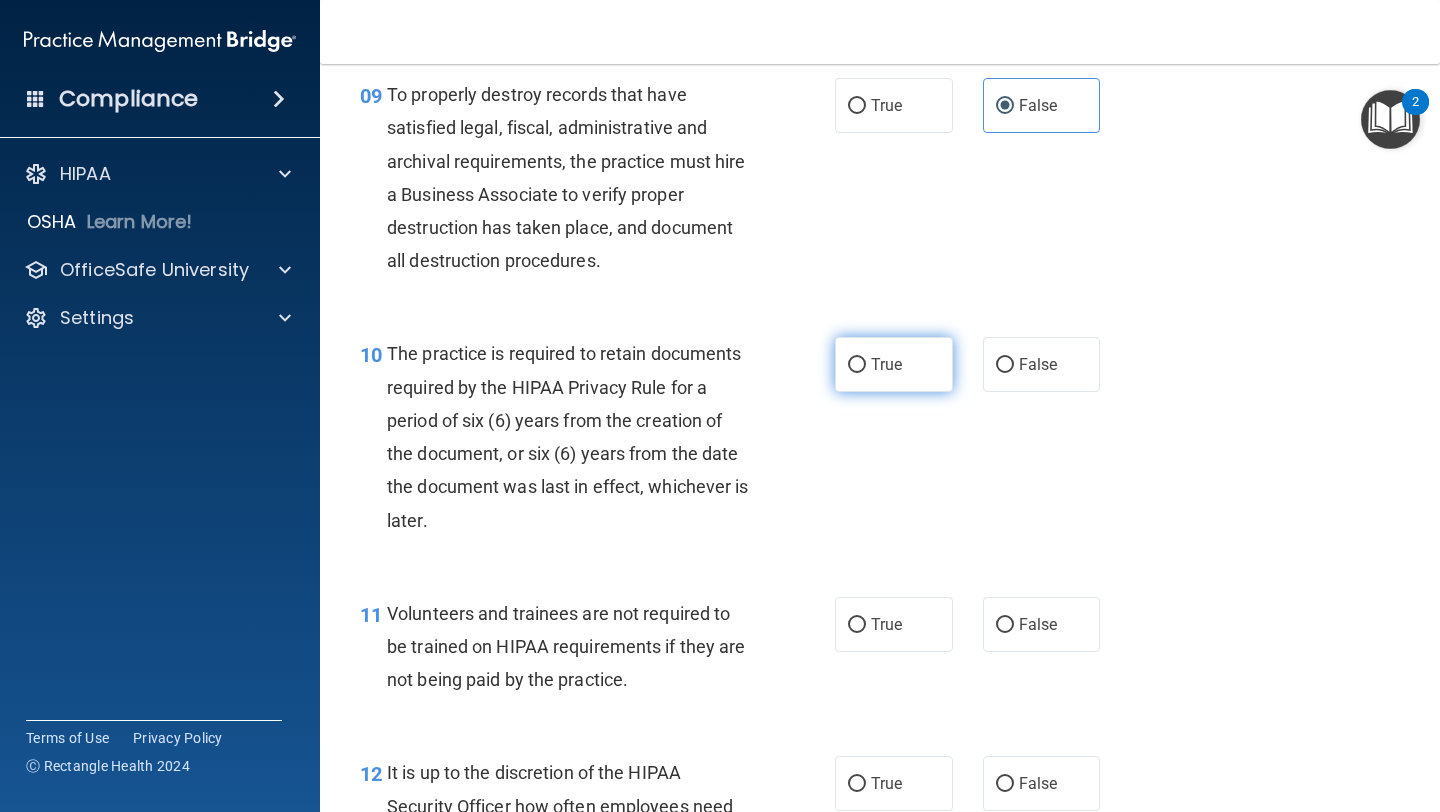 click on "True" at bounding box center [894, 364] 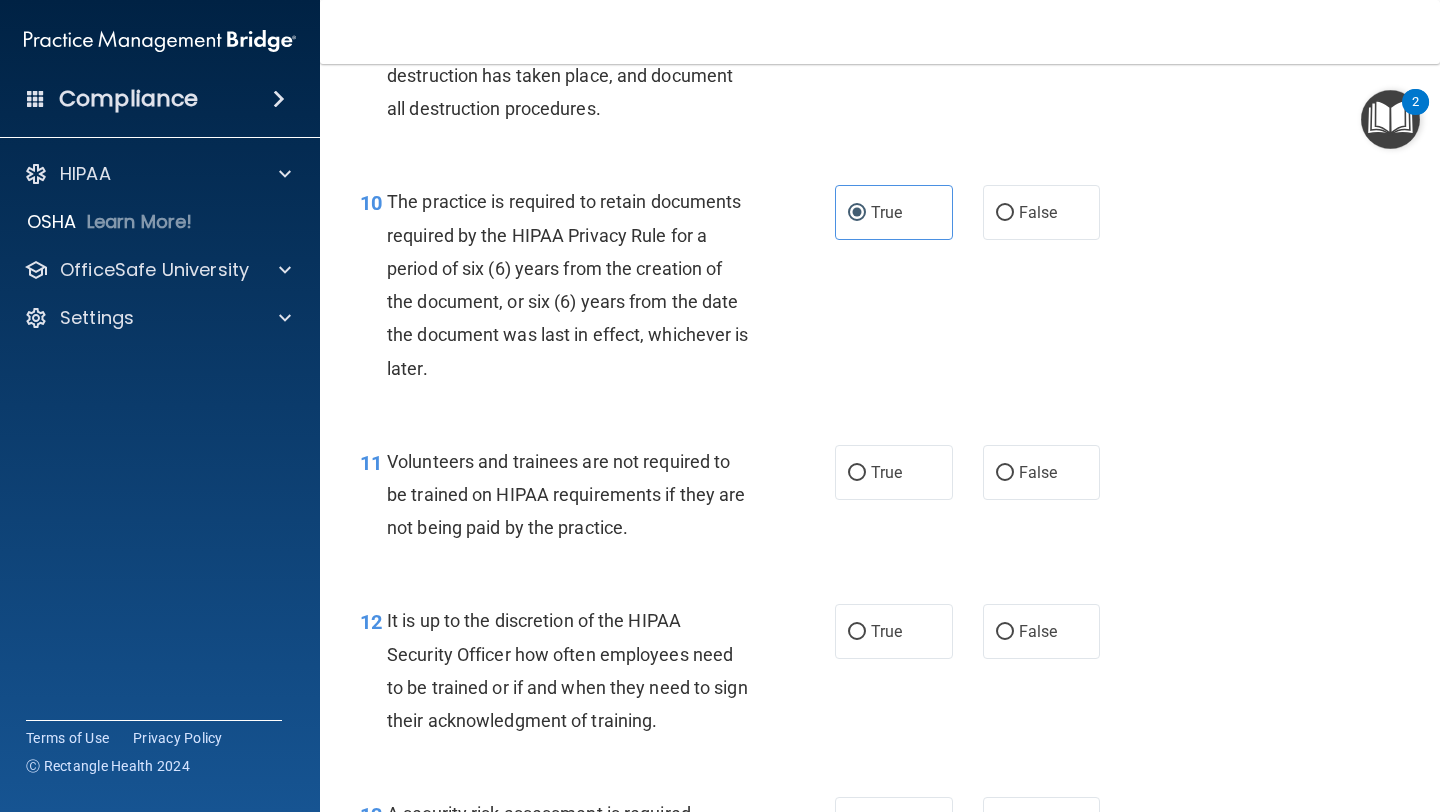 scroll, scrollTop: 2042, scrollLeft: 0, axis: vertical 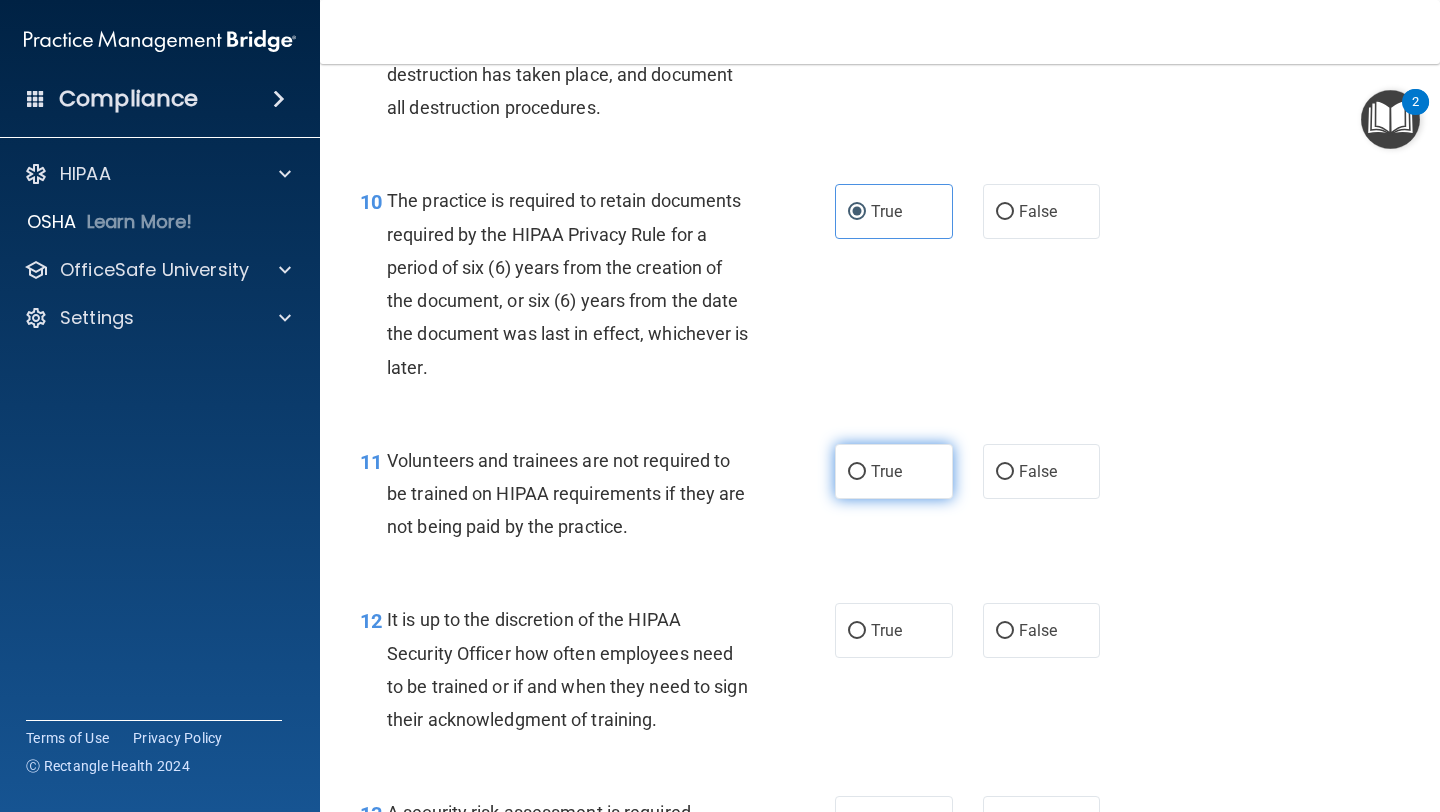 click on "True" at bounding box center (894, 471) 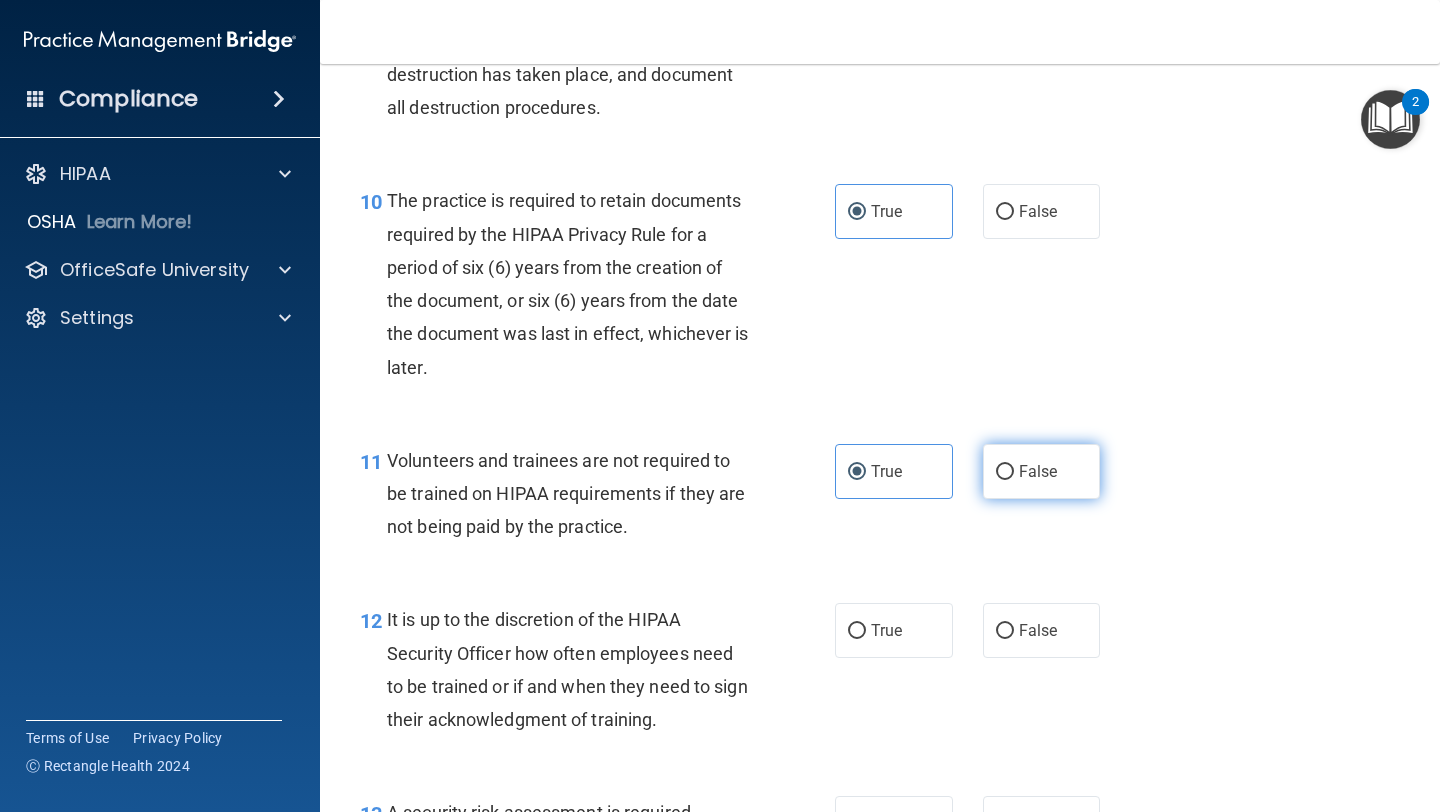 click on "False" at bounding box center (1038, 471) 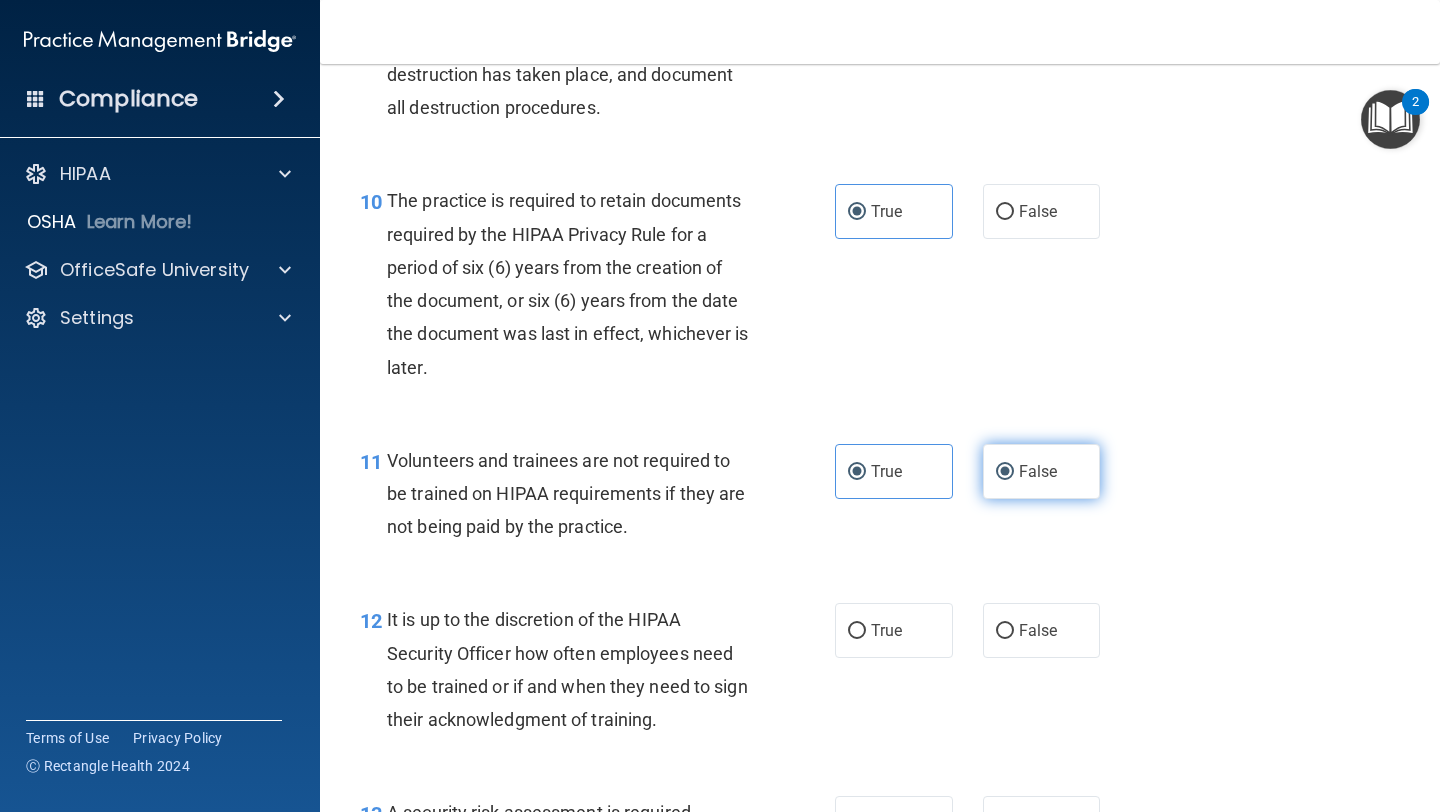 radio on "false" 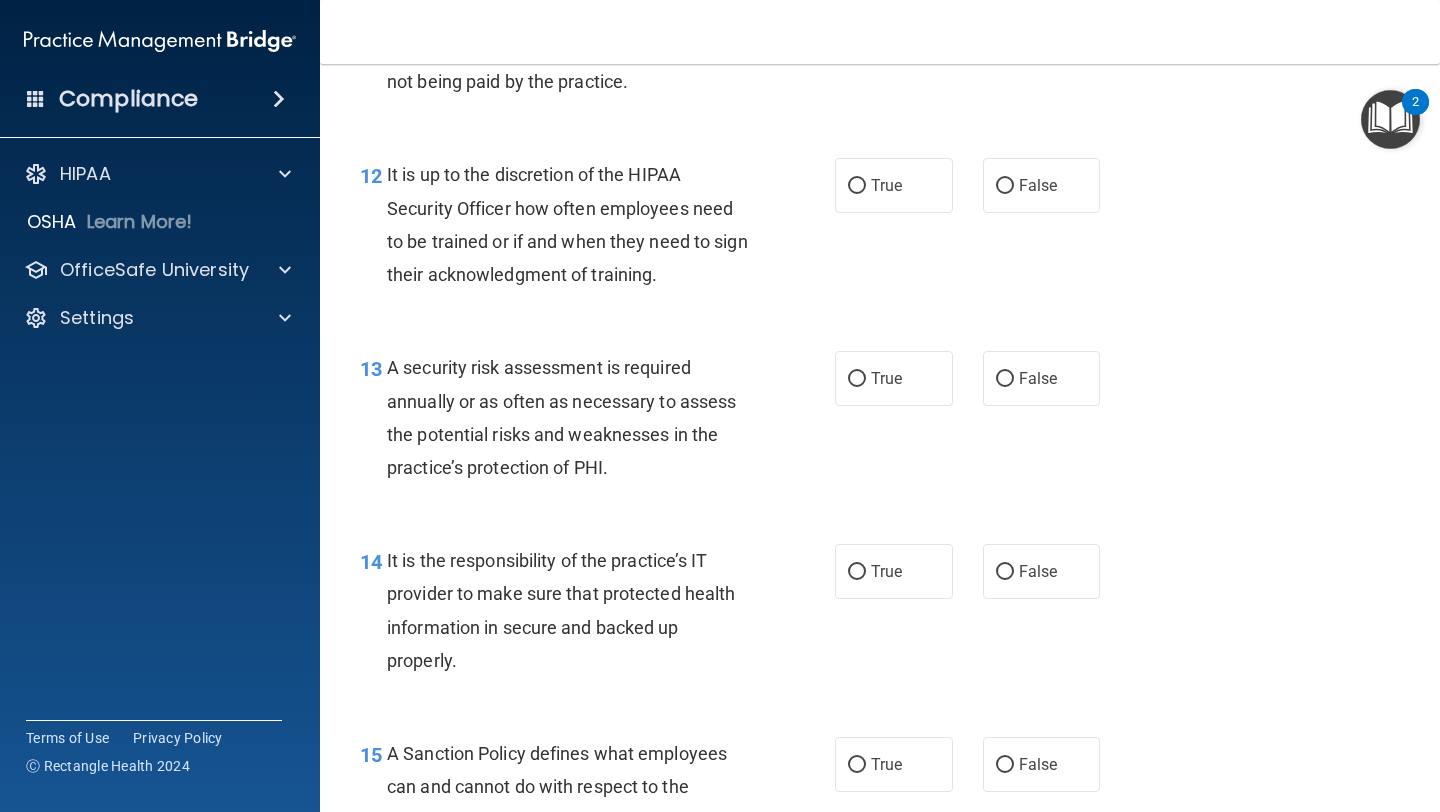 scroll, scrollTop: 2490, scrollLeft: 0, axis: vertical 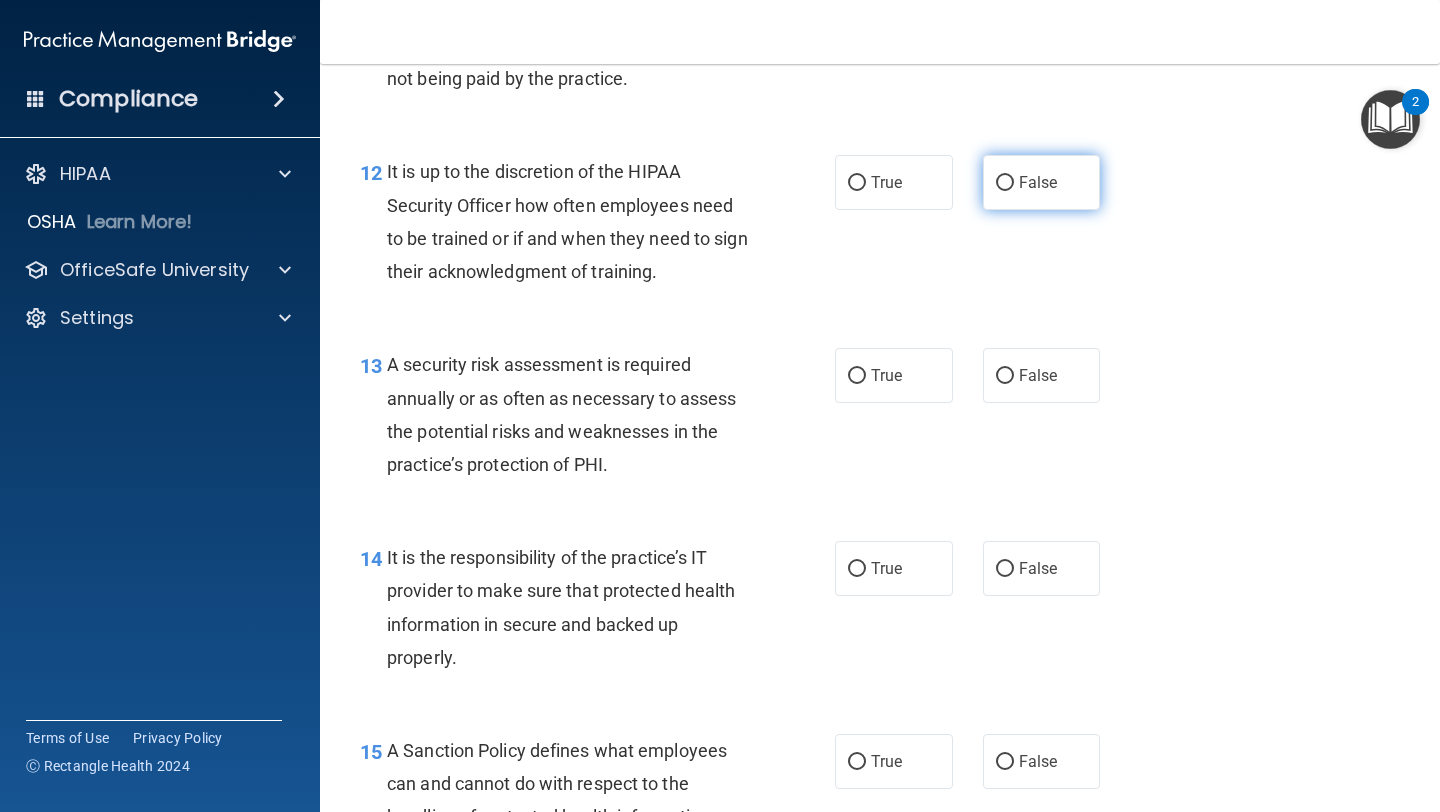 click on "False" at bounding box center [1038, 182] 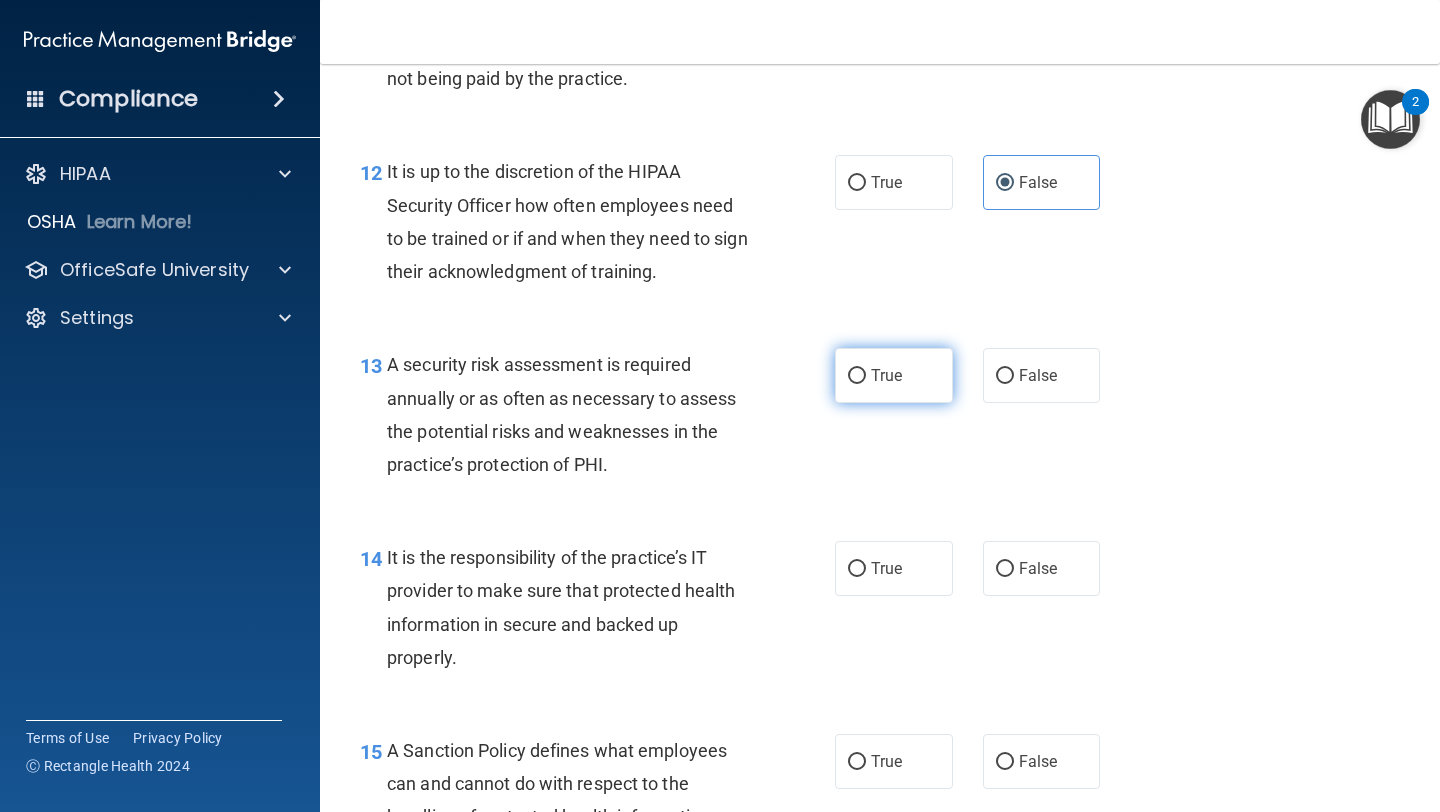 click on "True" at bounding box center (886, 375) 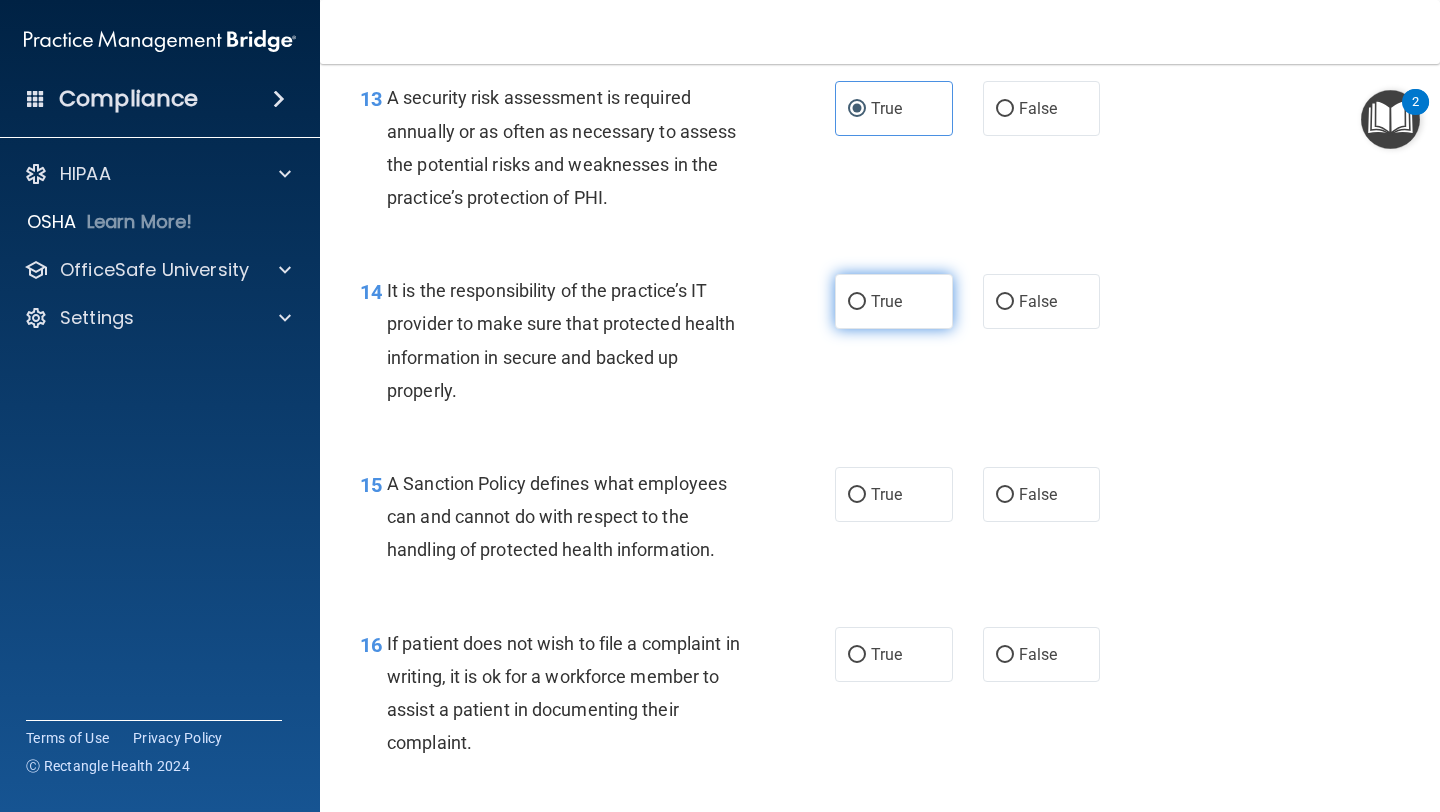 scroll, scrollTop: 2758, scrollLeft: 0, axis: vertical 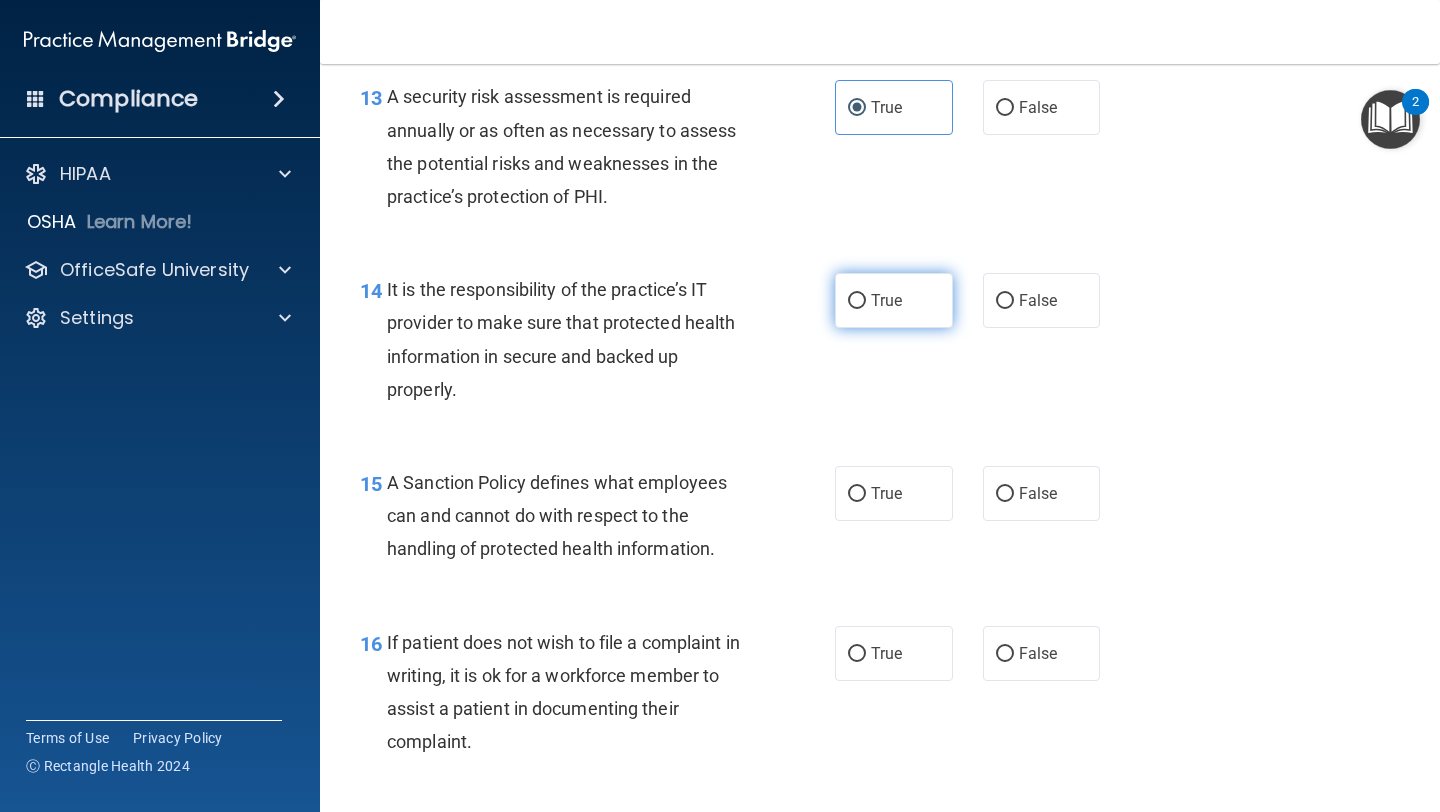click on "True" at bounding box center [894, 300] 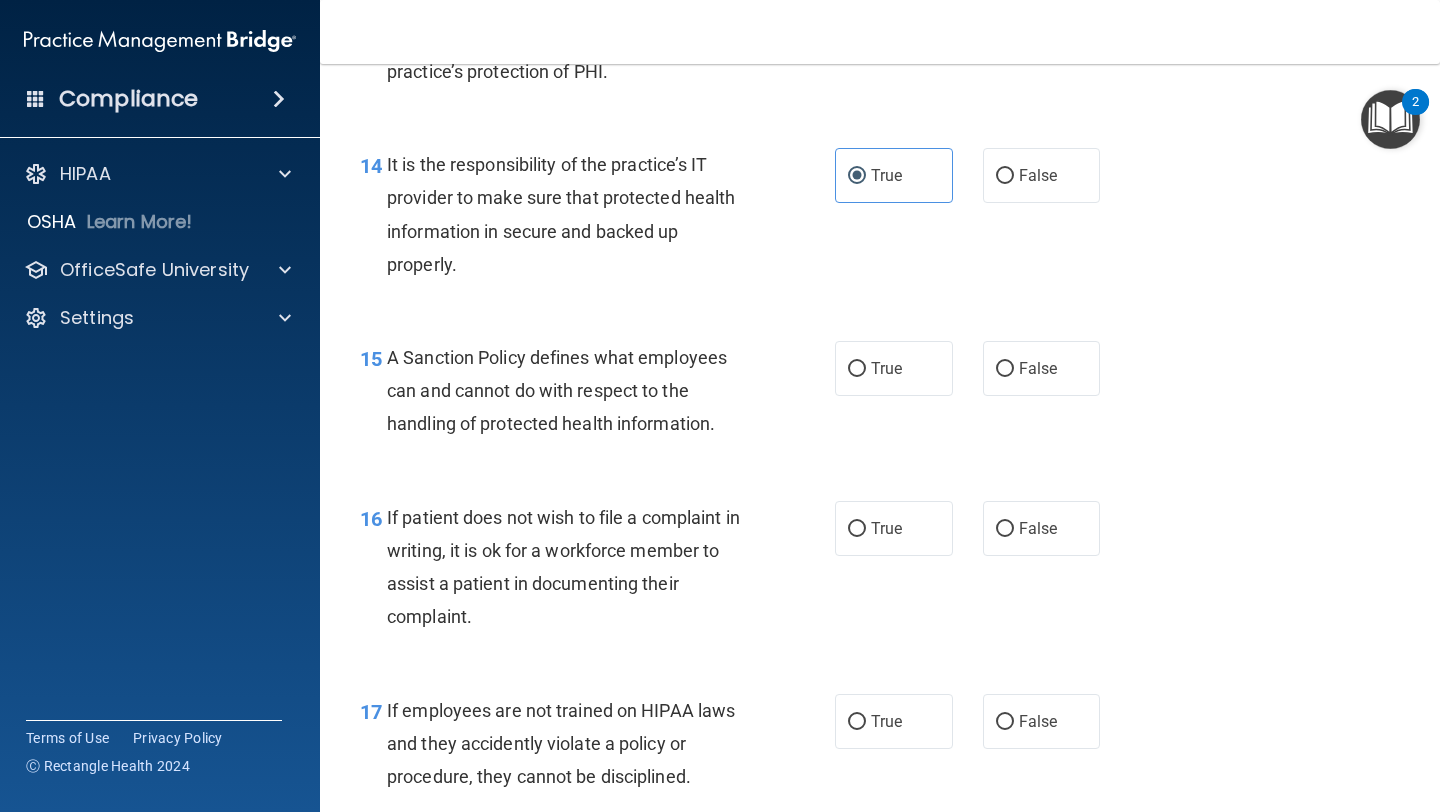 scroll, scrollTop: 2886, scrollLeft: 0, axis: vertical 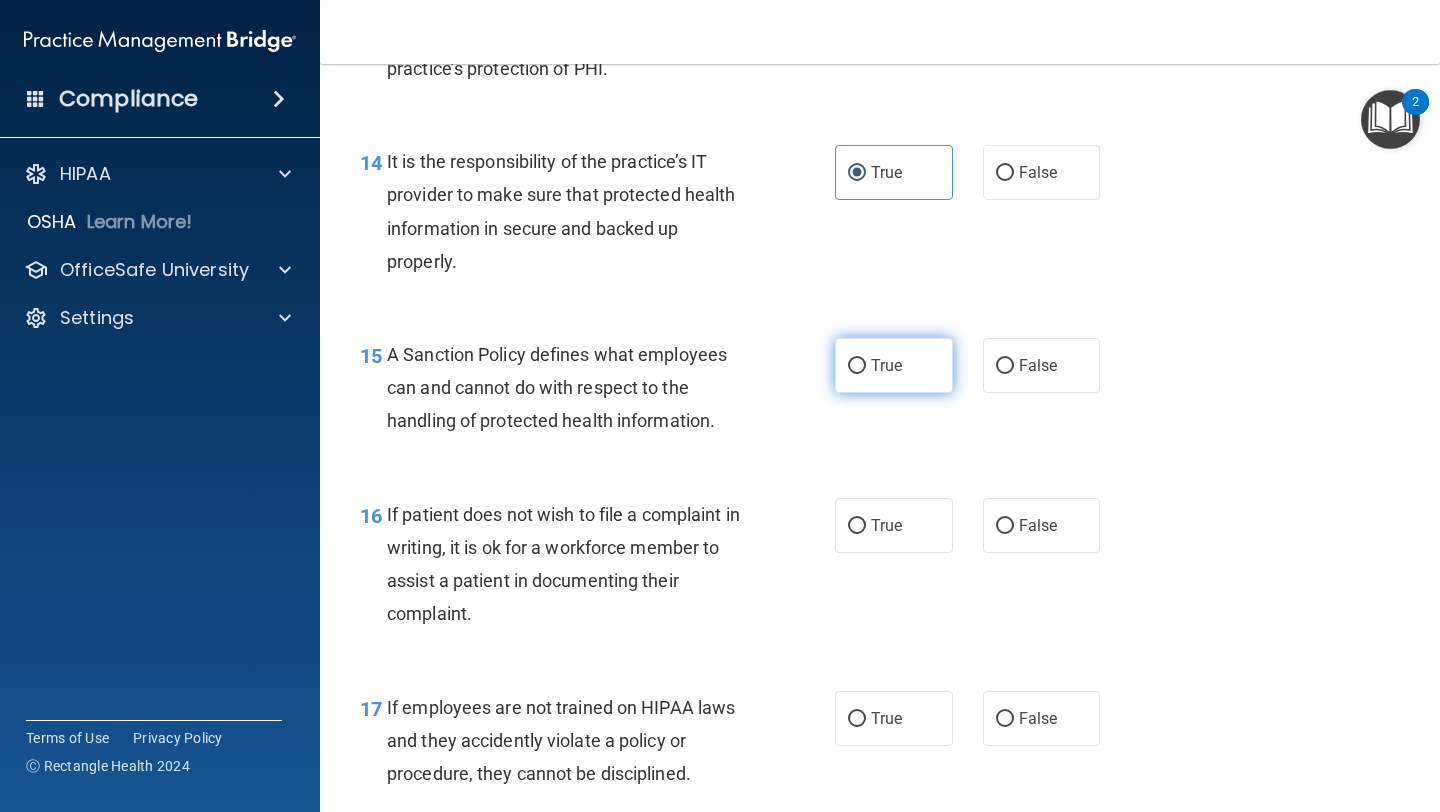 click on "True" at bounding box center (886, 365) 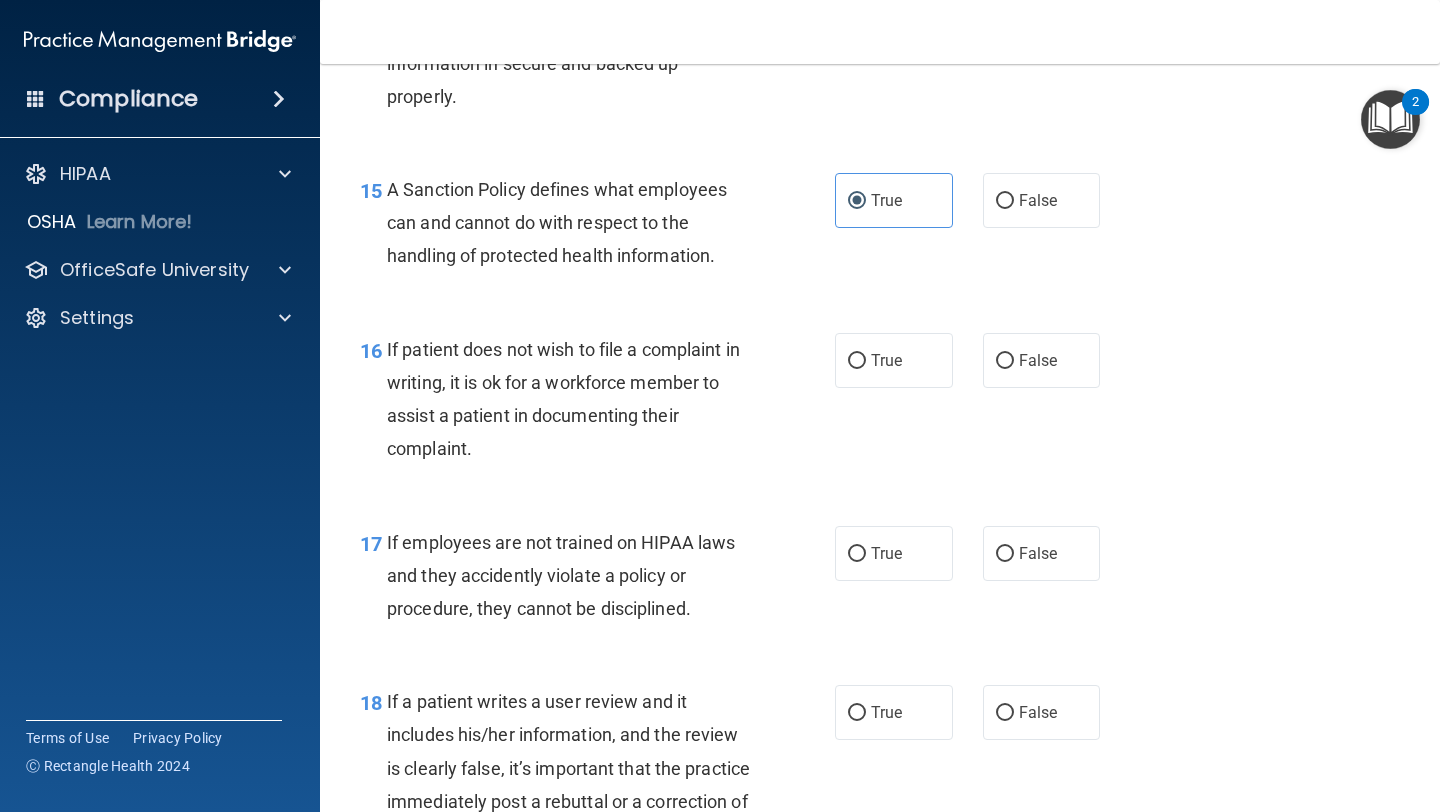 scroll, scrollTop: 3054, scrollLeft: 0, axis: vertical 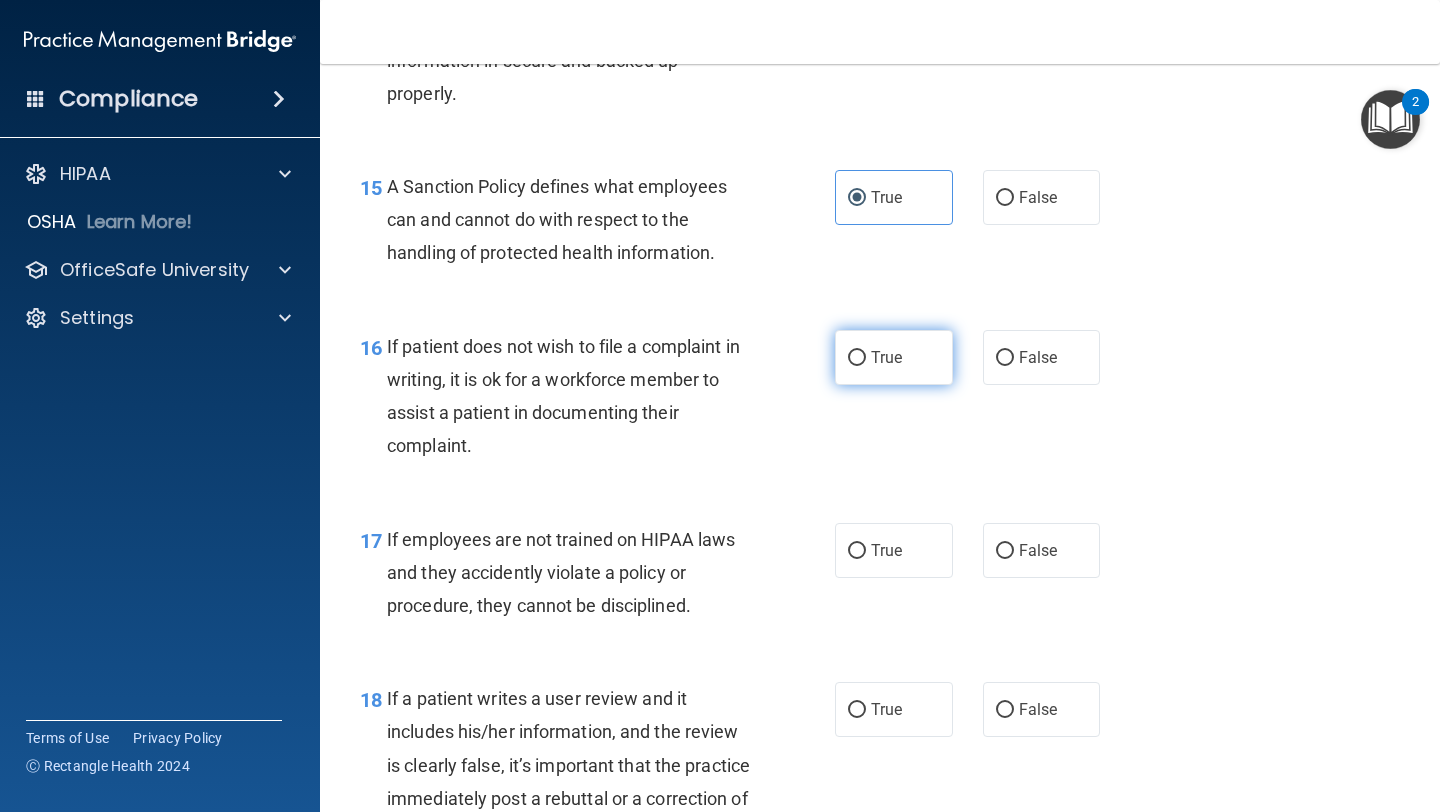 click on "True" at bounding box center (894, 357) 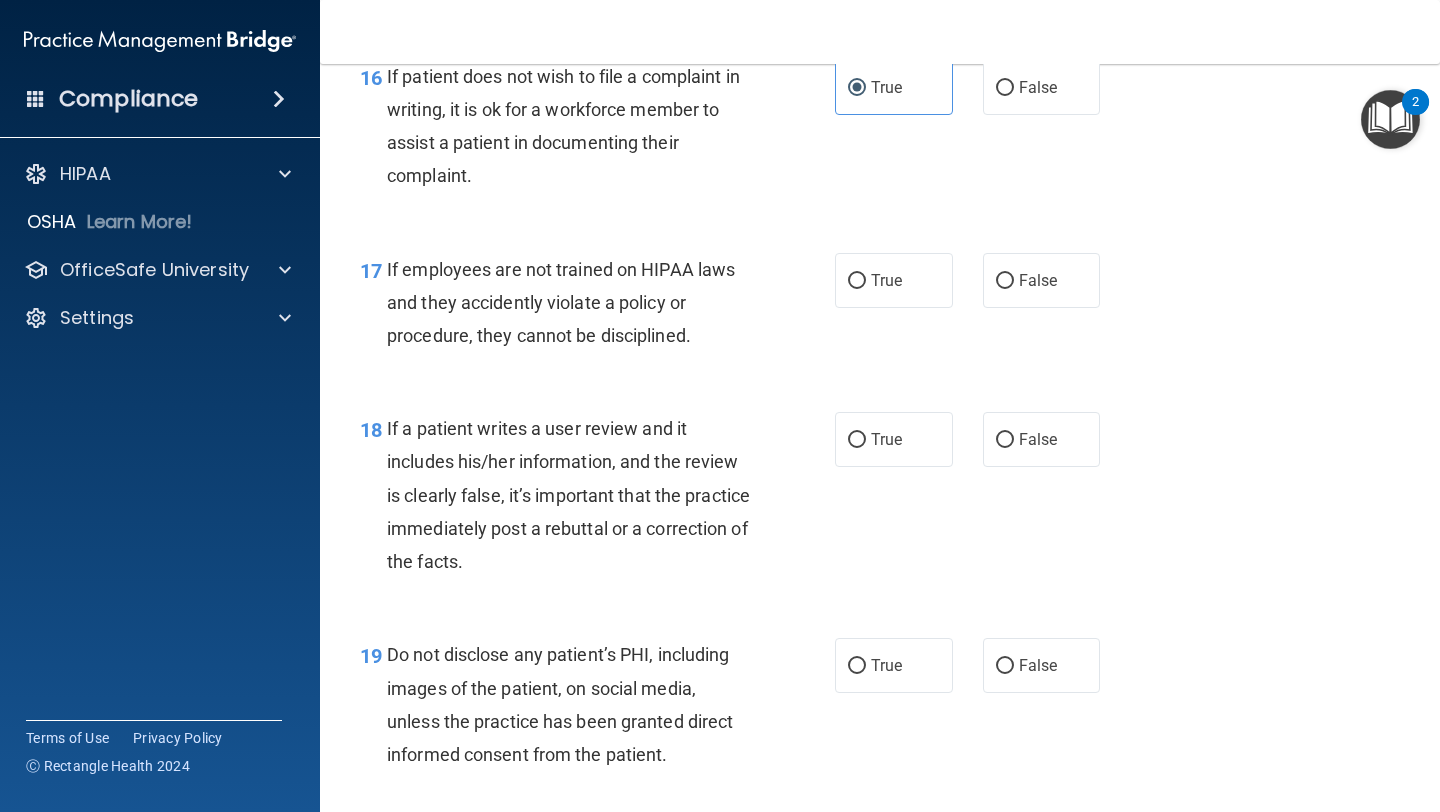 scroll, scrollTop: 3335, scrollLeft: 0, axis: vertical 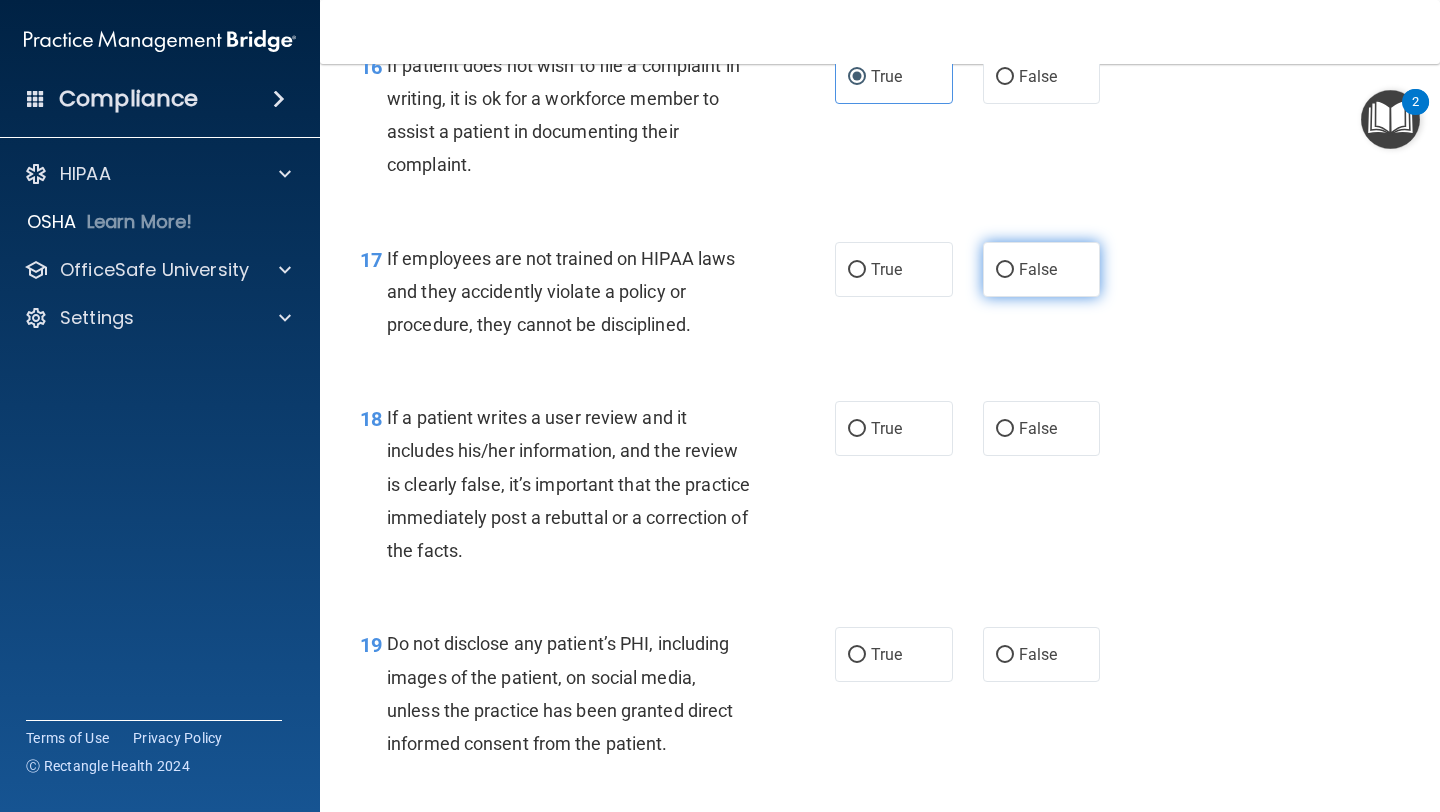 click on "False" at bounding box center [1038, 269] 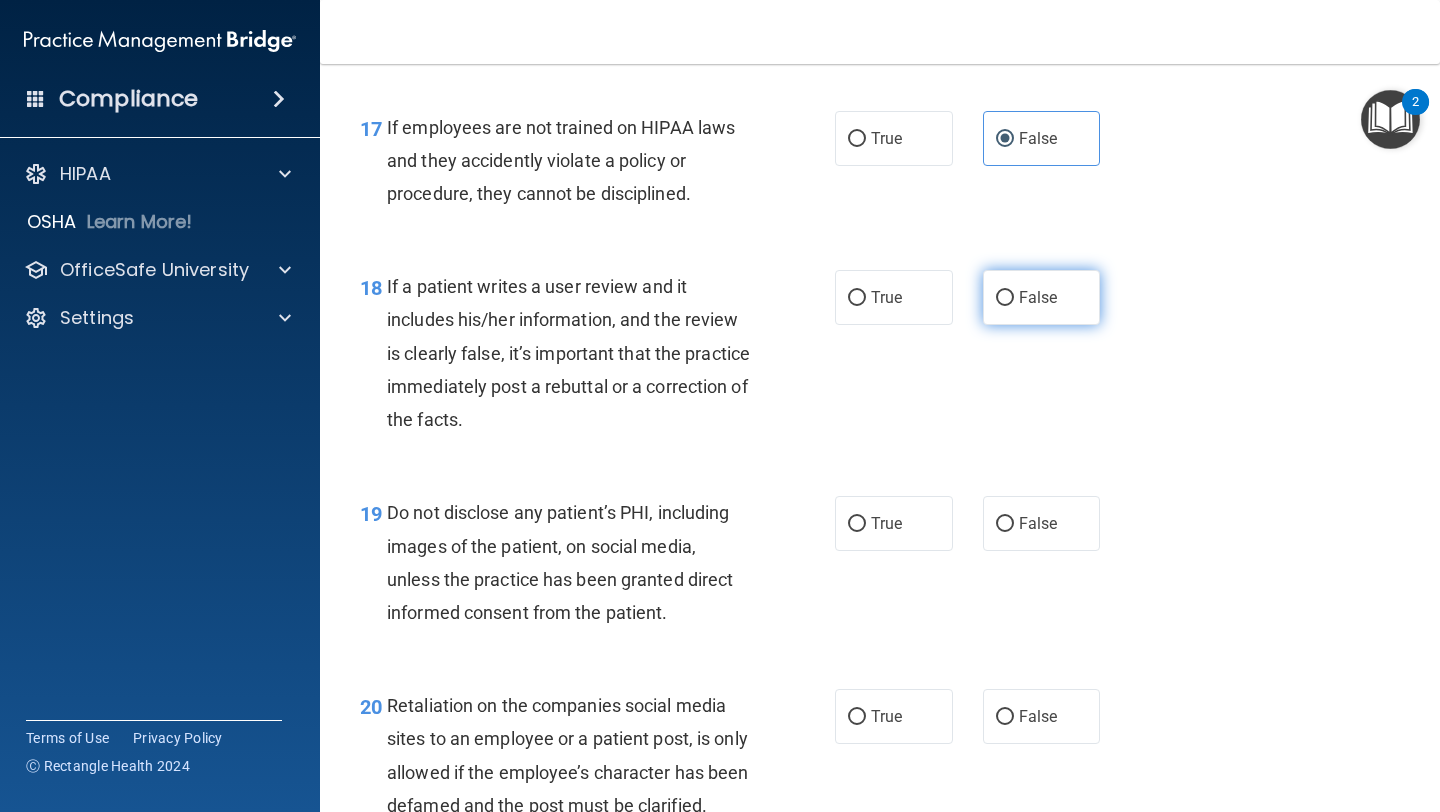 scroll, scrollTop: 3472, scrollLeft: 0, axis: vertical 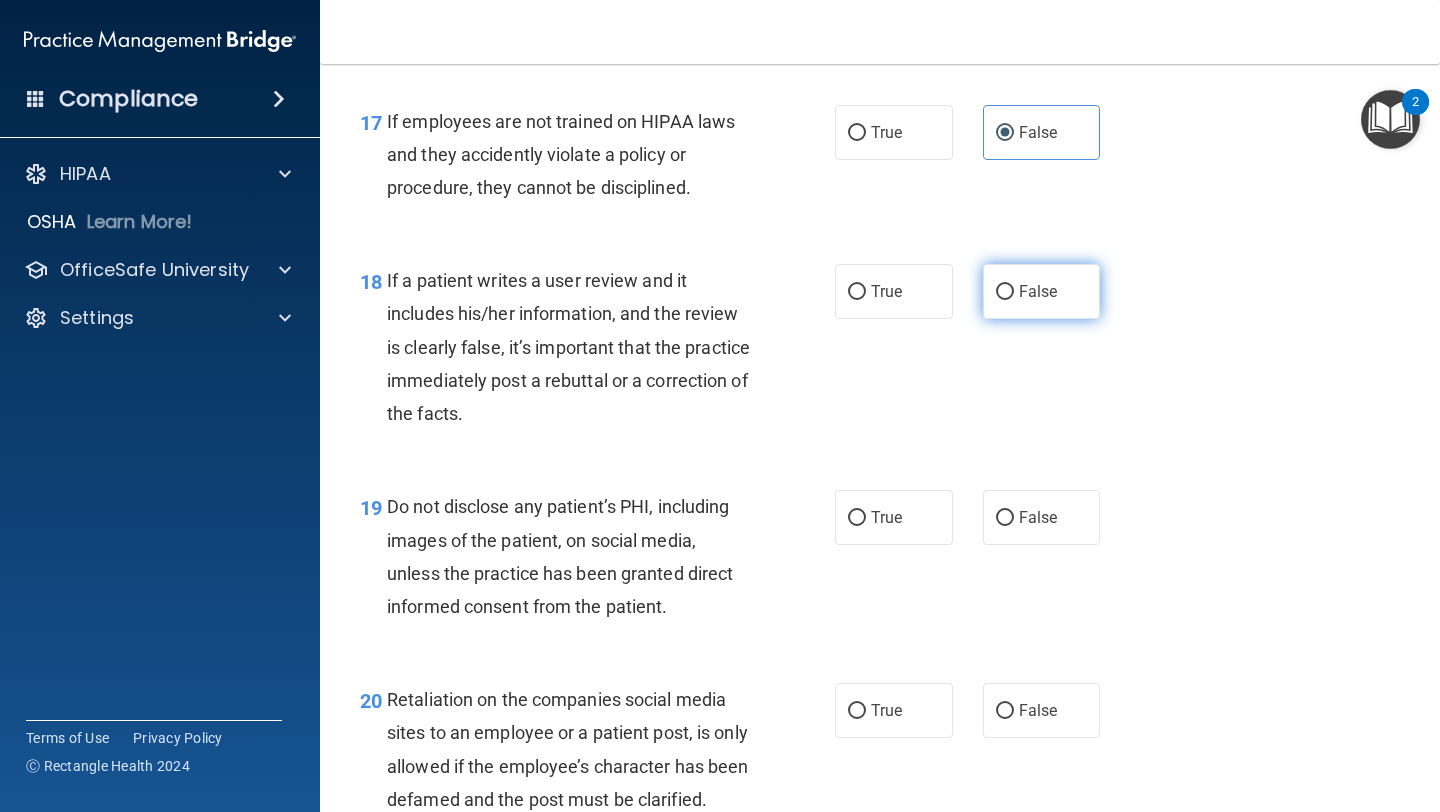 click on "False" at bounding box center [1042, 291] 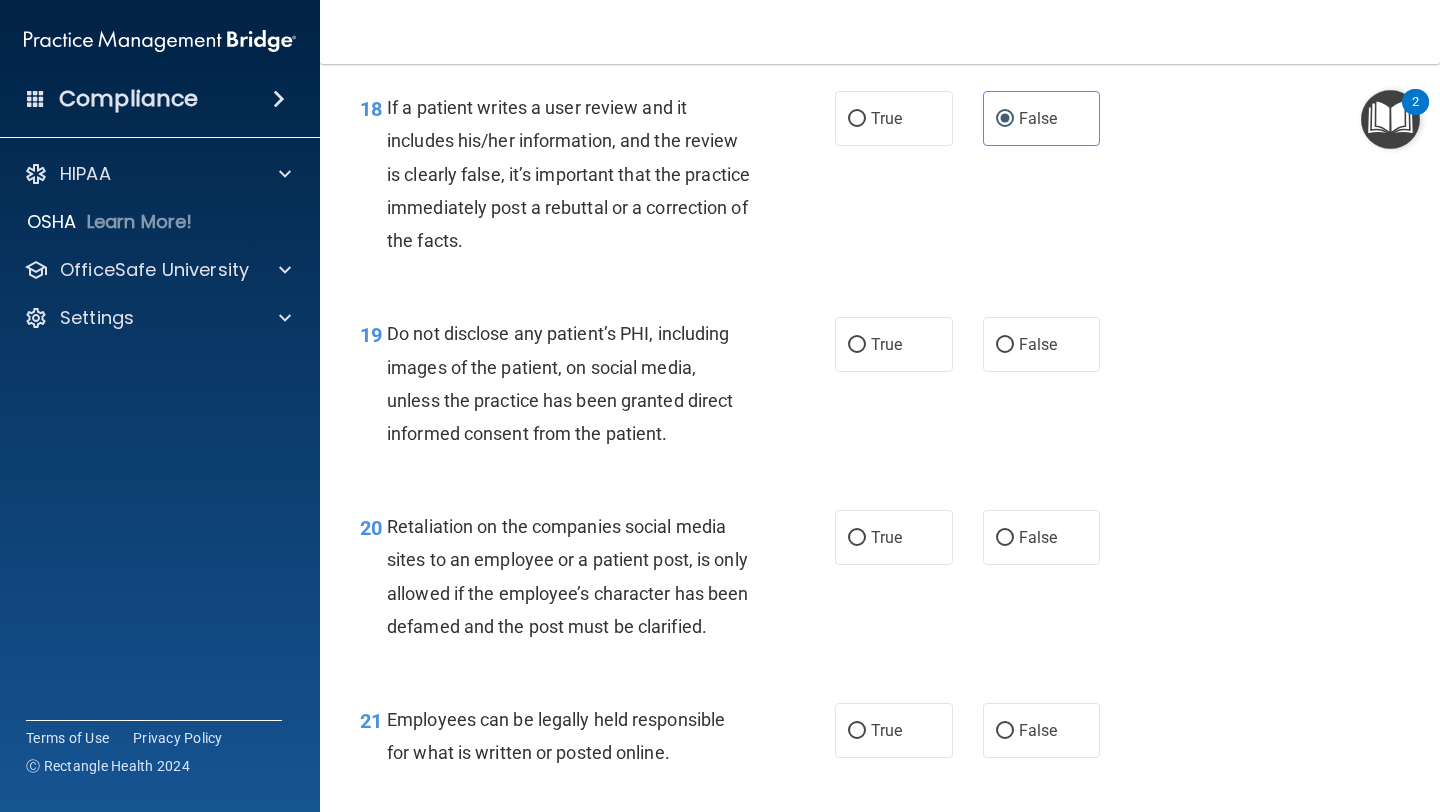 scroll, scrollTop: 3649, scrollLeft: 0, axis: vertical 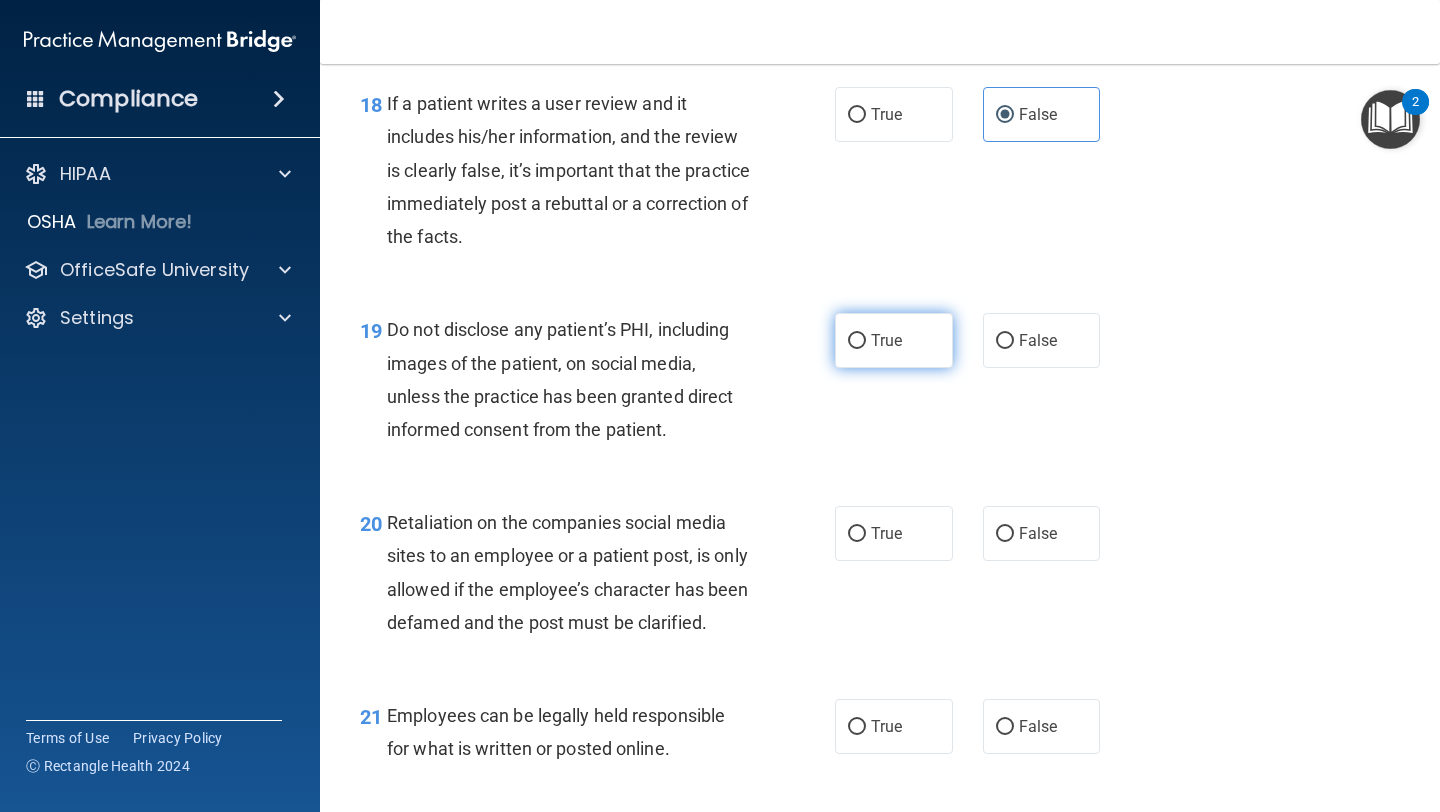 click on "True" at bounding box center (894, 340) 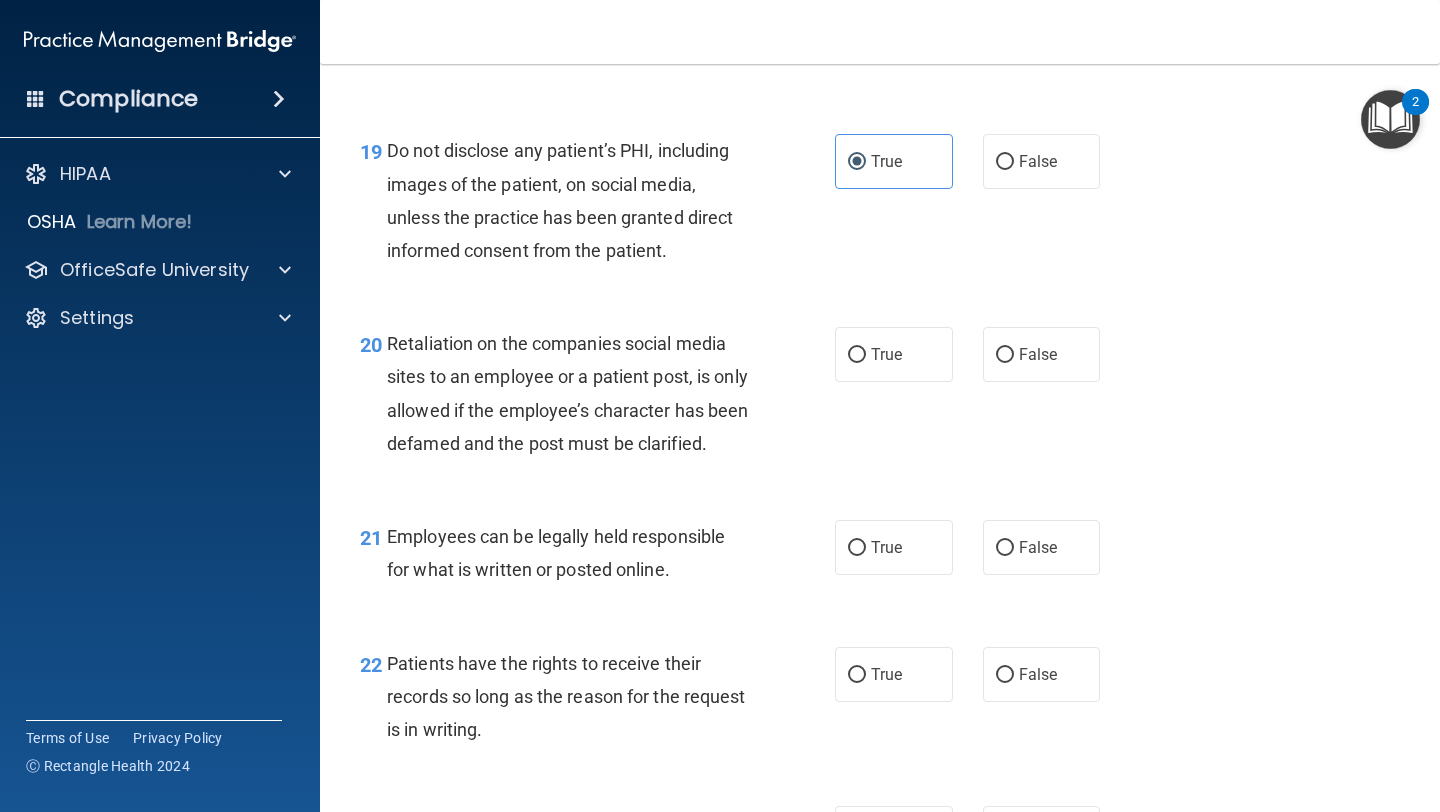 scroll, scrollTop: 3840, scrollLeft: 0, axis: vertical 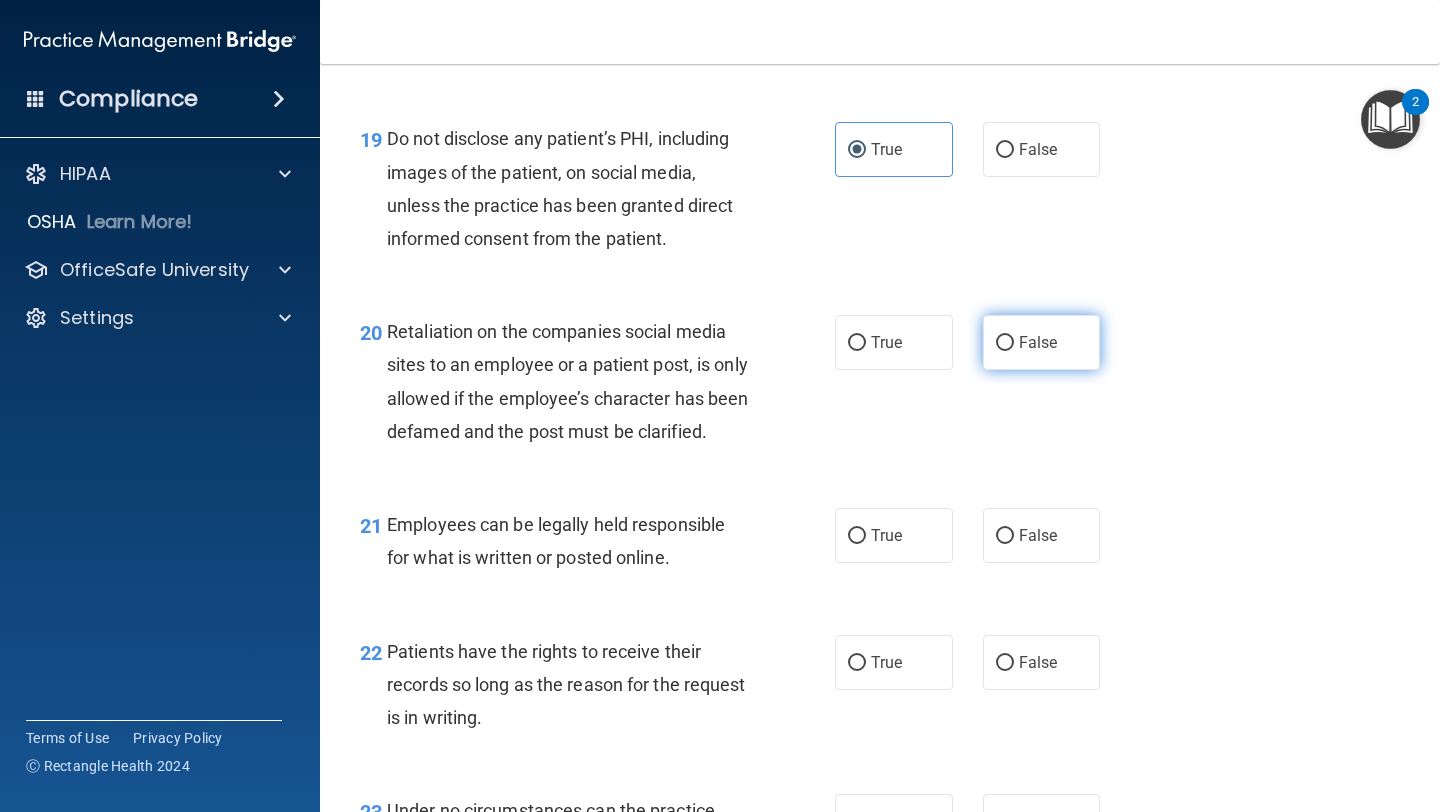 click on "False" at bounding box center [1038, 342] 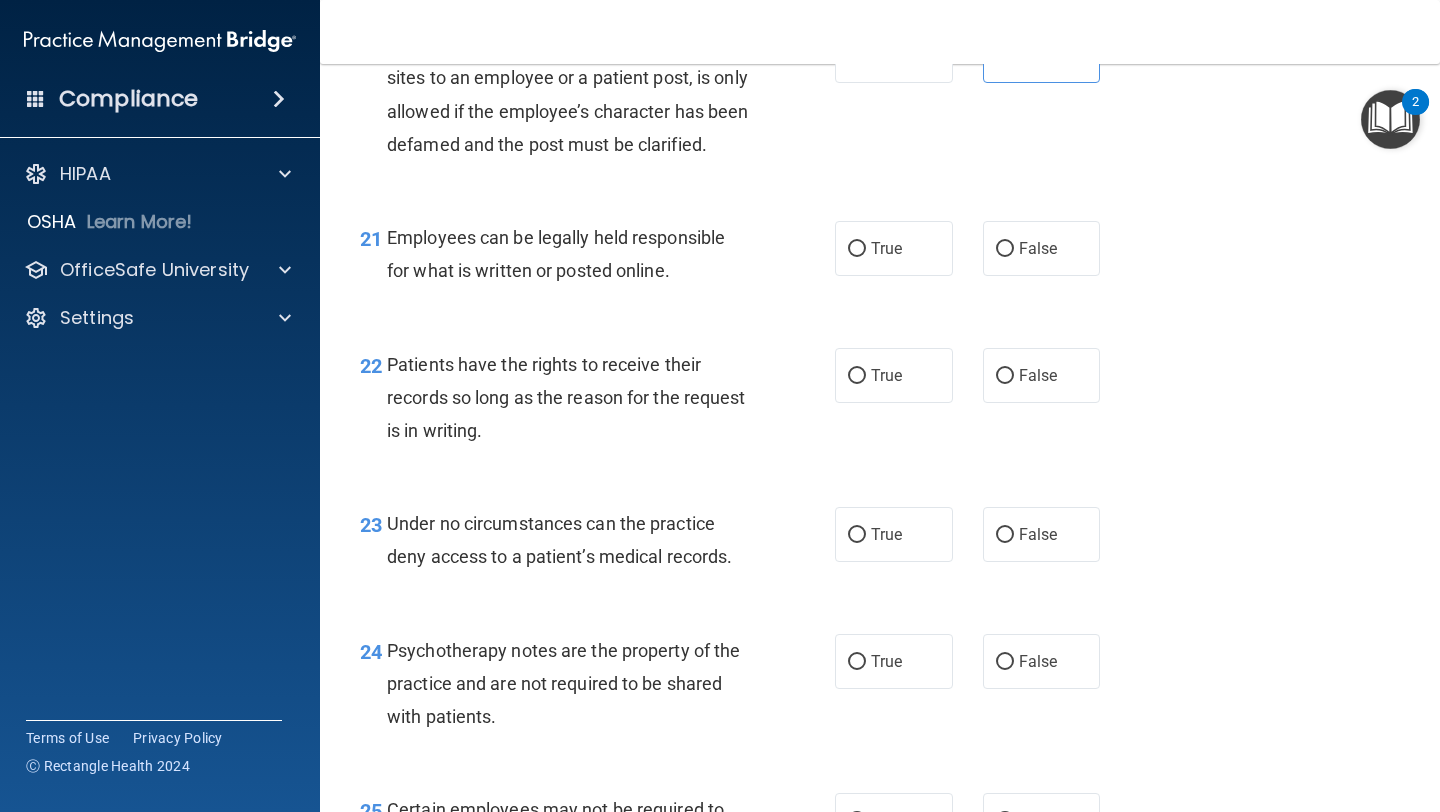 scroll, scrollTop: 4136, scrollLeft: 0, axis: vertical 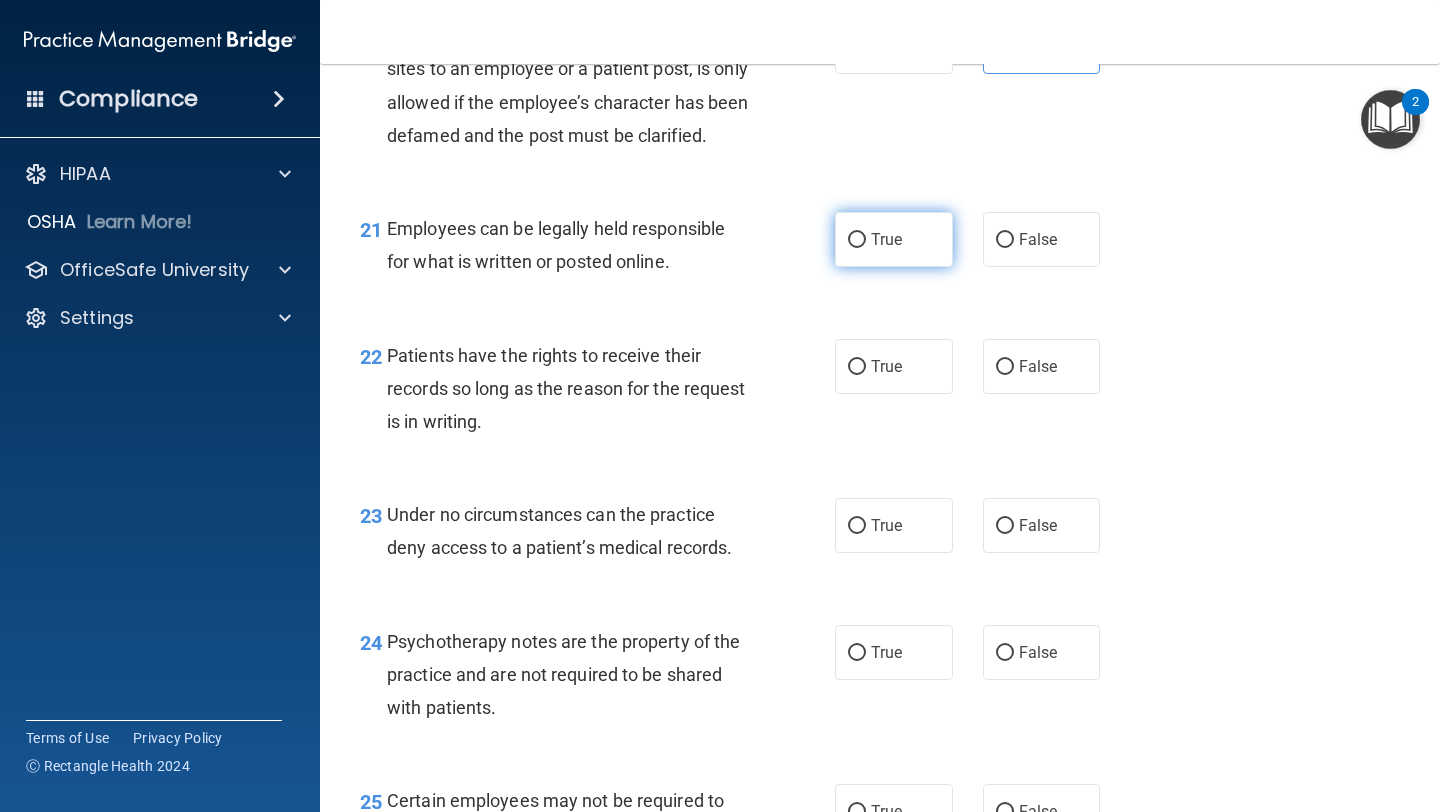 click on "True" at bounding box center (886, 239) 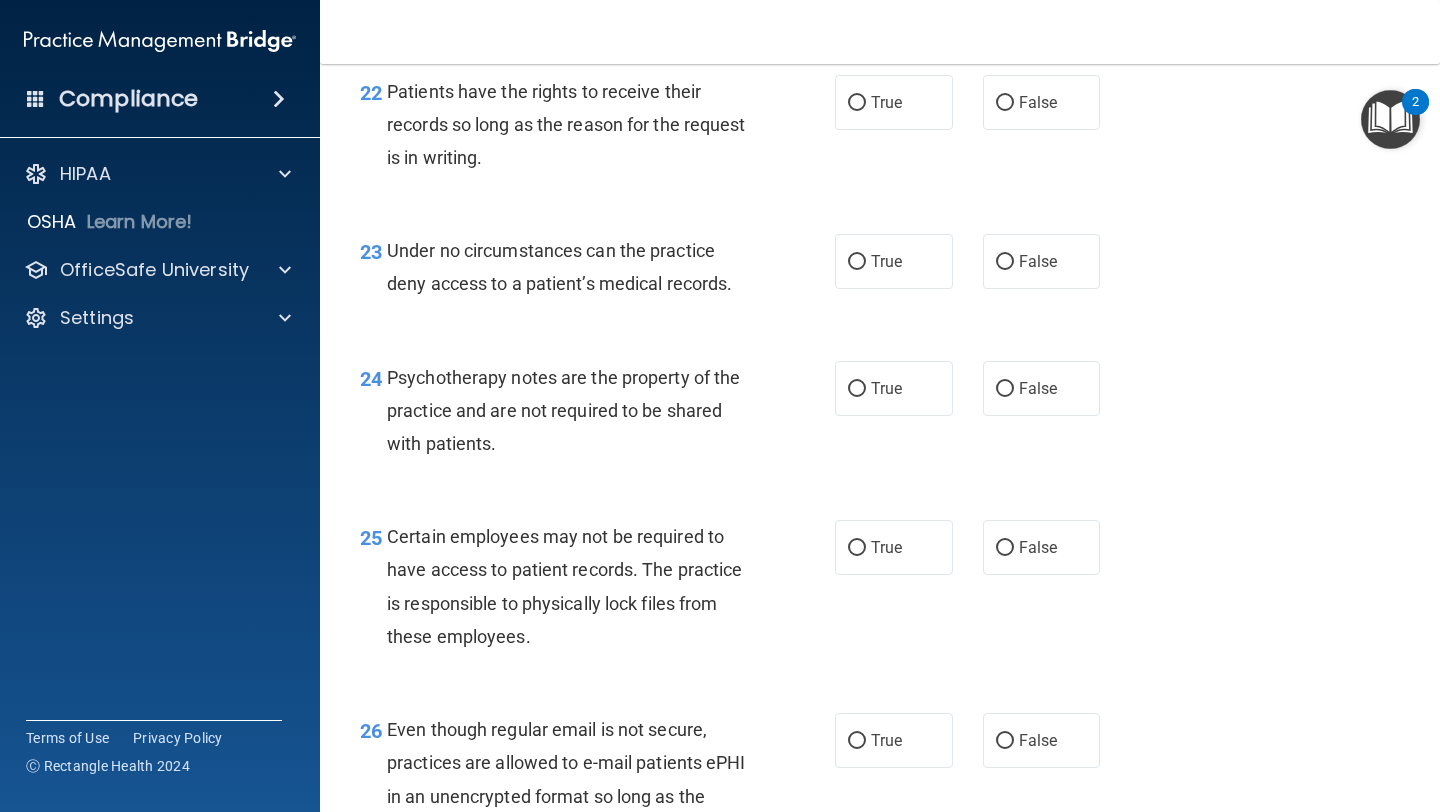 scroll, scrollTop: 4417, scrollLeft: 0, axis: vertical 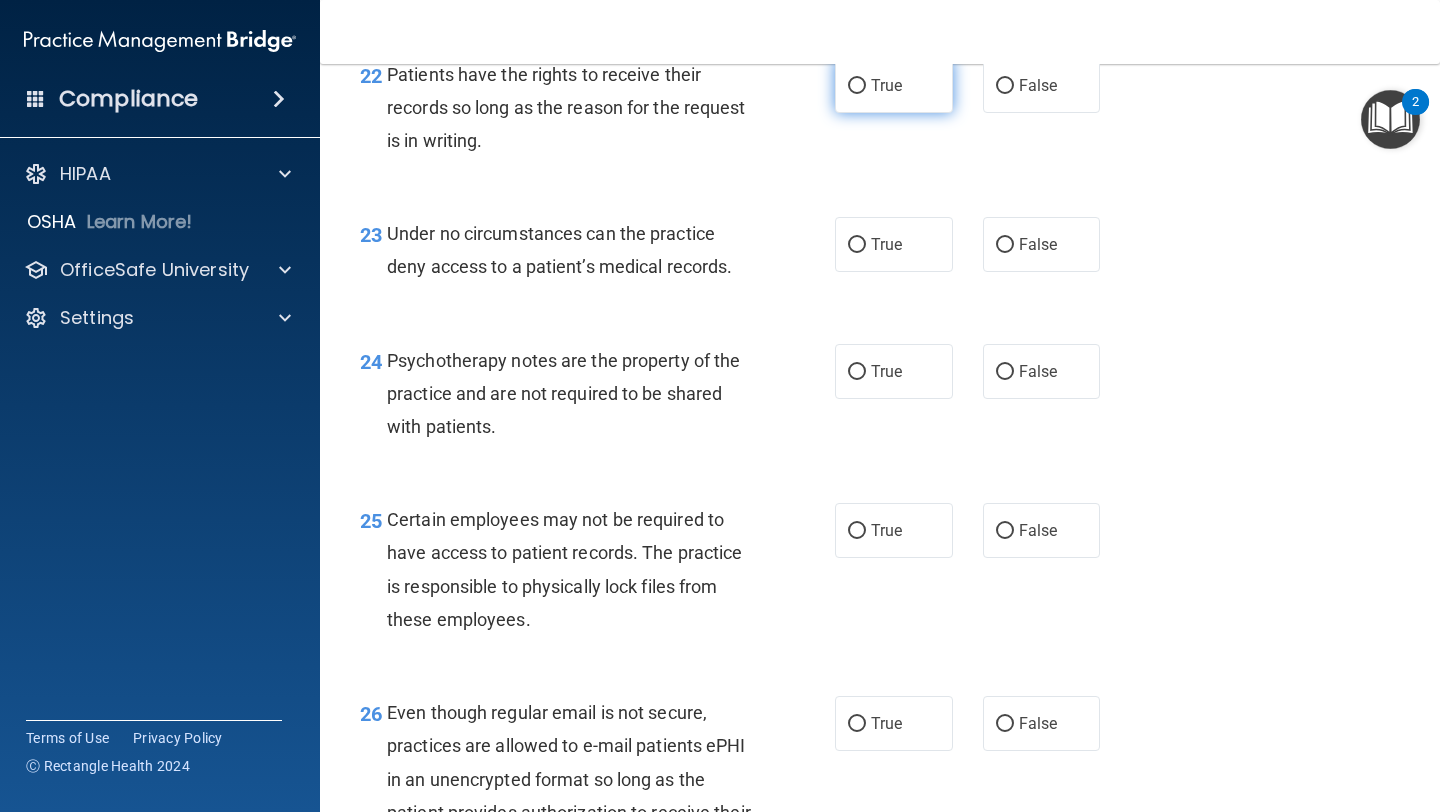 click on "True" at bounding box center [894, 85] 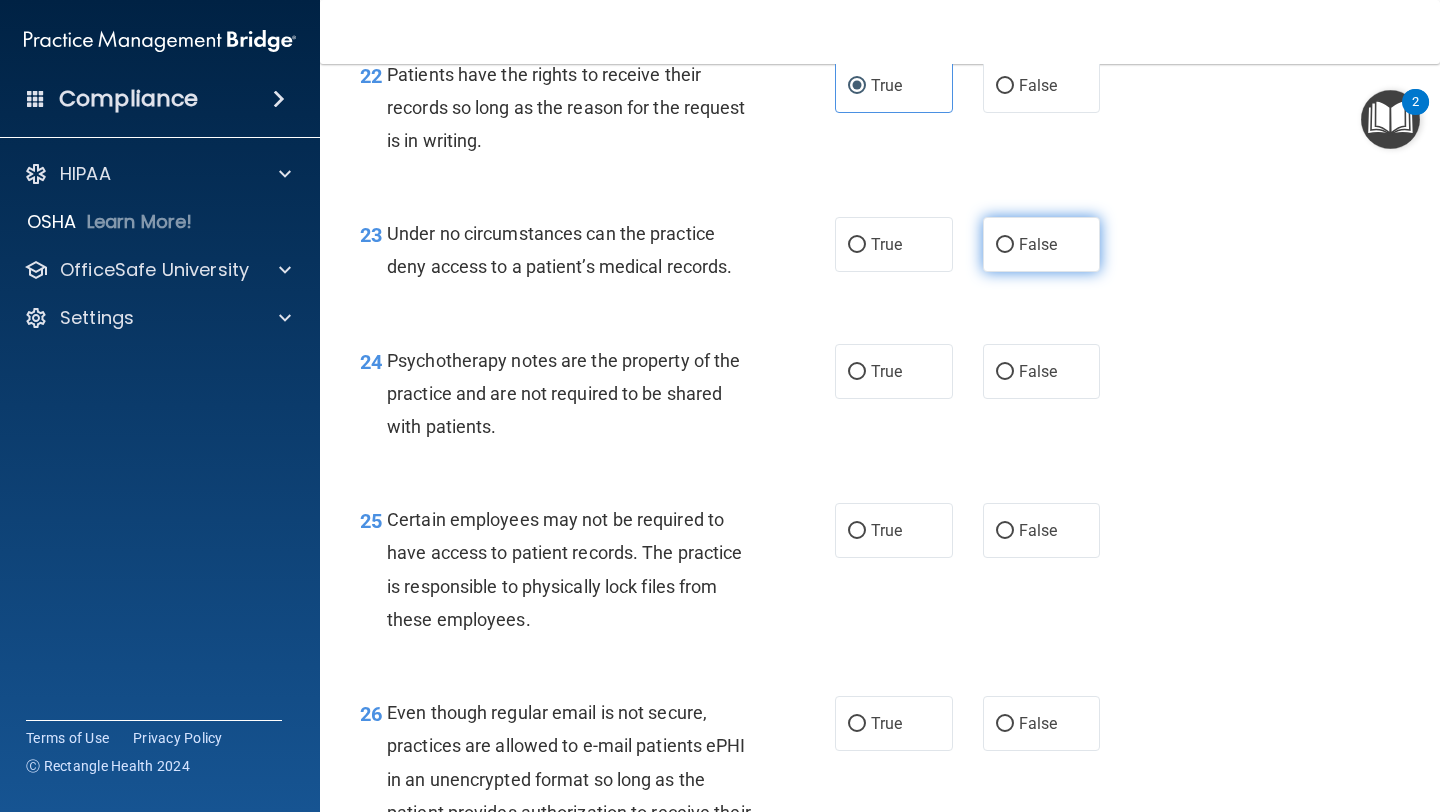 click on "False" at bounding box center (1042, 244) 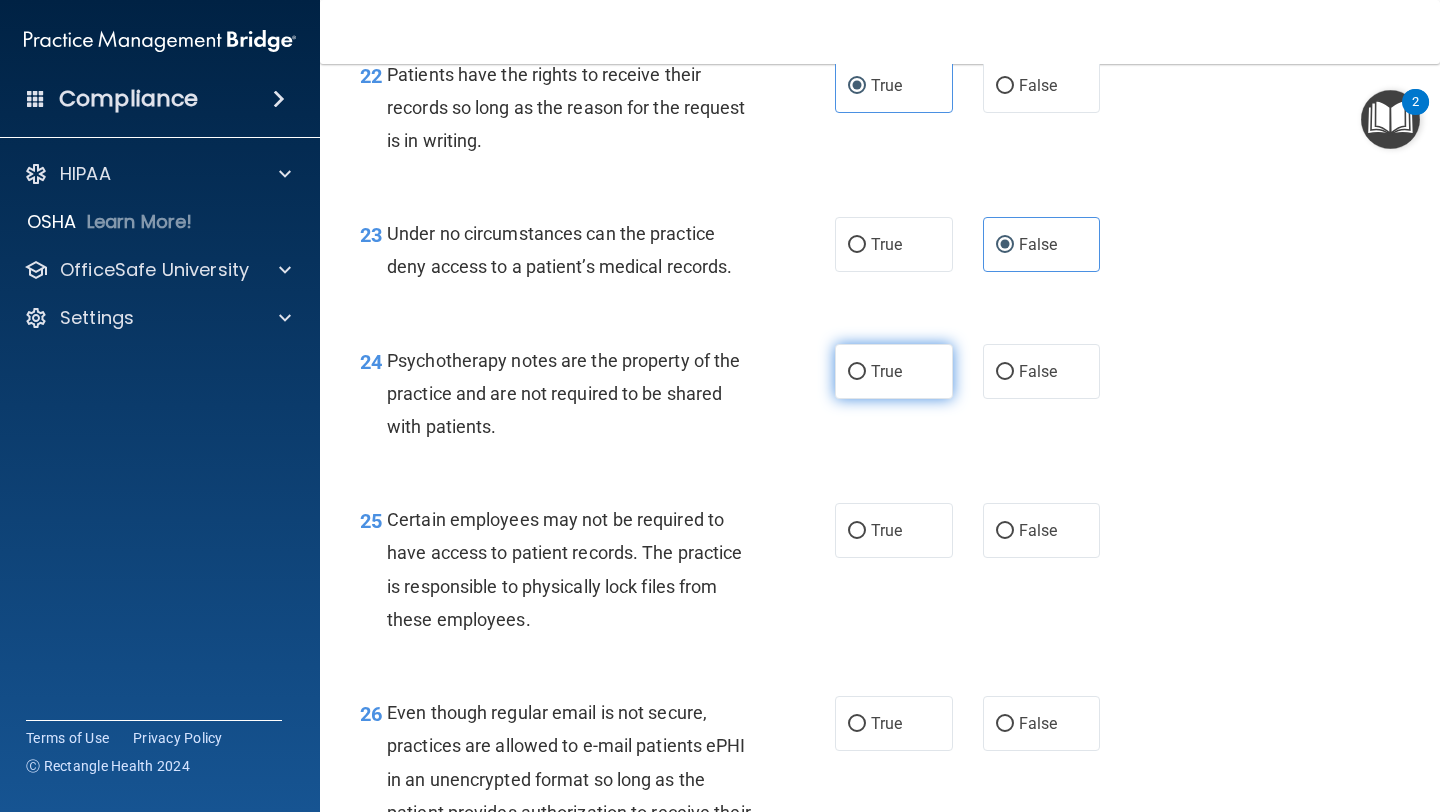 click on "True" at bounding box center (886, 371) 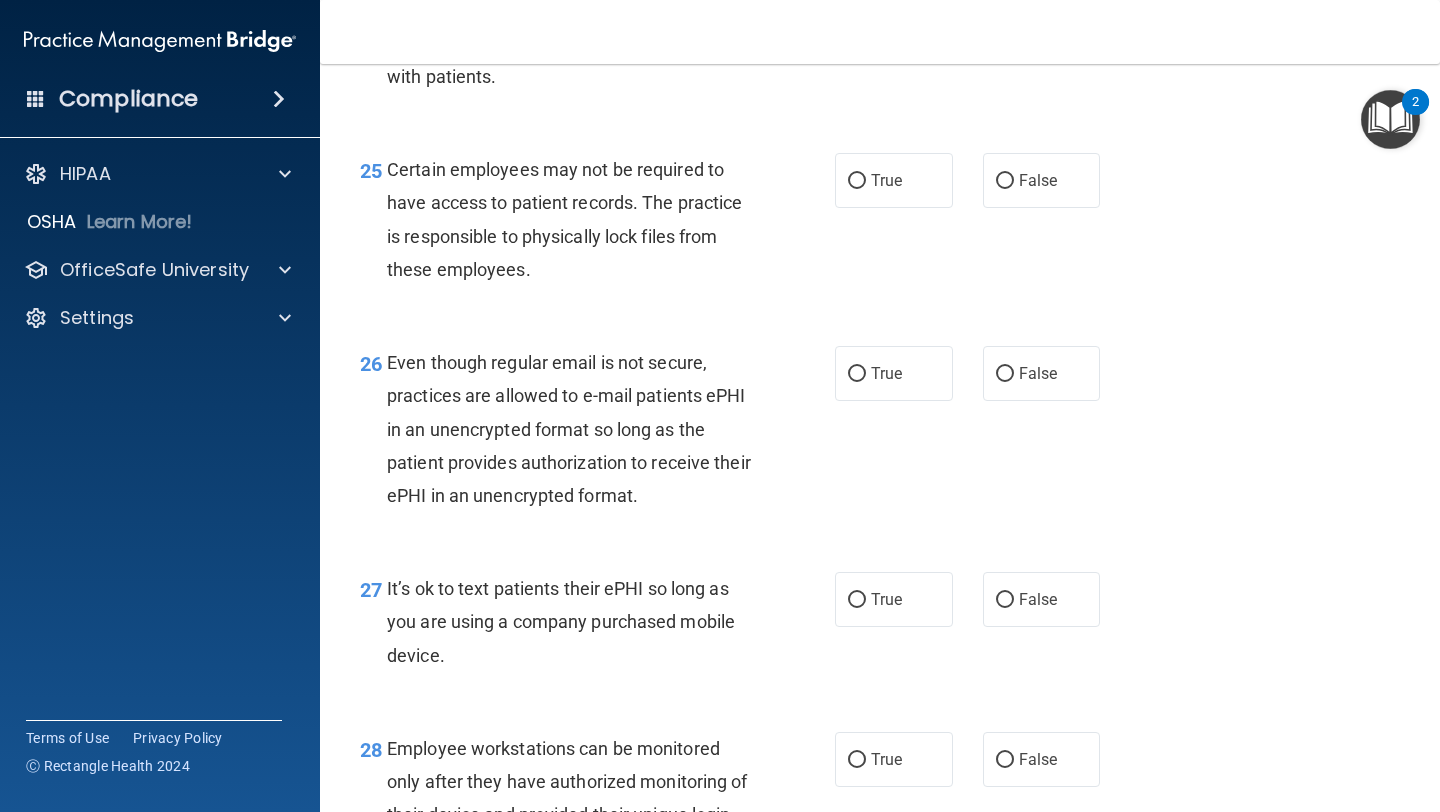 scroll, scrollTop: 4833, scrollLeft: 0, axis: vertical 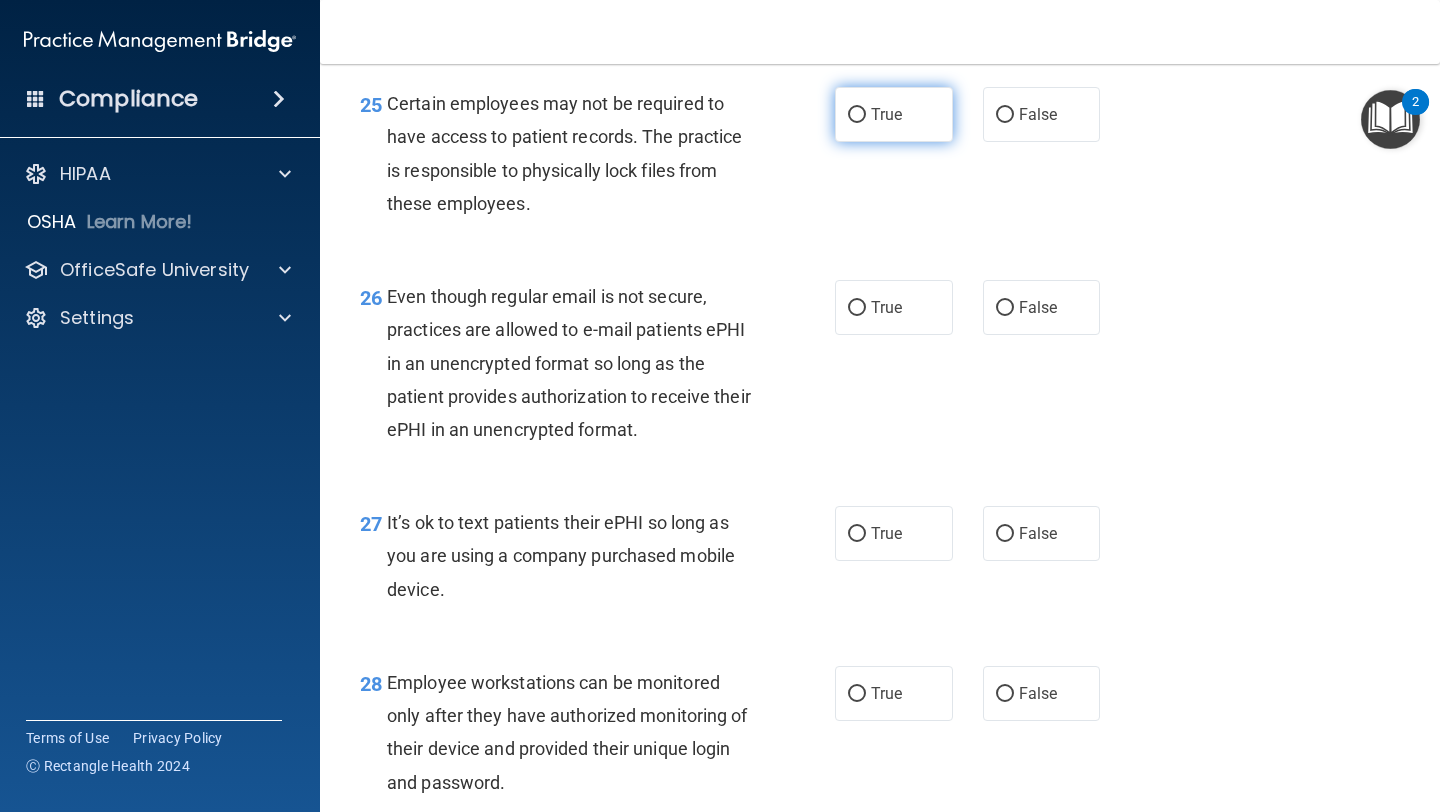 click on "True" at bounding box center (894, 114) 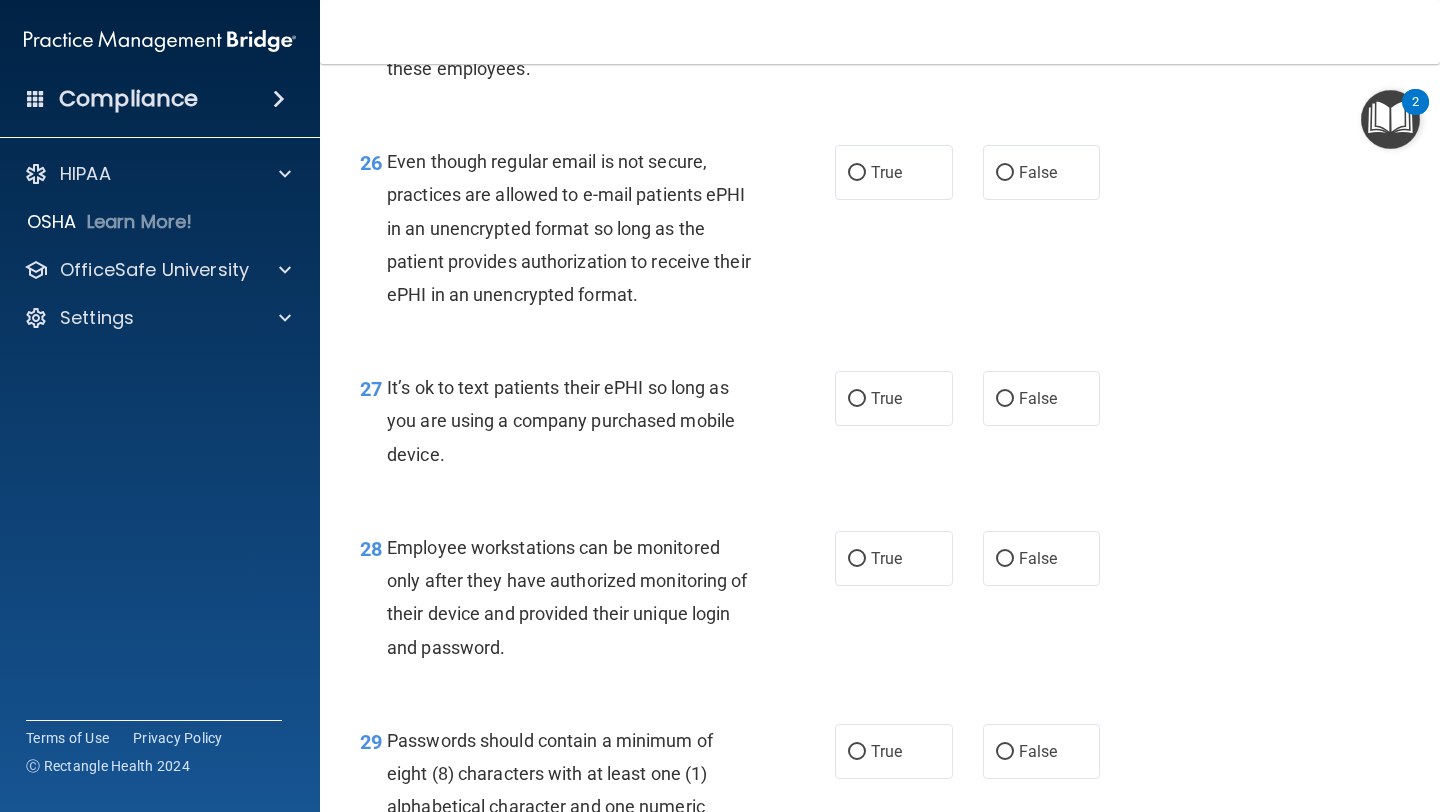 scroll, scrollTop: 4970, scrollLeft: 0, axis: vertical 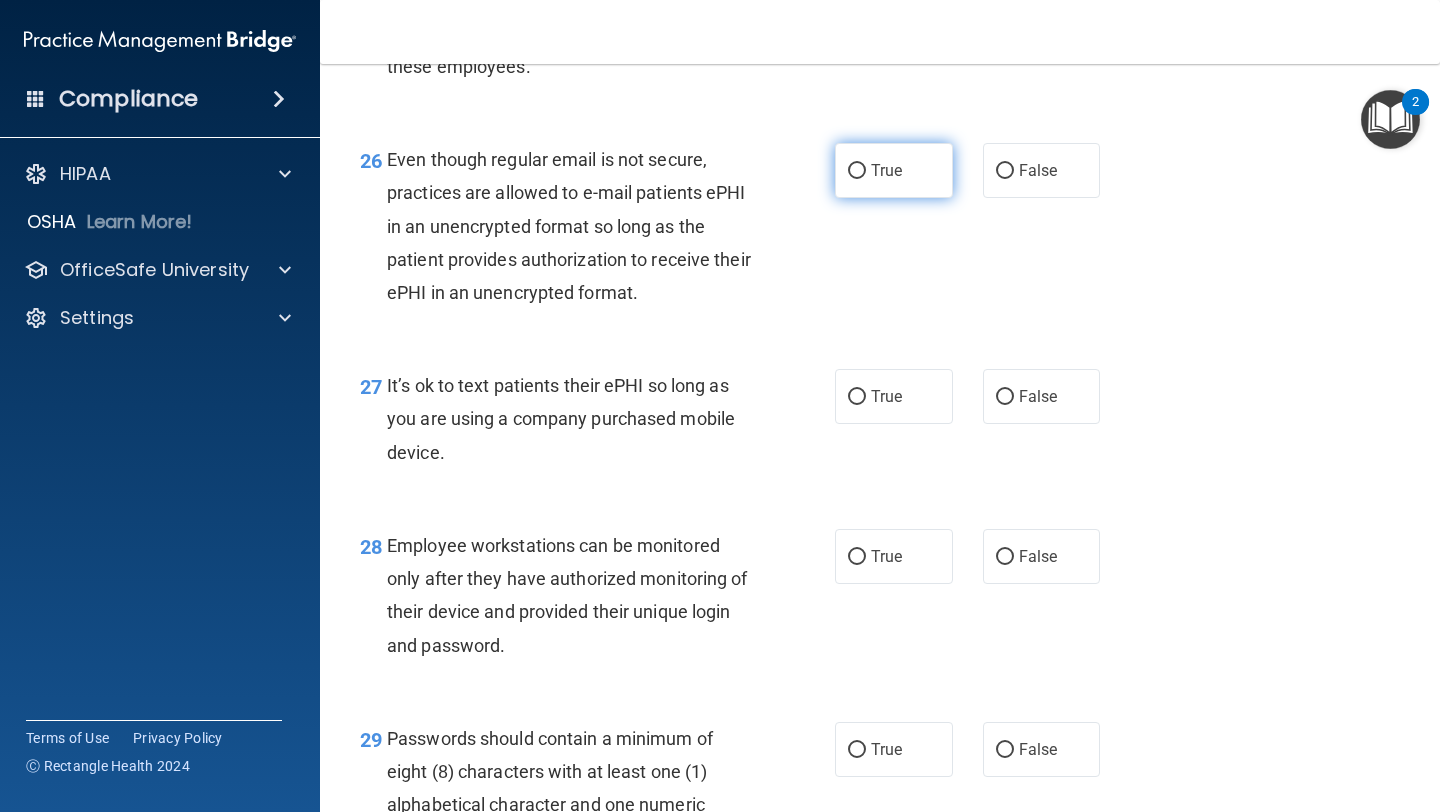 click on "True" at bounding box center [886, 170] 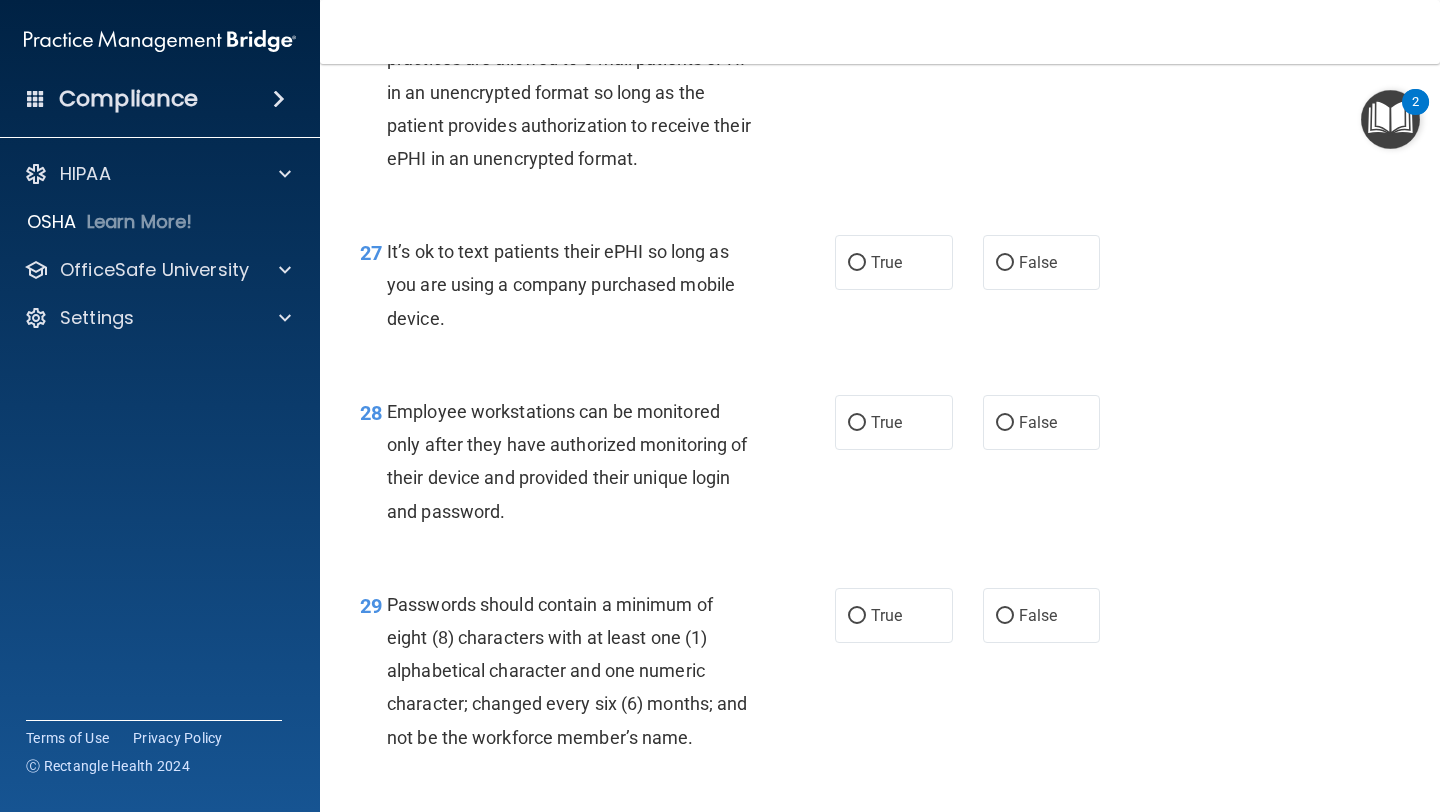 scroll, scrollTop: 5107, scrollLeft: 0, axis: vertical 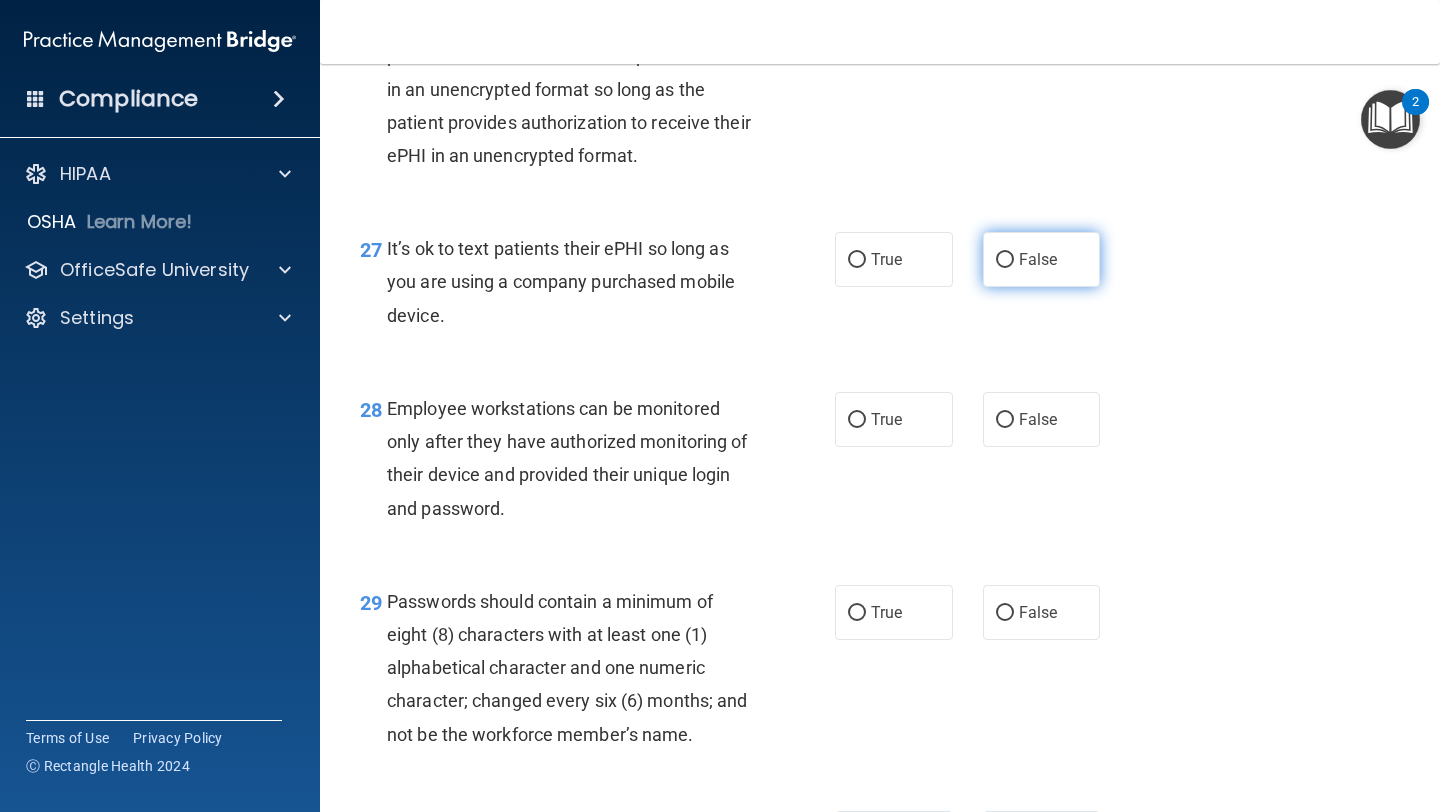 click on "False" at bounding box center (1038, 259) 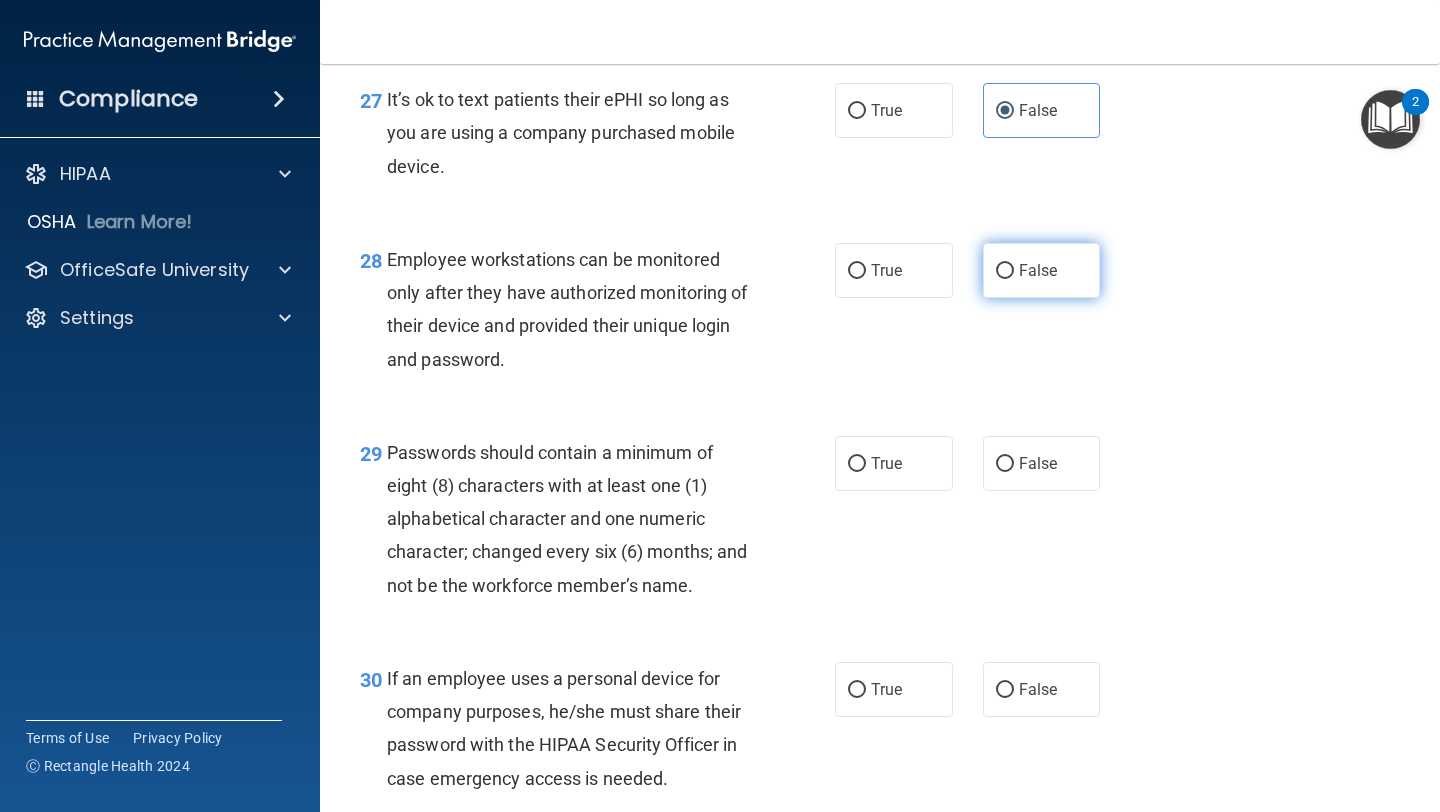 scroll, scrollTop: 5269, scrollLeft: 0, axis: vertical 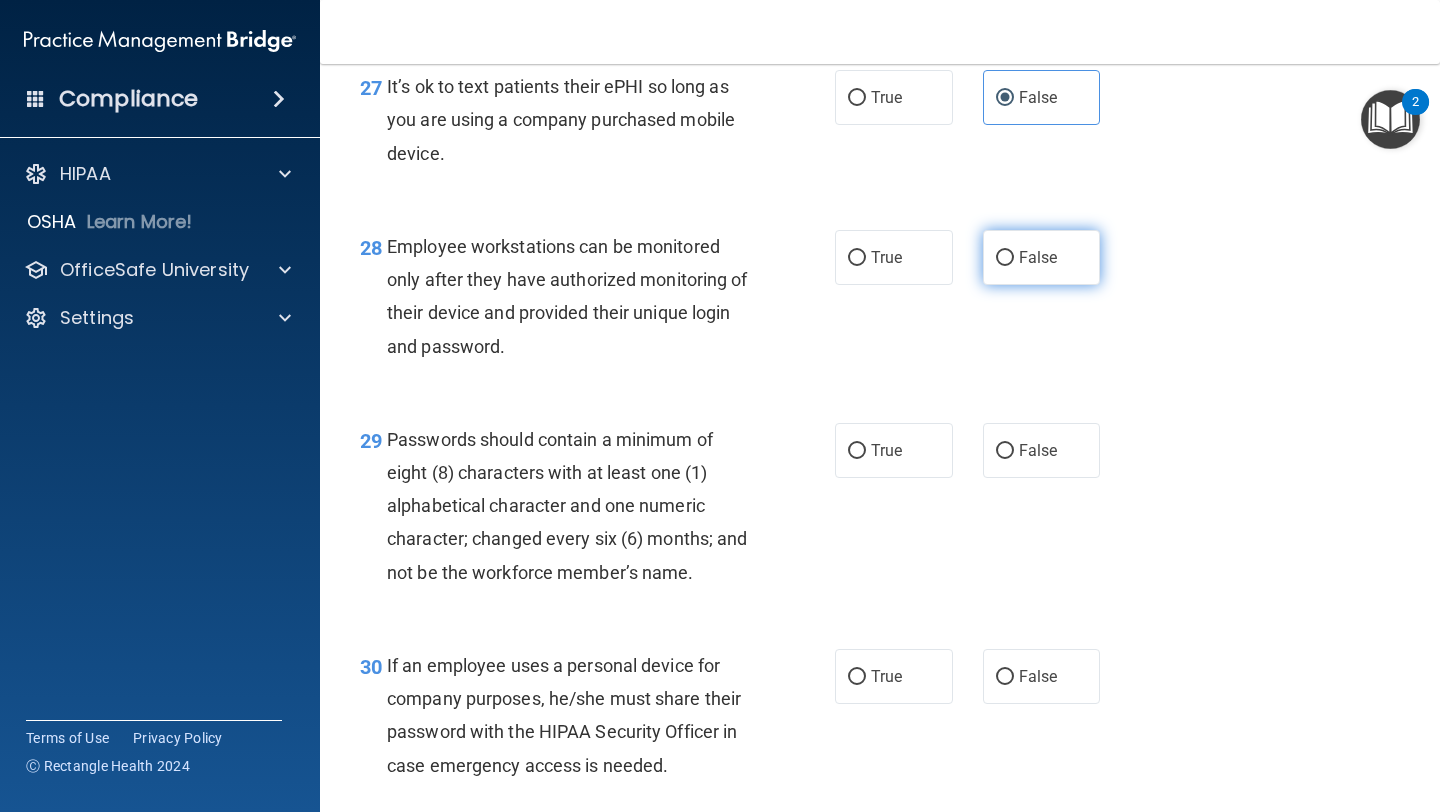 click on "False" at bounding box center [1042, 257] 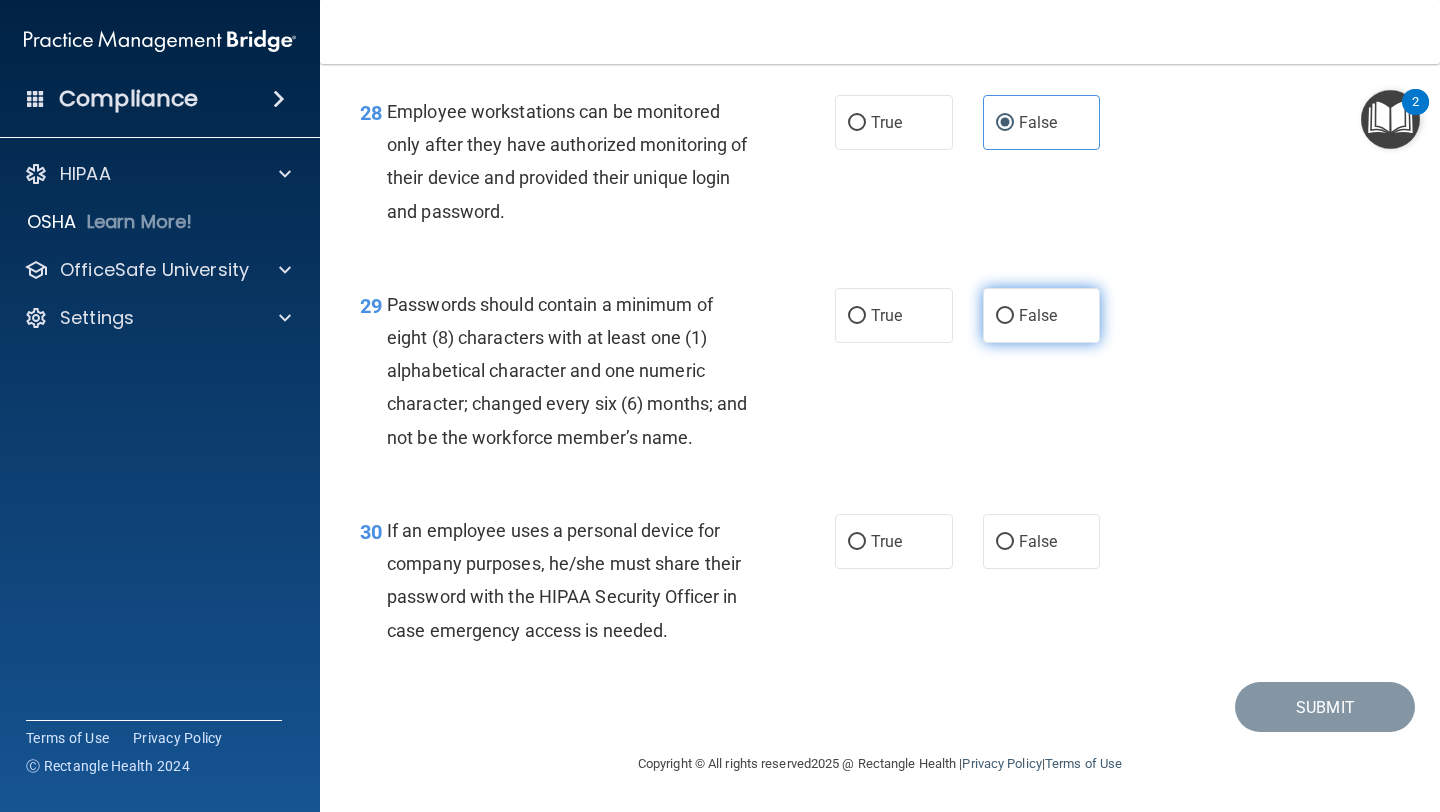 scroll, scrollTop: 5418, scrollLeft: 0, axis: vertical 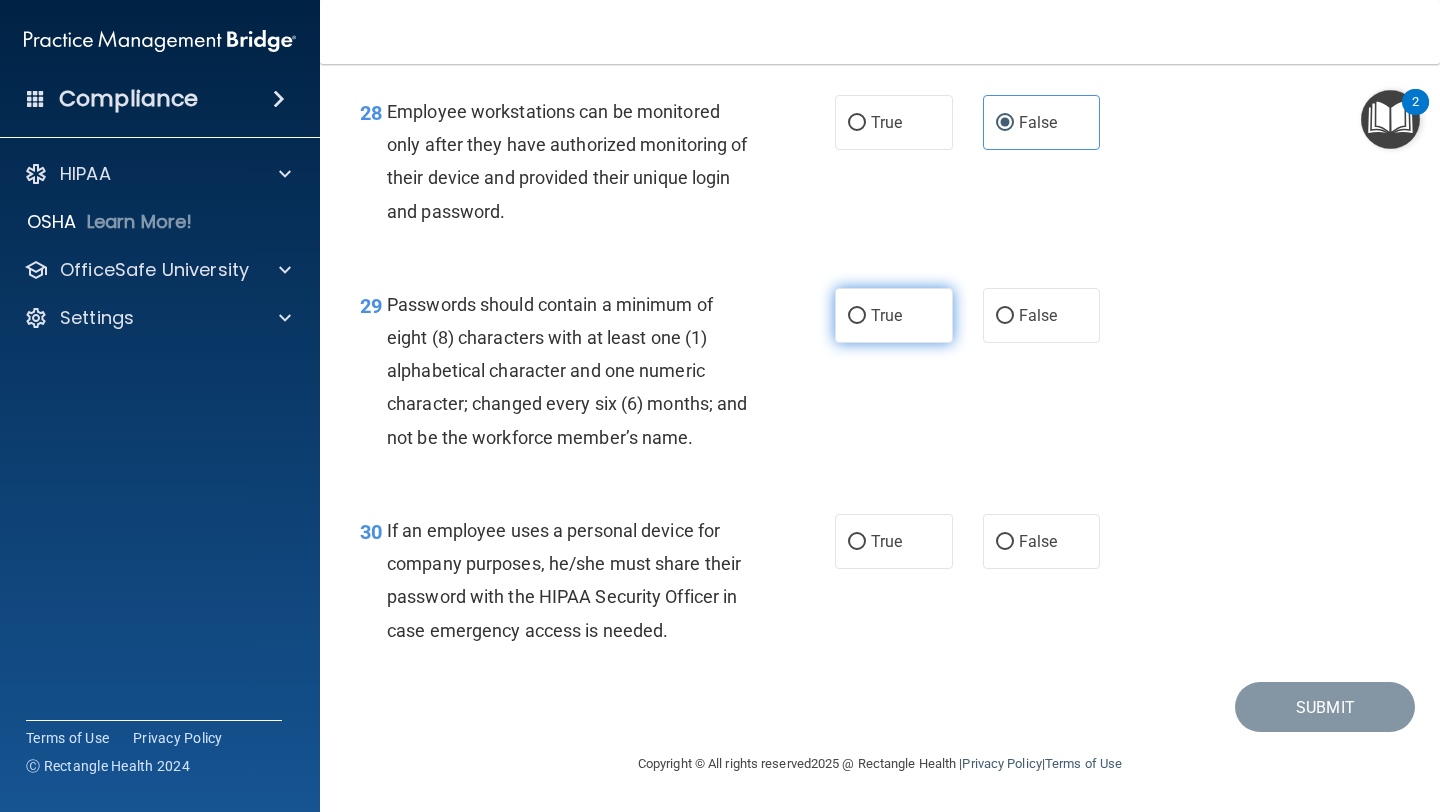 click on "True" at bounding box center [886, 315] 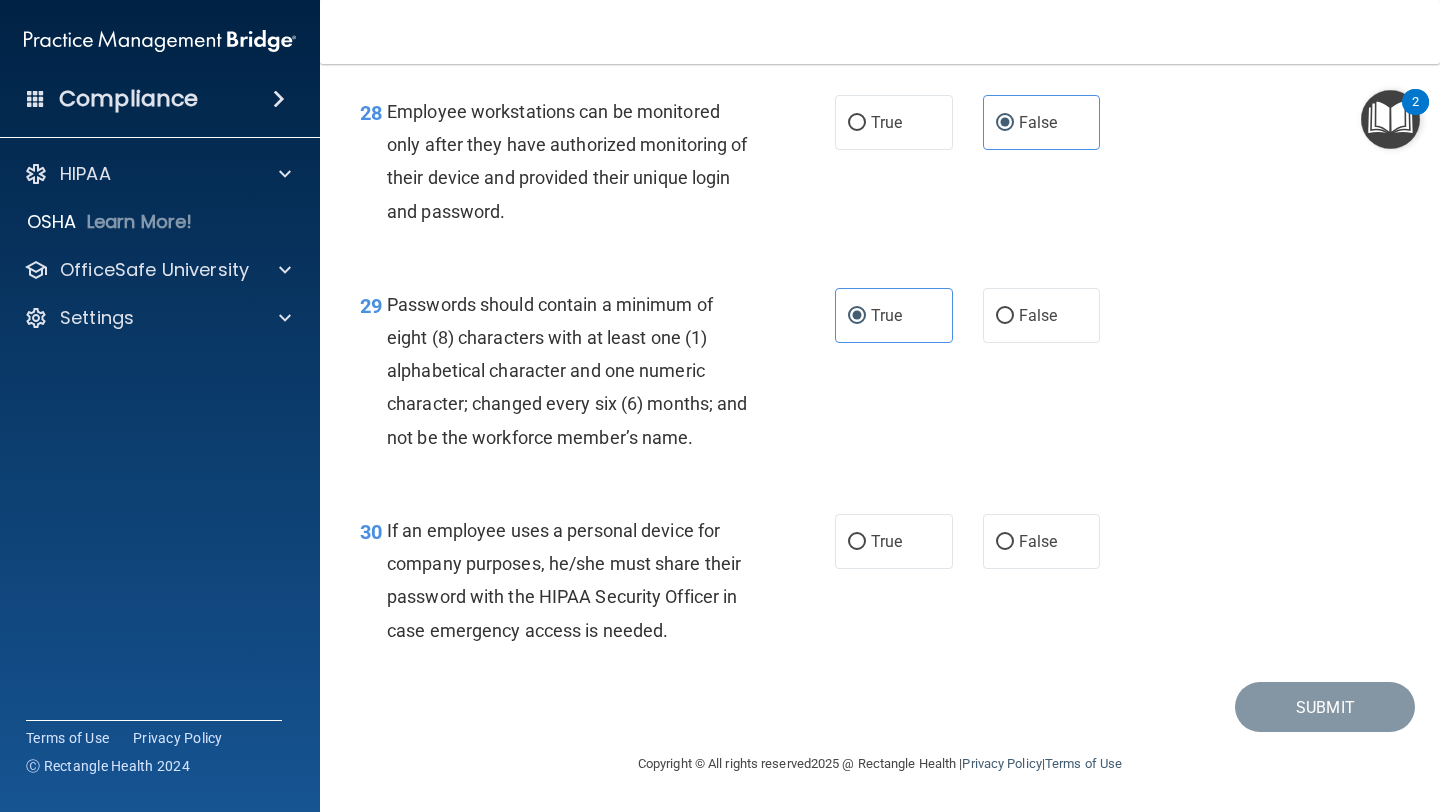 scroll, scrollTop: 5438, scrollLeft: 0, axis: vertical 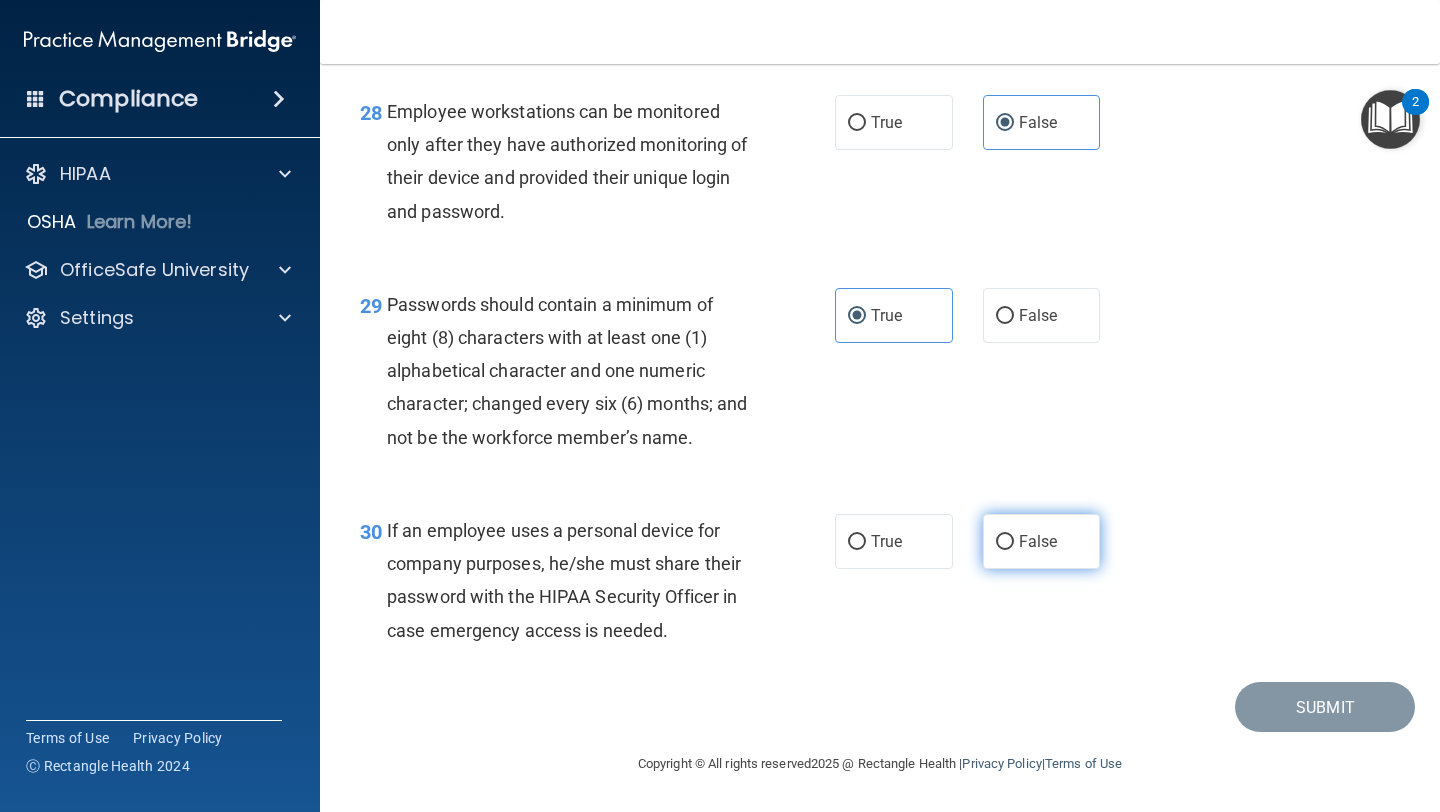click on "False" at bounding box center [1042, 541] 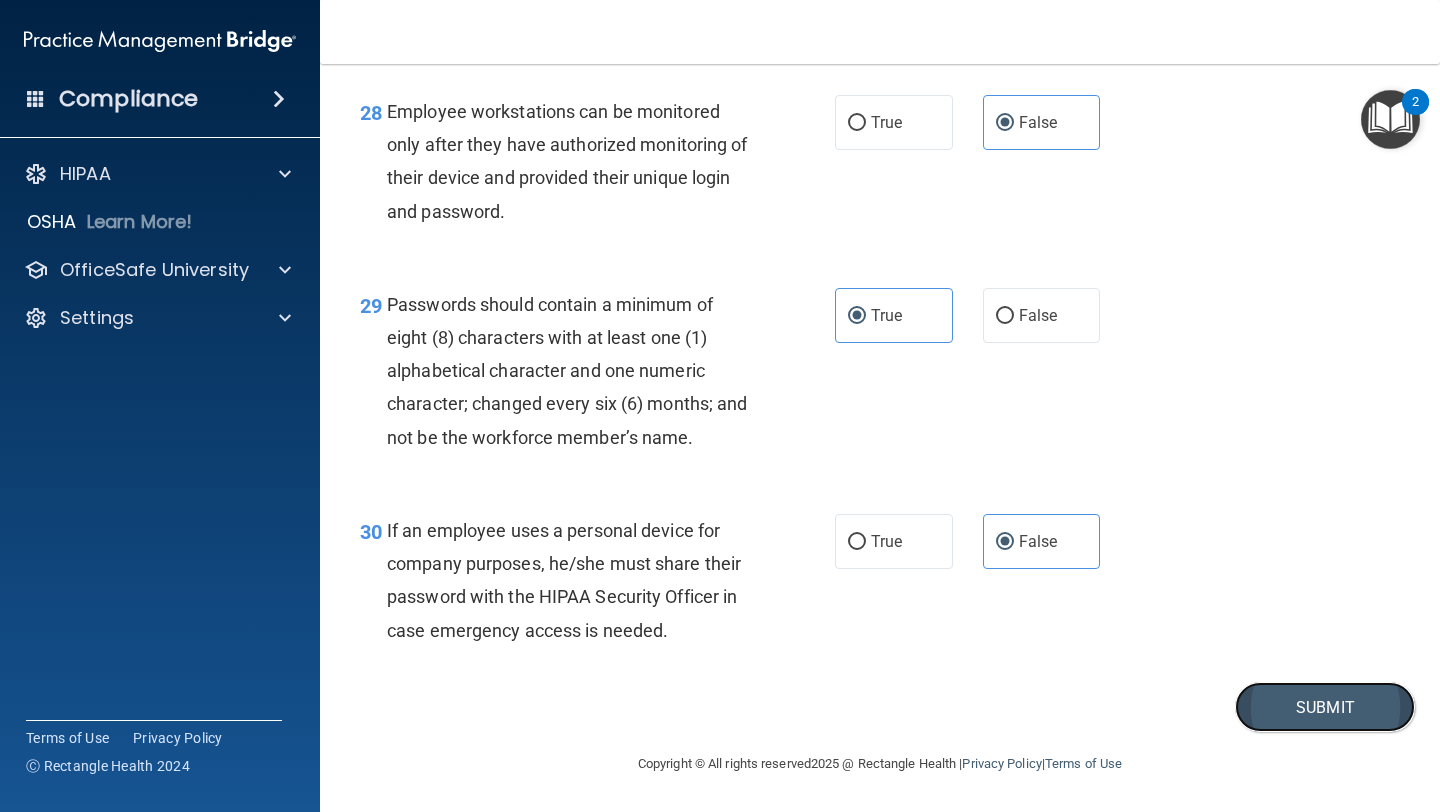 click on "Submit" at bounding box center [1325, 707] 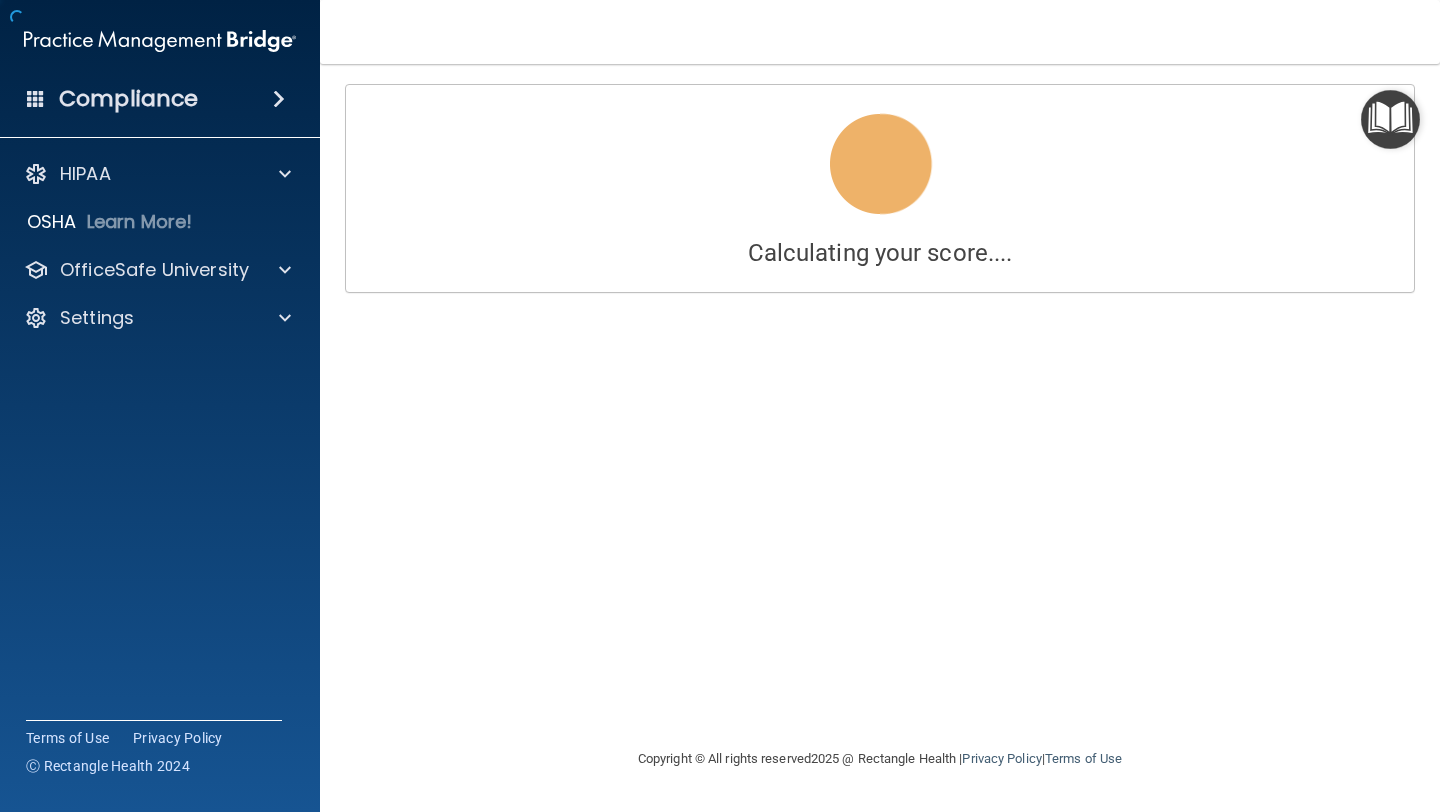 scroll, scrollTop: 0, scrollLeft: 0, axis: both 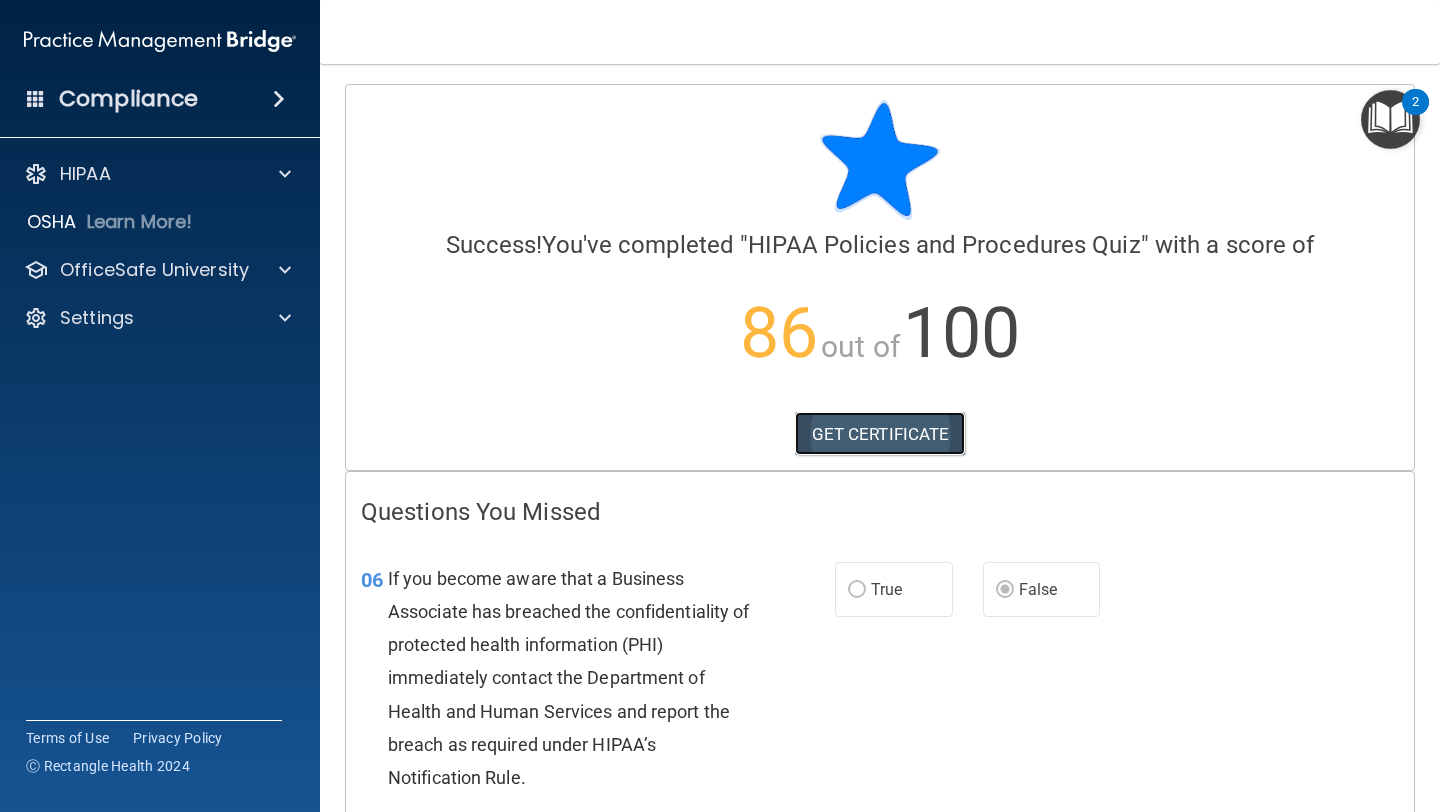 click on "GET CERTIFICATE" at bounding box center (880, 434) 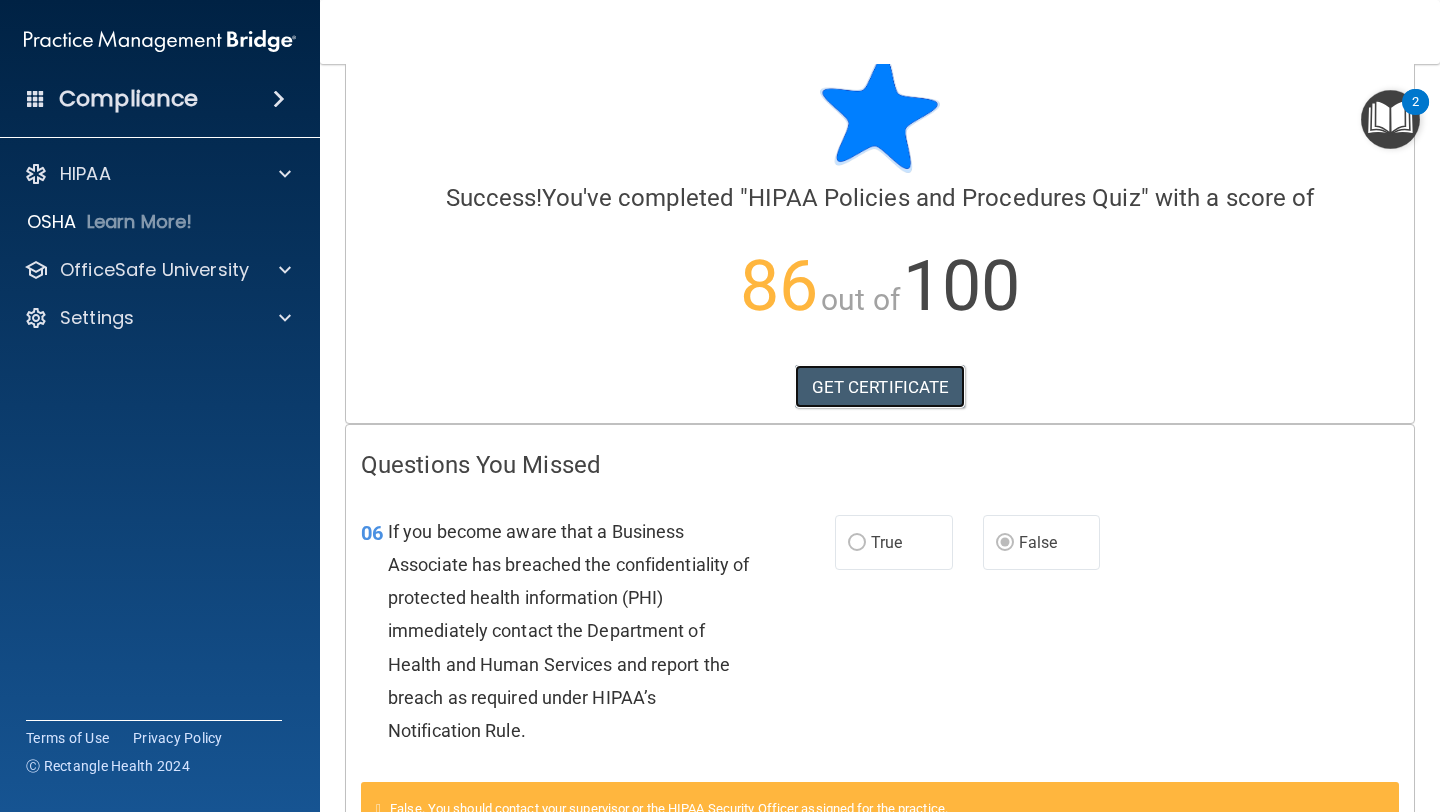 scroll, scrollTop: 49, scrollLeft: 0, axis: vertical 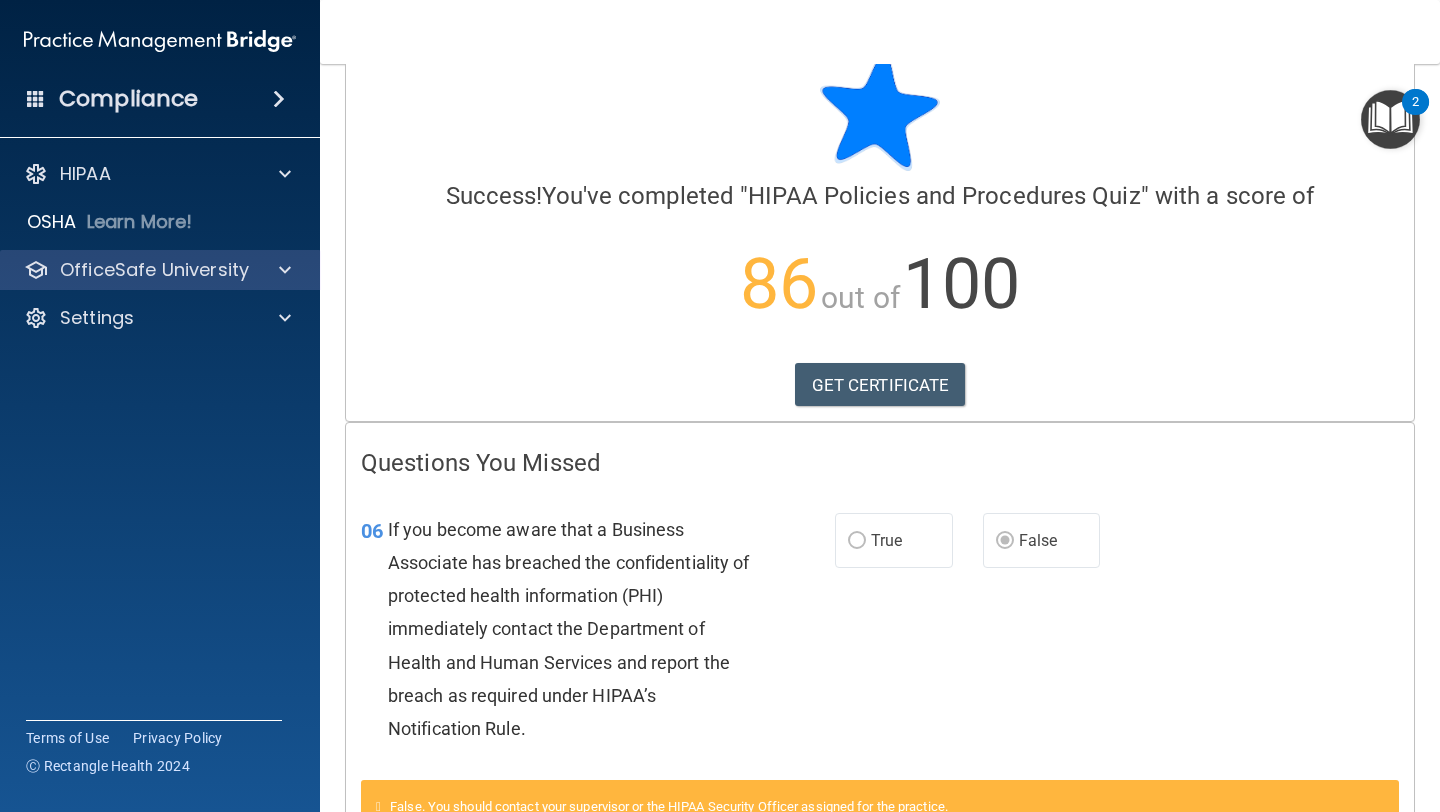 click on "OfficeSafe University" at bounding box center (160, 270) 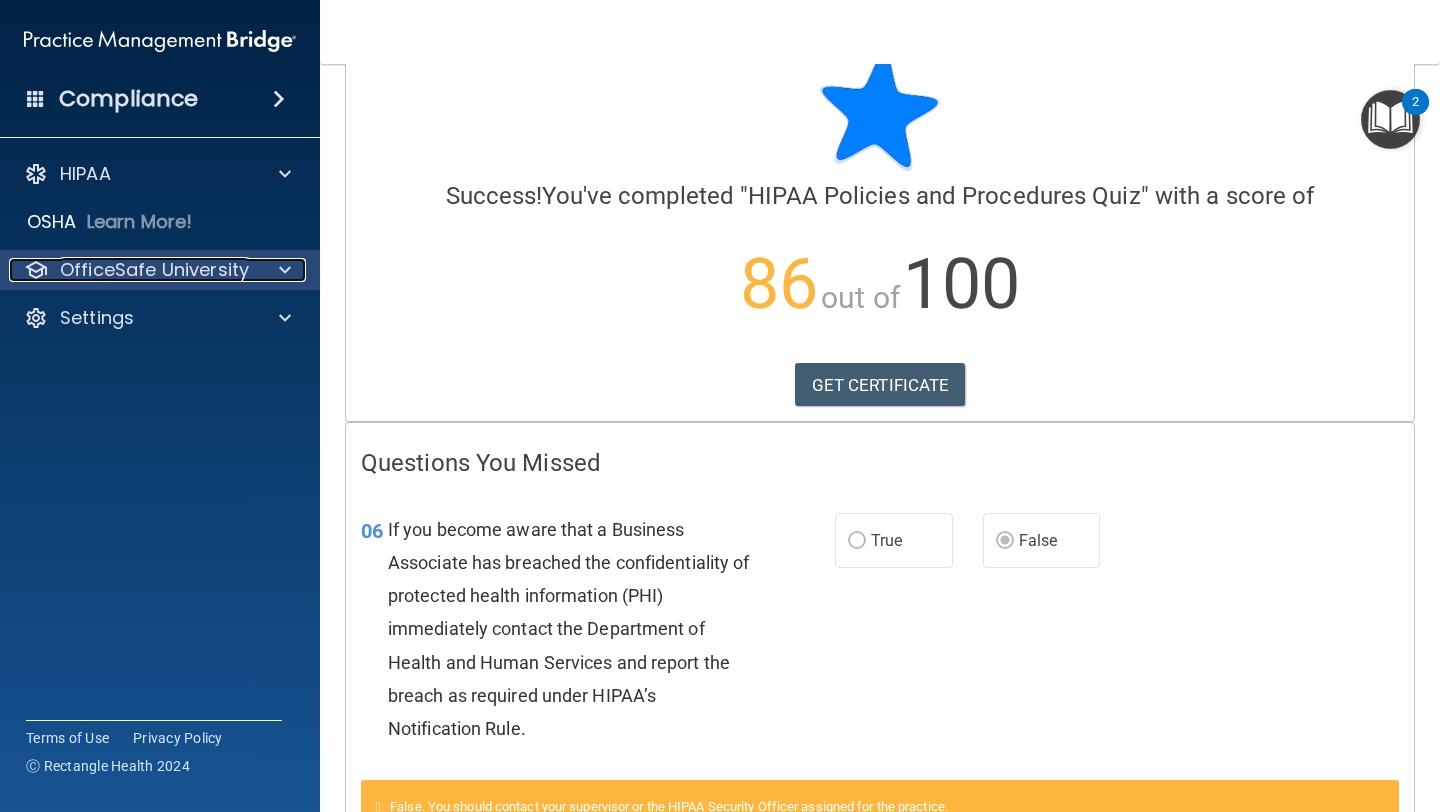 click at bounding box center (282, 270) 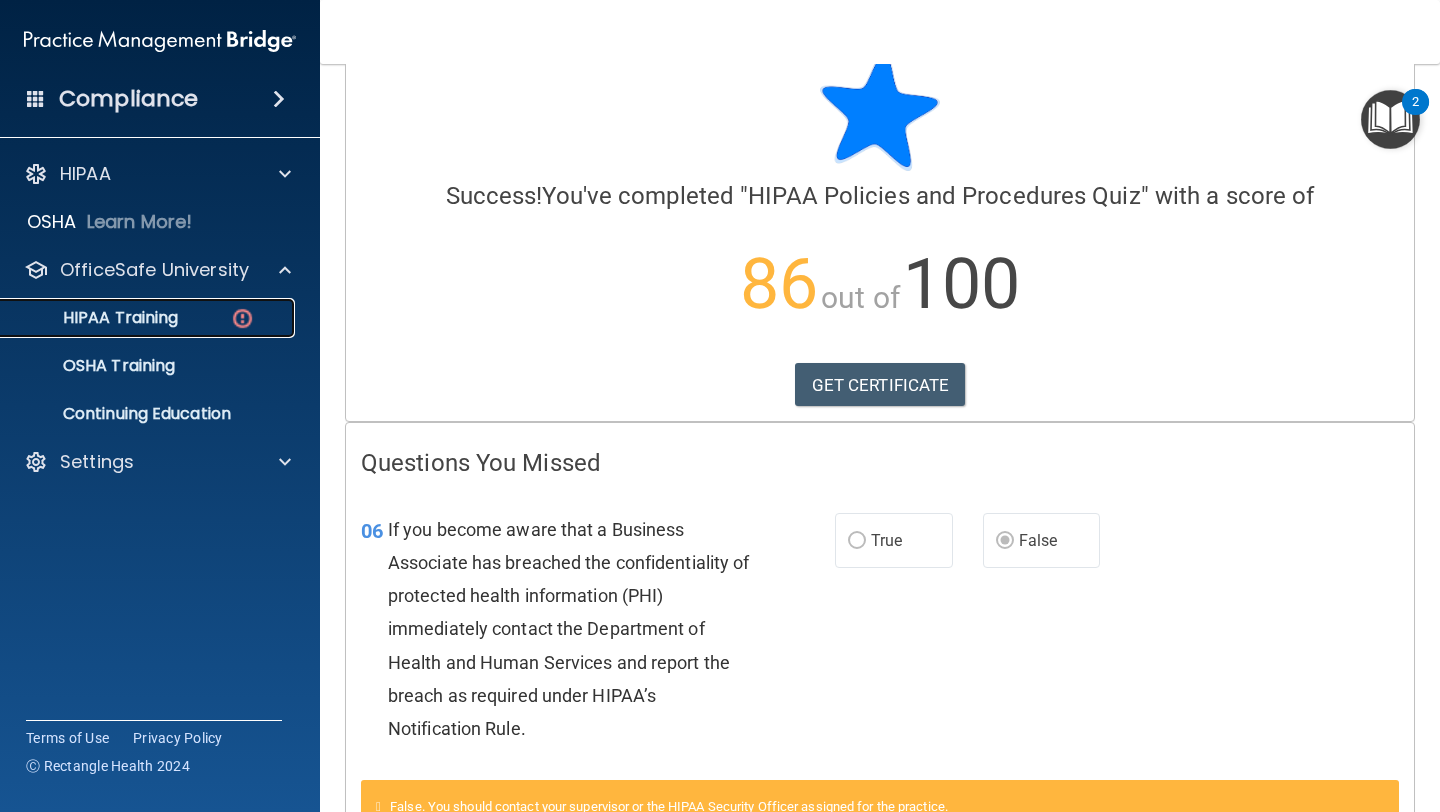 click on "HIPAA Training" at bounding box center [149, 318] 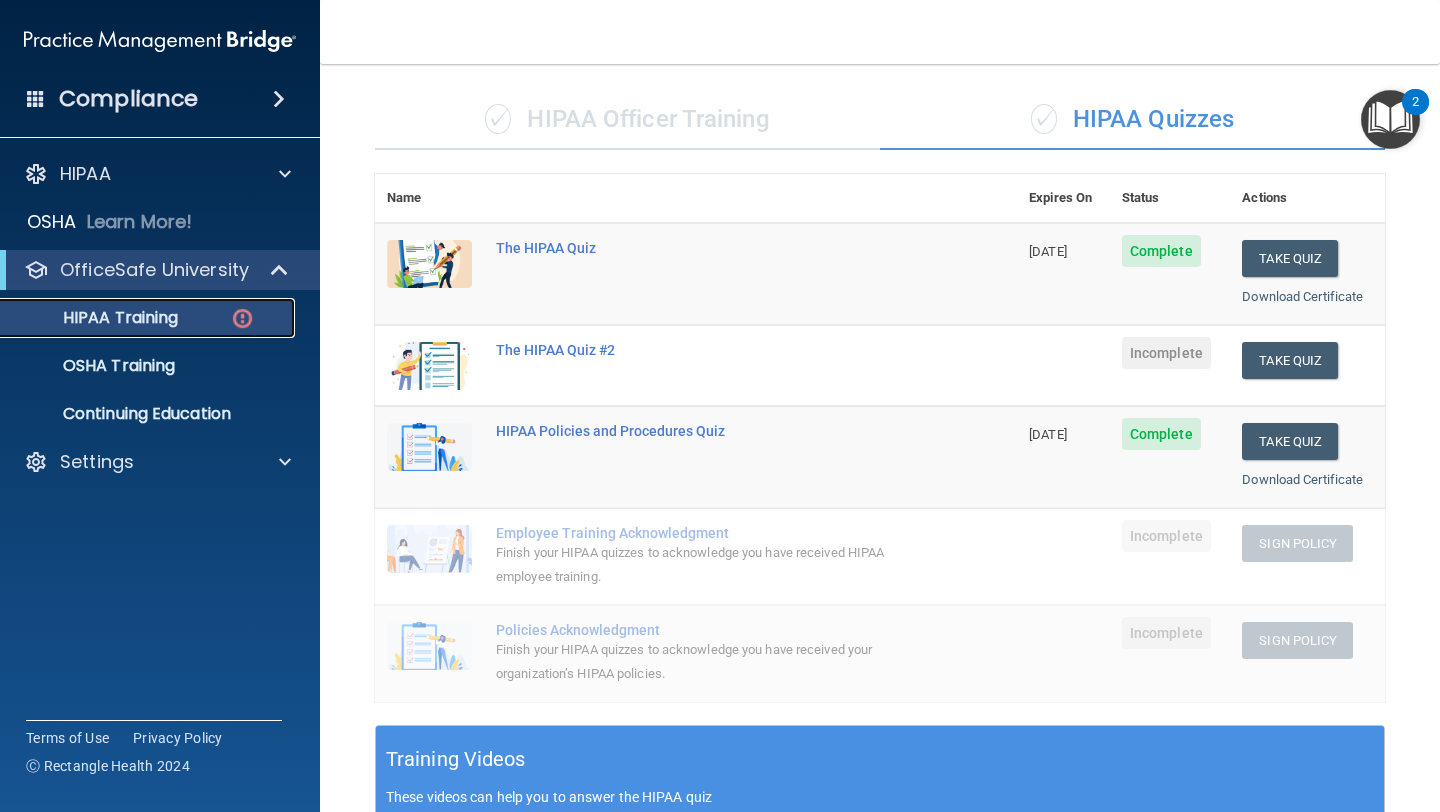 scroll, scrollTop: 122, scrollLeft: 0, axis: vertical 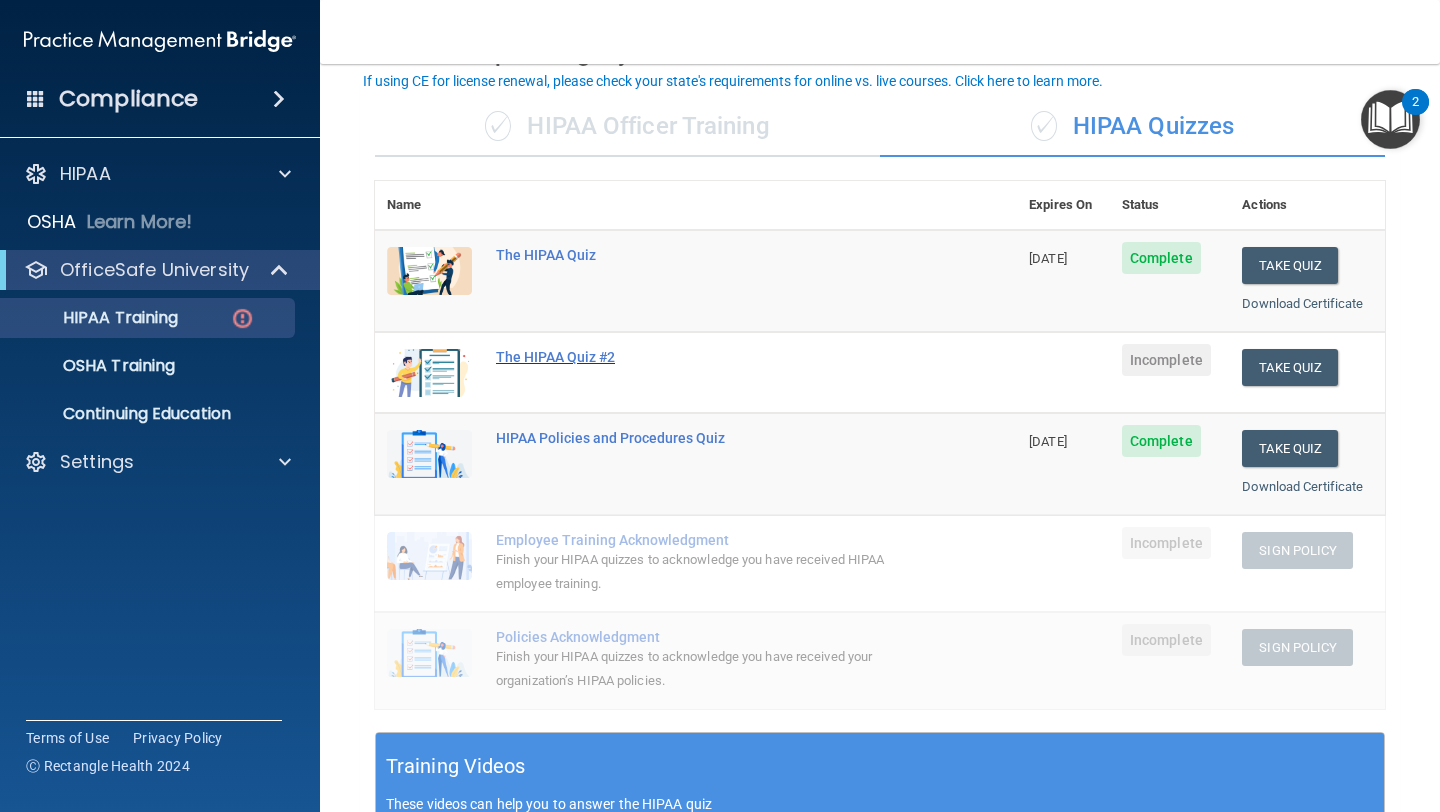 click on "The HIPAA Quiz #2" at bounding box center (706, 357) 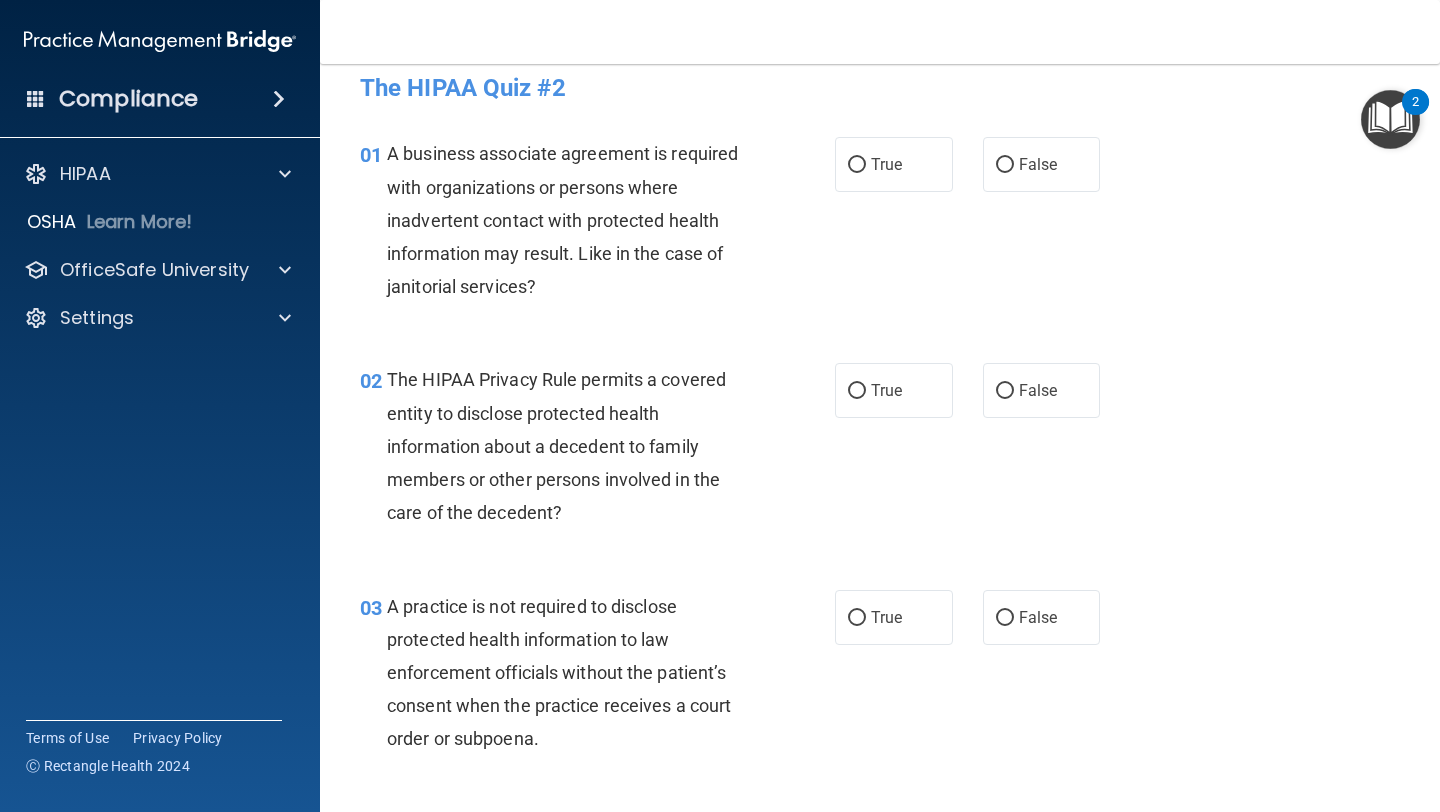 scroll, scrollTop: 22, scrollLeft: 0, axis: vertical 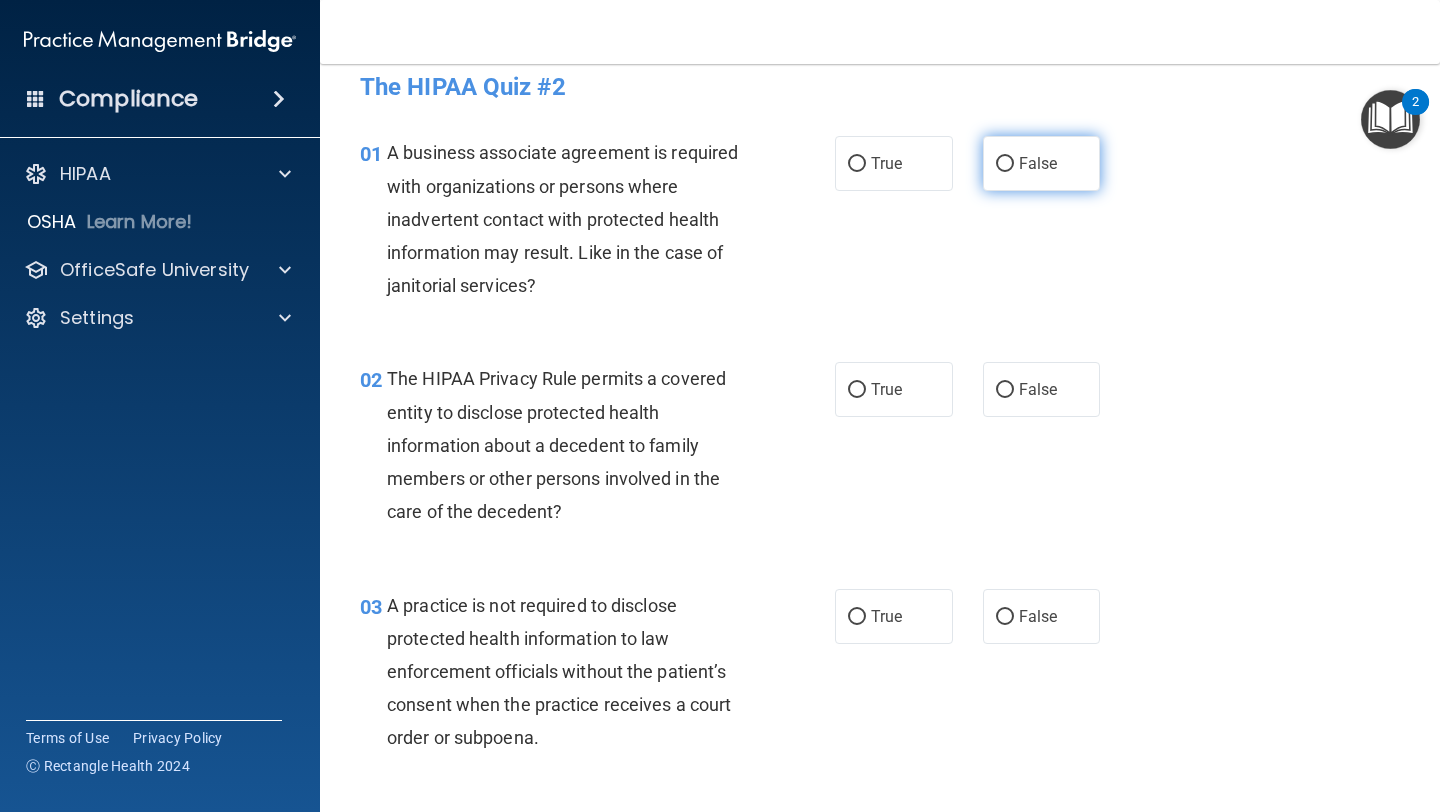 click on "False" at bounding box center (1042, 163) 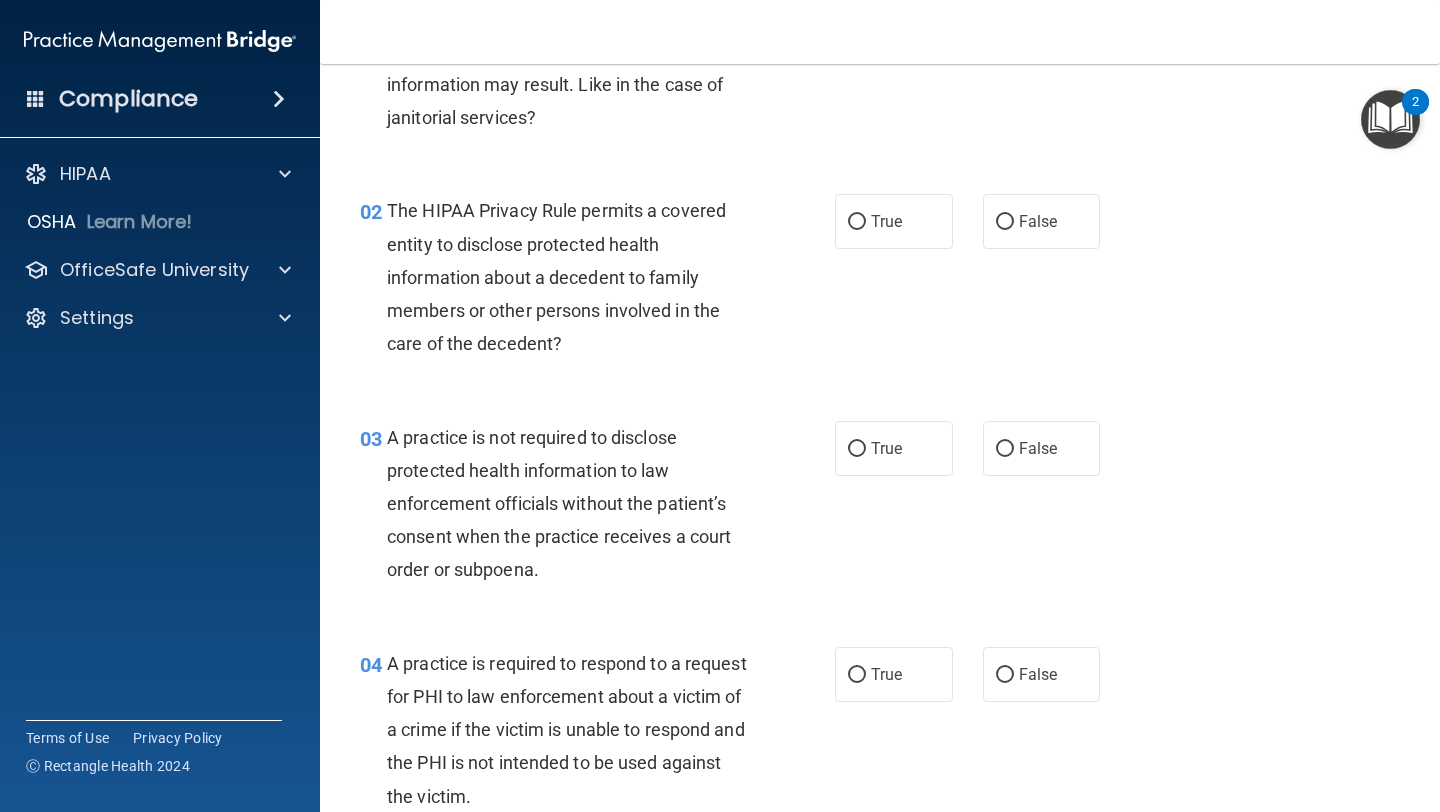 scroll, scrollTop: 192, scrollLeft: 0, axis: vertical 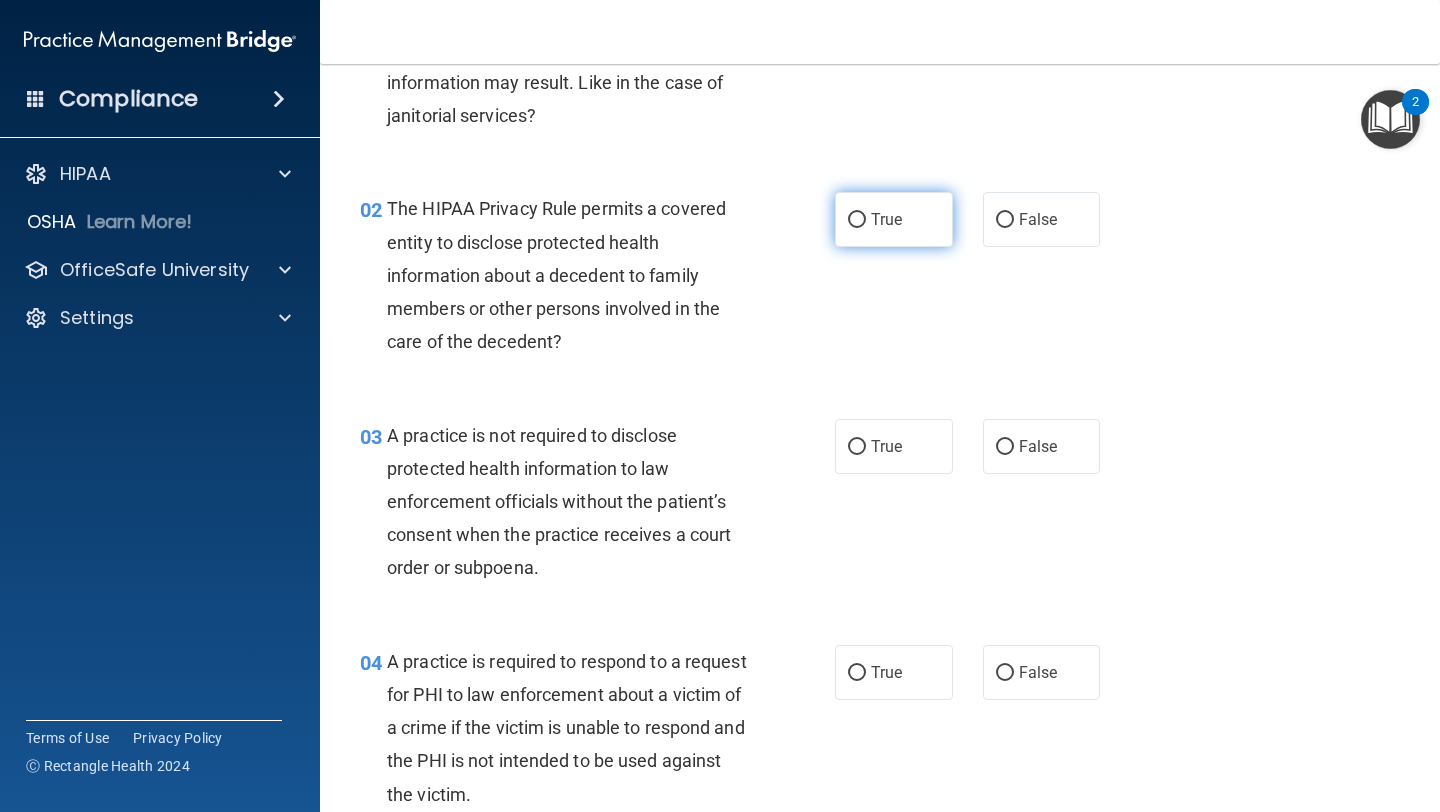 click on "True" at bounding box center [886, 219] 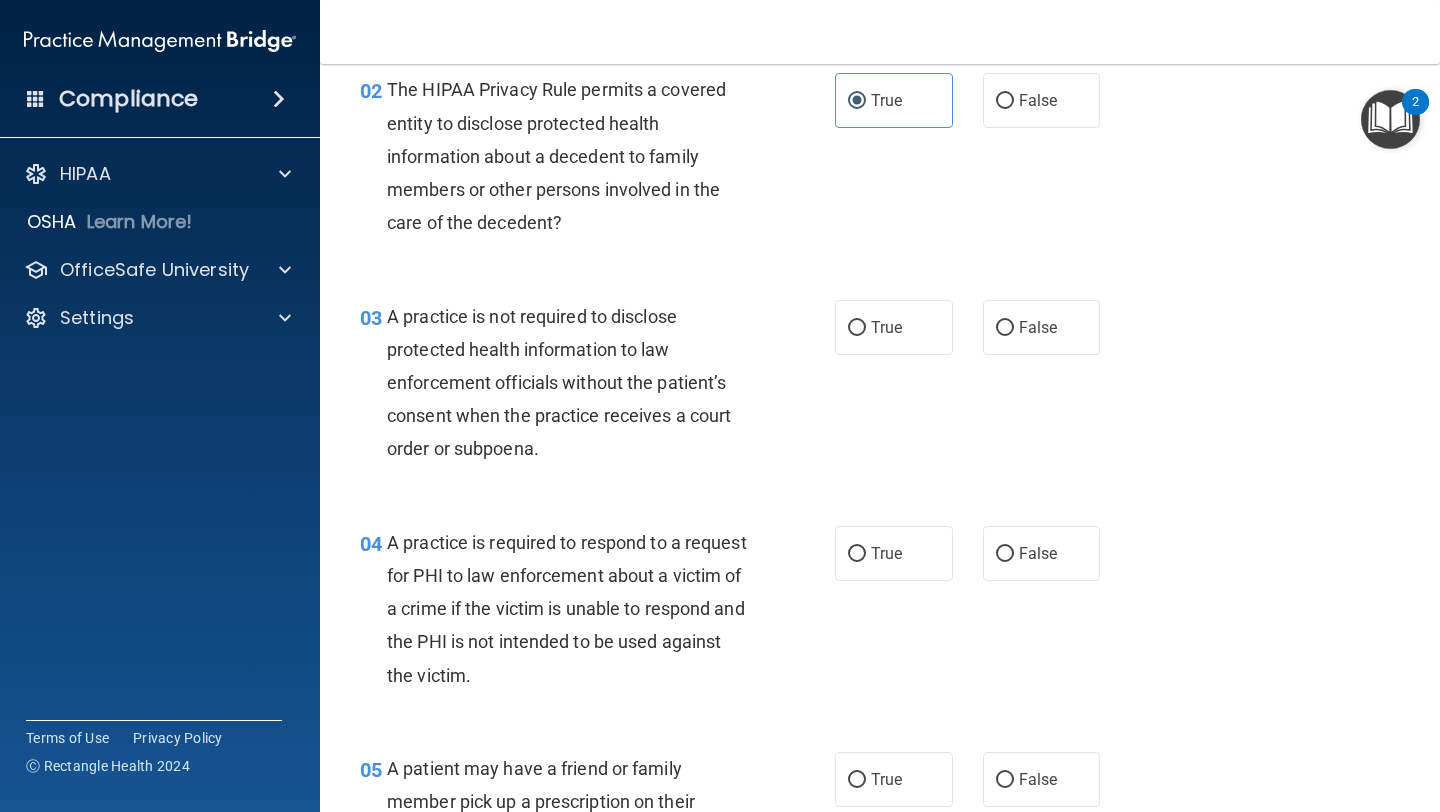 scroll, scrollTop: 312, scrollLeft: 0, axis: vertical 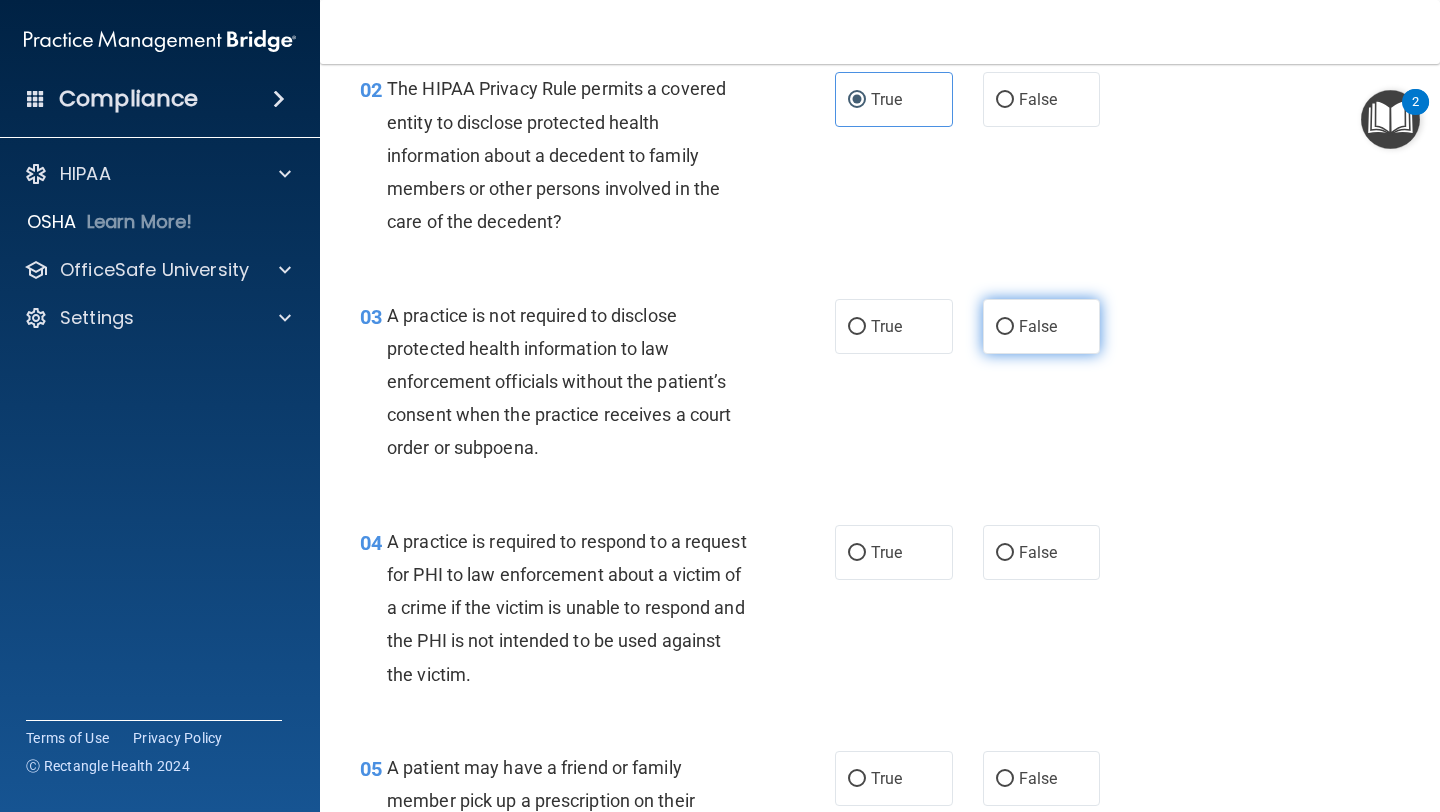 click on "False" at bounding box center (1042, 326) 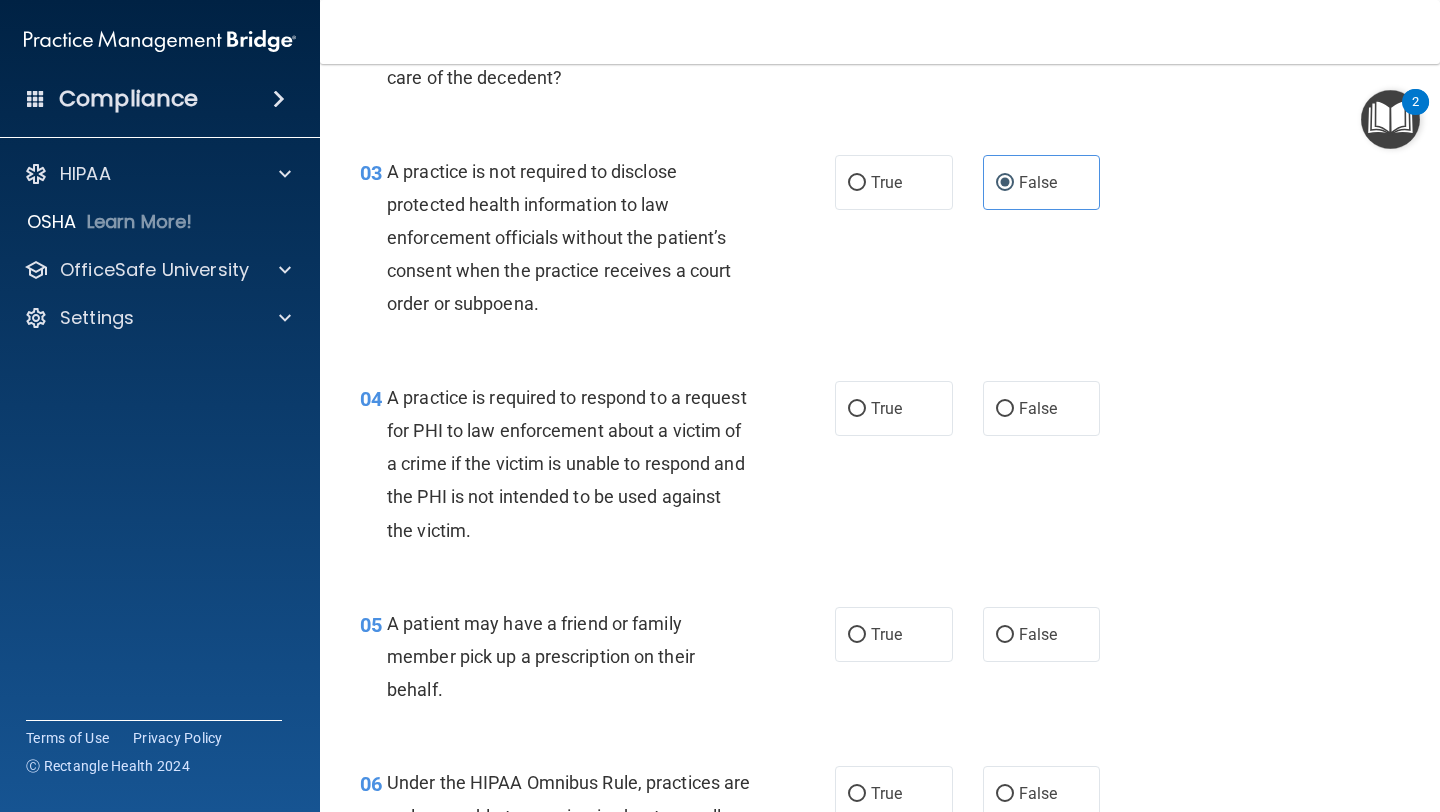 scroll, scrollTop: 457, scrollLeft: 0, axis: vertical 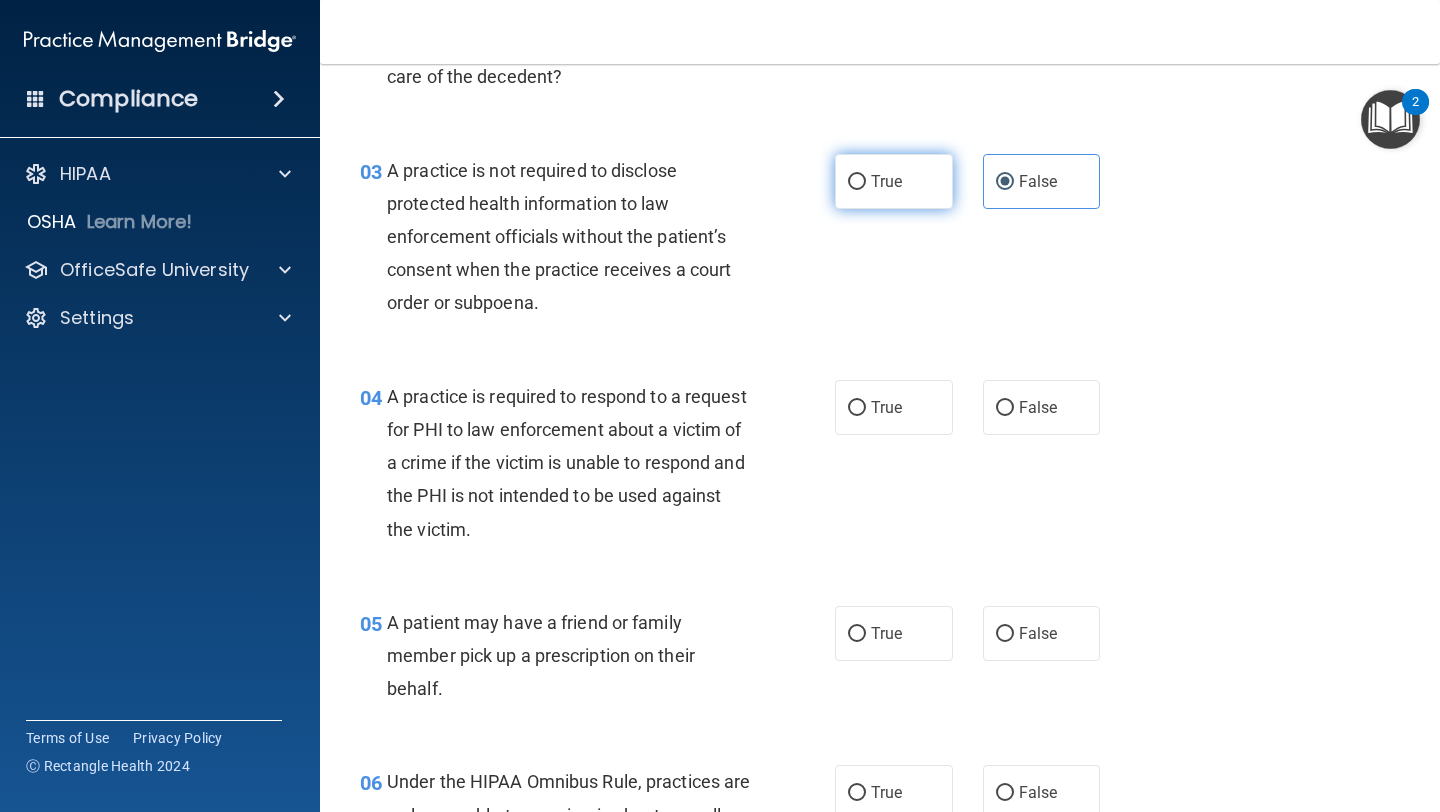 click on "True" at bounding box center [894, 181] 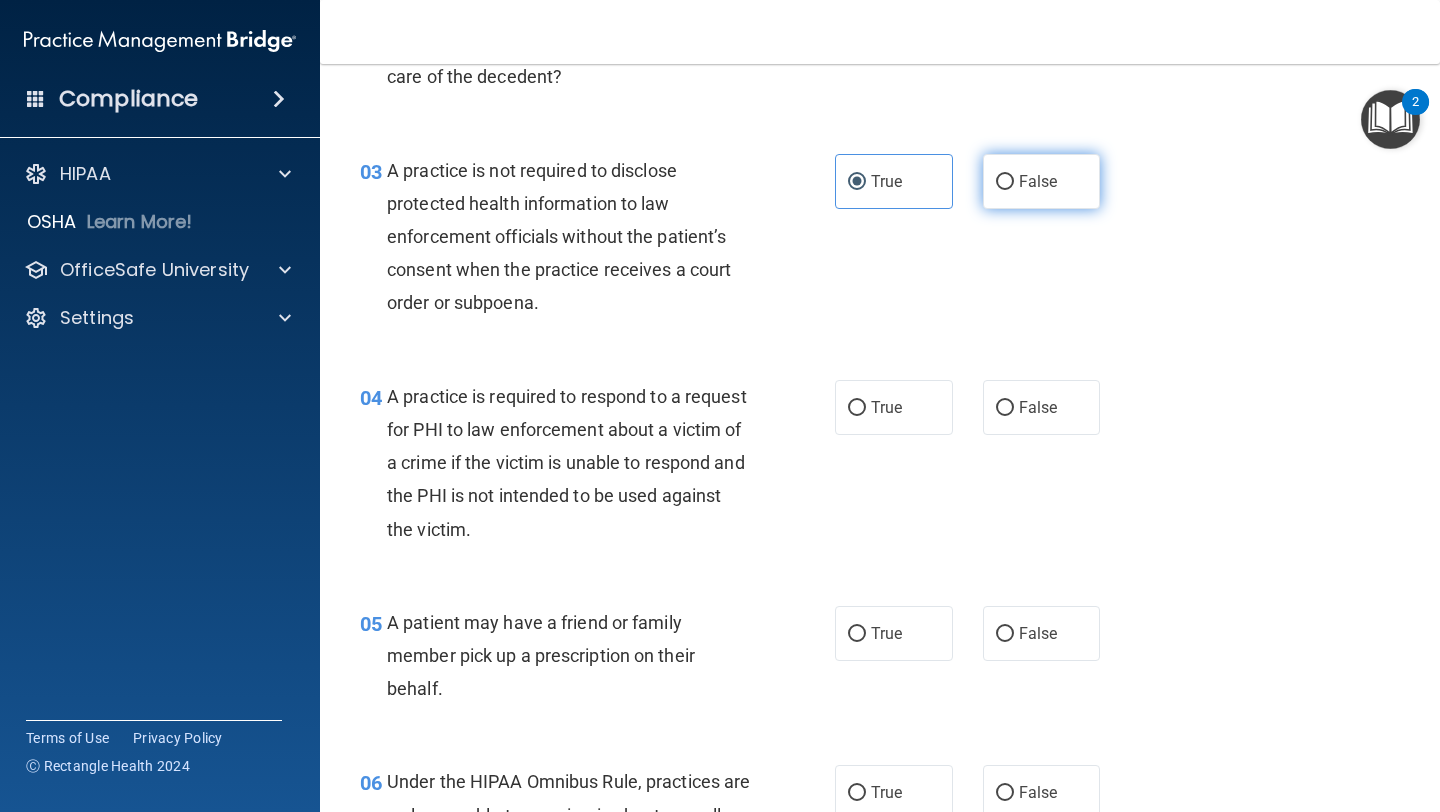 click on "False" at bounding box center [1038, 181] 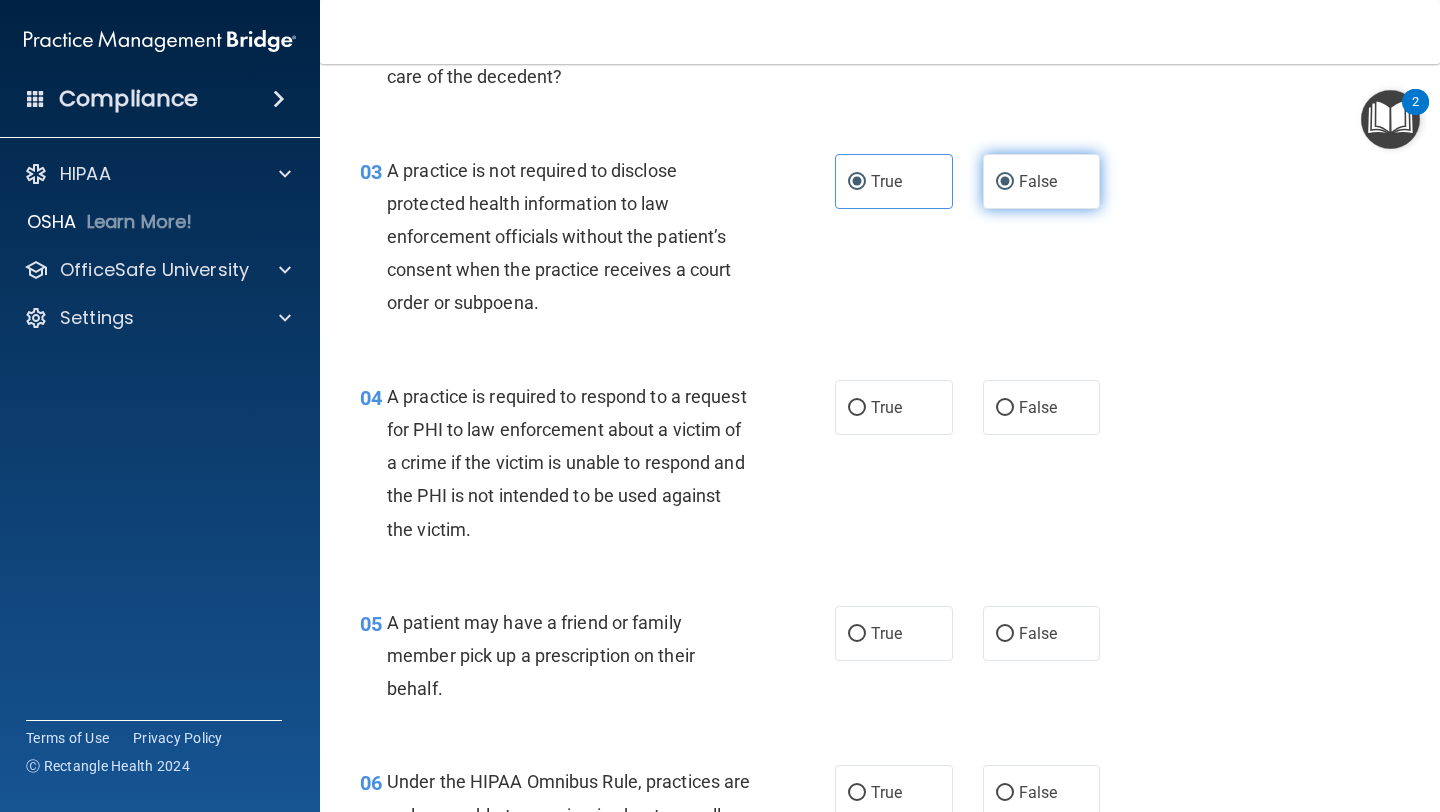 radio on "false" 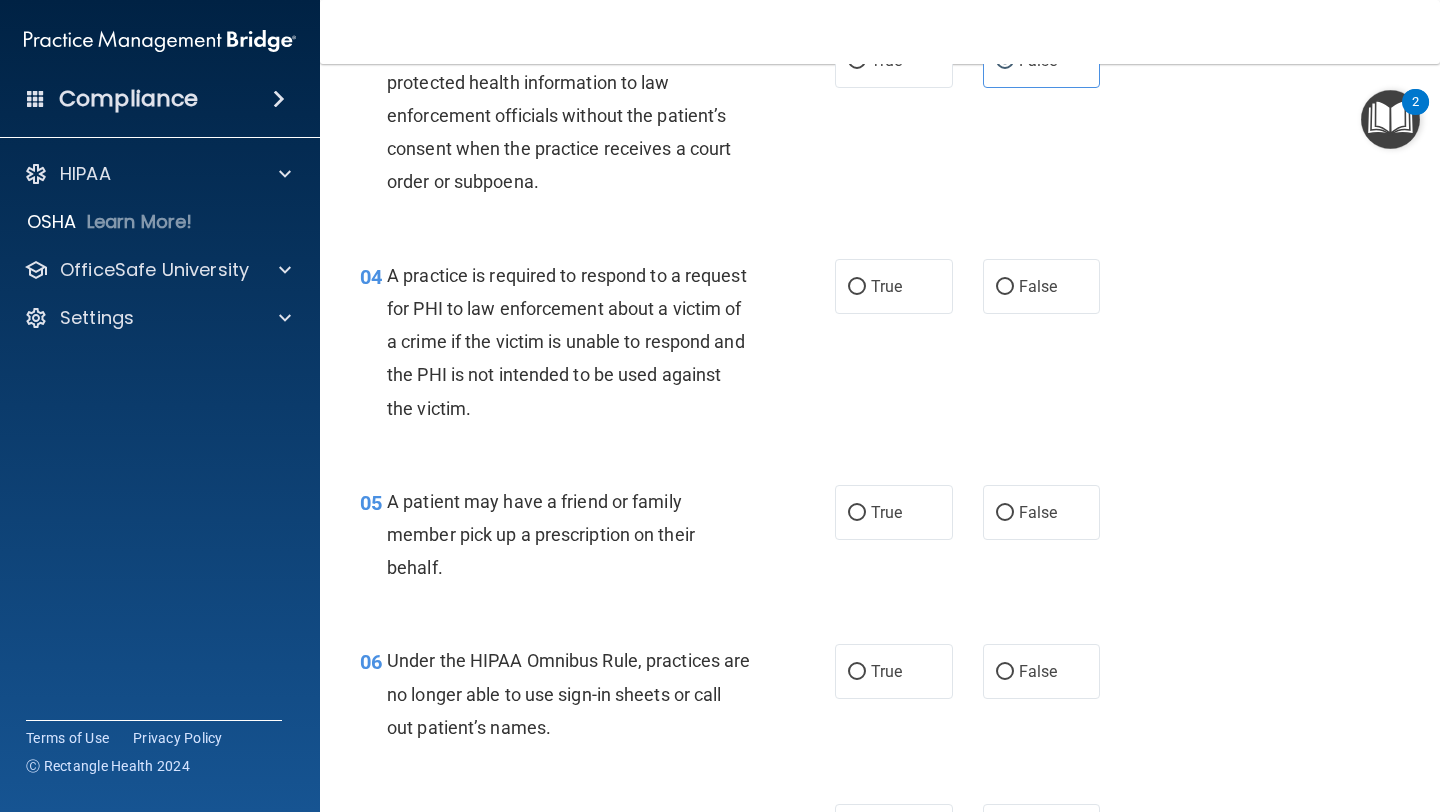 scroll, scrollTop: 580, scrollLeft: 0, axis: vertical 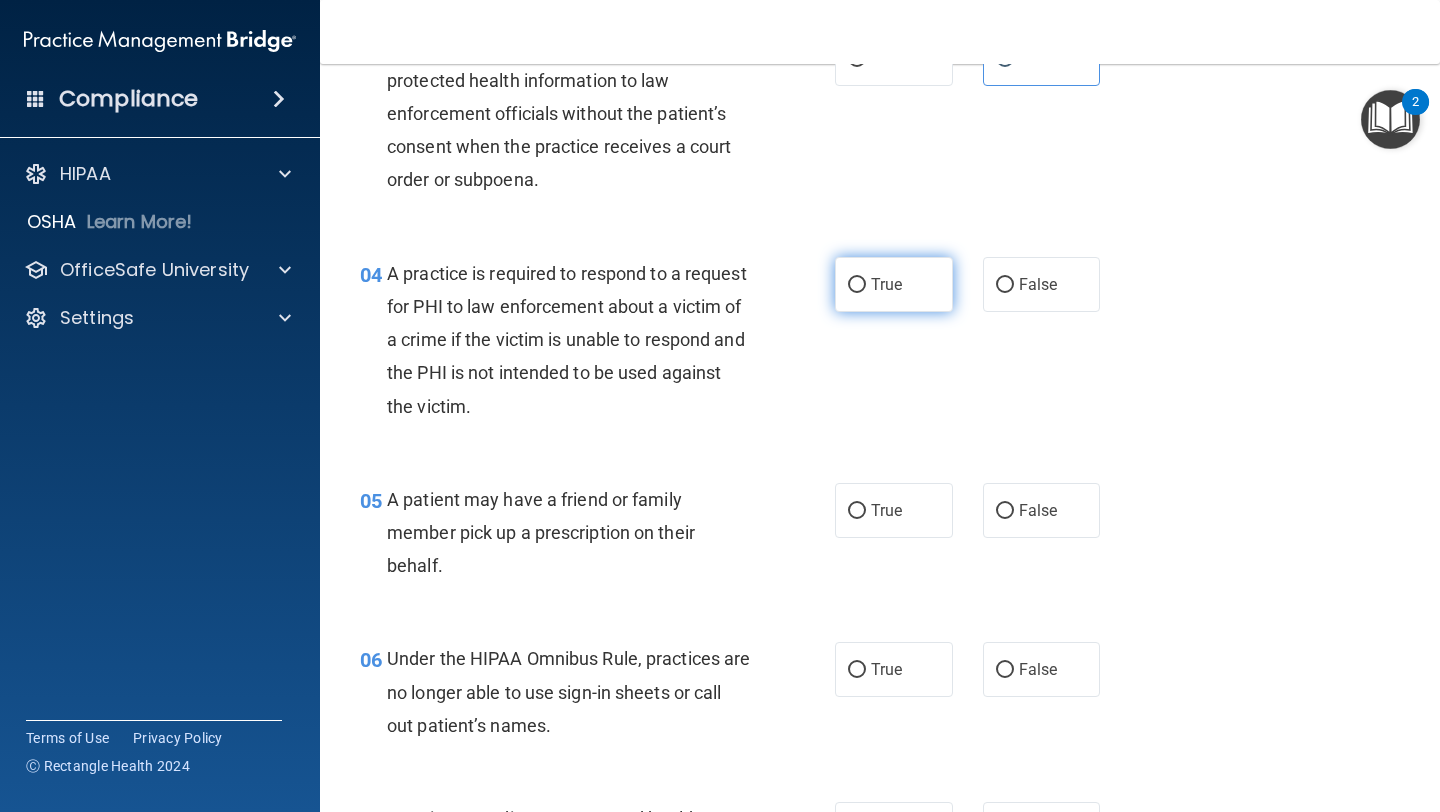 click on "True" at bounding box center (894, 284) 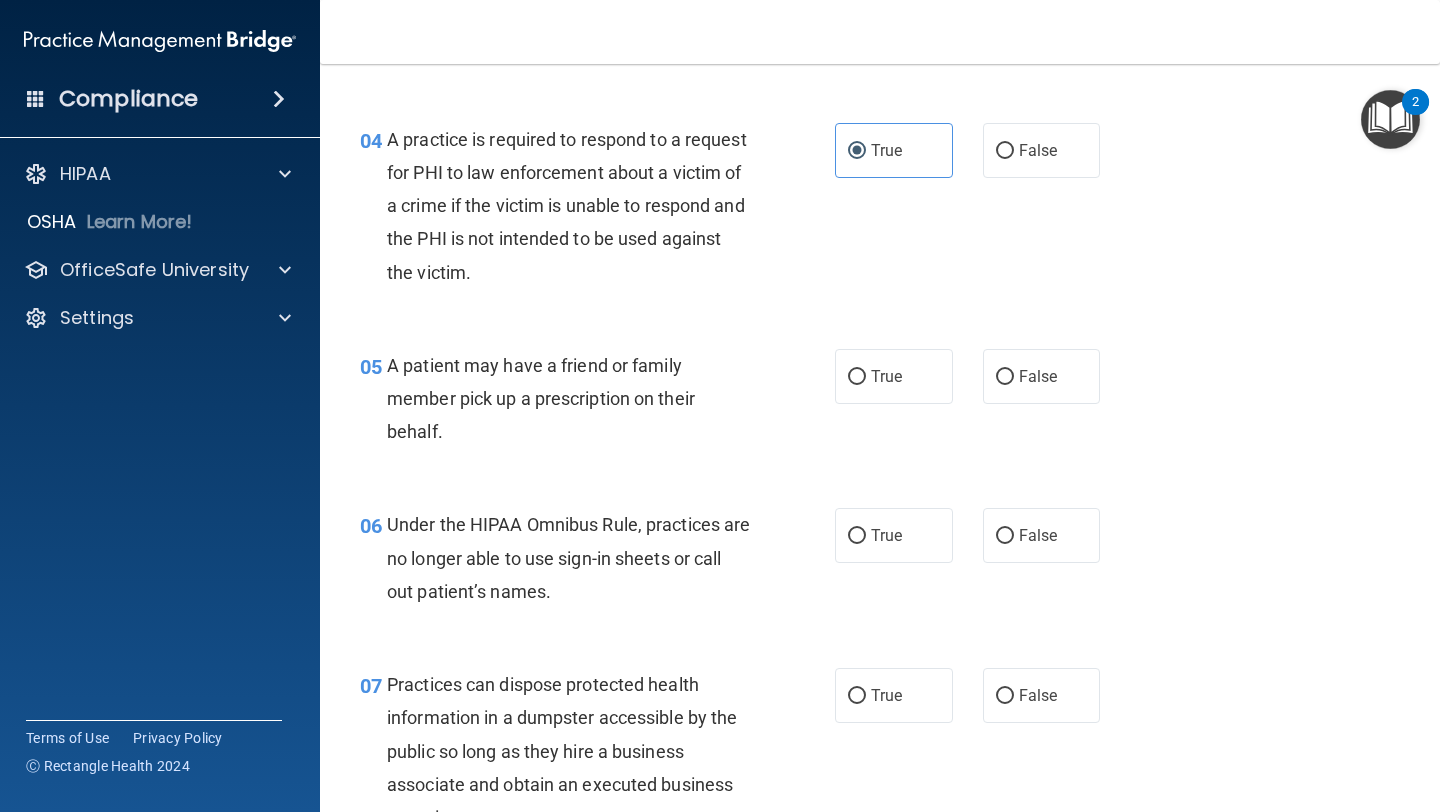 scroll, scrollTop: 737, scrollLeft: 0, axis: vertical 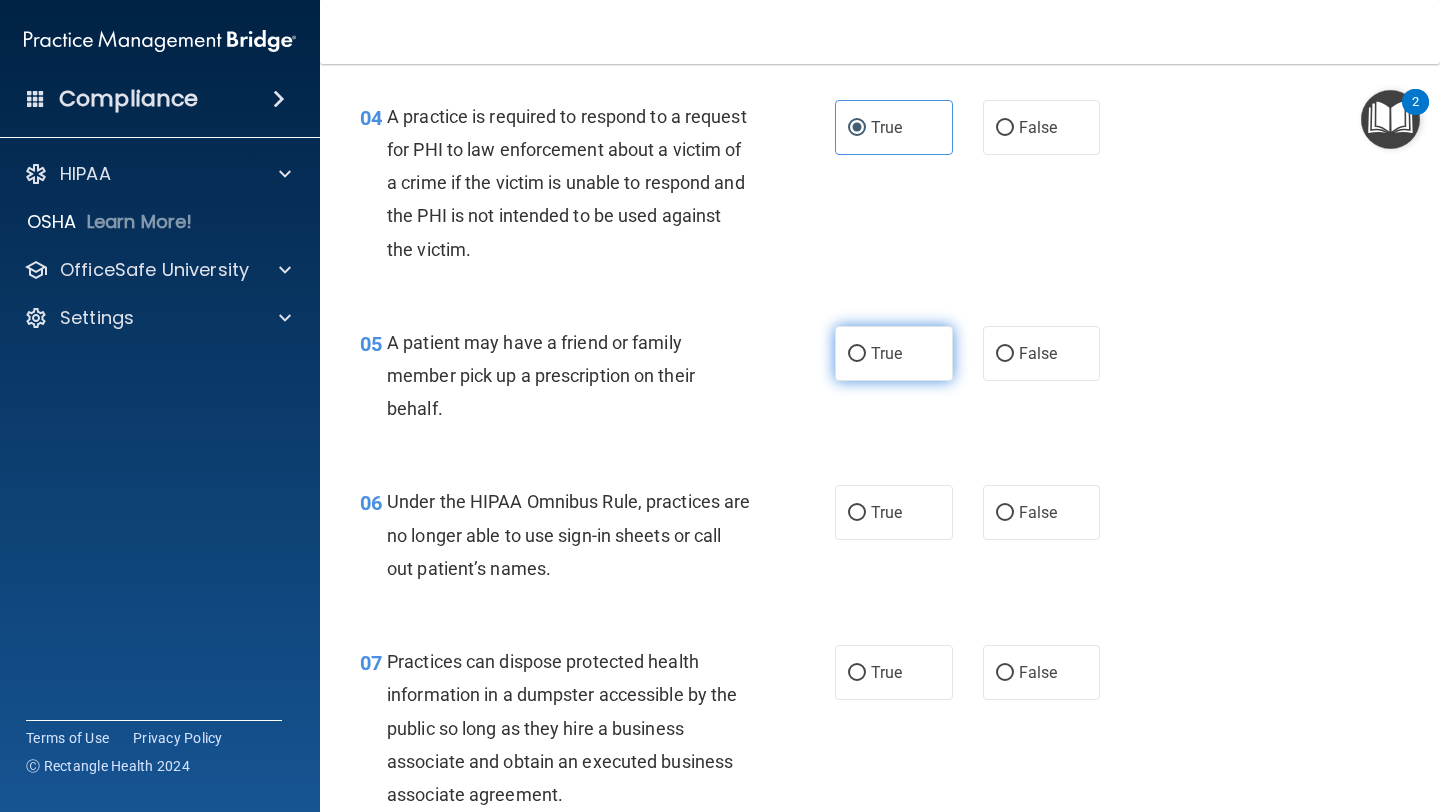 click on "True" at bounding box center [857, 354] 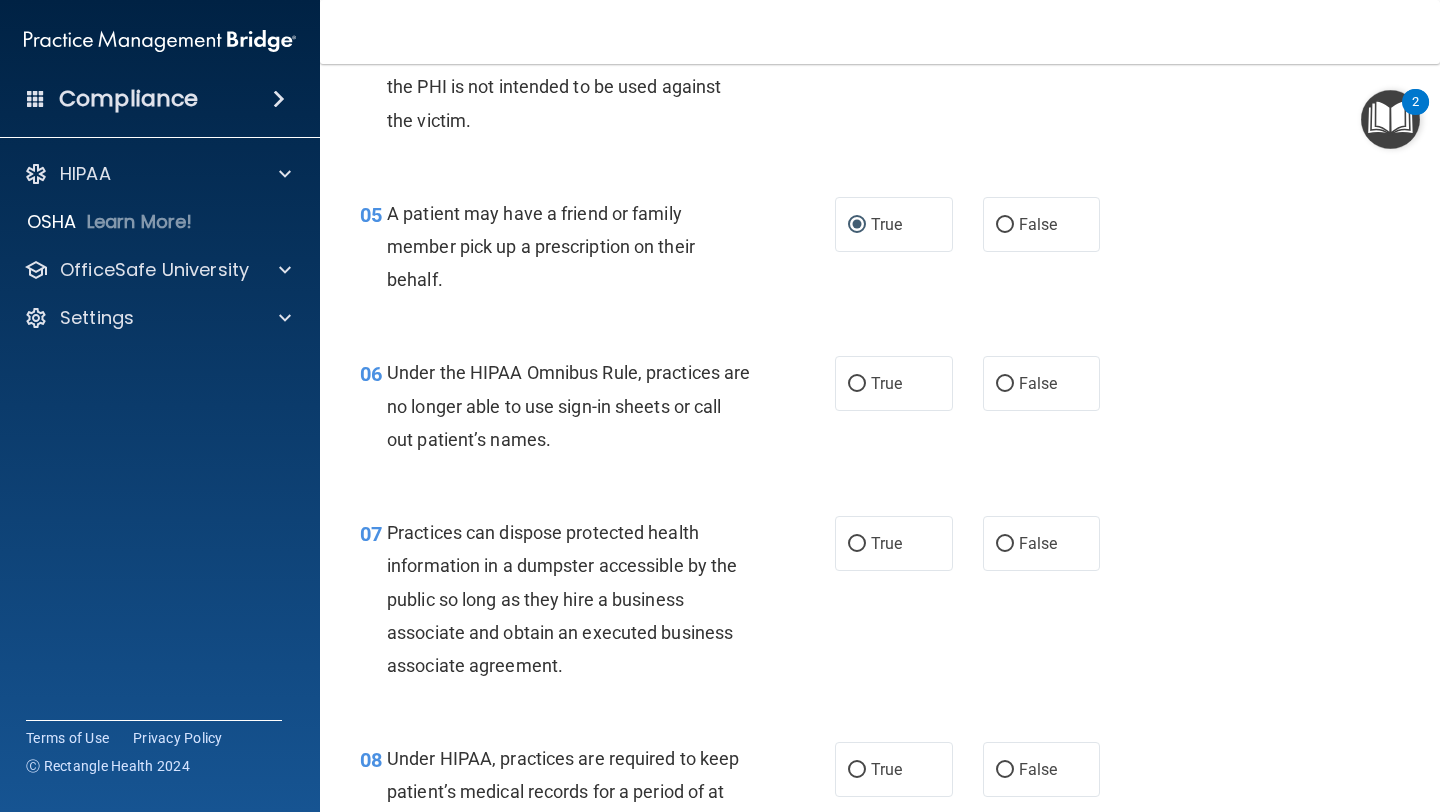 scroll, scrollTop: 865, scrollLeft: 0, axis: vertical 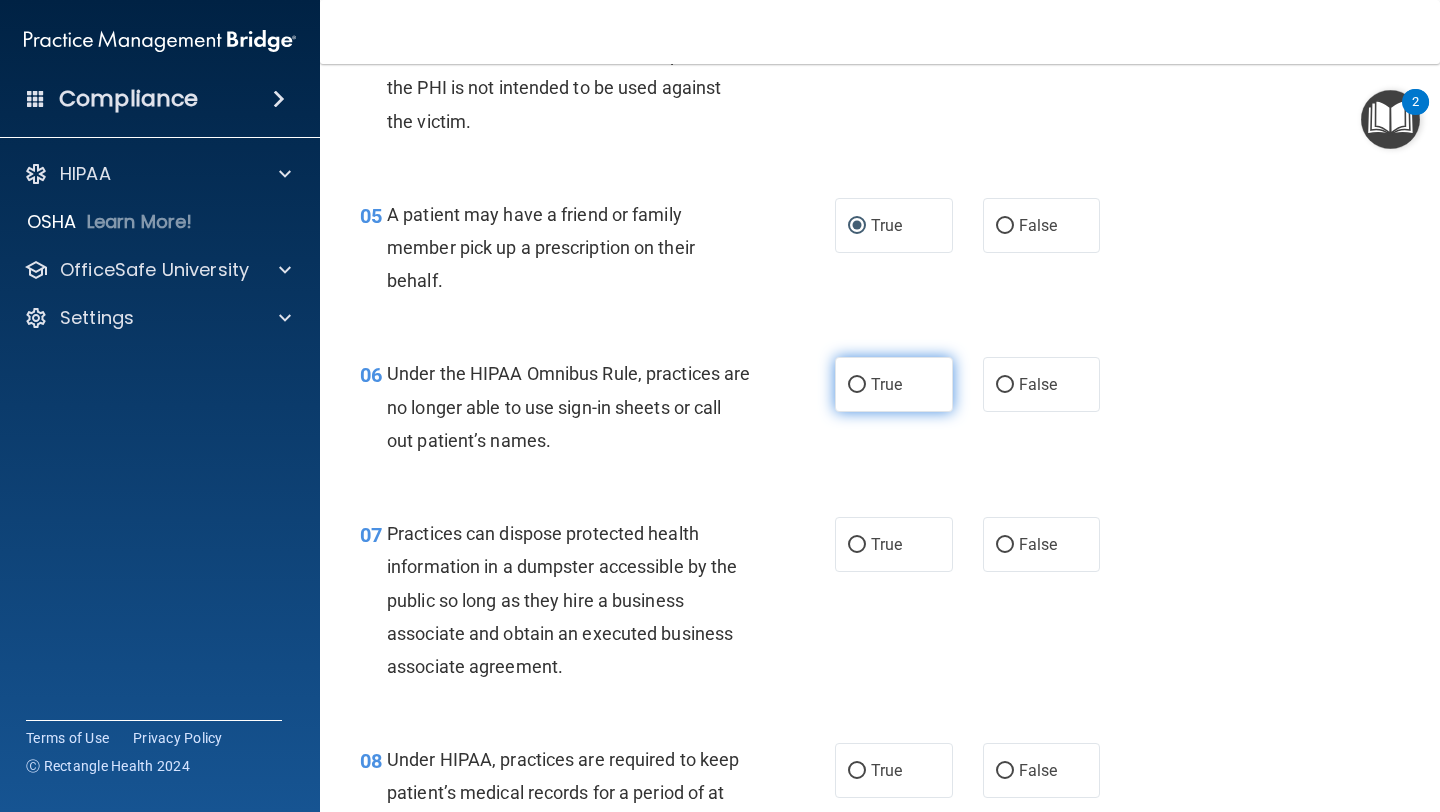 click on "True" at bounding box center [894, 384] 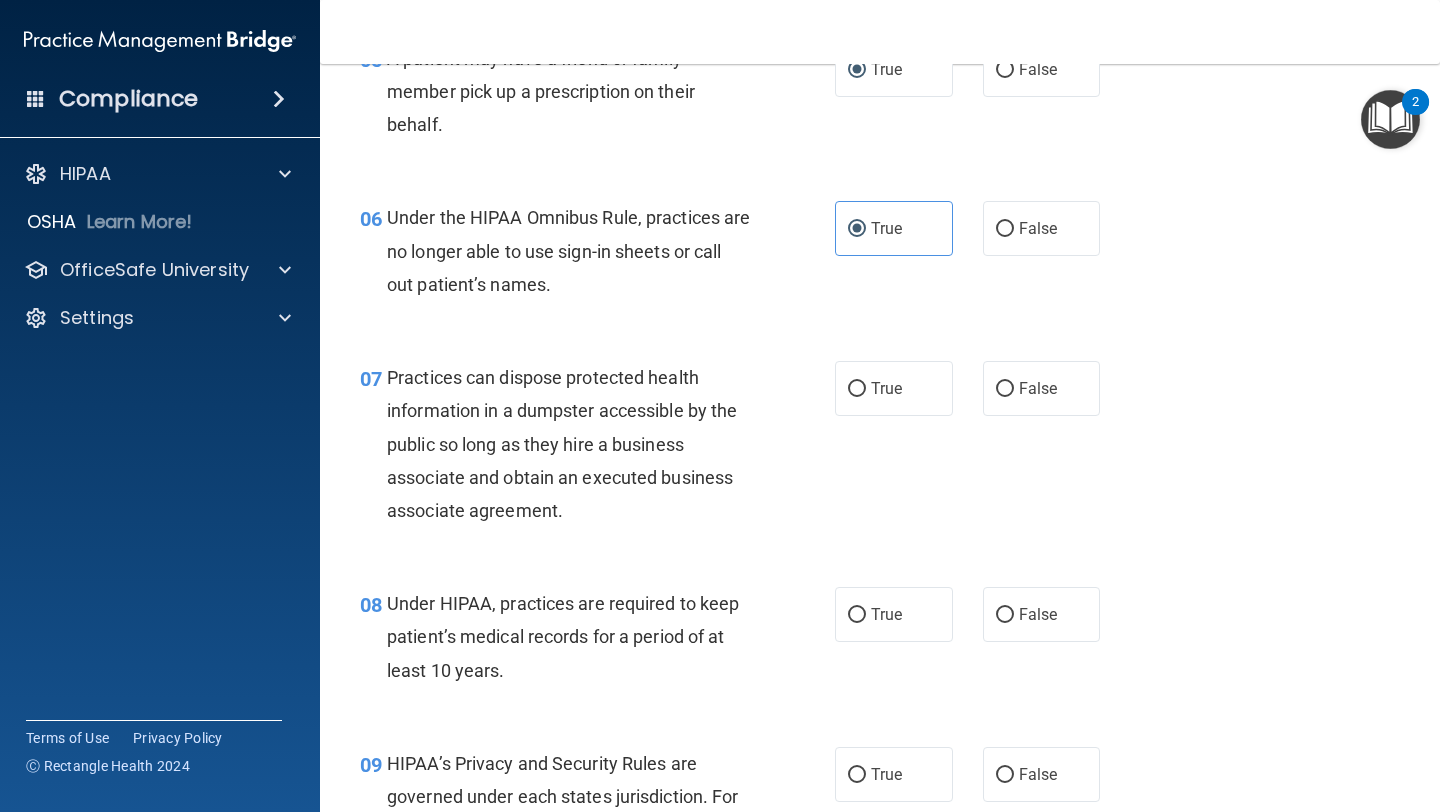 scroll, scrollTop: 1023, scrollLeft: 0, axis: vertical 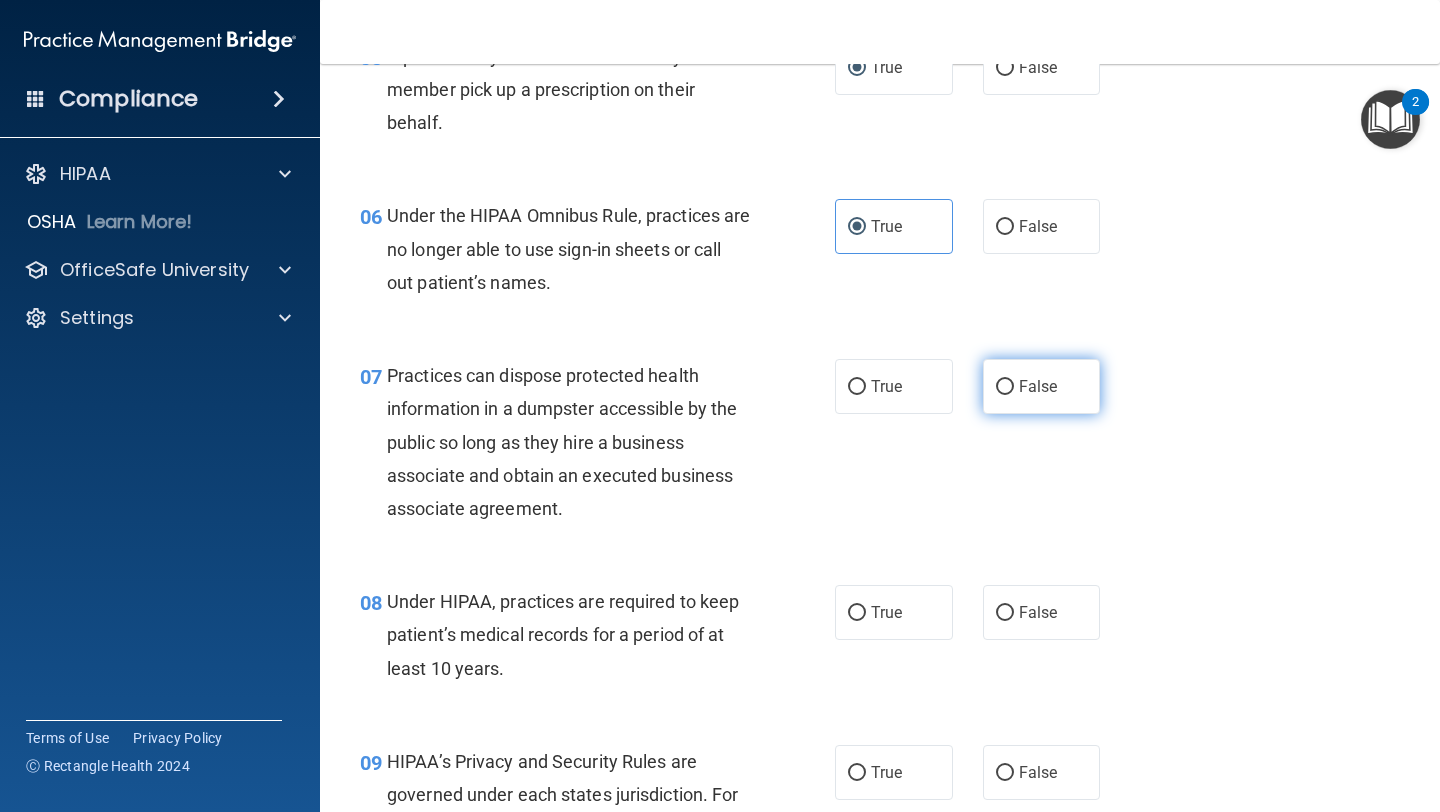 click on "False" at bounding box center [1038, 386] 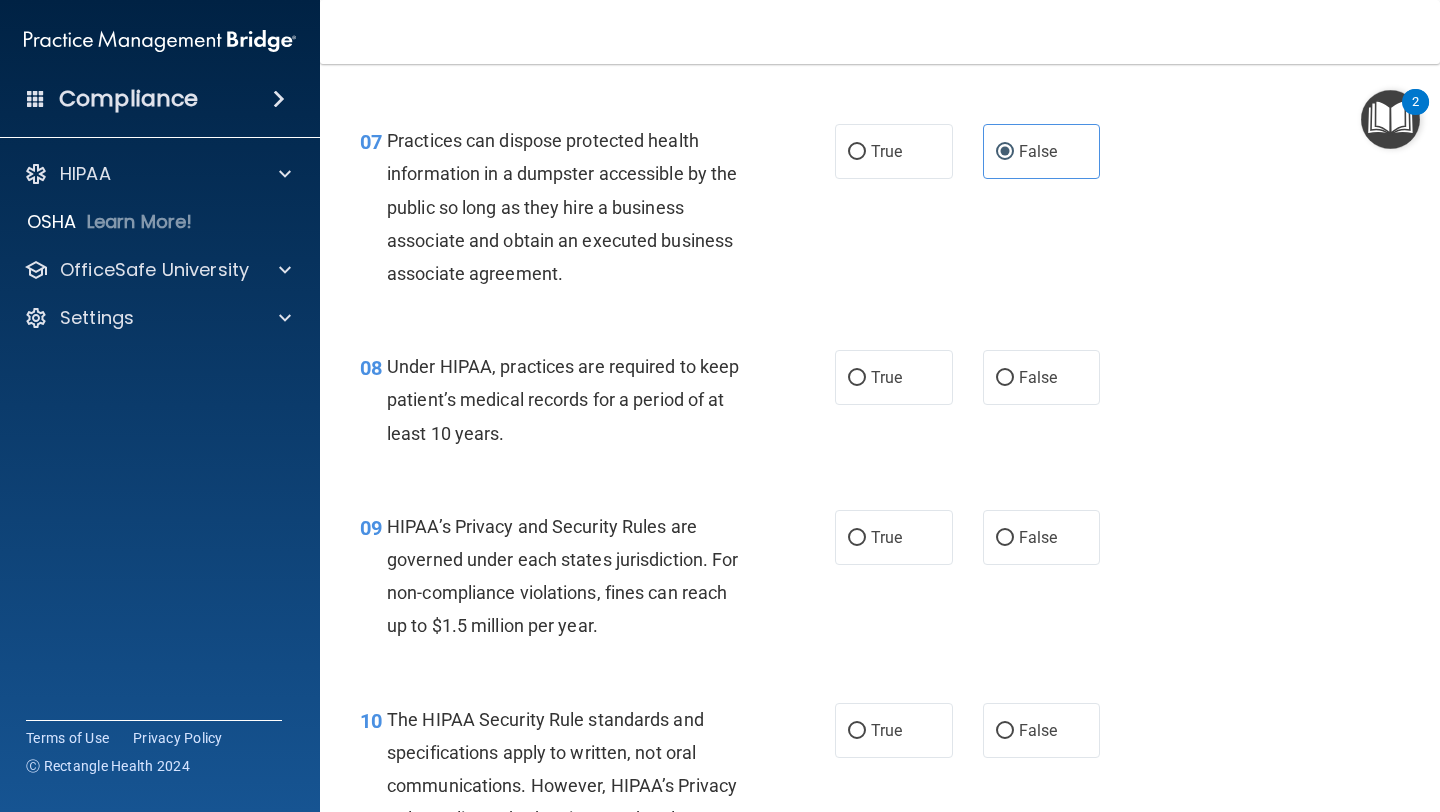 scroll, scrollTop: 1259, scrollLeft: 0, axis: vertical 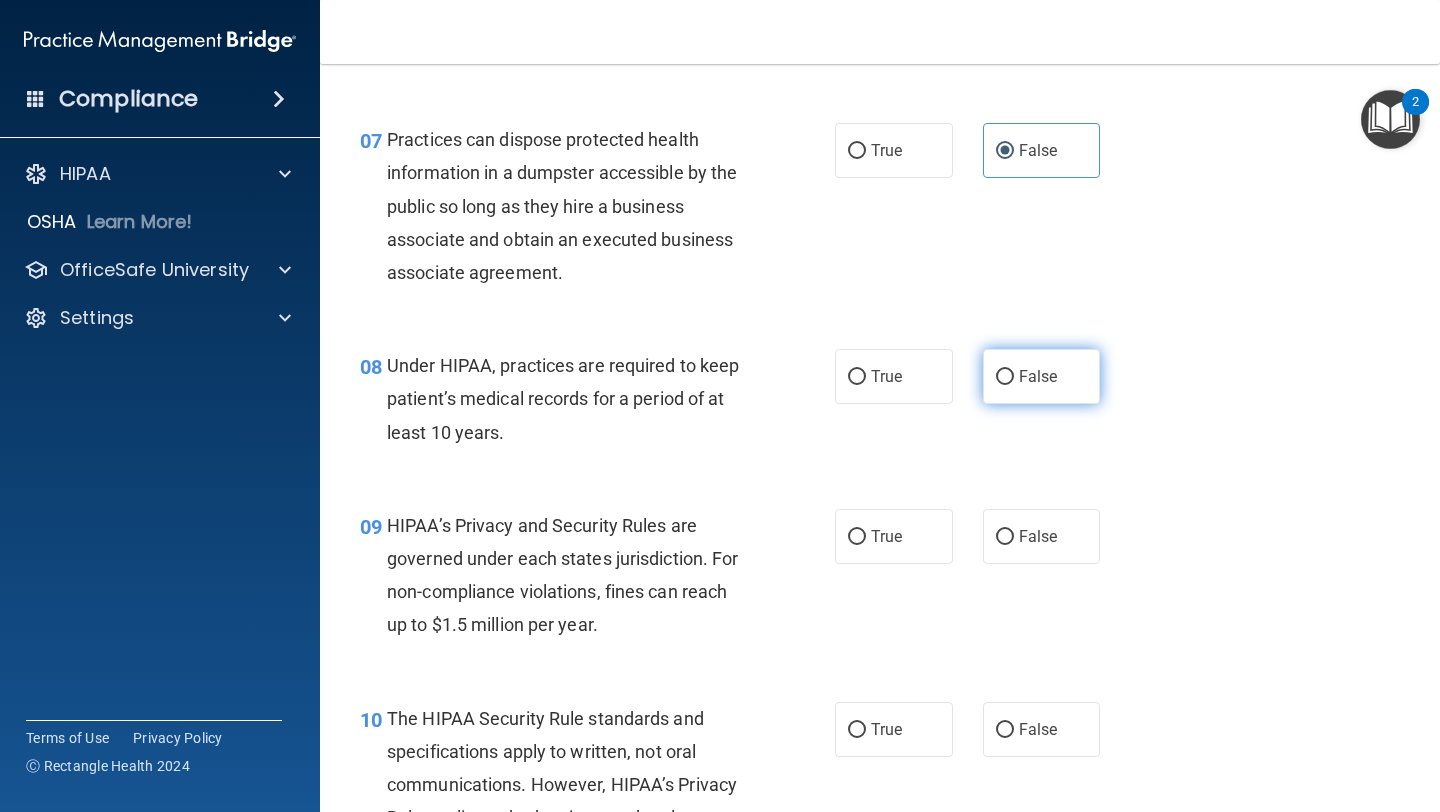 click on "False" at bounding box center (1042, 376) 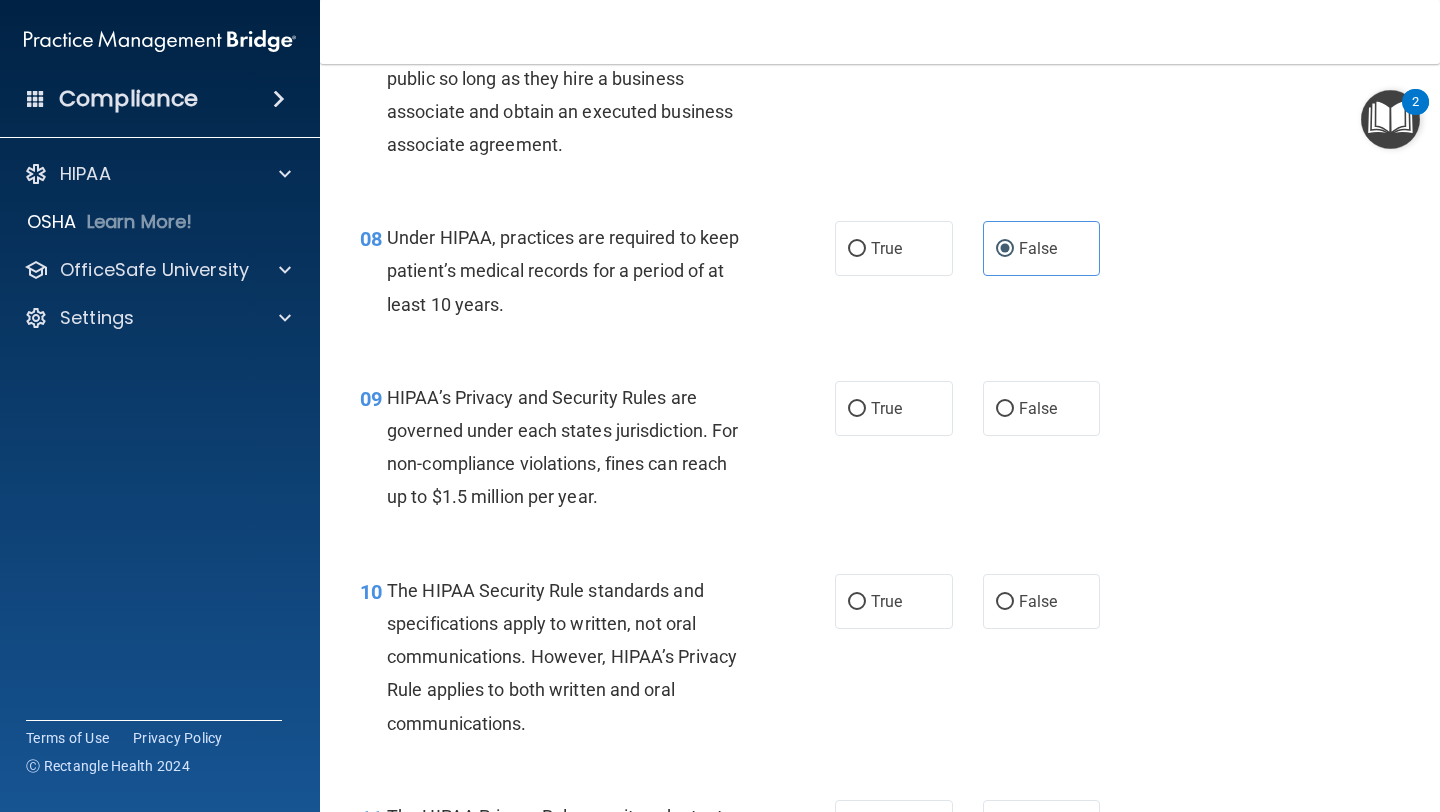 scroll, scrollTop: 1389, scrollLeft: 0, axis: vertical 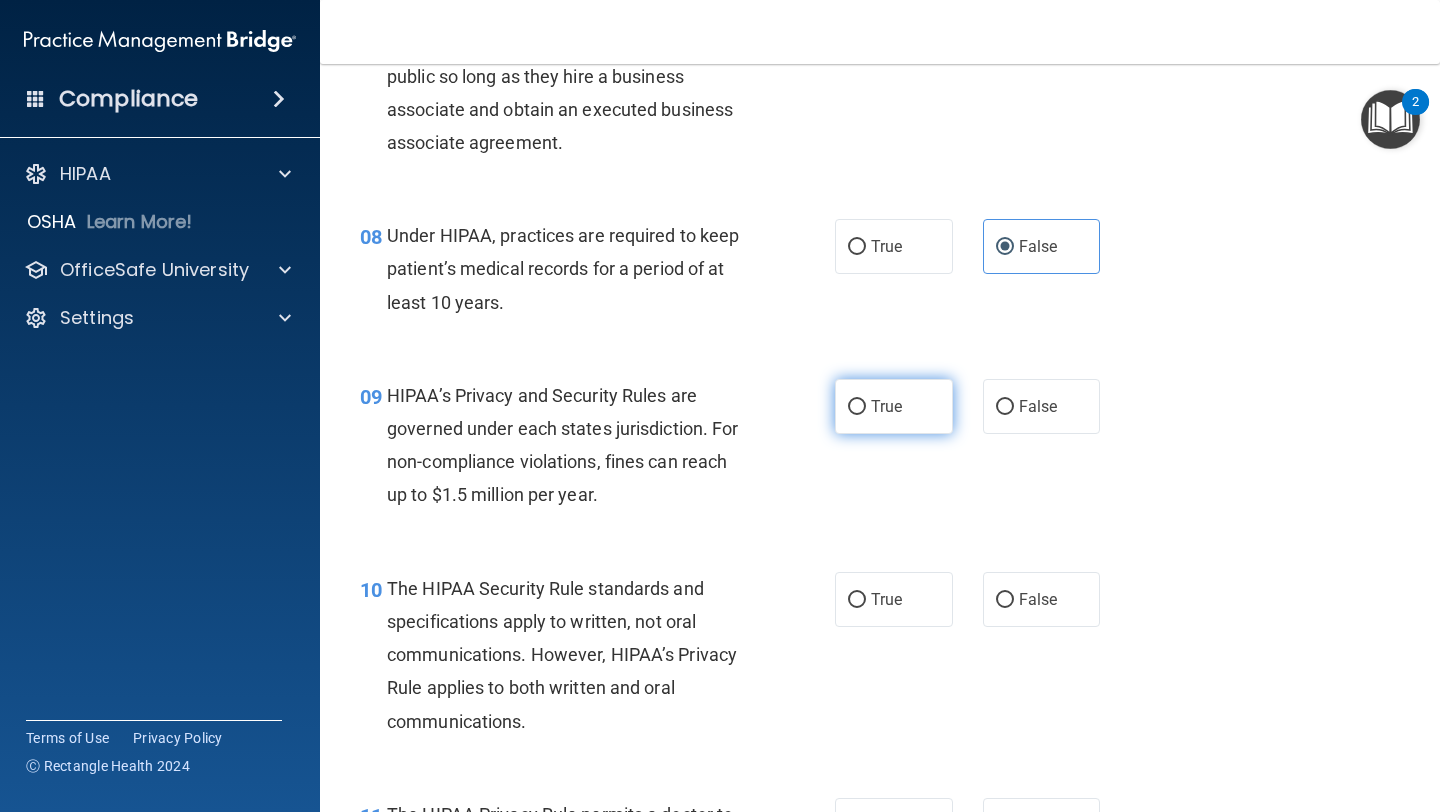 click on "True" at bounding box center [886, 406] 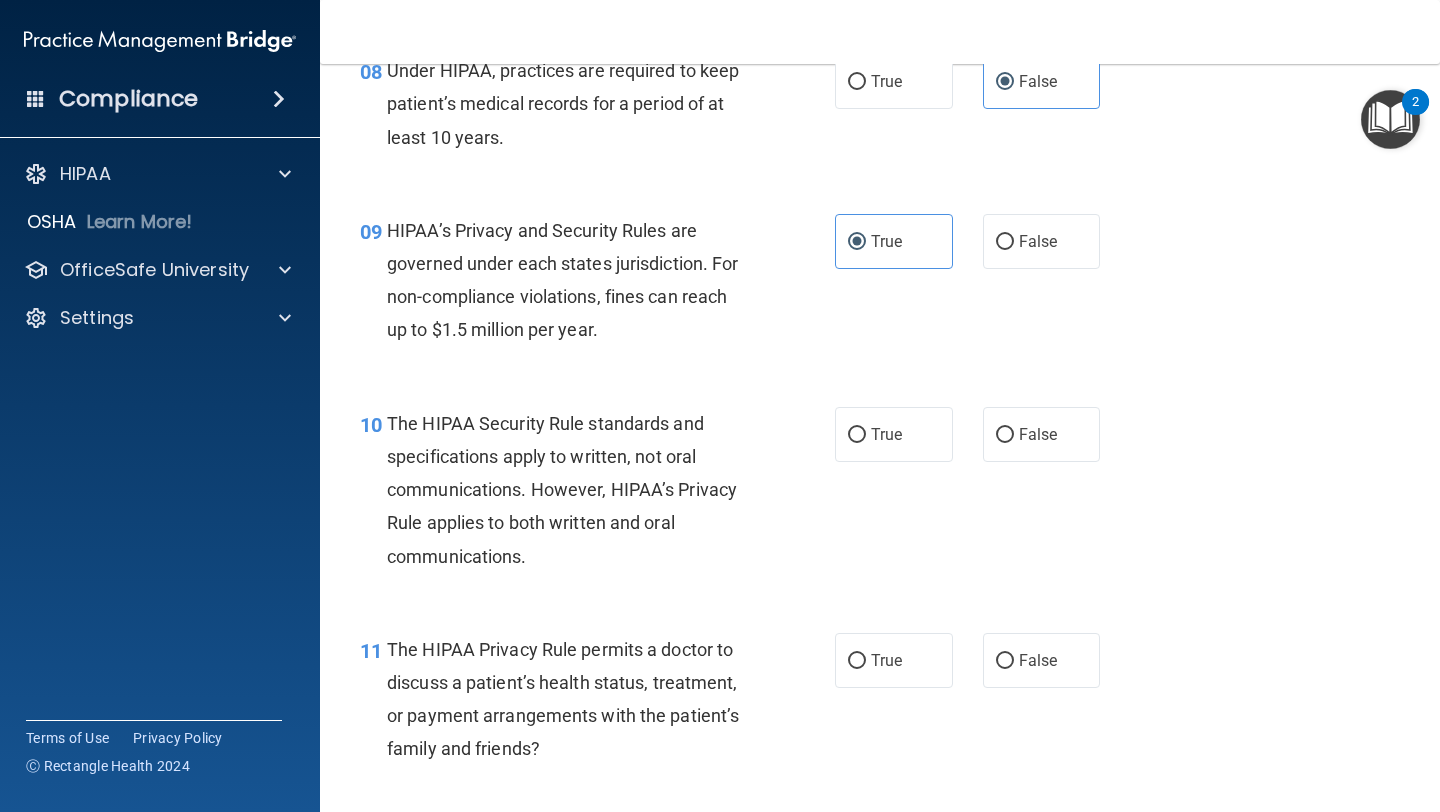 scroll, scrollTop: 1563, scrollLeft: 0, axis: vertical 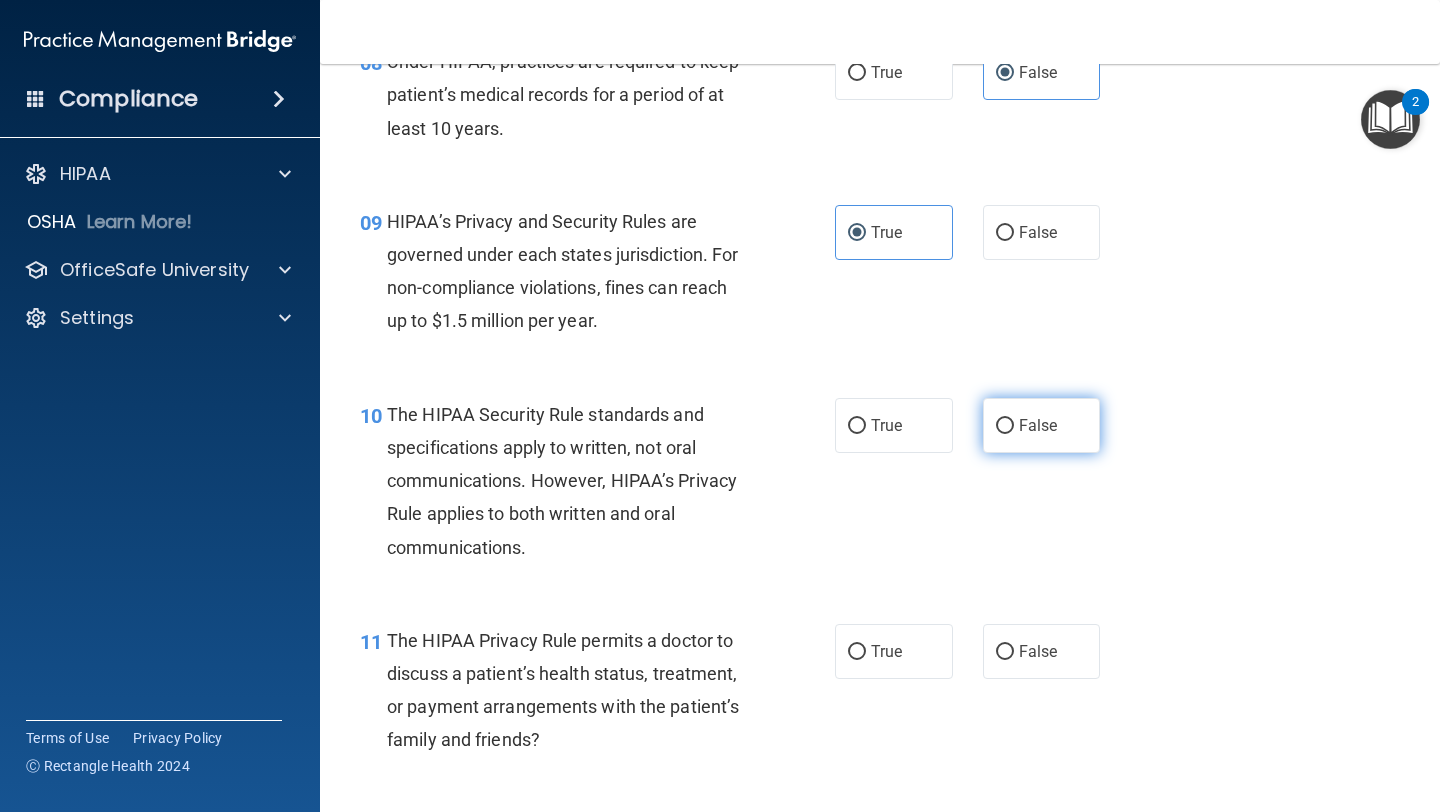 click on "False" at bounding box center (1038, 425) 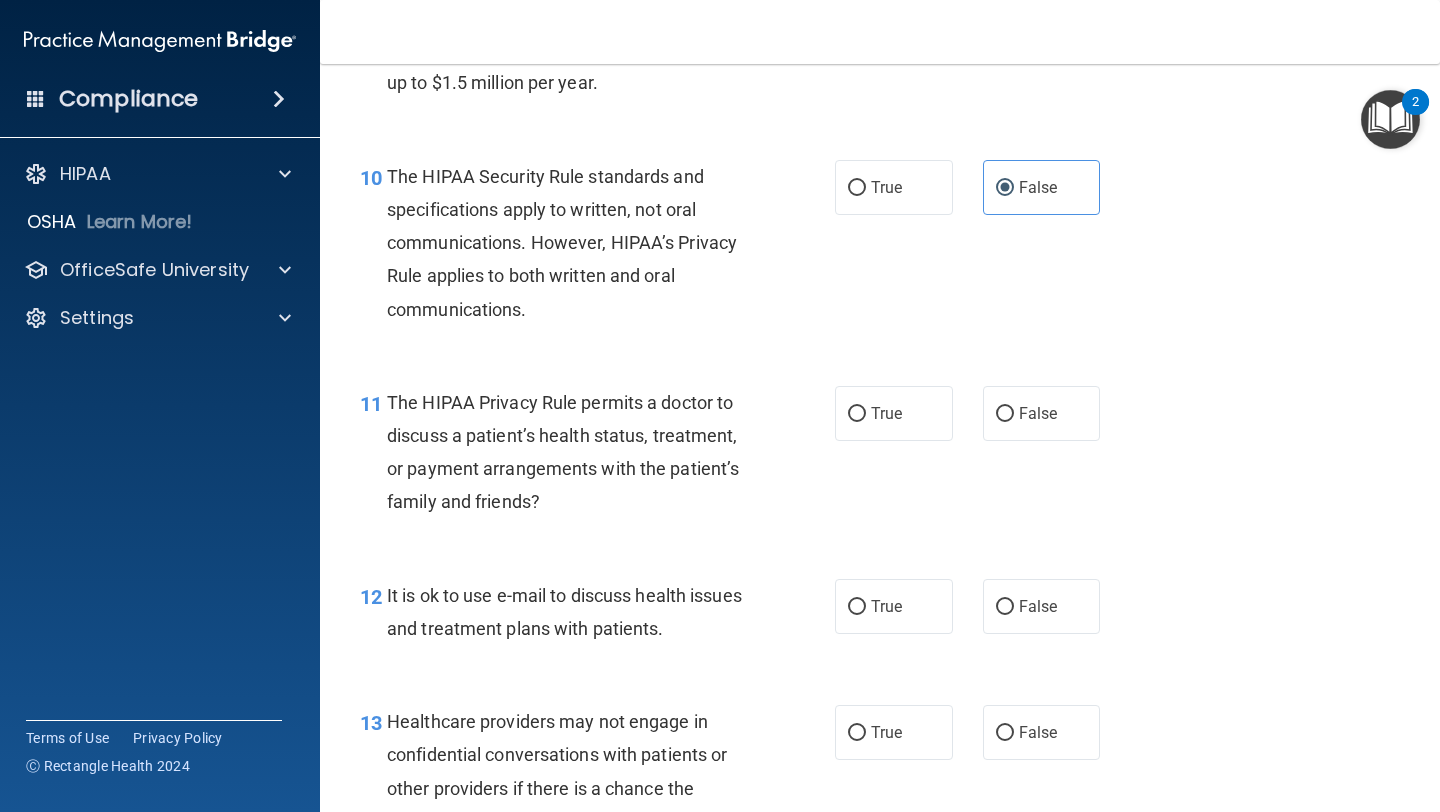 scroll, scrollTop: 1812, scrollLeft: 0, axis: vertical 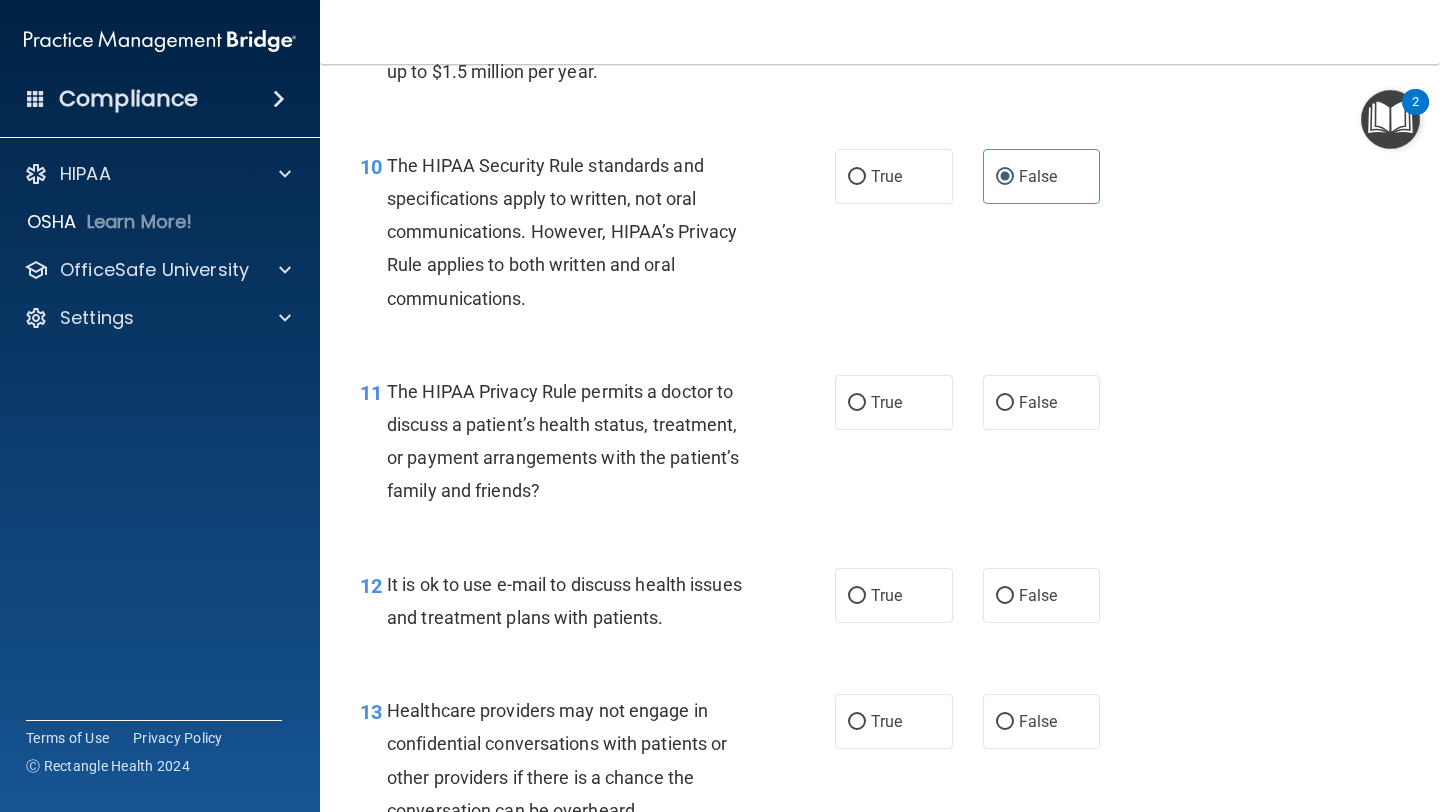 click on "11       The HIPAA Privacy Rule permits a doctor to discuss a patient’s health status, treatment, or payment arrangements with the patient’s family and friends?" at bounding box center [597, 446] 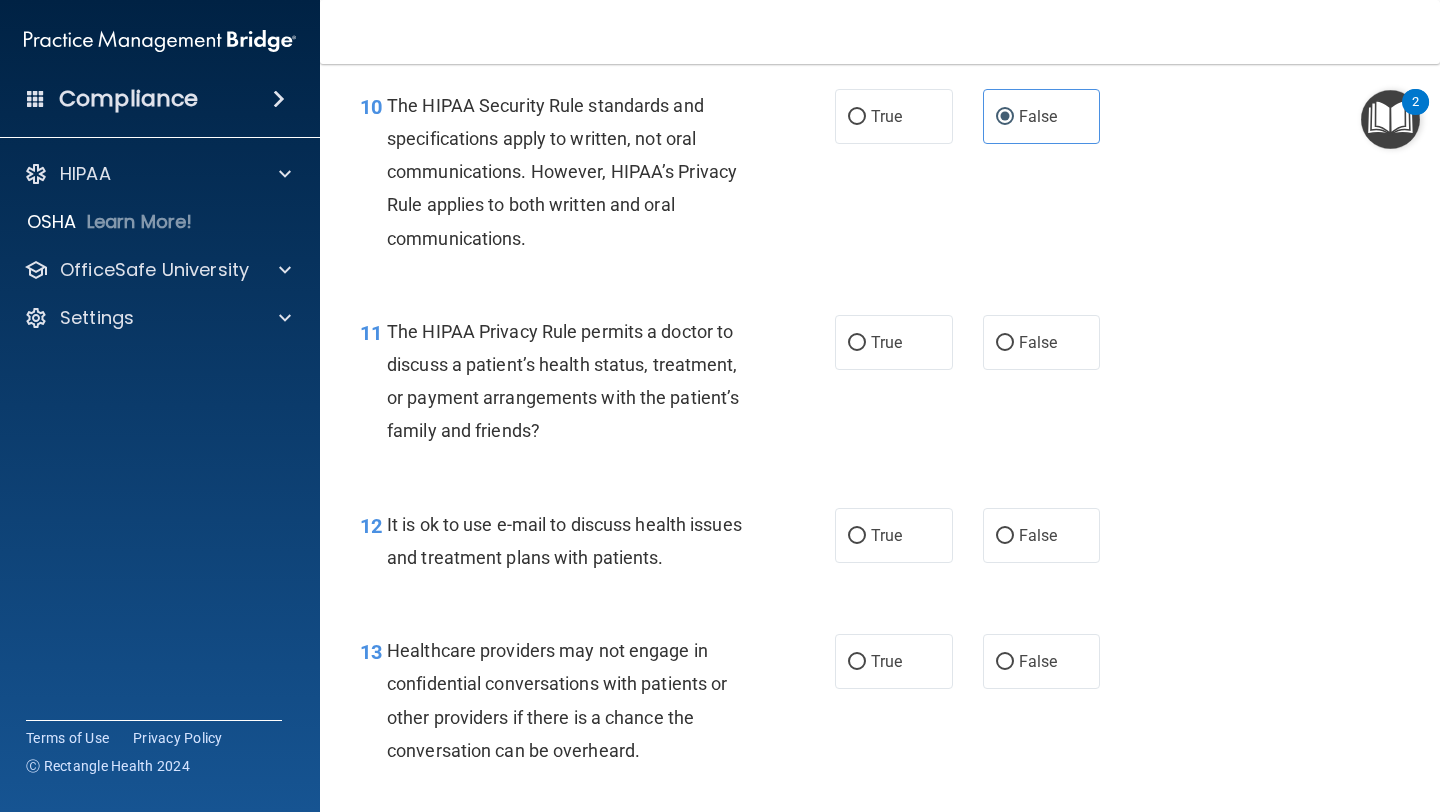 scroll, scrollTop: 1874, scrollLeft: 0, axis: vertical 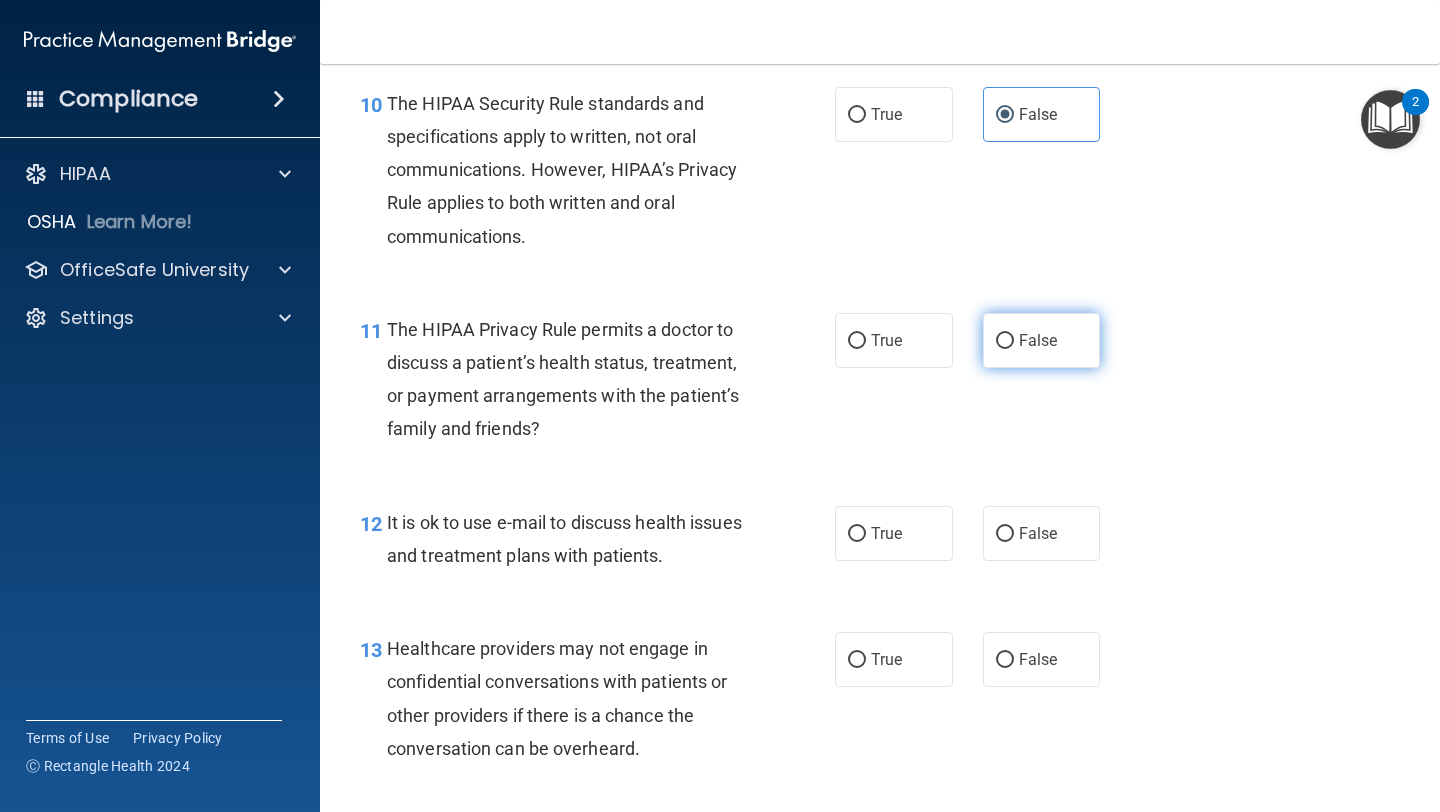 click on "False" at bounding box center [1042, 340] 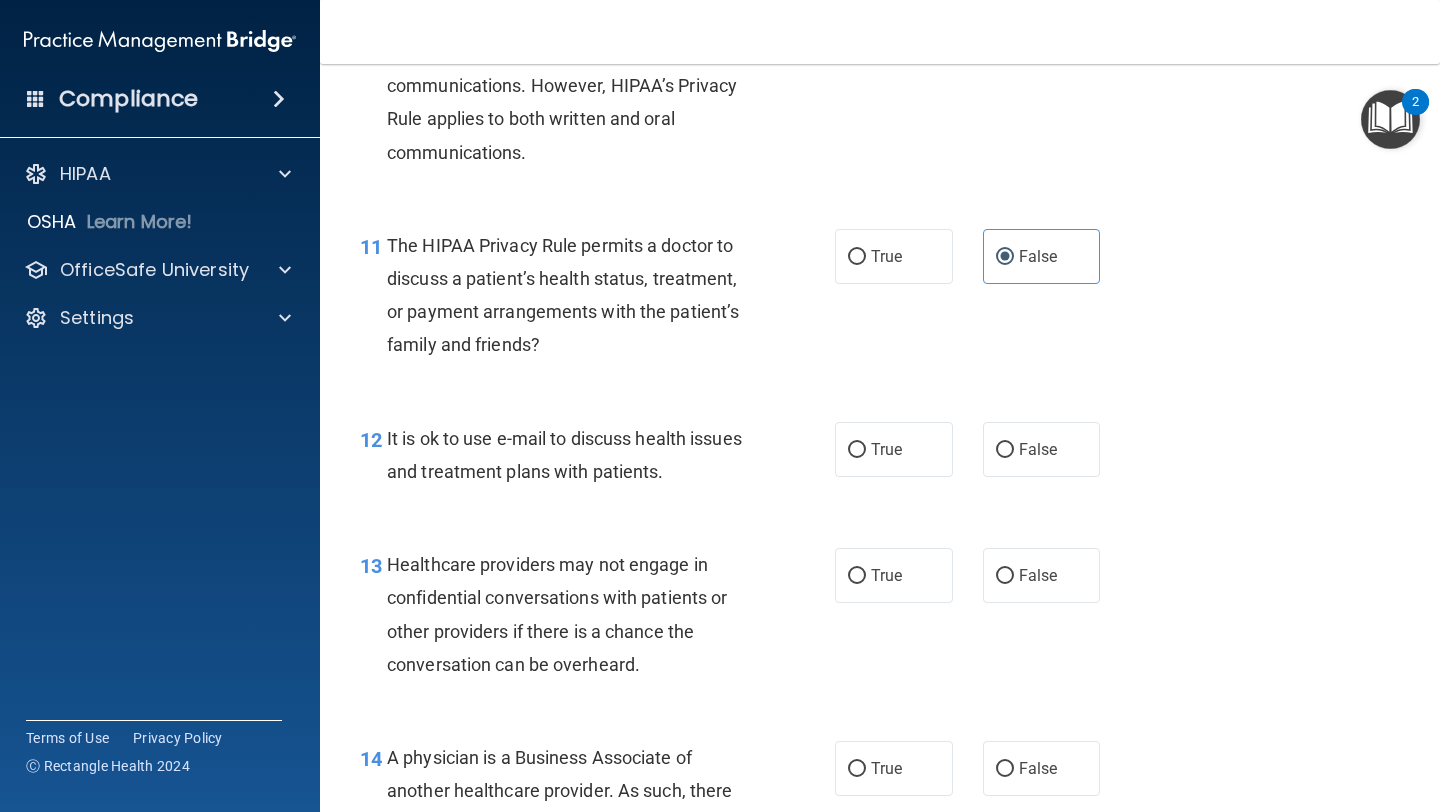 scroll, scrollTop: 1969, scrollLeft: 0, axis: vertical 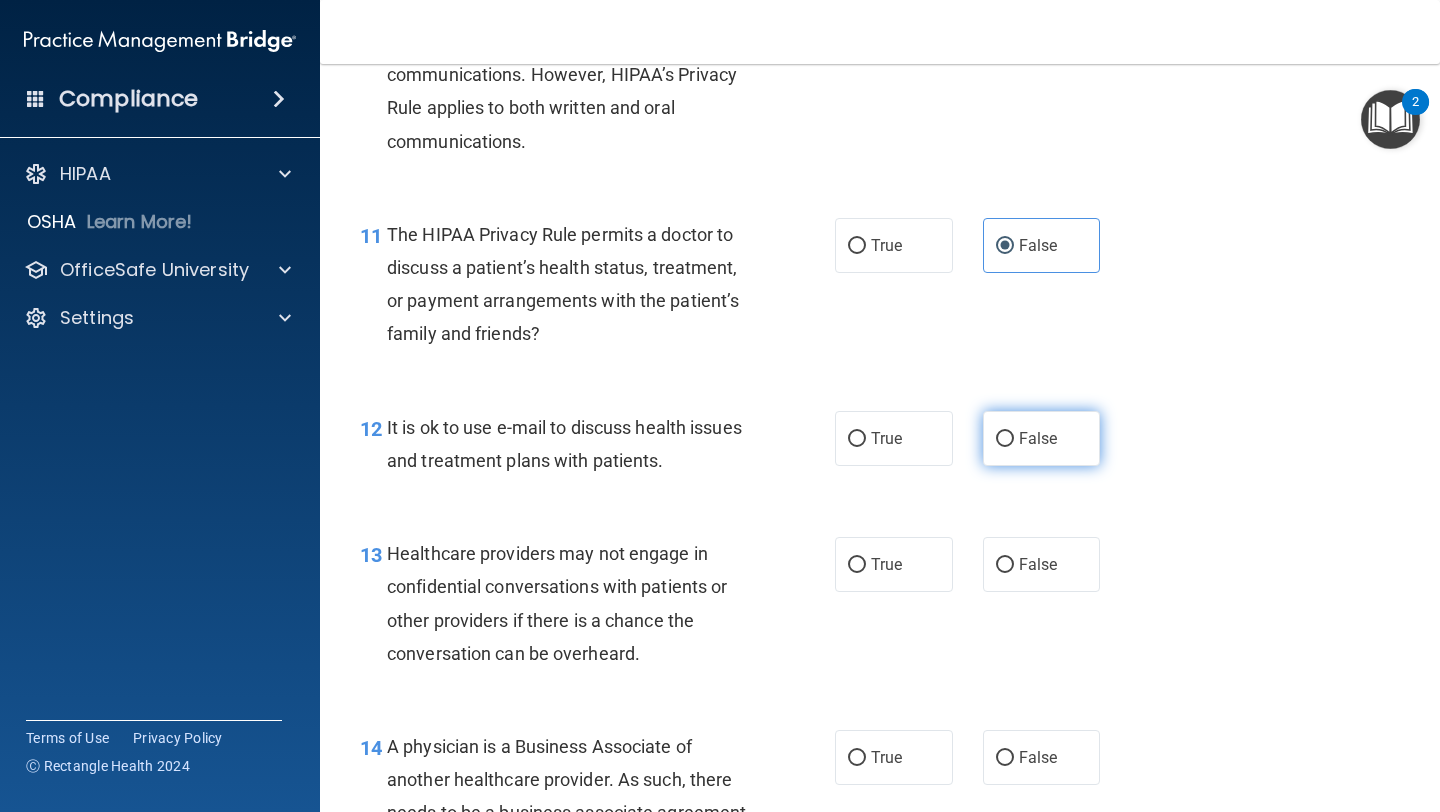 click on "False" at bounding box center [1038, 438] 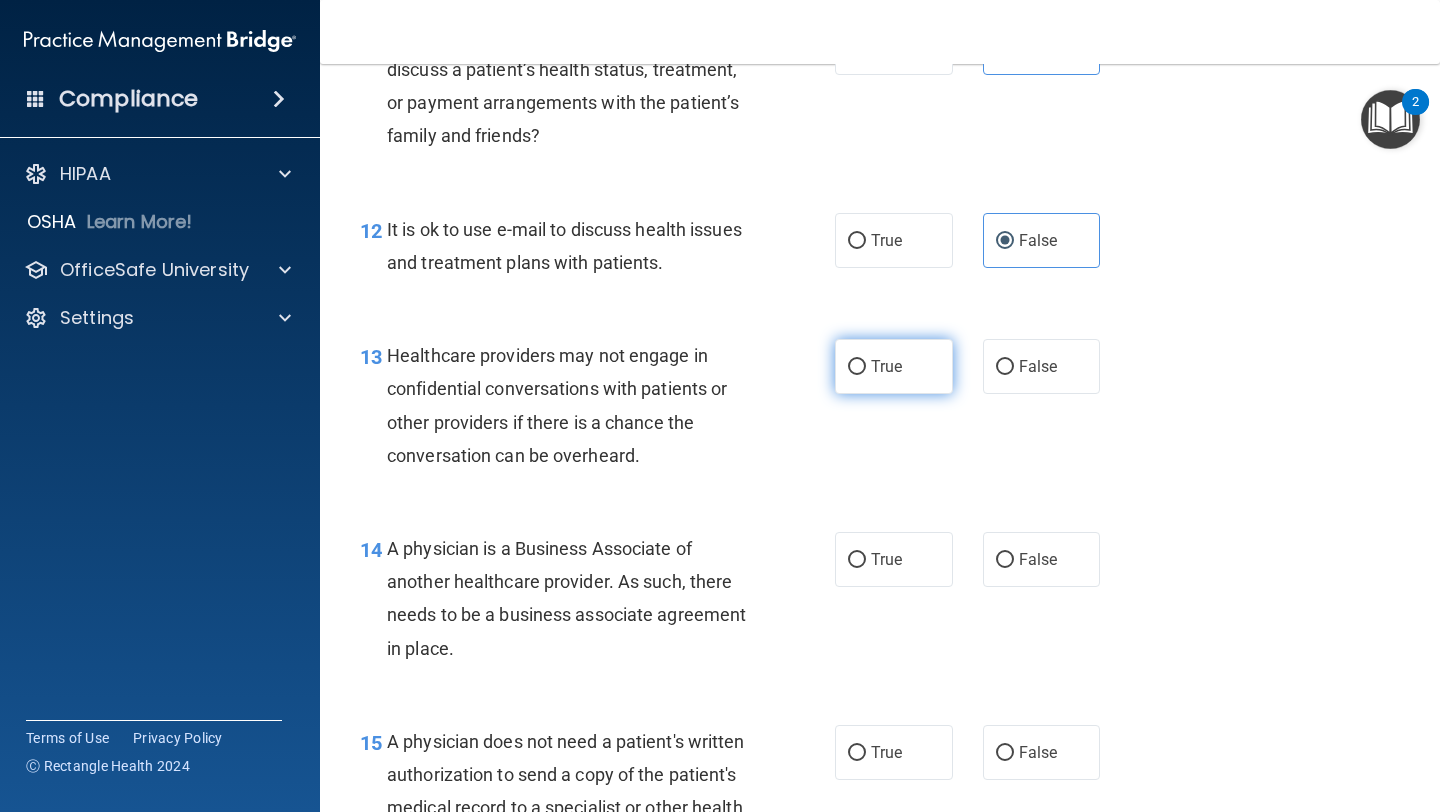 scroll, scrollTop: 2169, scrollLeft: 0, axis: vertical 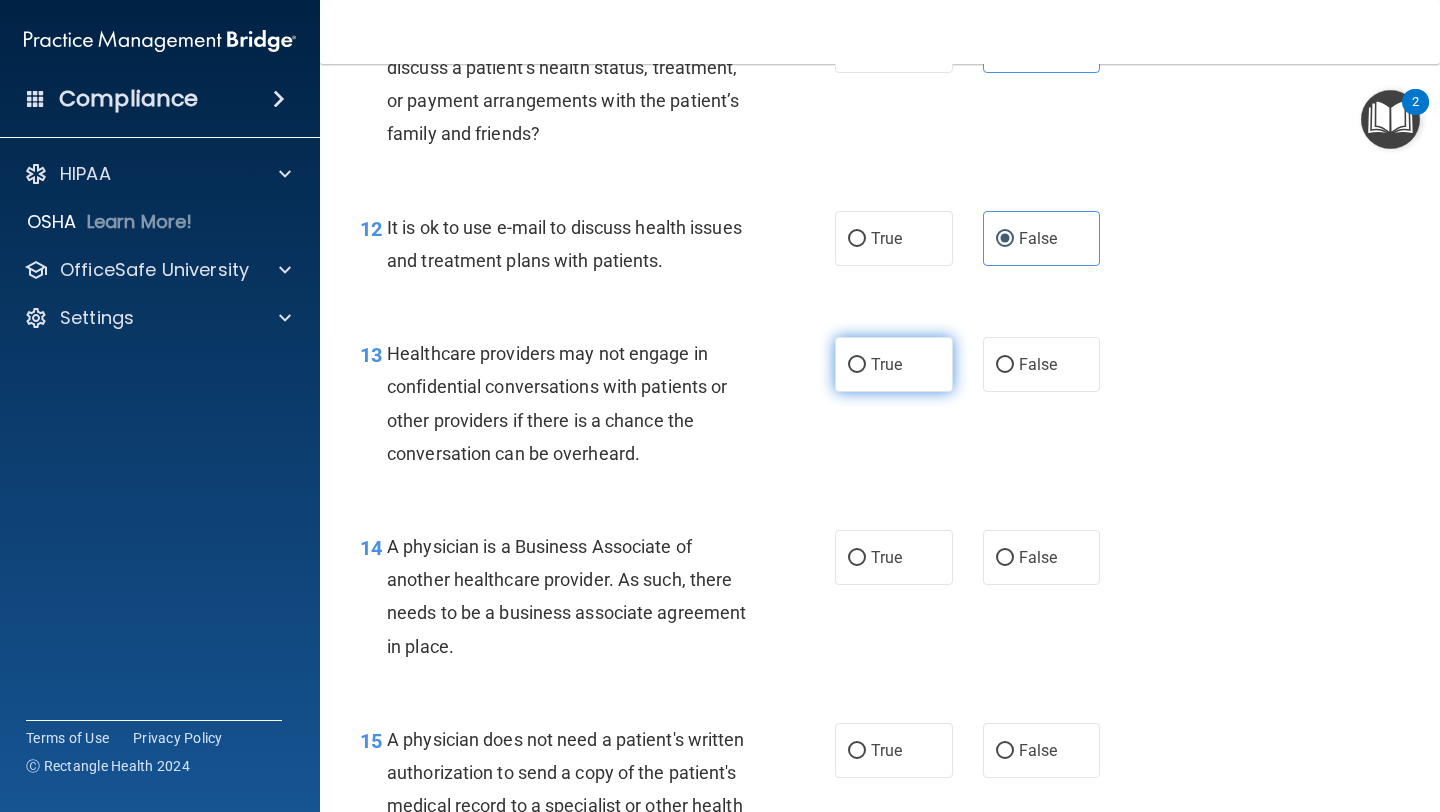 click on "True" at bounding box center [857, 365] 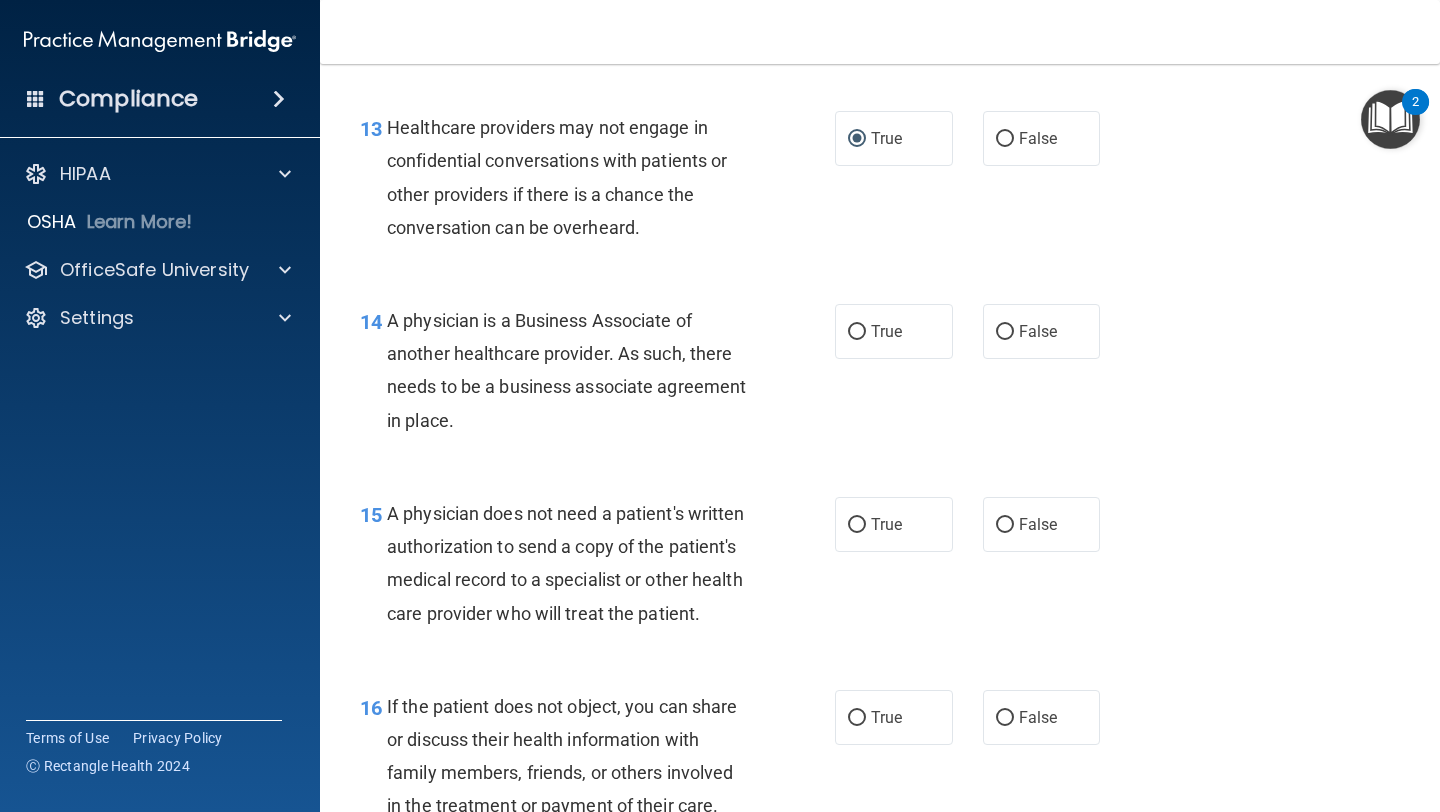 scroll, scrollTop: 2404, scrollLeft: 0, axis: vertical 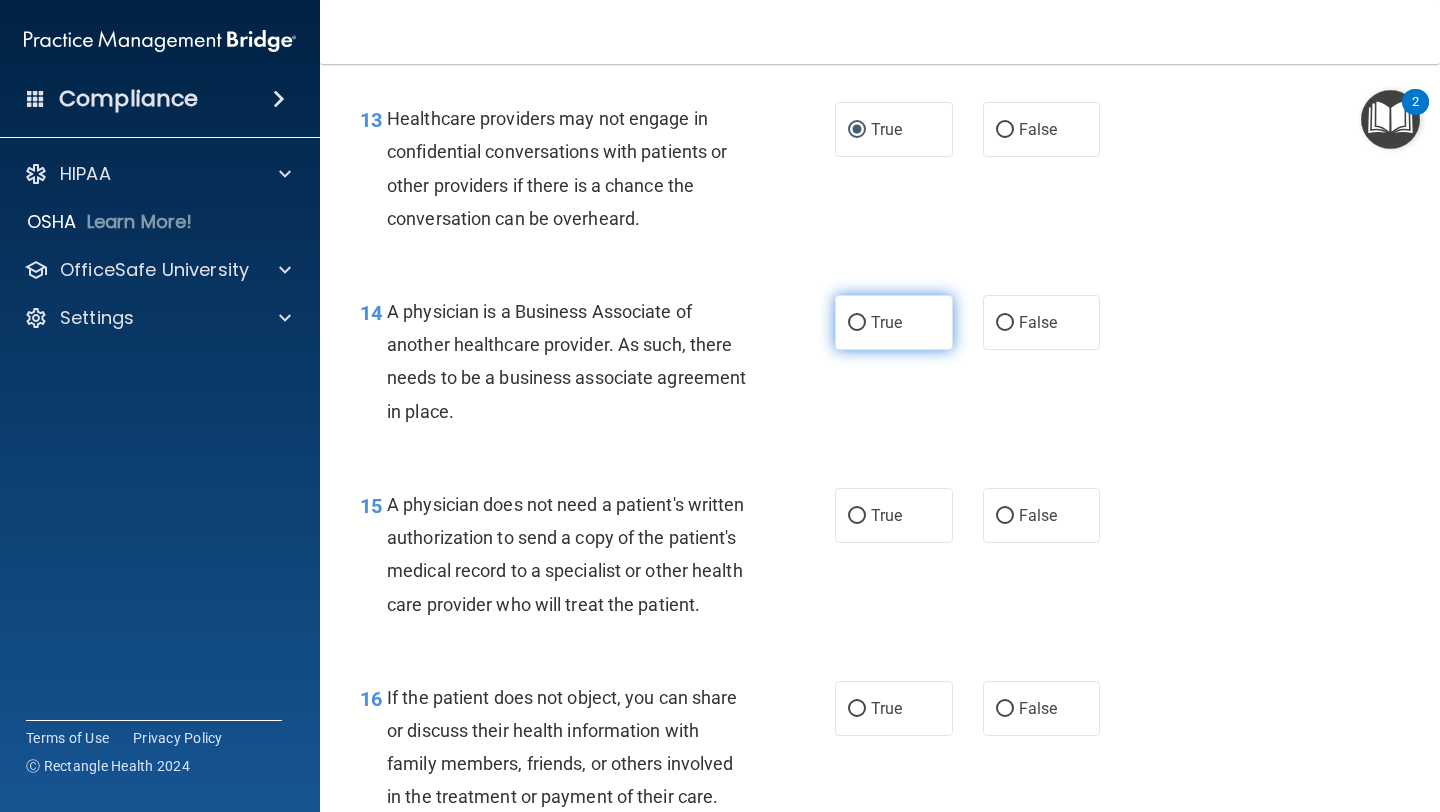 click on "True" at bounding box center [894, 322] 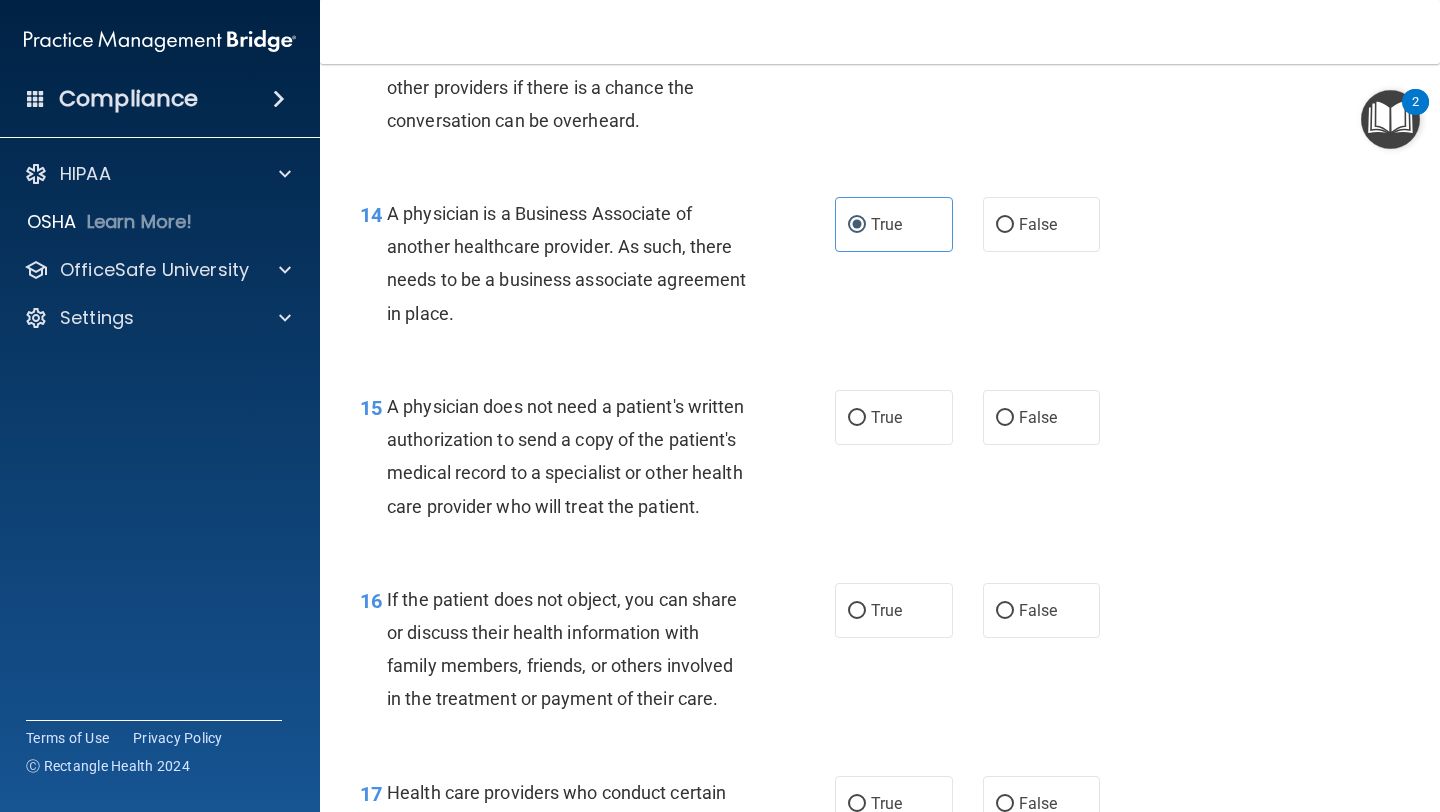 scroll, scrollTop: 2521, scrollLeft: 0, axis: vertical 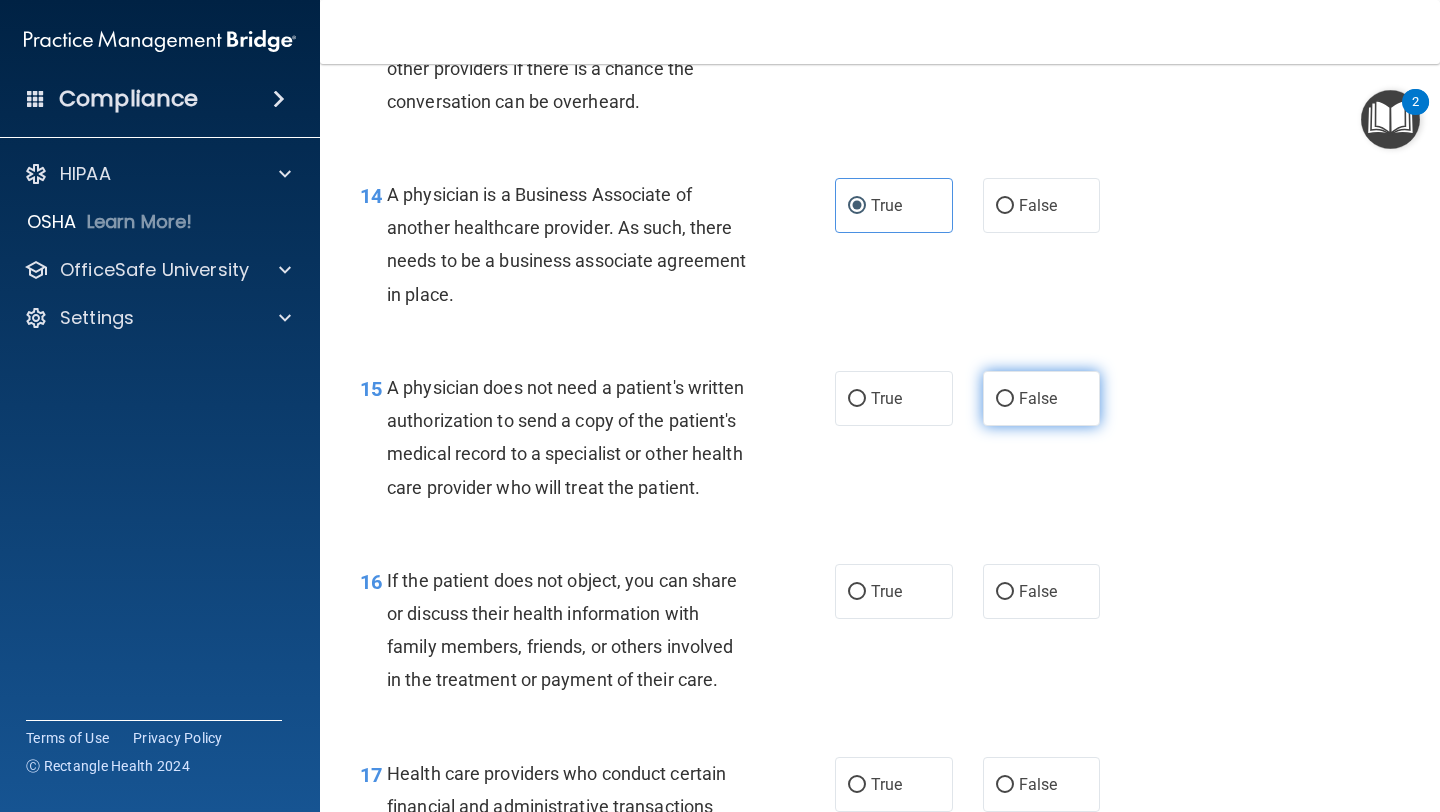 click on "False" at bounding box center (1042, 398) 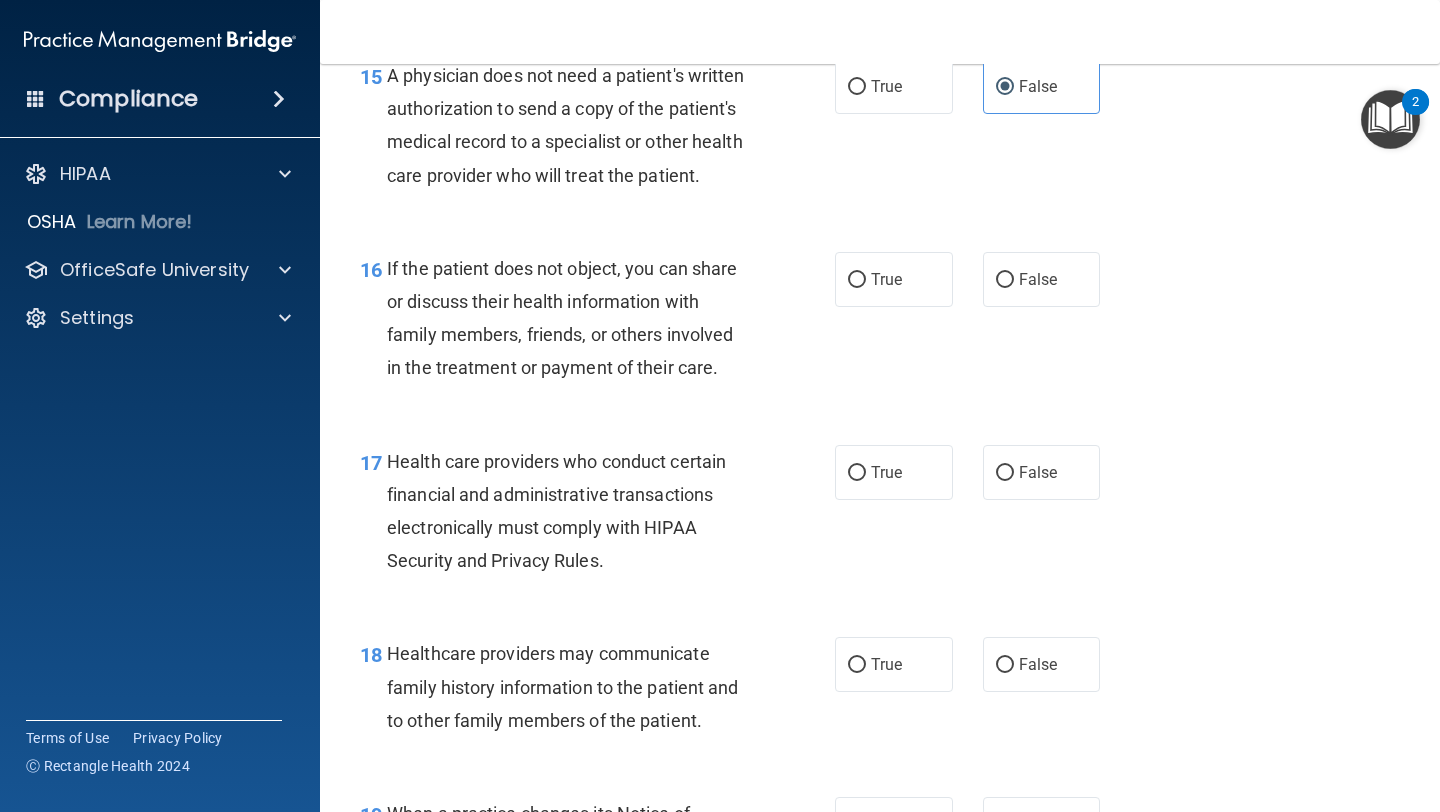 scroll, scrollTop: 2834, scrollLeft: 0, axis: vertical 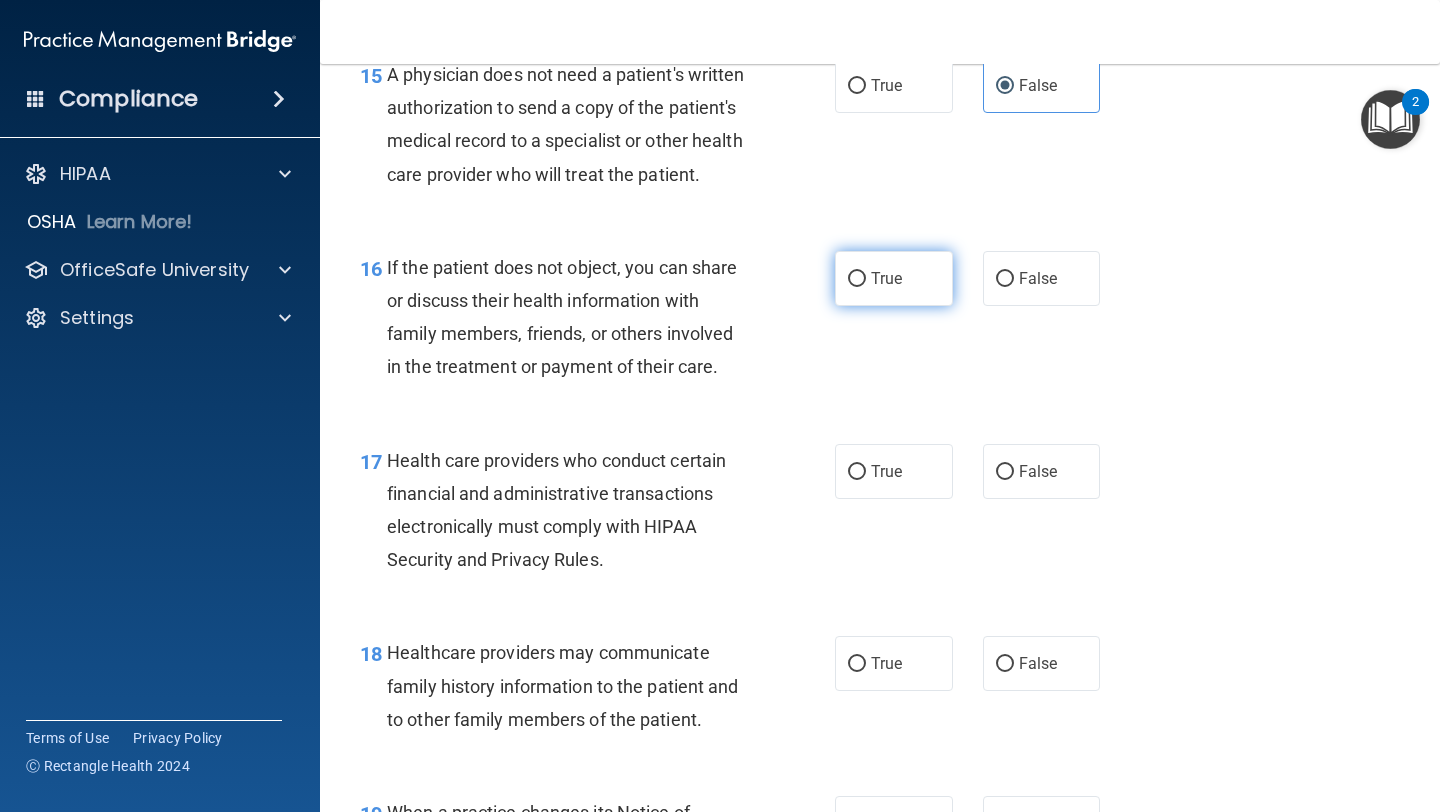 click on "True" at bounding box center (857, 279) 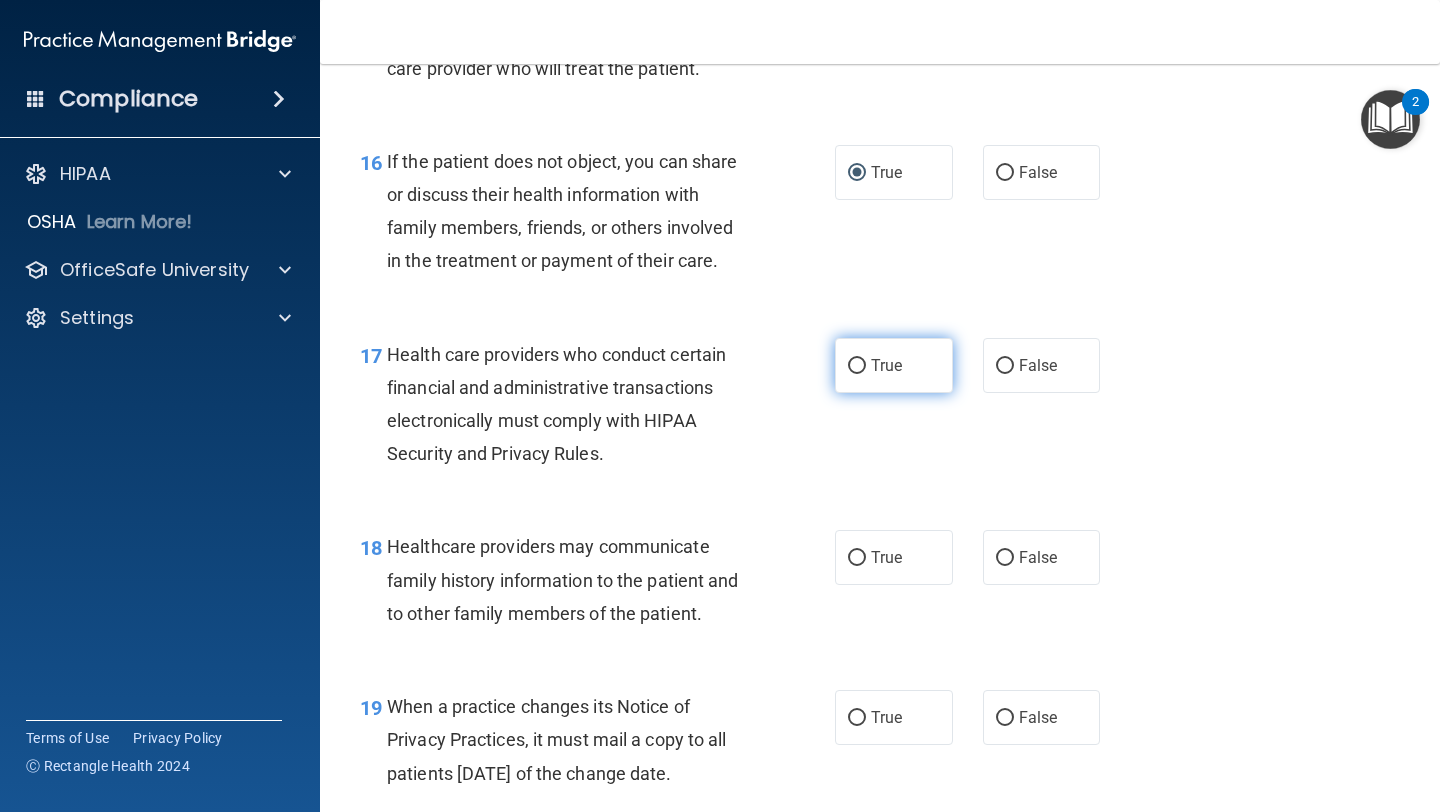 scroll, scrollTop: 2955, scrollLeft: 0, axis: vertical 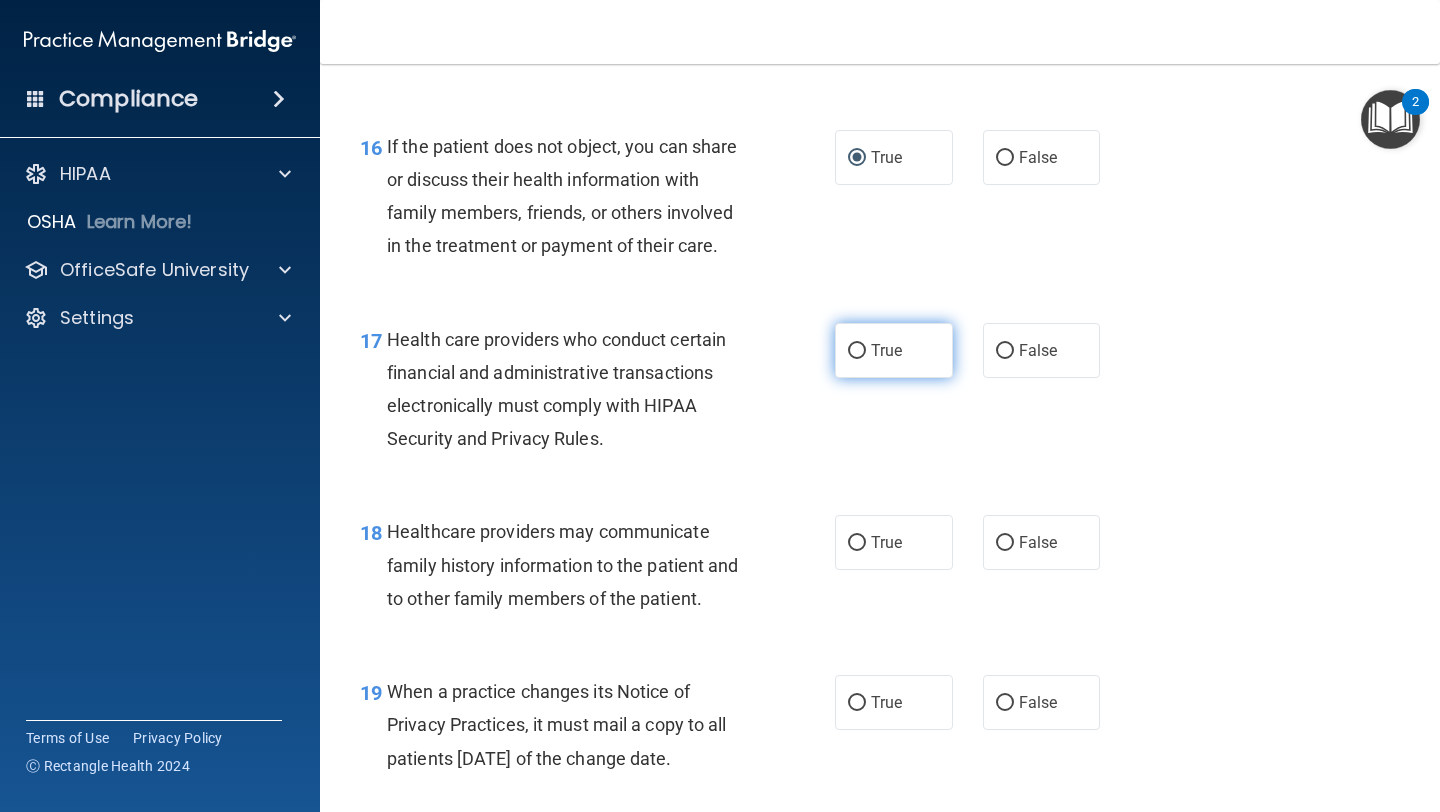 click on "True" at bounding box center [857, 351] 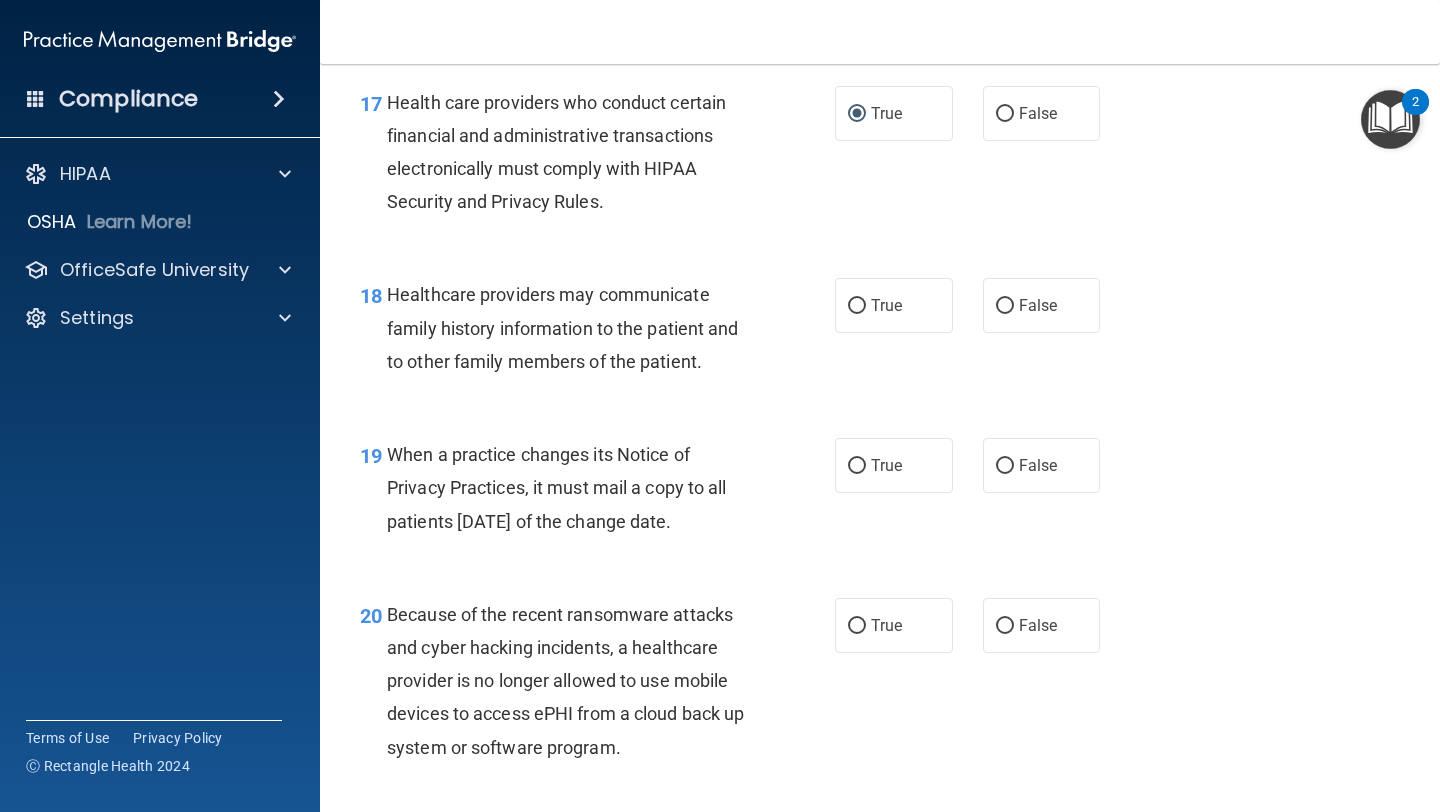 scroll, scrollTop: 3197, scrollLeft: 0, axis: vertical 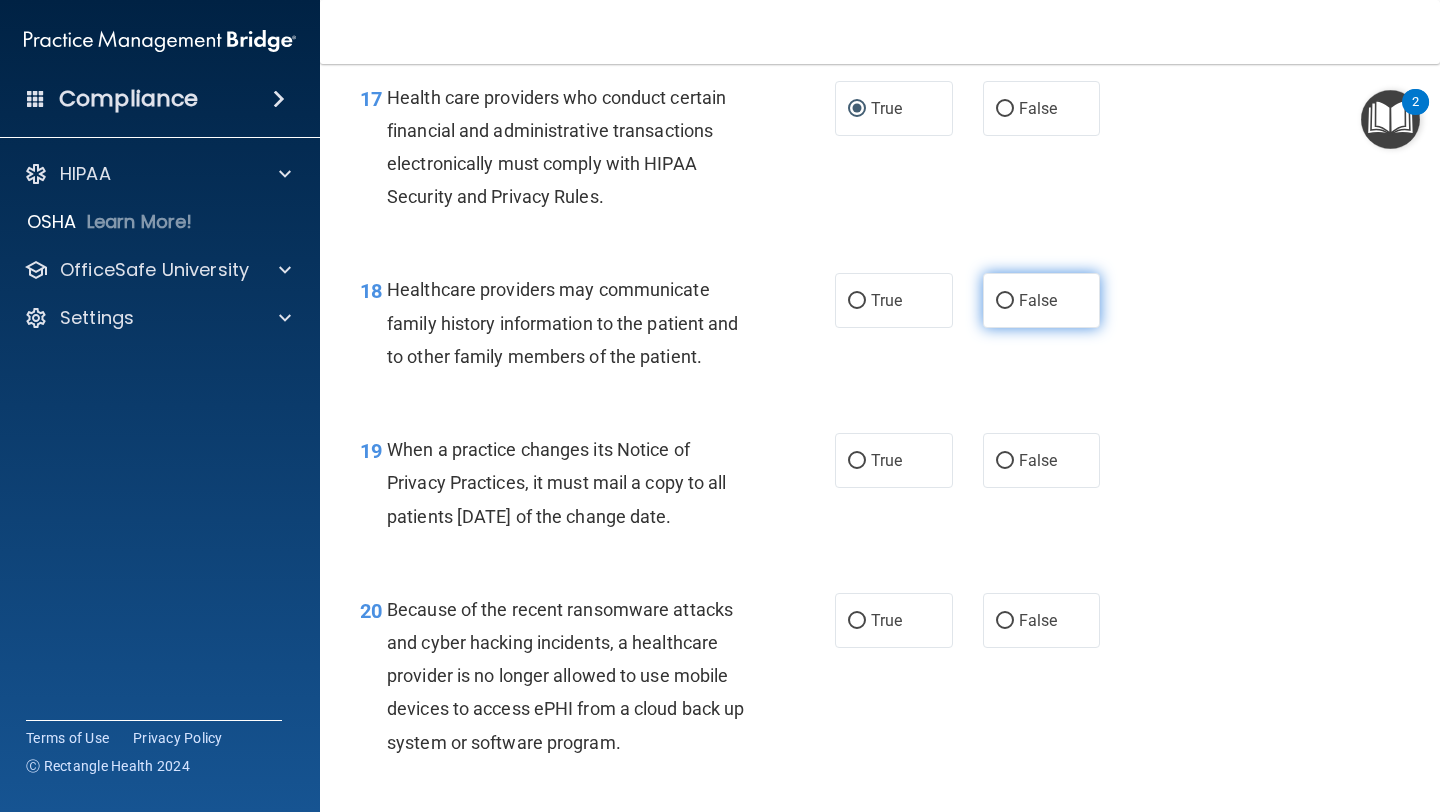 click on "False" at bounding box center [1005, 301] 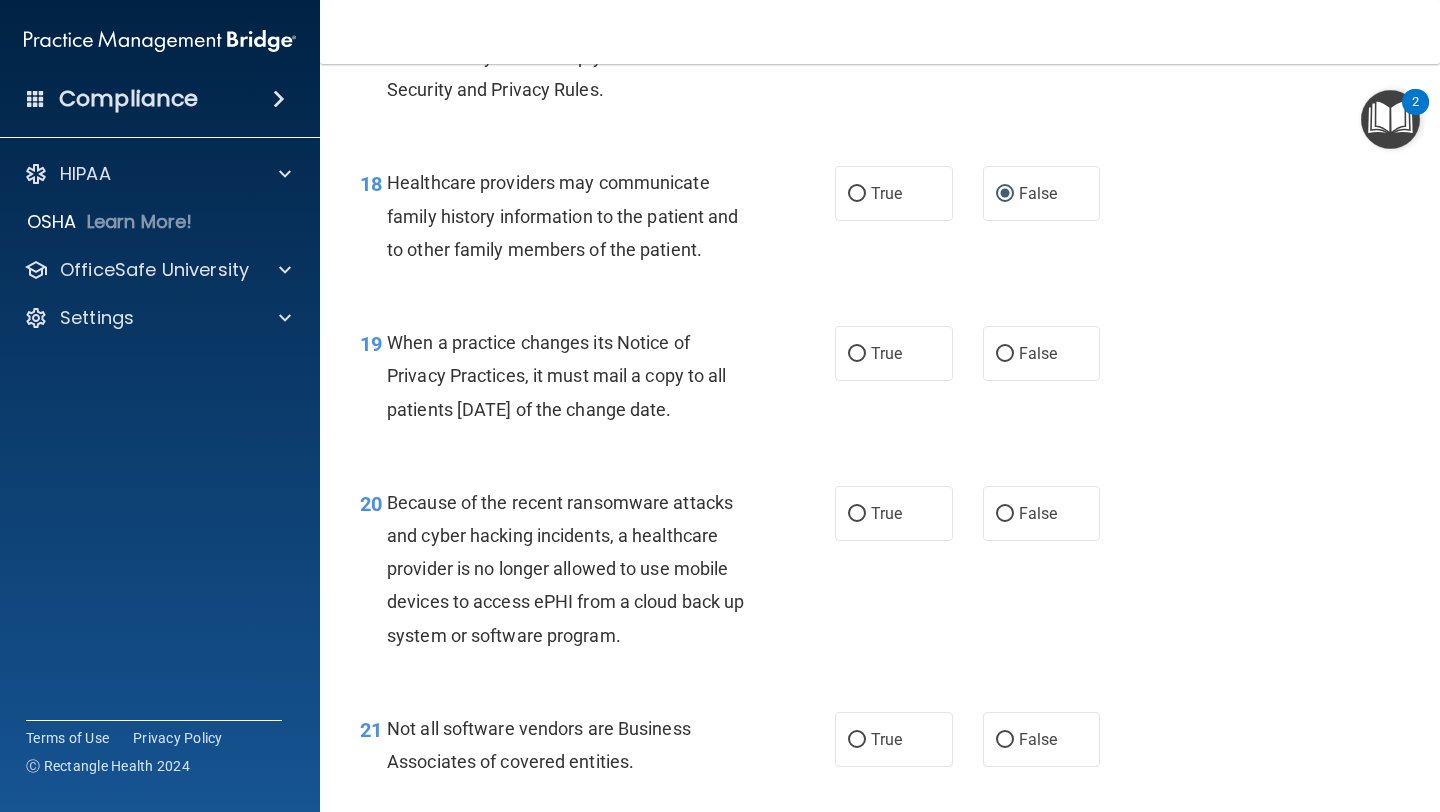 scroll, scrollTop: 3310, scrollLeft: 0, axis: vertical 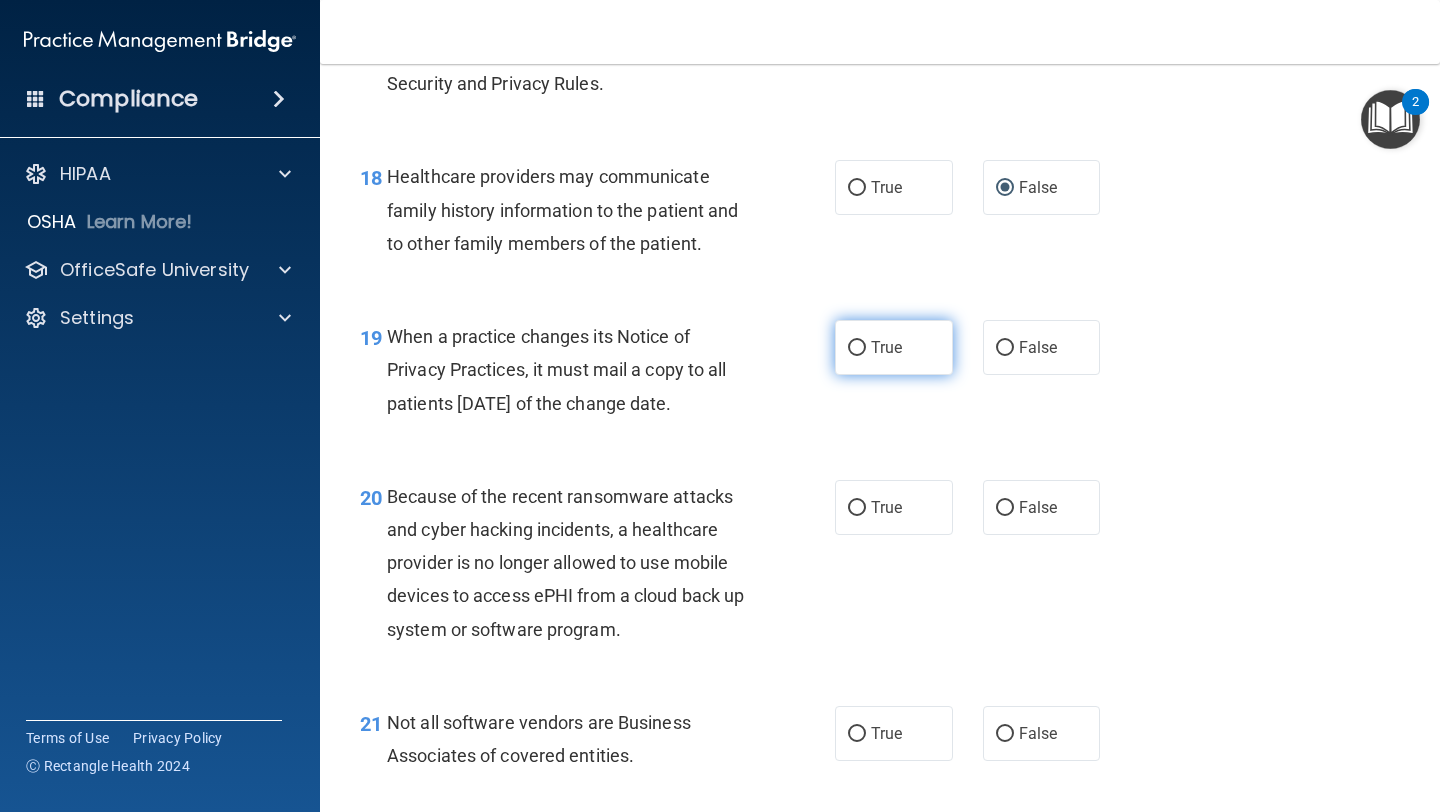 click on "True" at bounding box center (857, 348) 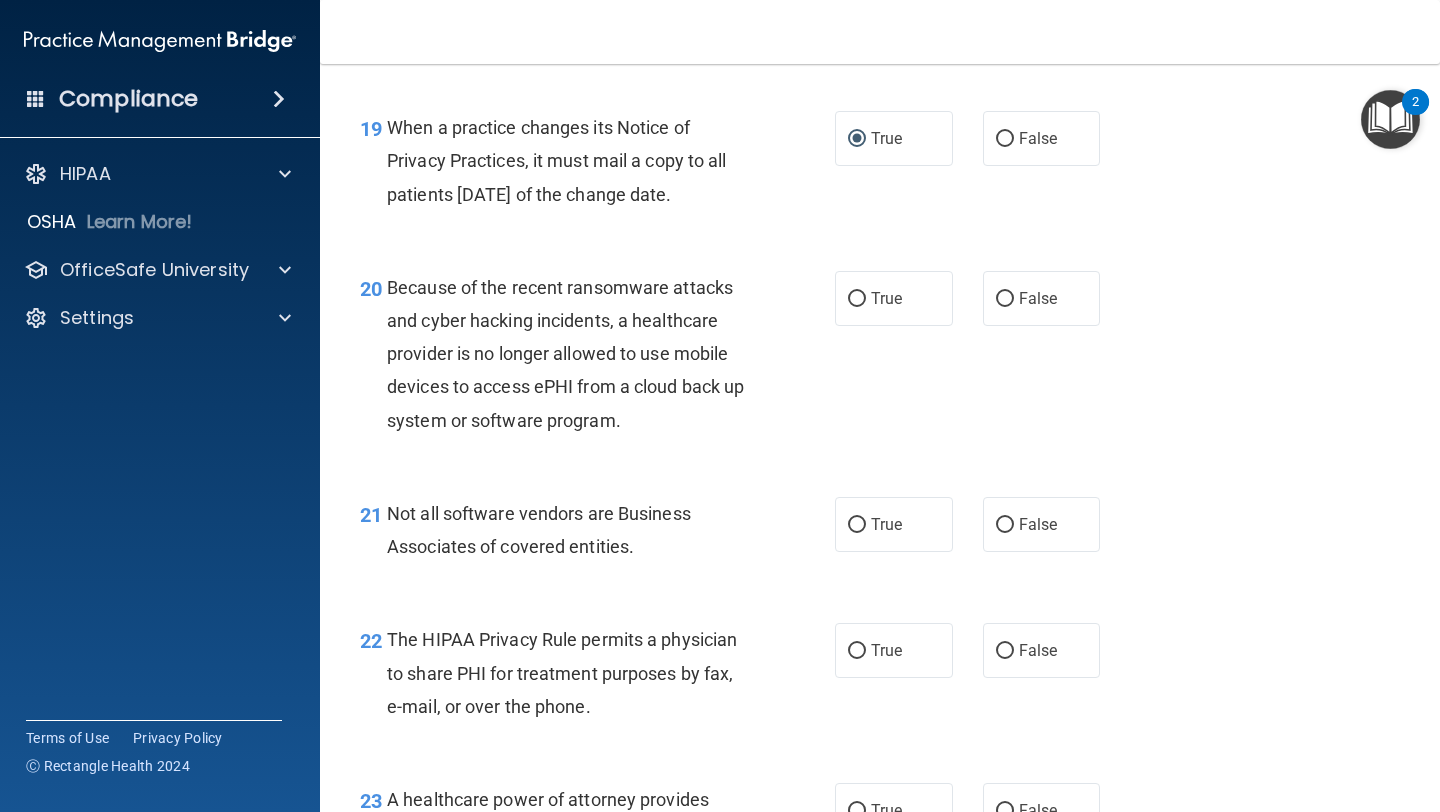 scroll, scrollTop: 3521, scrollLeft: 0, axis: vertical 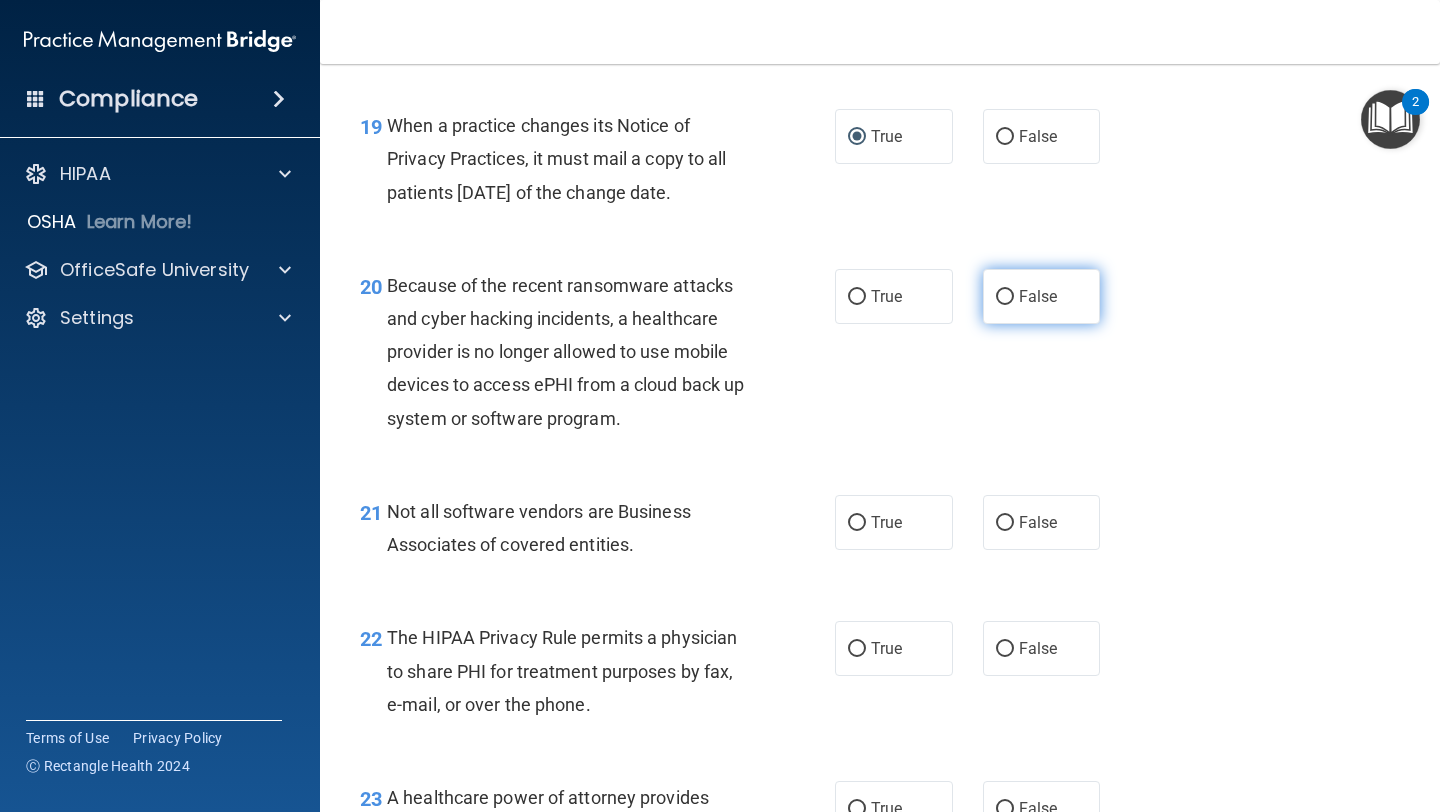 click on "False" at bounding box center [1005, 297] 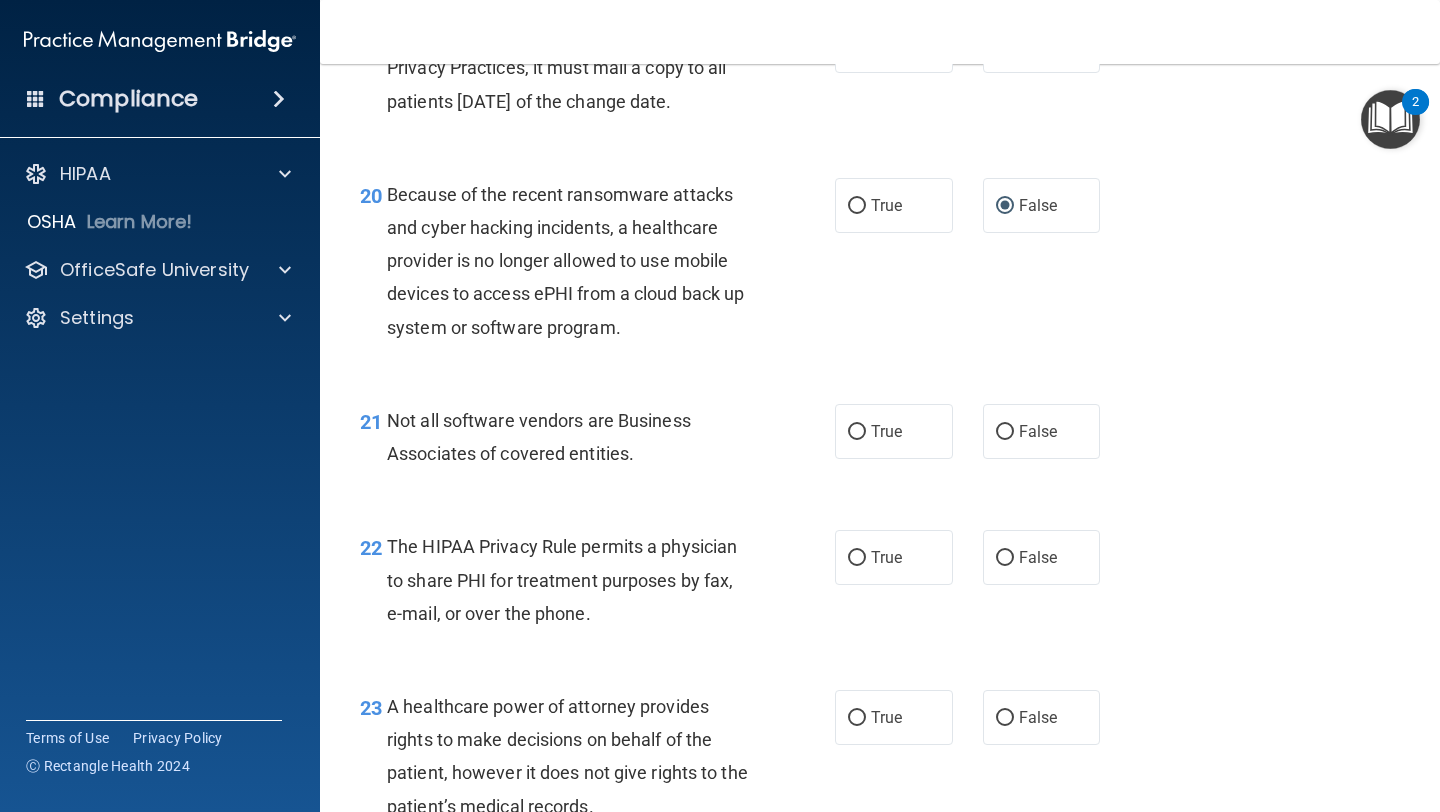 scroll, scrollTop: 3616, scrollLeft: 0, axis: vertical 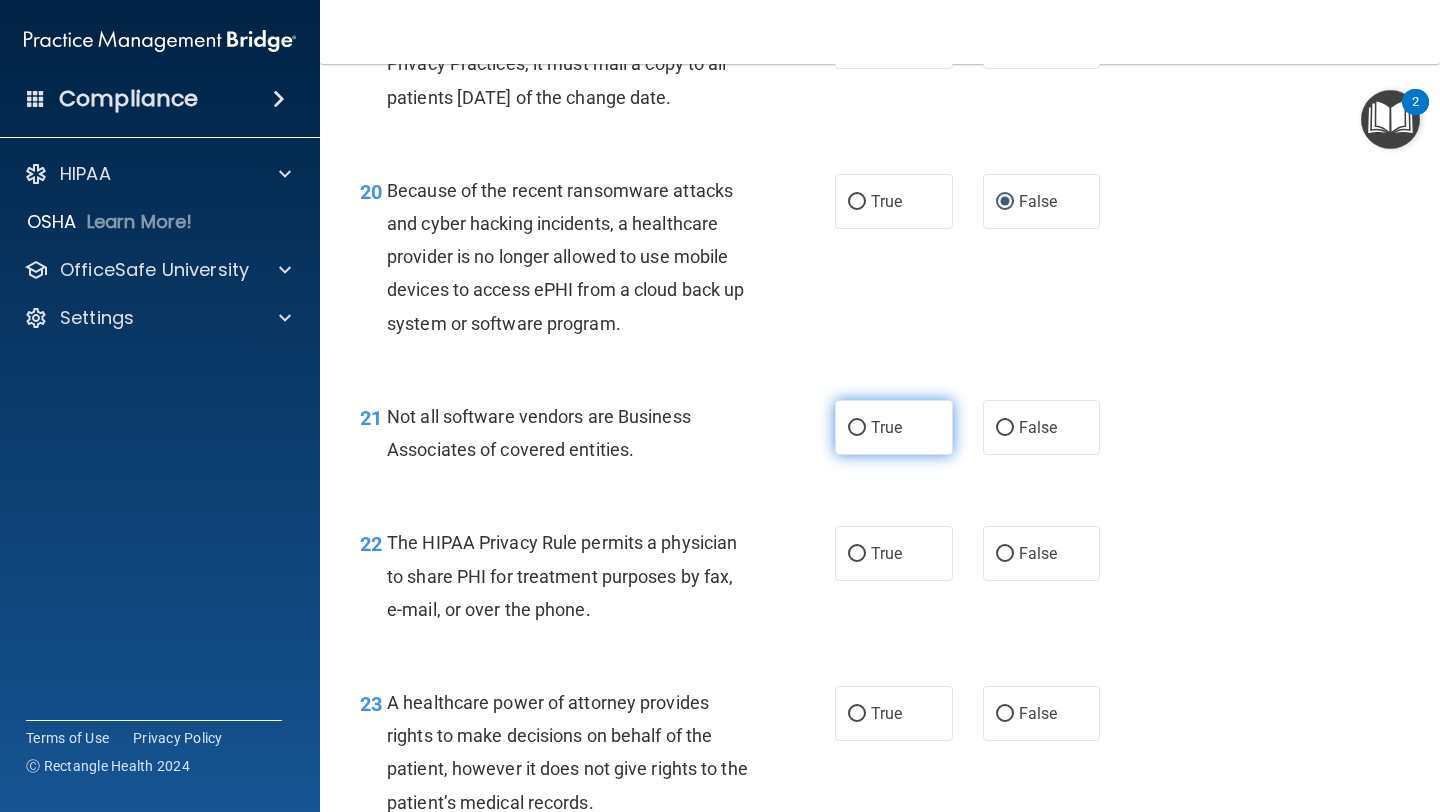 click on "True" at bounding box center [894, 427] 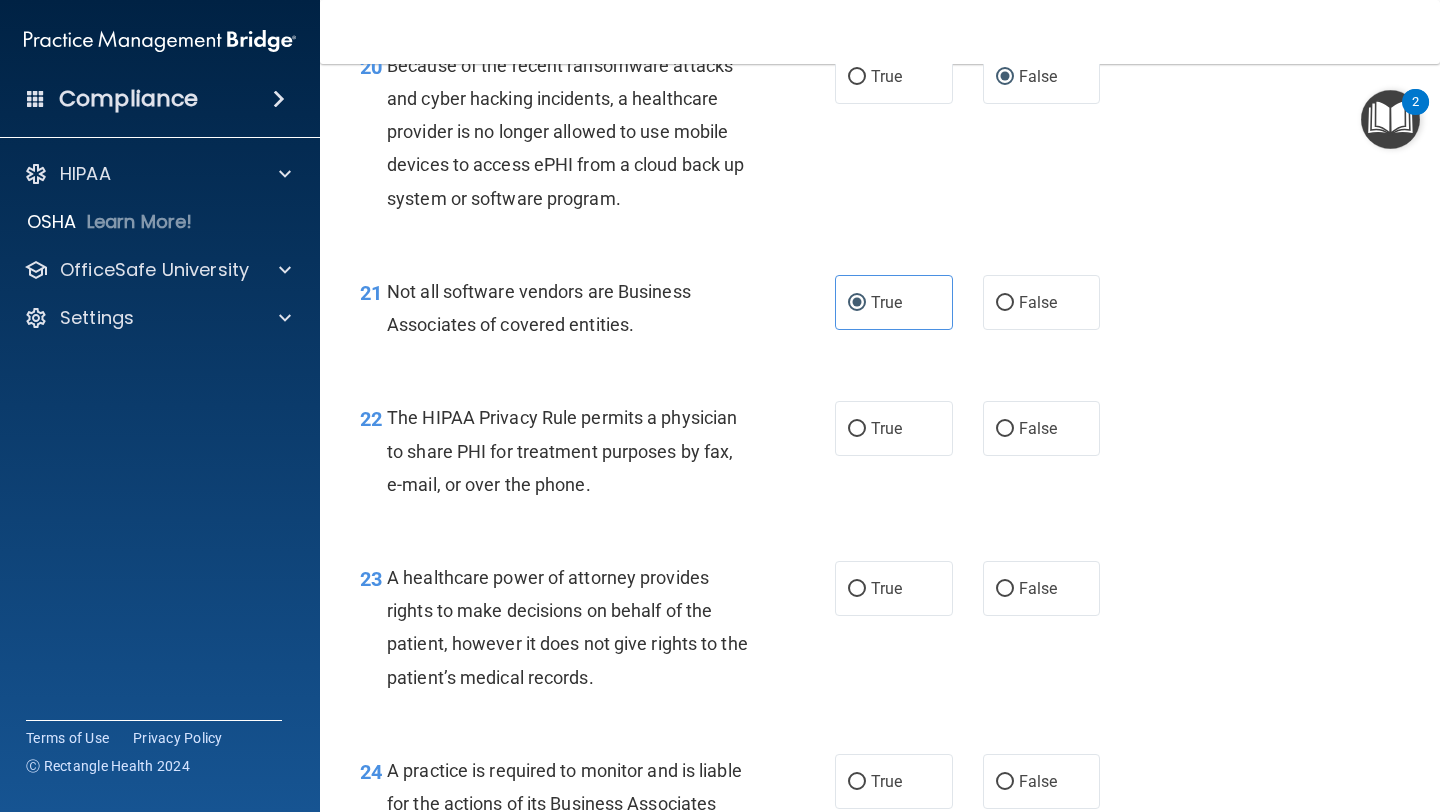 scroll, scrollTop: 3743, scrollLeft: 0, axis: vertical 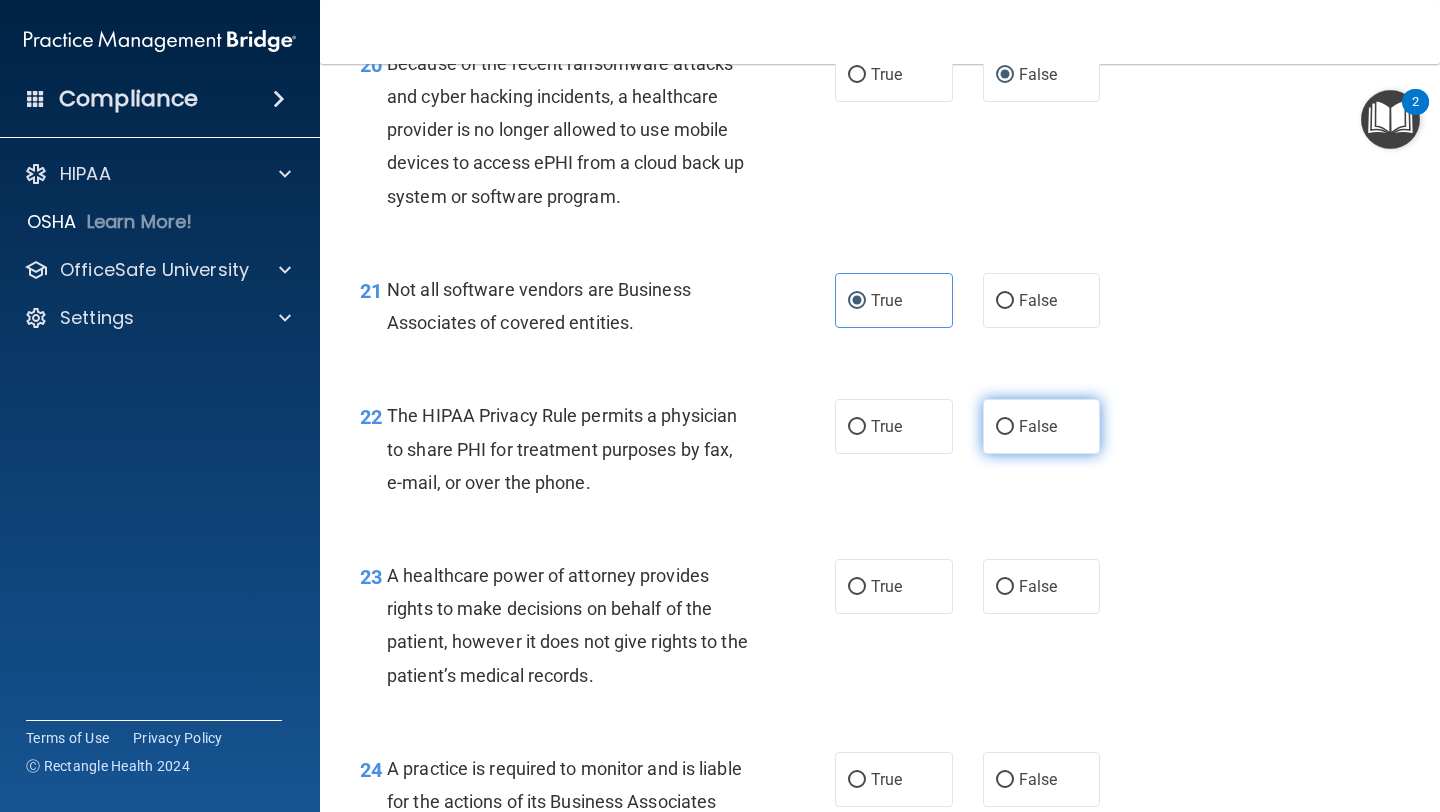 click on "False" at bounding box center [1038, 426] 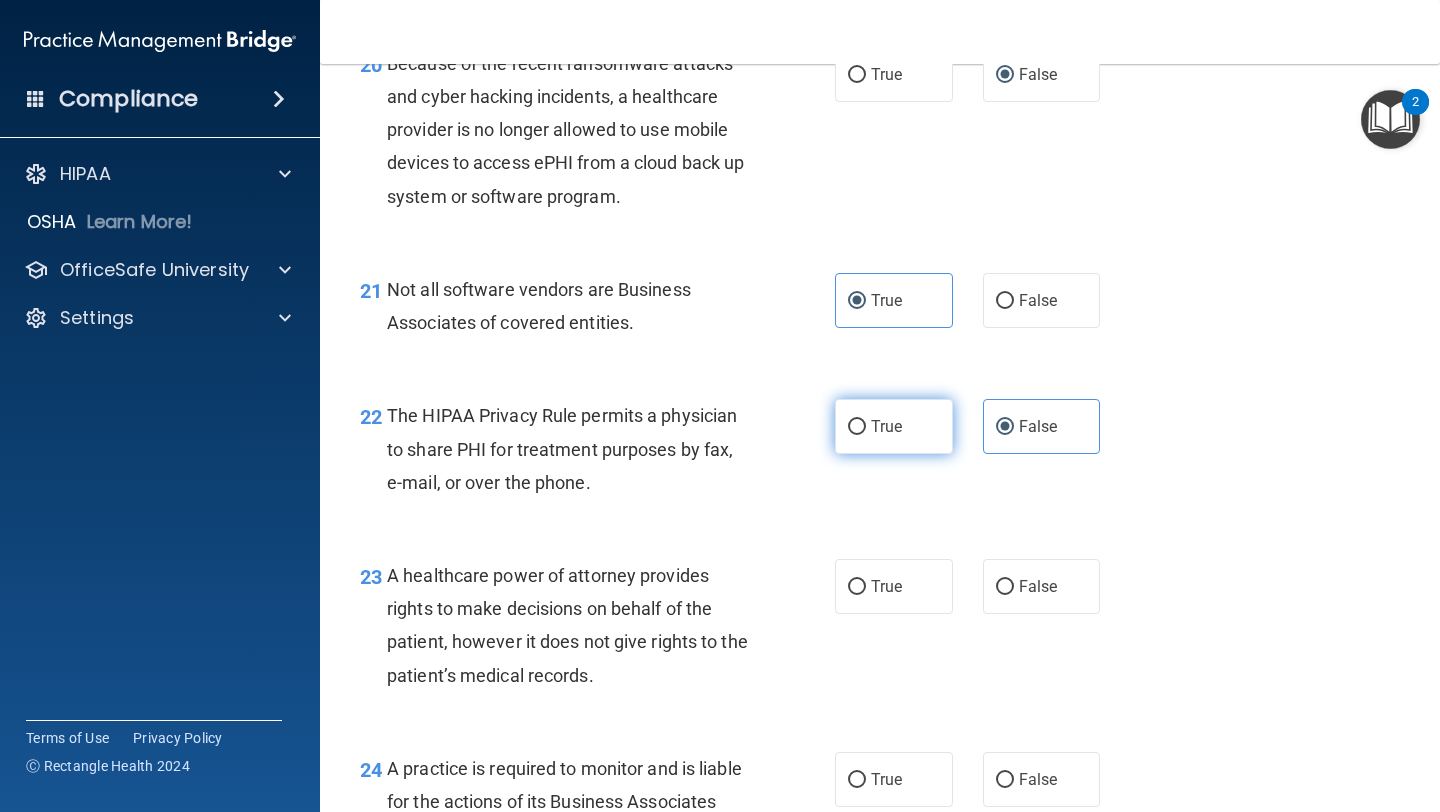click on "True" at bounding box center [894, 426] 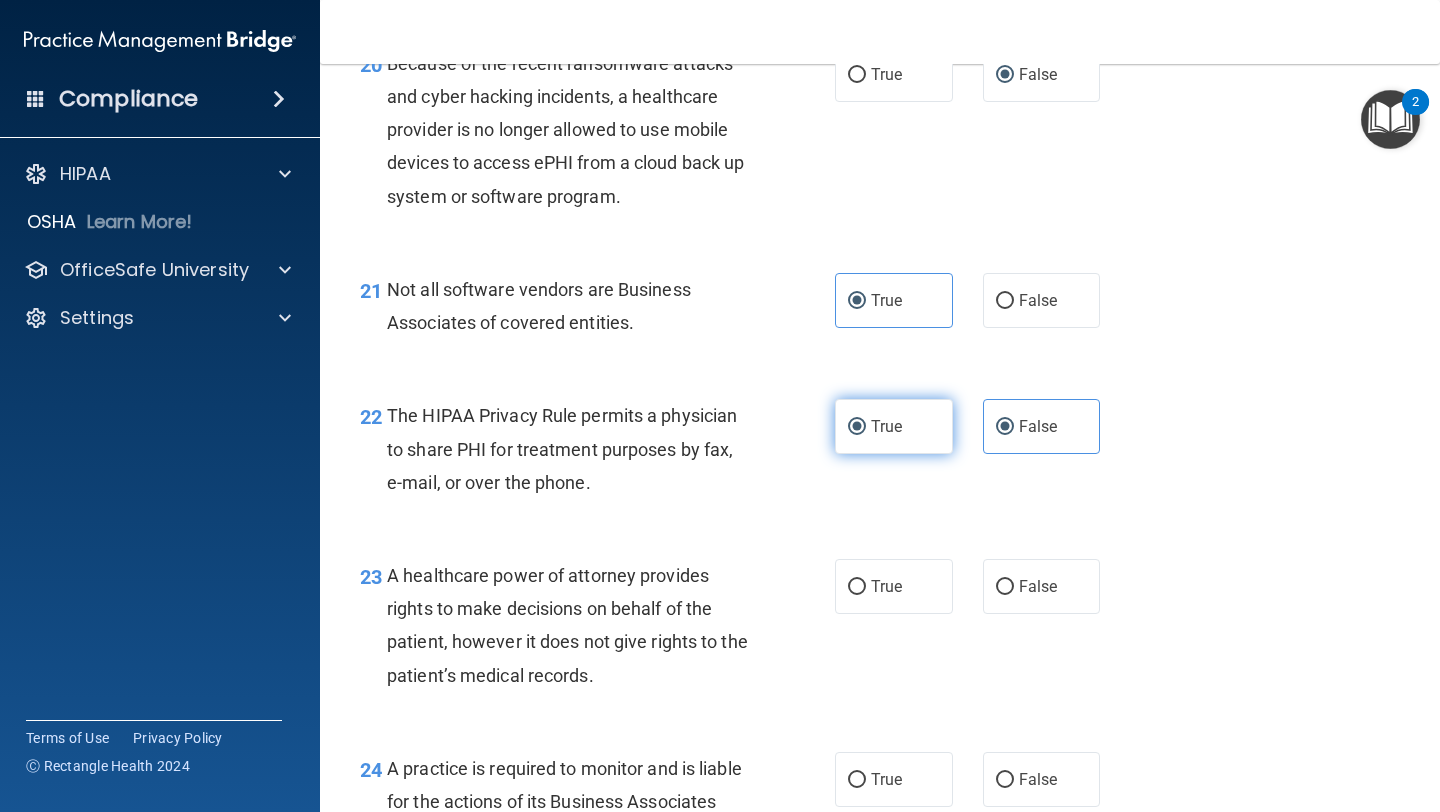 radio on "false" 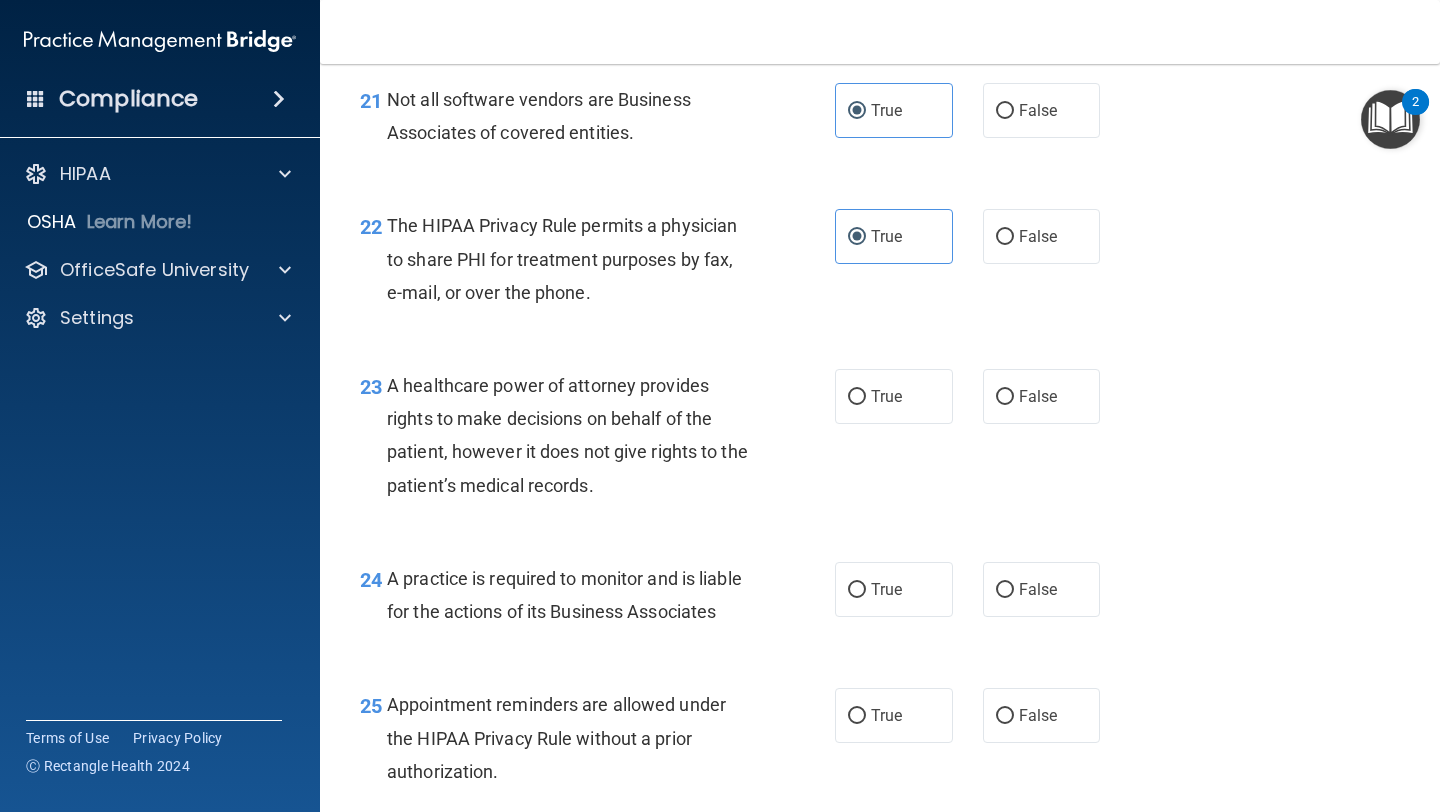 scroll, scrollTop: 3937, scrollLeft: 0, axis: vertical 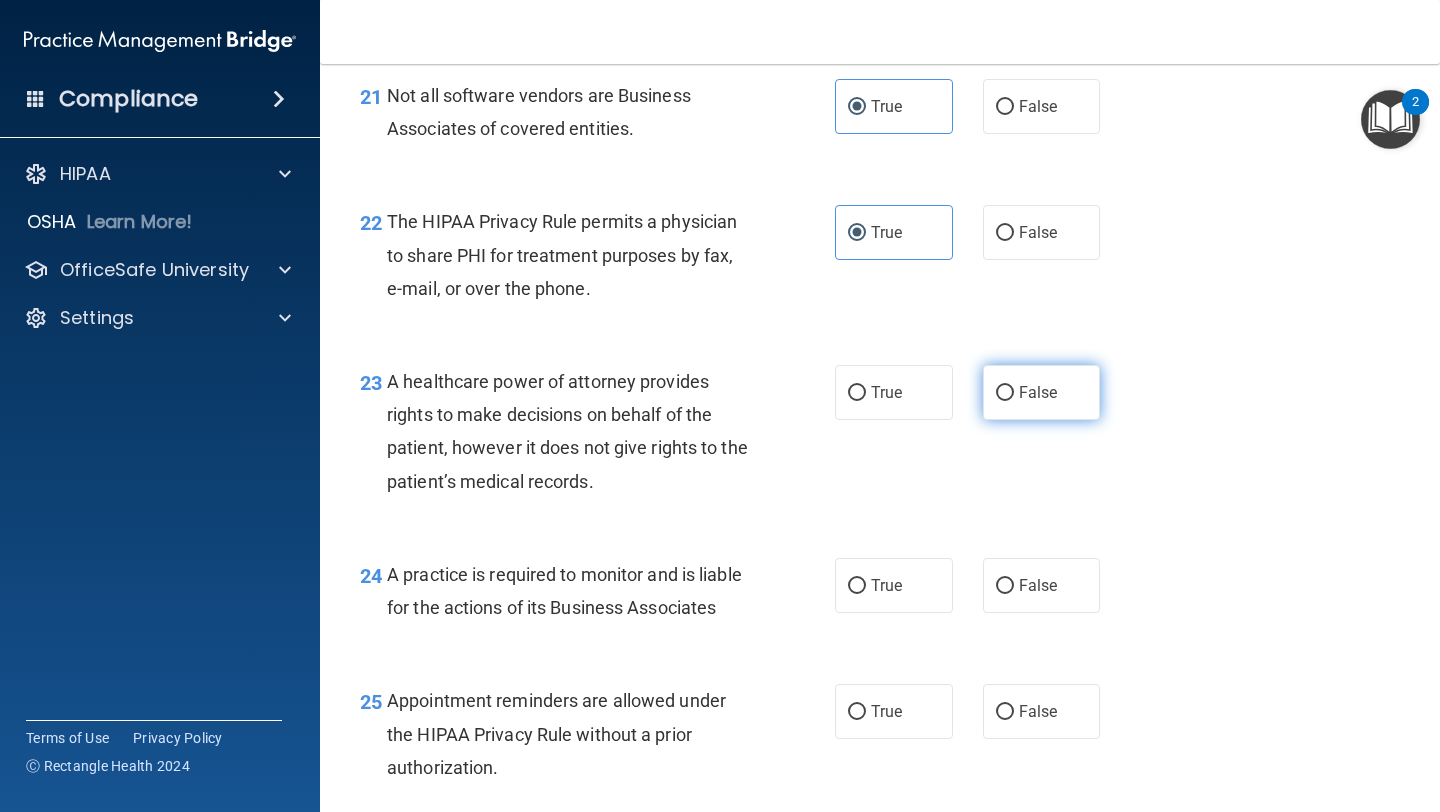 click on "False" at bounding box center (1005, 393) 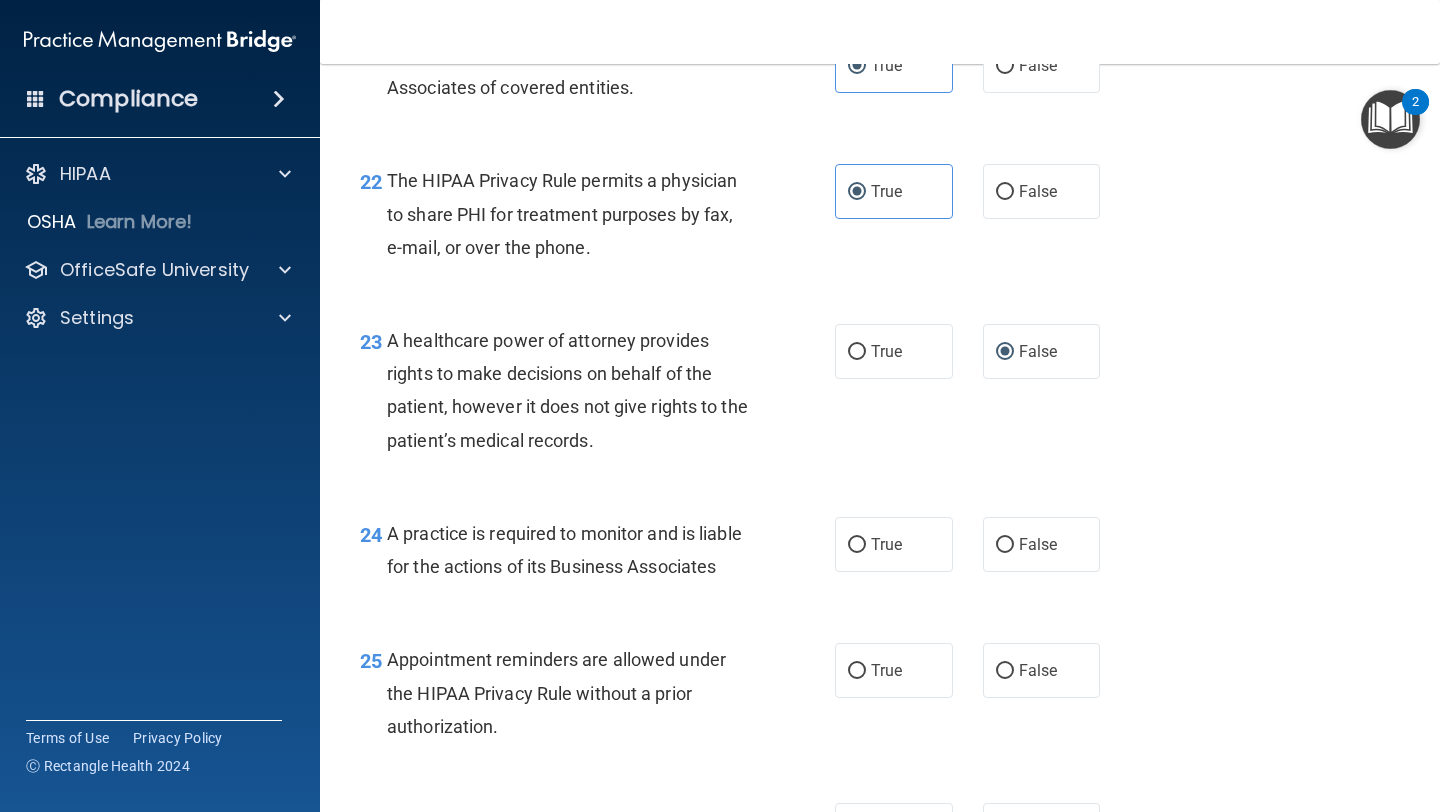 scroll, scrollTop: 3979, scrollLeft: 0, axis: vertical 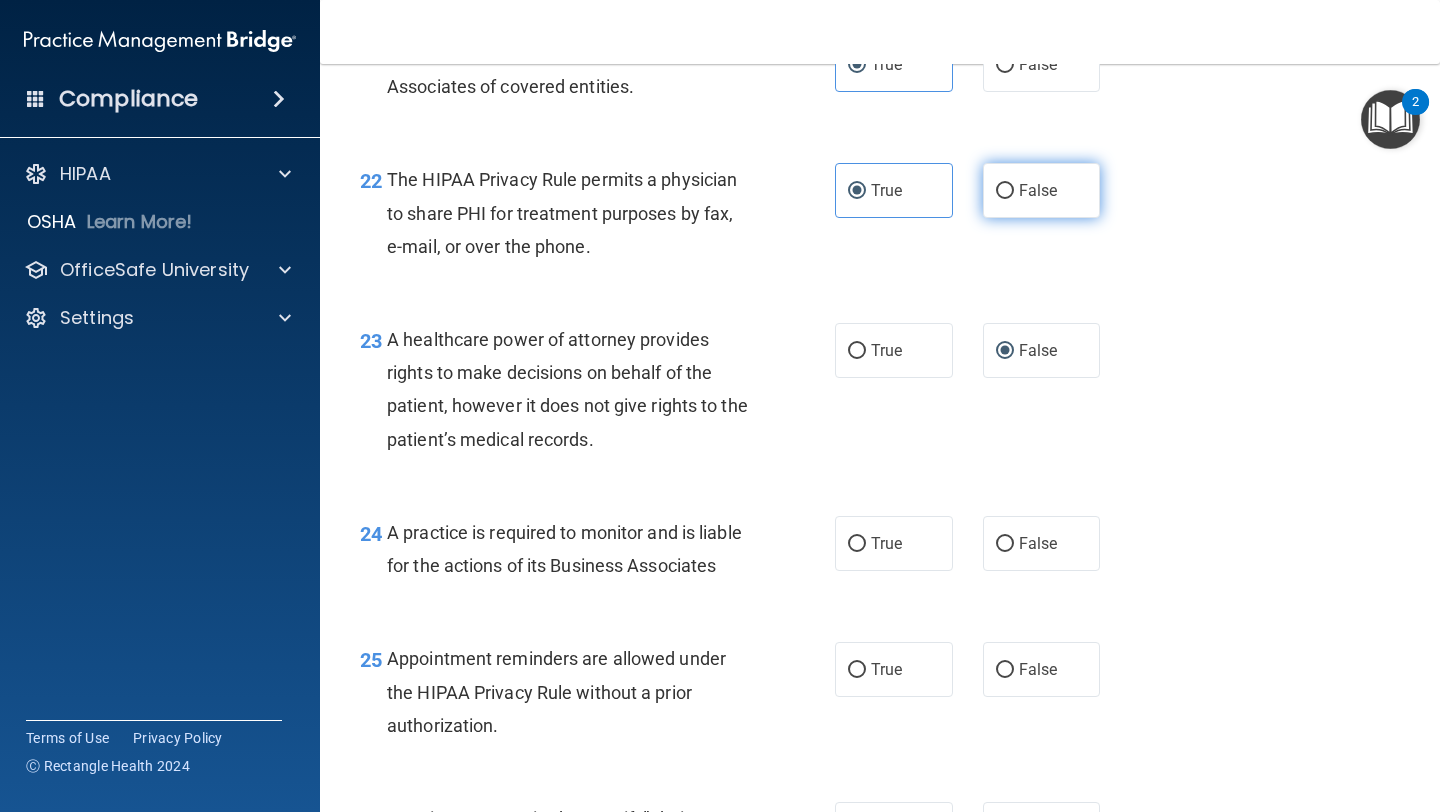 click on "False" at bounding box center [1038, 190] 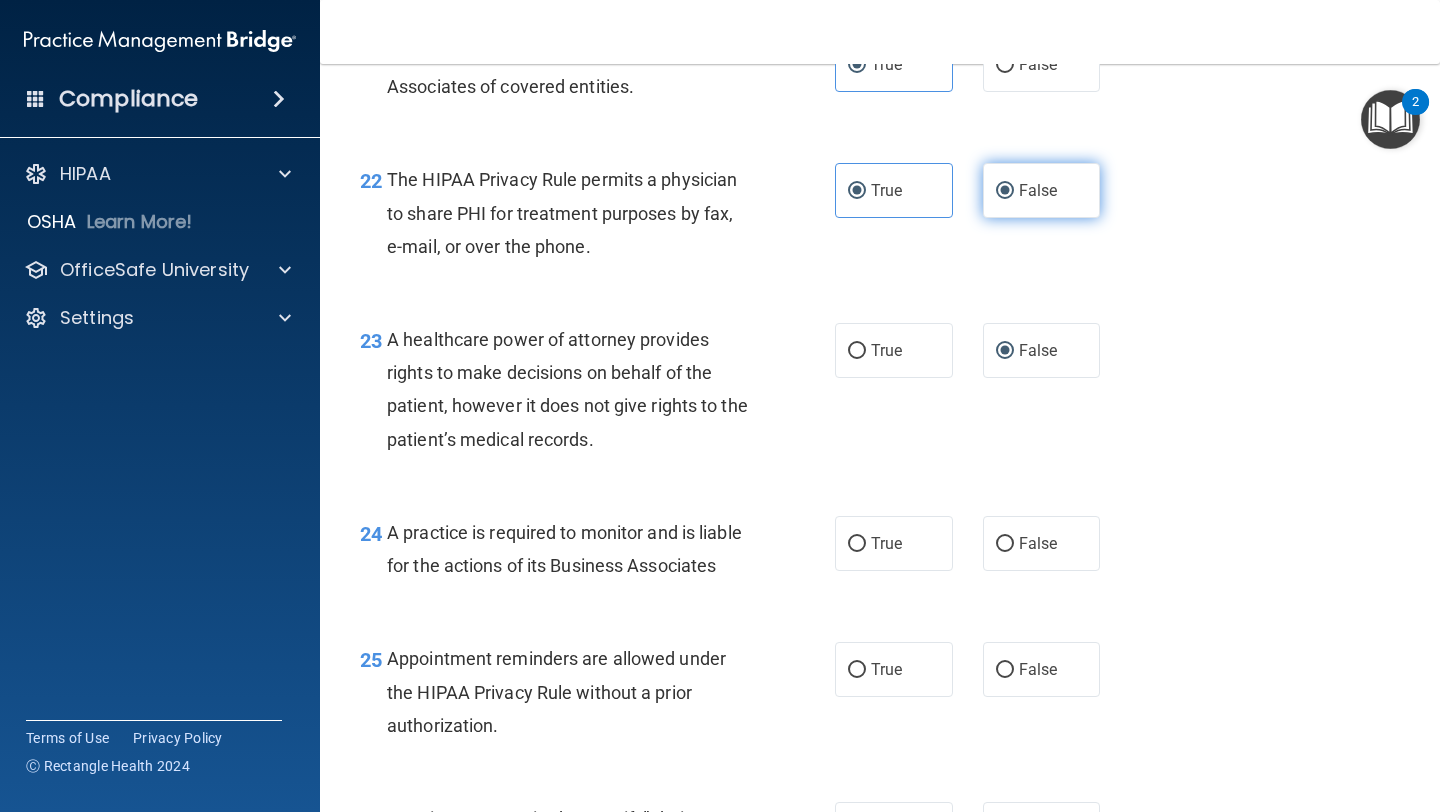 radio on "false" 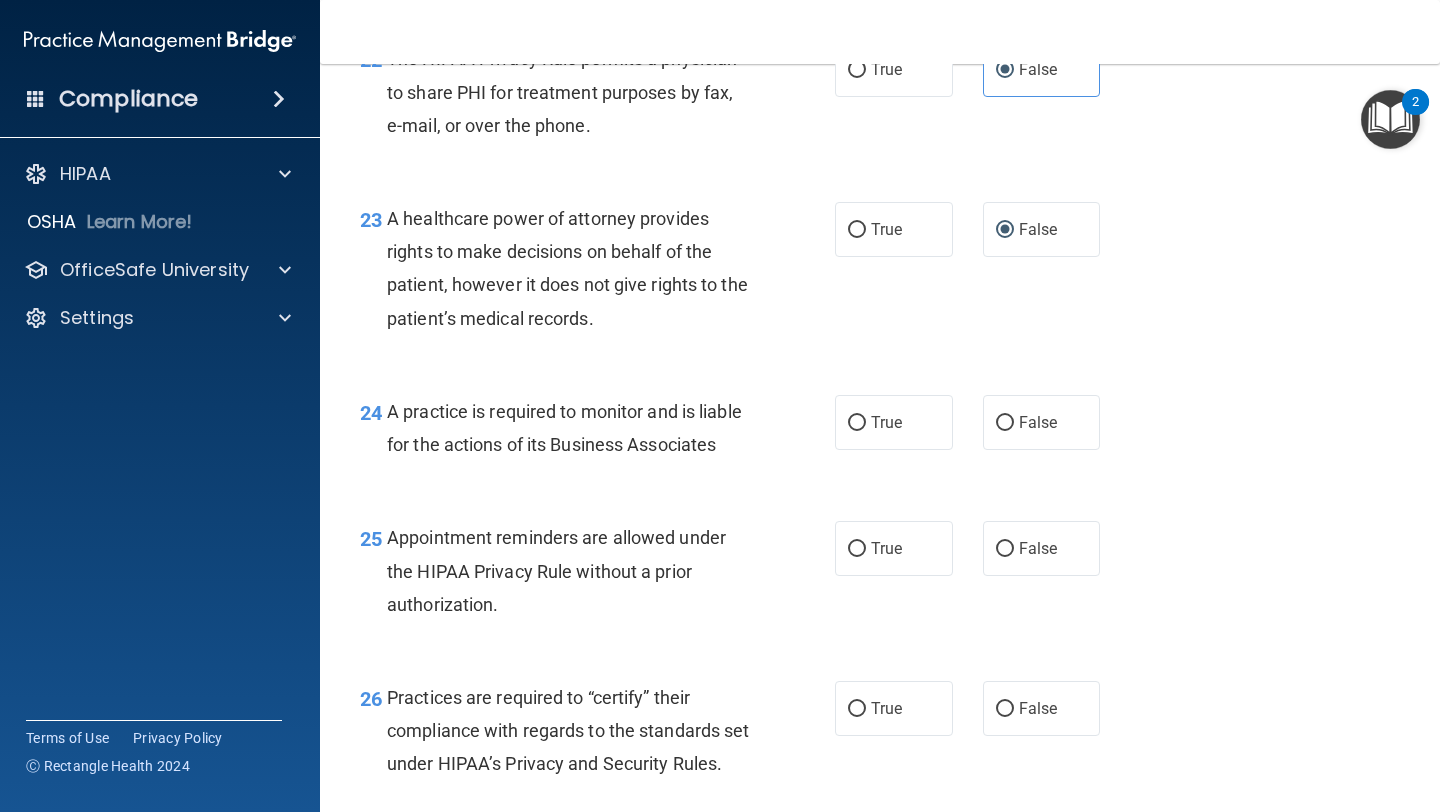 scroll, scrollTop: 4103, scrollLeft: 0, axis: vertical 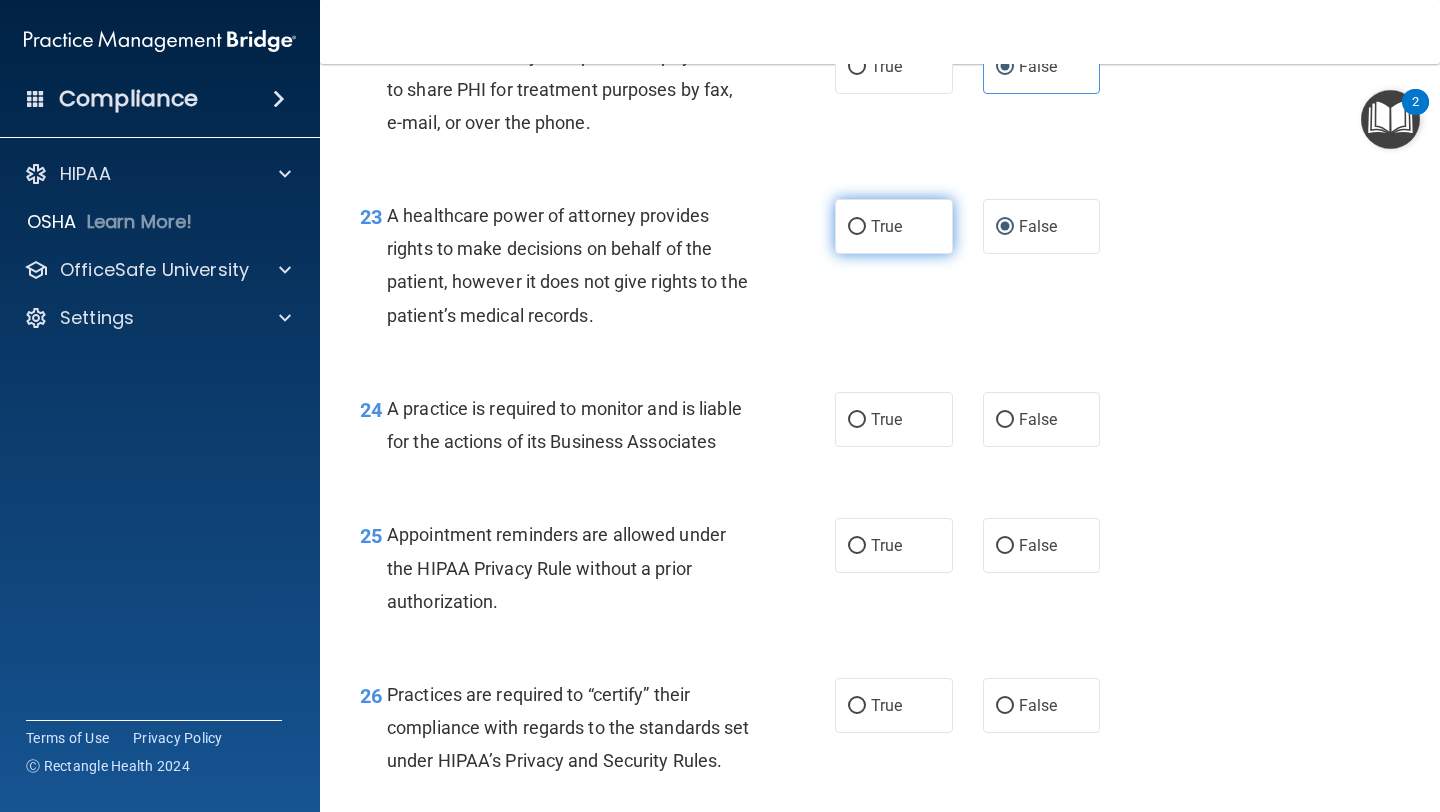 click on "True" at bounding box center [894, 226] 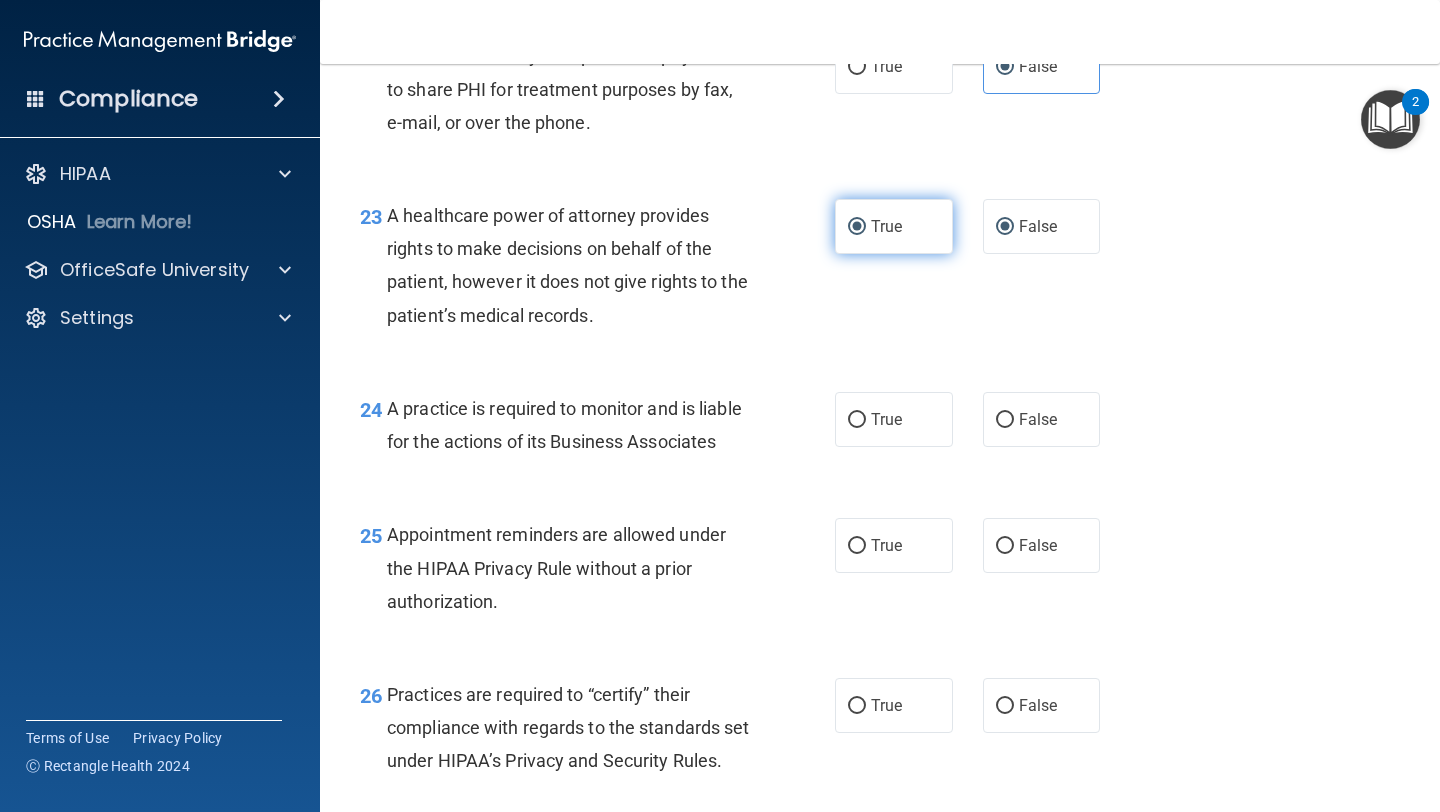 radio on "false" 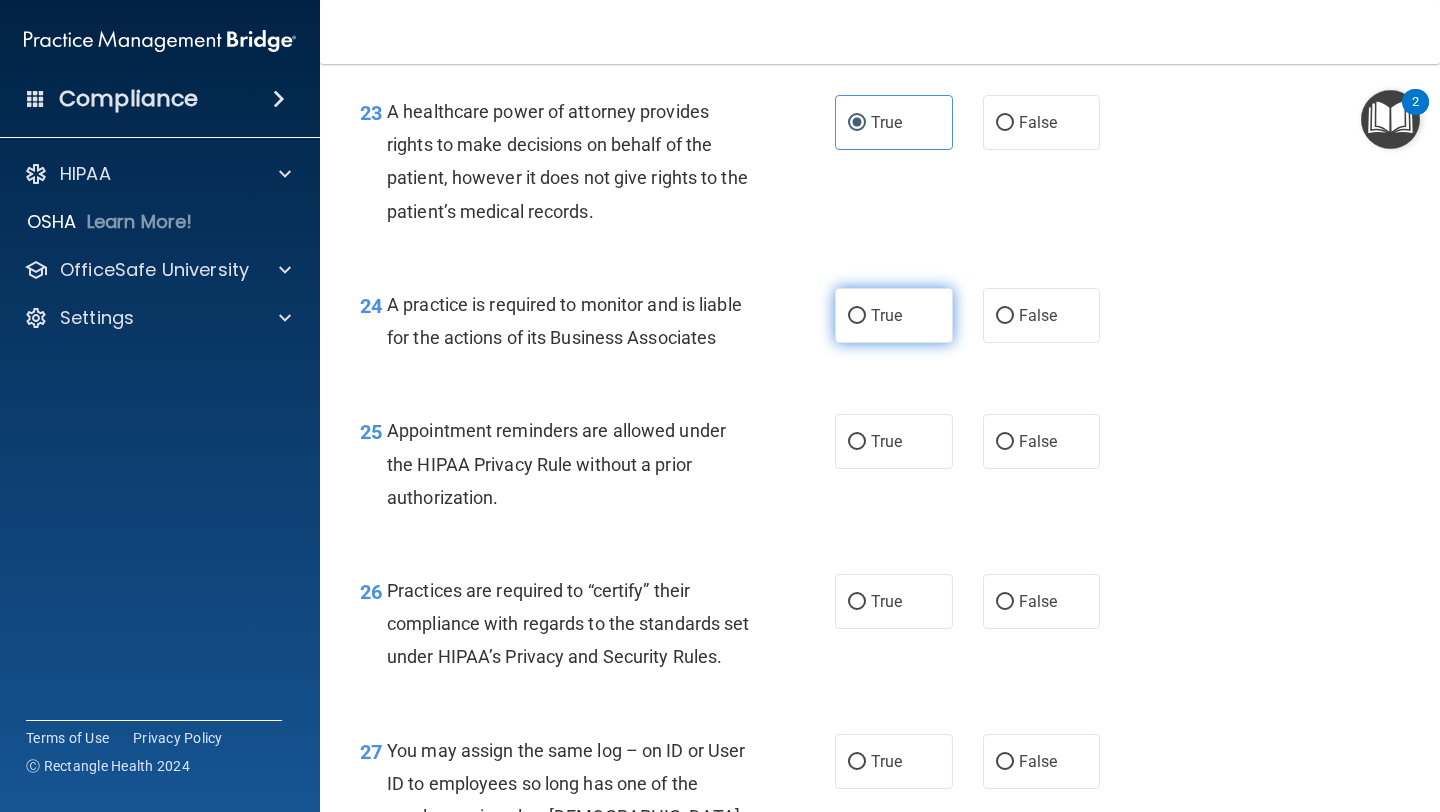 scroll, scrollTop: 4210, scrollLeft: 0, axis: vertical 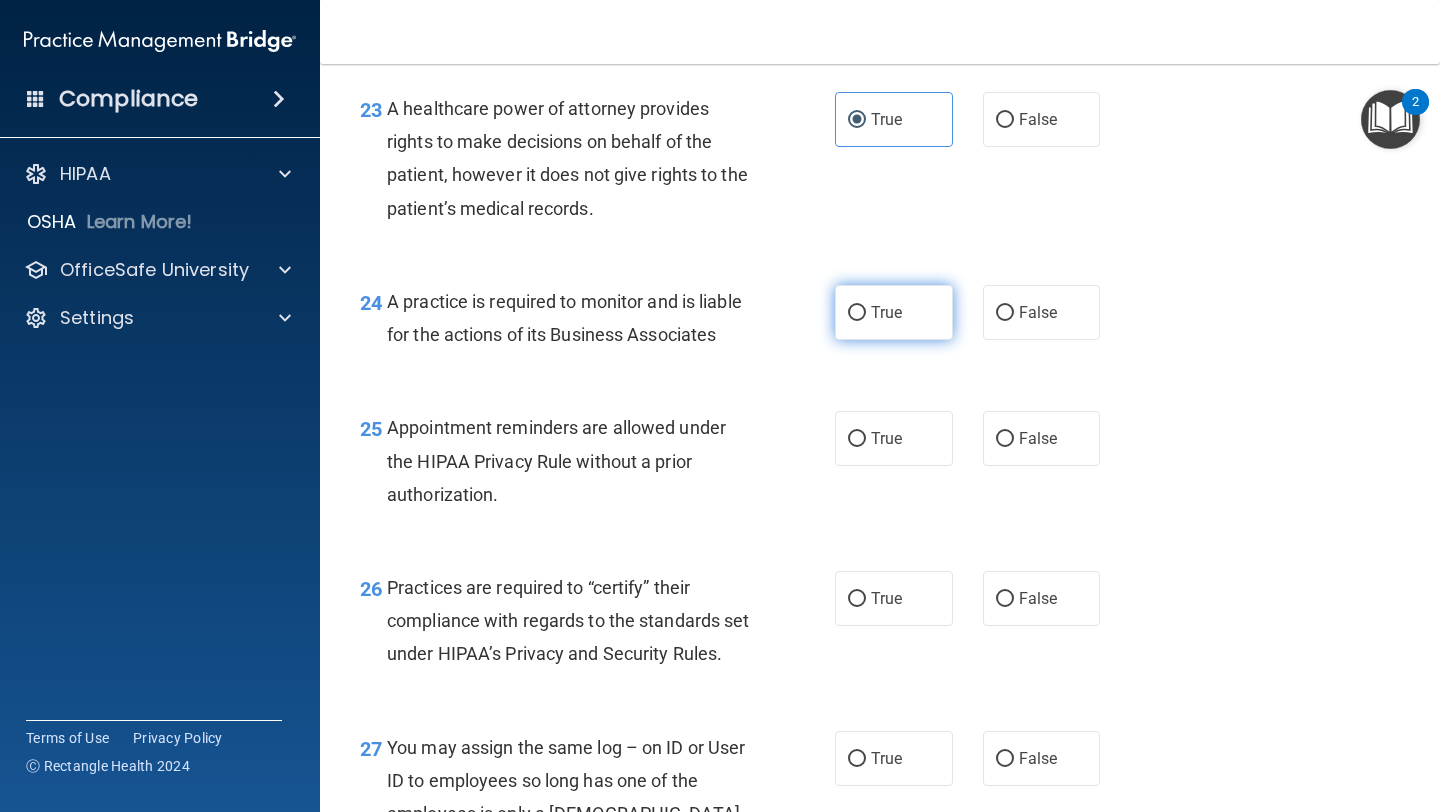 click on "True" at bounding box center [886, 312] 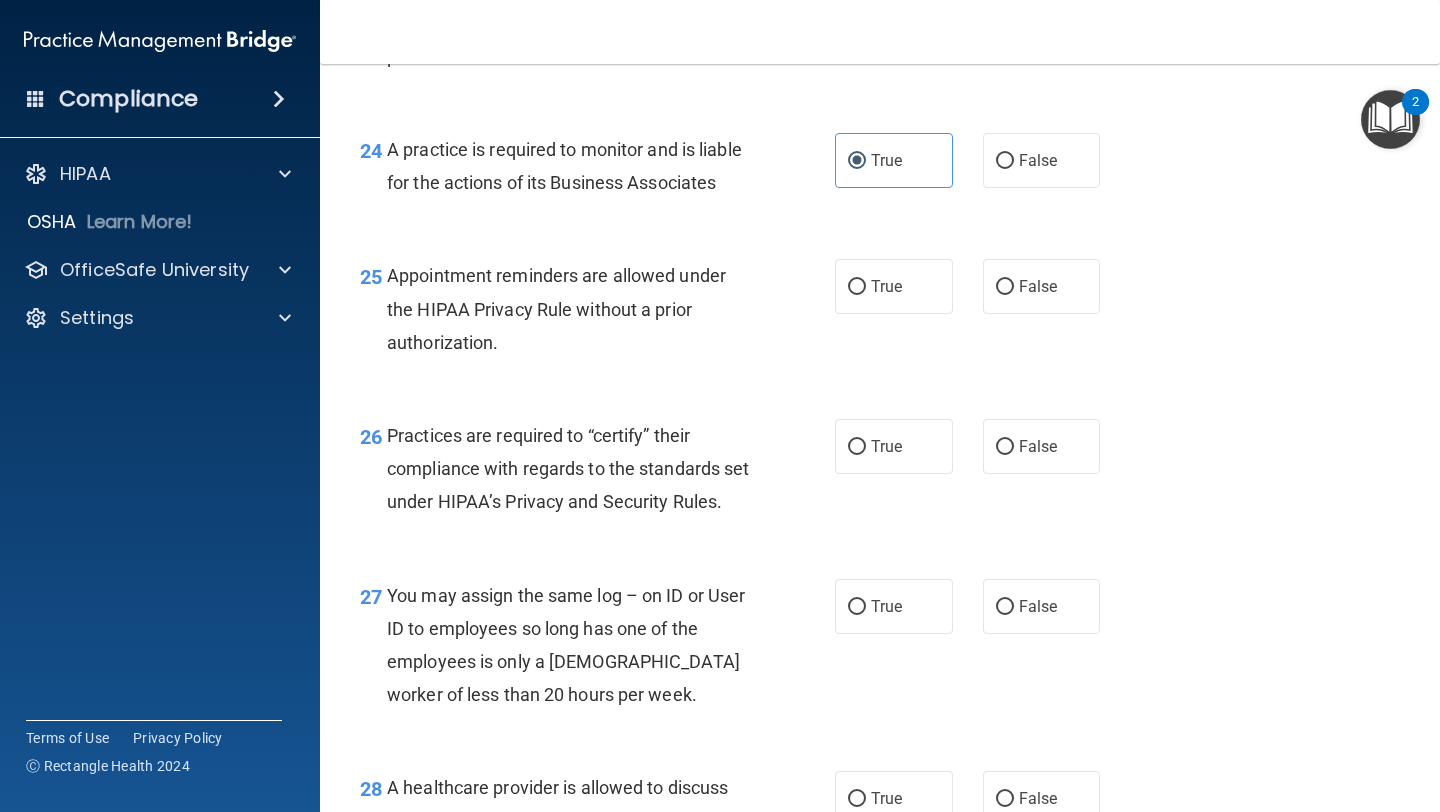 scroll, scrollTop: 4365, scrollLeft: 0, axis: vertical 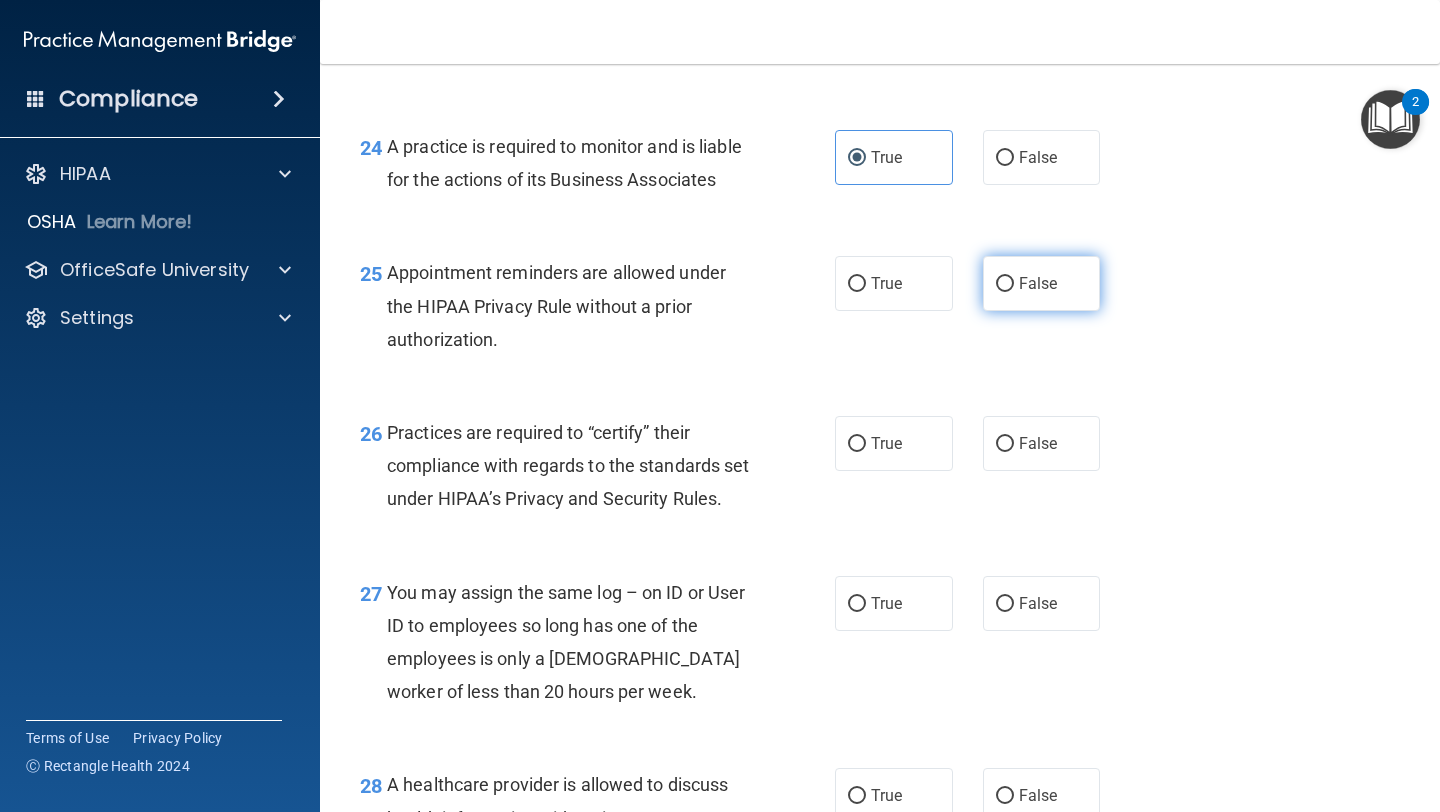 click on "False" at bounding box center [1042, 283] 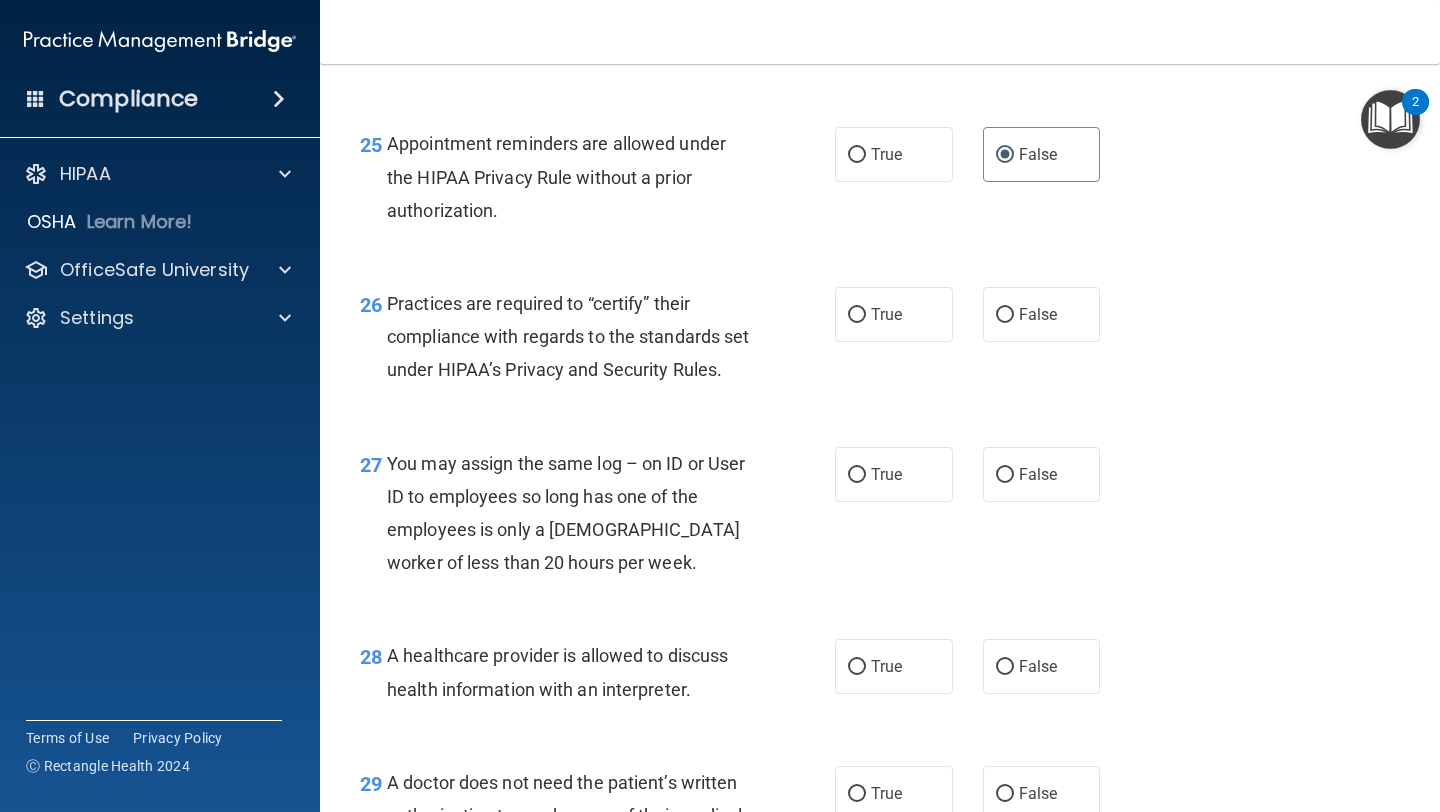 scroll, scrollTop: 4513, scrollLeft: 0, axis: vertical 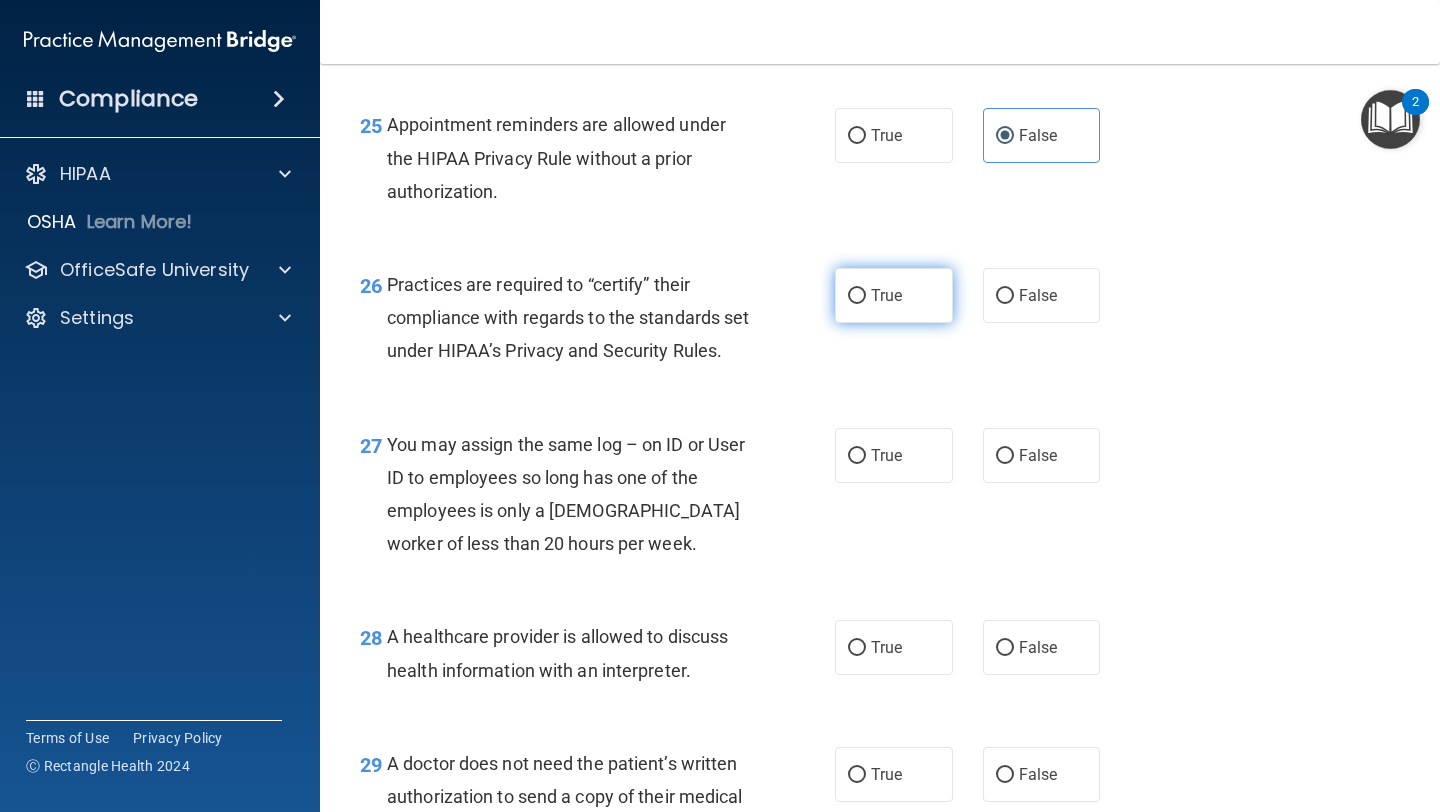 click on "True" at bounding box center [857, 296] 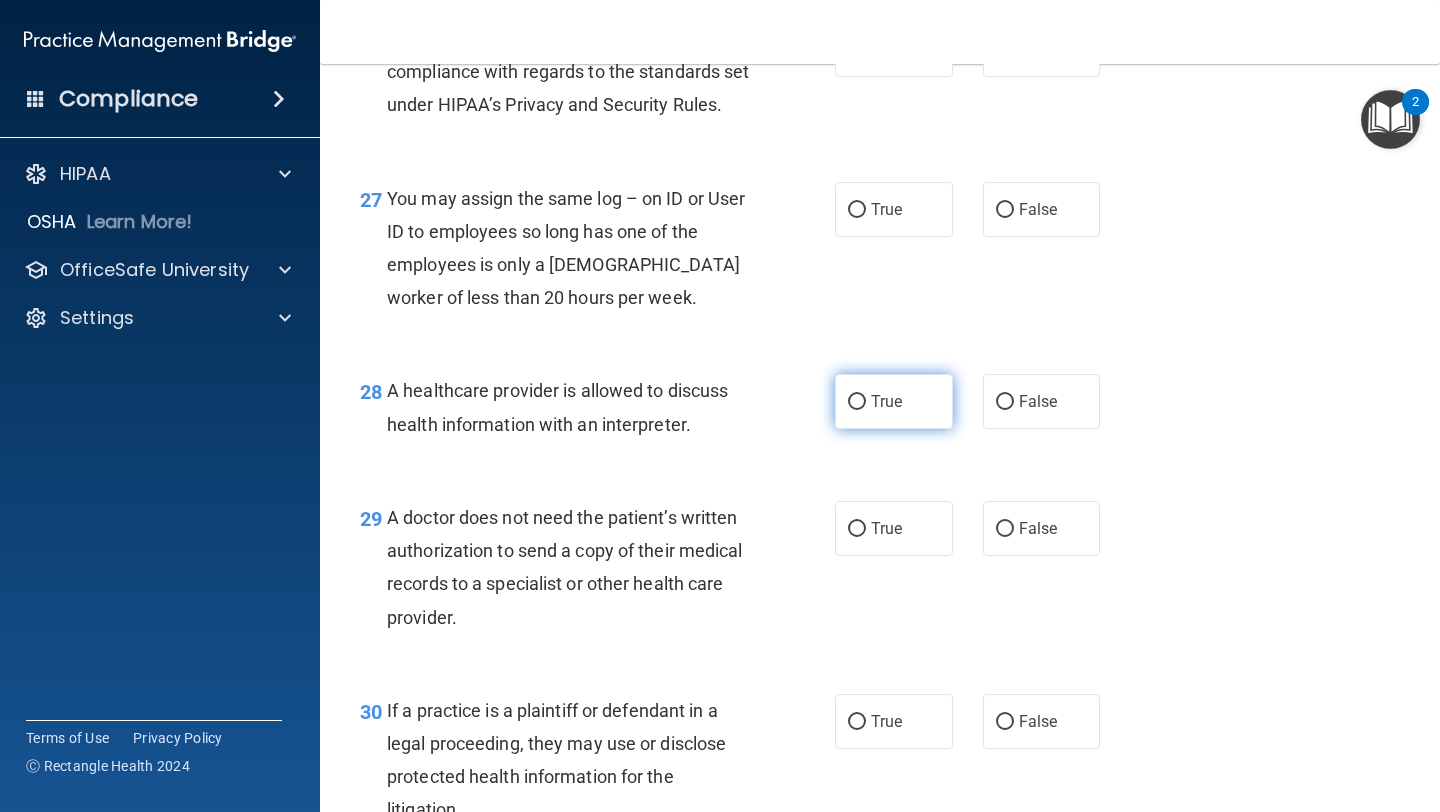 scroll, scrollTop: 4761, scrollLeft: 0, axis: vertical 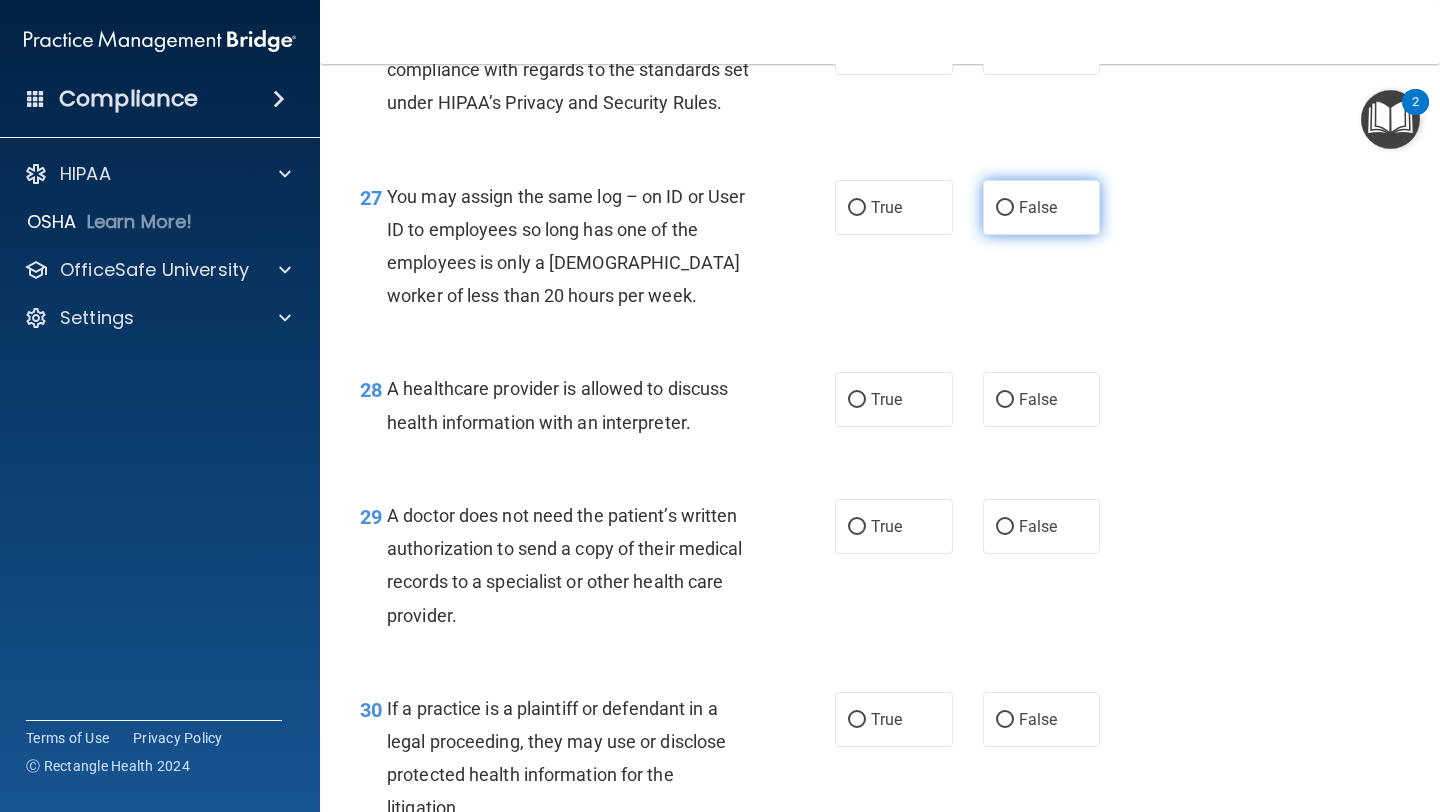 click on "False" at bounding box center (1038, 207) 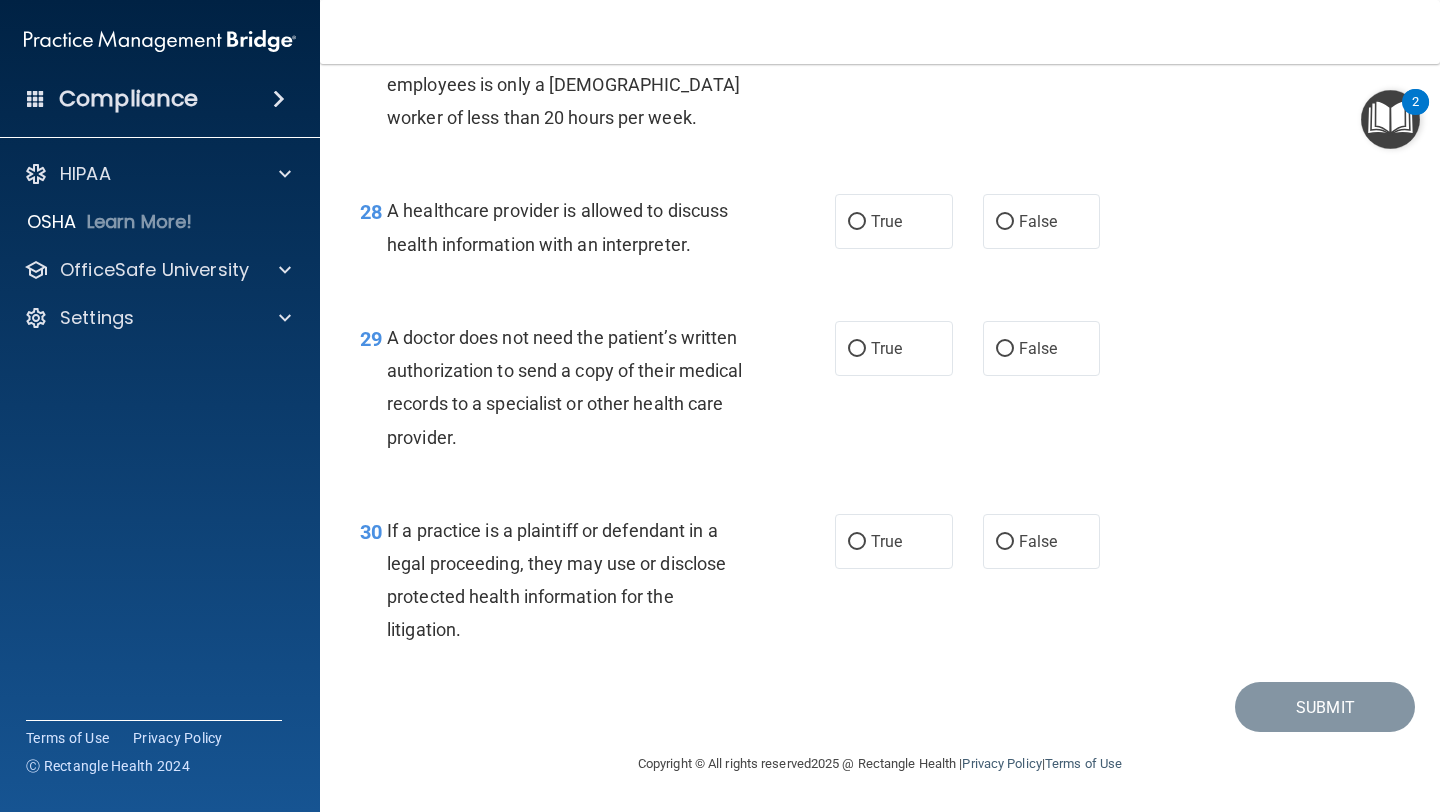 scroll, scrollTop: 4970, scrollLeft: 0, axis: vertical 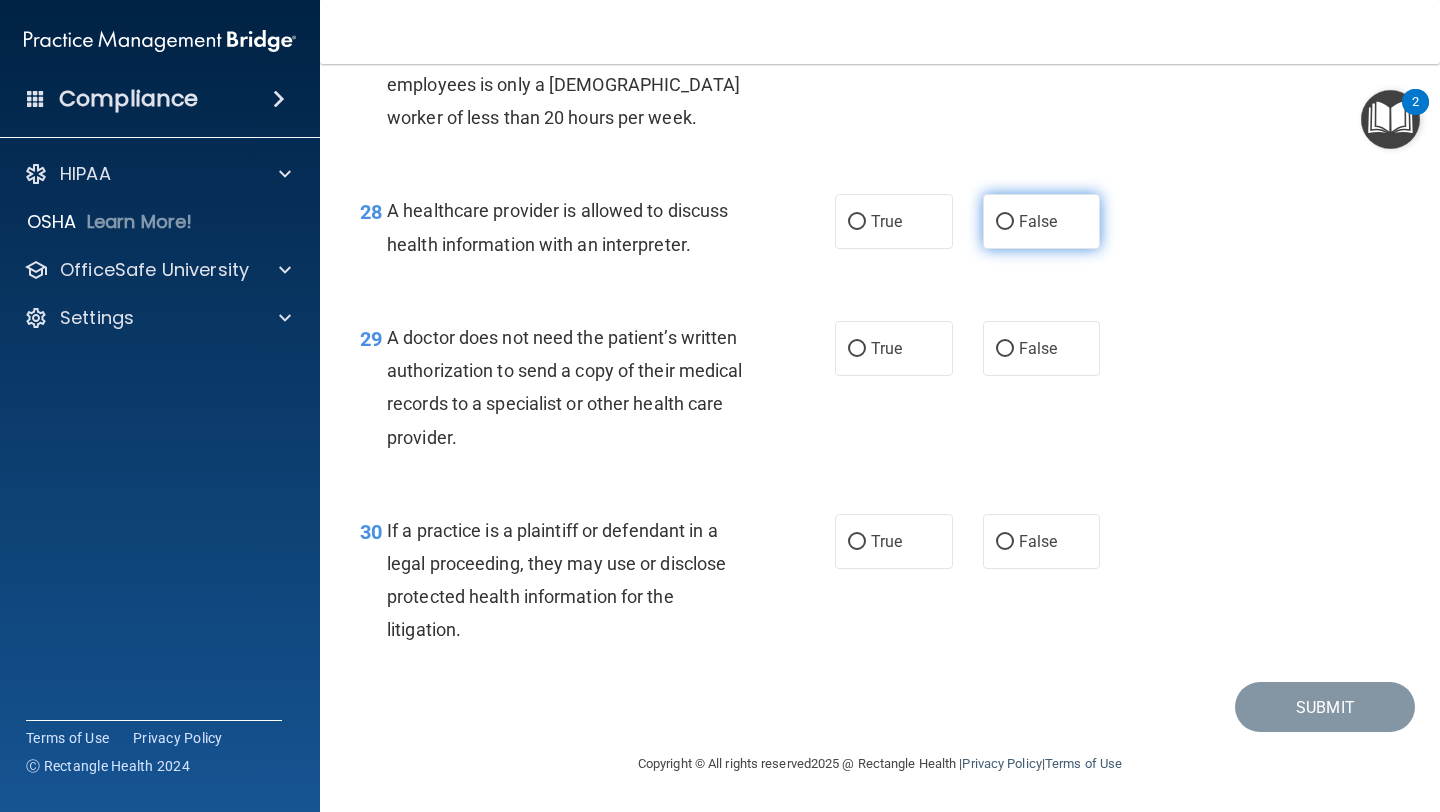 click on "False" at bounding box center [1005, 222] 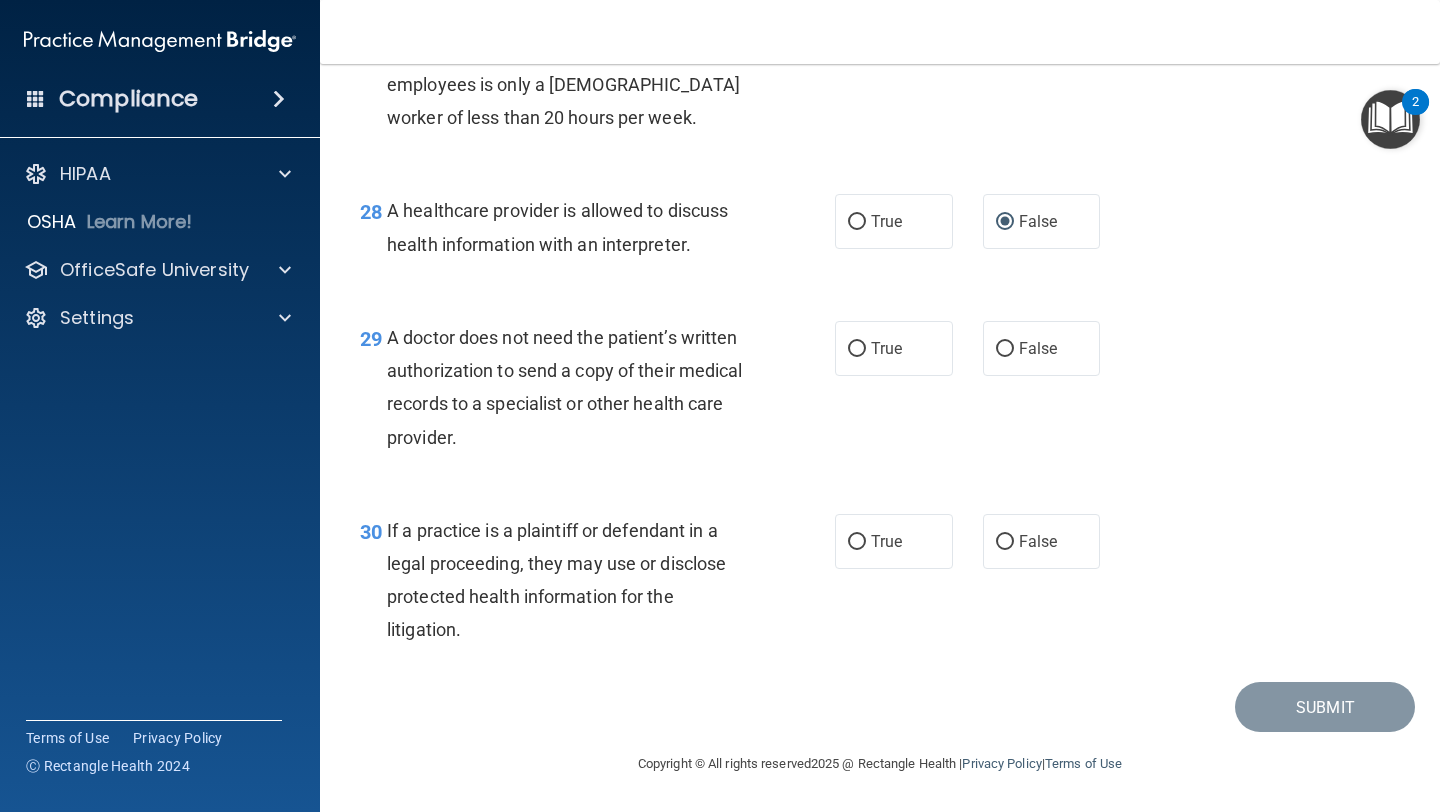 scroll, scrollTop: 4973, scrollLeft: 0, axis: vertical 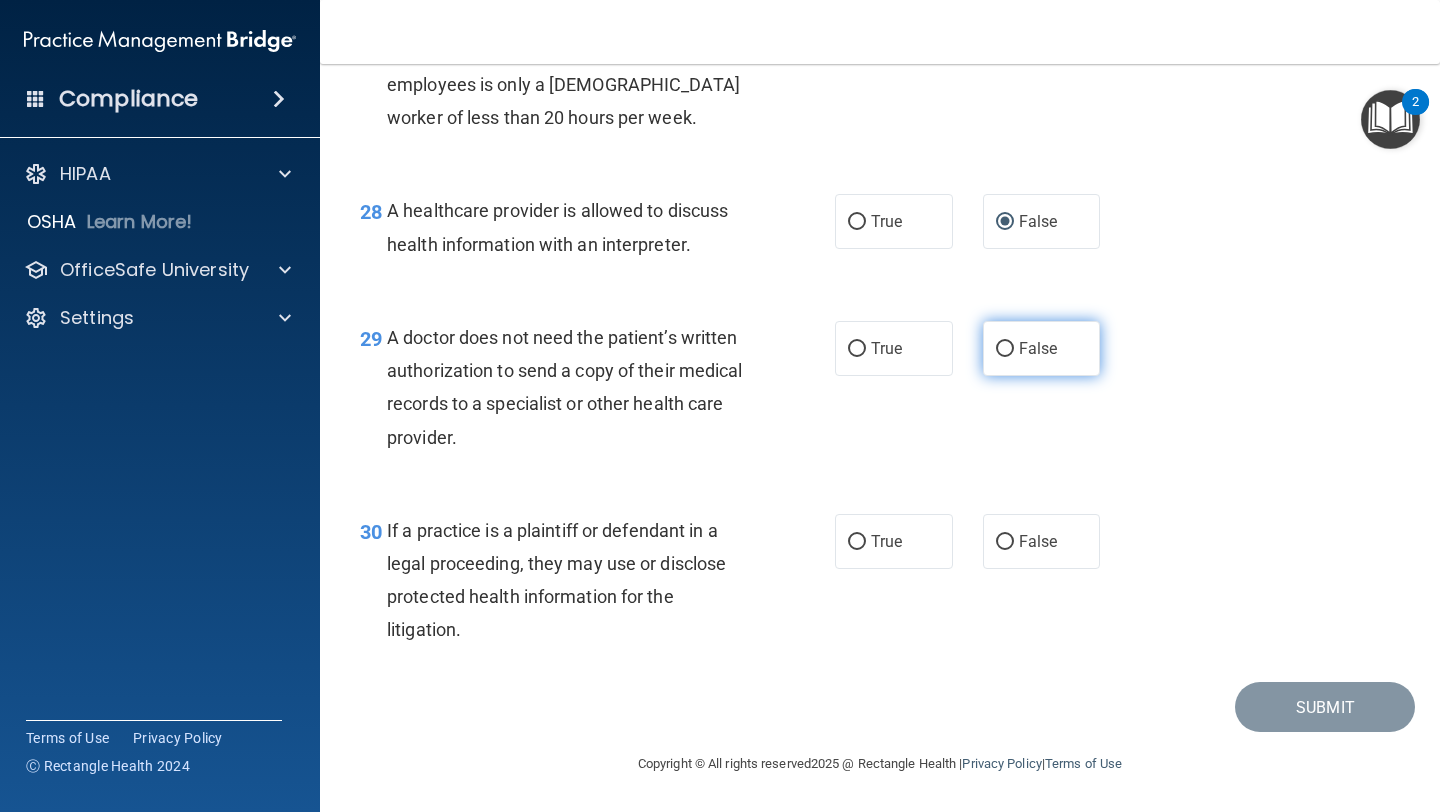 click on "False" at bounding box center [1042, 348] 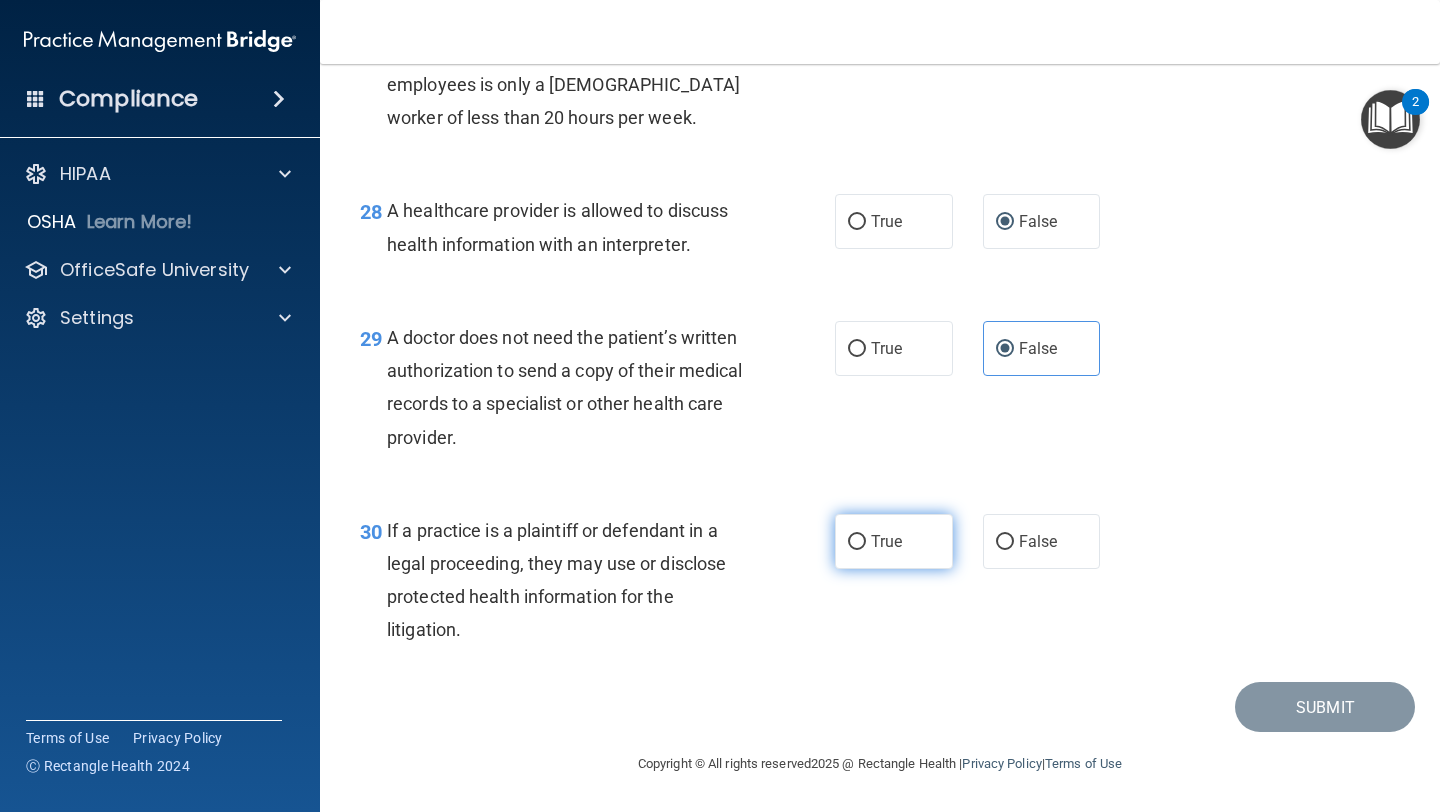 click on "True" at bounding box center (894, 541) 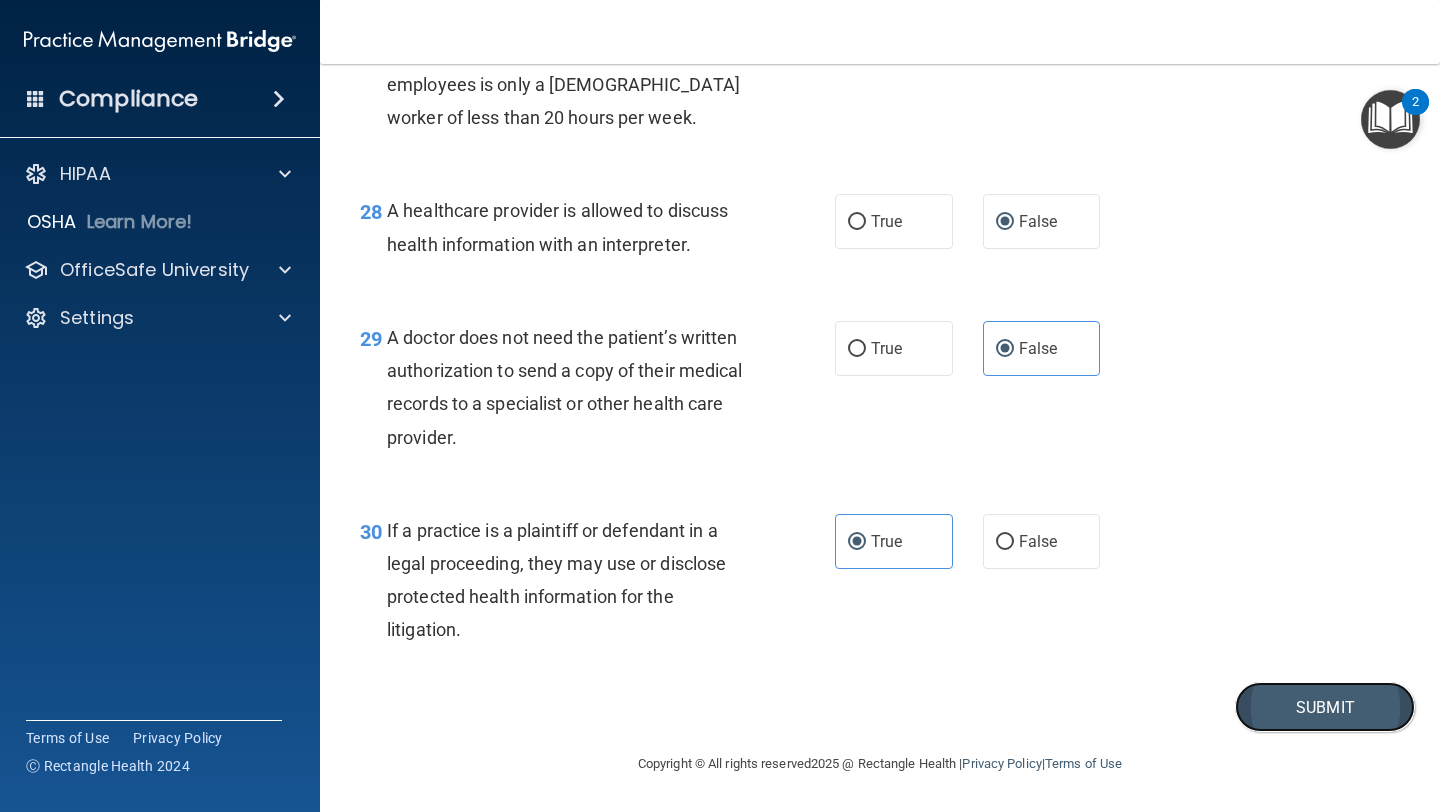 click on "Submit" at bounding box center (1325, 707) 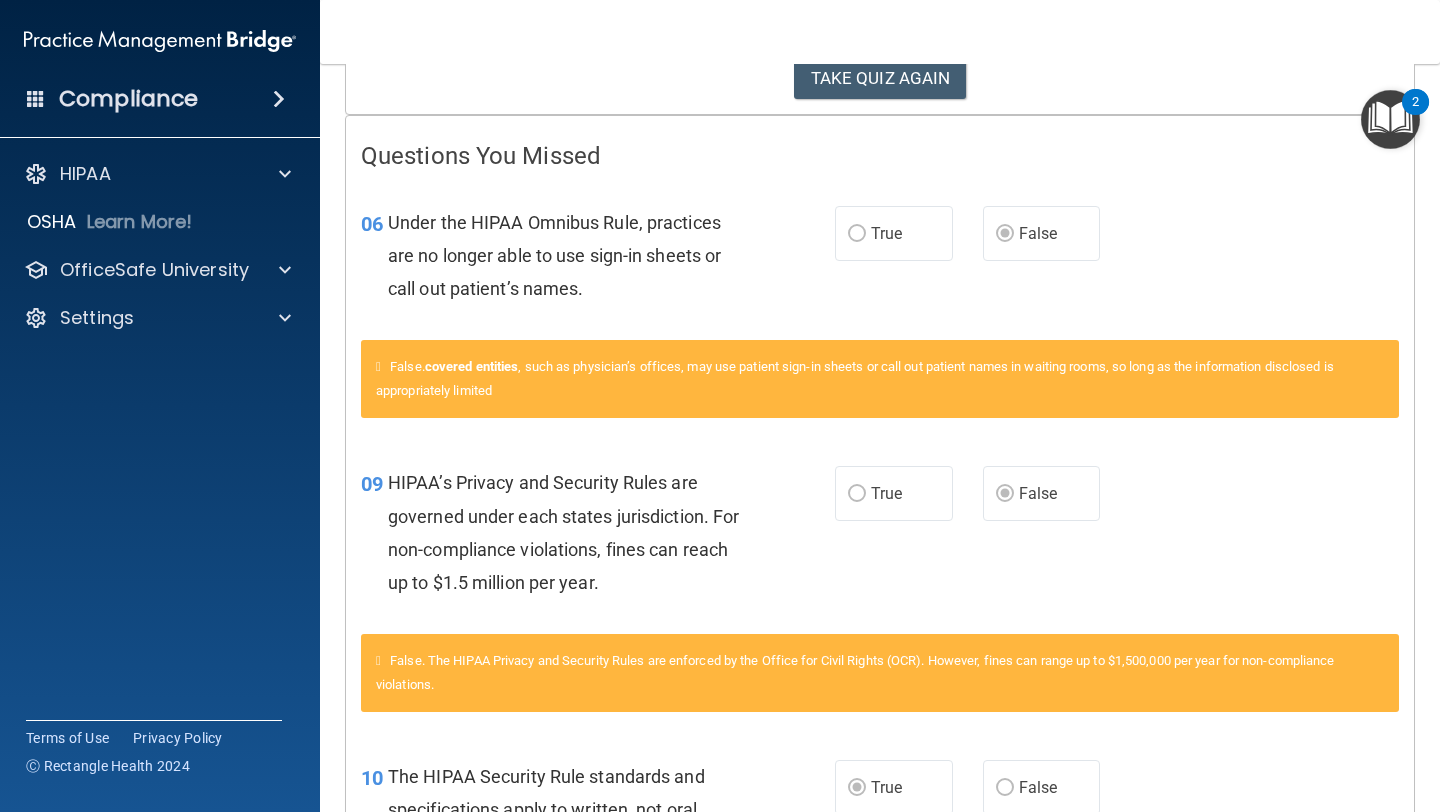 scroll, scrollTop: 0, scrollLeft: 0, axis: both 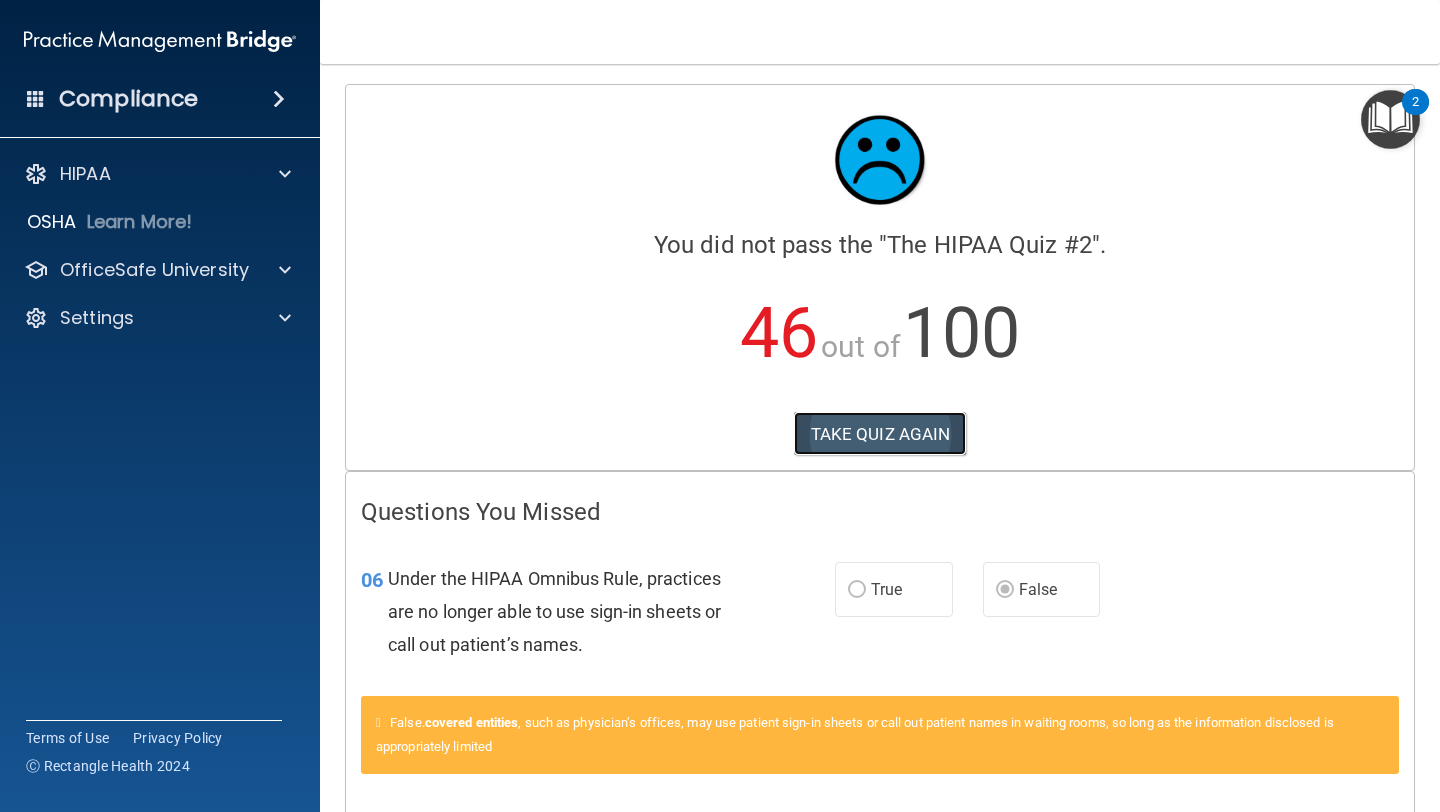 click on "TAKE QUIZ AGAIN" at bounding box center (880, 434) 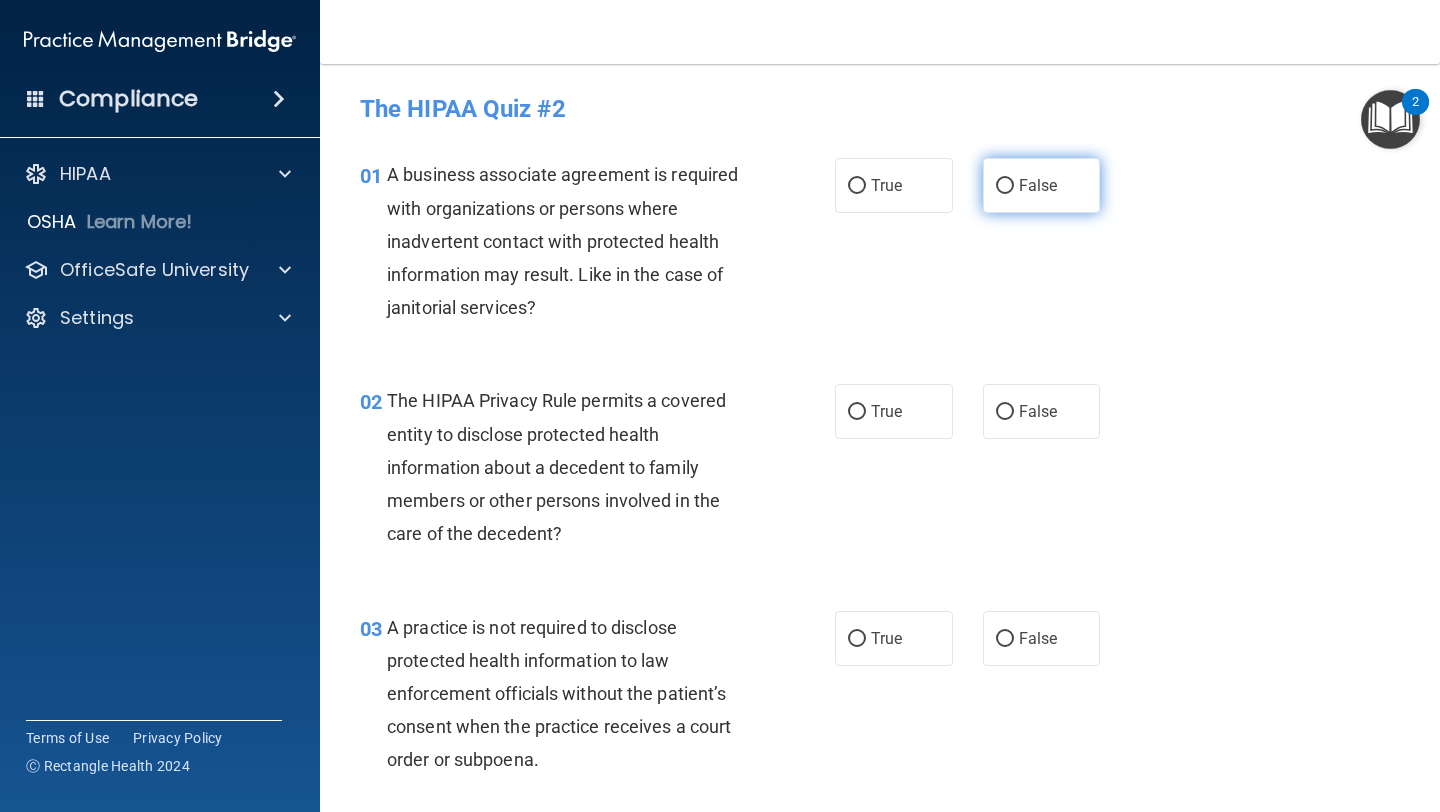 click on "False" at bounding box center (1038, 185) 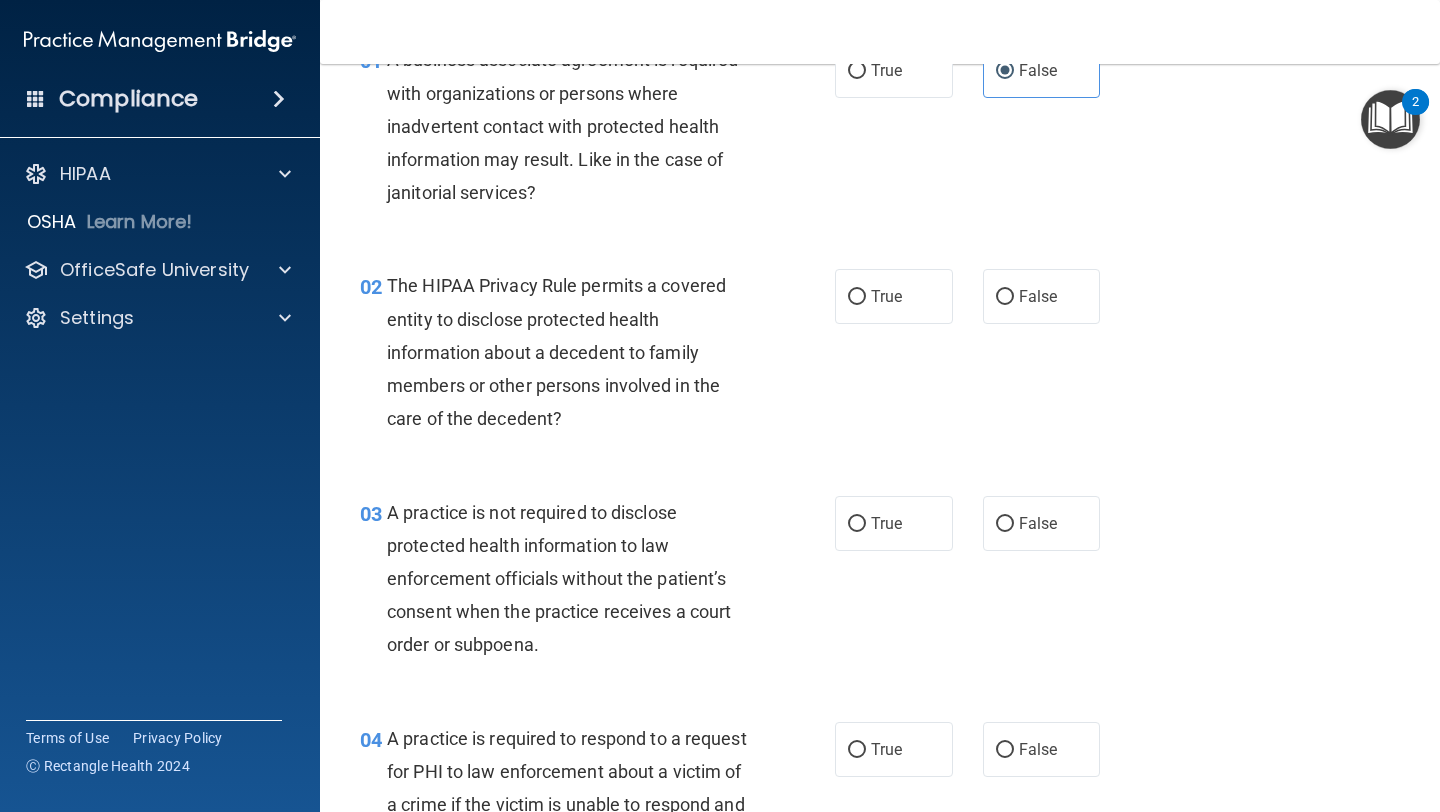 scroll, scrollTop: 117, scrollLeft: 0, axis: vertical 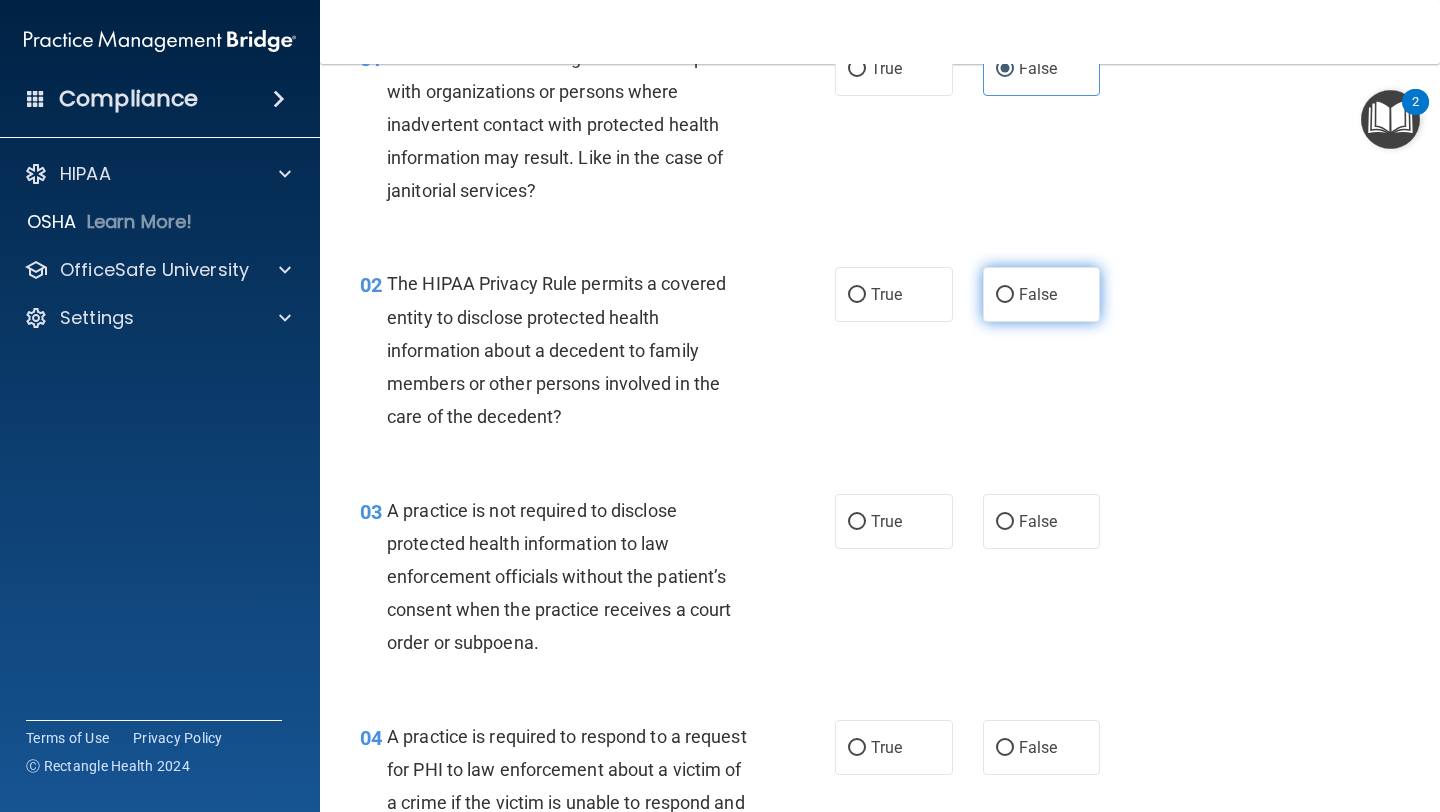 click on "False" at bounding box center [1005, 295] 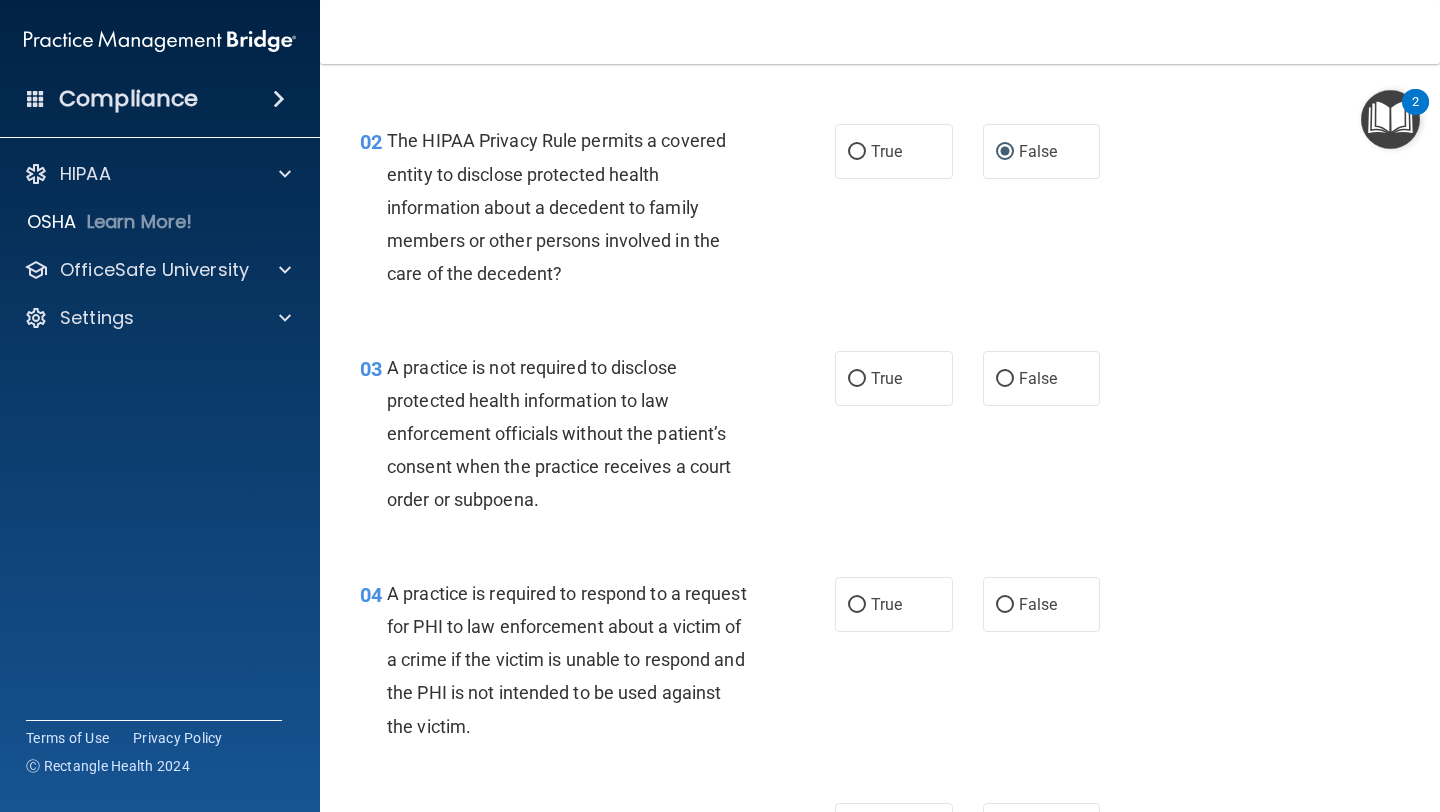 scroll, scrollTop: 258, scrollLeft: 0, axis: vertical 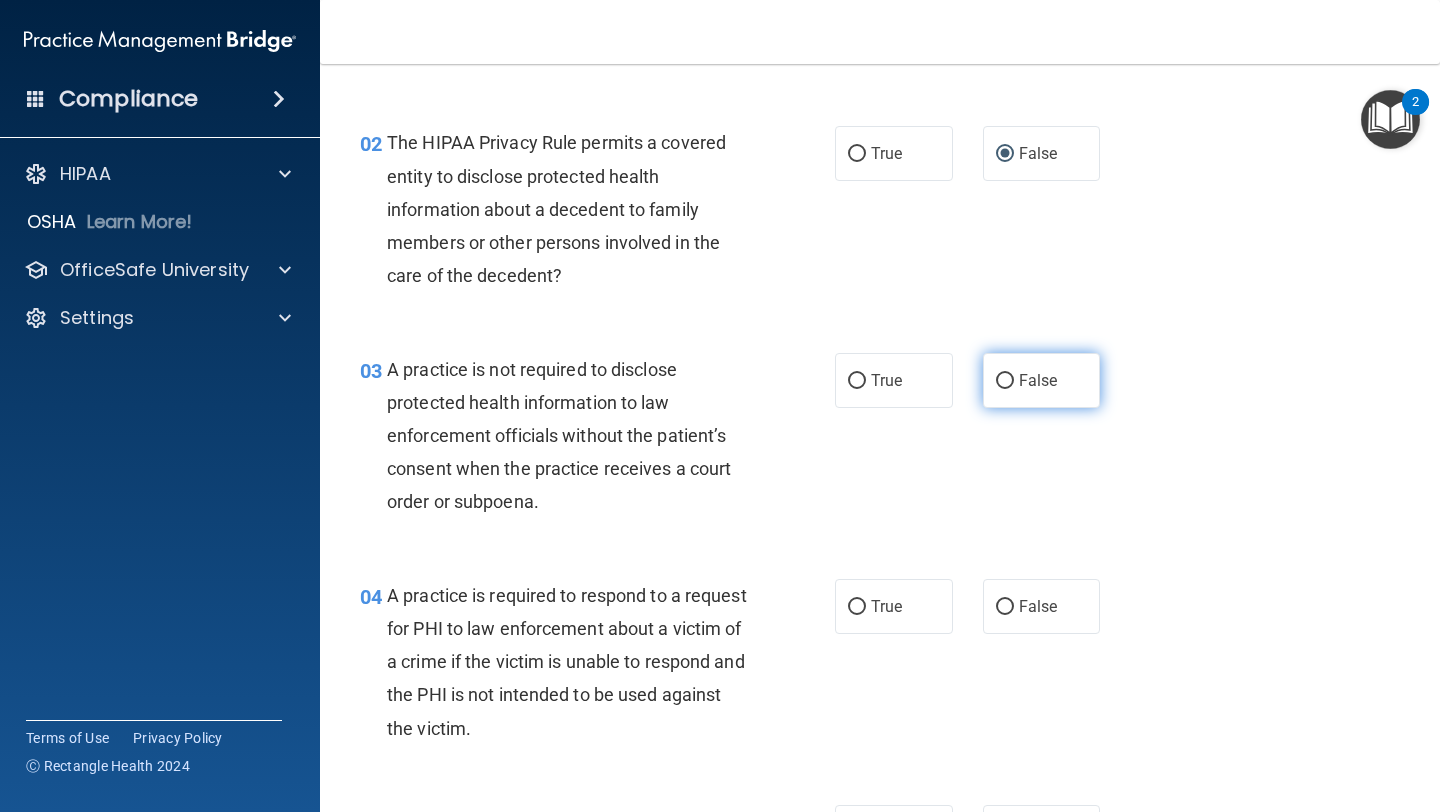 click on "False" at bounding box center [1042, 380] 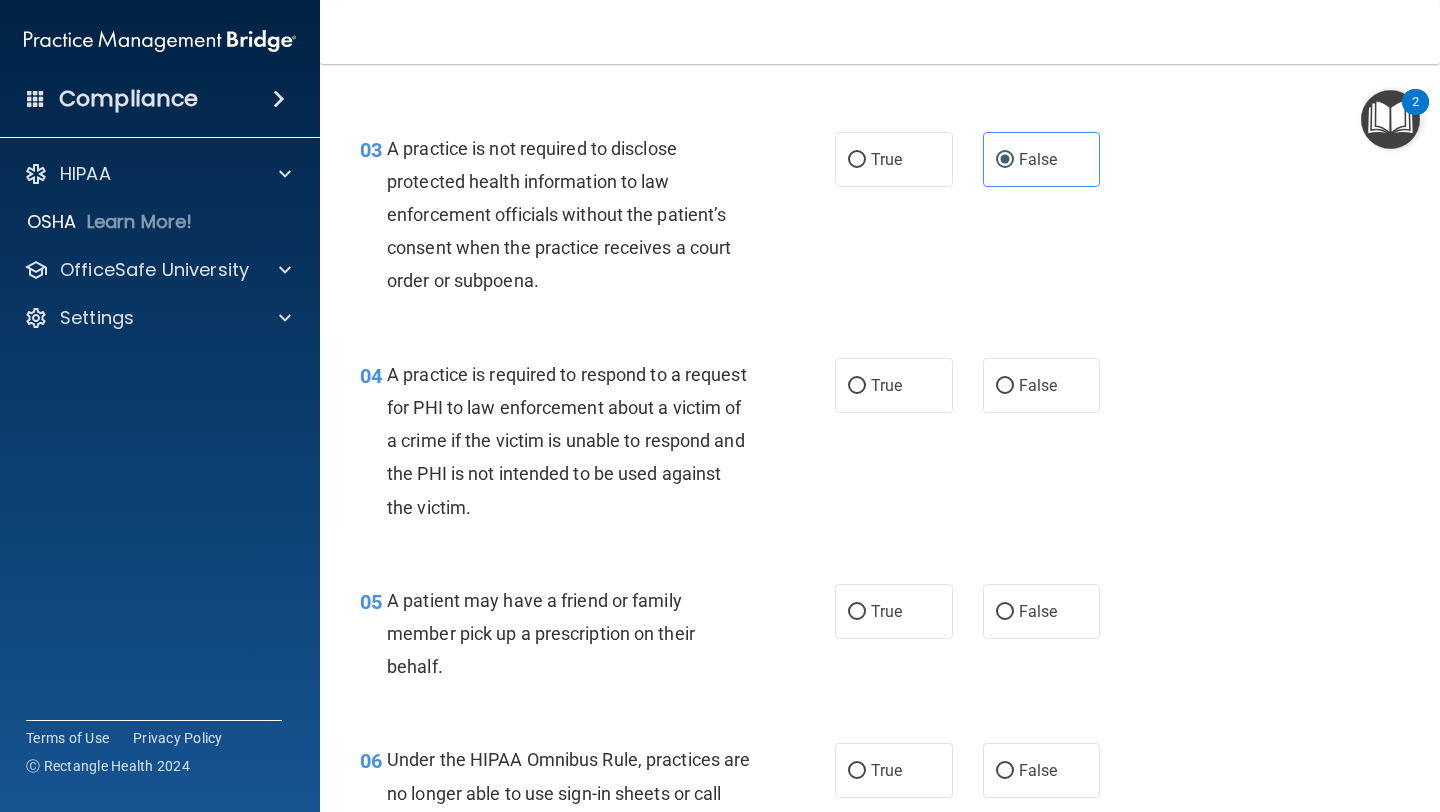 scroll, scrollTop: 491, scrollLeft: 0, axis: vertical 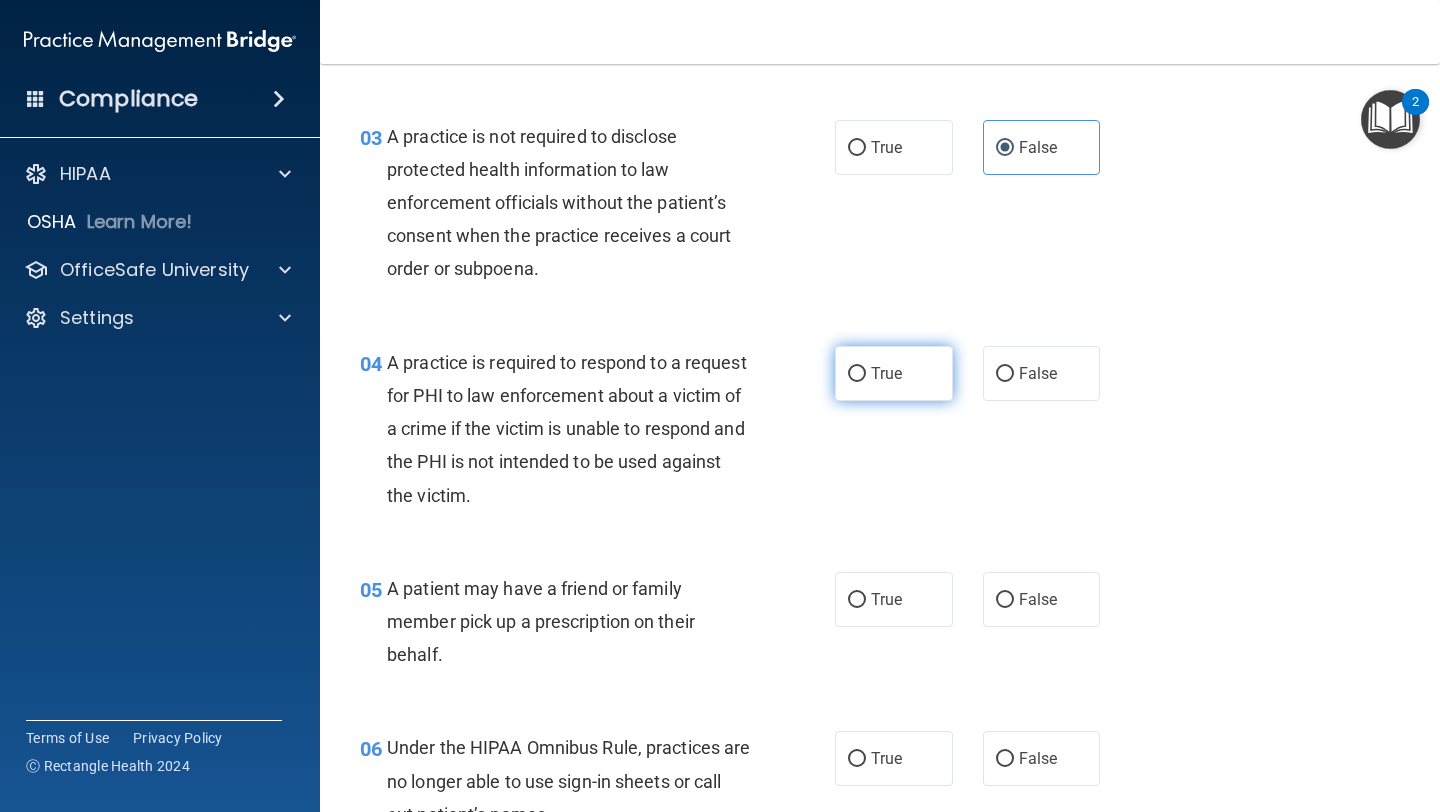 click on "True" at bounding box center [886, 373] 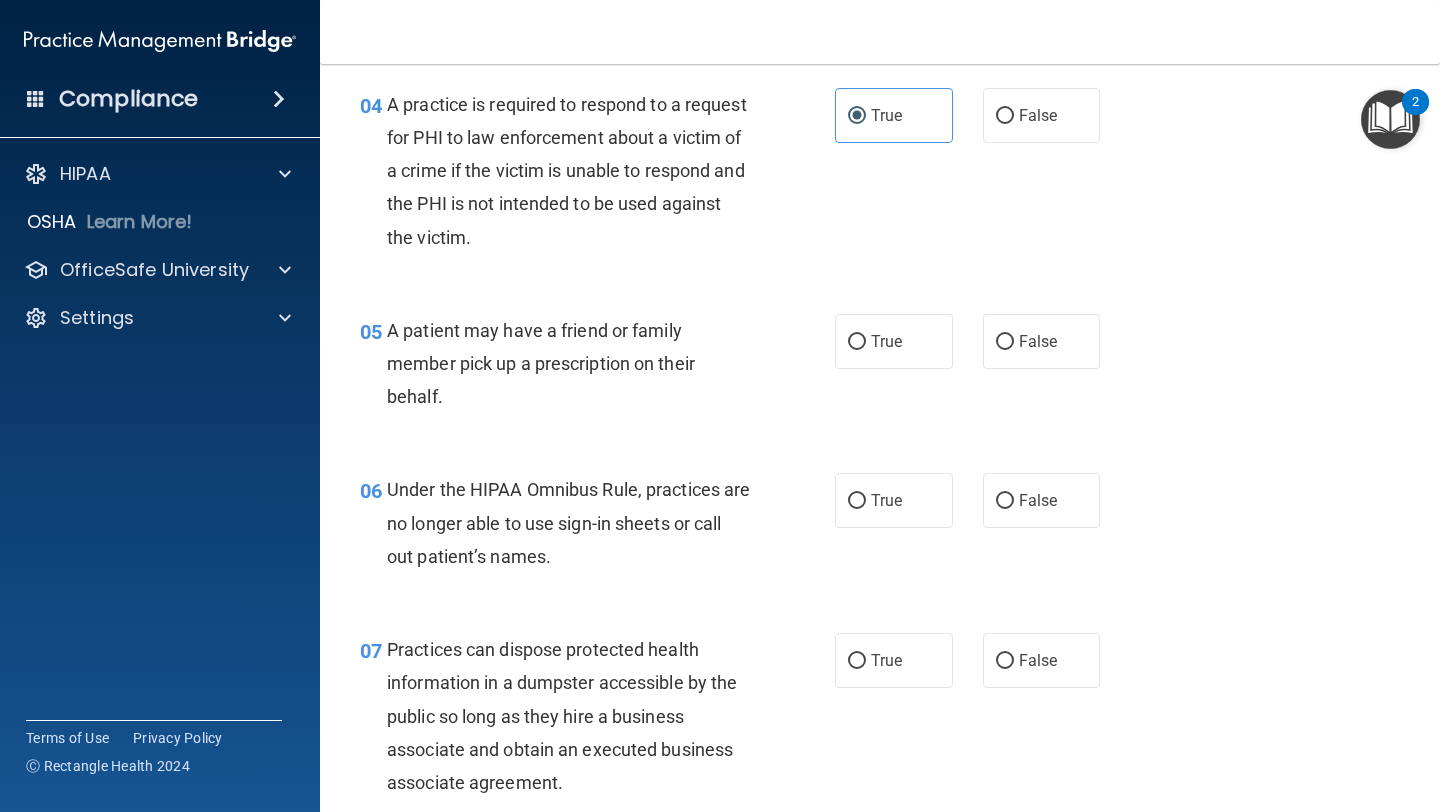 scroll, scrollTop: 750, scrollLeft: 0, axis: vertical 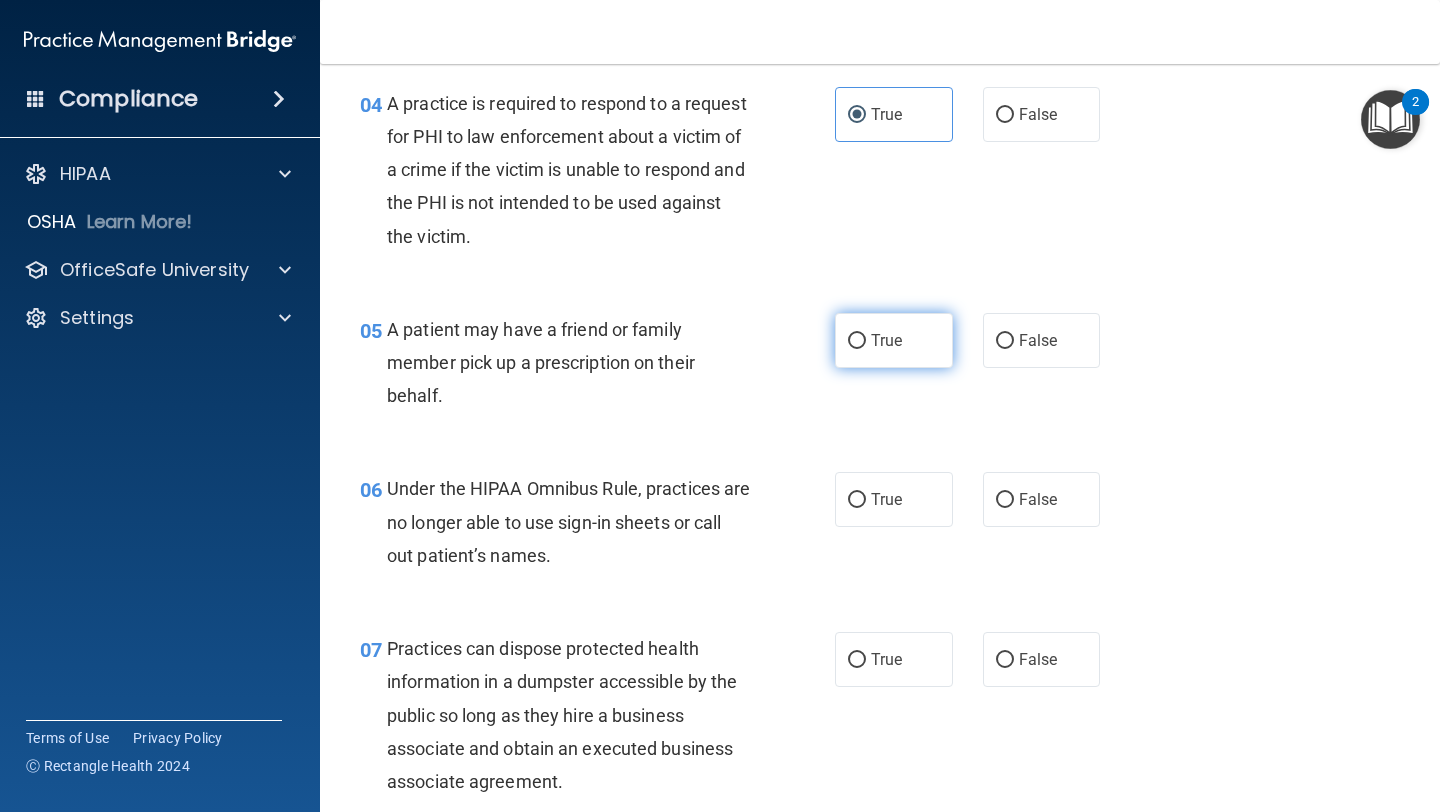 click on "True" at bounding box center [894, 340] 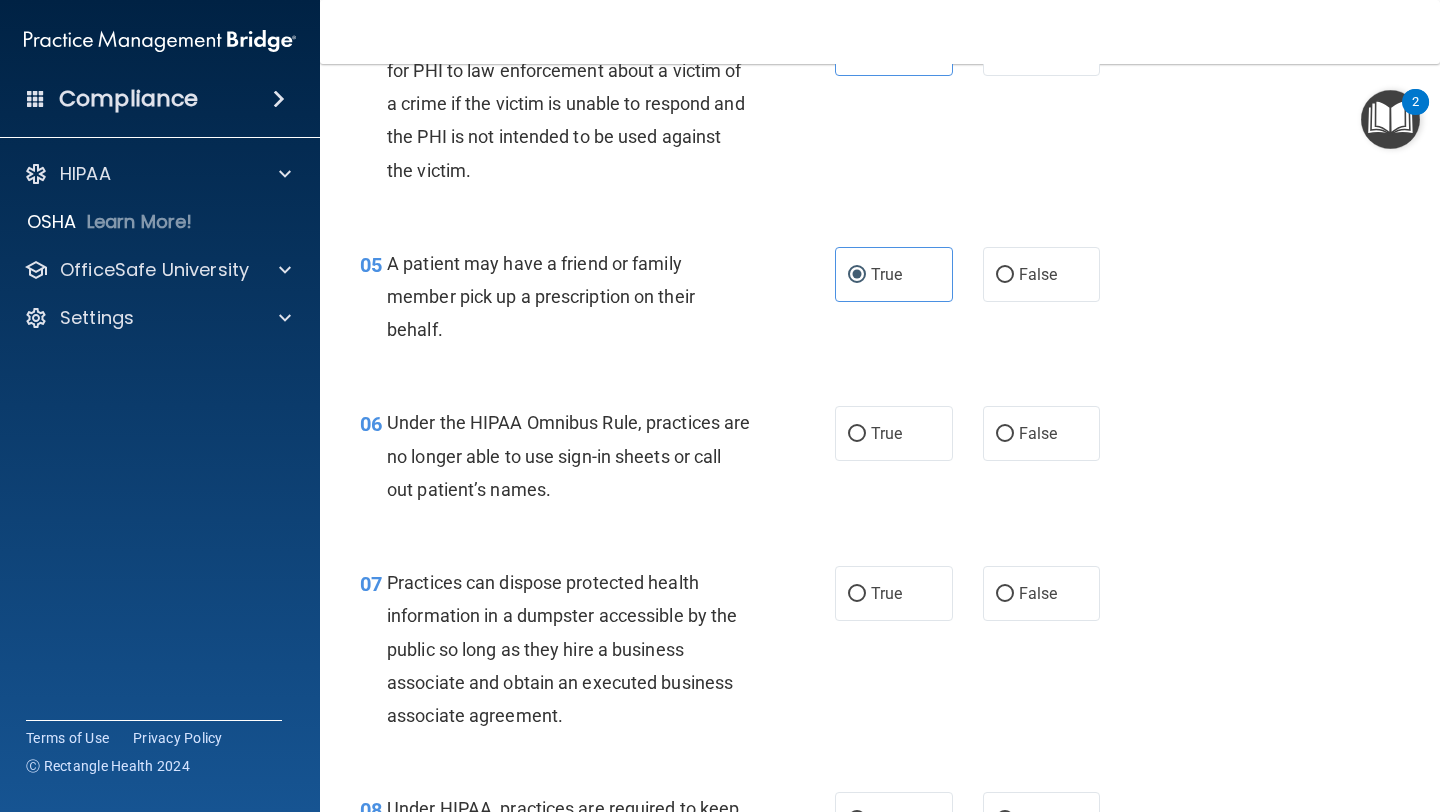 scroll, scrollTop: 826, scrollLeft: 0, axis: vertical 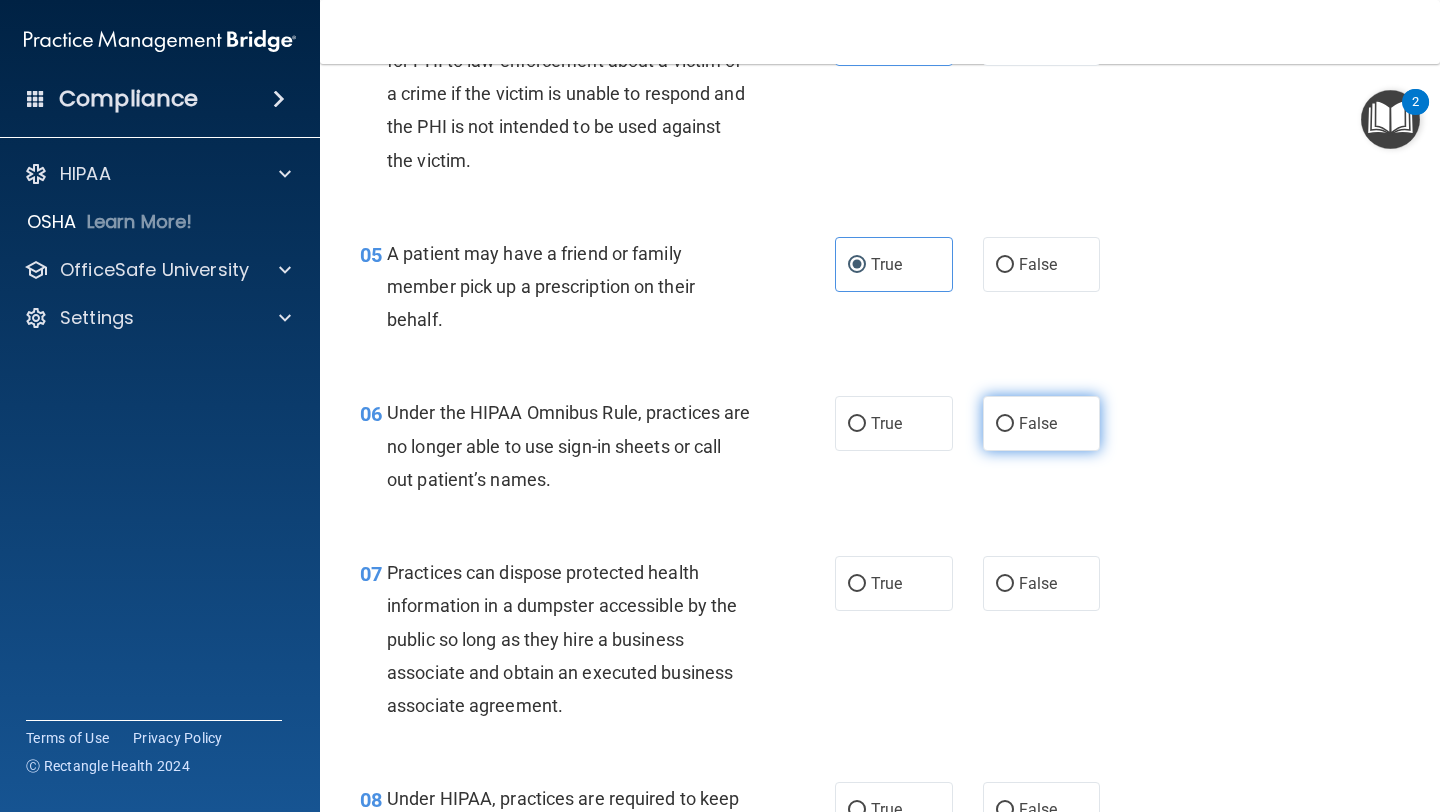 click on "False" at bounding box center [1005, 424] 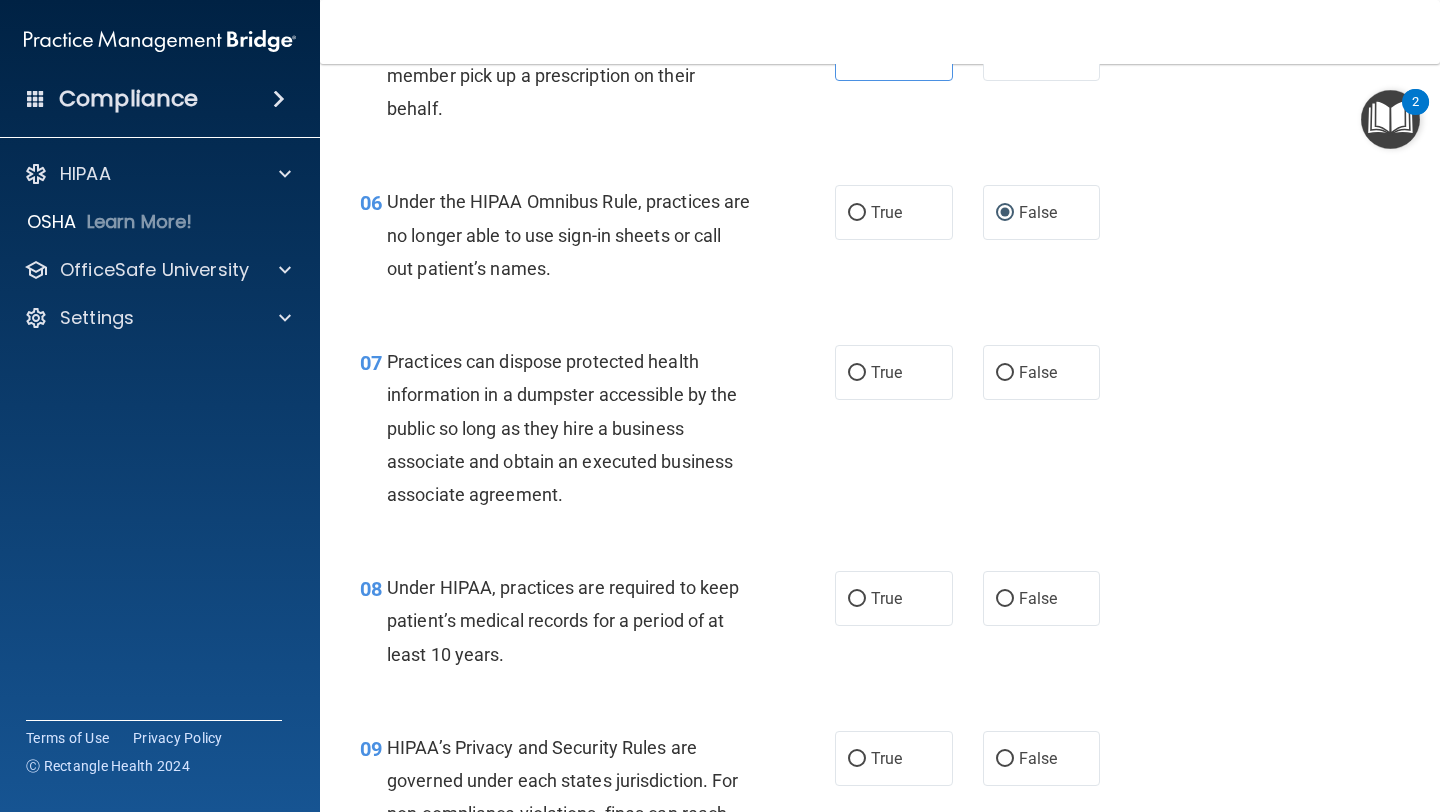 scroll, scrollTop: 1042, scrollLeft: 0, axis: vertical 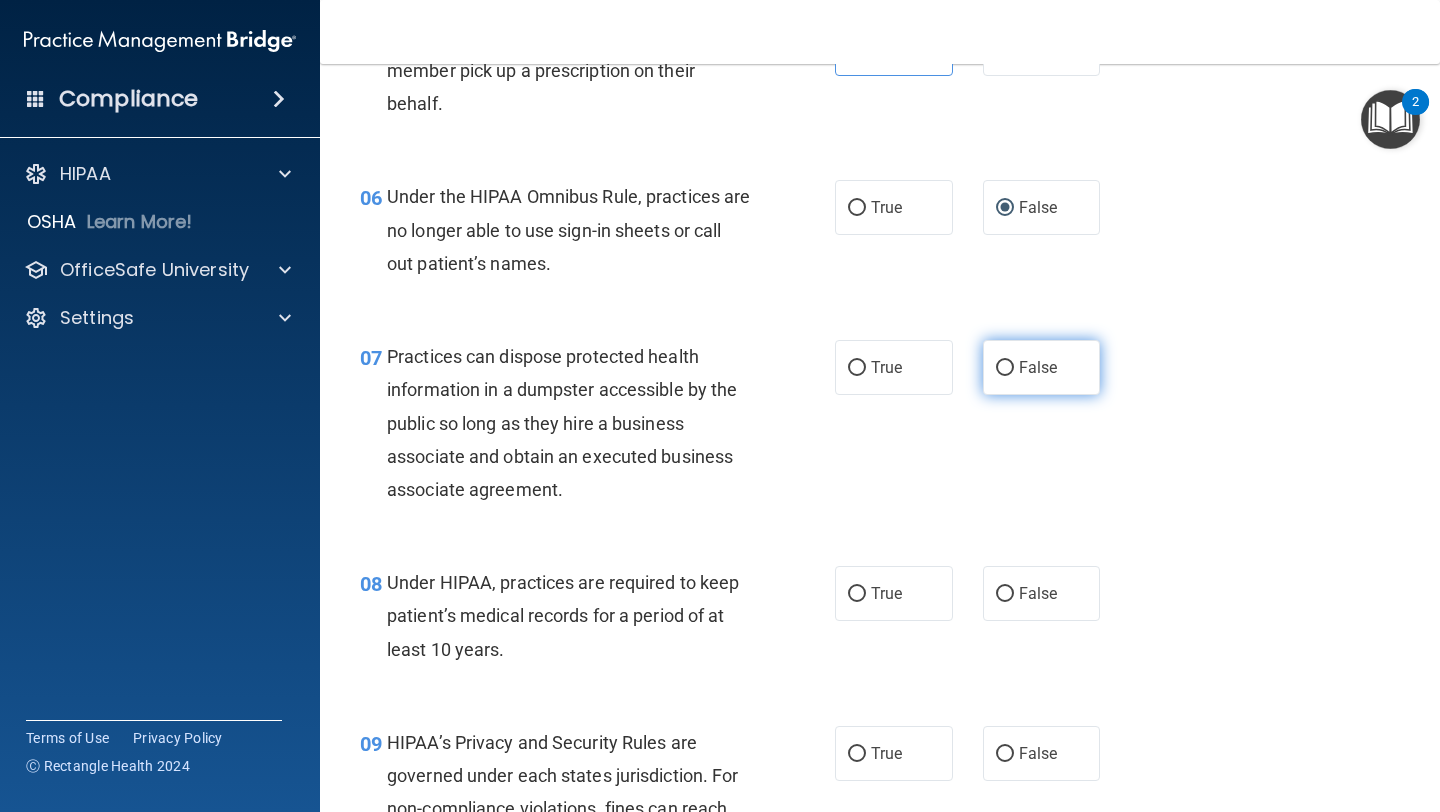 click on "False" at bounding box center (1005, 368) 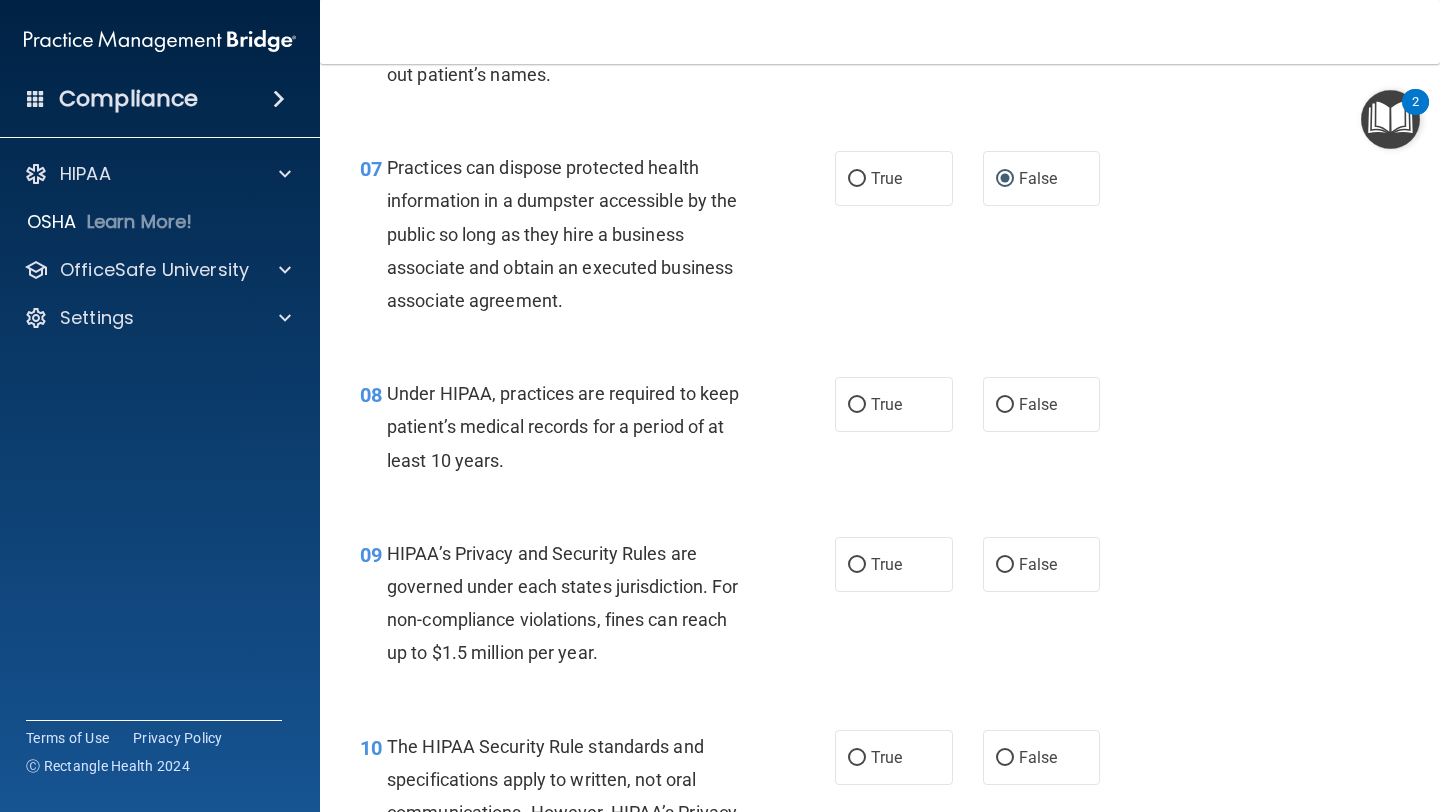 scroll, scrollTop: 1233, scrollLeft: 0, axis: vertical 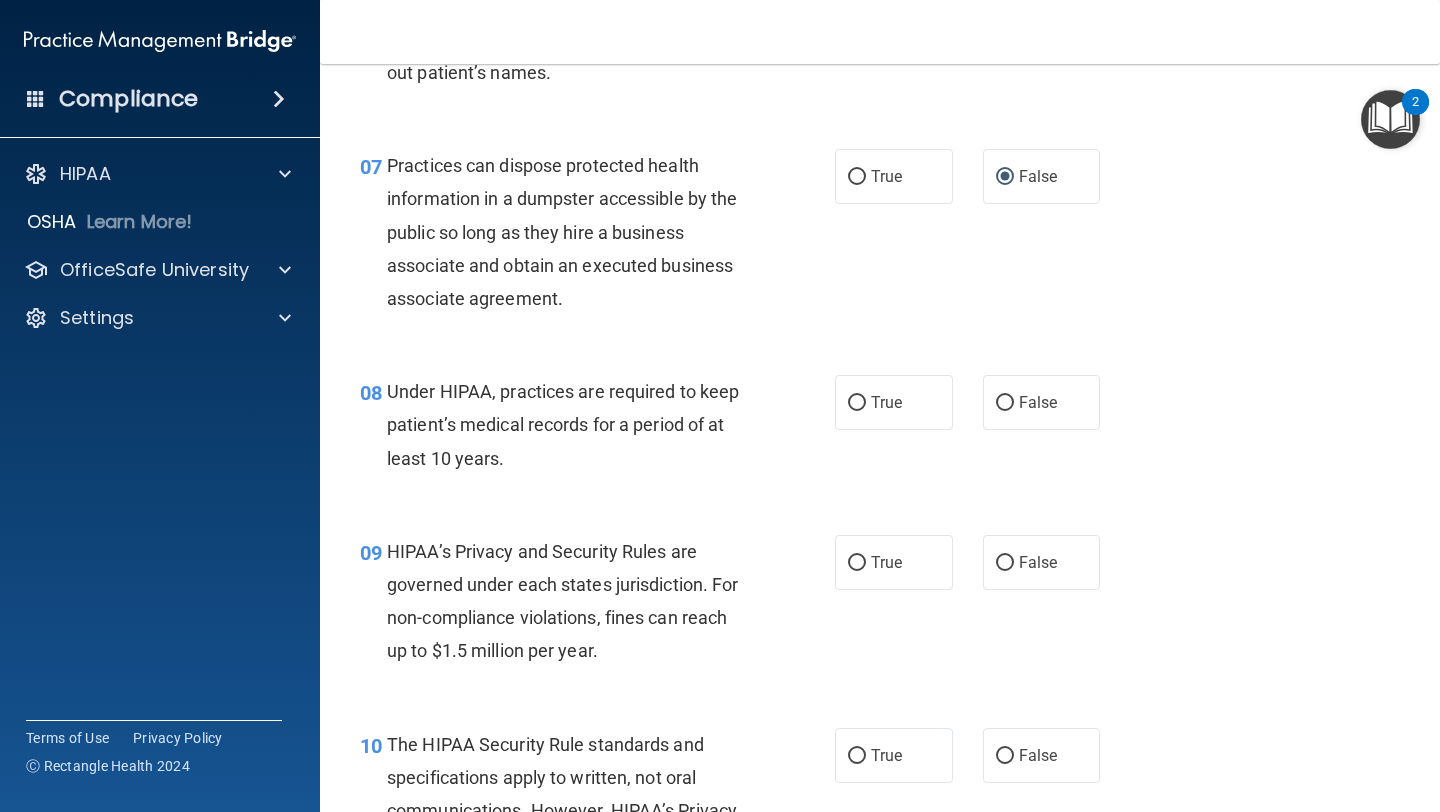 click on "Under HIPAA, practices are required to keep patient’s medical records for a period of at least 10 years." at bounding box center [576, 425] 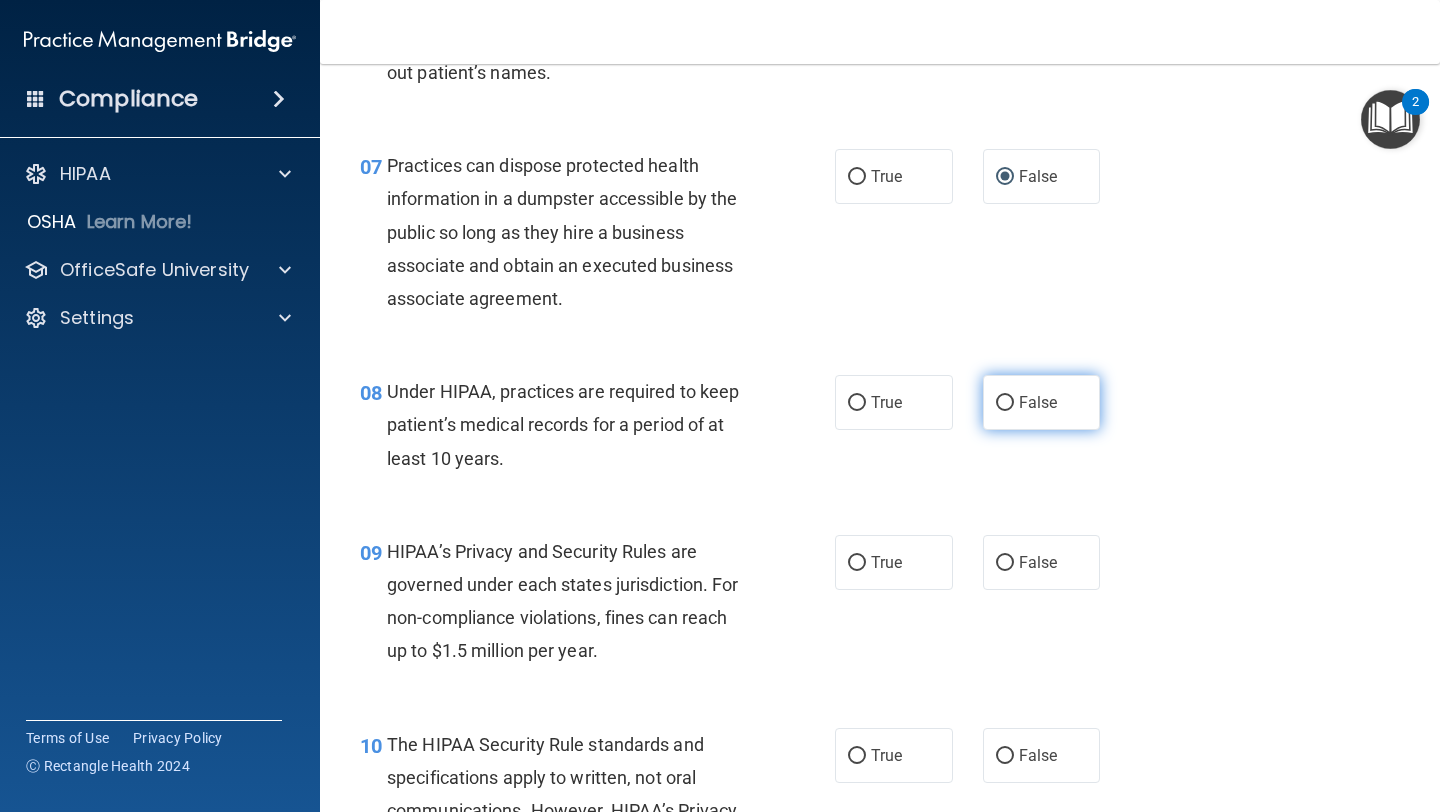 click on "False" at bounding box center [1038, 402] 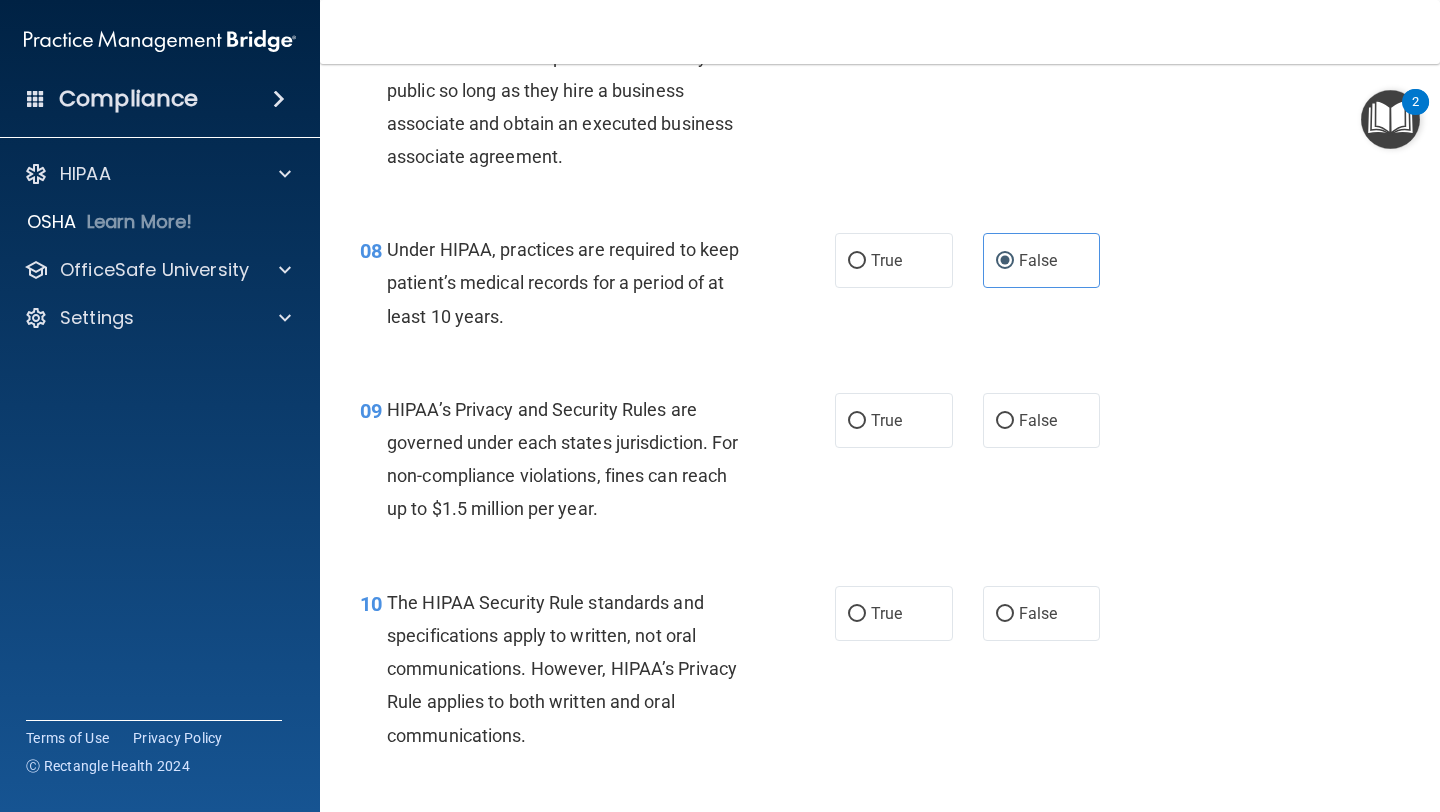 scroll, scrollTop: 1378, scrollLeft: 0, axis: vertical 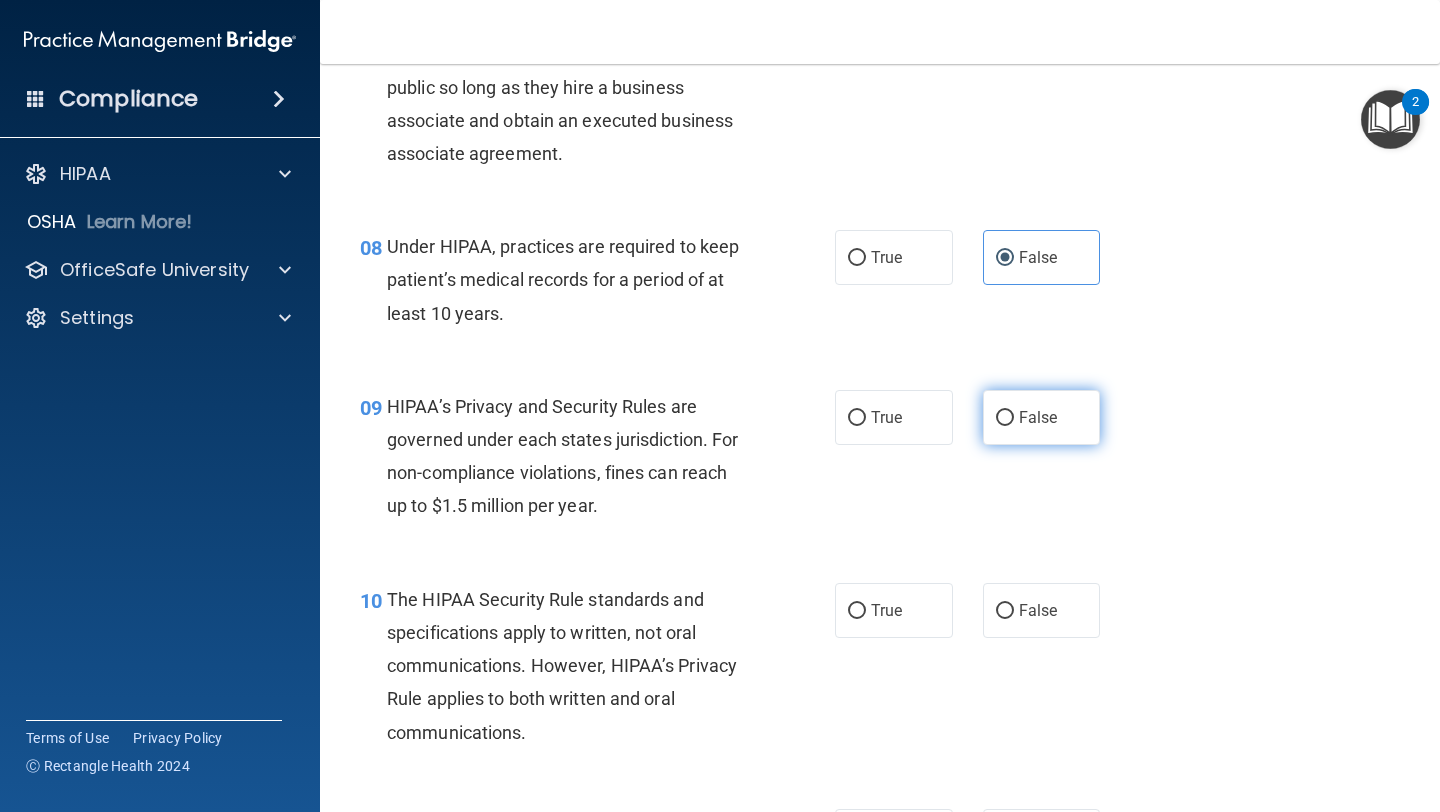 click on "False" at bounding box center (1042, 417) 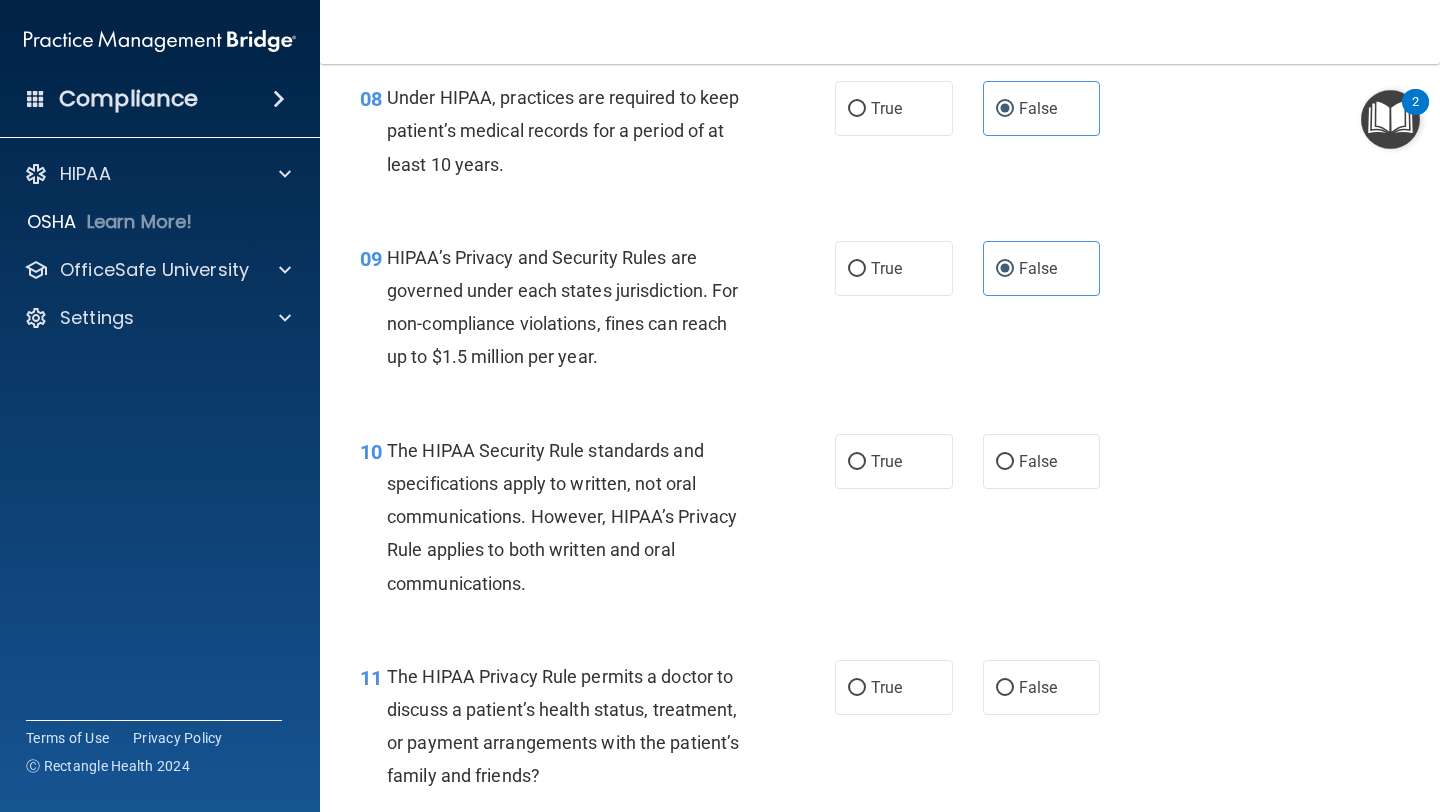 scroll, scrollTop: 1533, scrollLeft: 0, axis: vertical 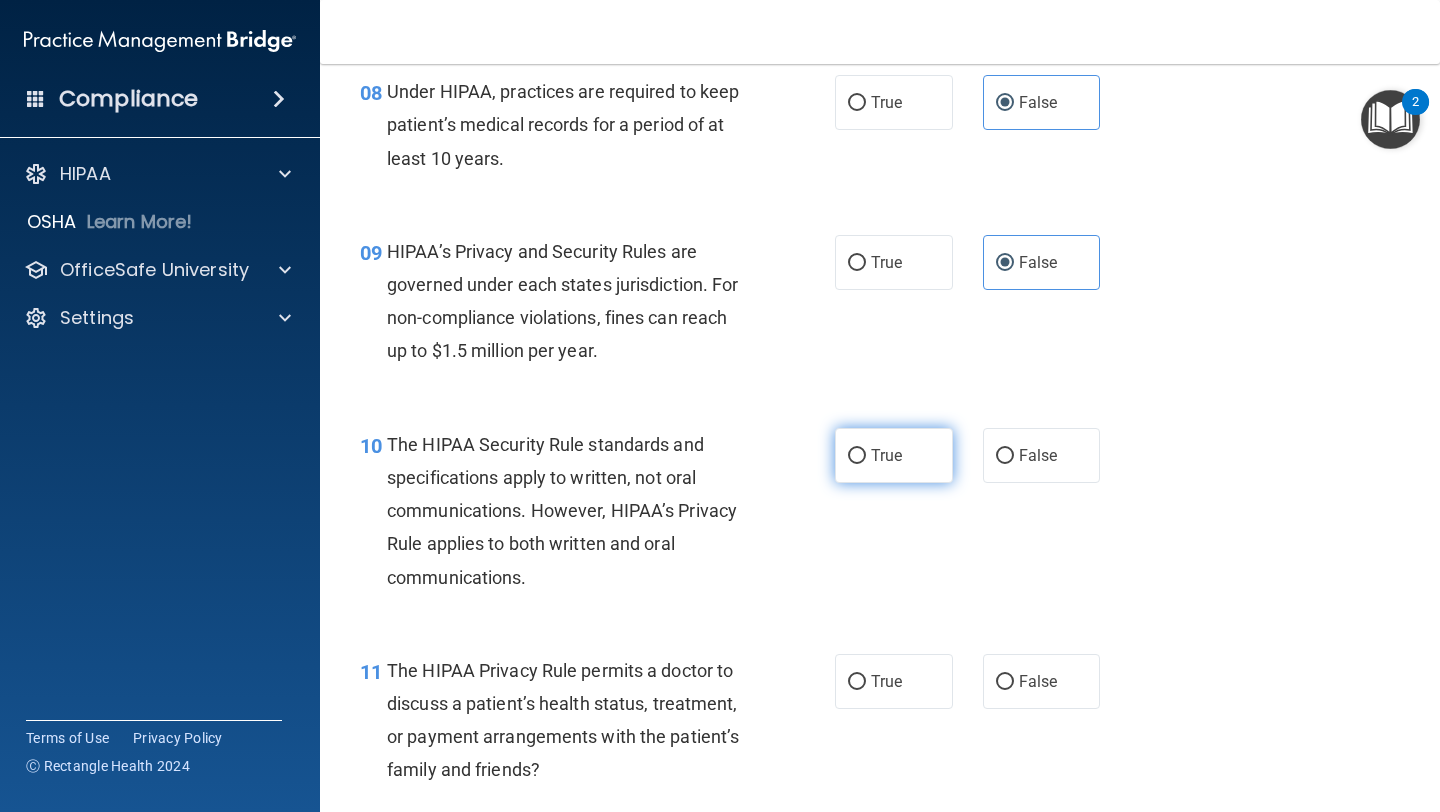 click on "True" at bounding box center (857, 456) 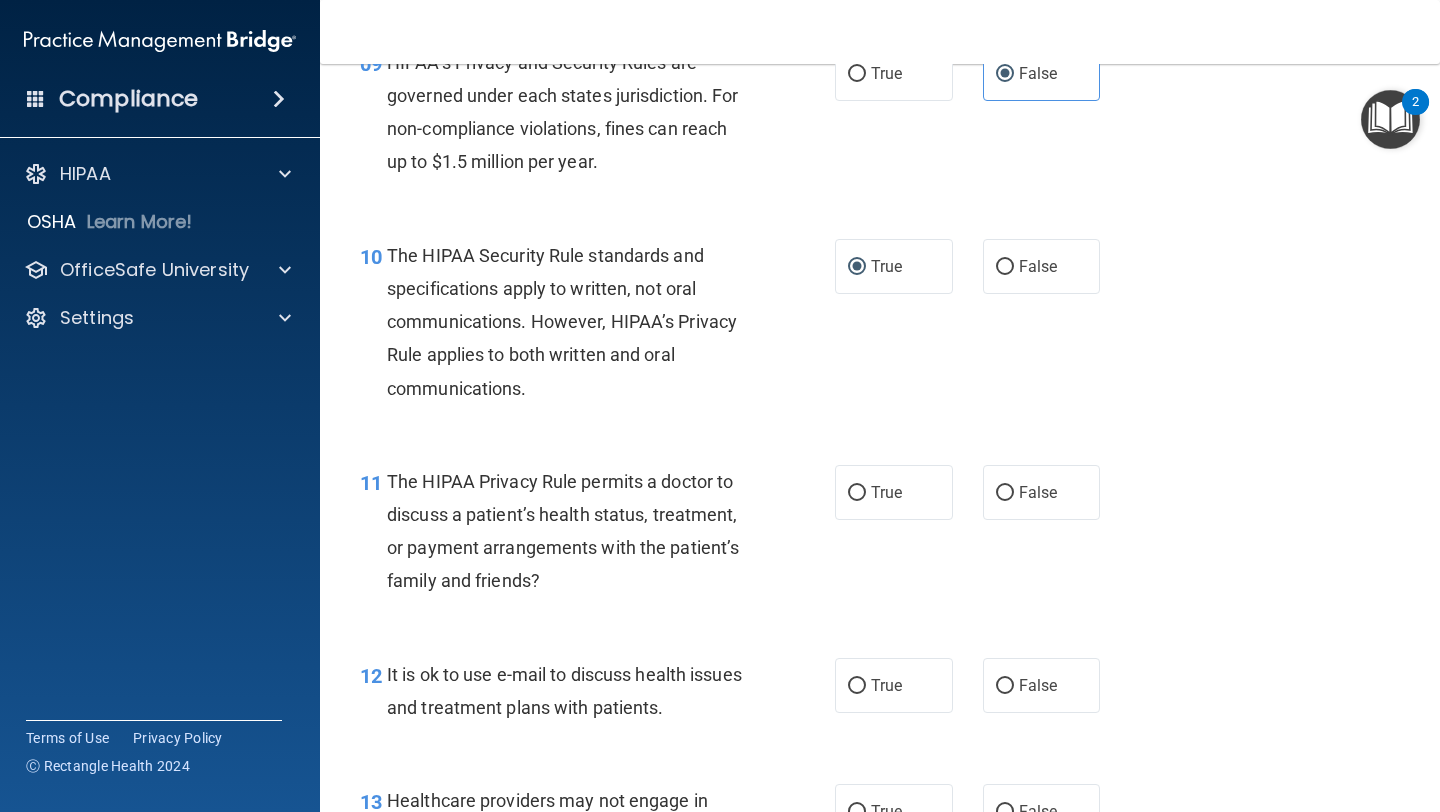 scroll, scrollTop: 1820, scrollLeft: 0, axis: vertical 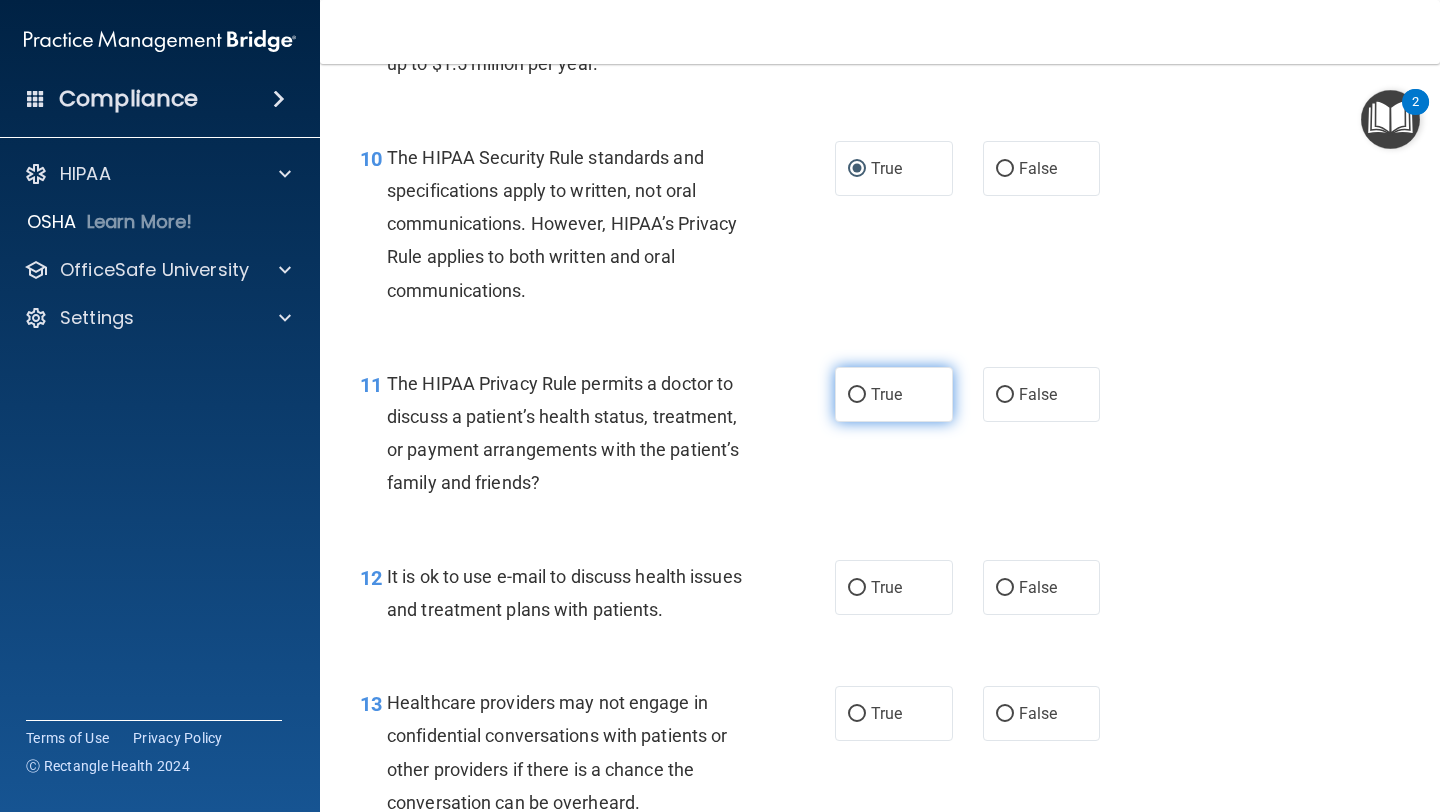 click on "True" at bounding box center (894, 394) 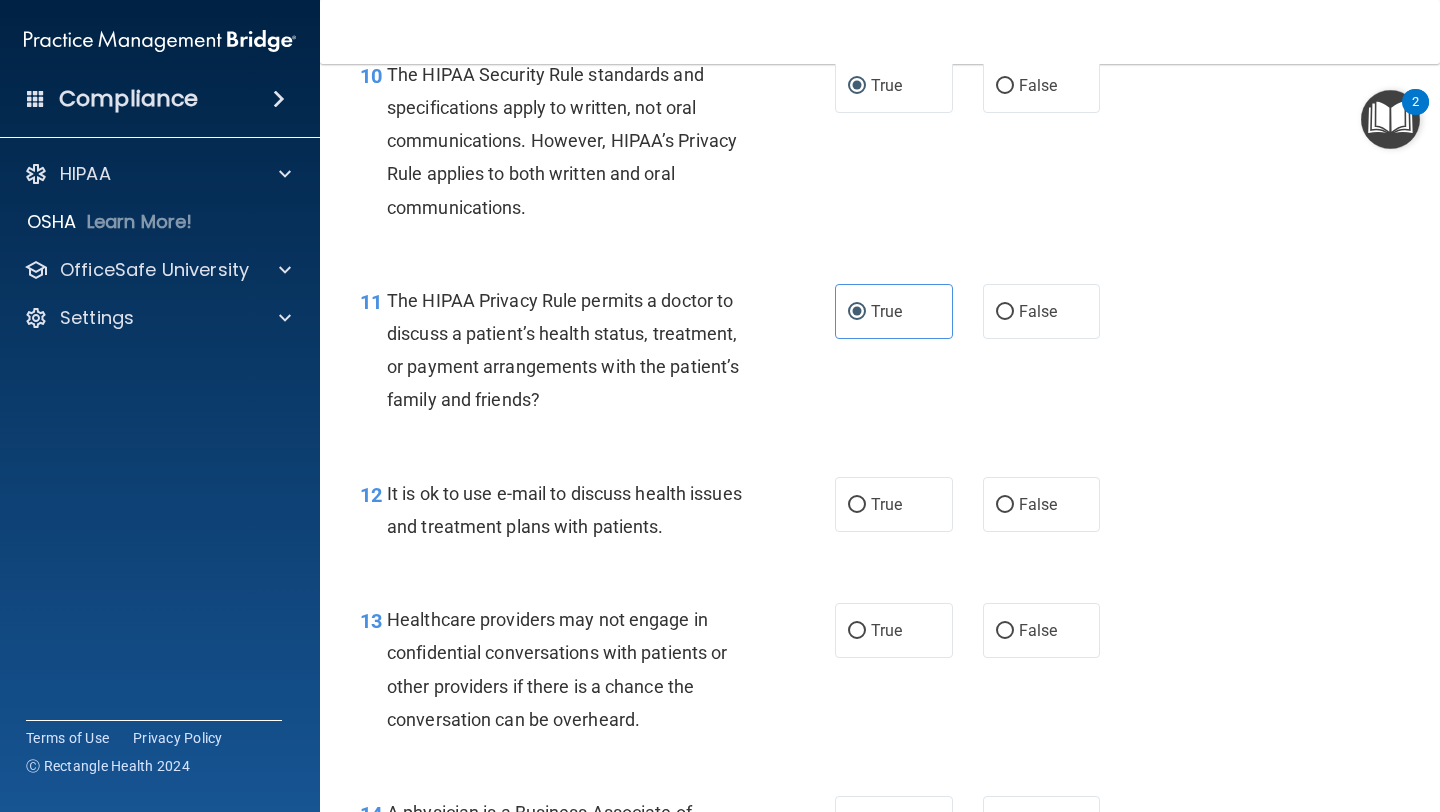 scroll, scrollTop: 1909, scrollLeft: 0, axis: vertical 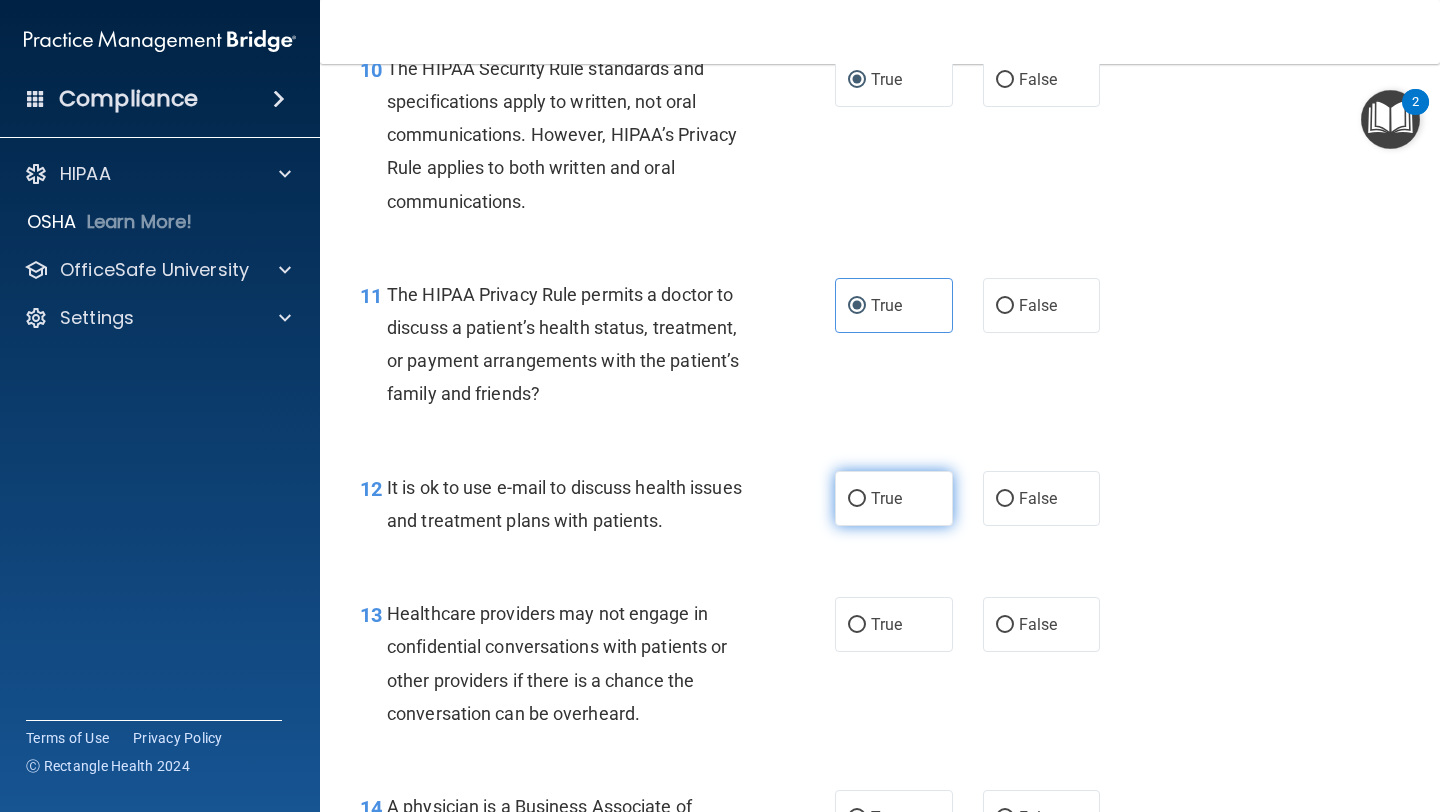 click on "True" at bounding box center [894, 498] 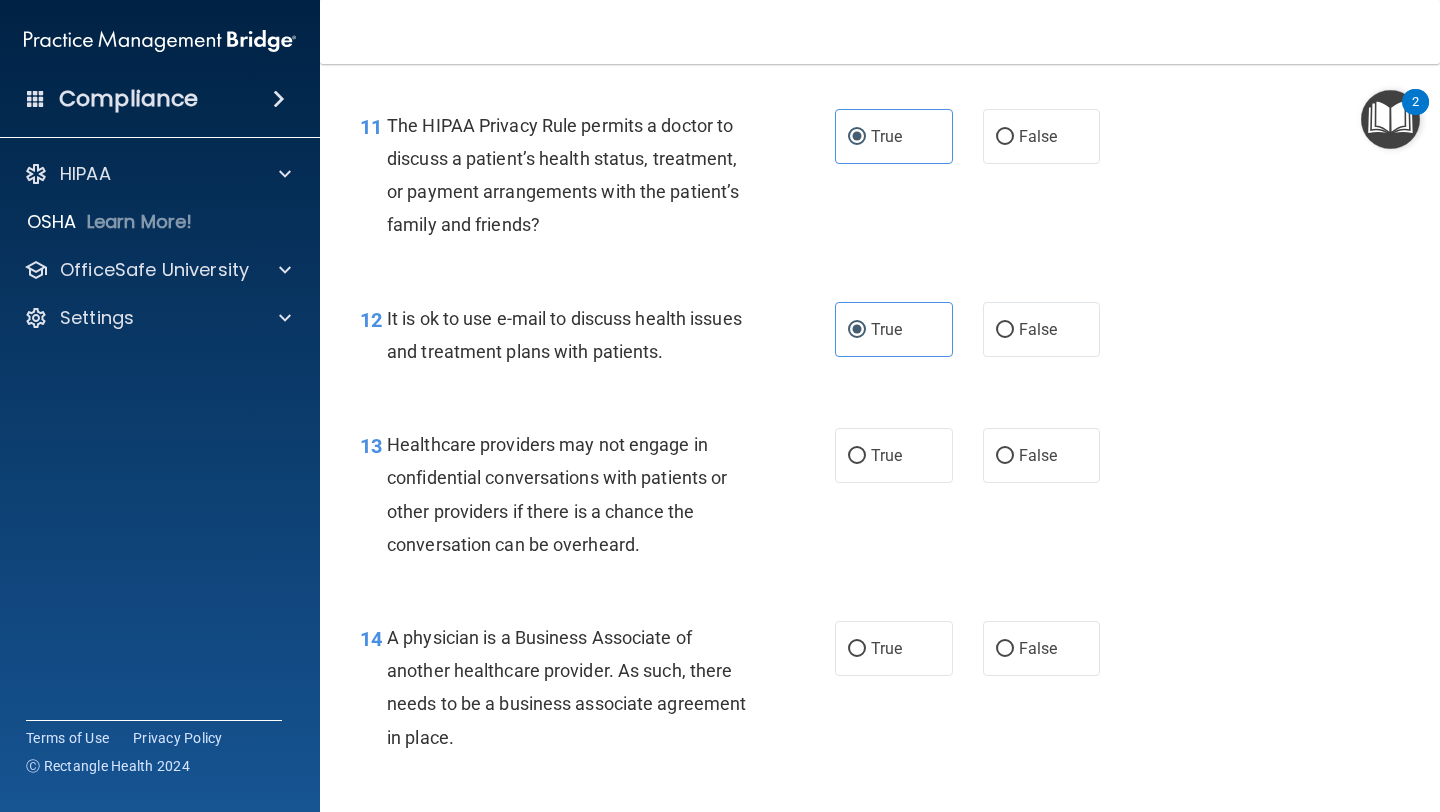 scroll, scrollTop: 2085, scrollLeft: 0, axis: vertical 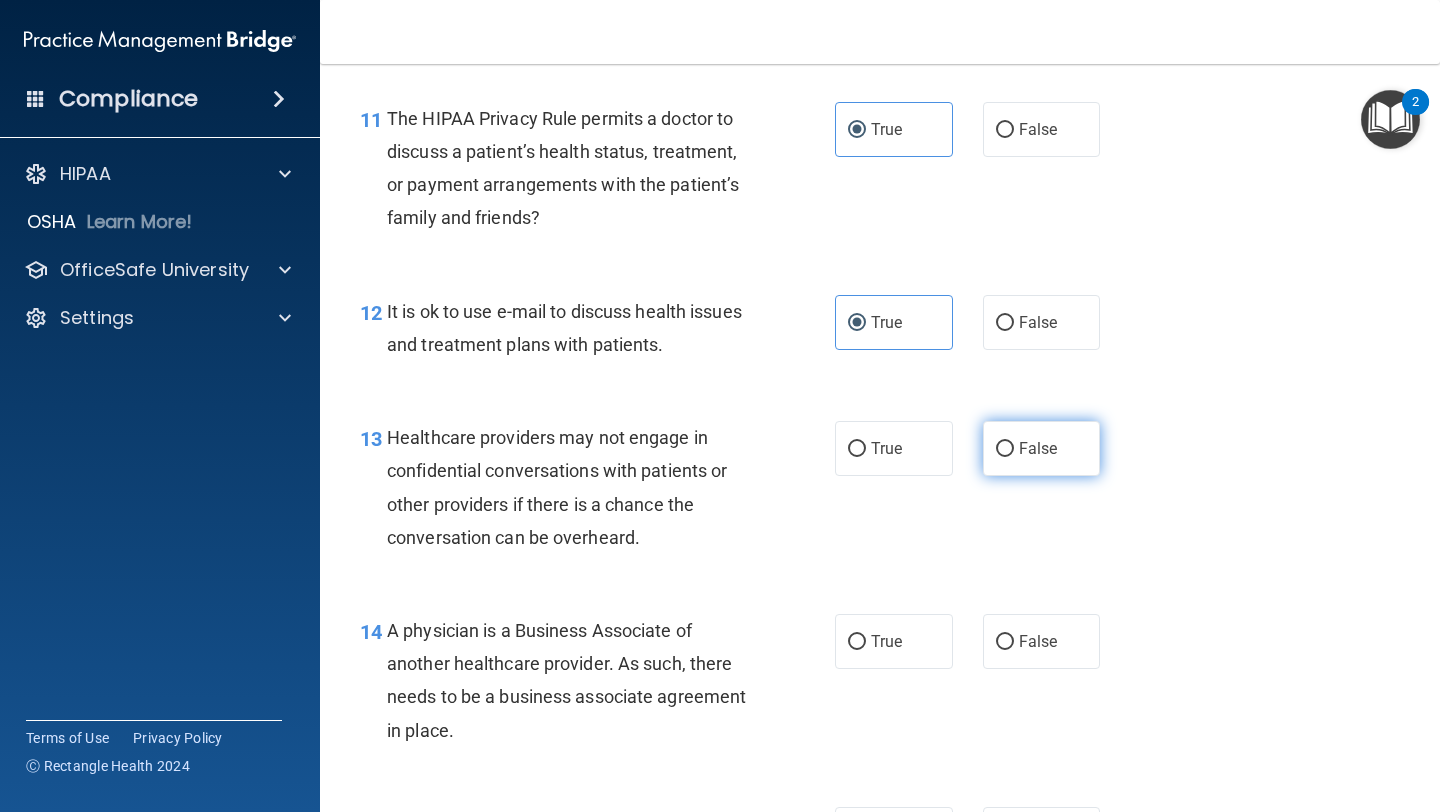 click on "False" at bounding box center (1005, 449) 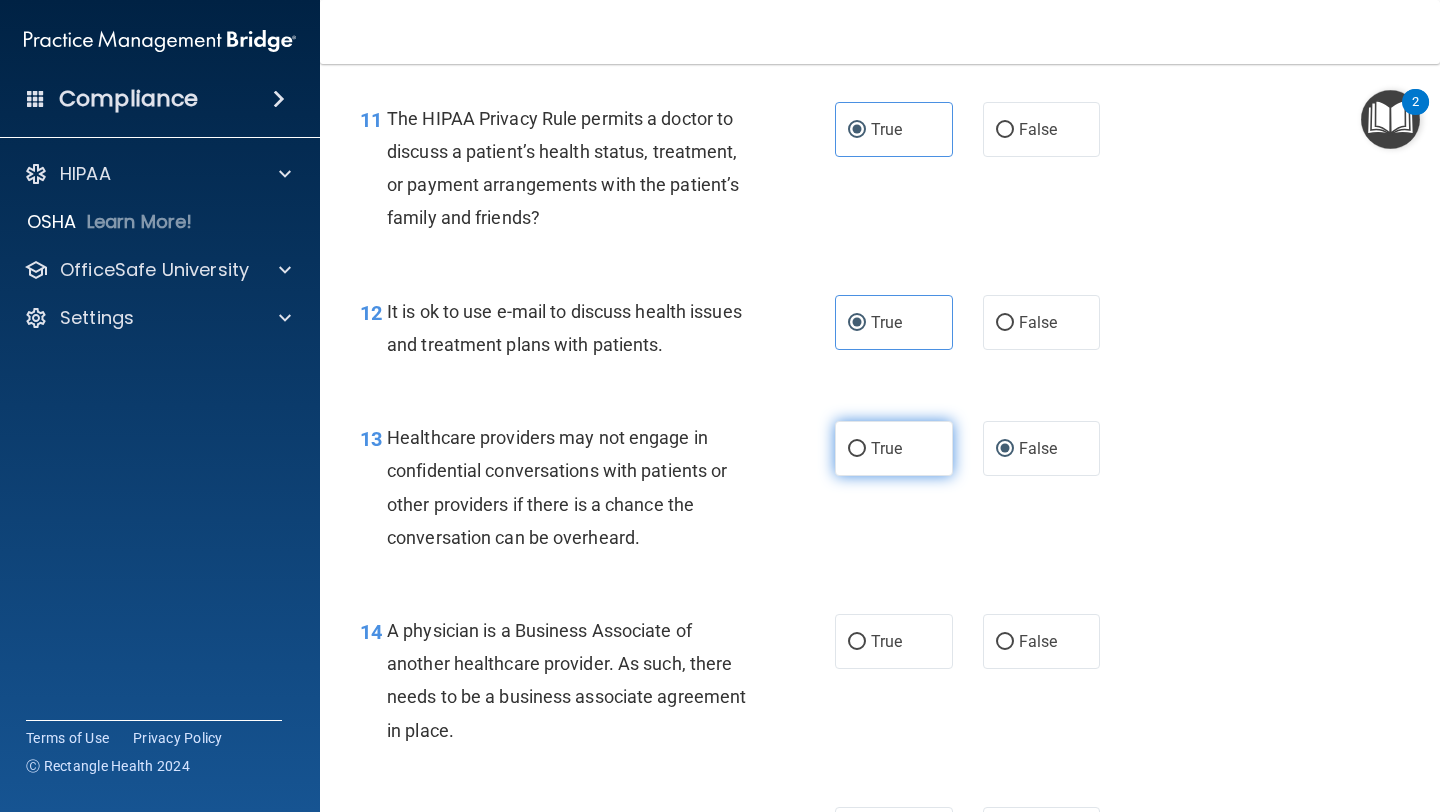 click on "True" at bounding box center [886, 448] 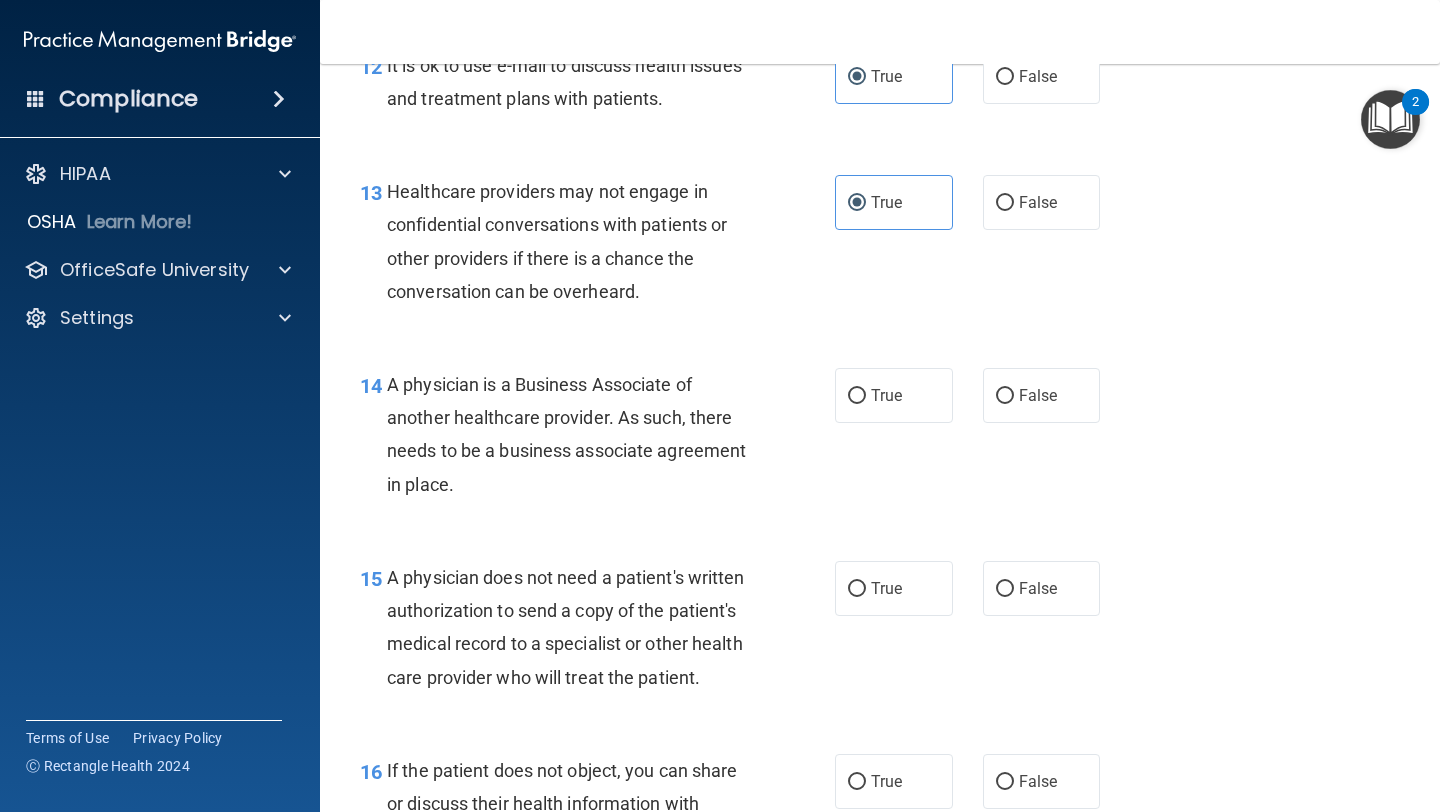 scroll, scrollTop: 2334, scrollLeft: 0, axis: vertical 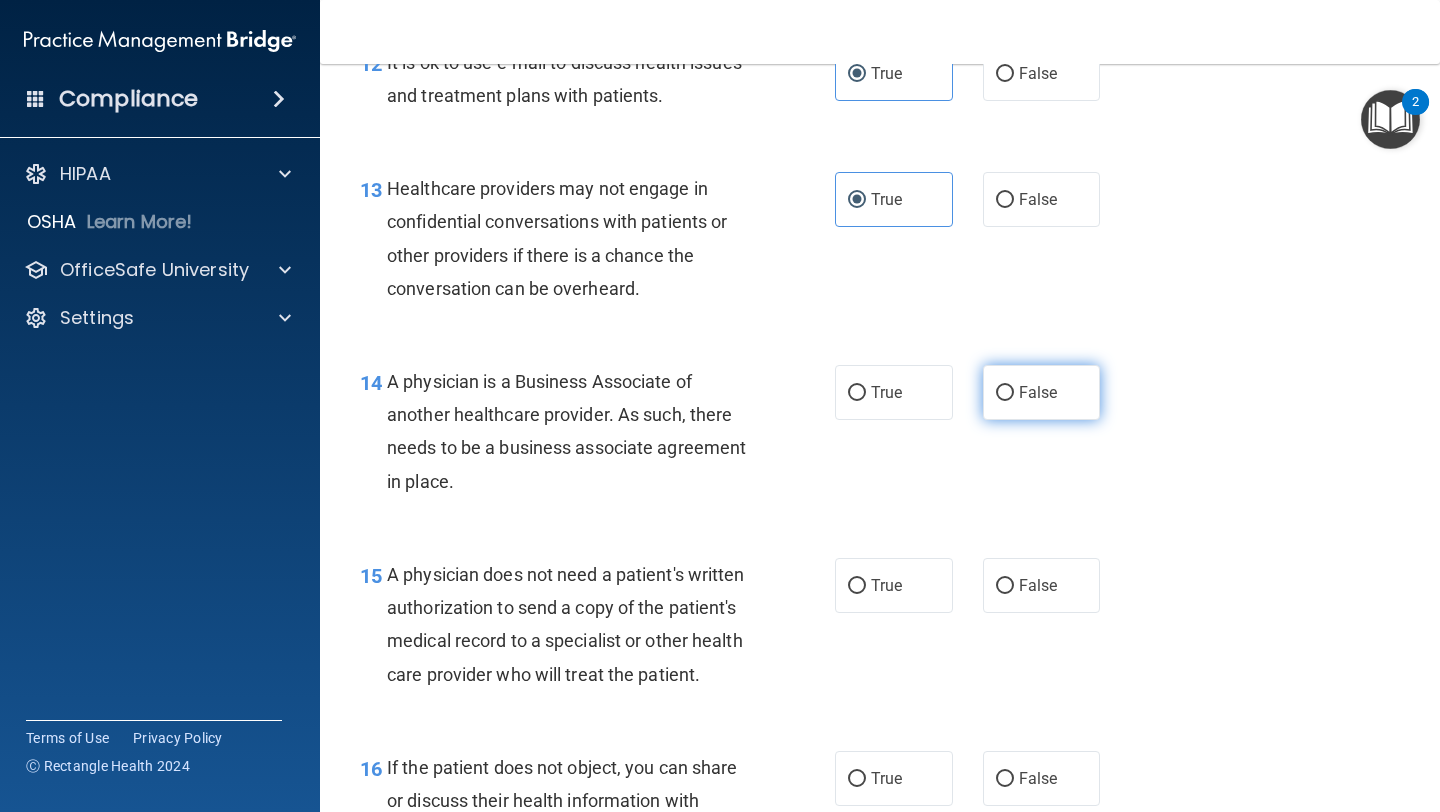 click on "False" at bounding box center [1042, 392] 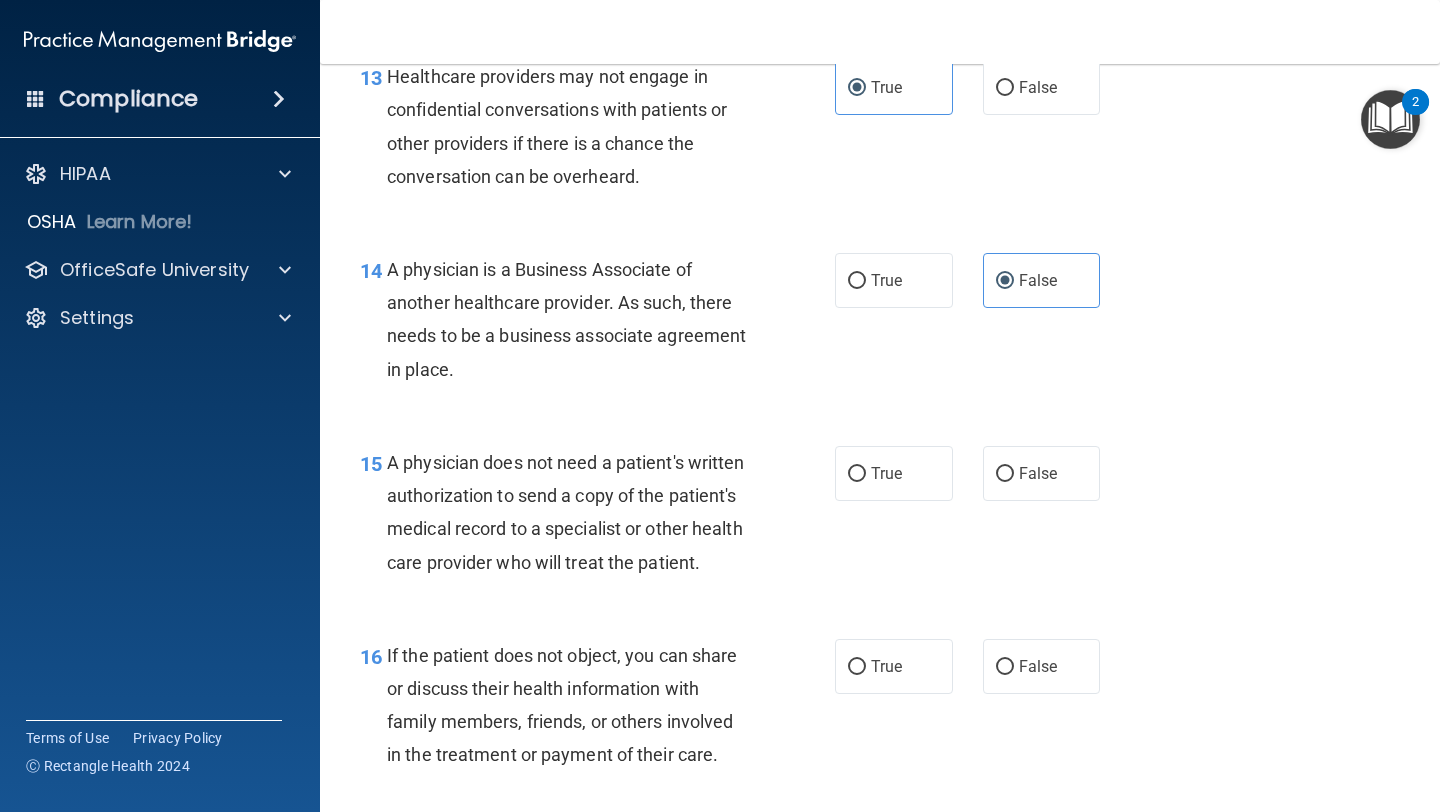 scroll, scrollTop: 2453, scrollLeft: 0, axis: vertical 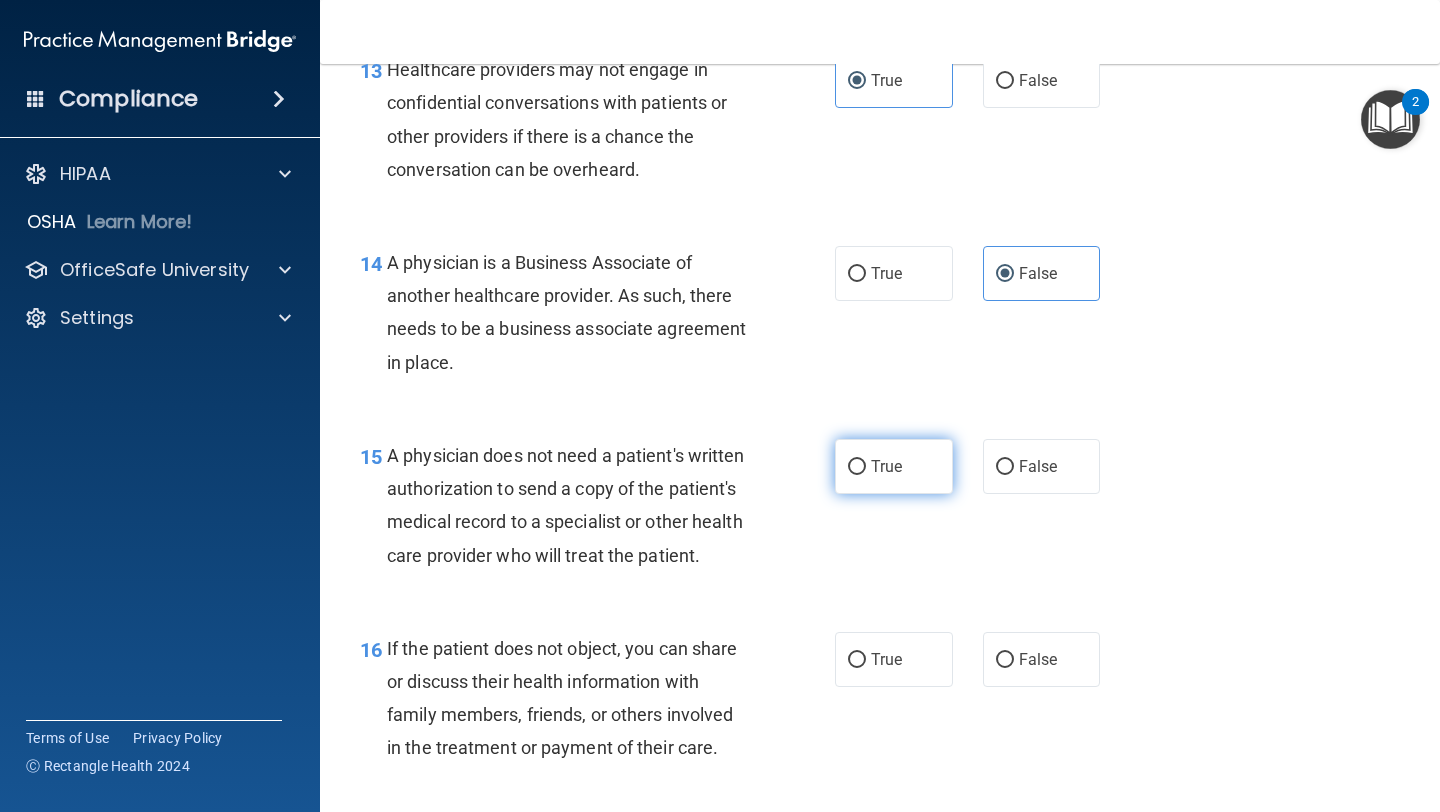 click on "True" at bounding box center (857, 467) 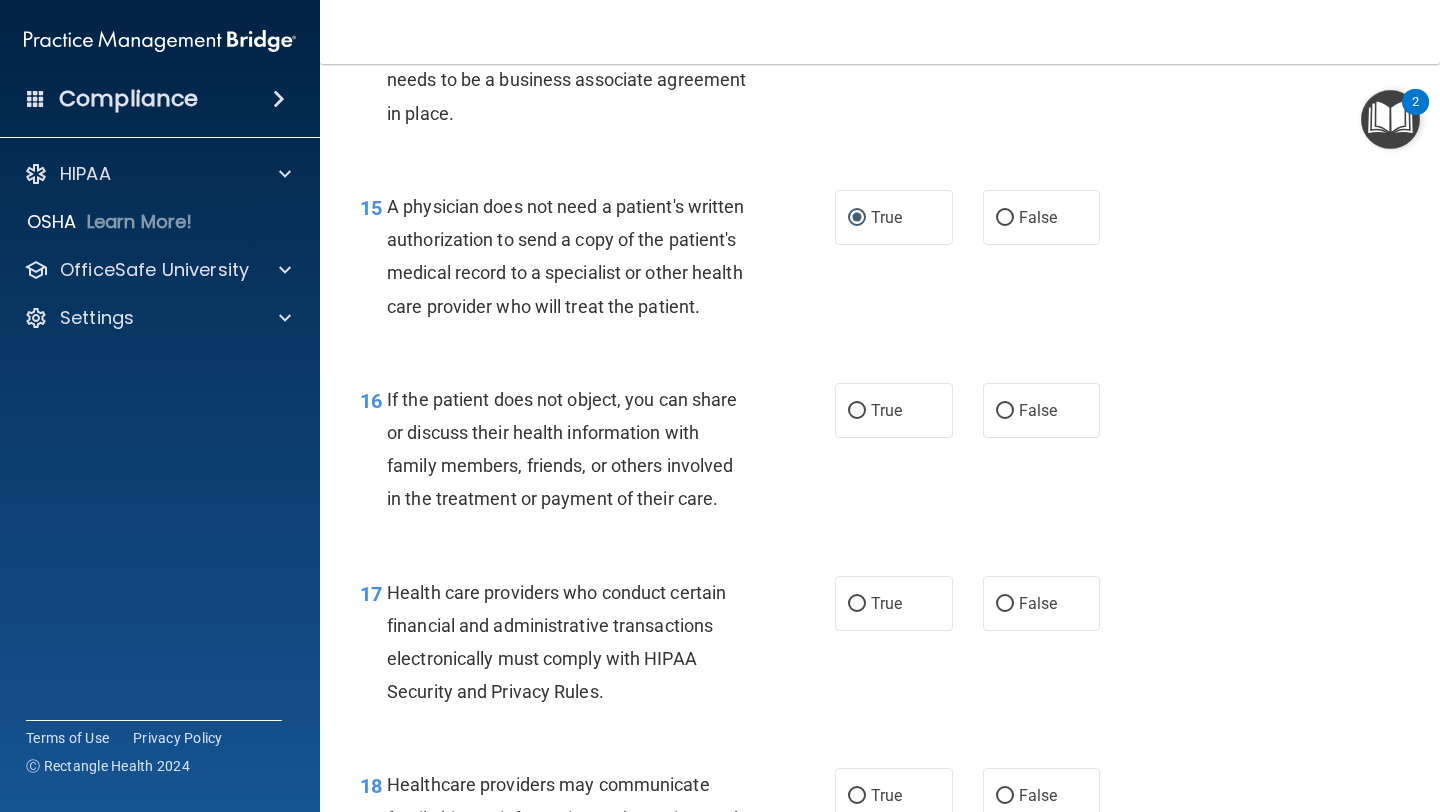 scroll, scrollTop: 2703, scrollLeft: 0, axis: vertical 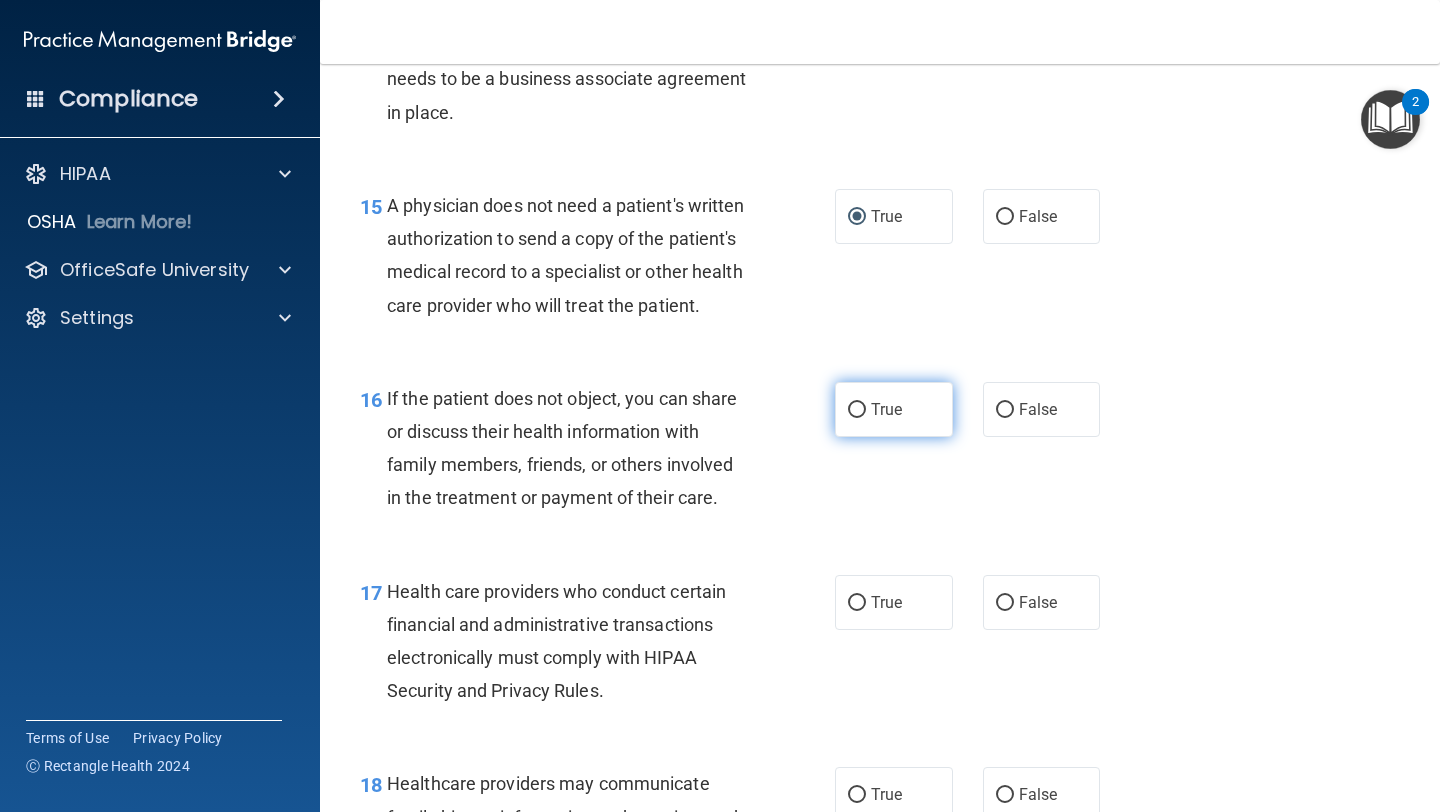 click on "True" at bounding box center (894, 409) 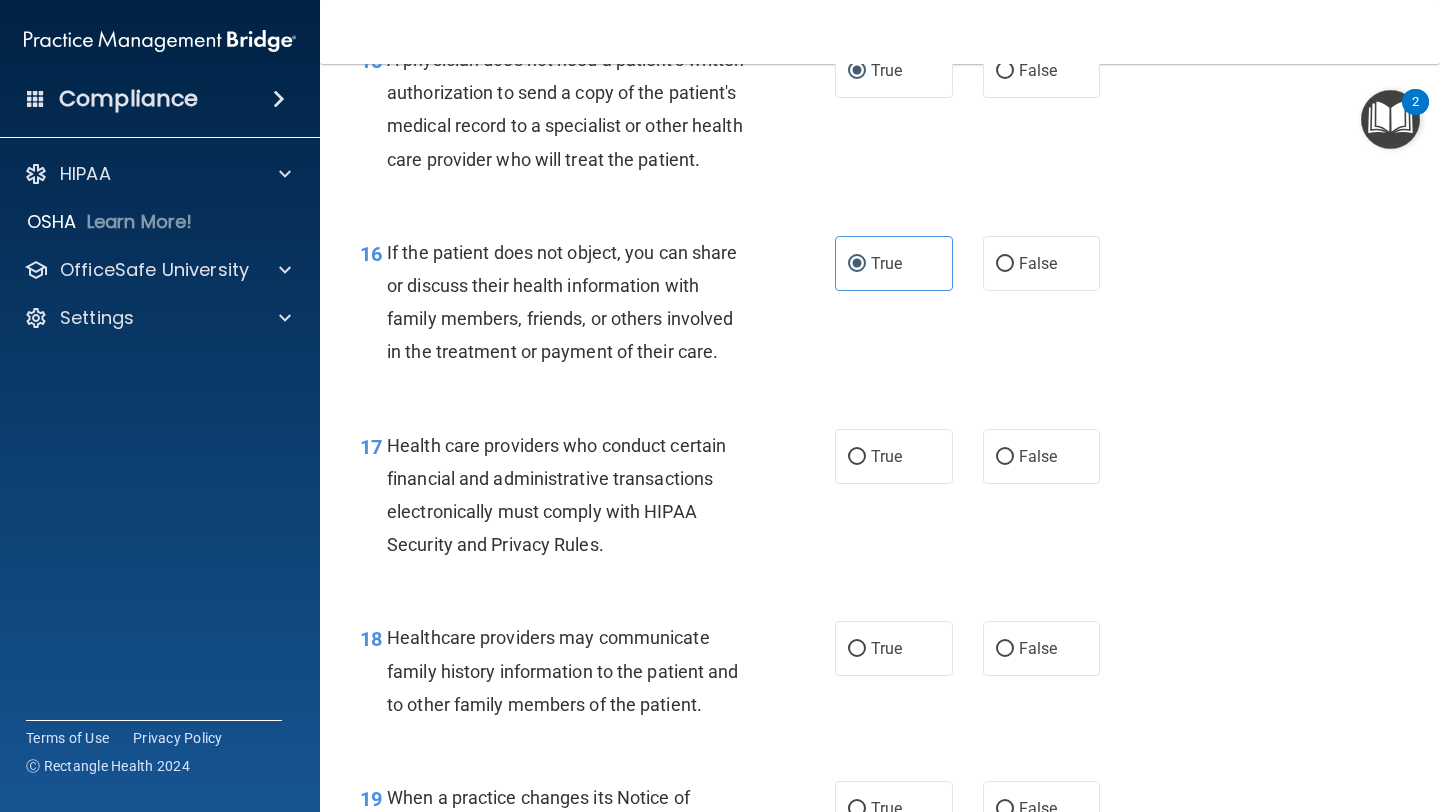 scroll, scrollTop: 2855, scrollLeft: 0, axis: vertical 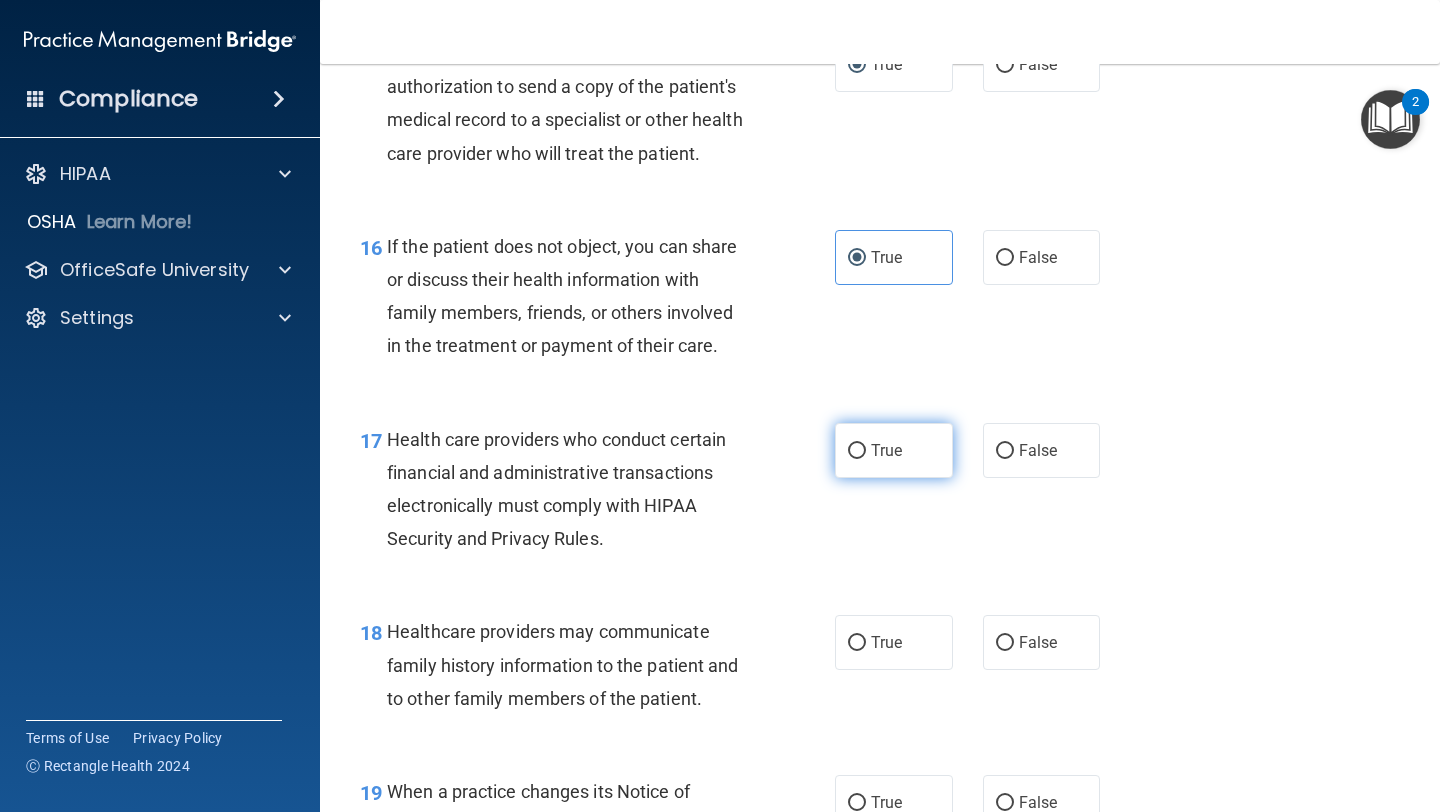 click on "True" at bounding box center (857, 451) 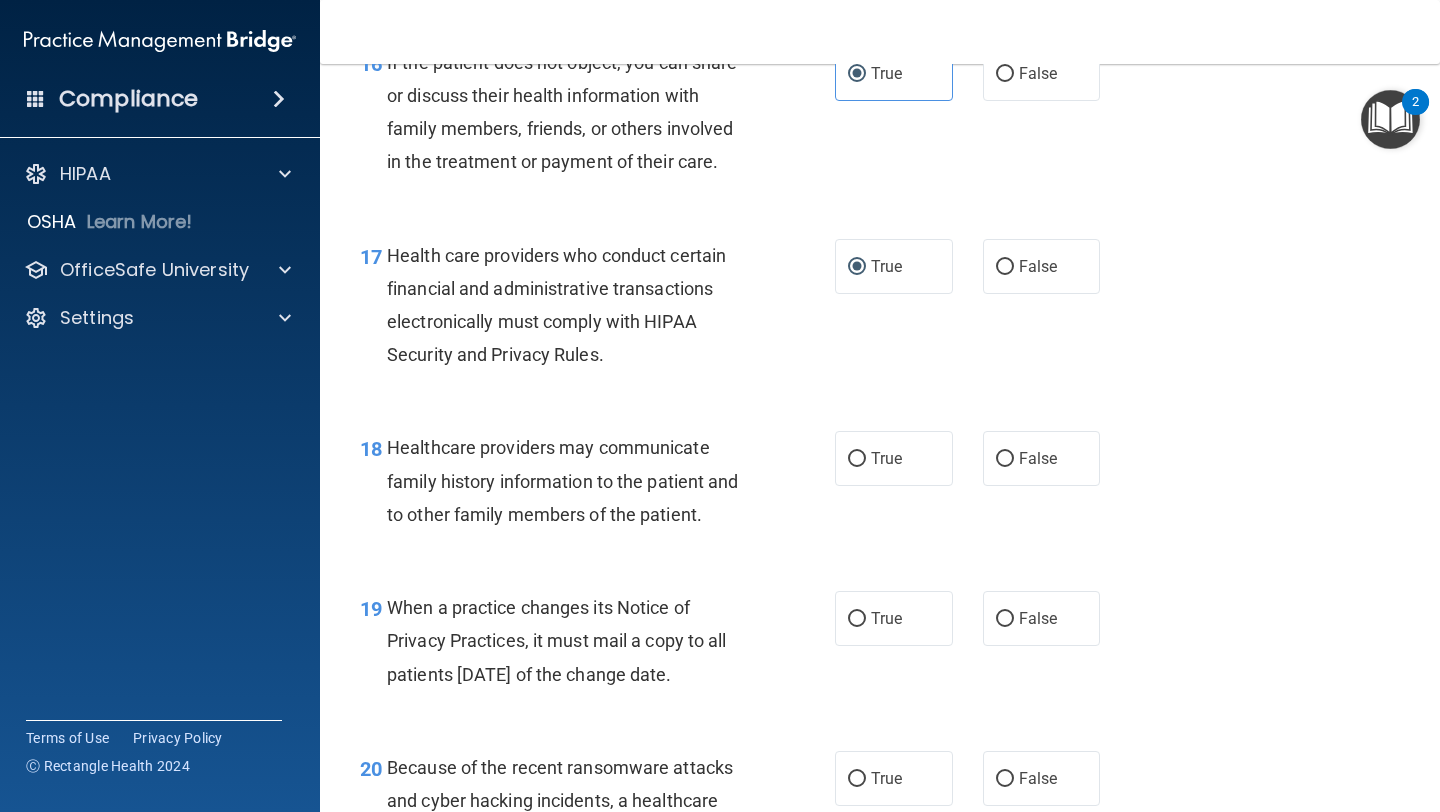 scroll, scrollTop: 3040, scrollLeft: 0, axis: vertical 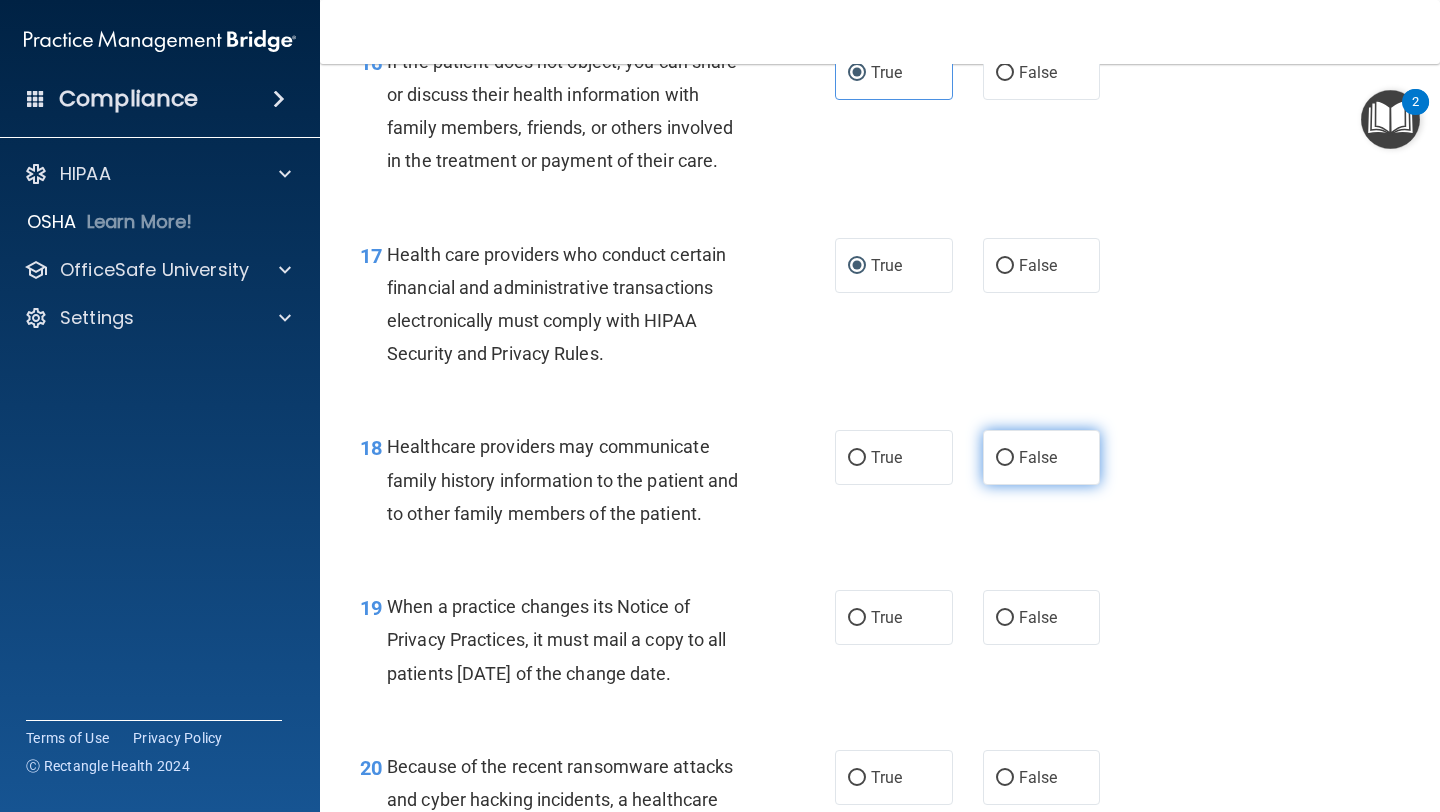 click on "False" at bounding box center [1042, 457] 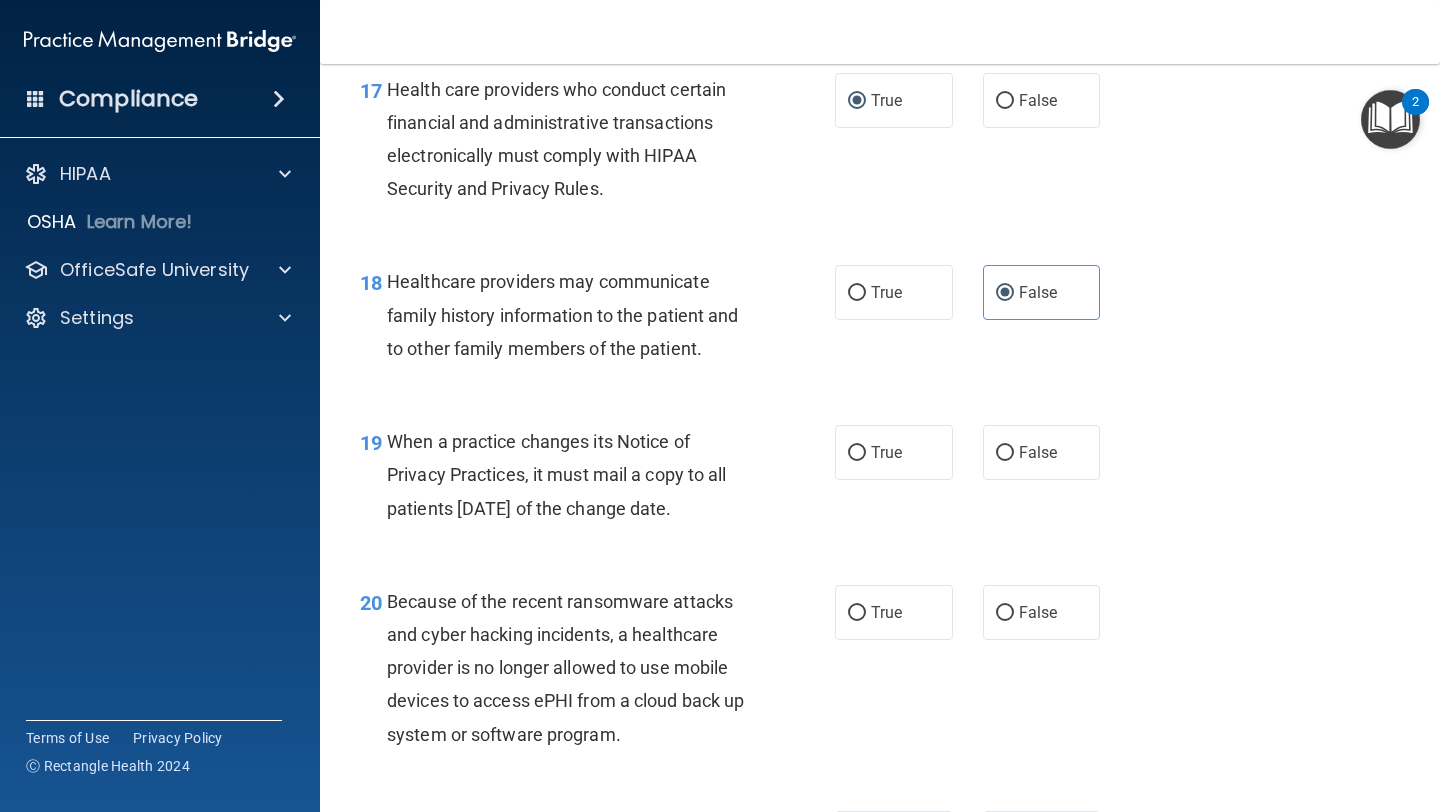scroll, scrollTop: 3207, scrollLeft: 0, axis: vertical 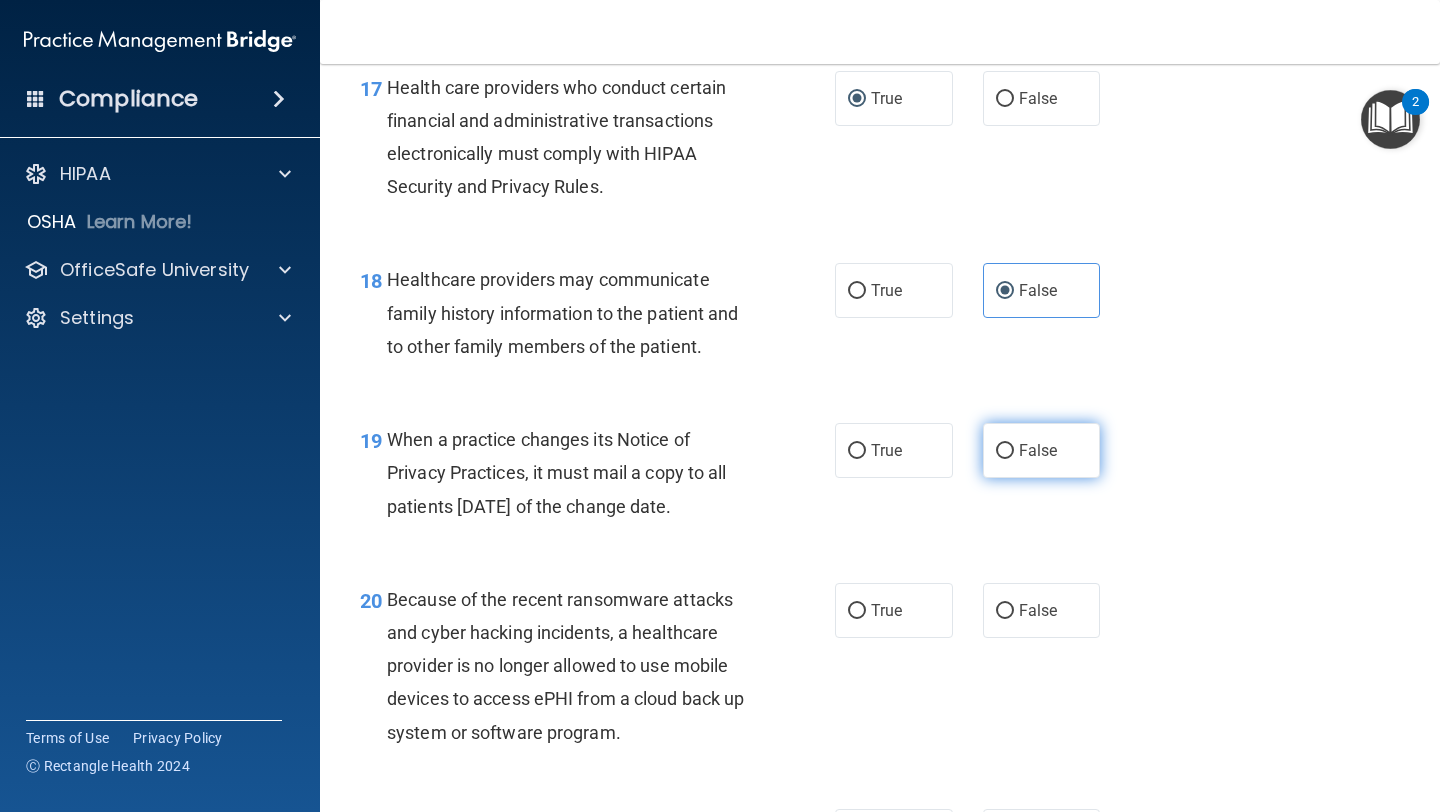 click on "False" at bounding box center [1038, 450] 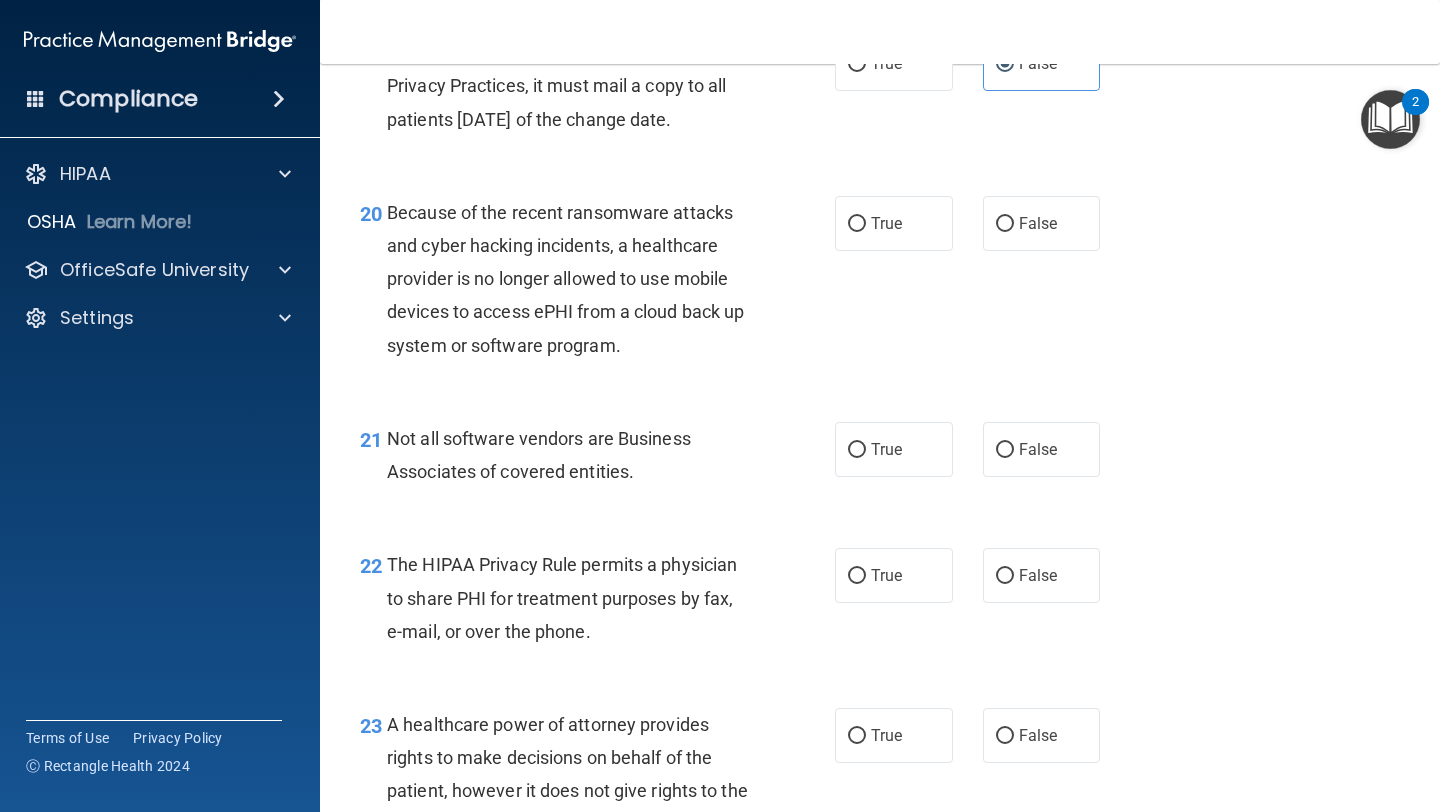 scroll, scrollTop: 3598, scrollLeft: 0, axis: vertical 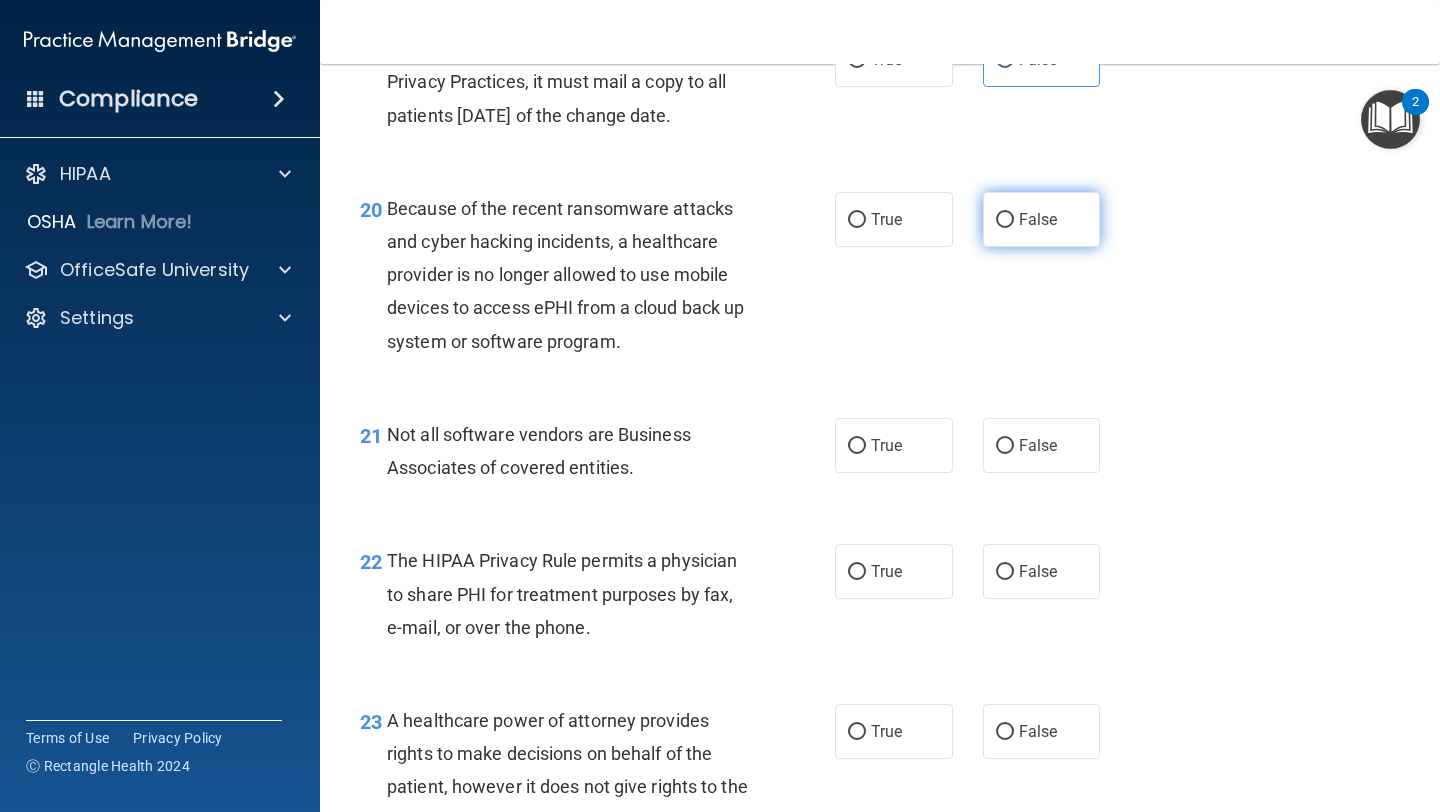click on "False" at bounding box center (1005, 220) 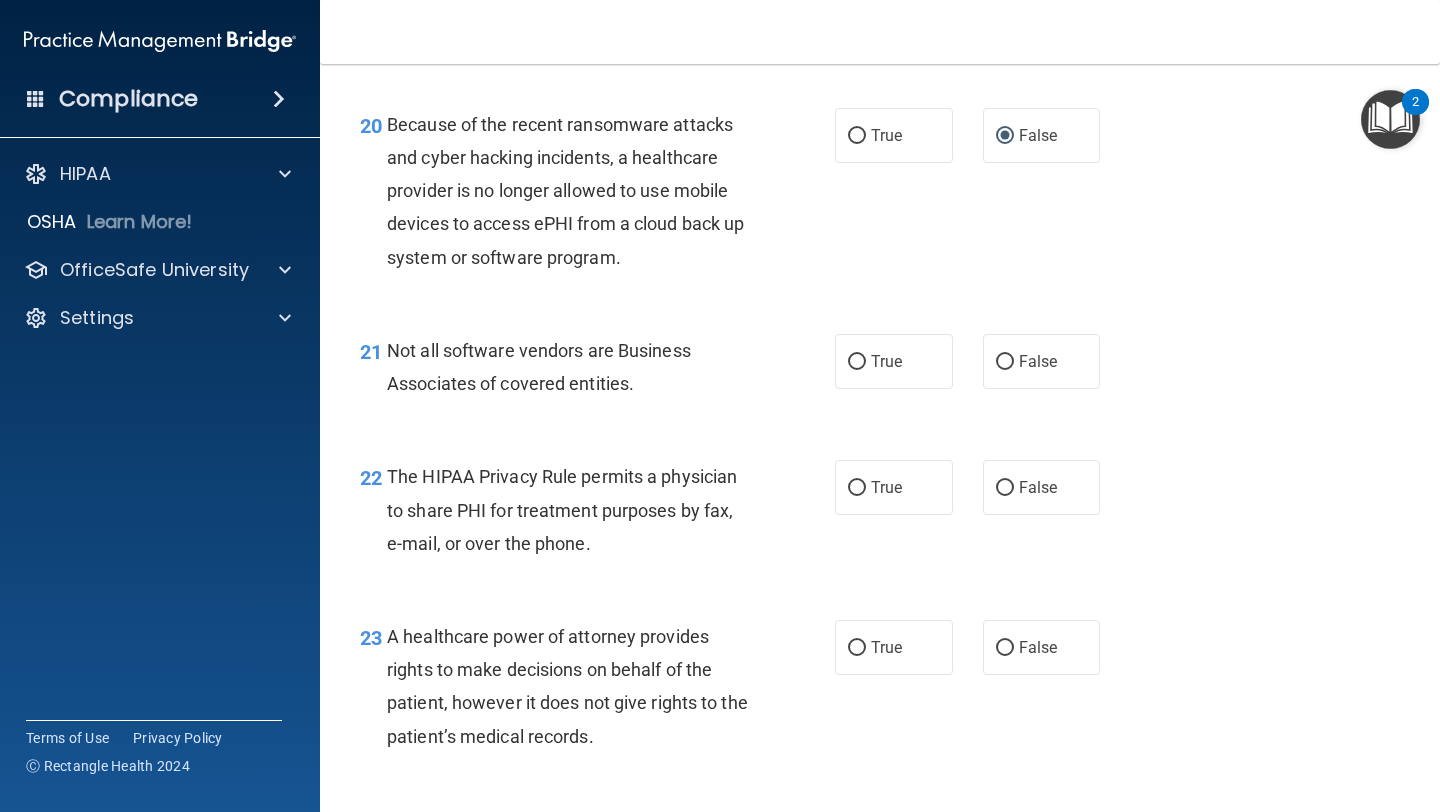 scroll, scrollTop: 3708, scrollLeft: 0, axis: vertical 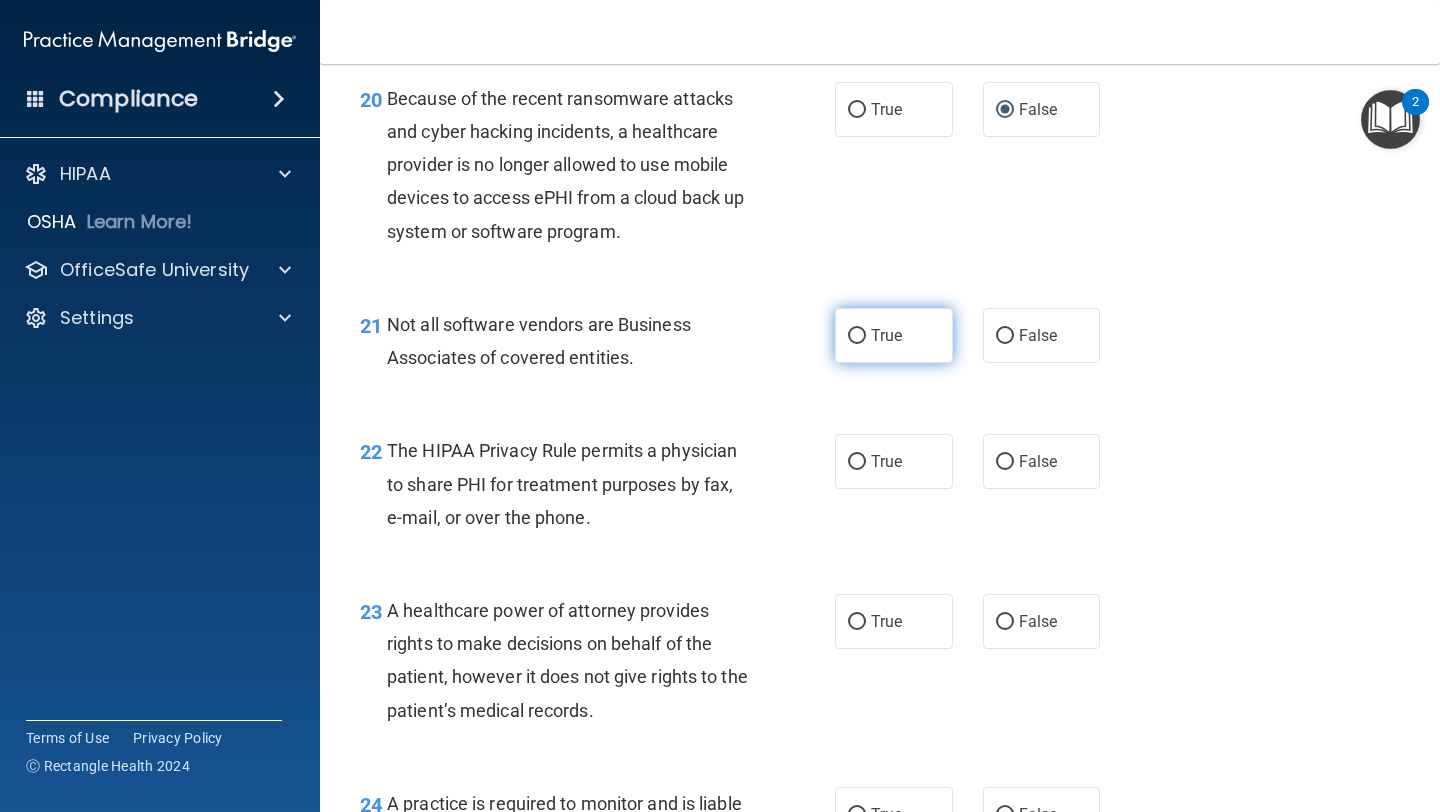 click on "True" at bounding box center [886, 335] 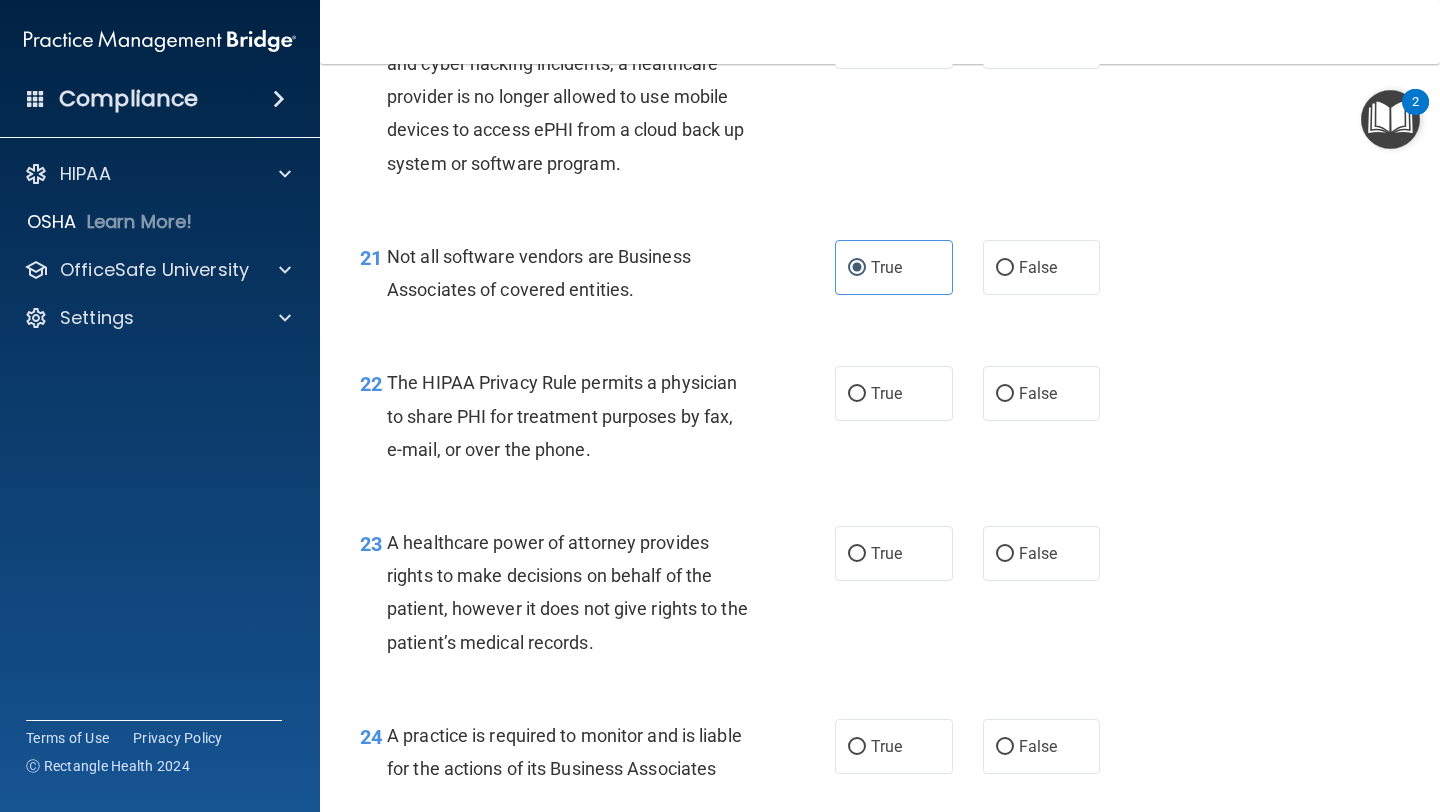 scroll, scrollTop: 3786, scrollLeft: 0, axis: vertical 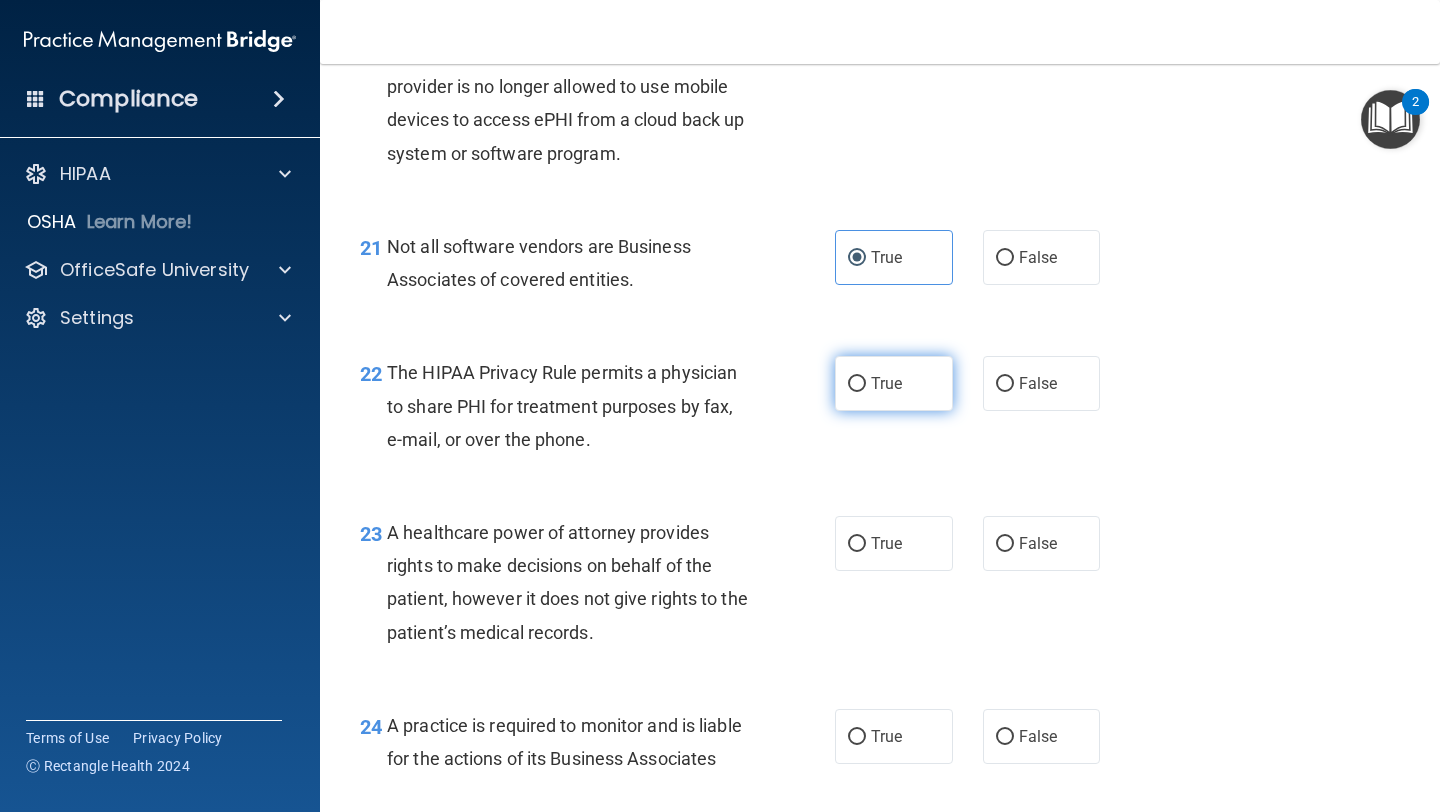 click on "True" at bounding box center [886, 383] 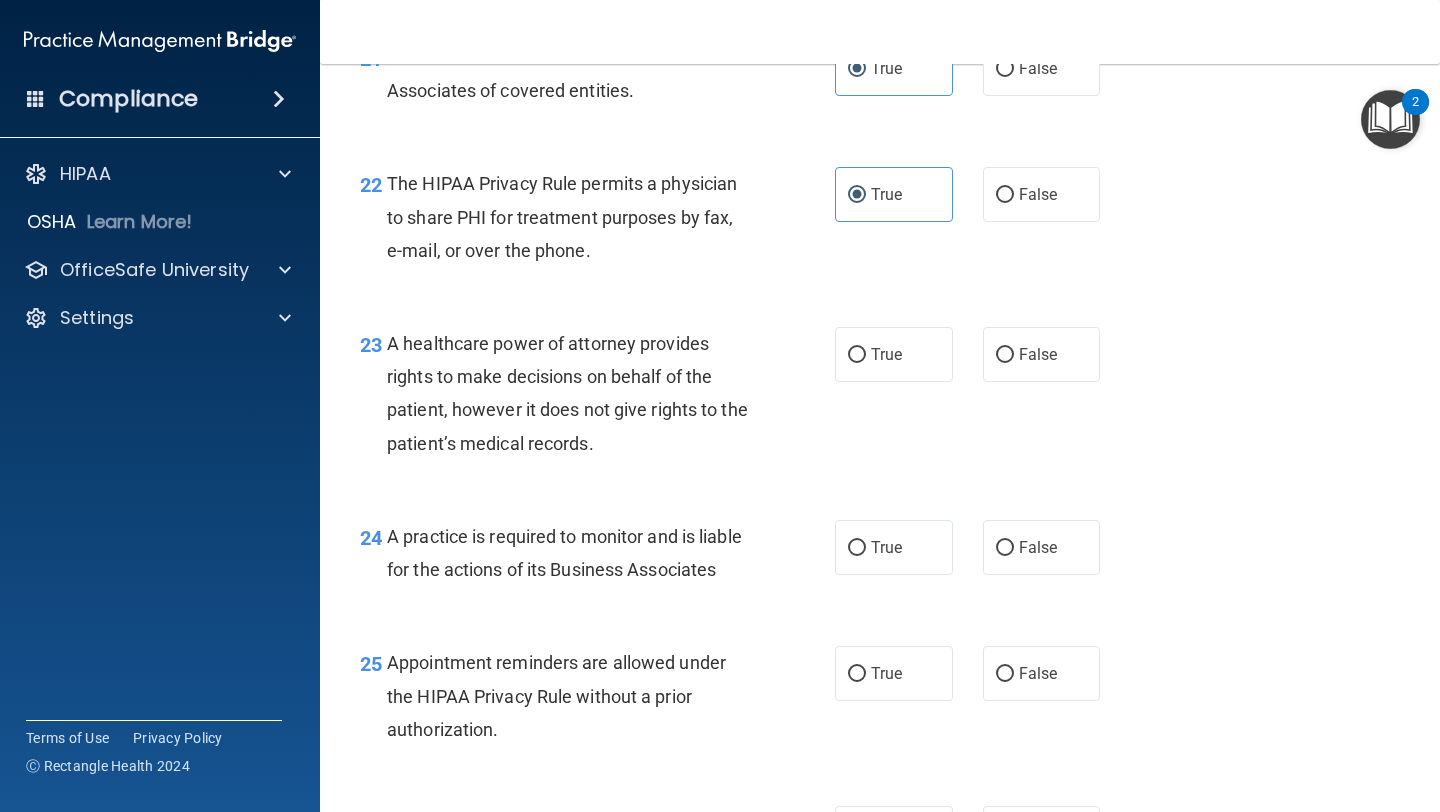 scroll, scrollTop: 3978, scrollLeft: 0, axis: vertical 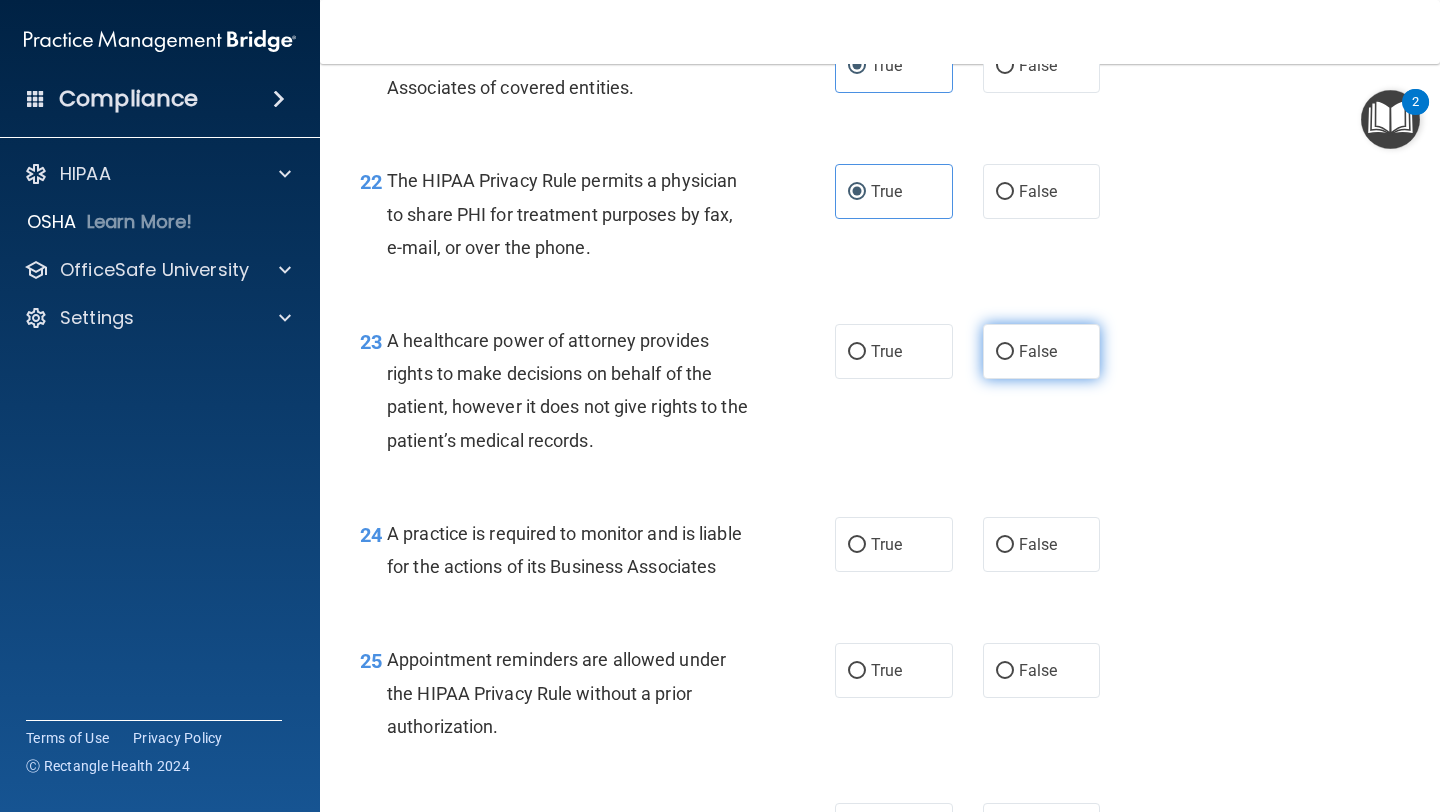 click on "False" at bounding box center [1038, 351] 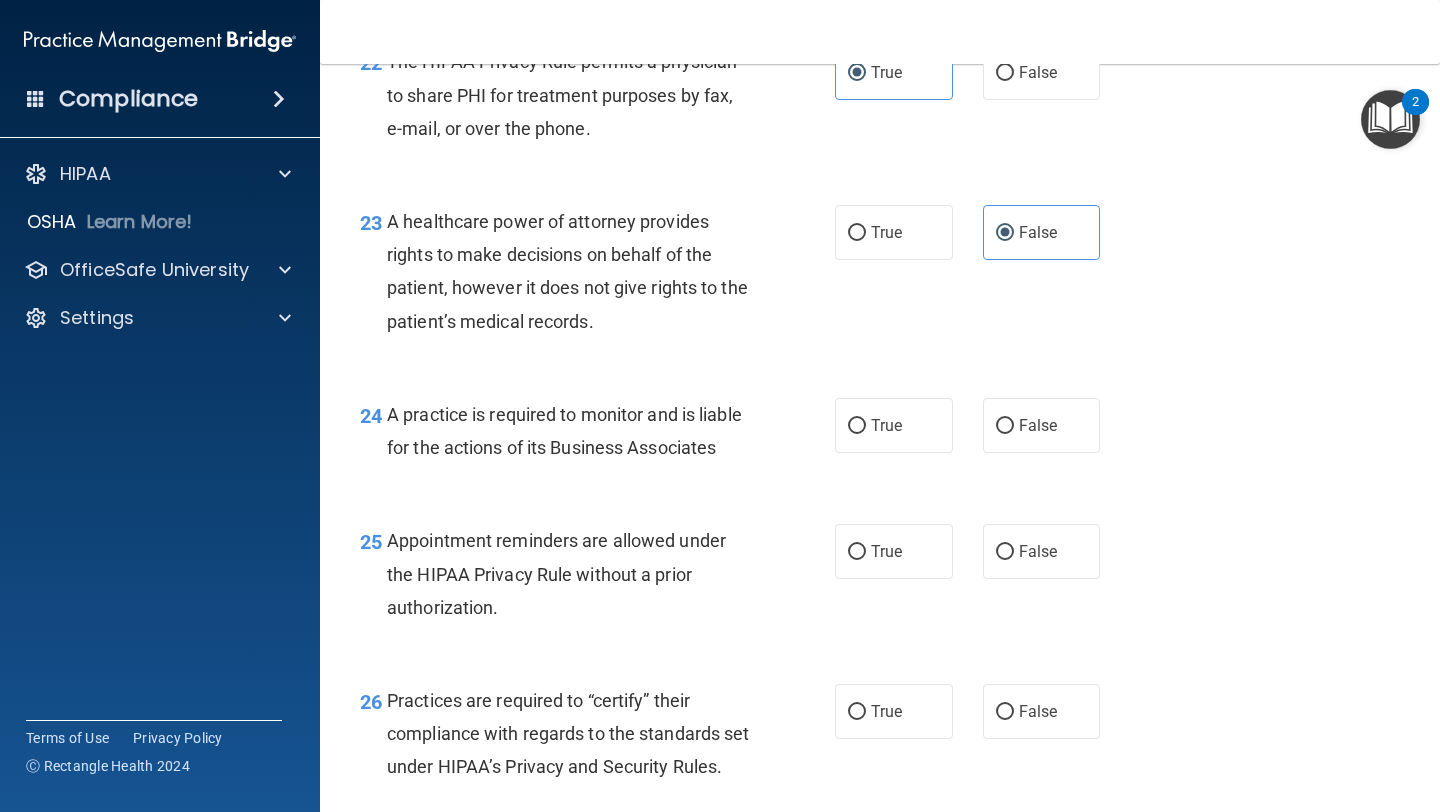 scroll, scrollTop: 4140, scrollLeft: 0, axis: vertical 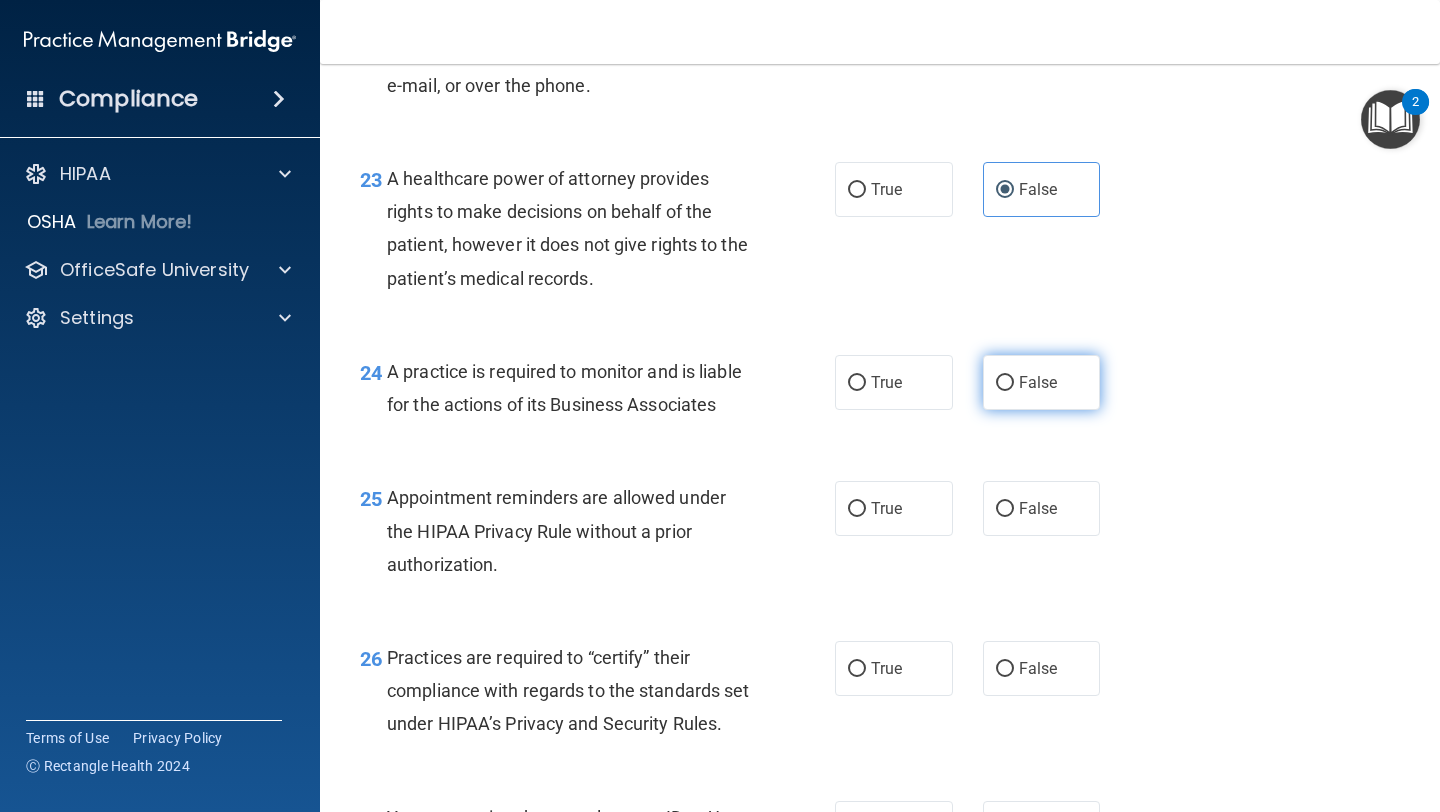 click on "False" at bounding box center (1042, 382) 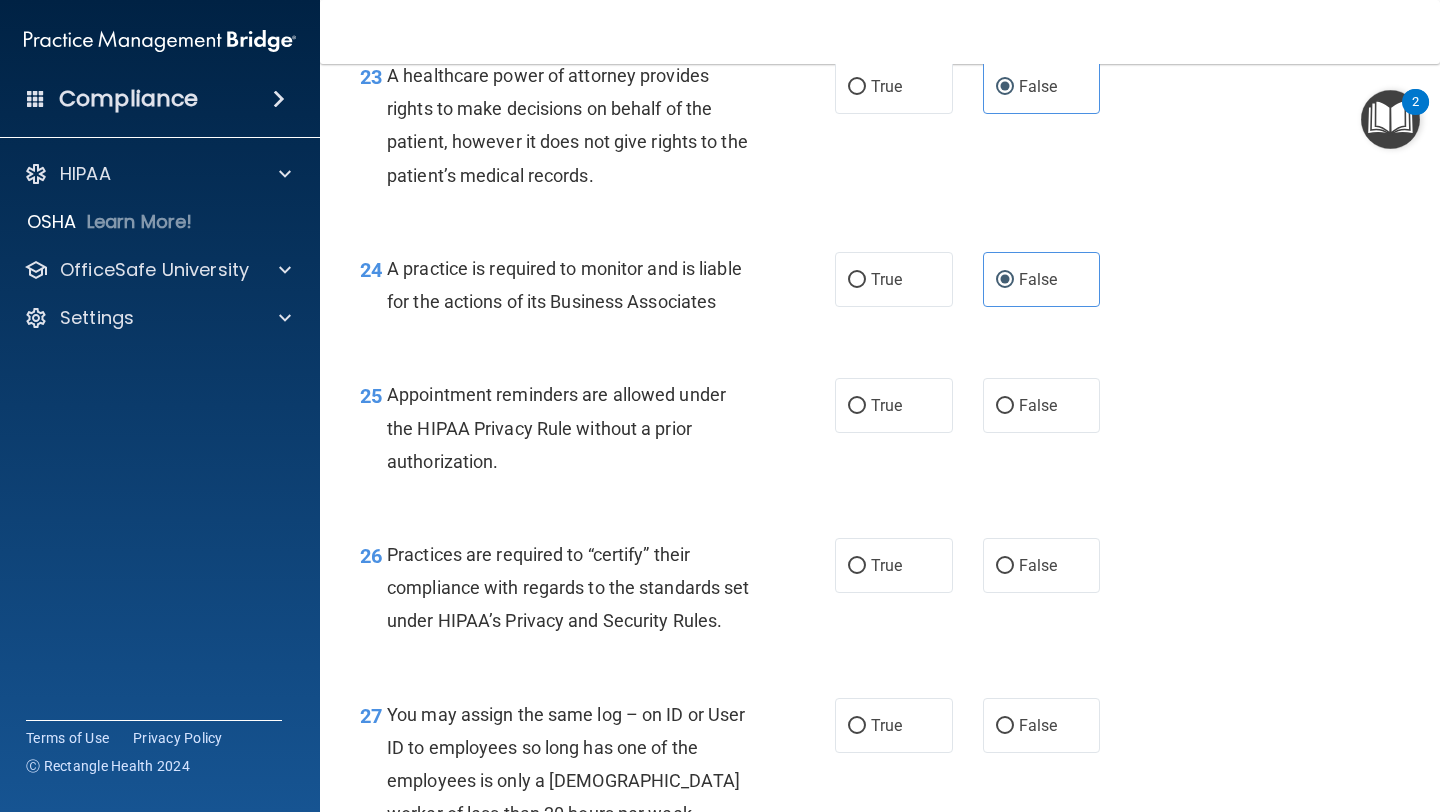 scroll, scrollTop: 4247, scrollLeft: 0, axis: vertical 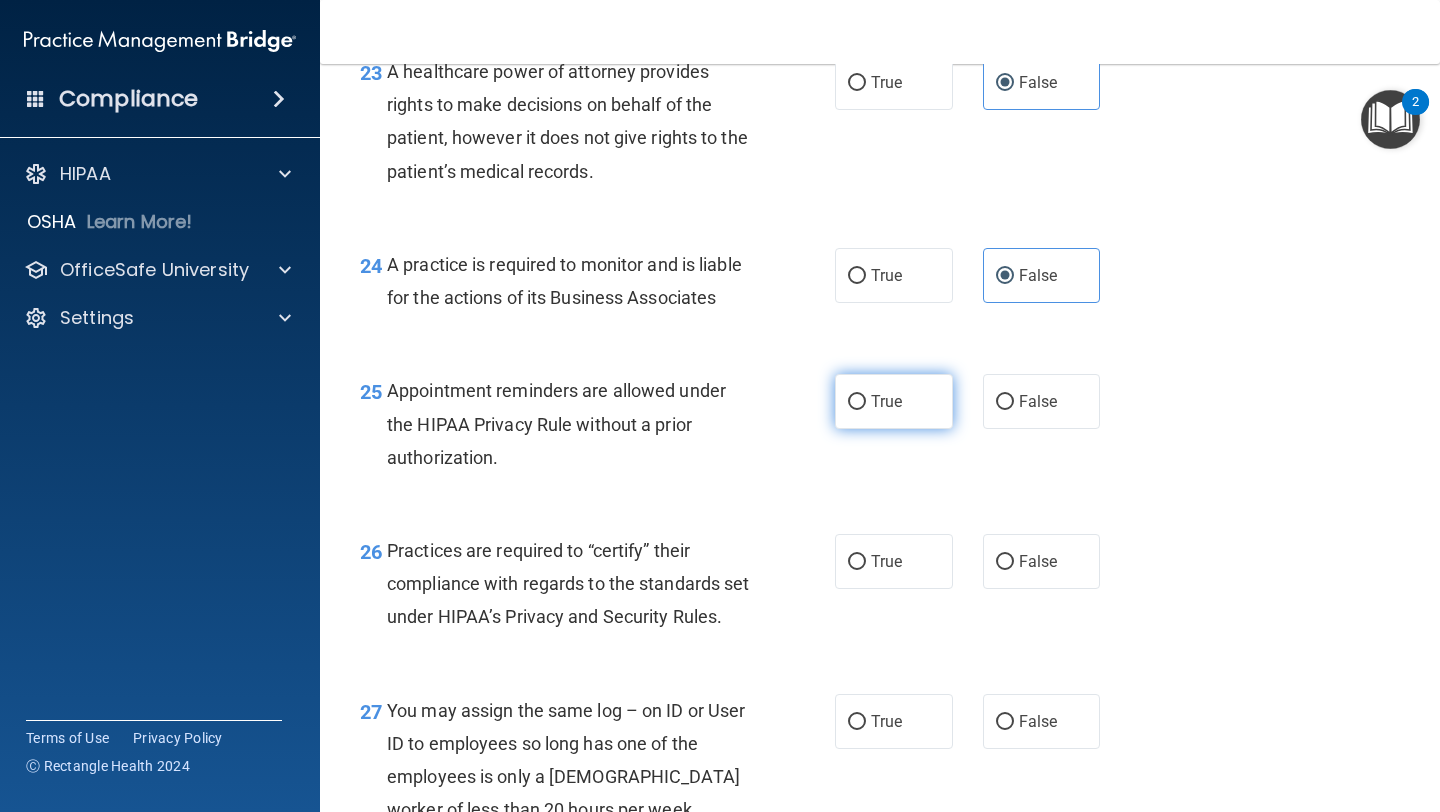 click on "True" at bounding box center [857, 402] 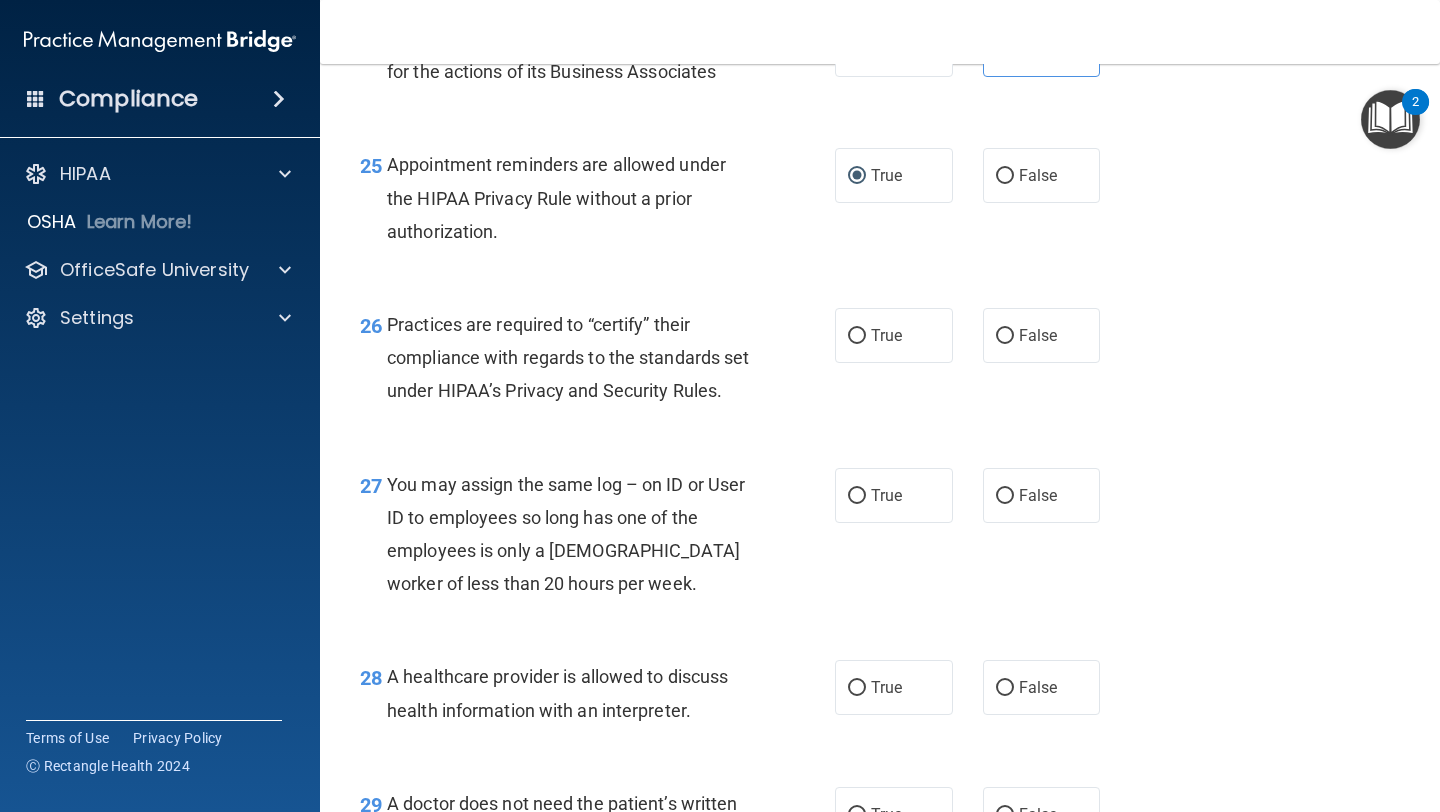 scroll, scrollTop: 4491, scrollLeft: 0, axis: vertical 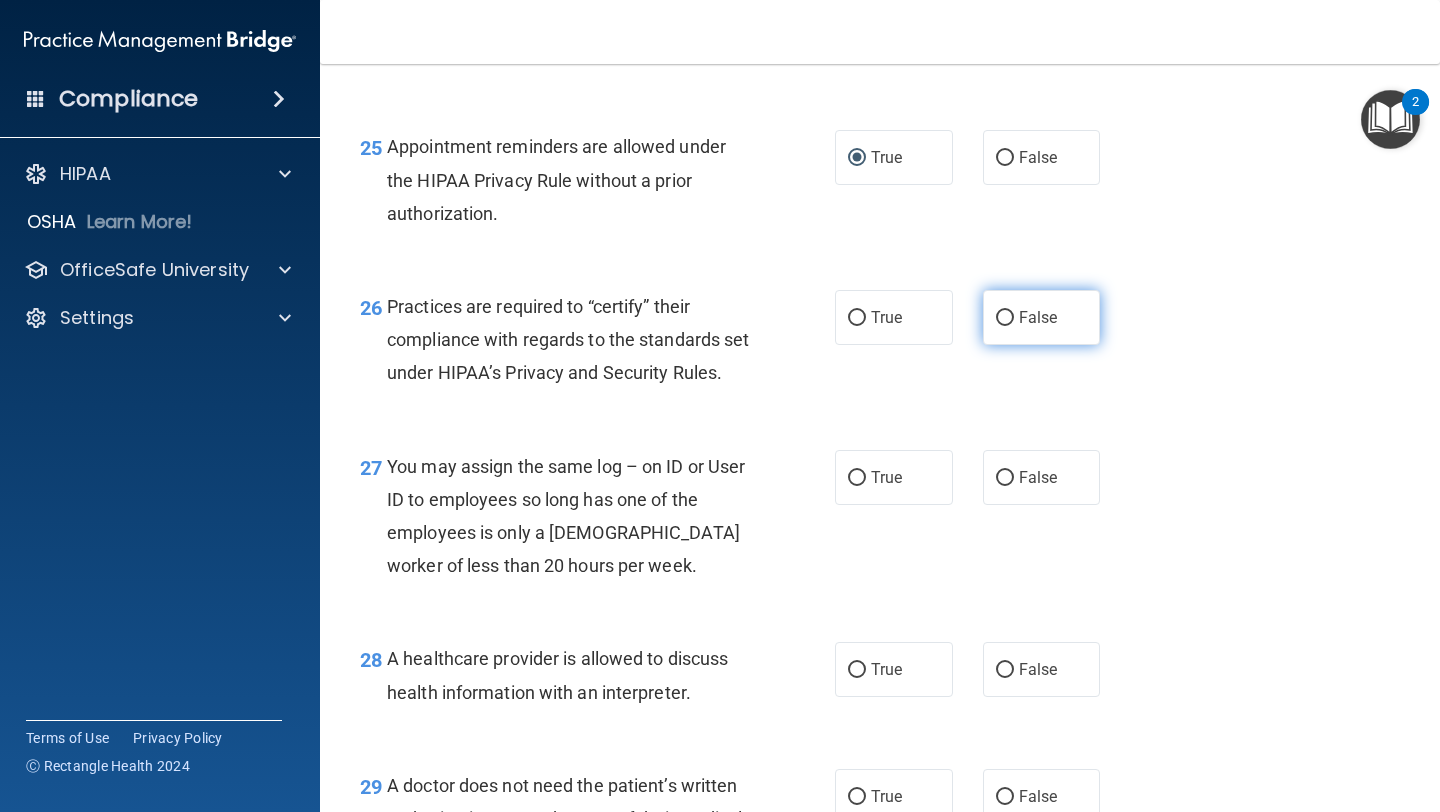 click on "False" at bounding box center (1038, 317) 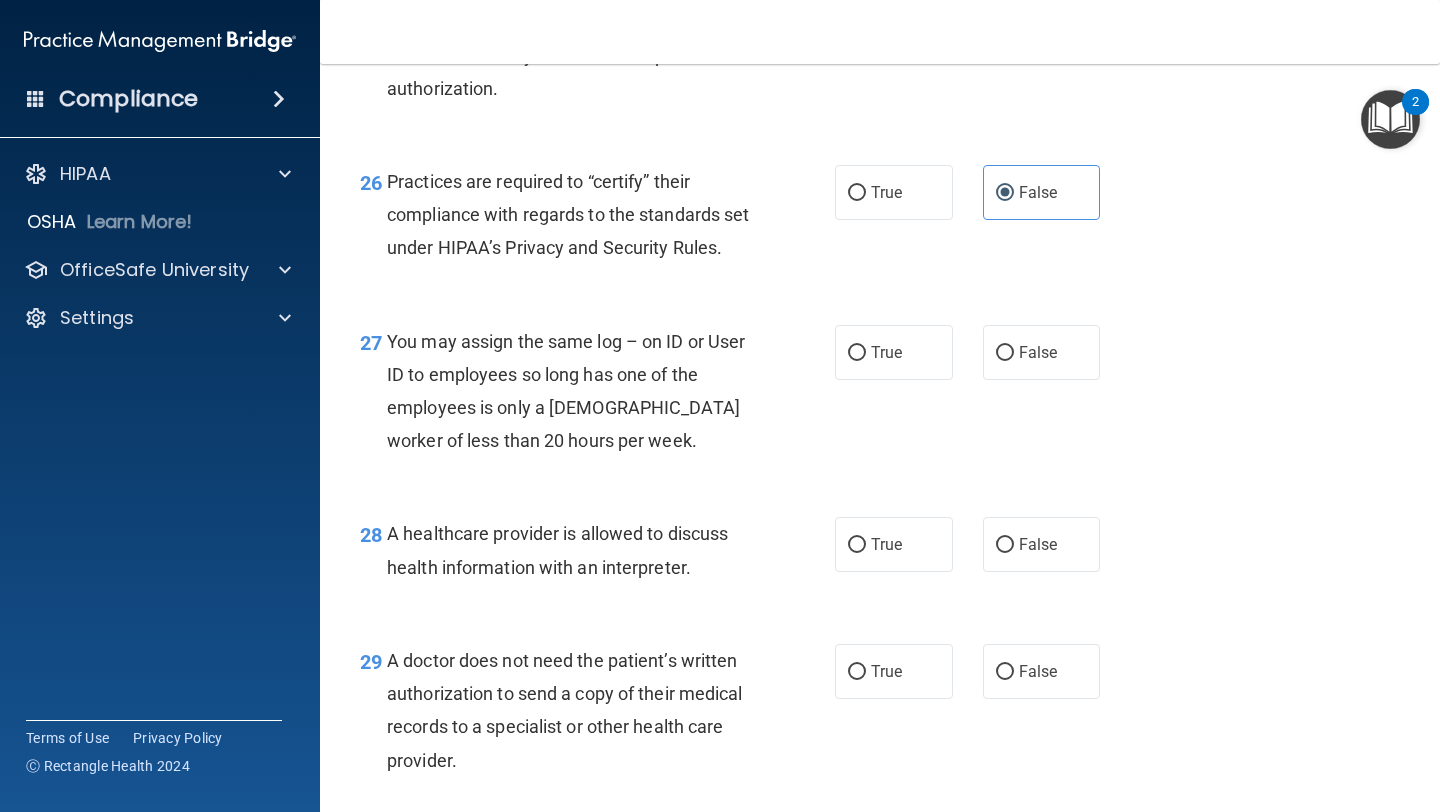 scroll, scrollTop: 4658, scrollLeft: 0, axis: vertical 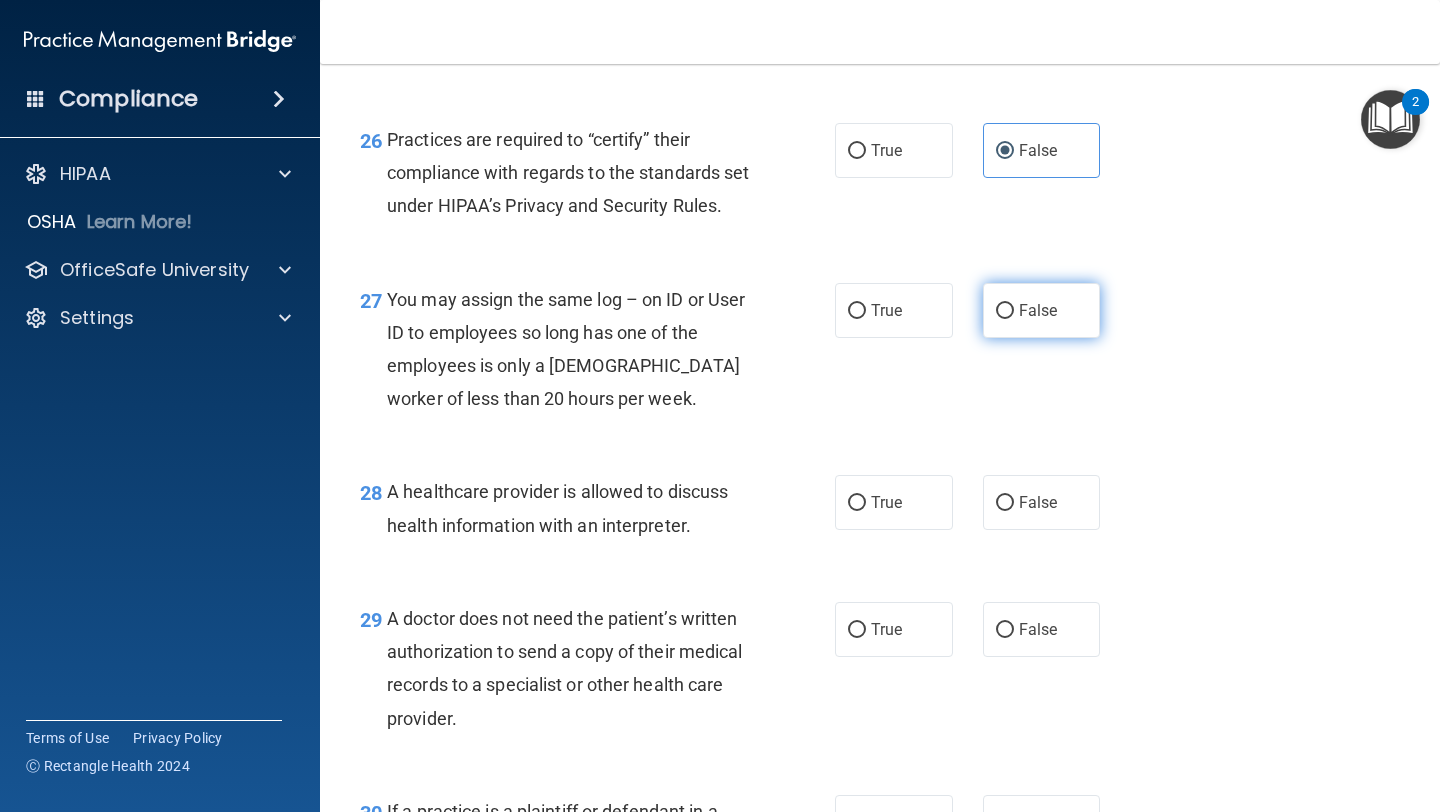 click on "False" at bounding box center [1038, 310] 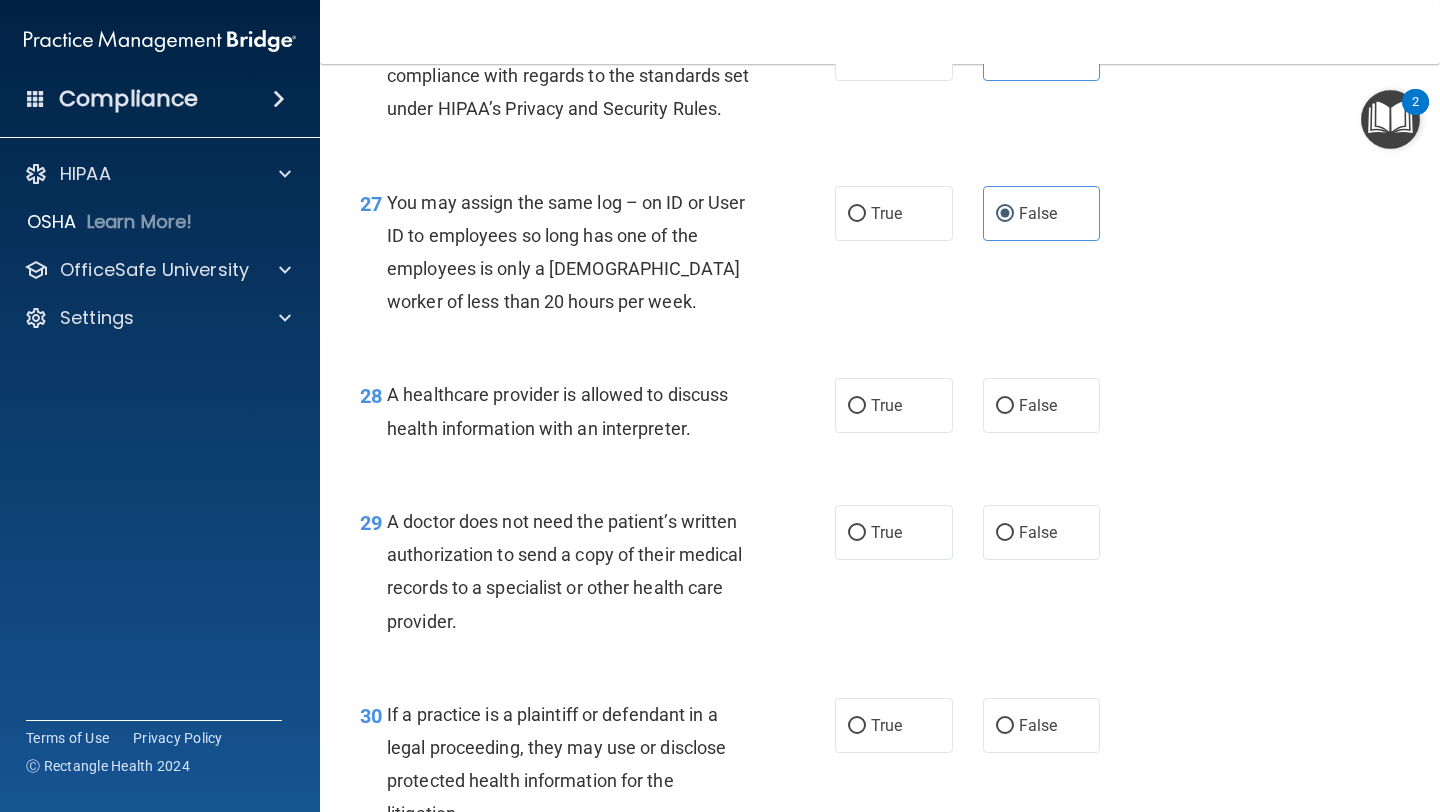 scroll, scrollTop: 4773, scrollLeft: 0, axis: vertical 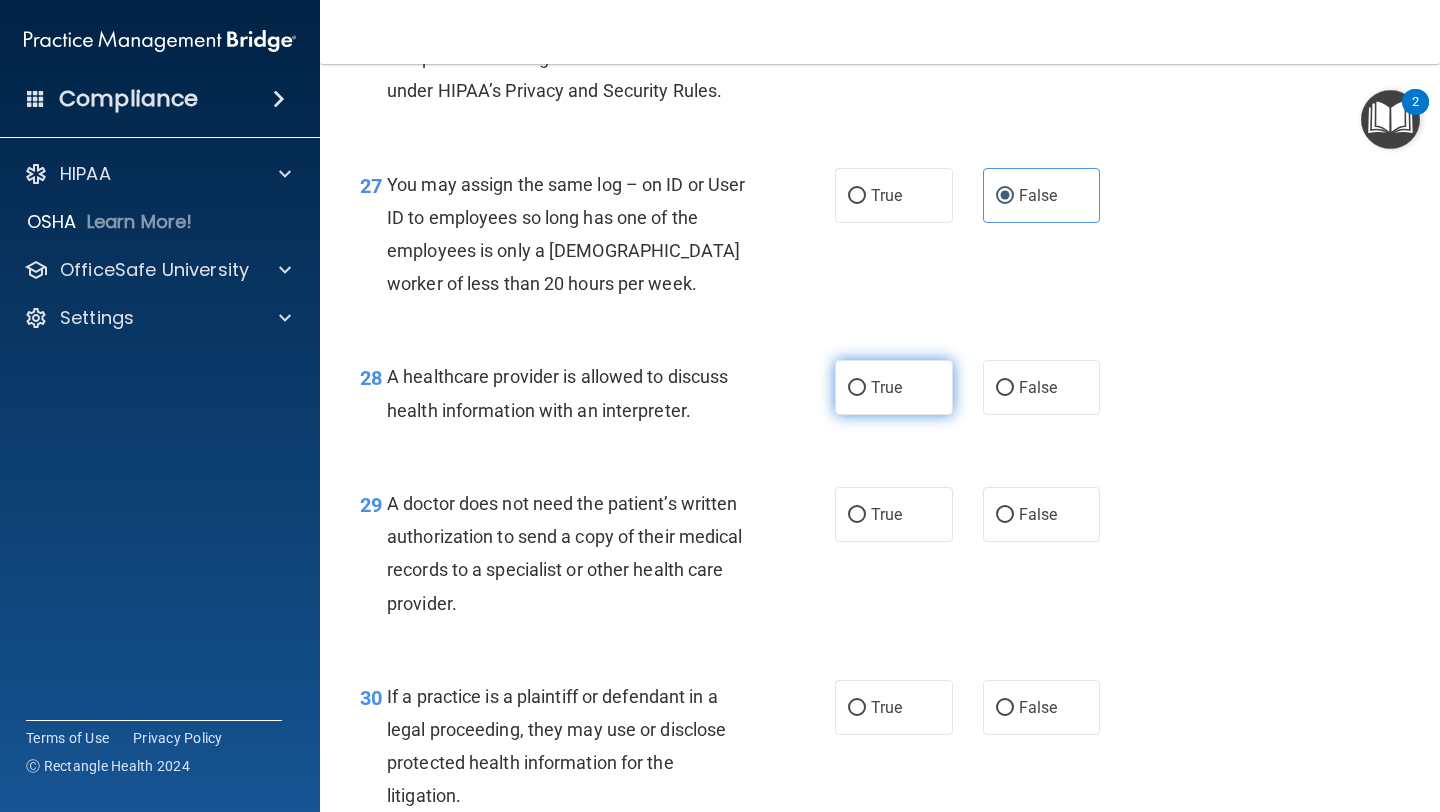 click on "True" at bounding box center (857, 388) 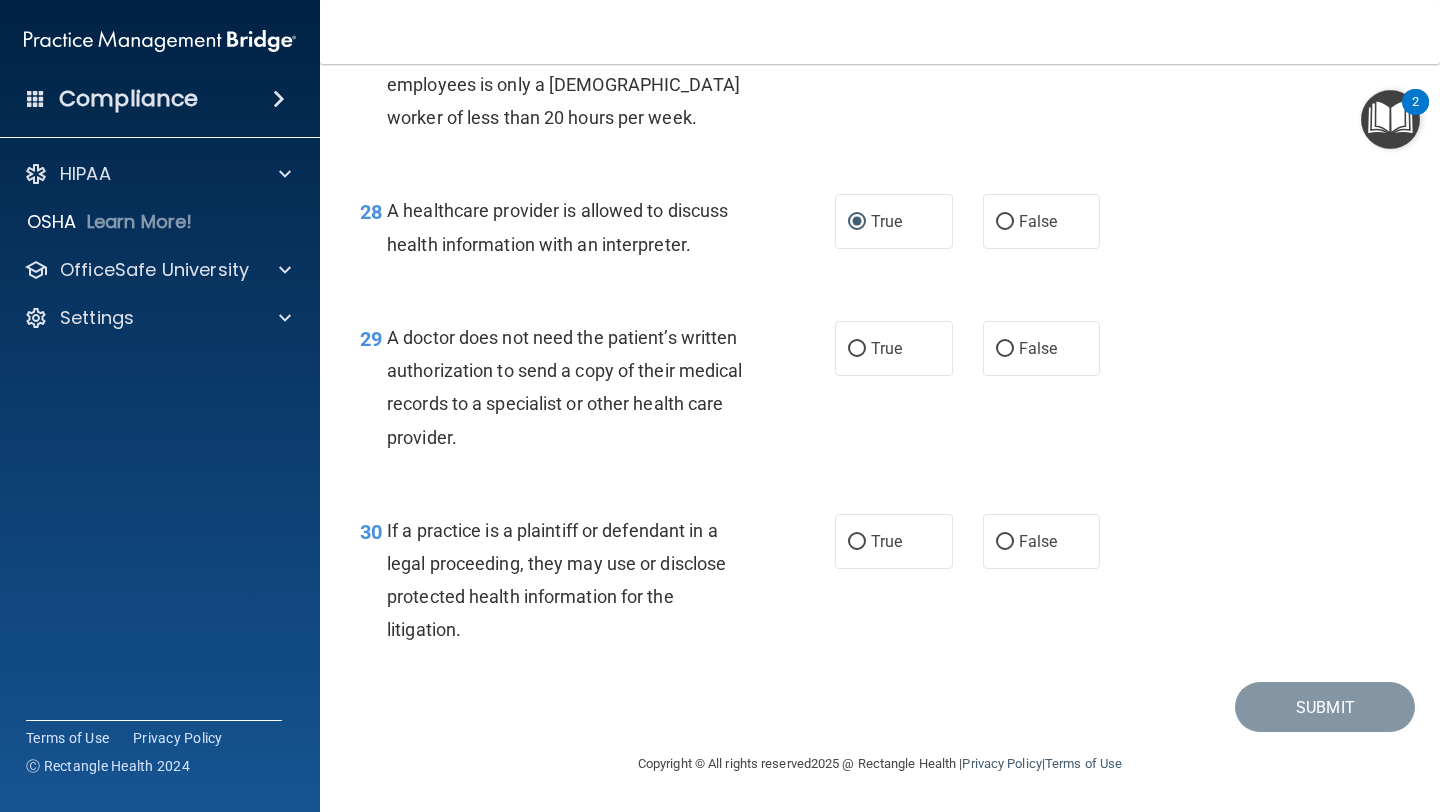 scroll, scrollTop: 4973, scrollLeft: 0, axis: vertical 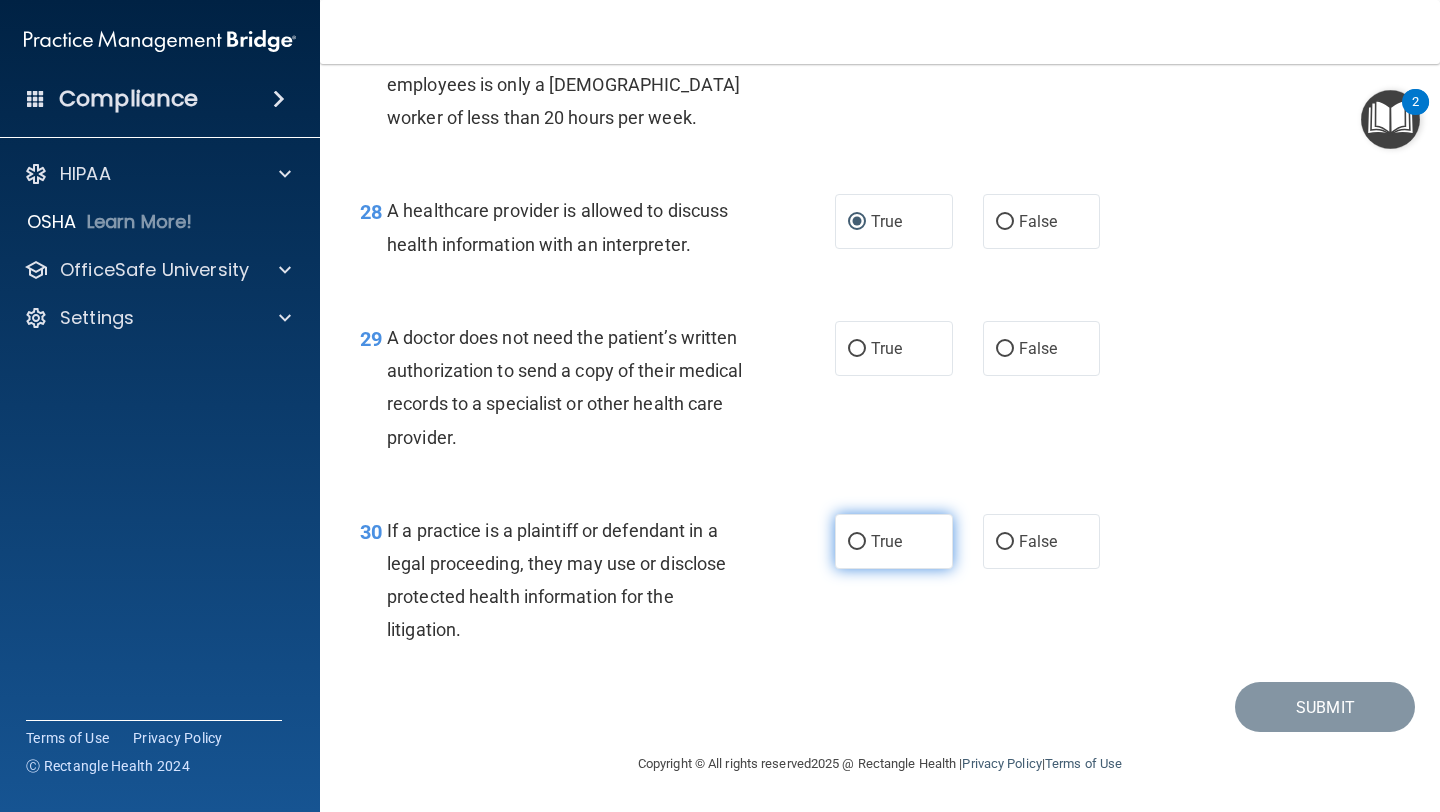 click on "True" at bounding box center (886, 541) 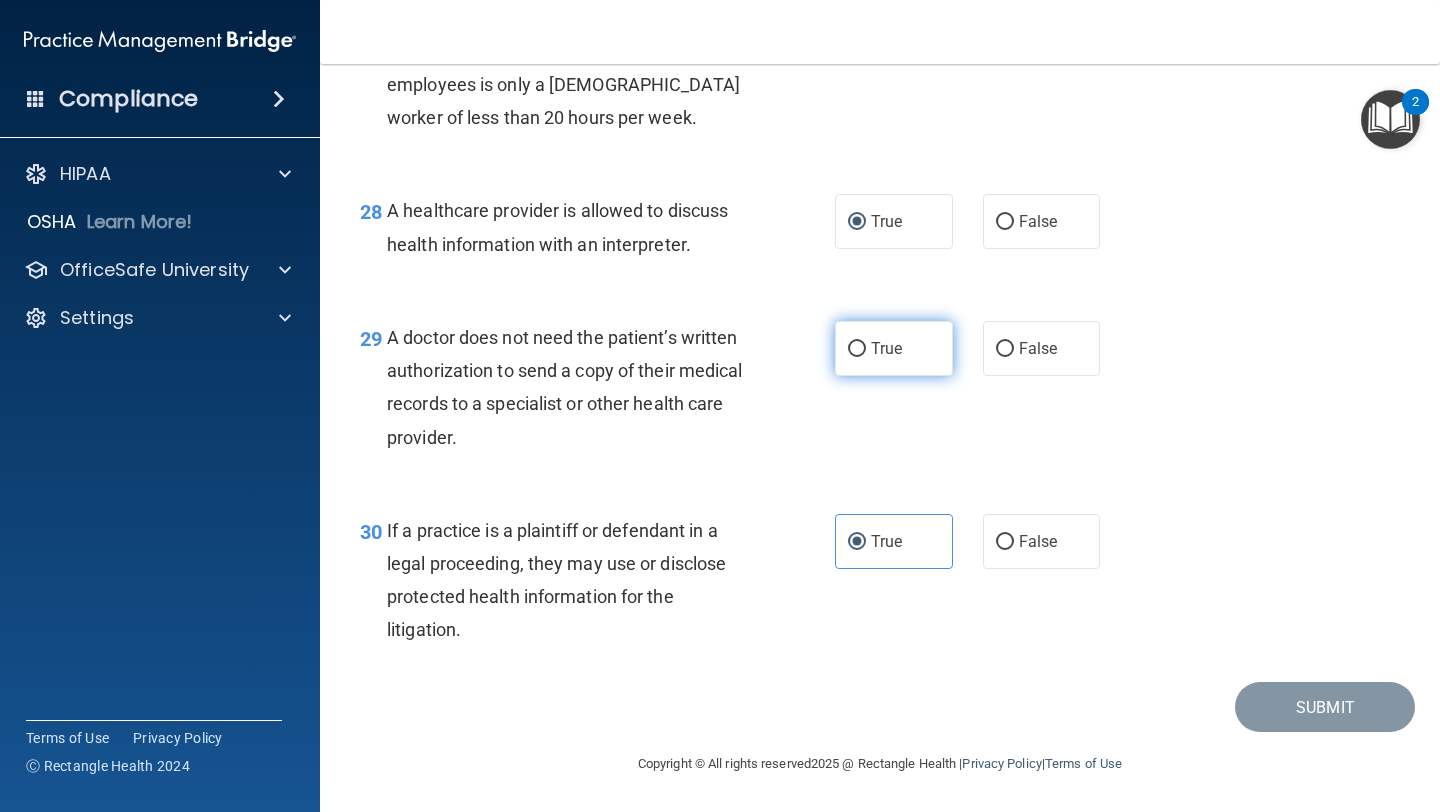 click on "True" at bounding box center (894, 348) 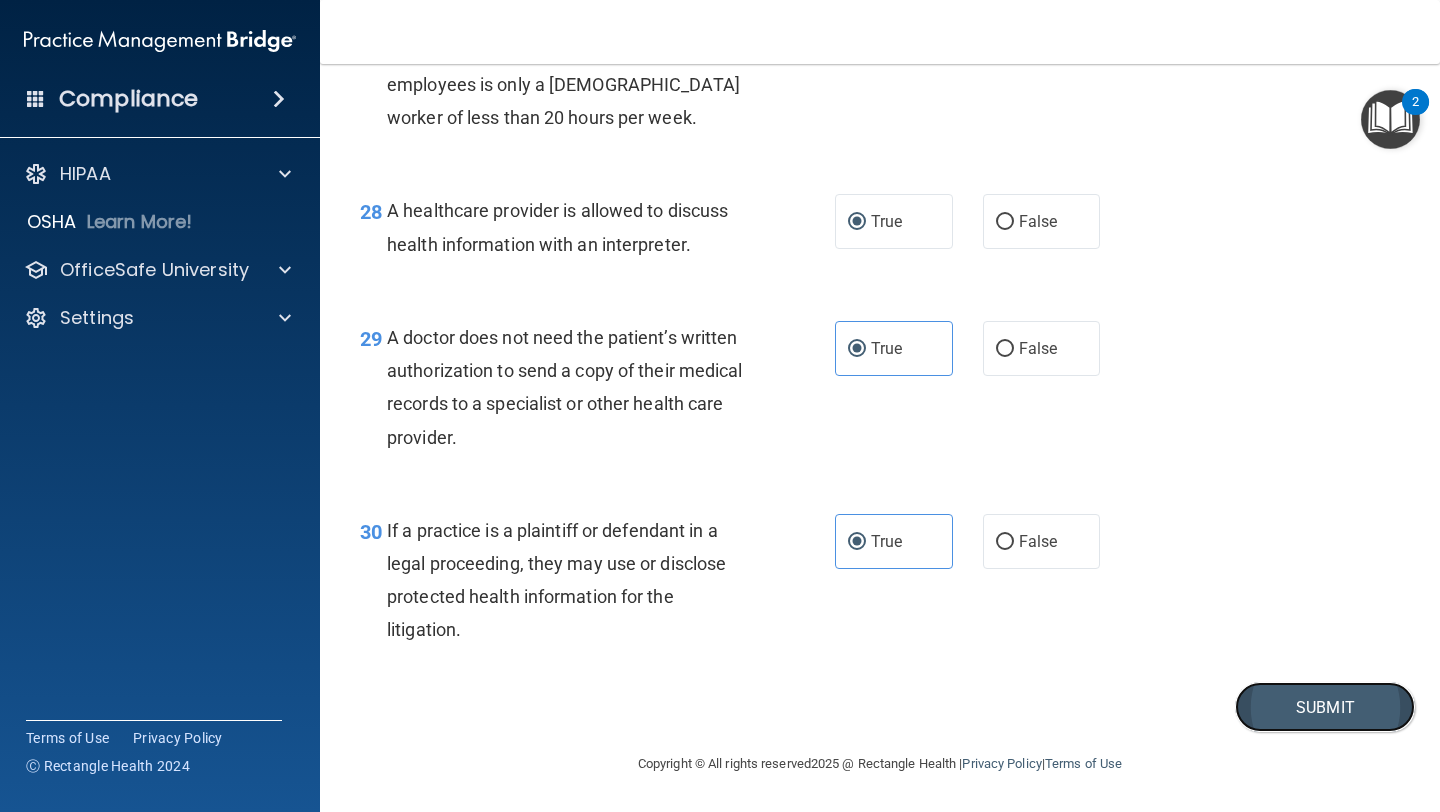 click on "Submit" at bounding box center (1325, 707) 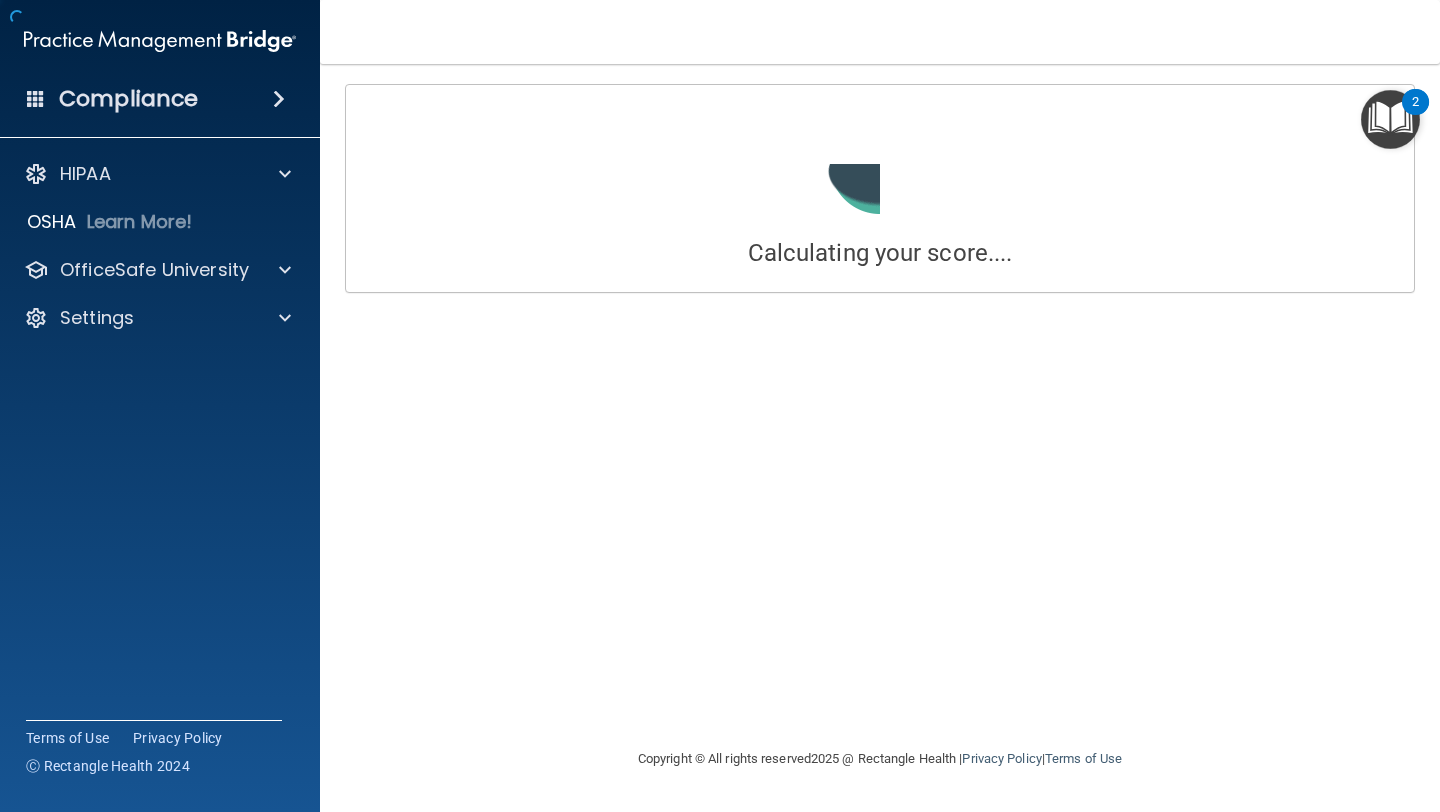 scroll, scrollTop: 0, scrollLeft: 0, axis: both 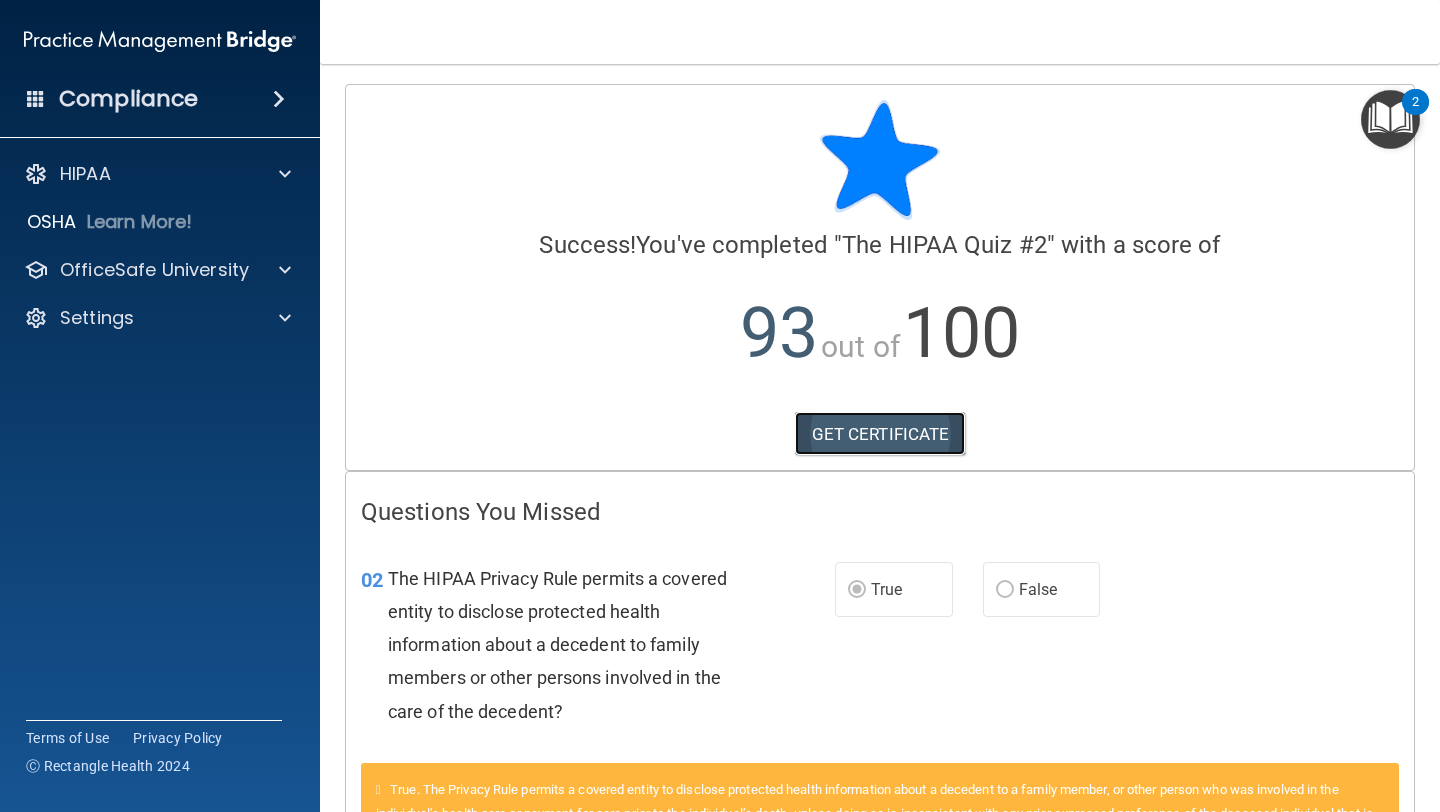 click on "GET CERTIFICATE" at bounding box center [880, 434] 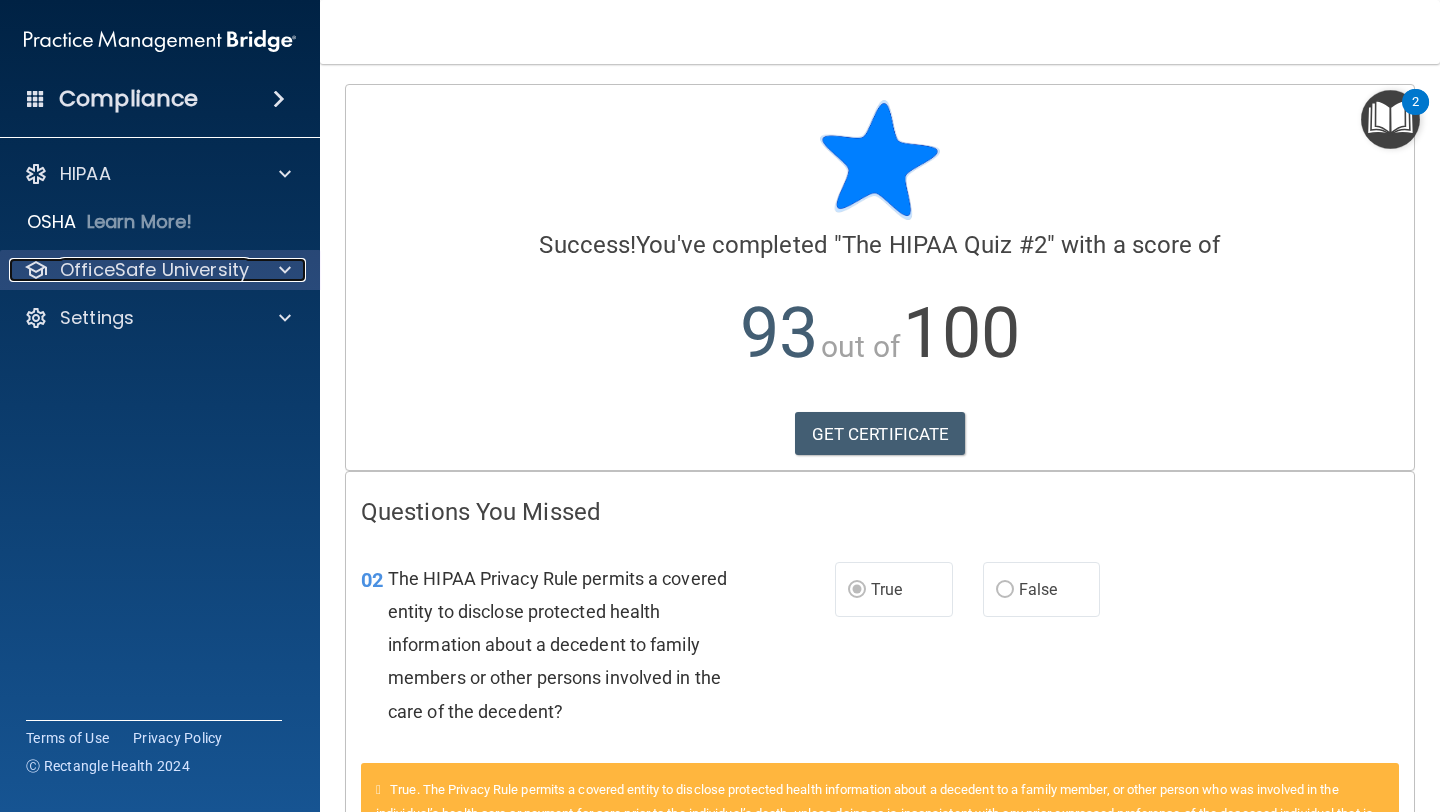 click on "OfficeSafe University" at bounding box center [154, 270] 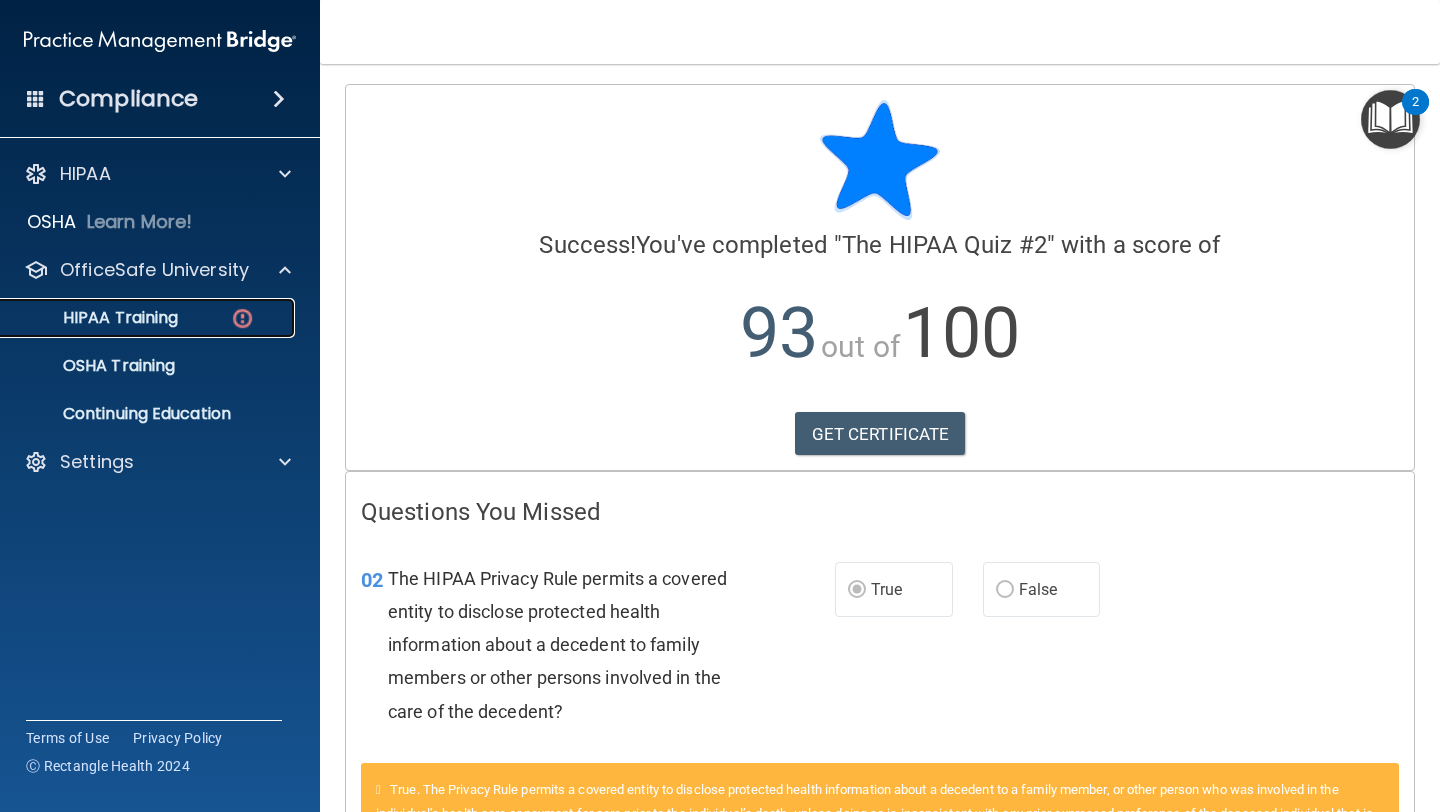 click on "HIPAA Training" at bounding box center [149, 318] 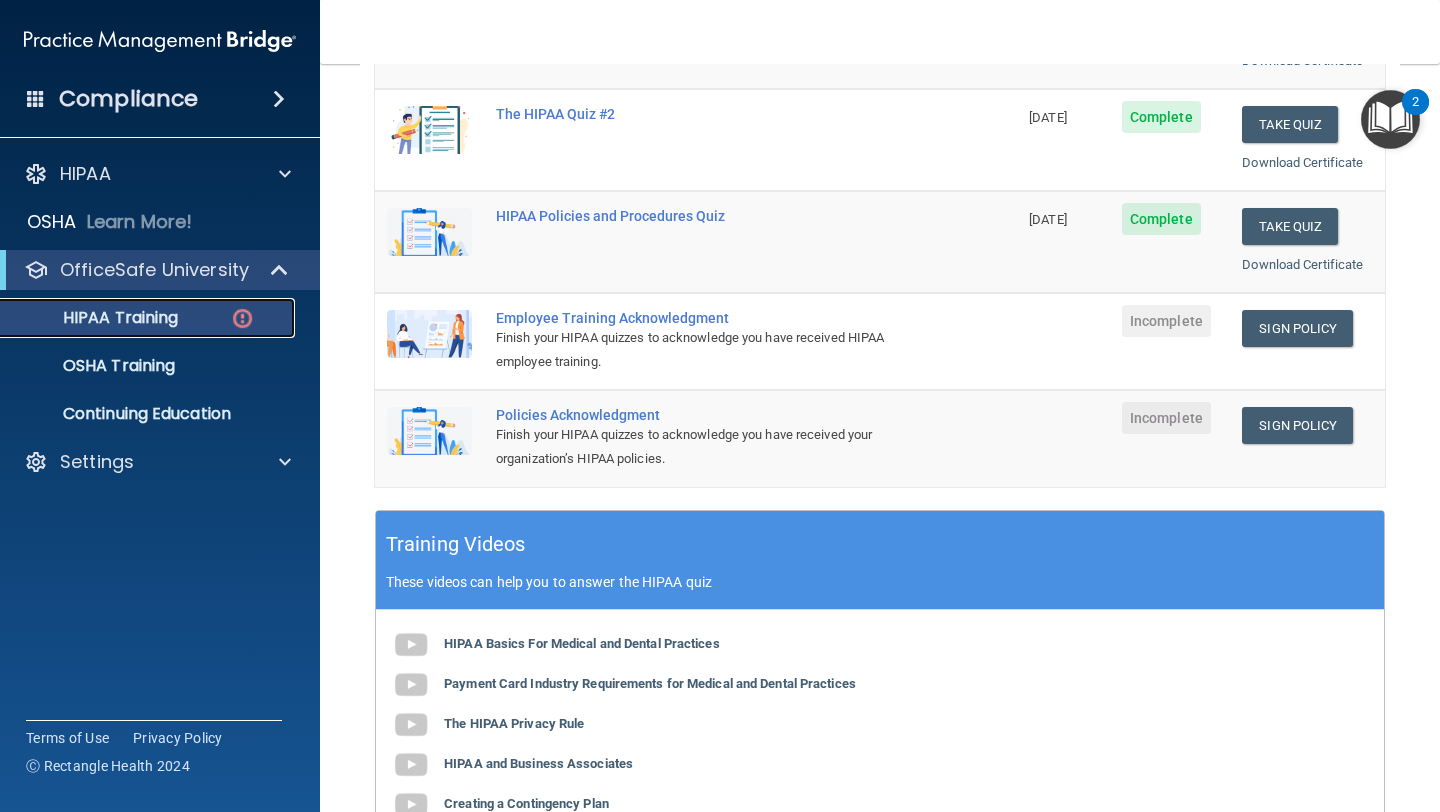 scroll, scrollTop: 377, scrollLeft: 0, axis: vertical 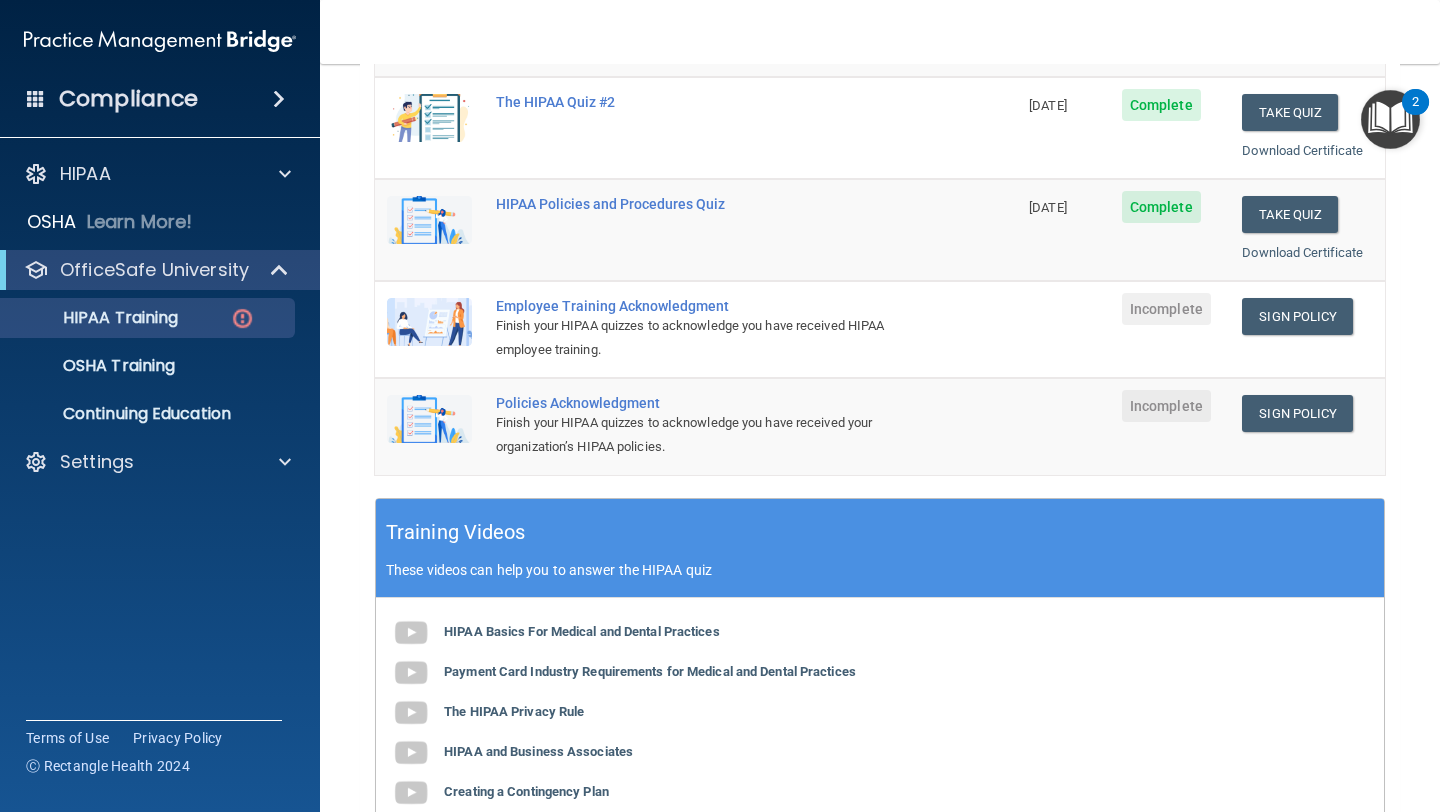 click on "Employee Training Acknowledgment" at bounding box center [706, 306] 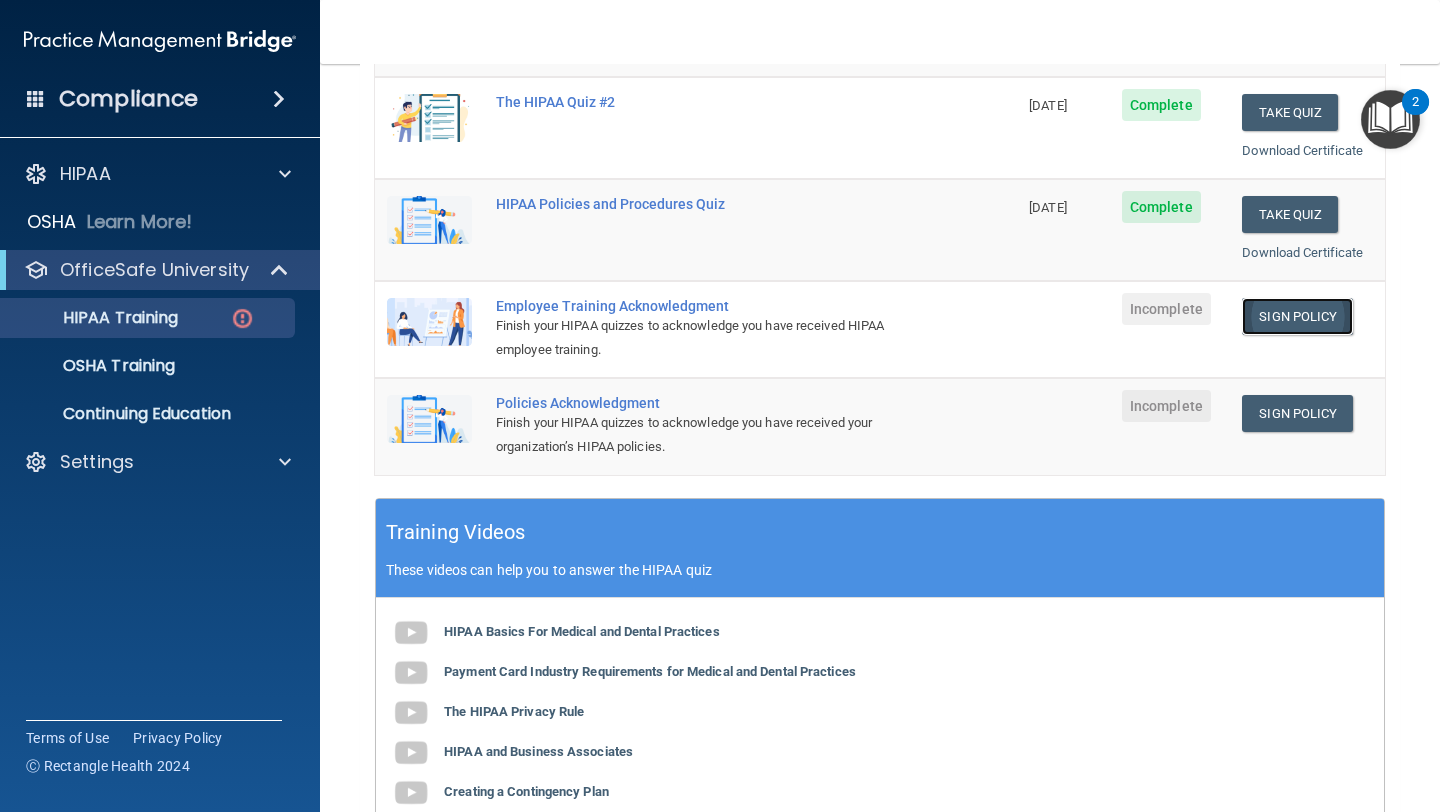 click on "Sign Policy" at bounding box center (1297, 316) 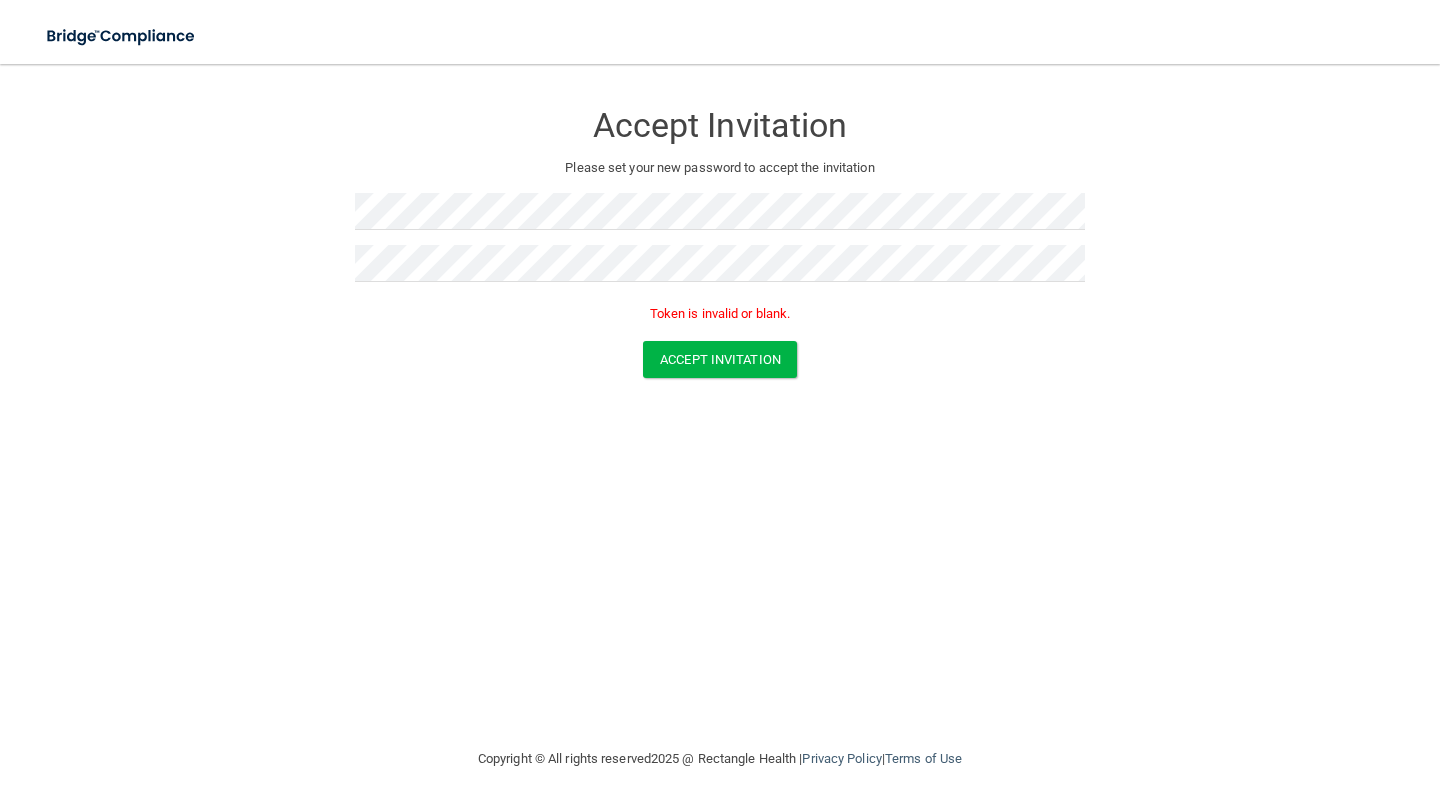 scroll, scrollTop: 0, scrollLeft: 0, axis: both 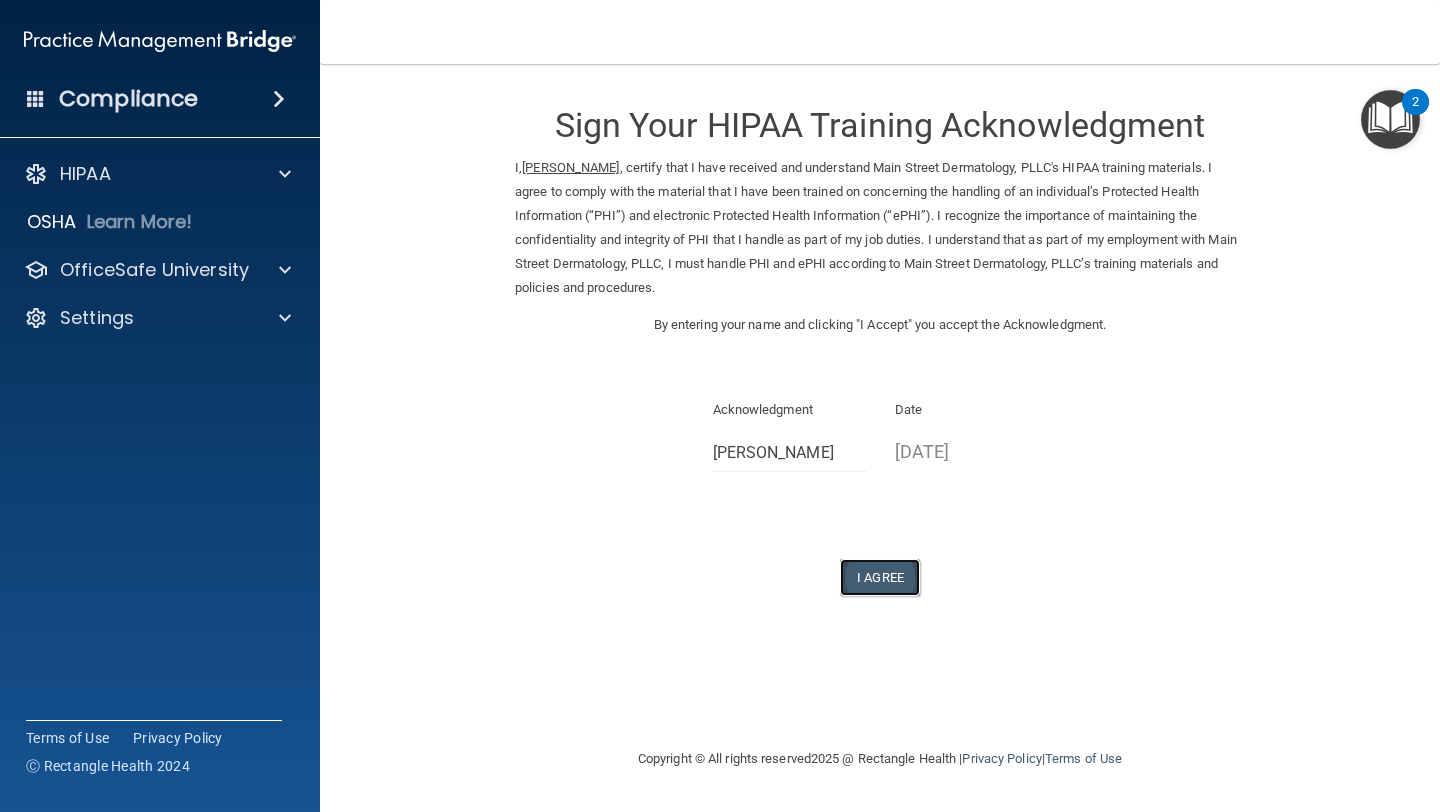 click on "I Agree" at bounding box center (880, 577) 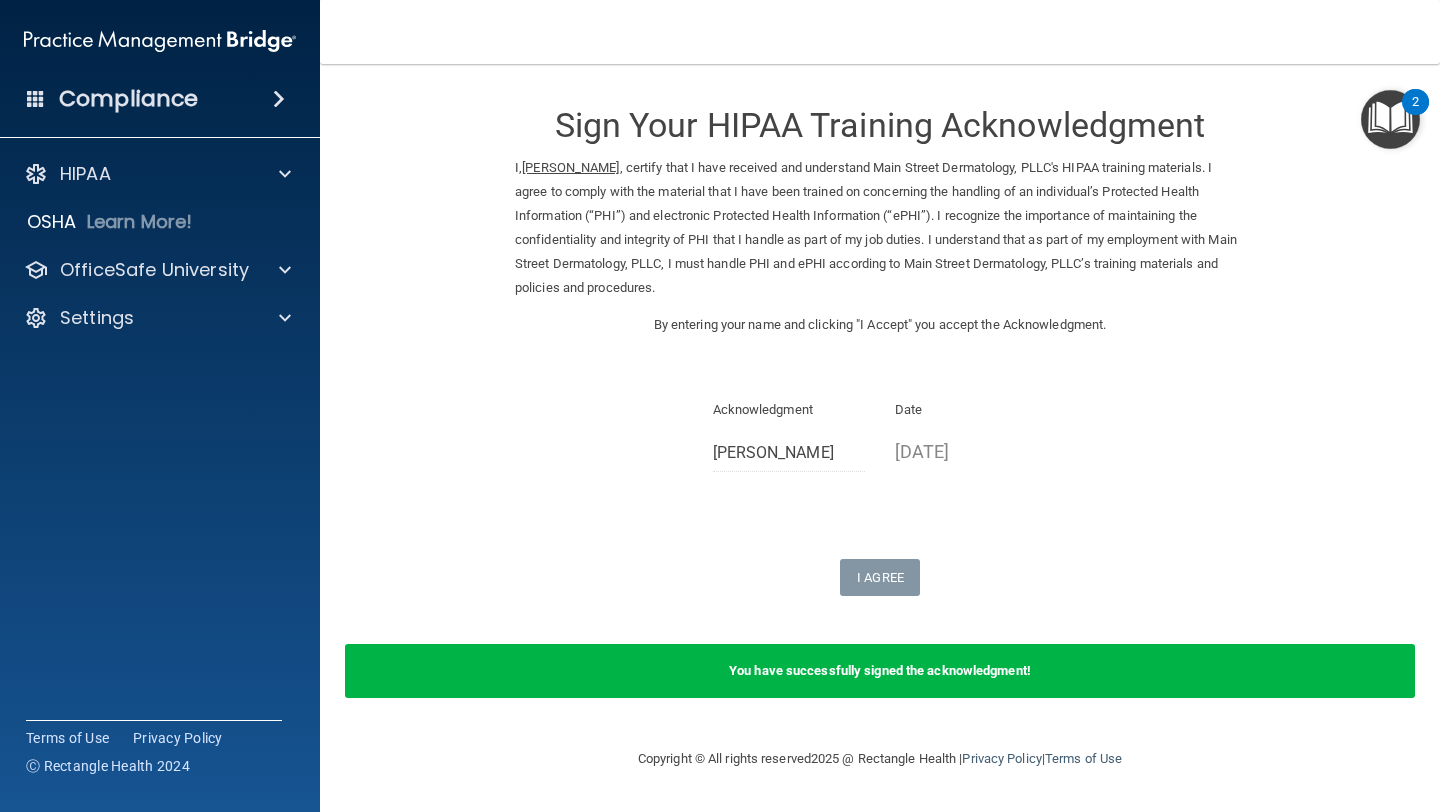click on "You have successfully signed the acknowledgment!" at bounding box center [880, 671] 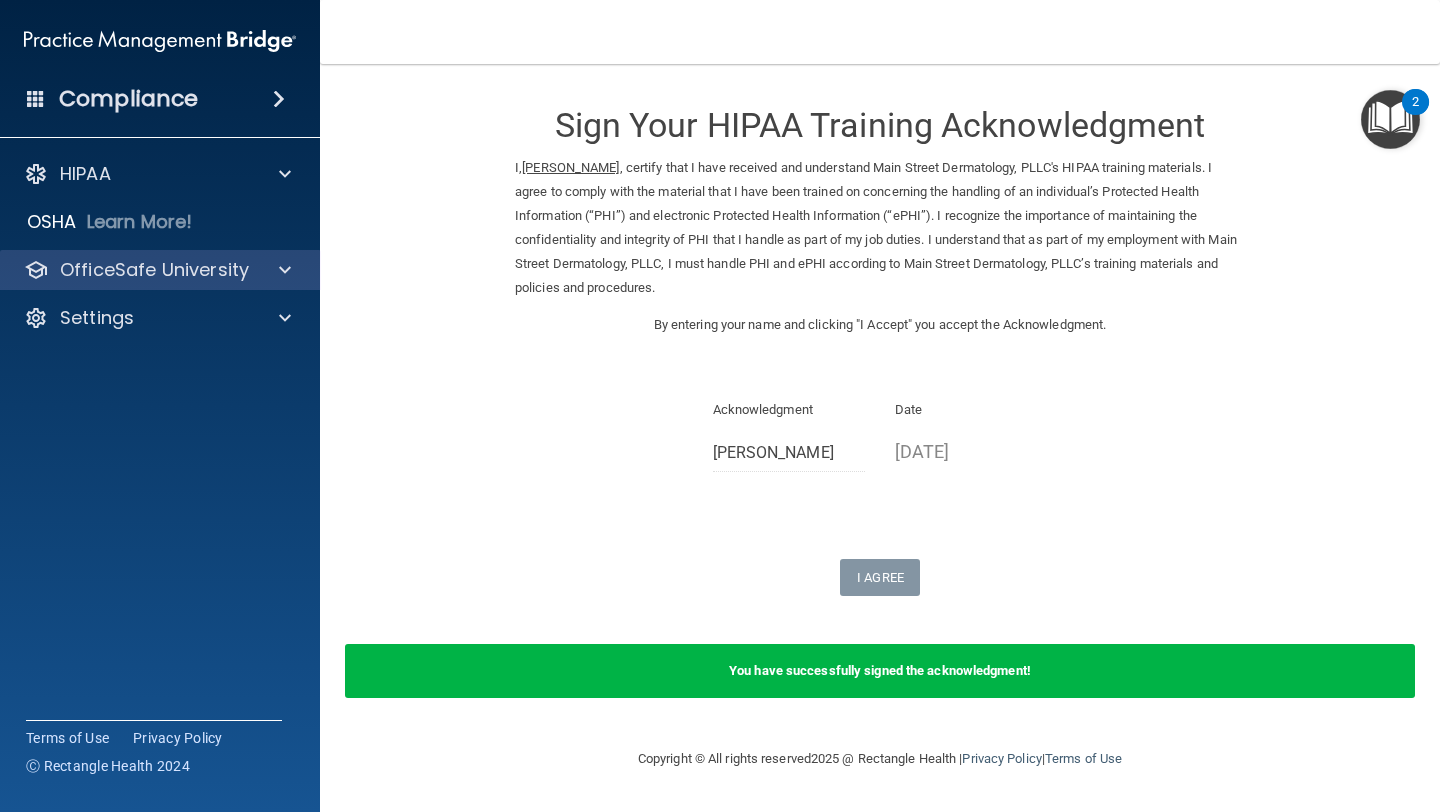 click on "OfficeSafe University" at bounding box center (160, 270) 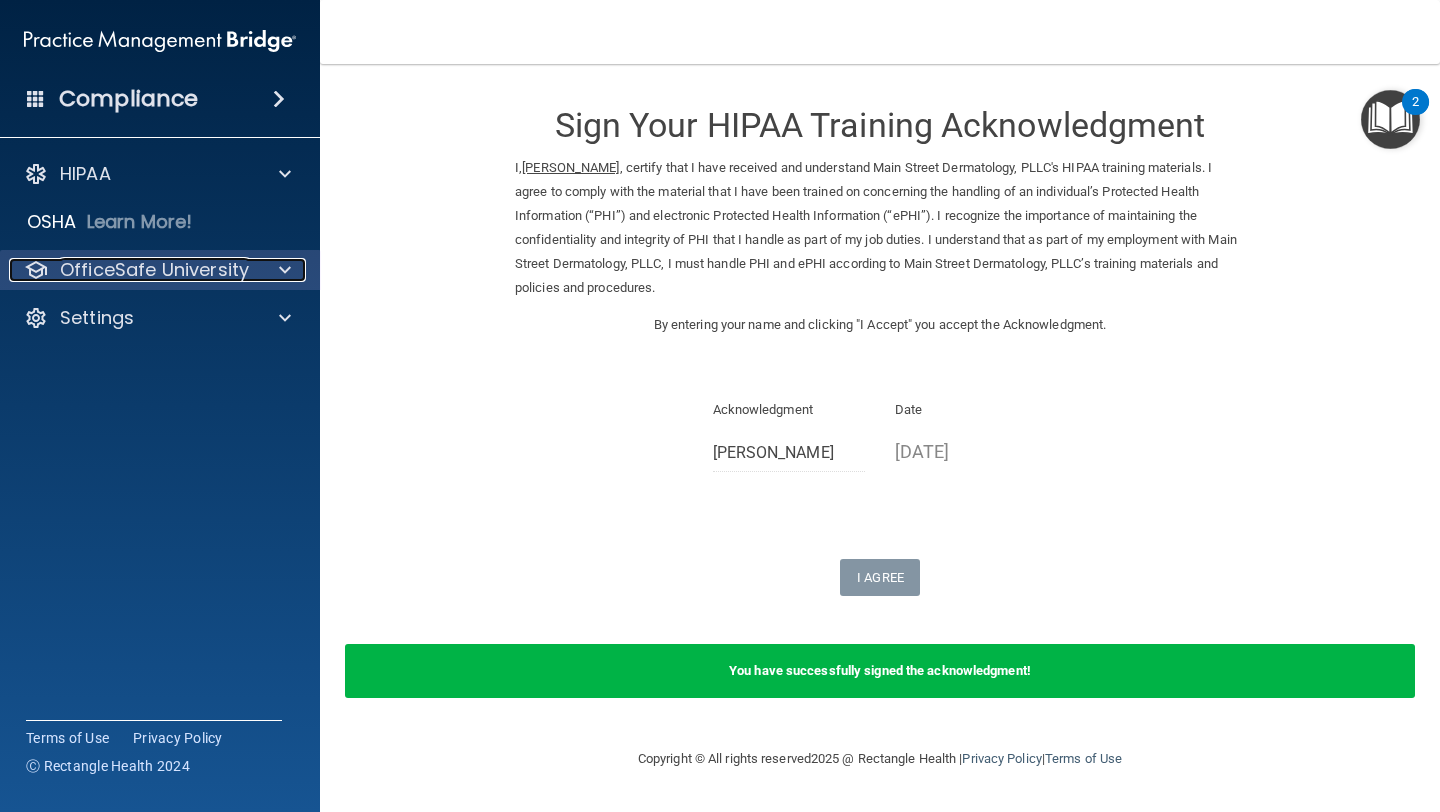 click on "OfficeSafe University" at bounding box center (154, 270) 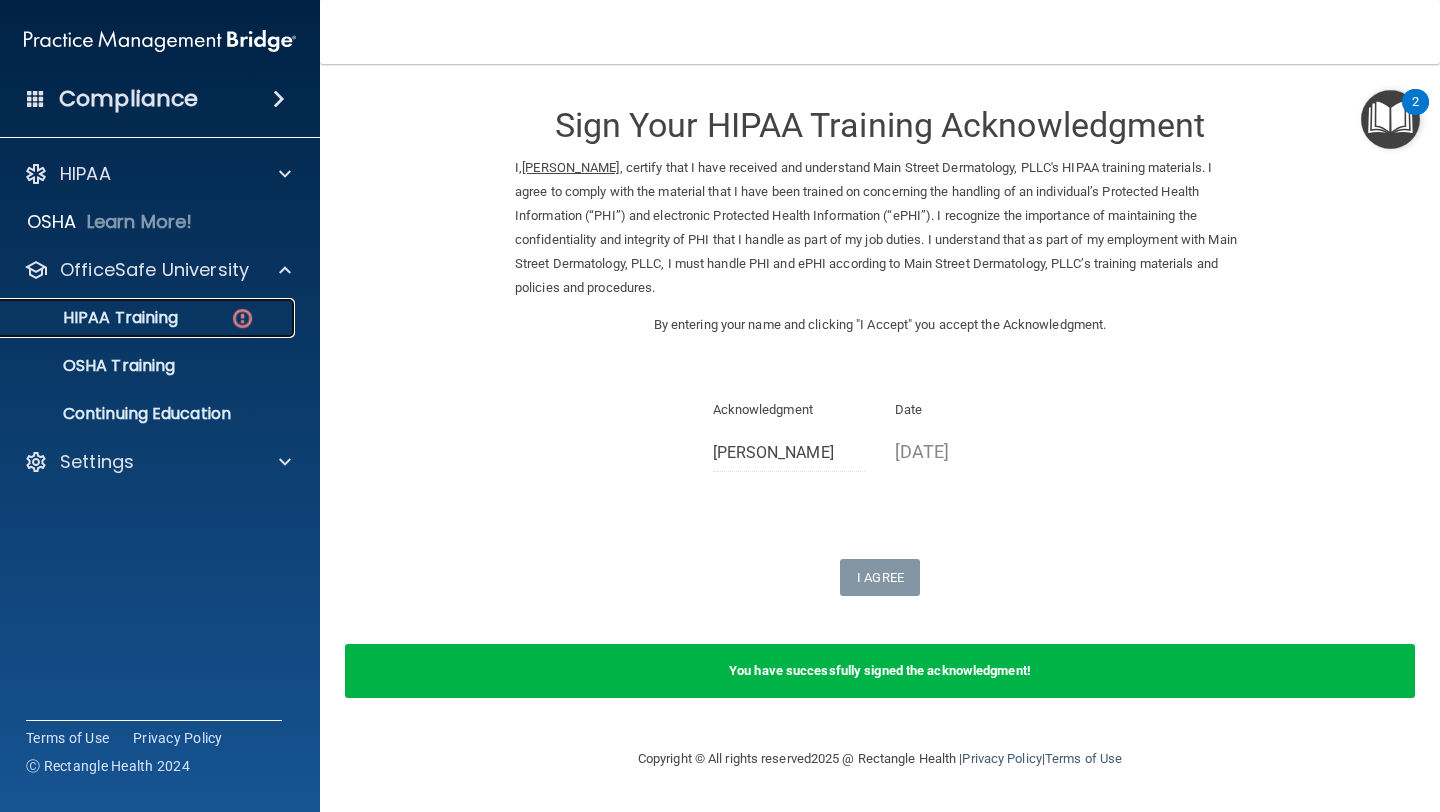 click on "HIPAA Training" at bounding box center (149, 318) 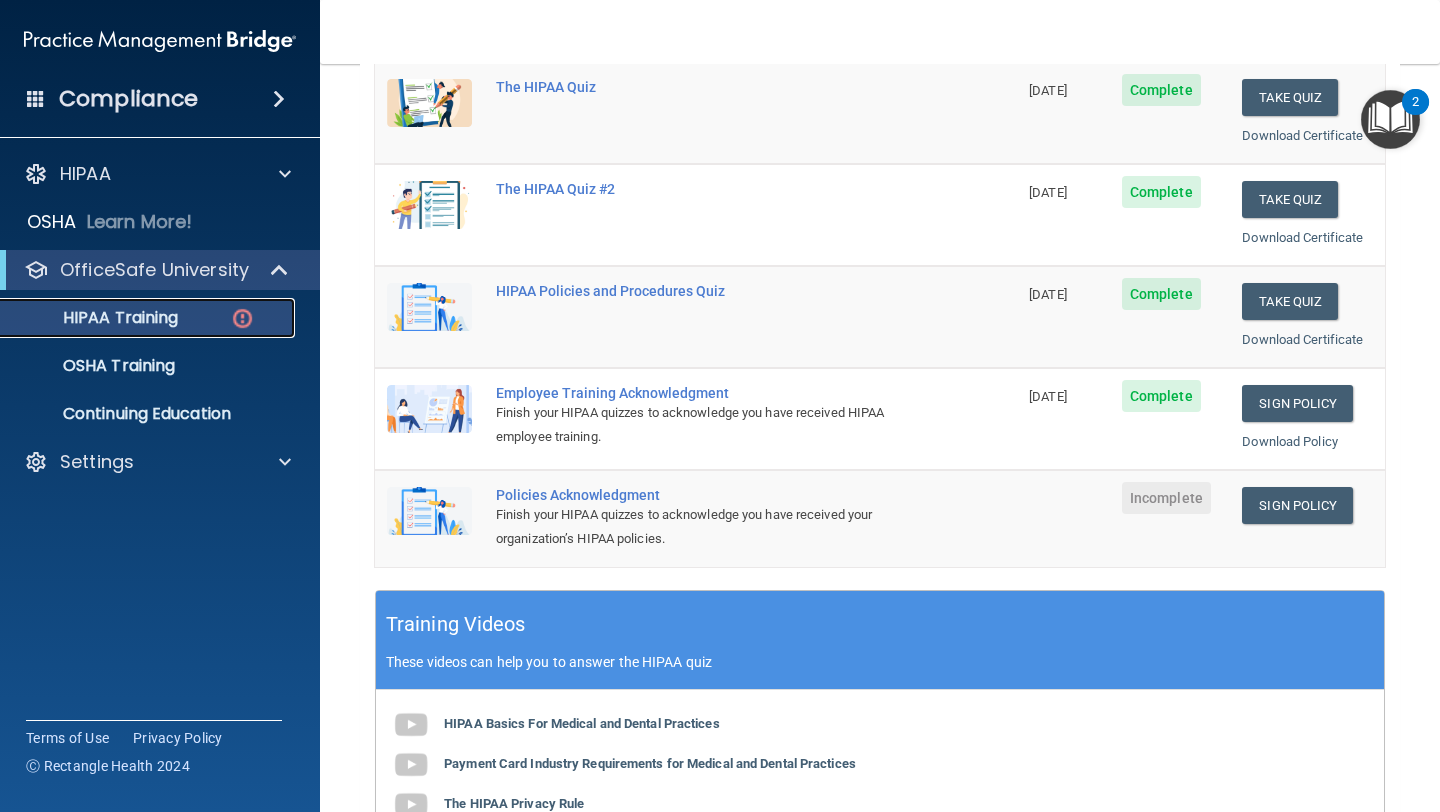 scroll, scrollTop: 294, scrollLeft: 0, axis: vertical 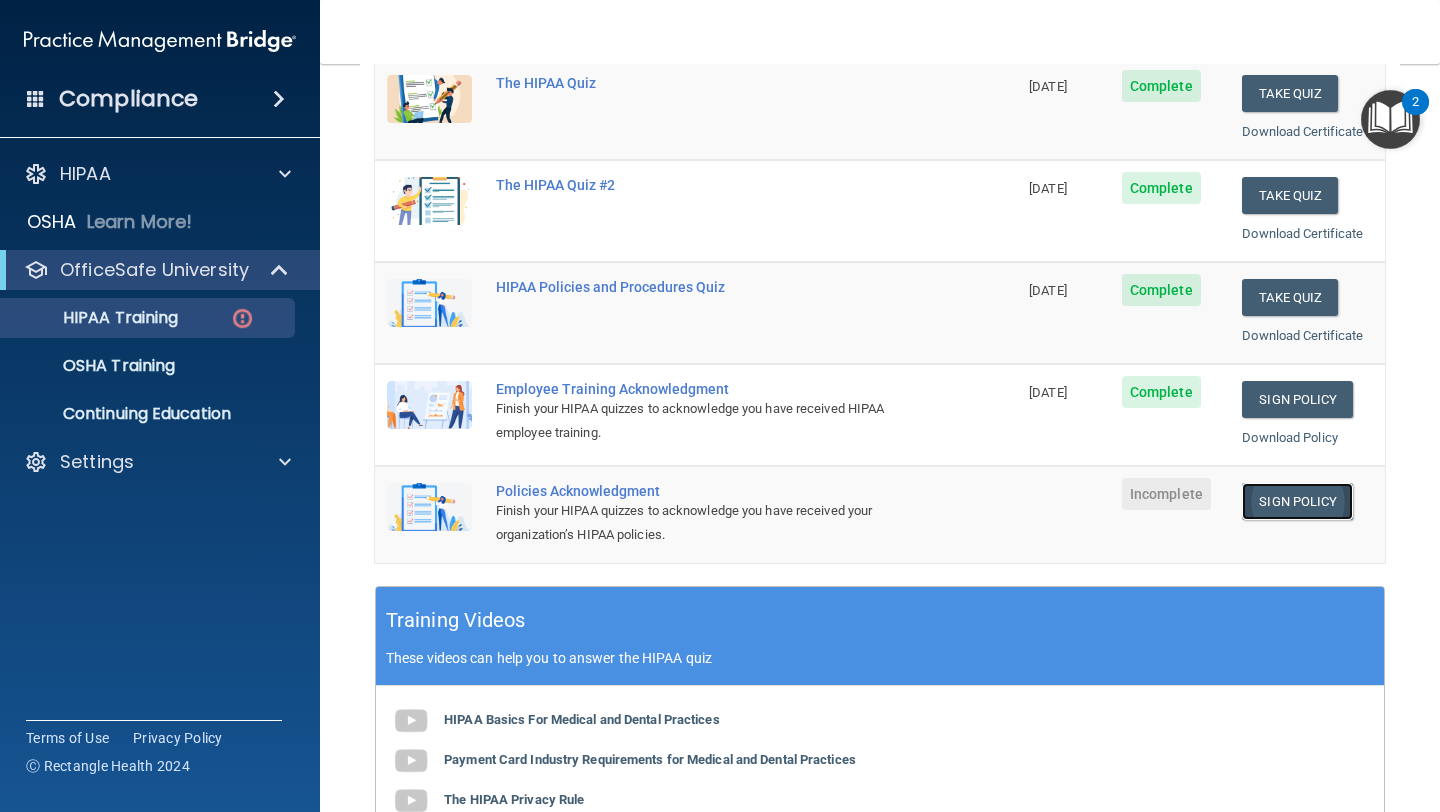 click on "Sign Policy" at bounding box center (1297, 501) 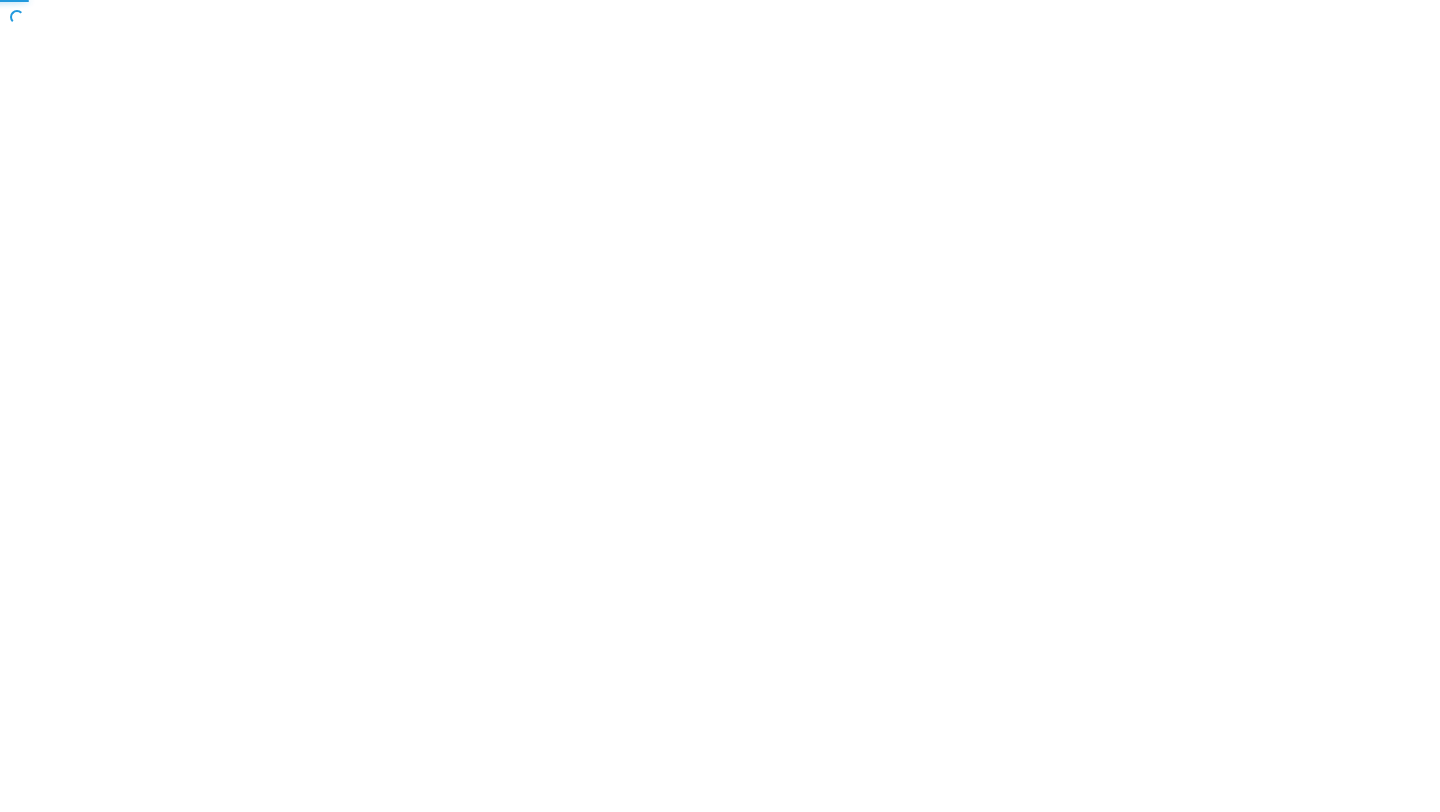 scroll, scrollTop: 0, scrollLeft: 0, axis: both 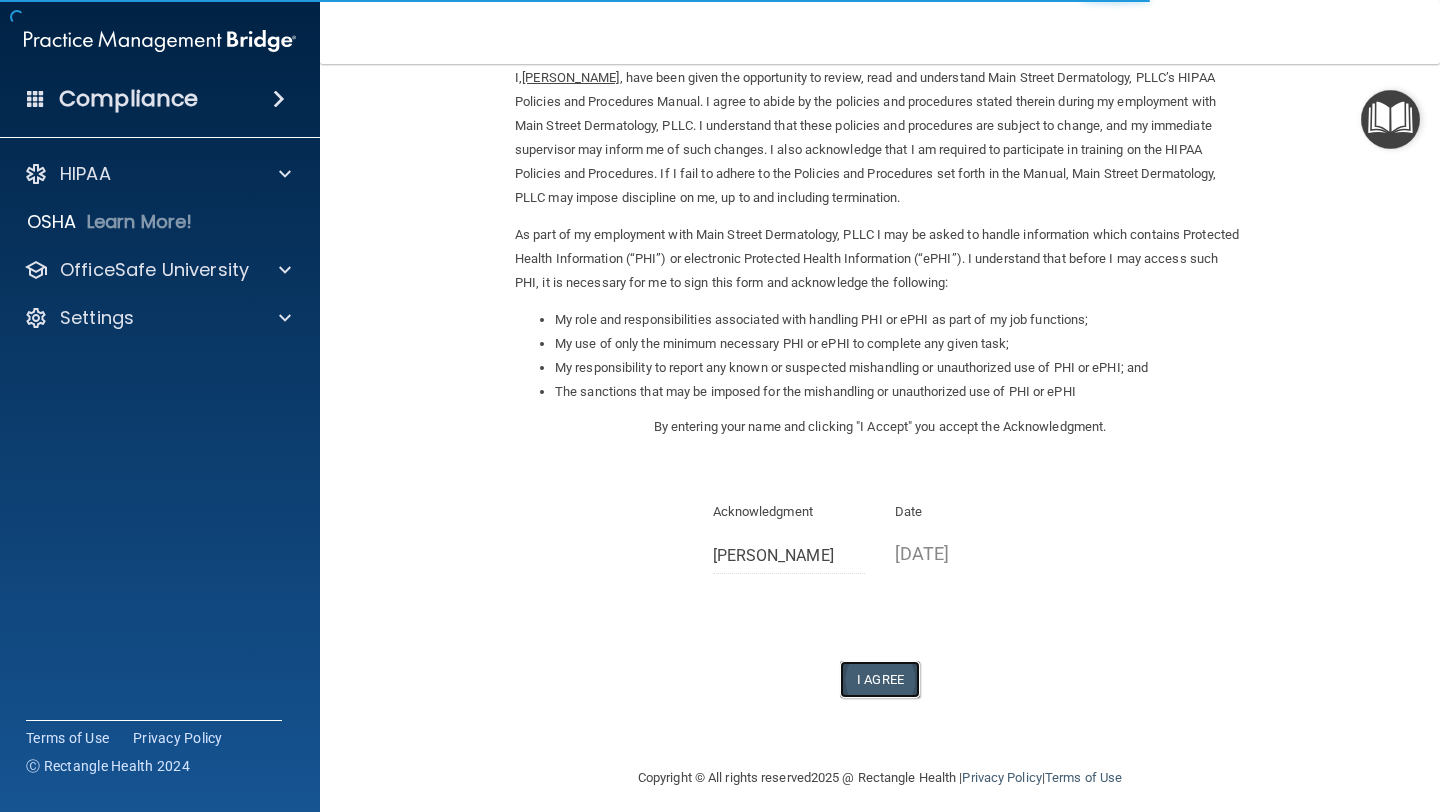 click on "I Agree" at bounding box center [880, 679] 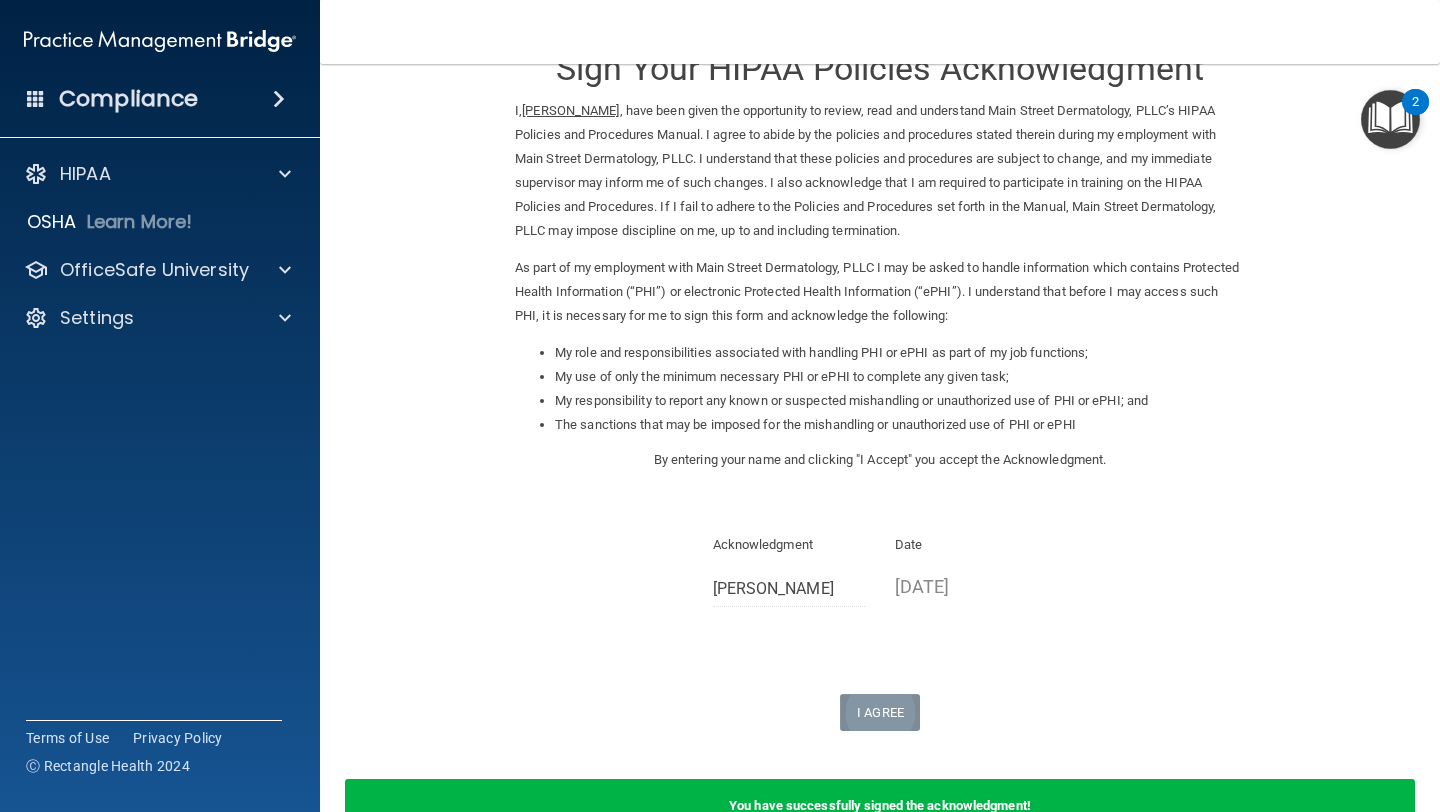 scroll, scrollTop: 58, scrollLeft: 0, axis: vertical 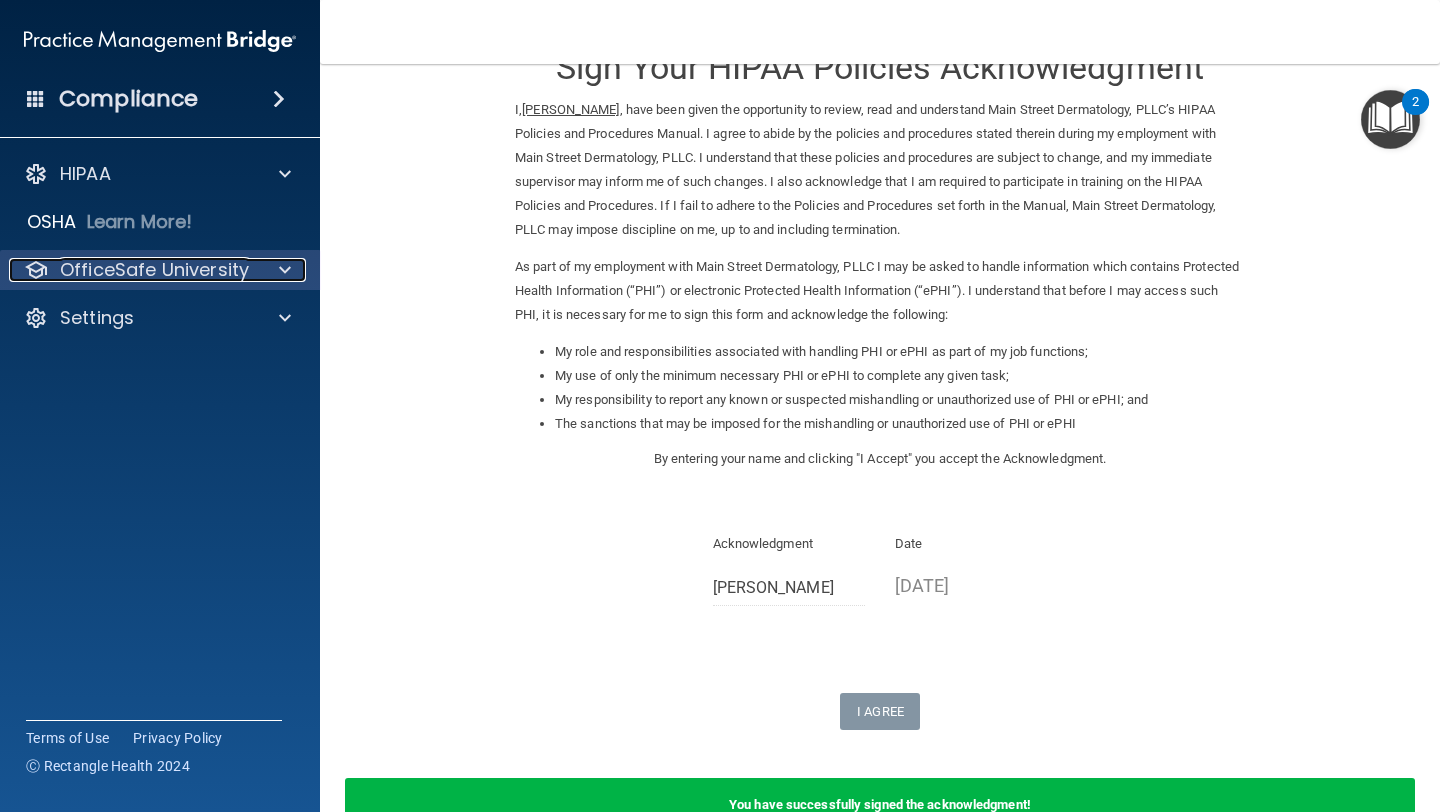 click at bounding box center [282, 270] 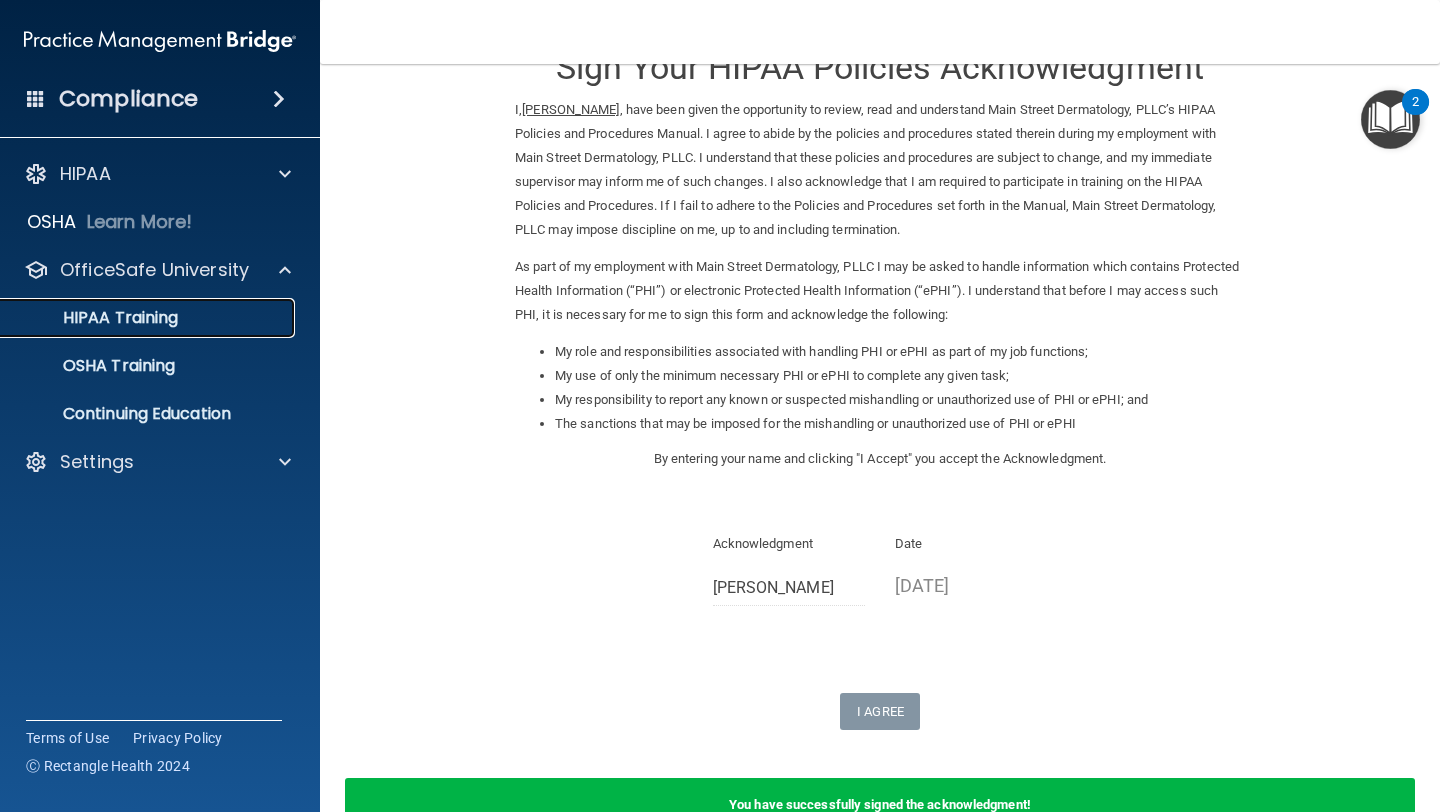 click on "HIPAA Training" at bounding box center [149, 318] 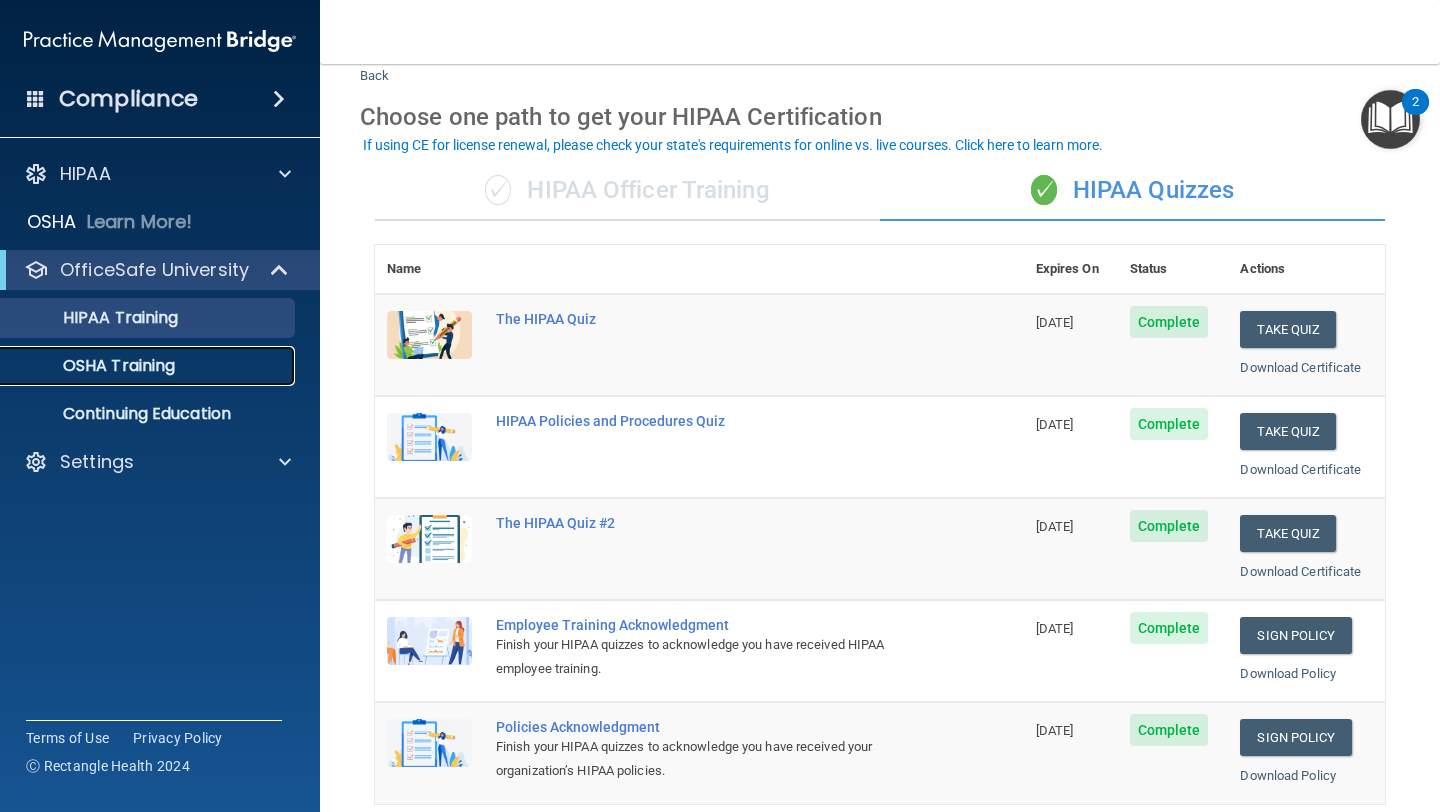 click on "OSHA Training" at bounding box center [137, 366] 